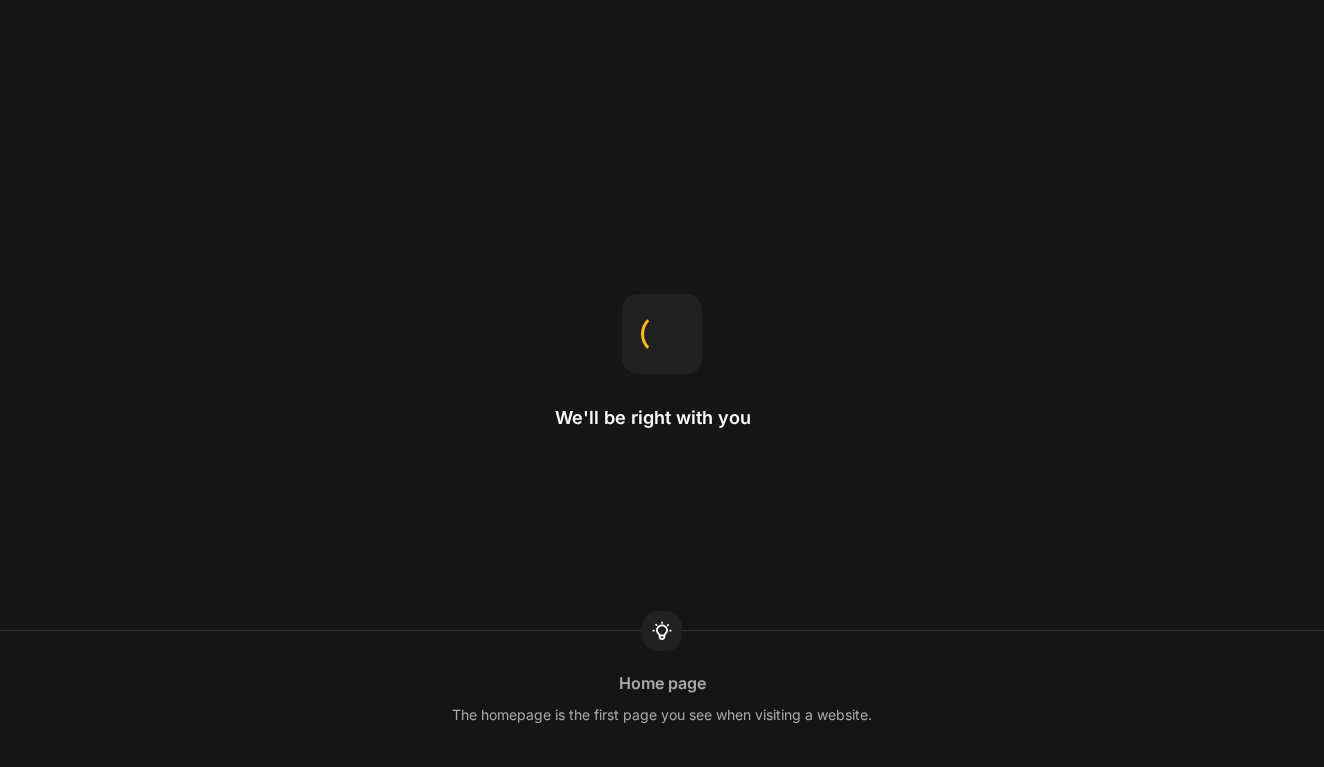 scroll, scrollTop: 0, scrollLeft: 0, axis: both 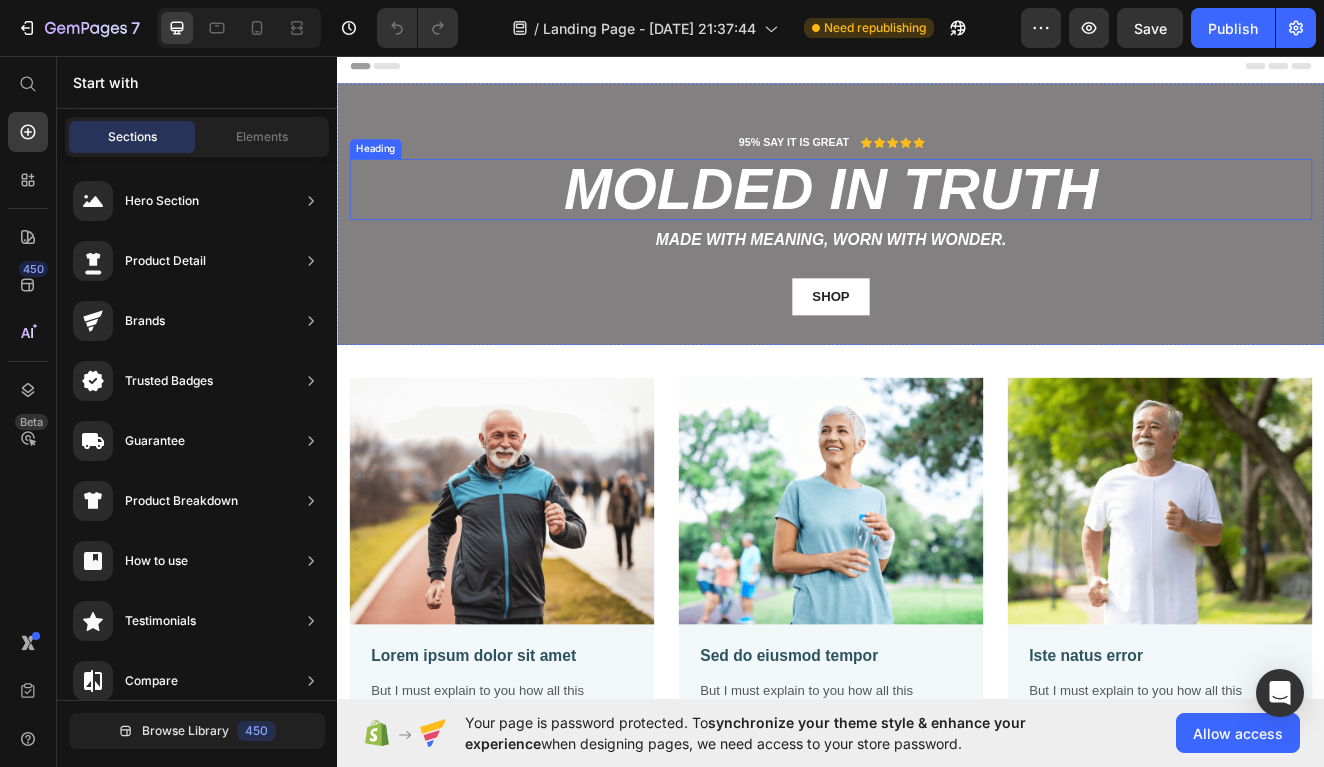 click on "95% SAY IT IS GREAT Text Block Icon Icon Icon Icon Icon Icon List Row" at bounding box center [937, 162] 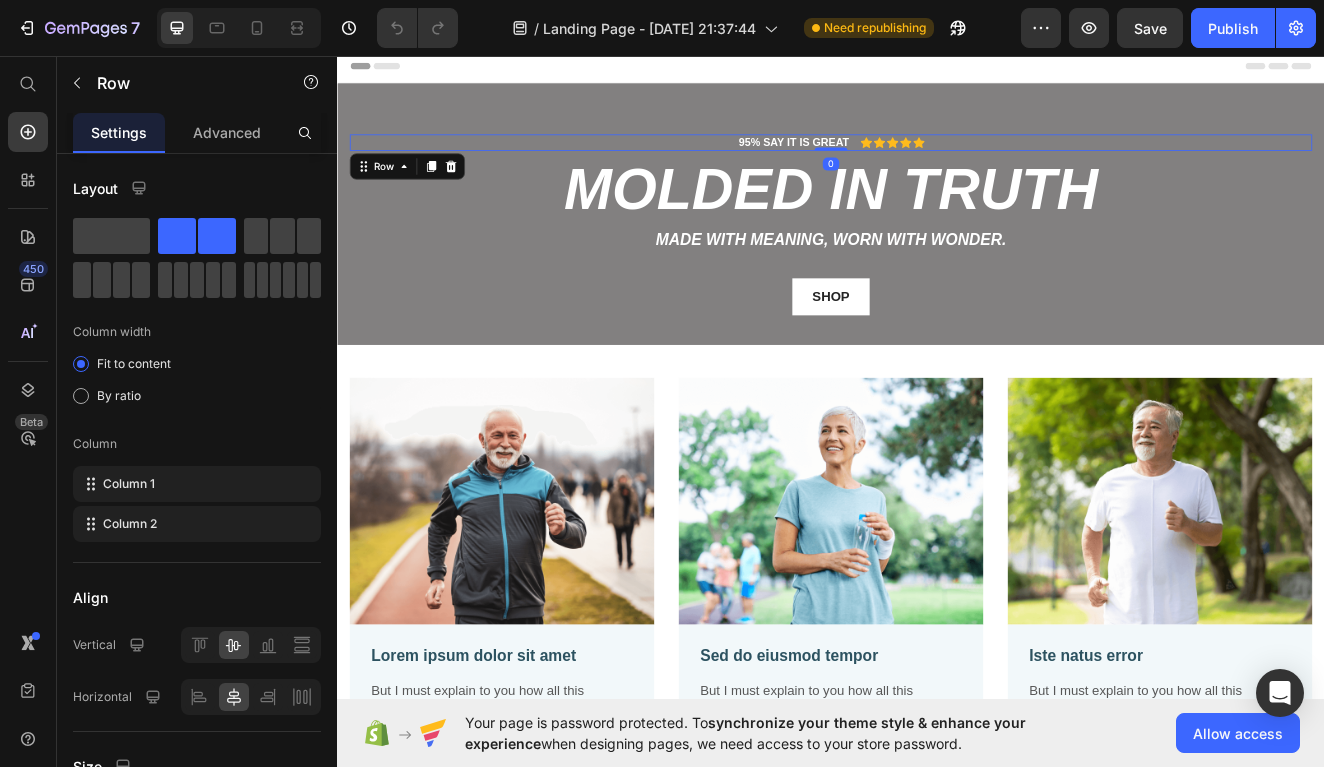 scroll, scrollTop: 0, scrollLeft: 0, axis: both 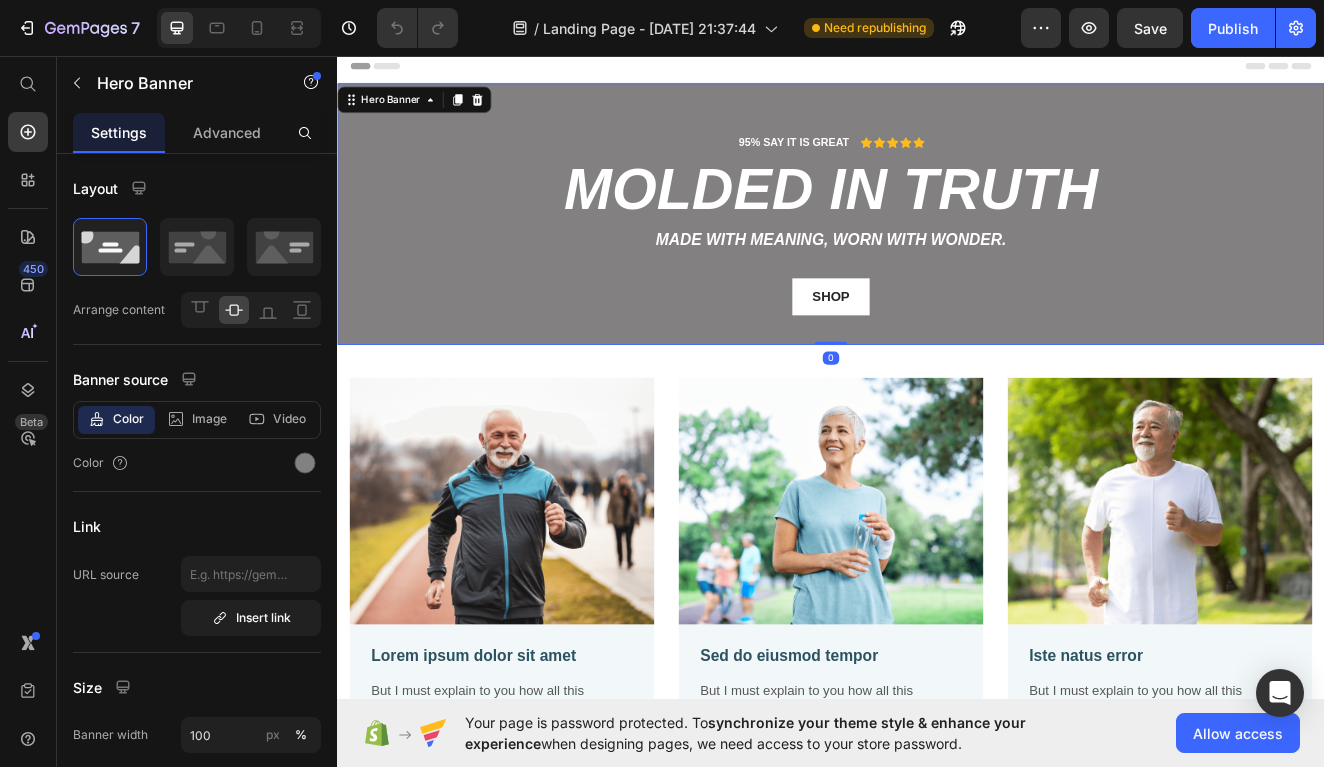 click on "95% SAY IT IS GREAT Text Block Icon Icon Icon Icon Icon Icon List Row molded in truth Heading Made with meaning, worn with wonder. Text Block shop Button Row Hero Banner   0" at bounding box center (937, 249) 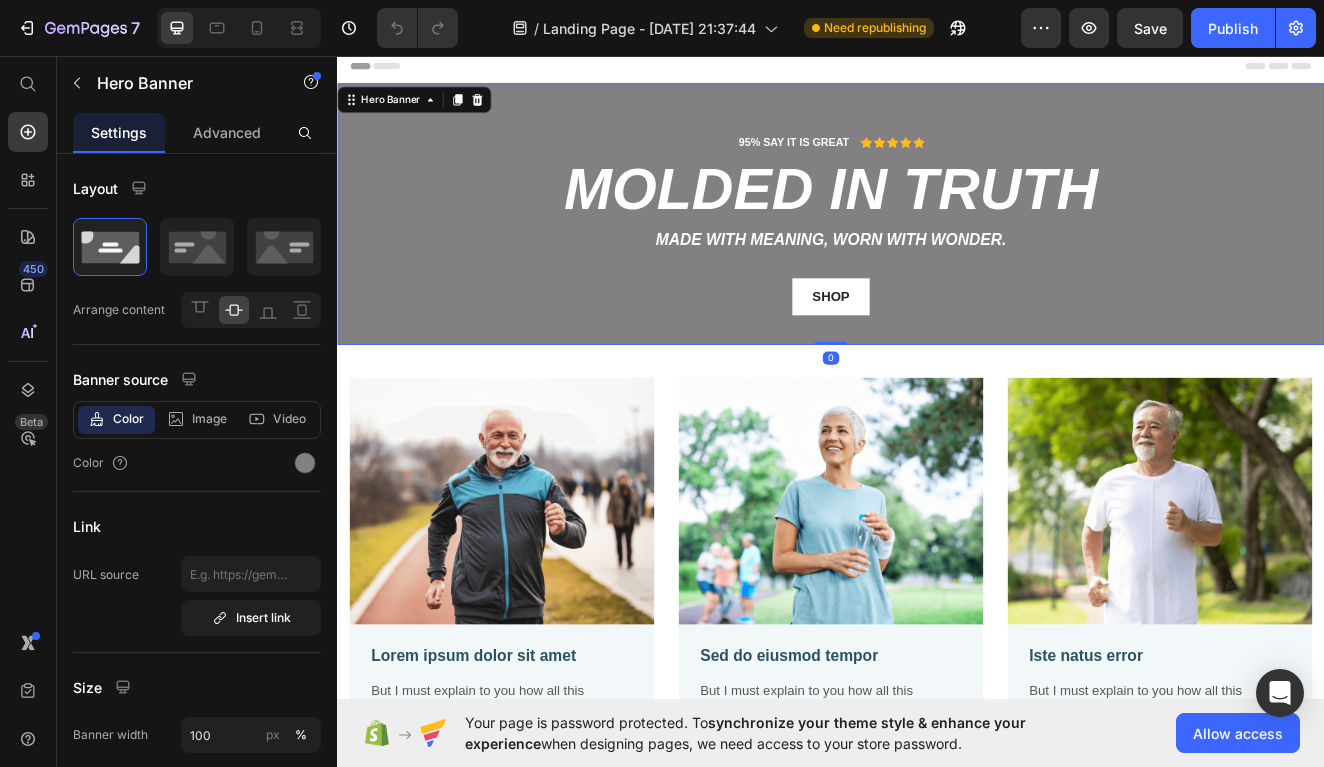 click on "95% SAY IT IS GREAT Text Block Icon Icon Icon Icon Icon Icon List Row molded in truth Heading Made with meaning, worn with wonder. Text Block shop Button Row" at bounding box center [937, 249] 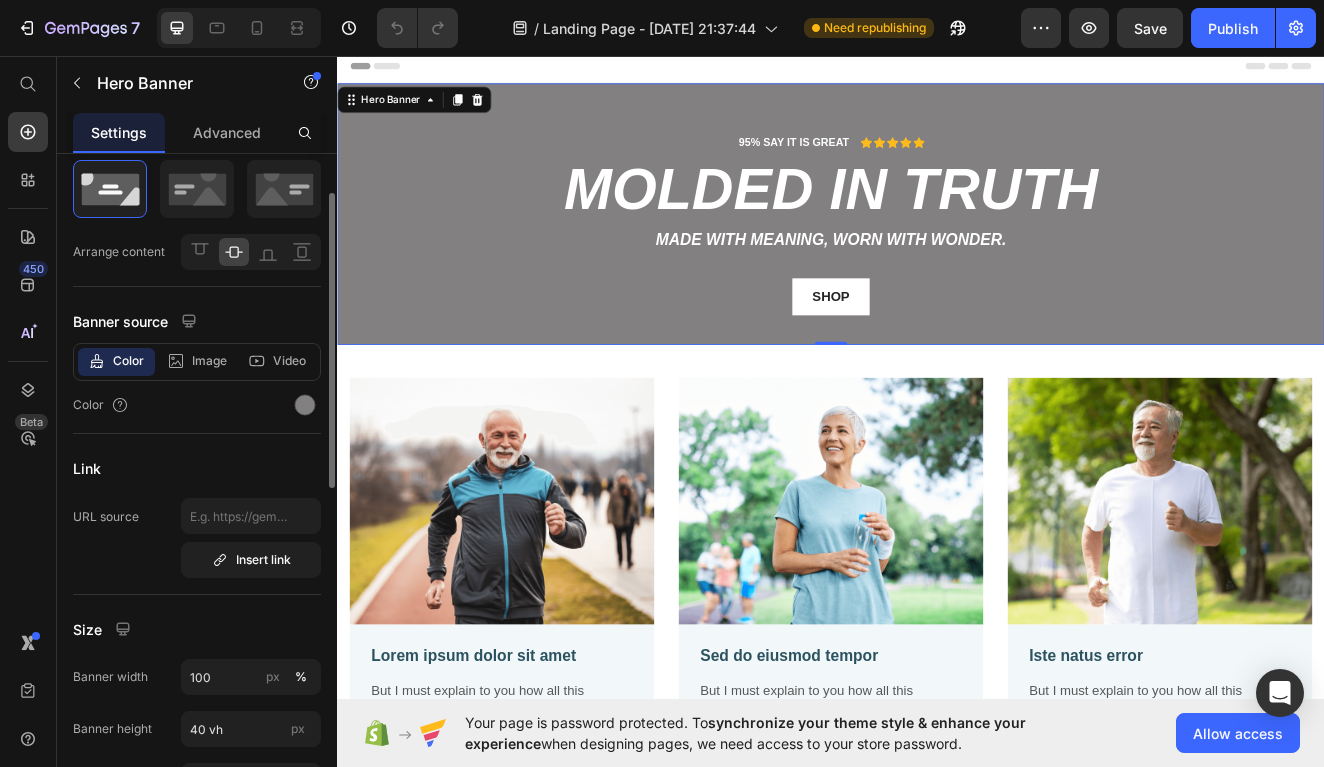 scroll, scrollTop: 68, scrollLeft: 0, axis: vertical 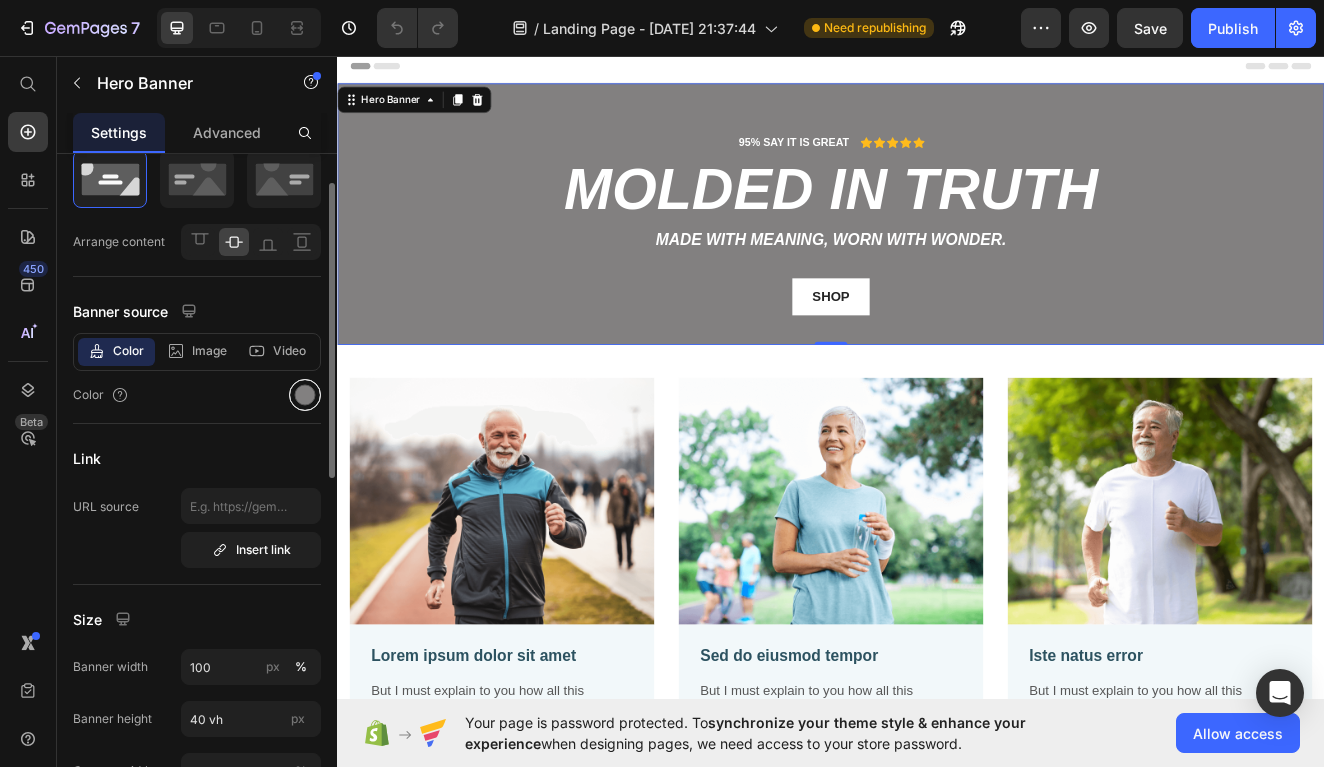 click at bounding box center [305, 395] 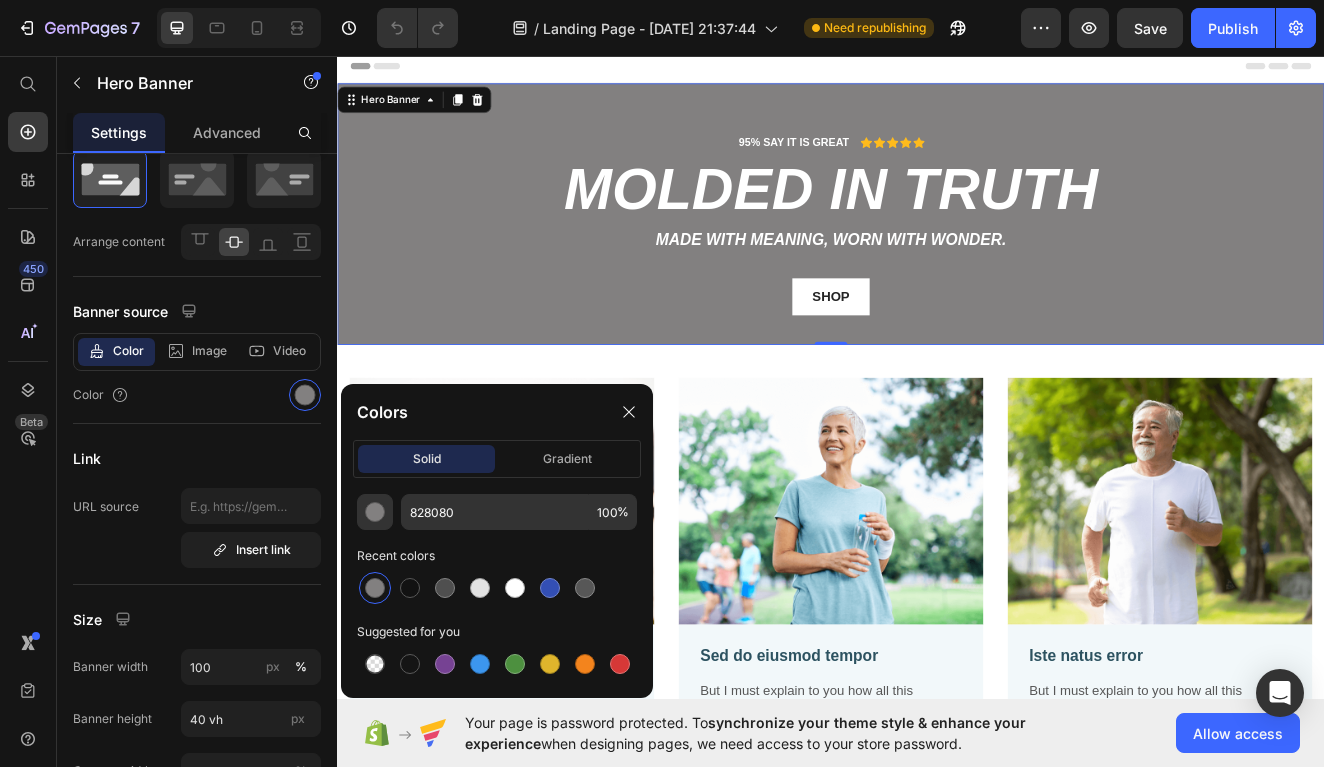 click on "Recent colors" at bounding box center [497, 556] 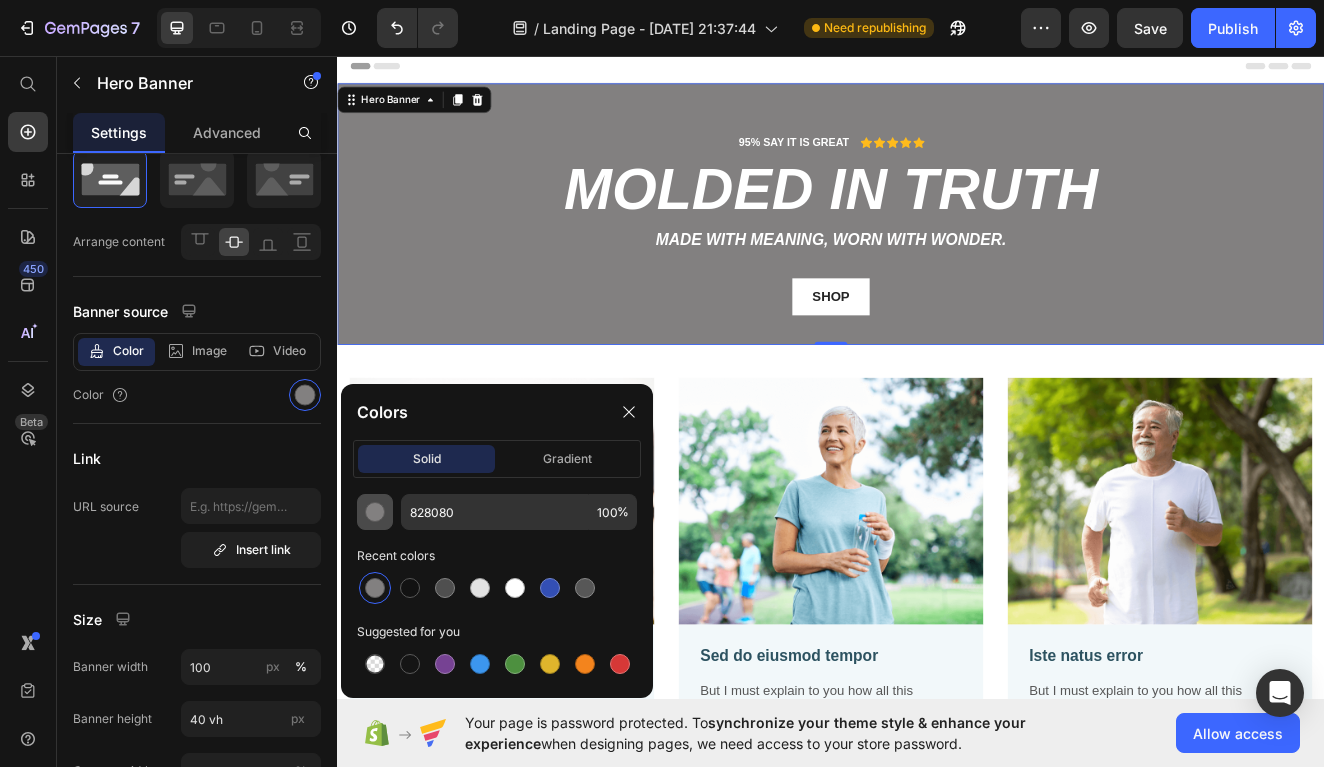 click at bounding box center (375, 512) 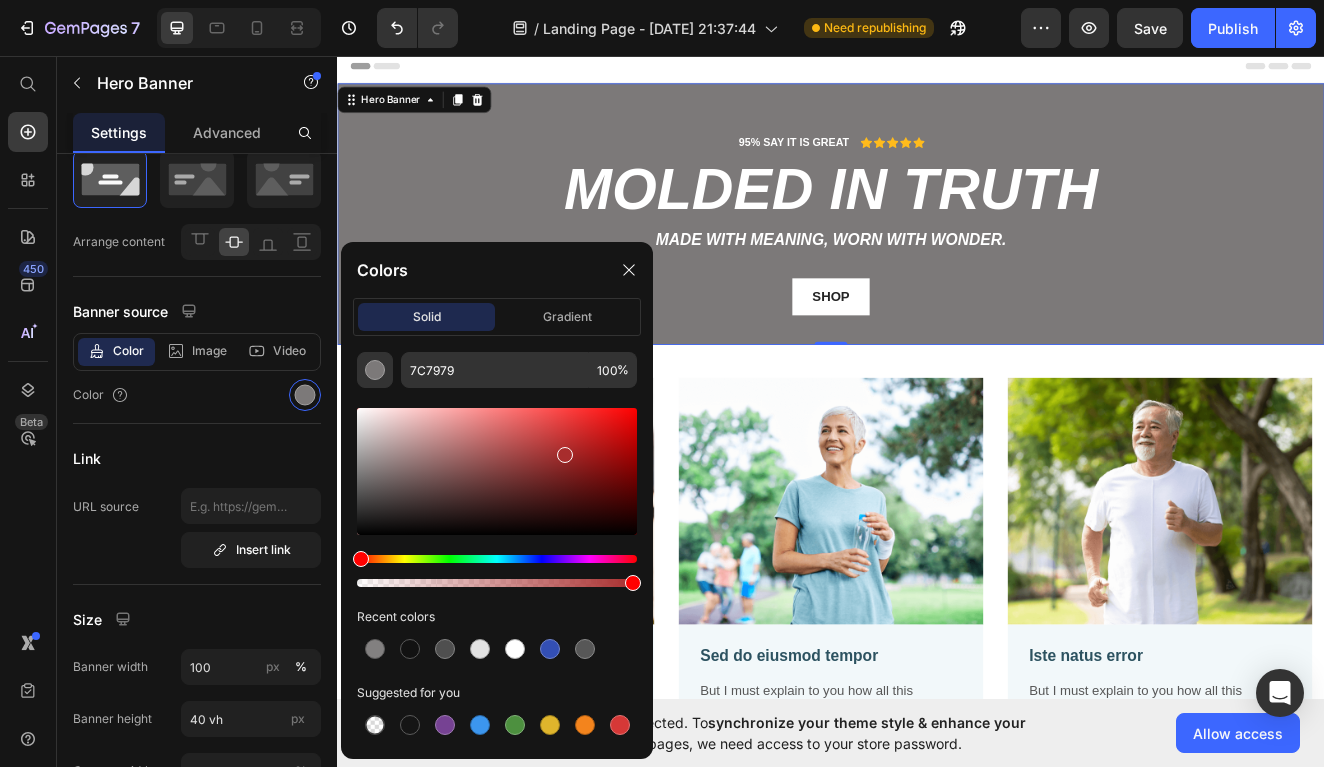 drag, startPoint x: 367, startPoint y: 472, endPoint x: 563, endPoint y: 451, distance: 197.1218 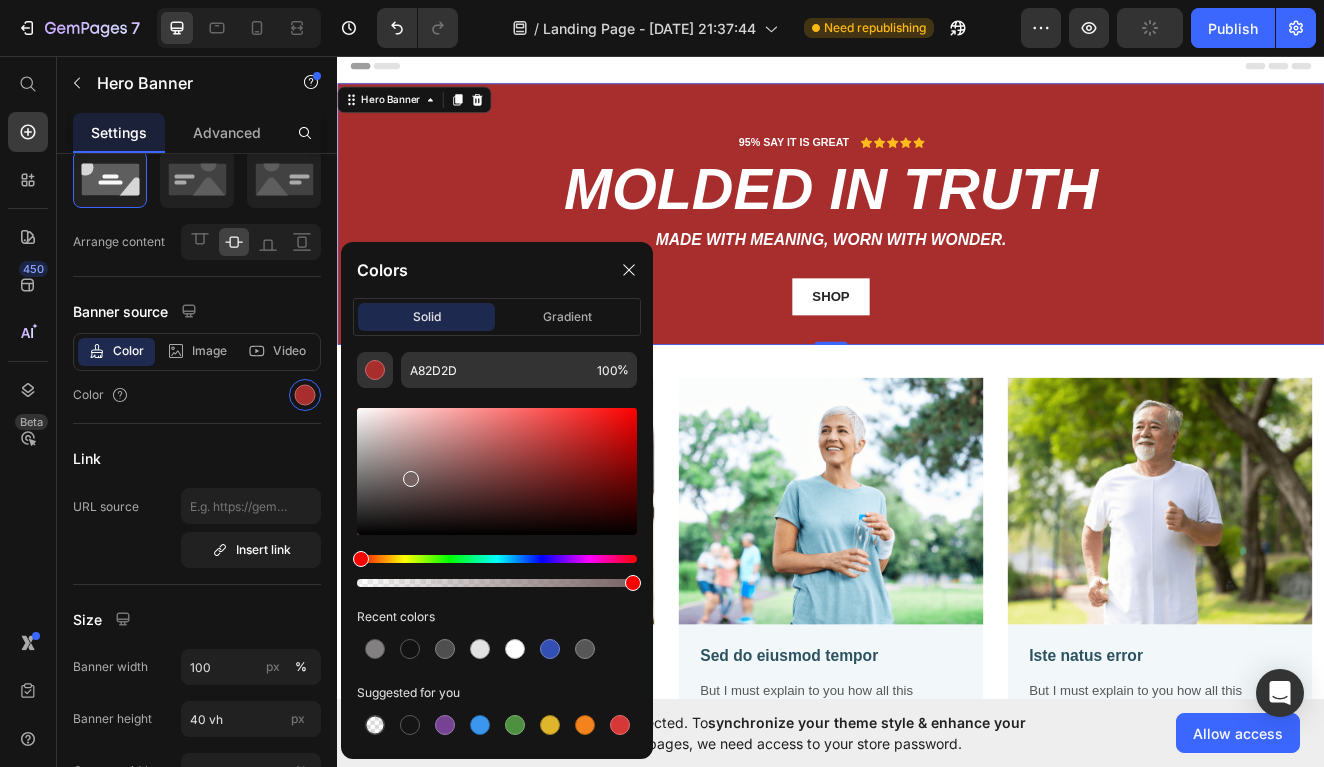 drag, startPoint x: 563, startPoint y: 451, endPoint x: 408, endPoint y: 475, distance: 156.84706 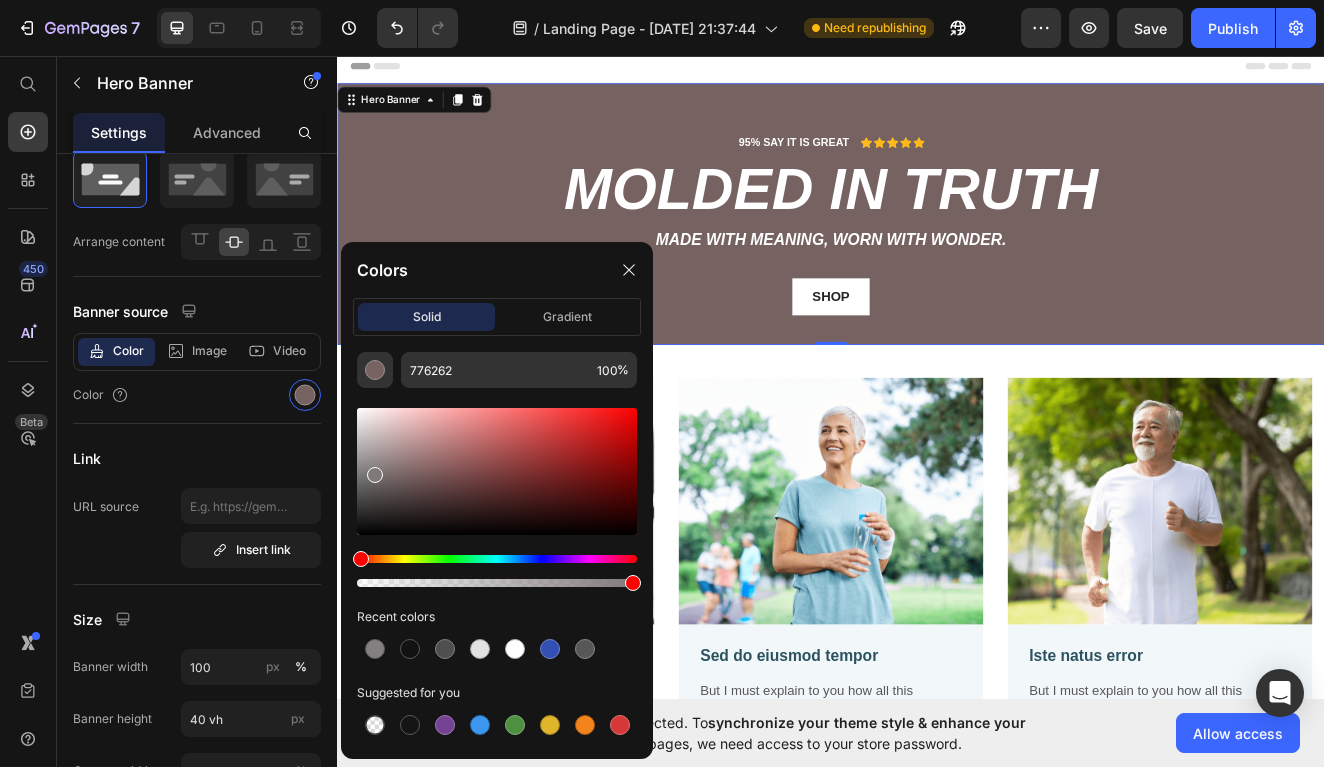 drag, startPoint x: 408, startPoint y: 475, endPoint x: 369, endPoint y: 470, distance: 39.319206 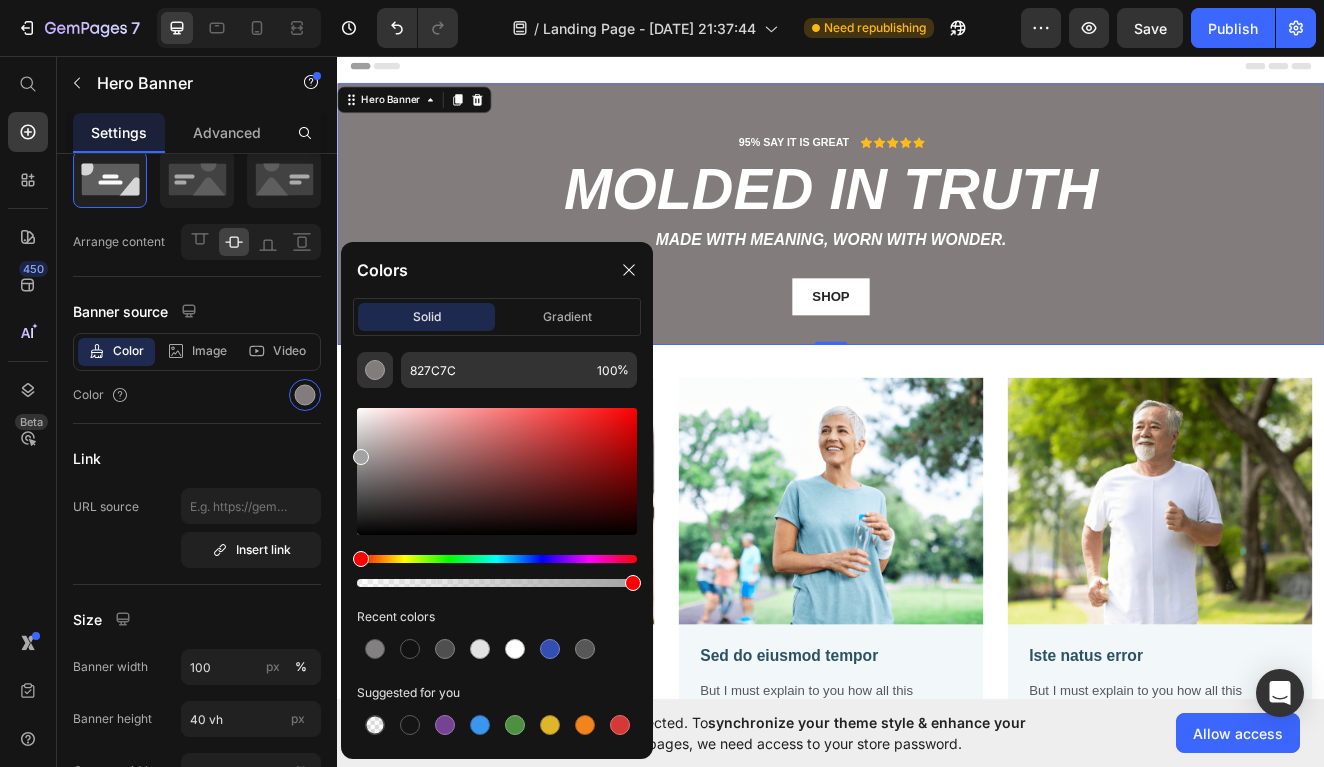 drag, startPoint x: 369, startPoint y: 470, endPoint x: 356, endPoint y: 452, distance: 22.203604 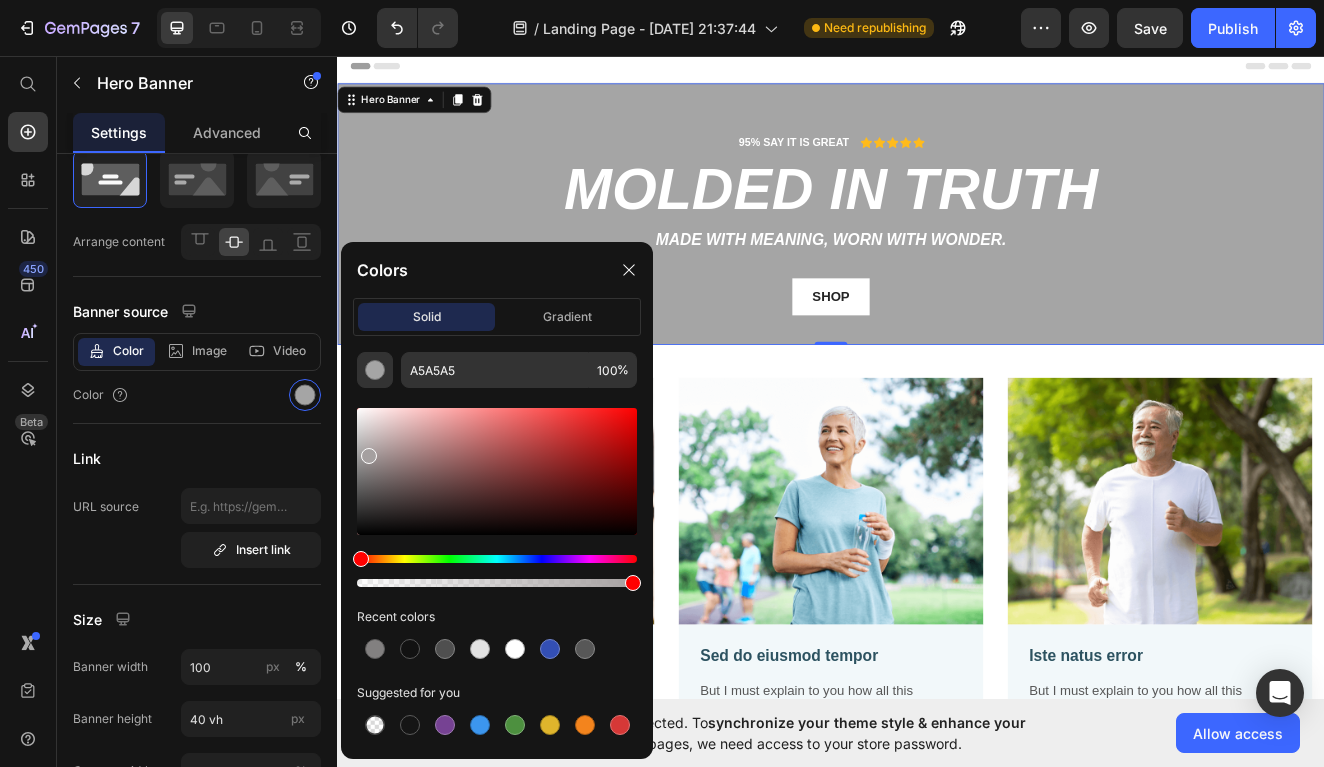 drag, startPoint x: 356, startPoint y: 452, endPoint x: 376, endPoint y: 452, distance: 20 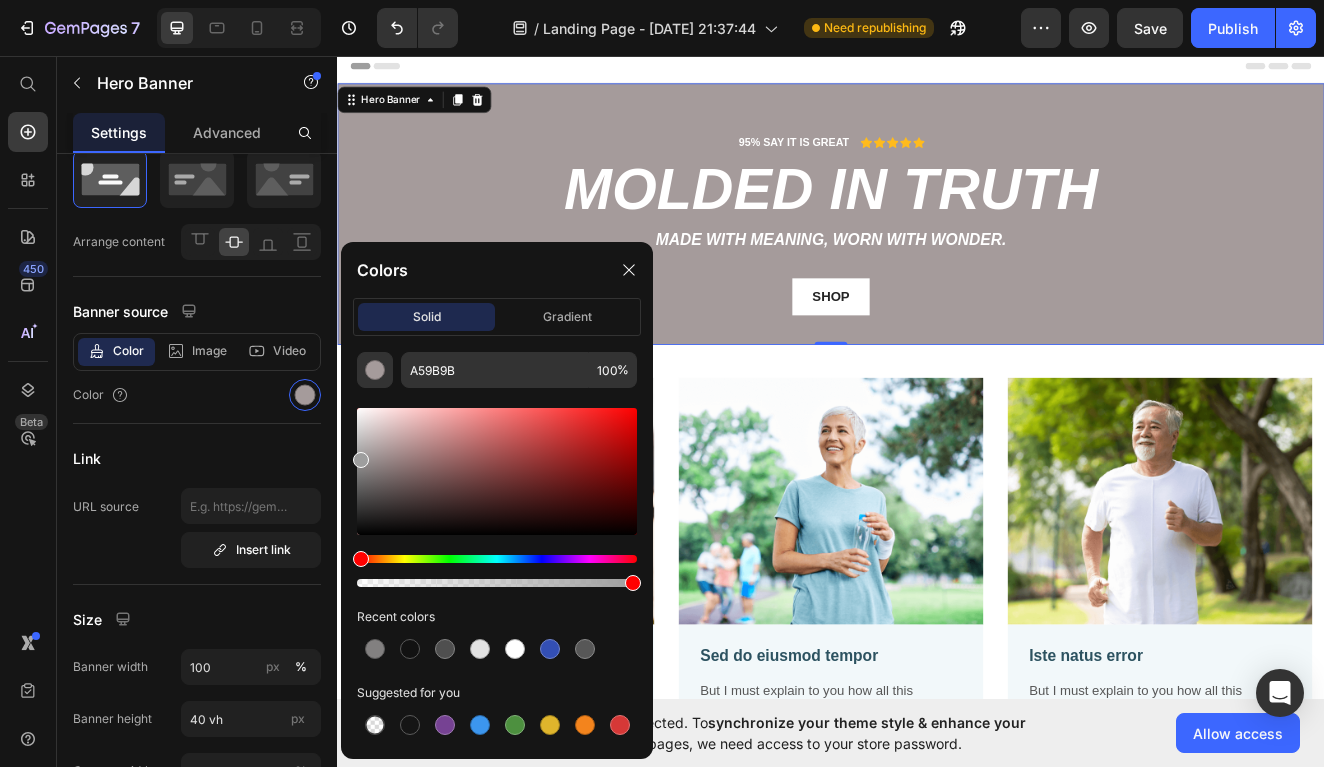 drag, startPoint x: 376, startPoint y: 452, endPoint x: 345, endPoint y: 455, distance: 31.144823 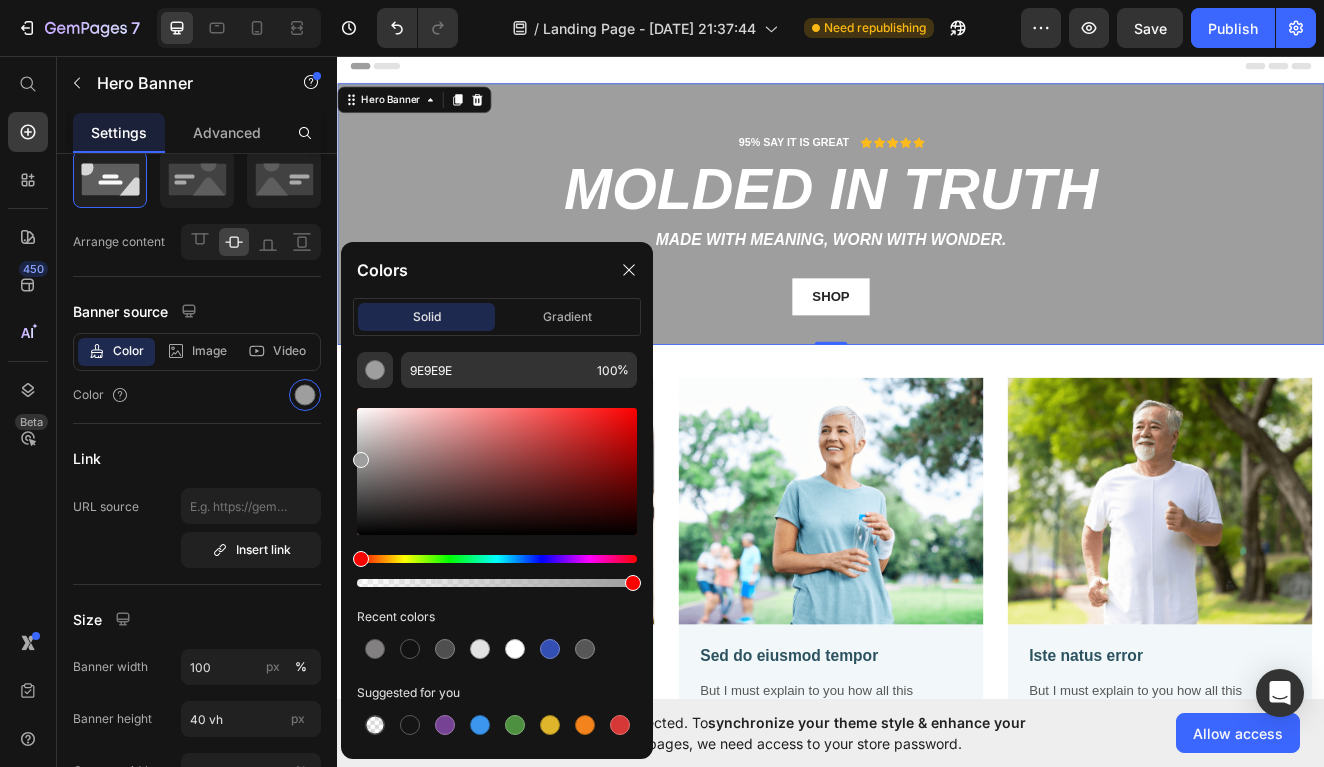 click on "9E9E9E 100 % Recent colors Suggested for you" 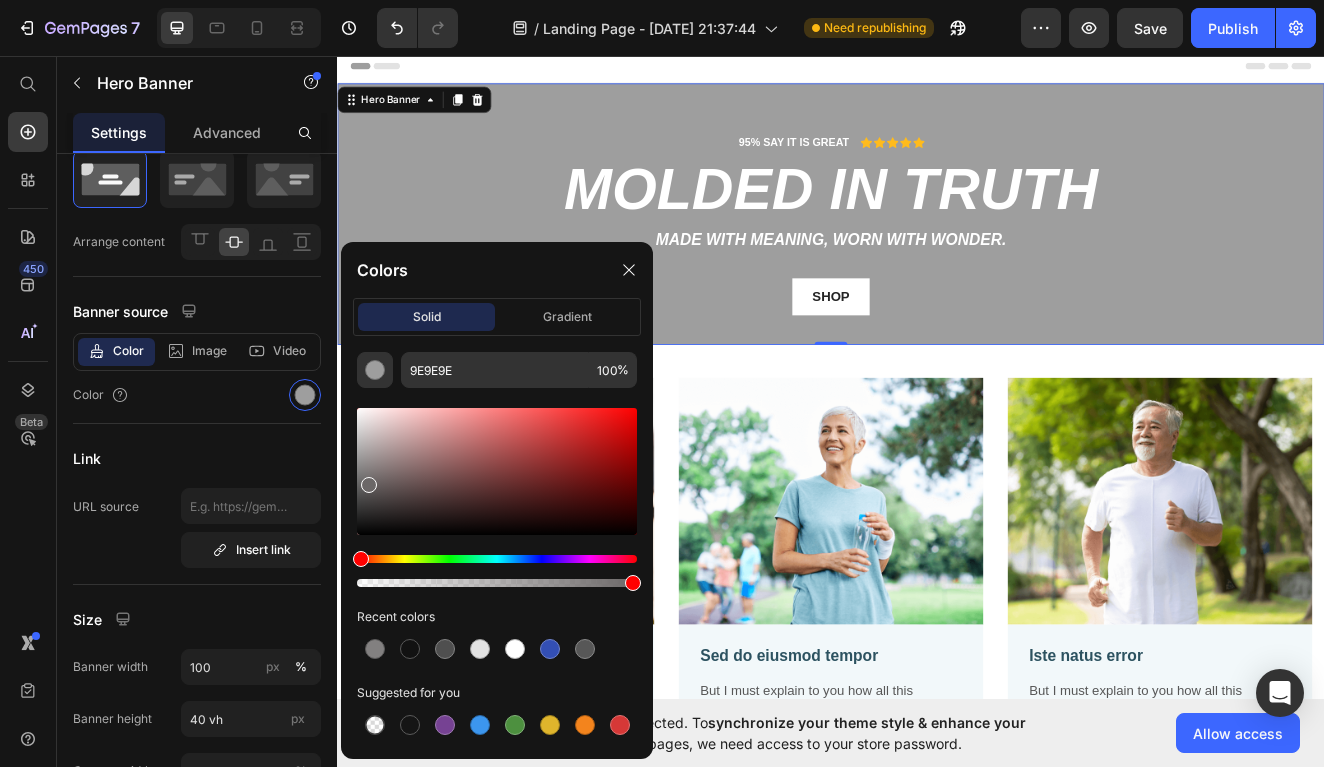 drag, startPoint x: 371, startPoint y: 458, endPoint x: 366, endPoint y: 479, distance: 21.587032 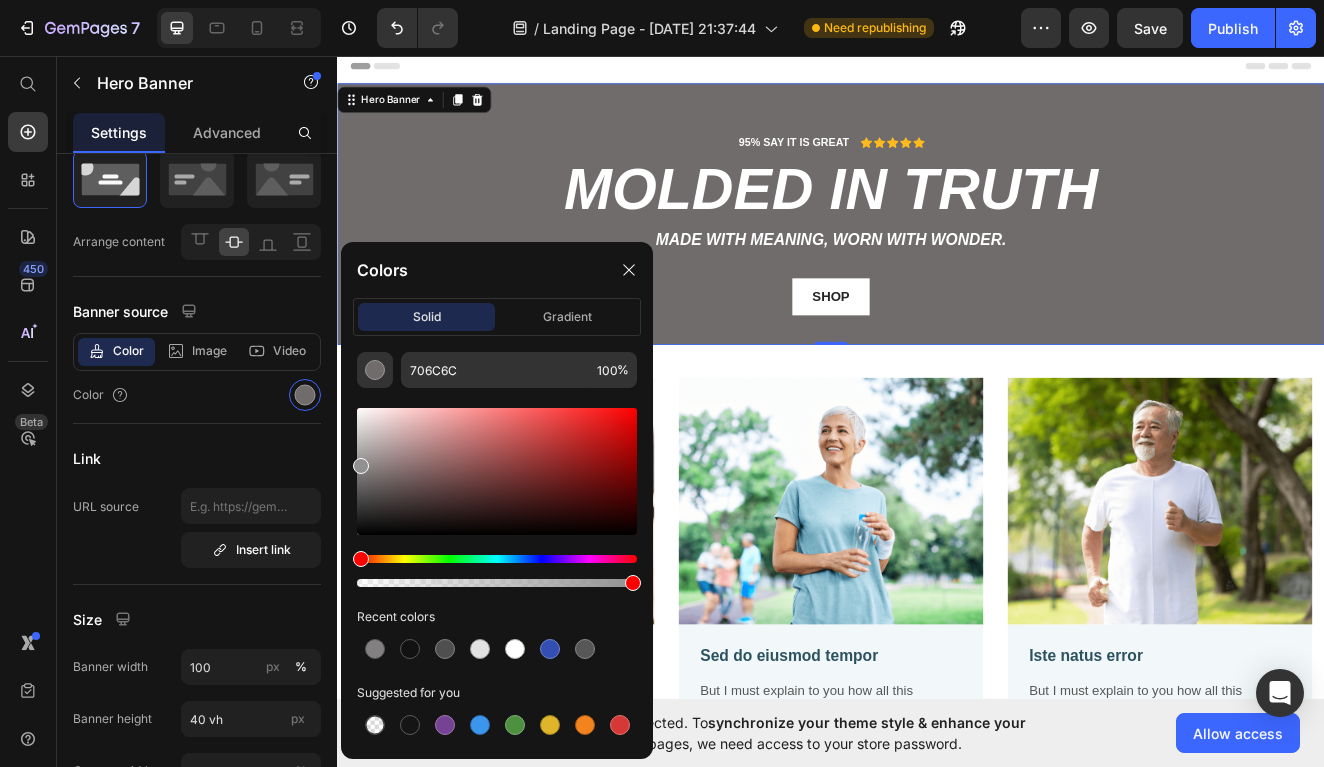 drag, startPoint x: 366, startPoint y: 479, endPoint x: 354, endPoint y: 462, distance: 20.808653 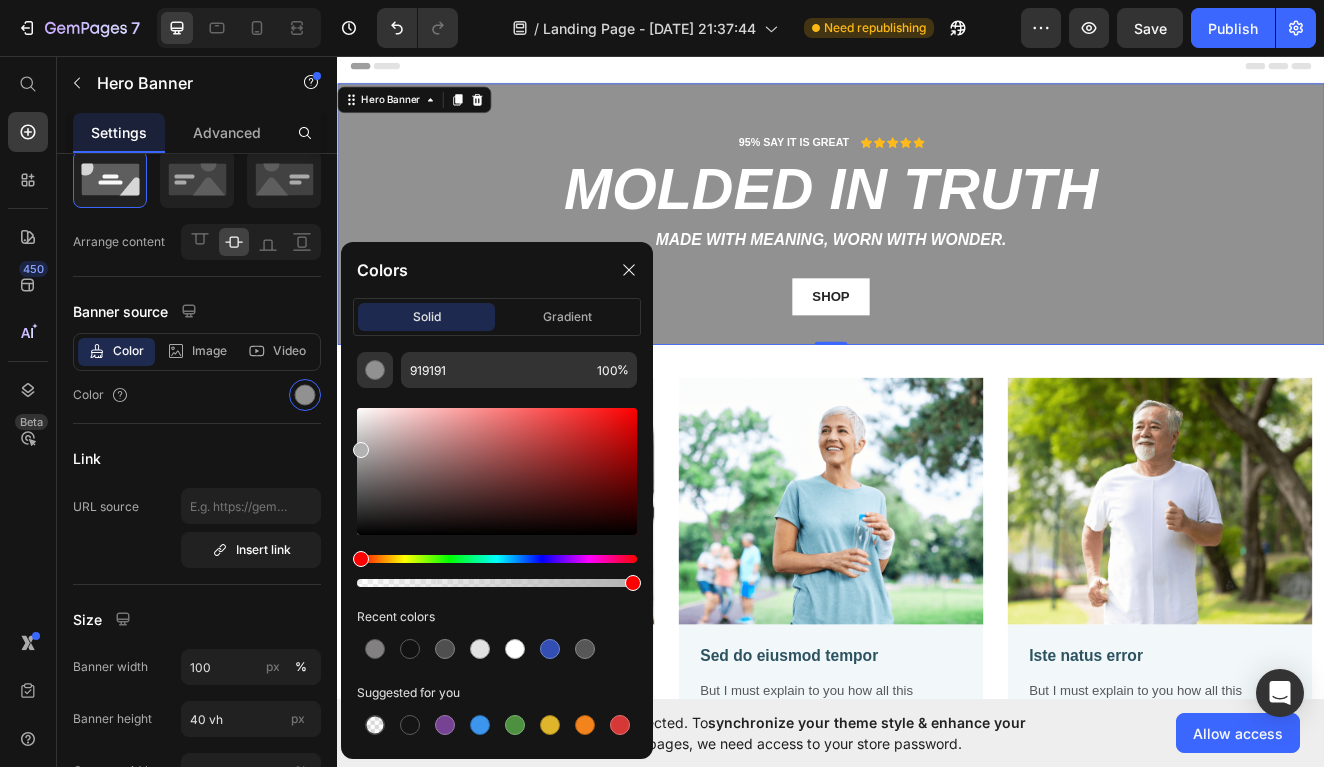 drag, startPoint x: 360, startPoint y: 460, endPoint x: 349, endPoint y: 441, distance: 21.954498 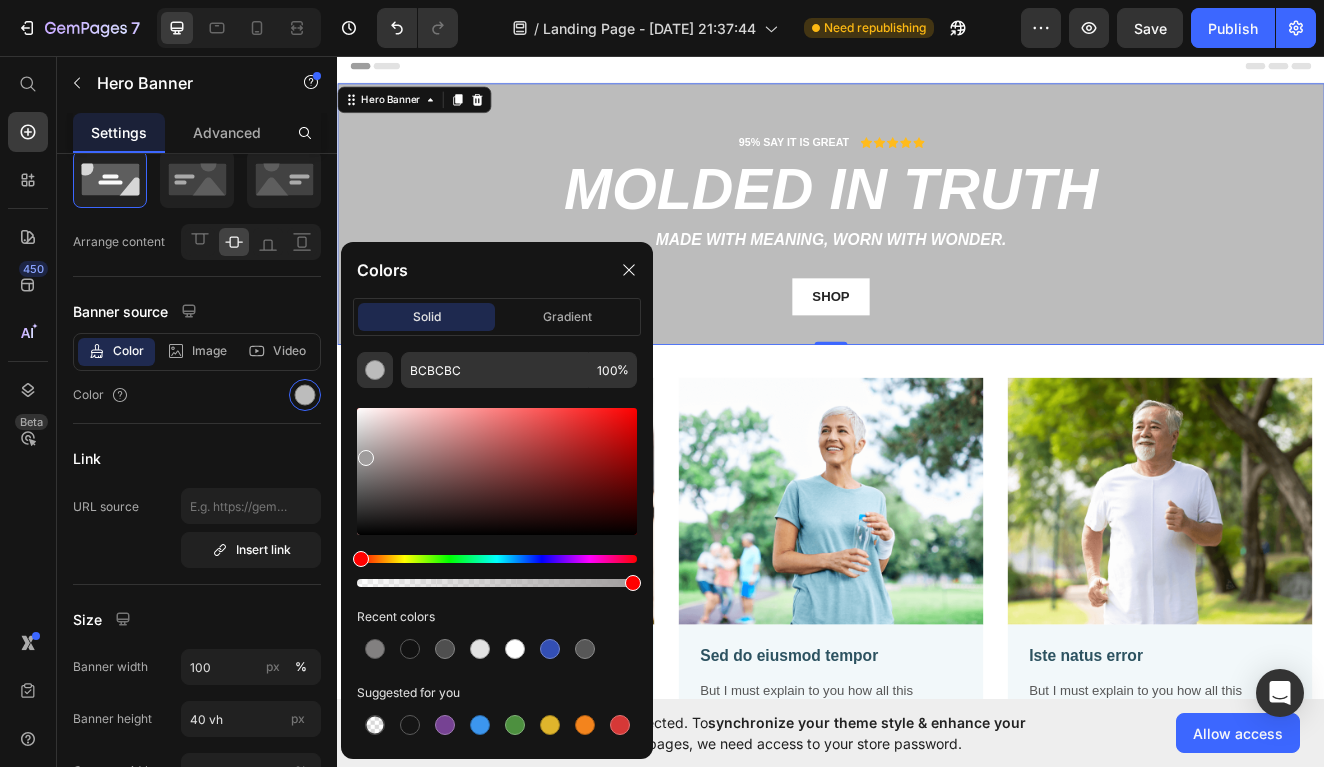 click at bounding box center [497, 471] 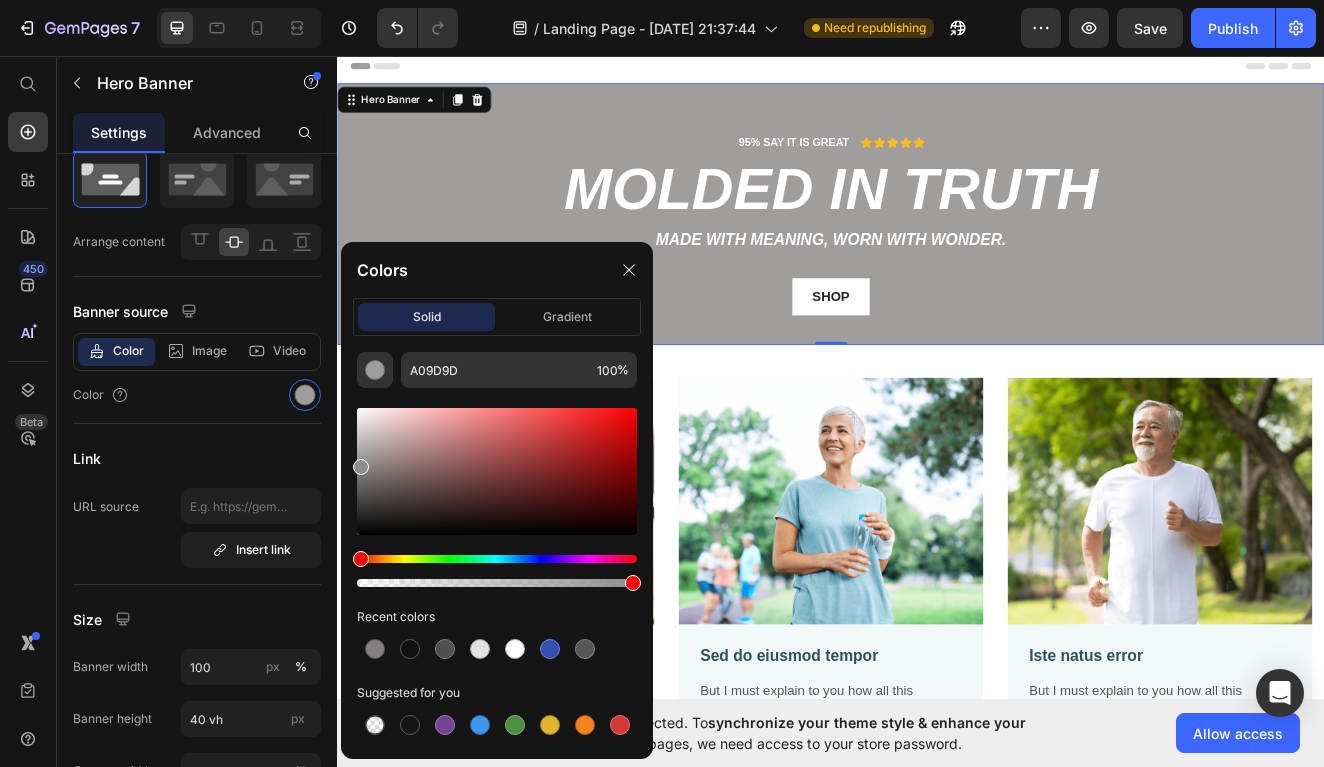 click at bounding box center [497, 471] 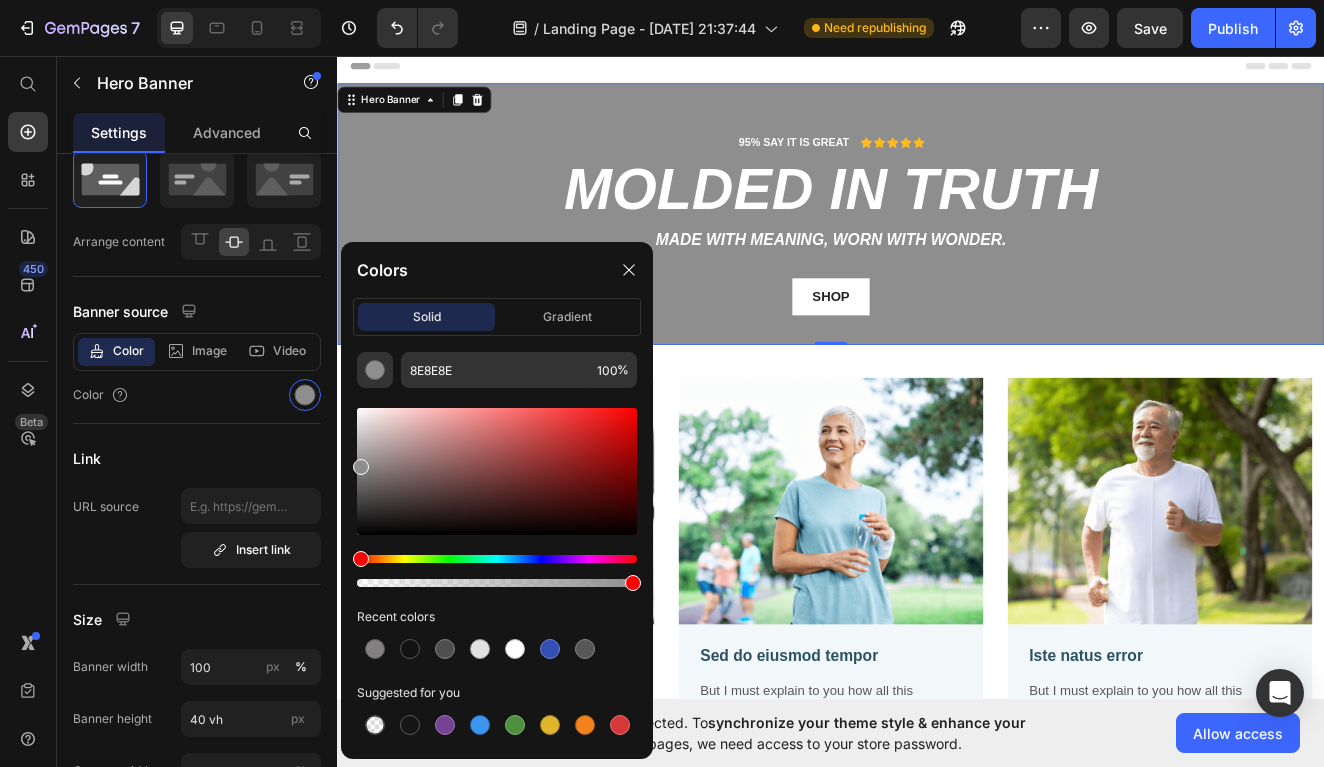 click on "8E8E8E 100 % Recent colors Suggested for you" 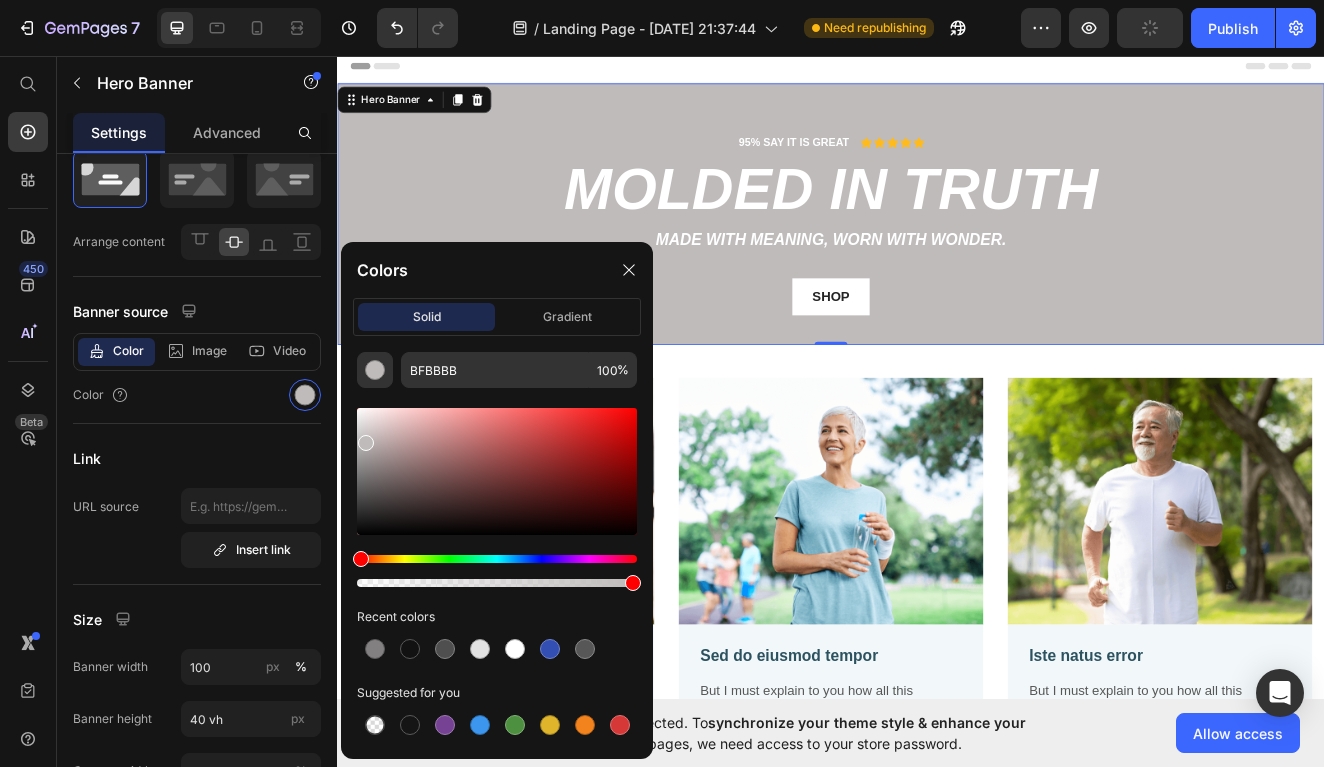 click on "BFBBBB 100 % Recent colors Suggested for you" 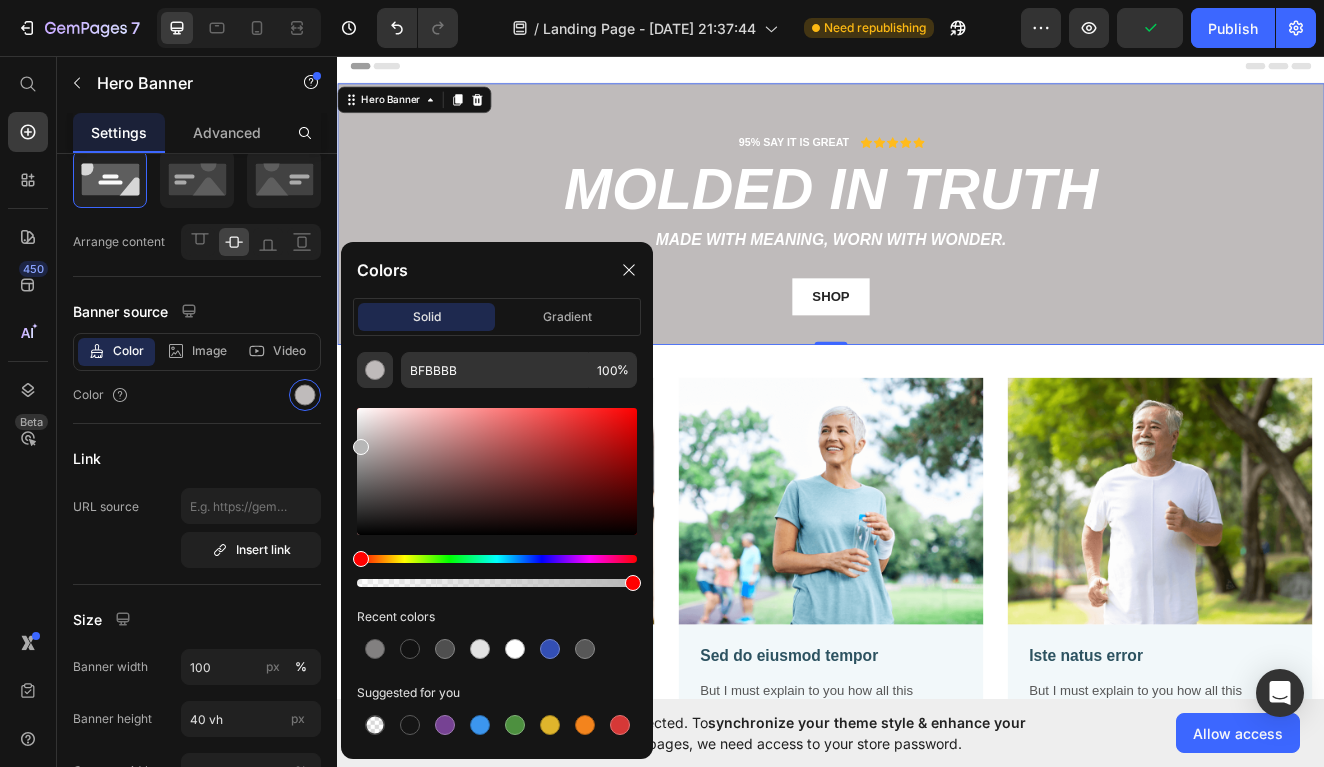 drag, startPoint x: 362, startPoint y: 441, endPoint x: 352, endPoint y: 446, distance: 11.18034 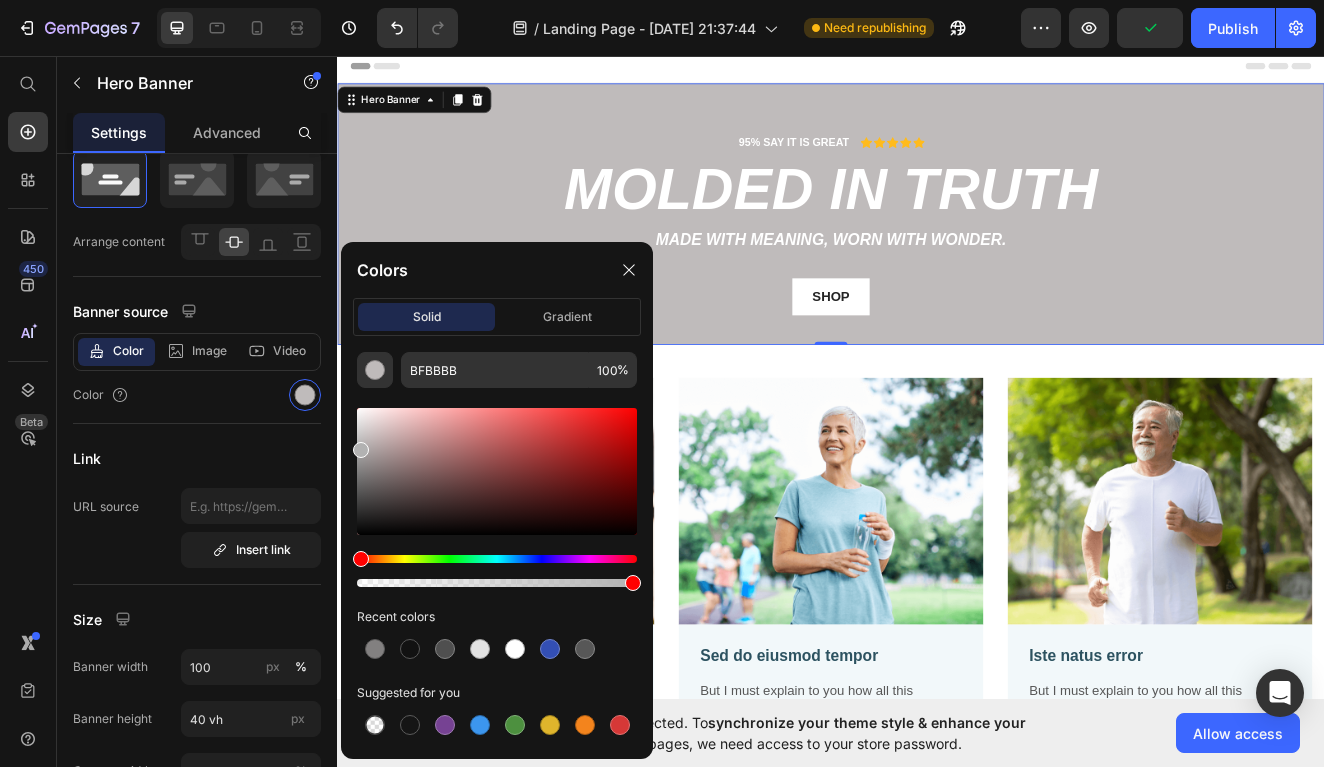 type on "B2B2B2" 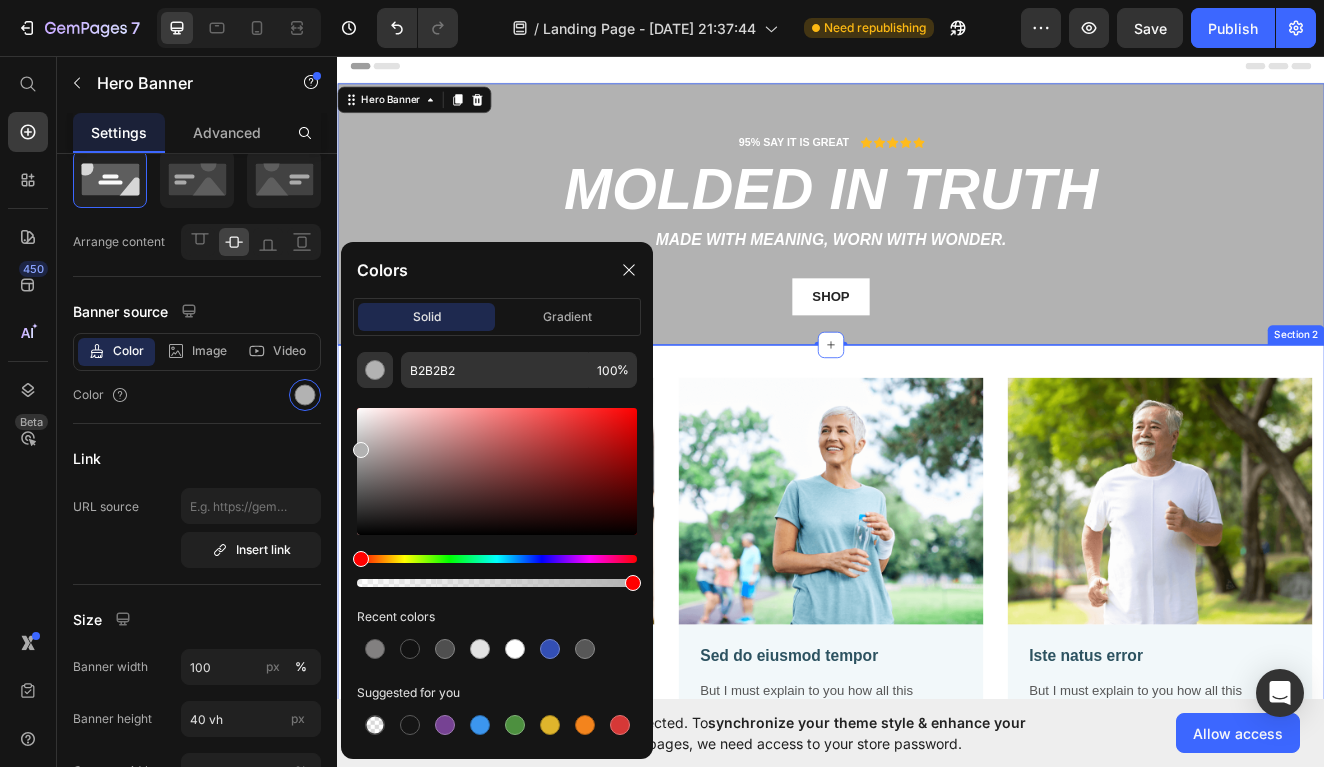click on "Image Lorem ipsum dolor sit amet Text Block But I must explain to you how all this mistaken idea of denouncing pleasure and praising pain was born and I will give you a complete account of the system, and expound the actual teachings Text Block Row Image Sed do eiusmod tempor Text Block But I must explain to you how all this mistaken idea of denouncing pleasure and praising pain was born and I will give you a complete account of the system, and expound the actual teachings Text Block Row Image Iste natus error Text Block But I must explain to you how all this mistaken idea of denouncing pleasure and praising pain was born and I will give you a complete account of the system, and expound the actual teachings Text Block Row Row Section 2" at bounding box center [937, 722] 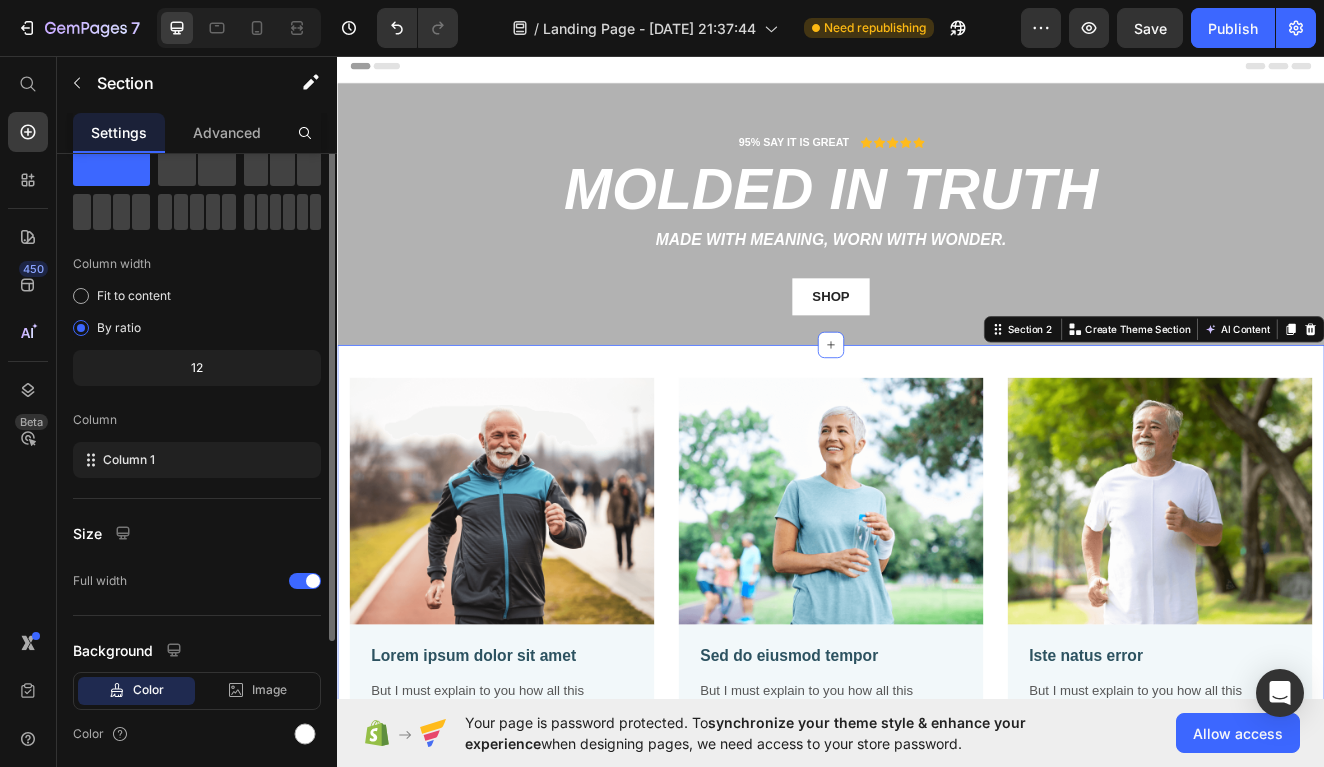 scroll, scrollTop: 0, scrollLeft: 0, axis: both 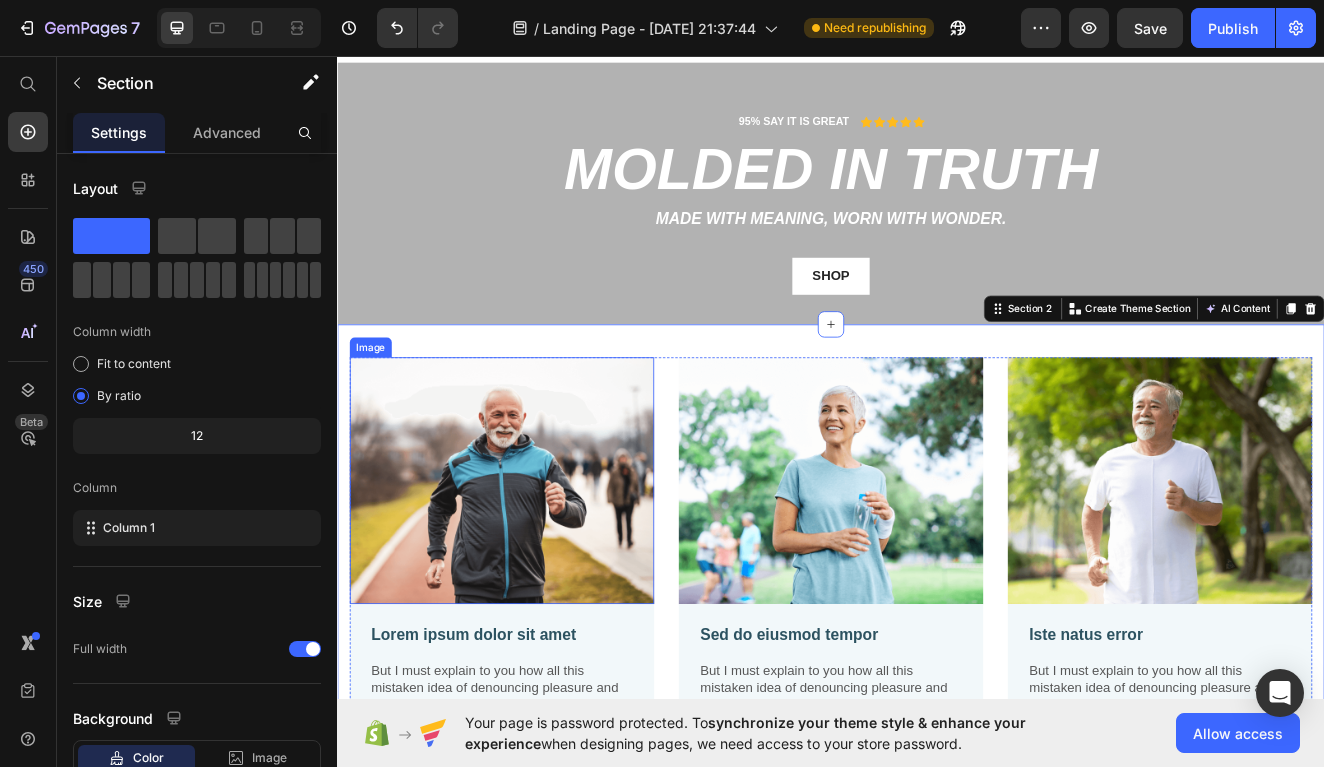 click at bounding box center (537, 573) 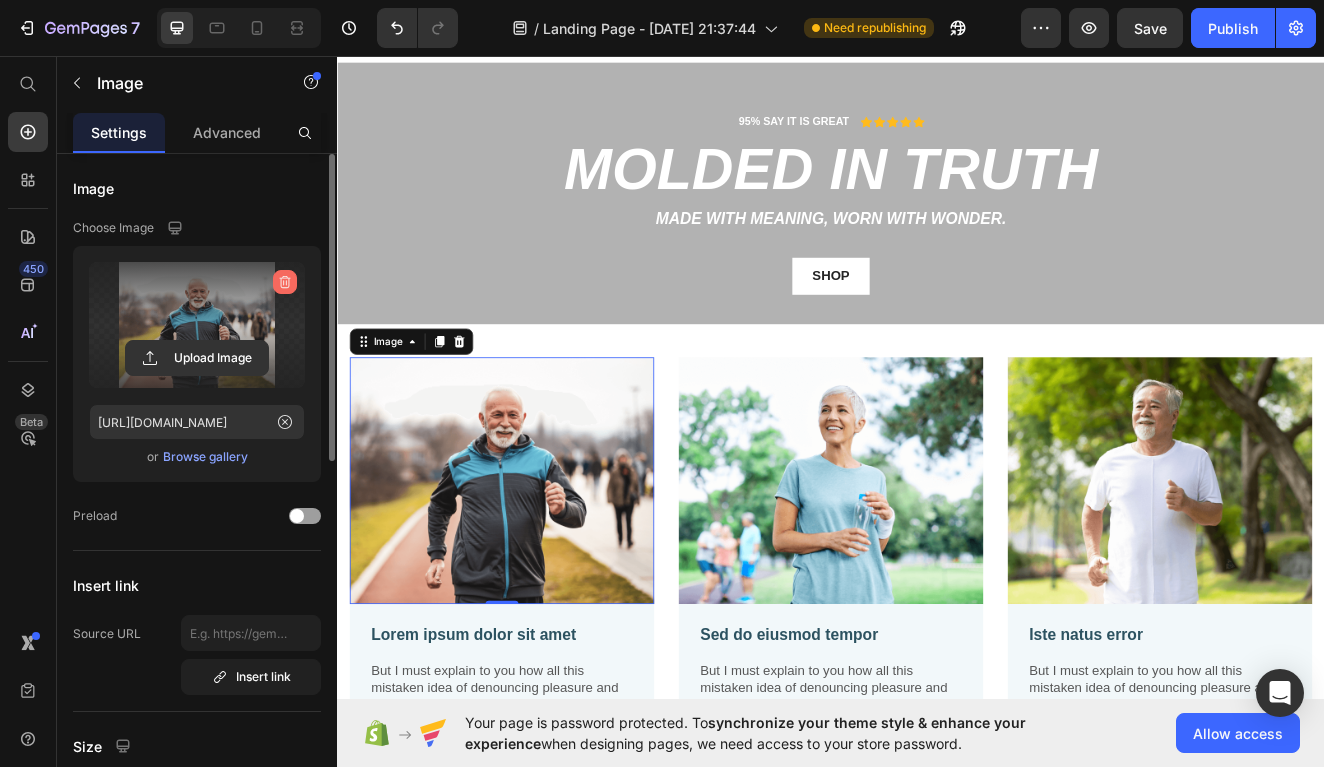 click 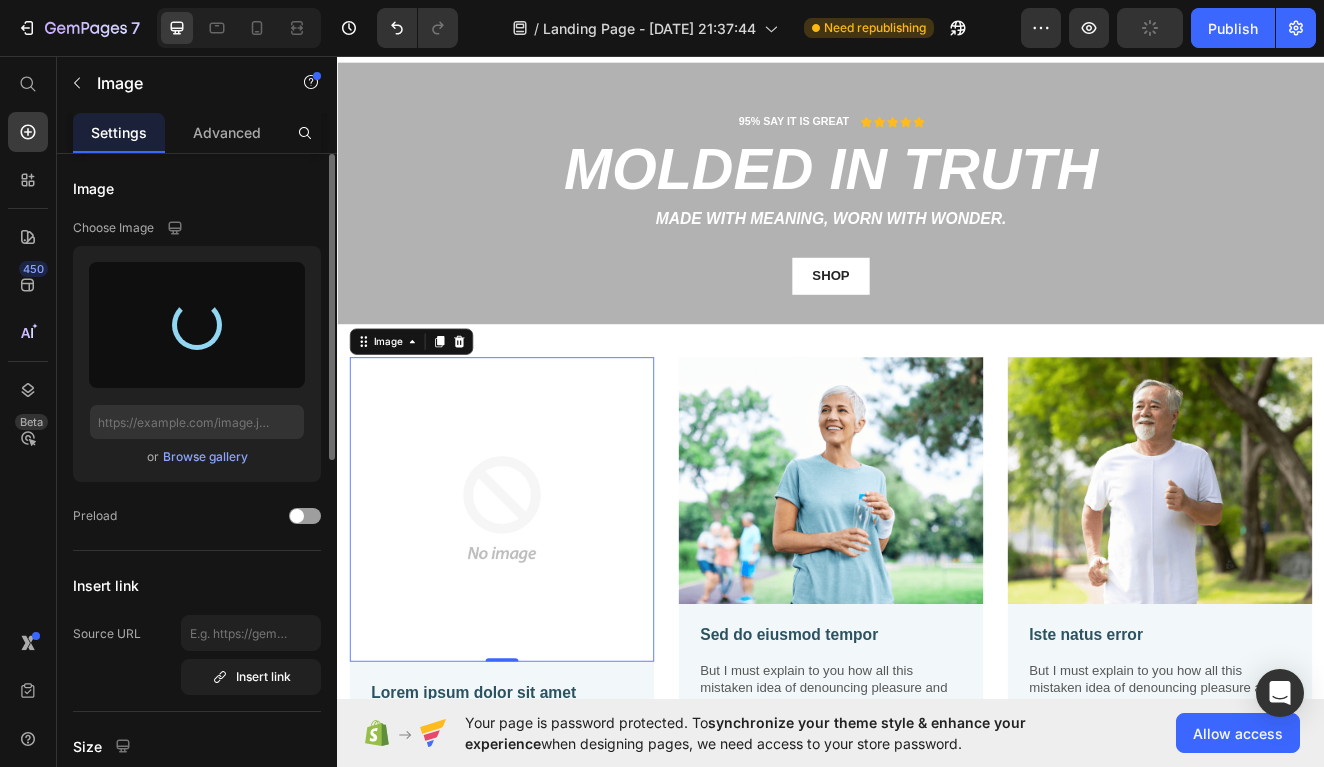 type on "https://cdn.shopify.com/s/files/1/0928/4055/8967/files/gempages_574726572351685476-7e6b7730-940f-4b3b-acff-dd4f9f650a52.jpg" 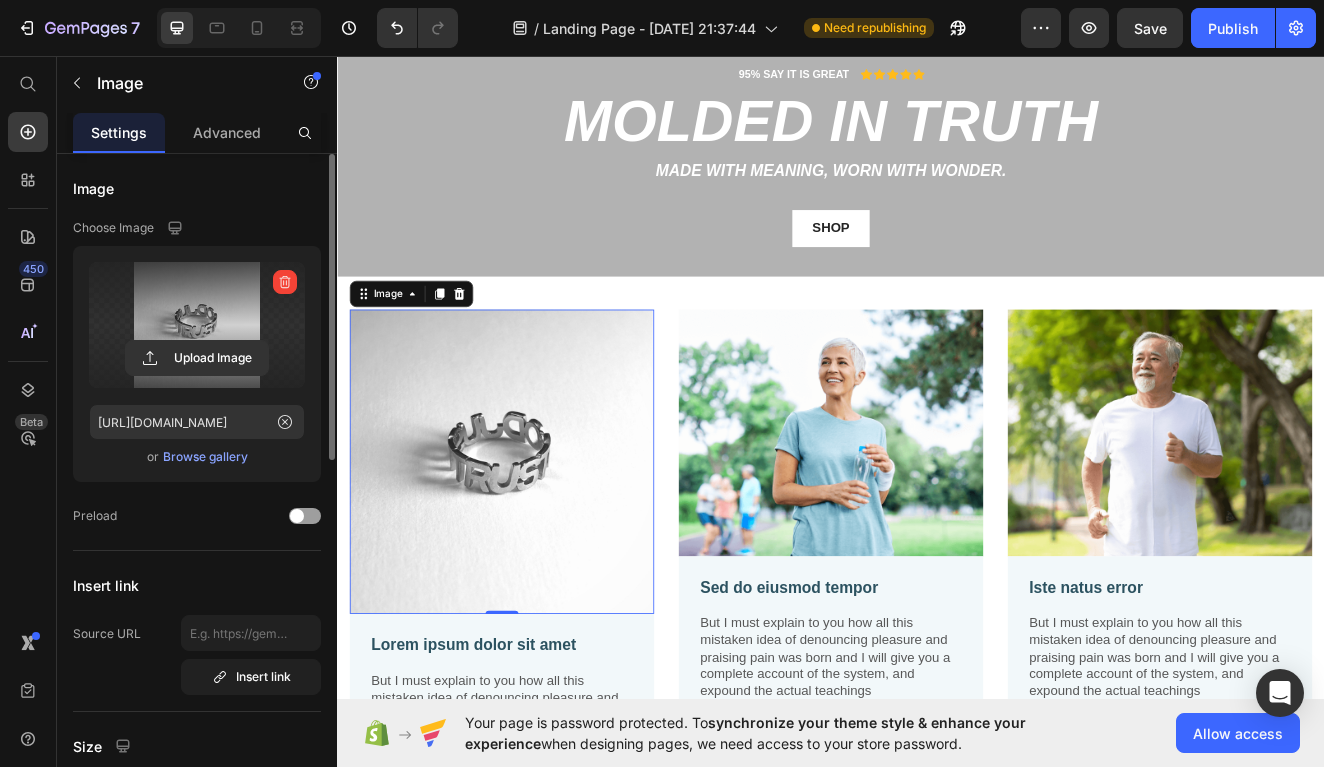 scroll, scrollTop: 120, scrollLeft: 0, axis: vertical 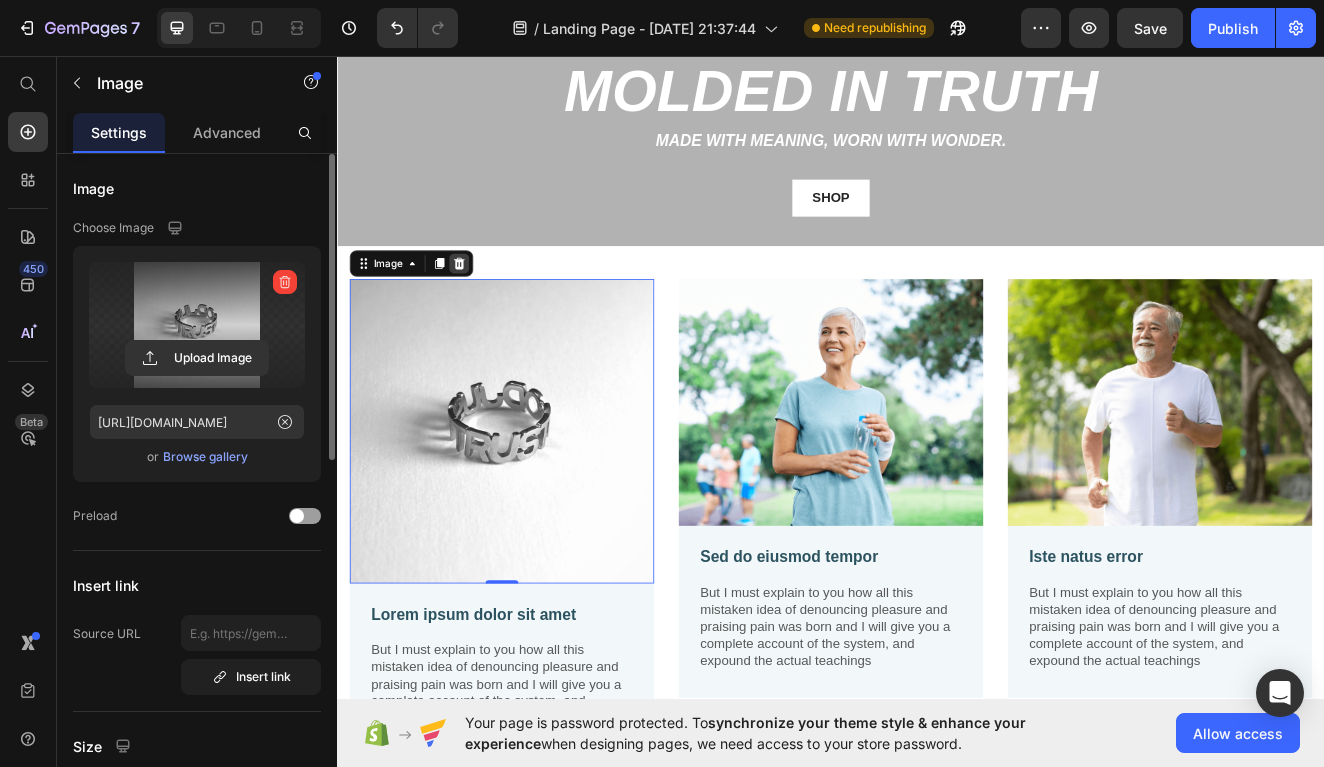 click at bounding box center [485, 309] 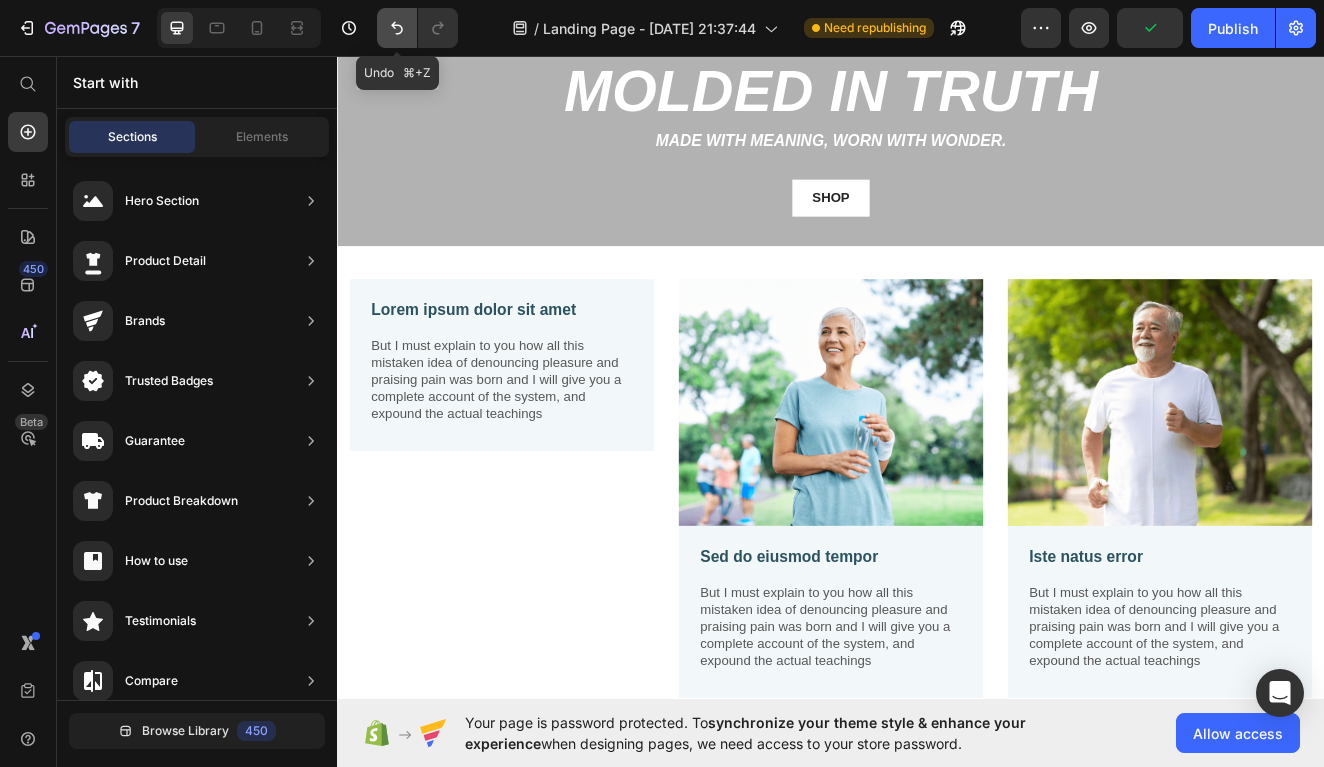 click 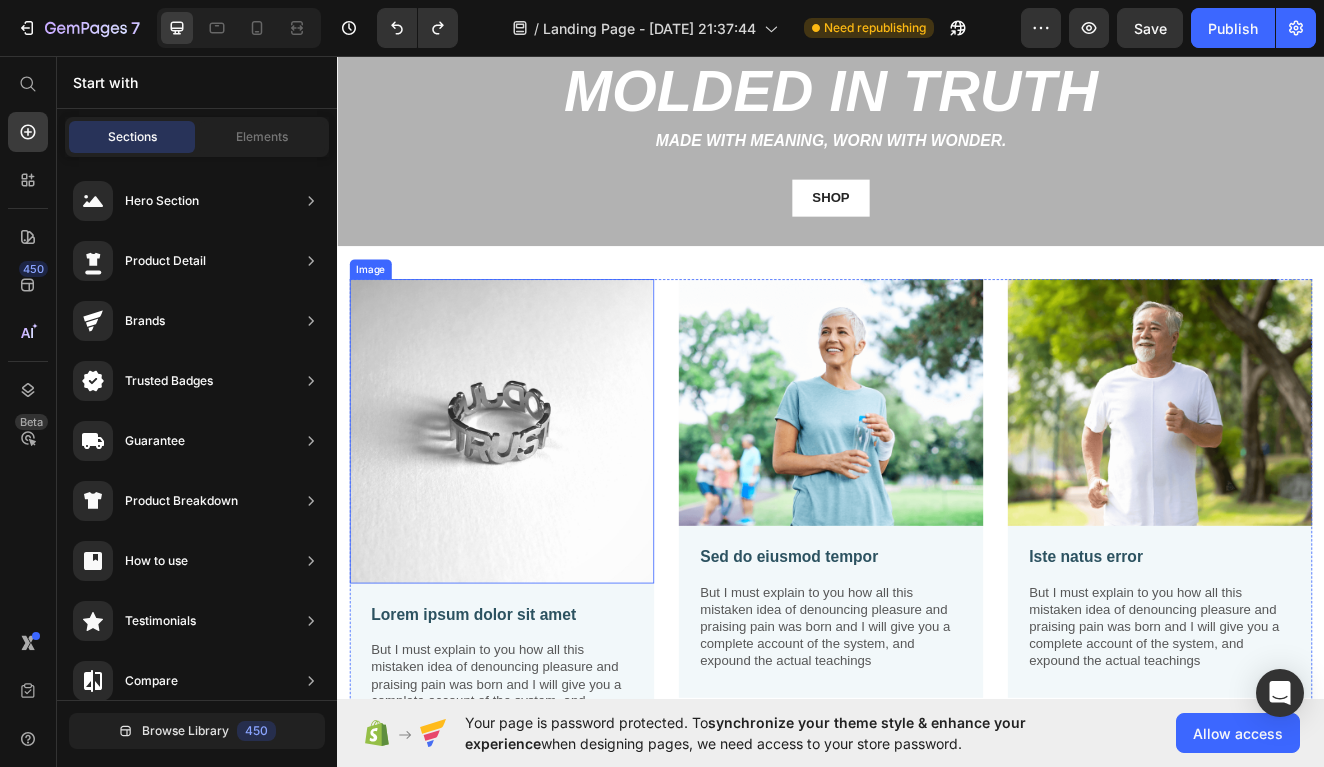 click at bounding box center [537, 513] 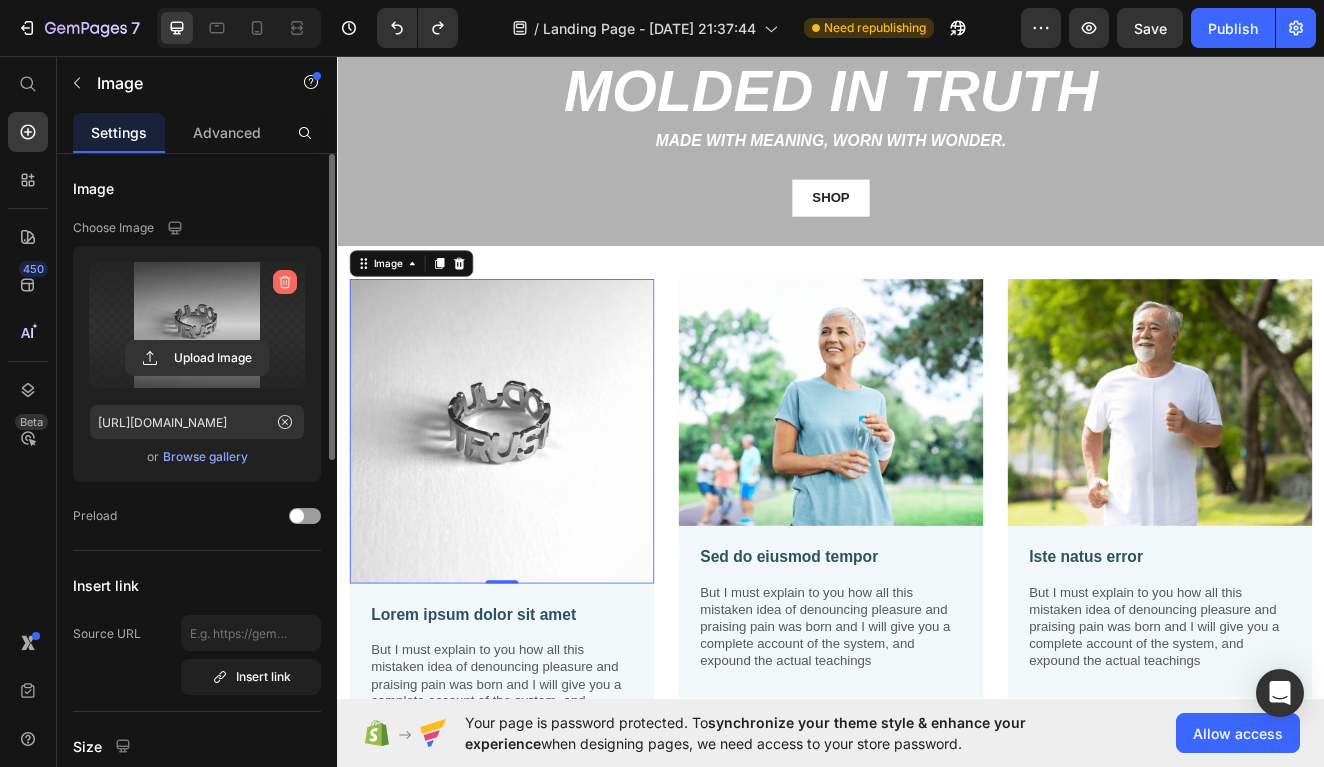 click at bounding box center (285, 282) 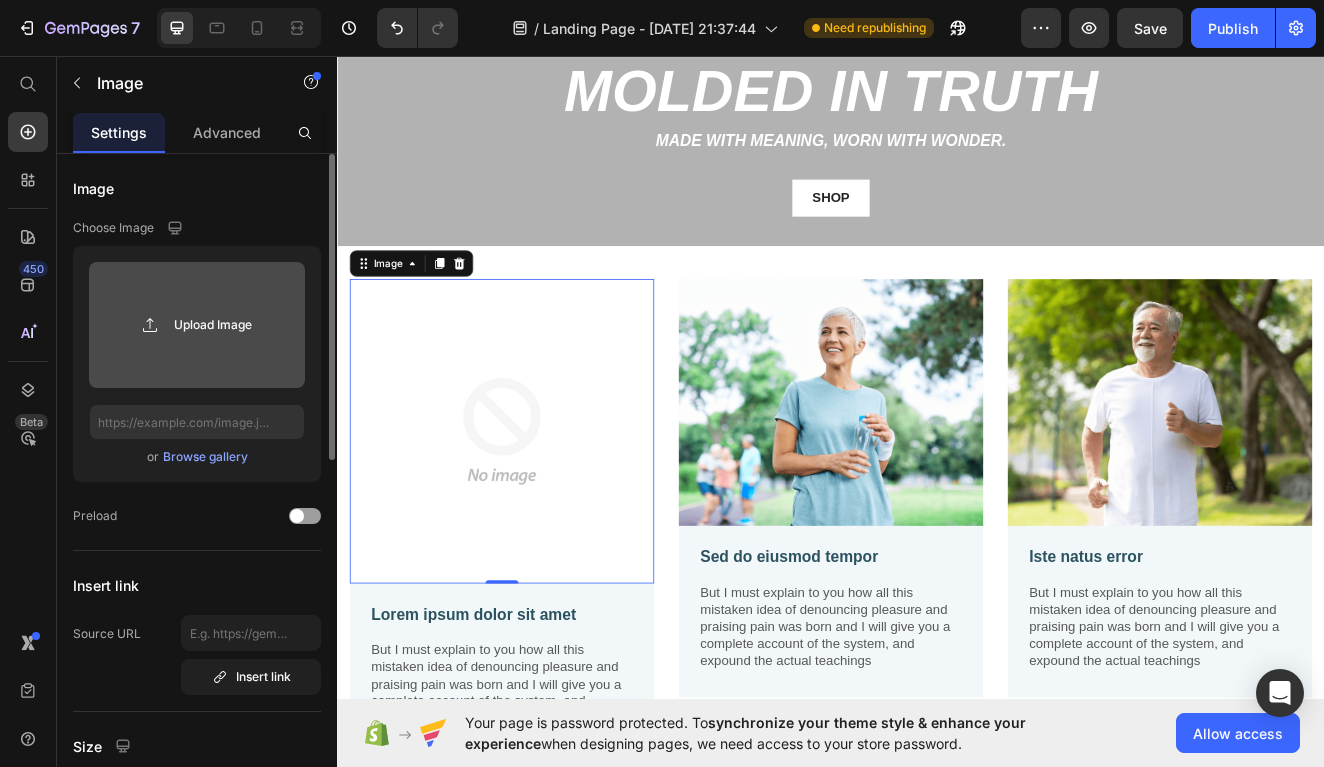 click 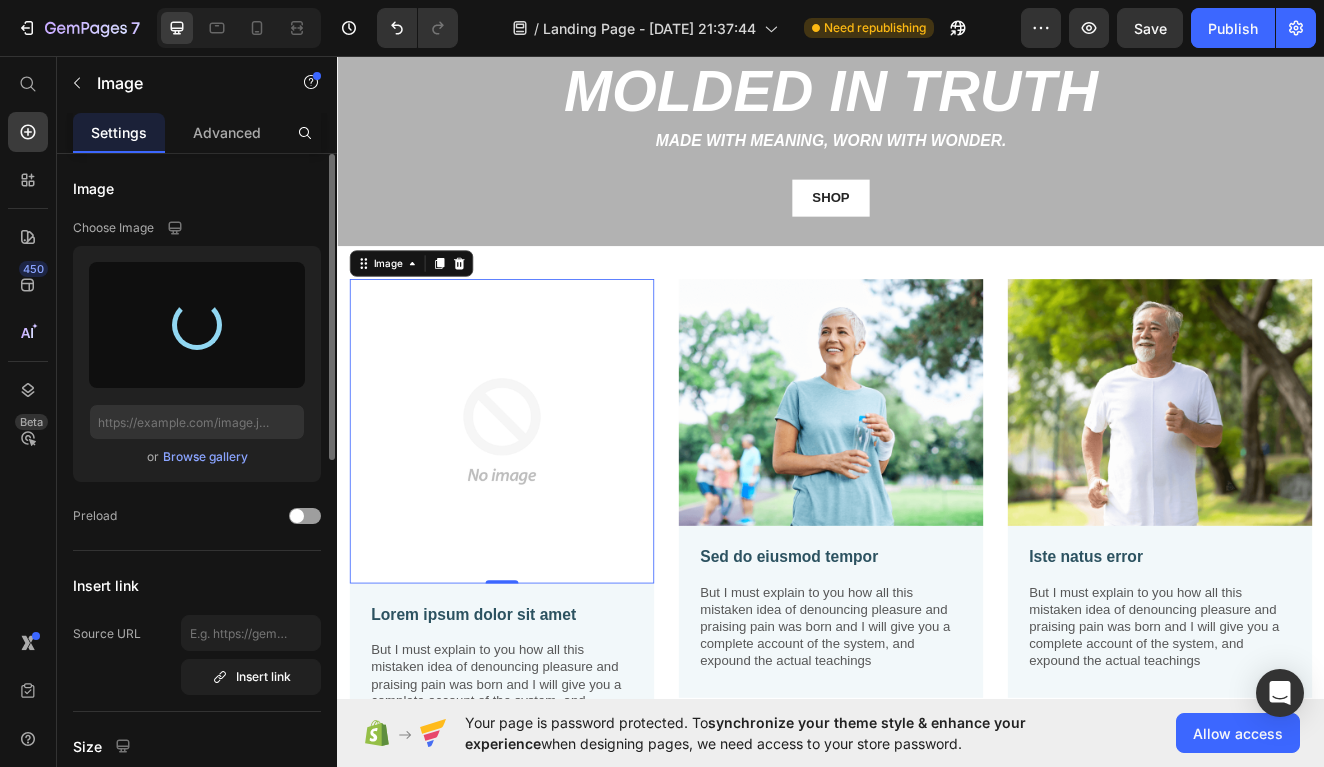 type on "https://cdn.shopify.com/s/files/1/0928/4055/8967/files/gempages_574726572351685476-92b08a22-9e8e-46ab-8cf1-30085322eecb.jpg" 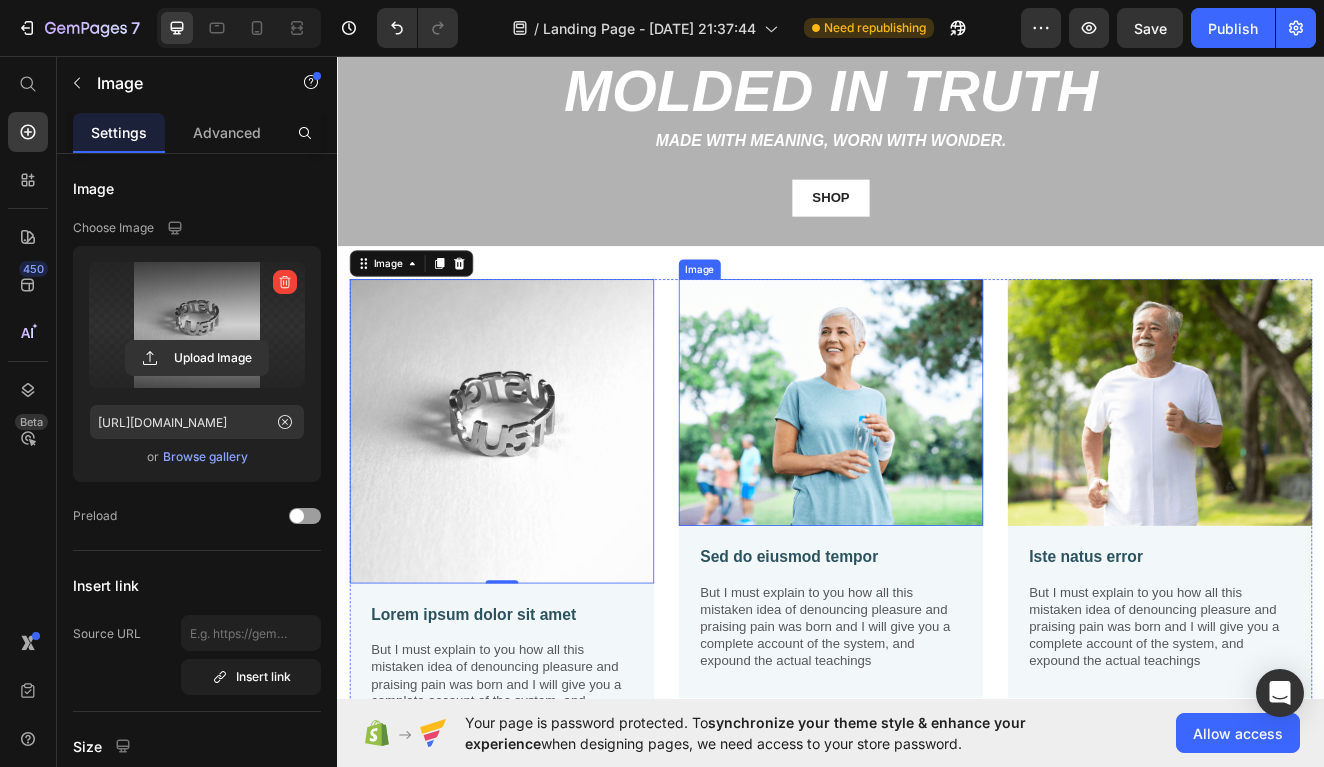 click at bounding box center (937, 478) 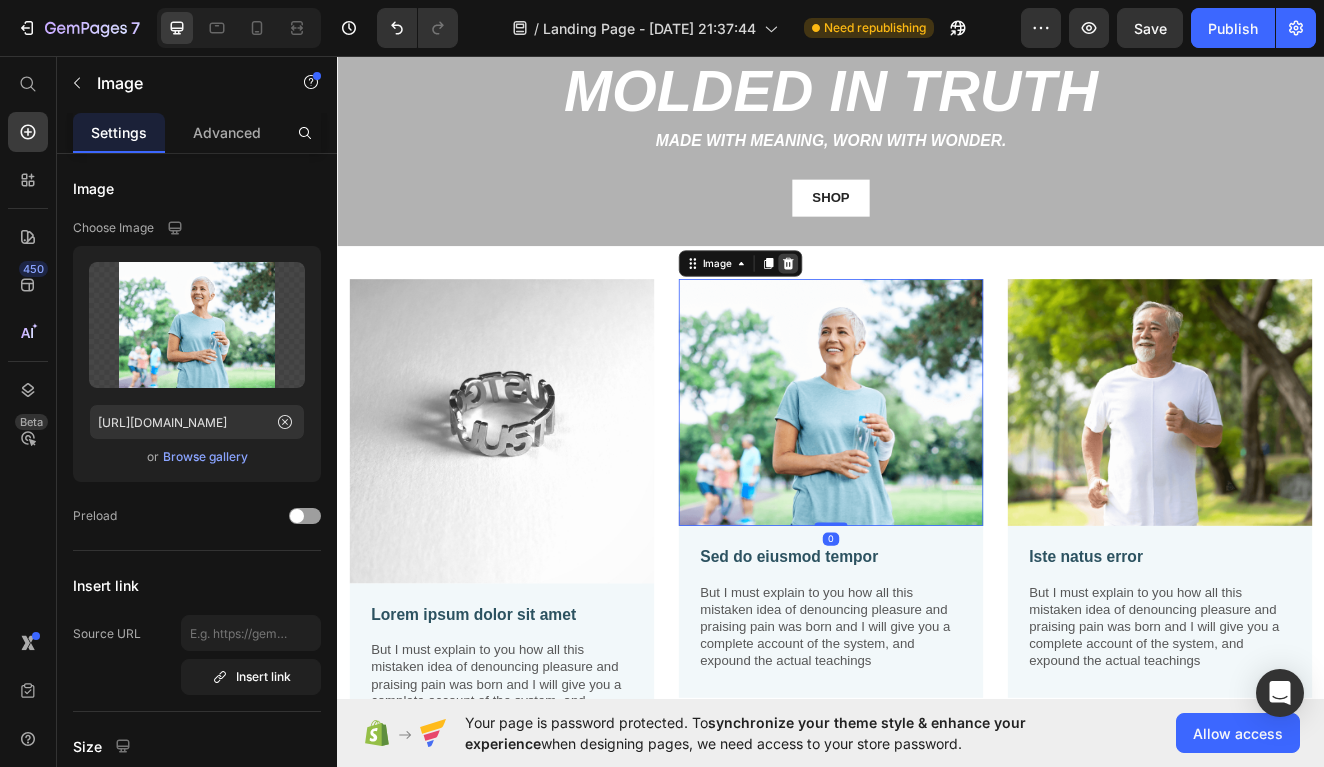 click 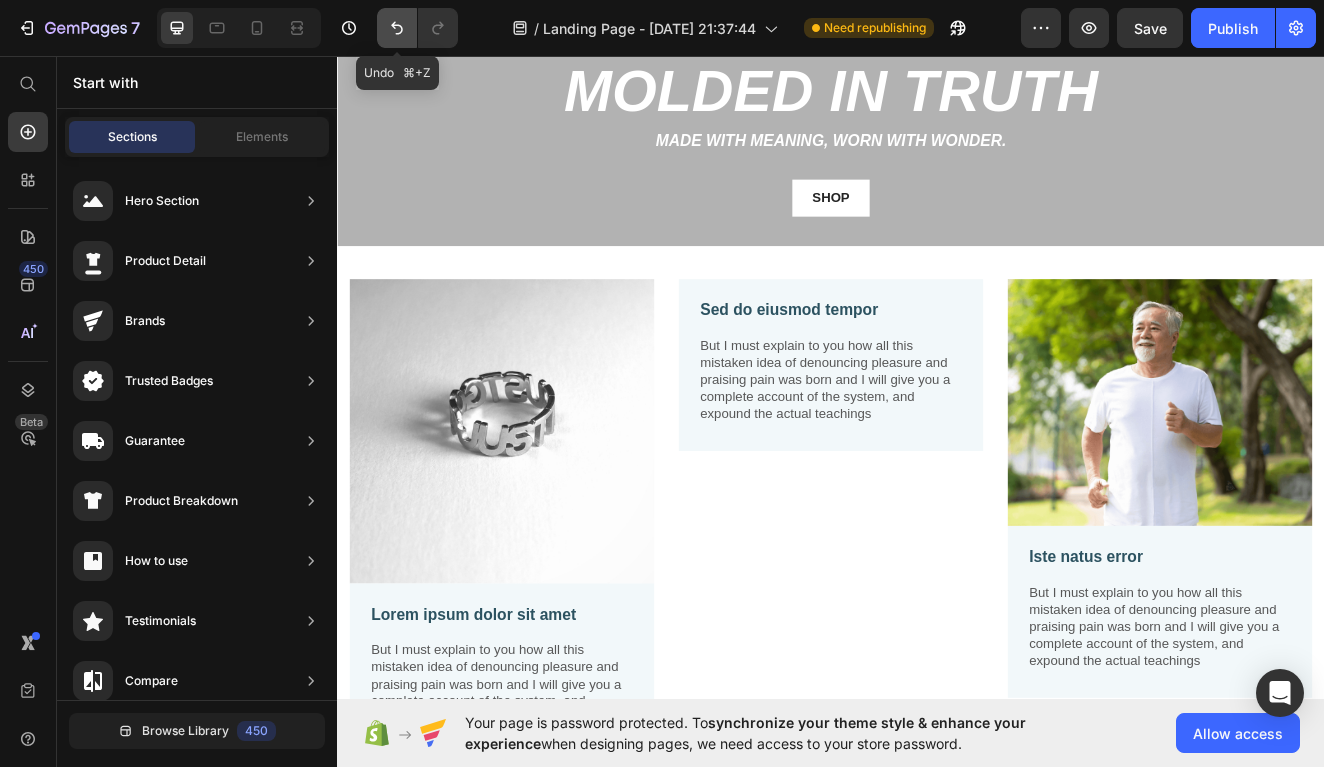 click 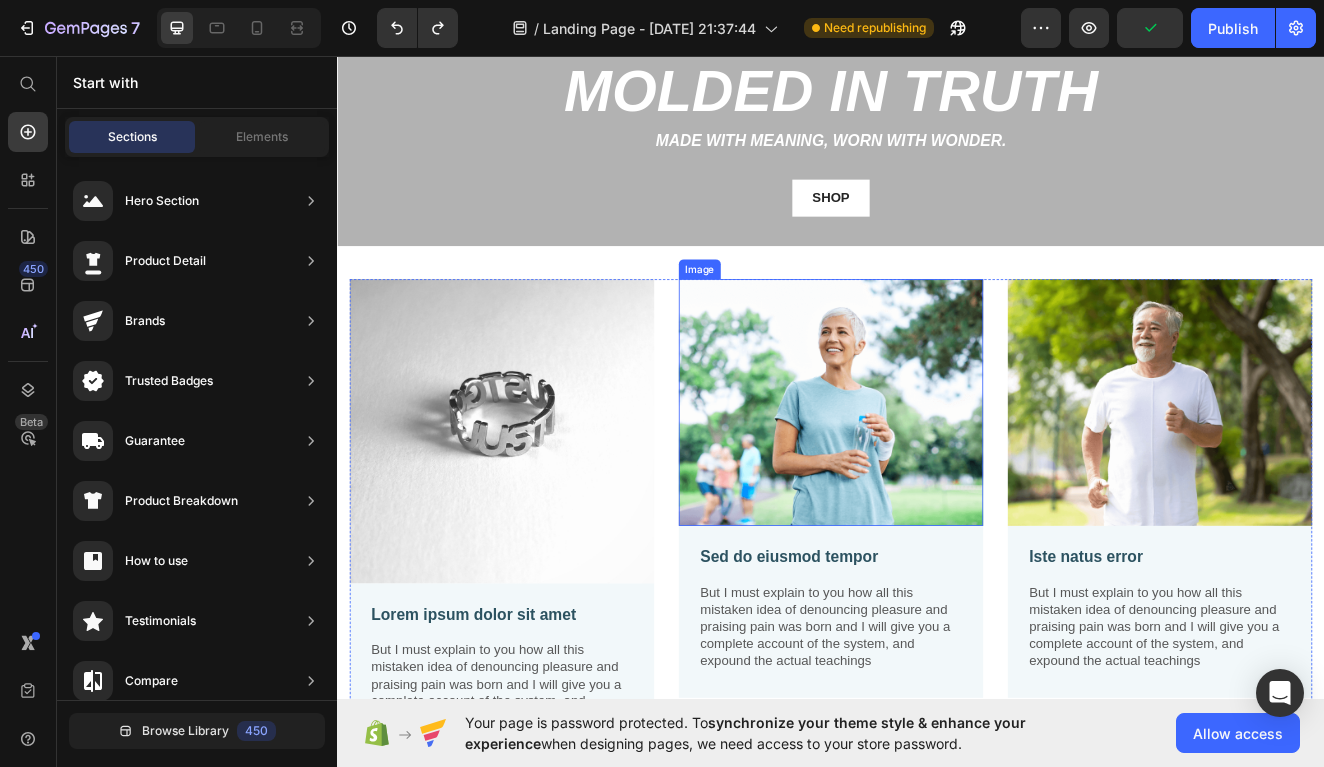 click at bounding box center [937, 478] 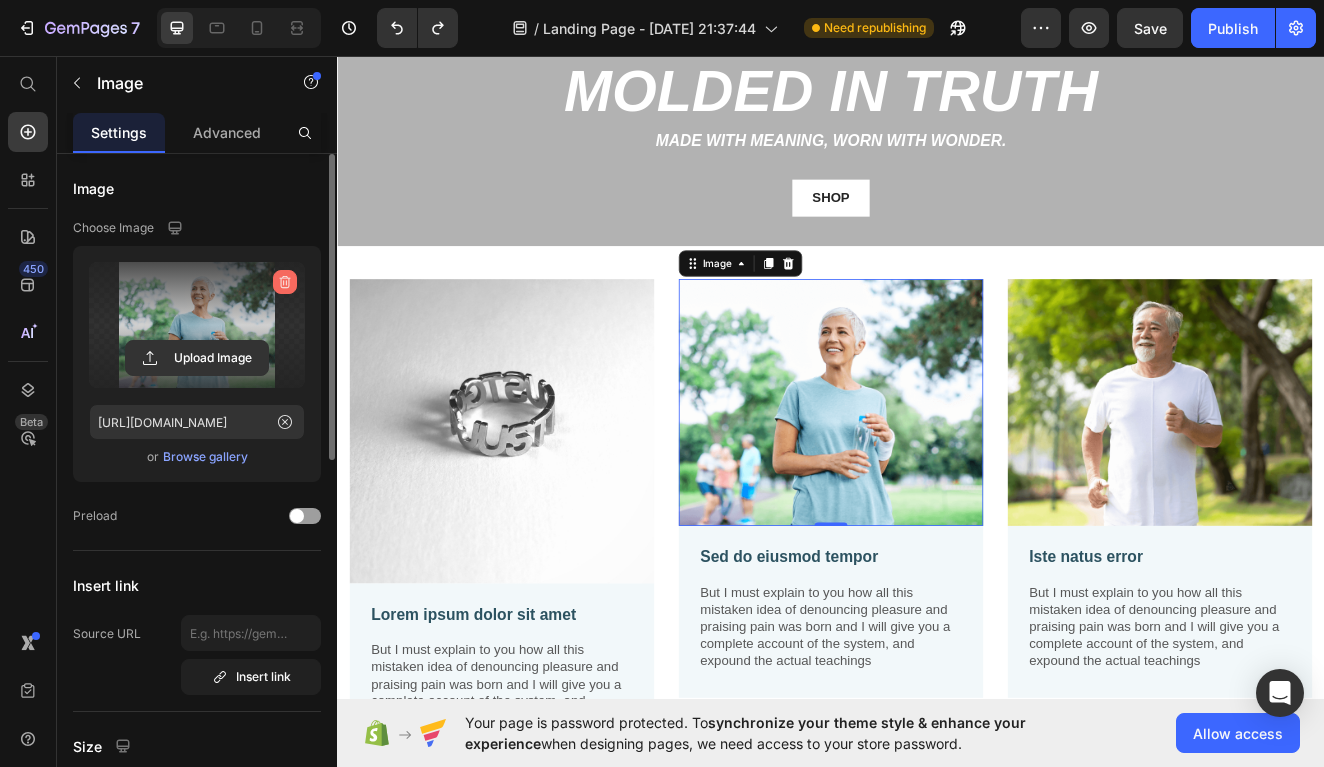 click 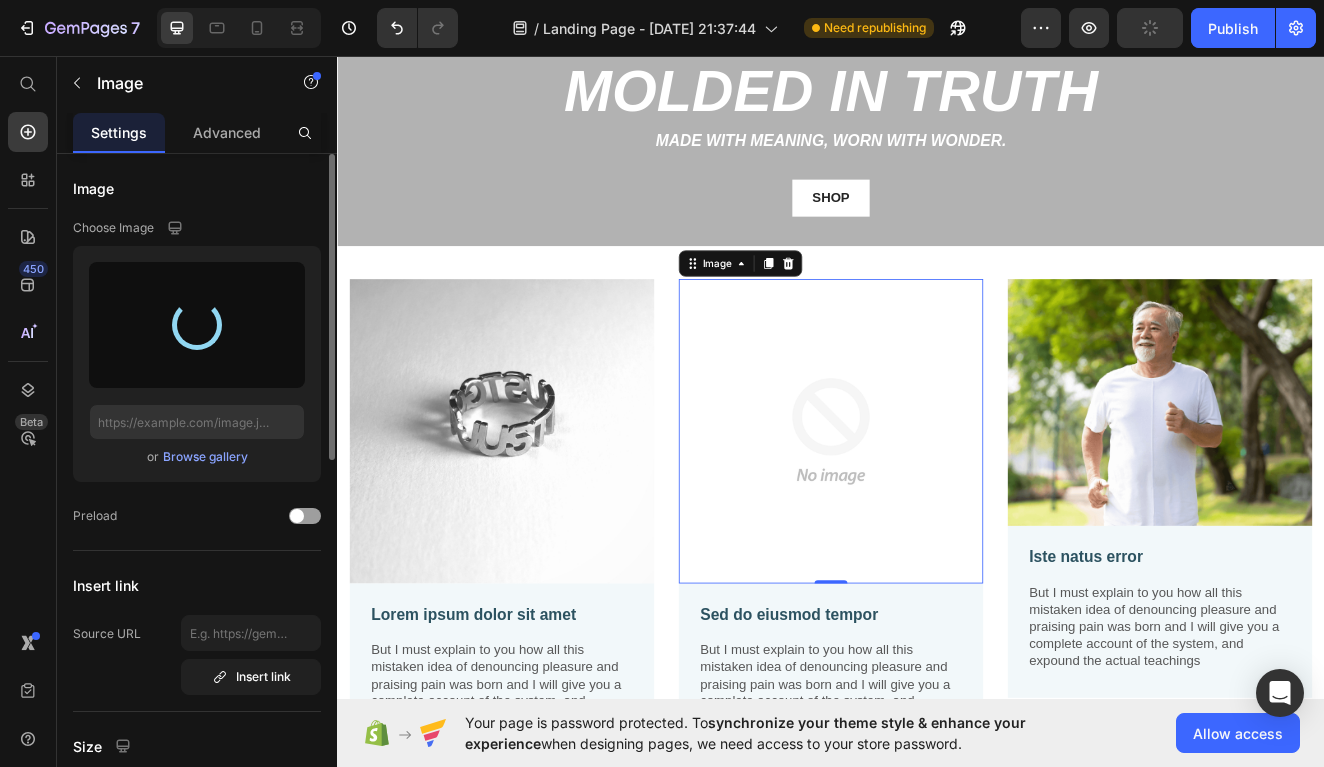 type on "https://cdn.shopify.com/s/files/1/0928/4055/8967/files/gempages_574726572351685476-7e6b7730-940f-4b3b-acff-dd4f9f650a52.jpg" 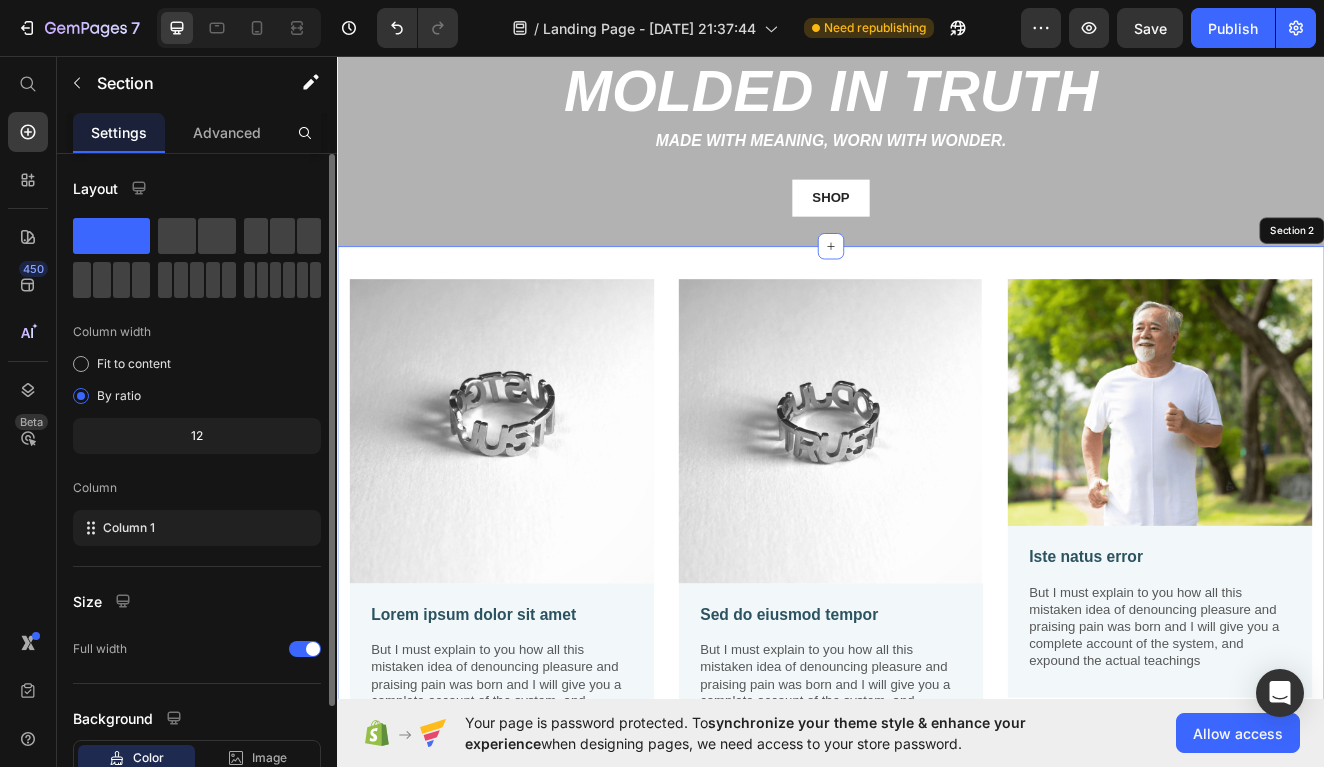 click on "Image Lorem ipsum dolor sit amet Text Block But I must explain to you how all this mistaken idea of denouncing pleasure and praising pain was born and I will give you a complete account of the system, and expound the actual teachings Text Block Row Image   0 Sed do eiusmod tempor Text Block But I must explain to you how all this mistaken idea of denouncing pleasure and praising pain was born and I will give you a complete account of the system, and expound the actual teachings Text Block Row Image Iste natus error Text Block But I must explain to you how all this mistaken idea of denouncing pleasure and praising pain was born and I will give you a complete account of the system, and expound the actual teachings Text Block Row Row Section 2" at bounding box center [937, 637] 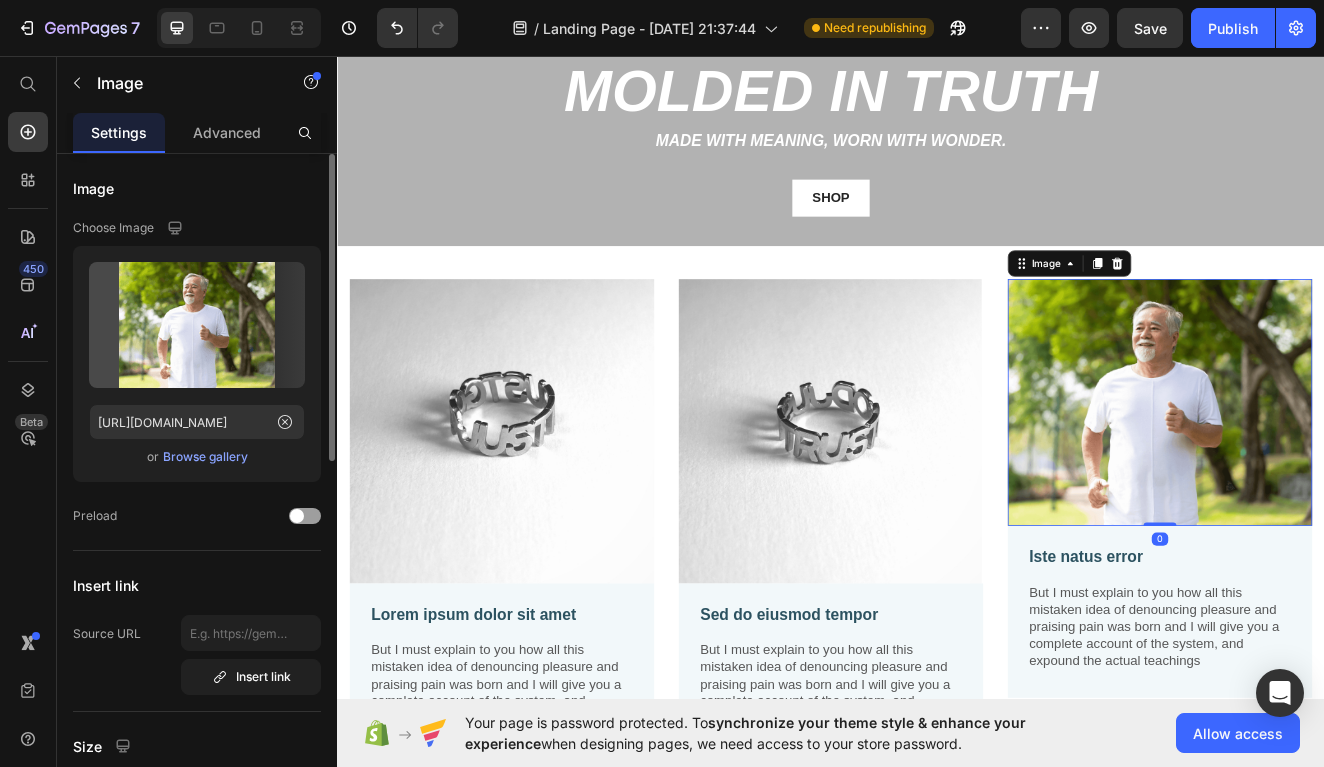 click at bounding box center (1337, 478) 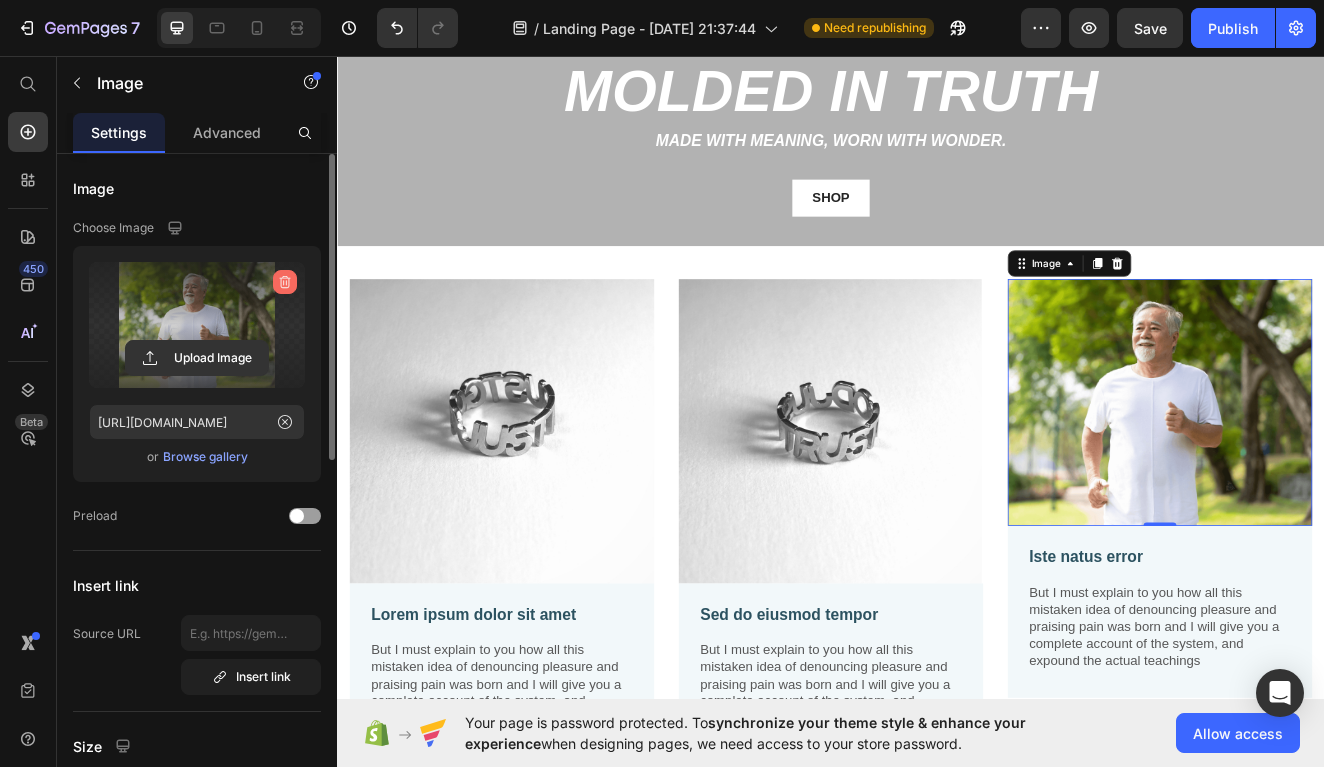 click 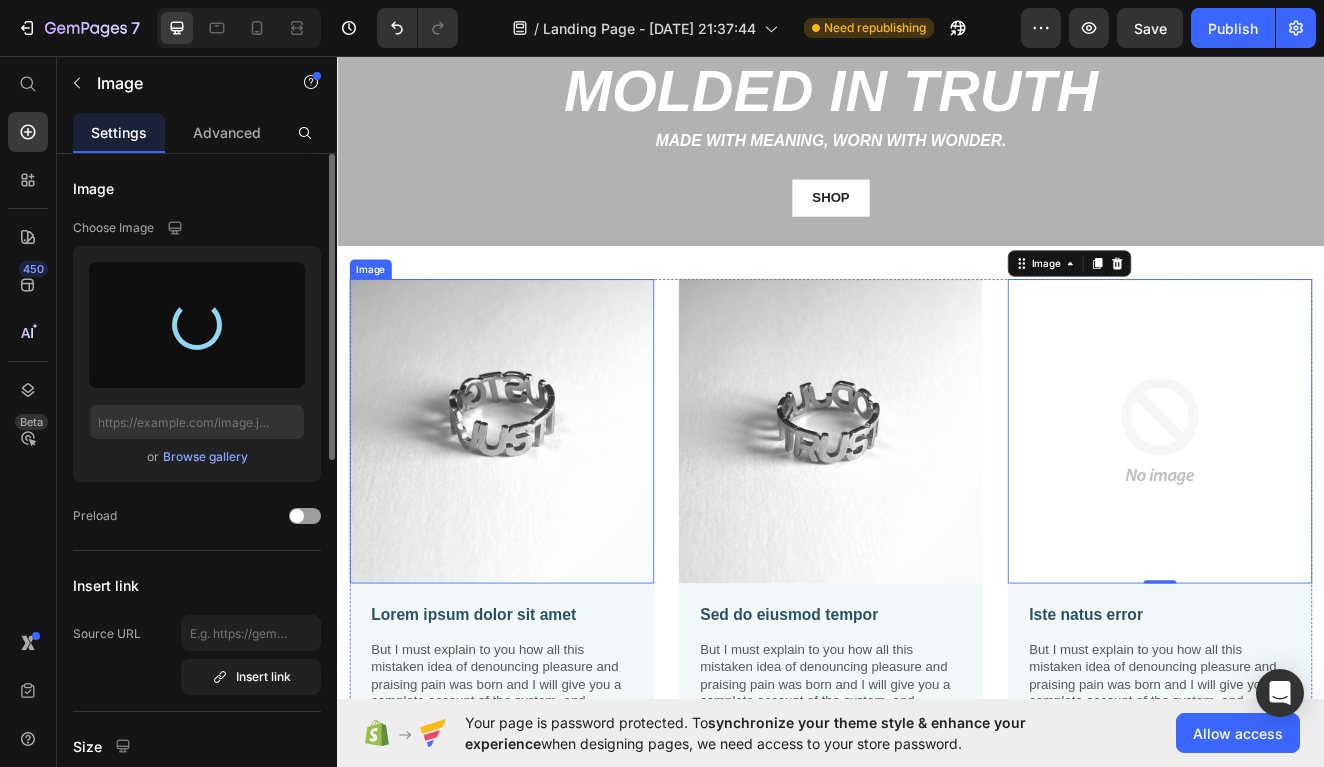 type on "https://cdn.shopify.com/s/files/1/0928/4055/8967/files/gempages_574726572351685476-180889b9-1bce-450c-a942-340828966989.jpg" 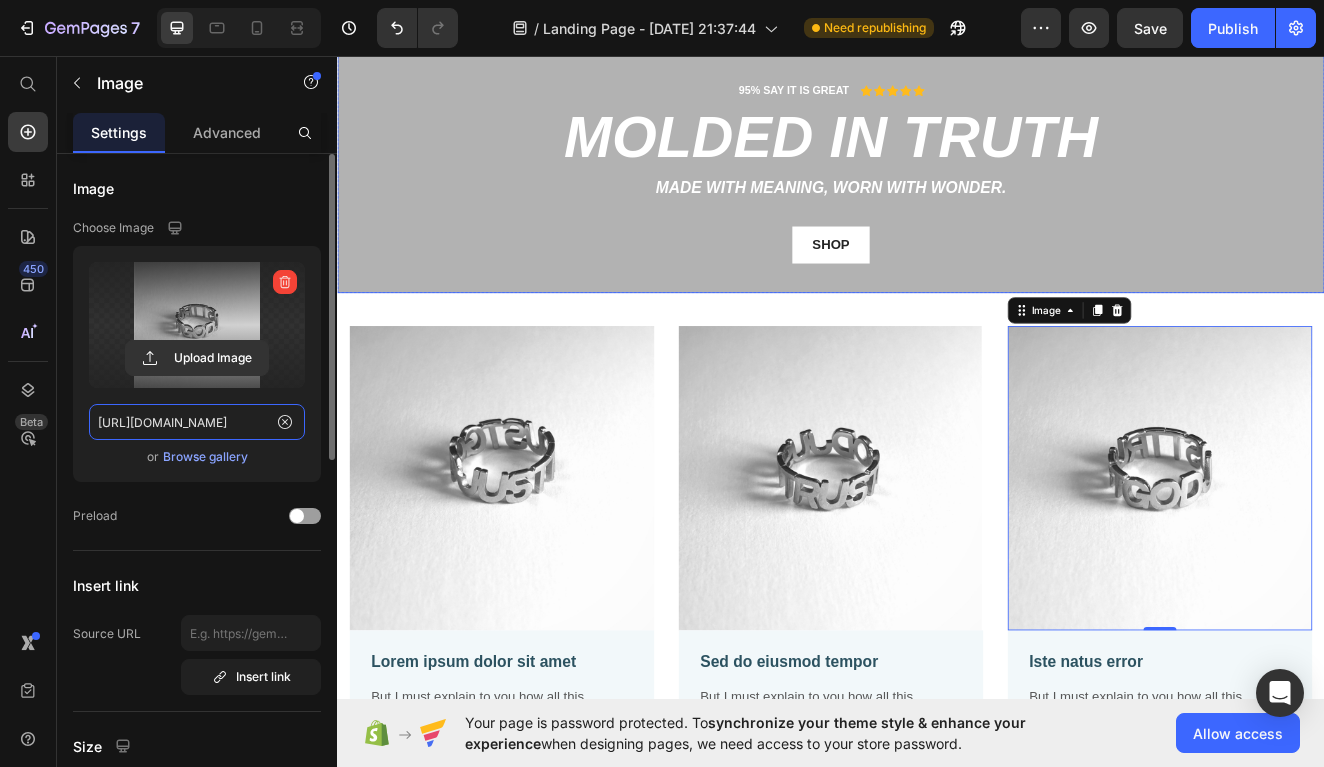 scroll, scrollTop: 65, scrollLeft: 0, axis: vertical 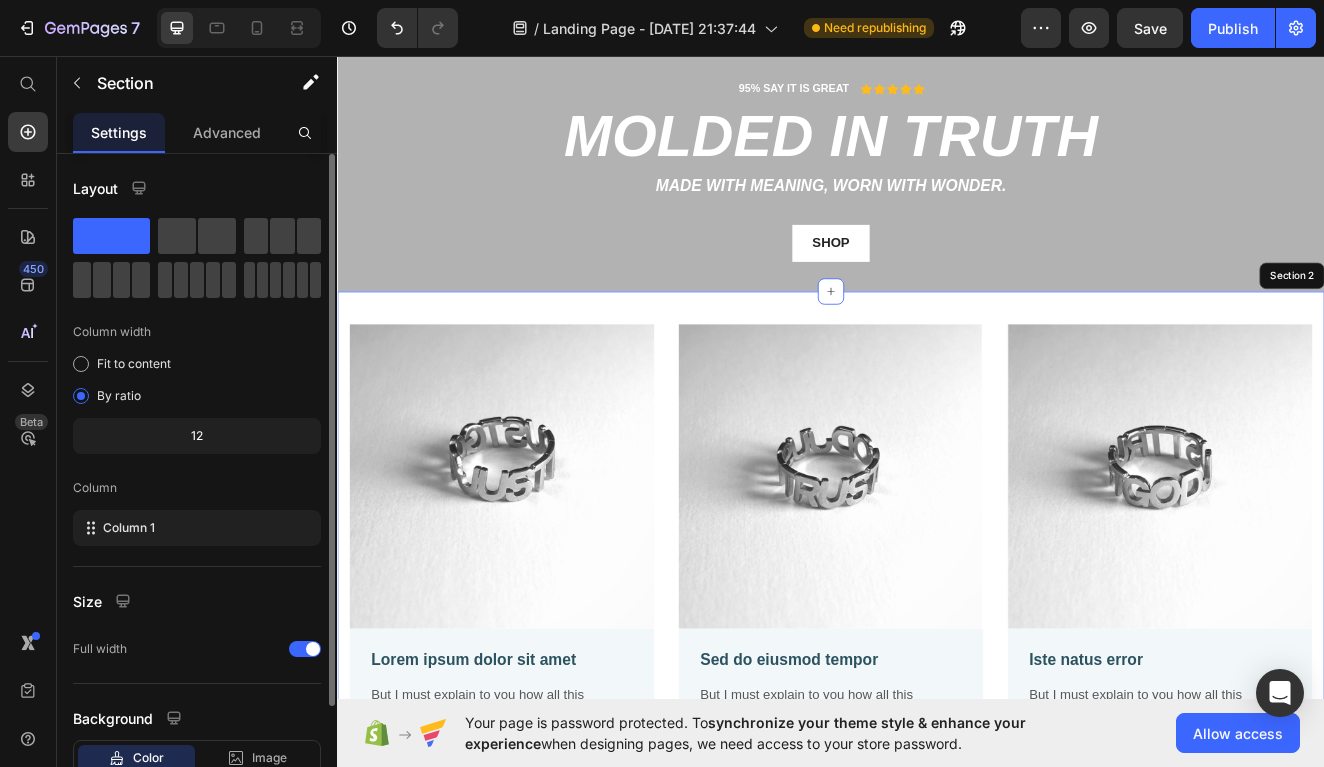 click on "Image Lorem ipsum dolor sit amet Text Block But I must explain to you how all this mistaken idea of denouncing pleasure and praising pain was born and I will give you a complete account of the system, and expound the actual teachings Text Block Row Image Sed do eiusmod tempor Text Block But I must explain to you how all this mistaken idea of denouncing pleasure and praising pain was born and I will give you a complete account of the system, and expound the actual teachings Text Block Row Image   0 Iste natus error Text Block But I must explain to you how all this mistaken idea of denouncing pleasure and praising pain was born and I will give you a complete account of the system, and expound the actual teachings Text Block Row Row Section 2" at bounding box center [937, 692] 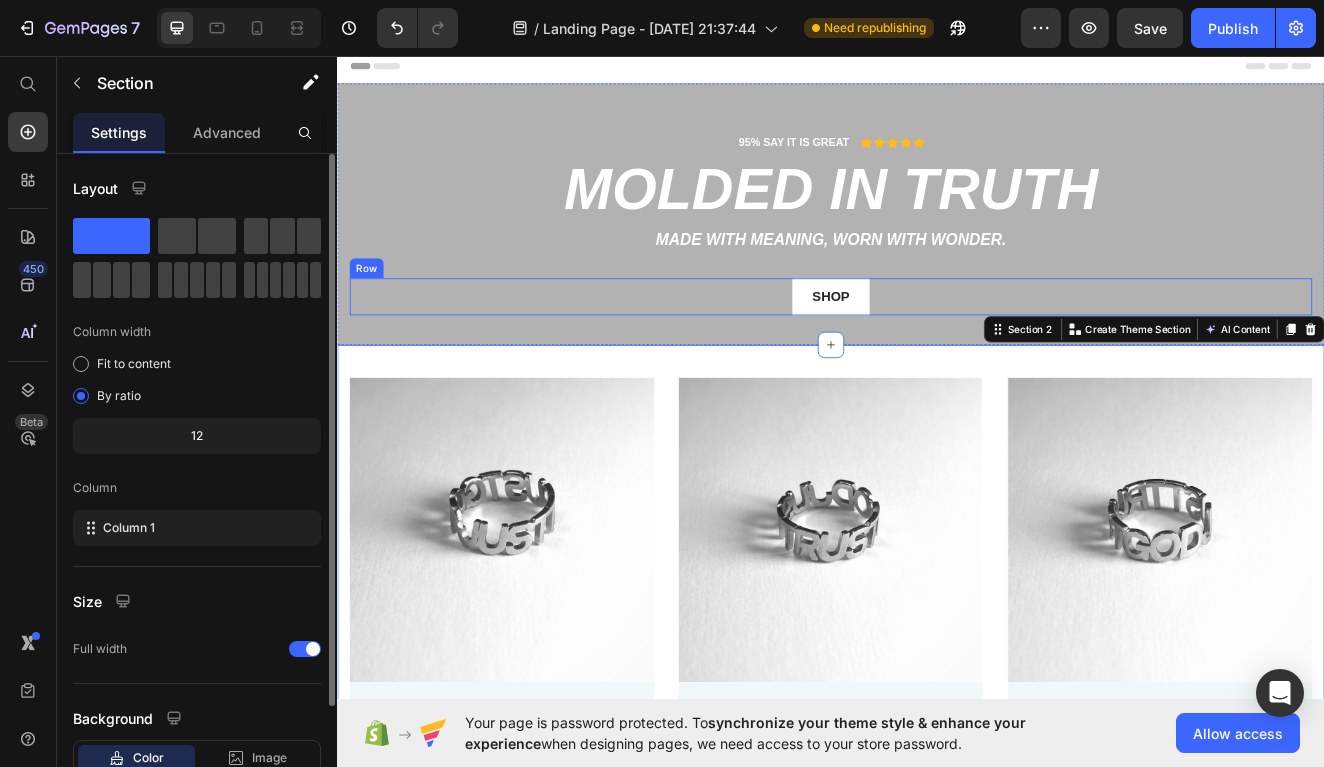 scroll, scrollTop: 0, scrollLeft: 0, axis: both 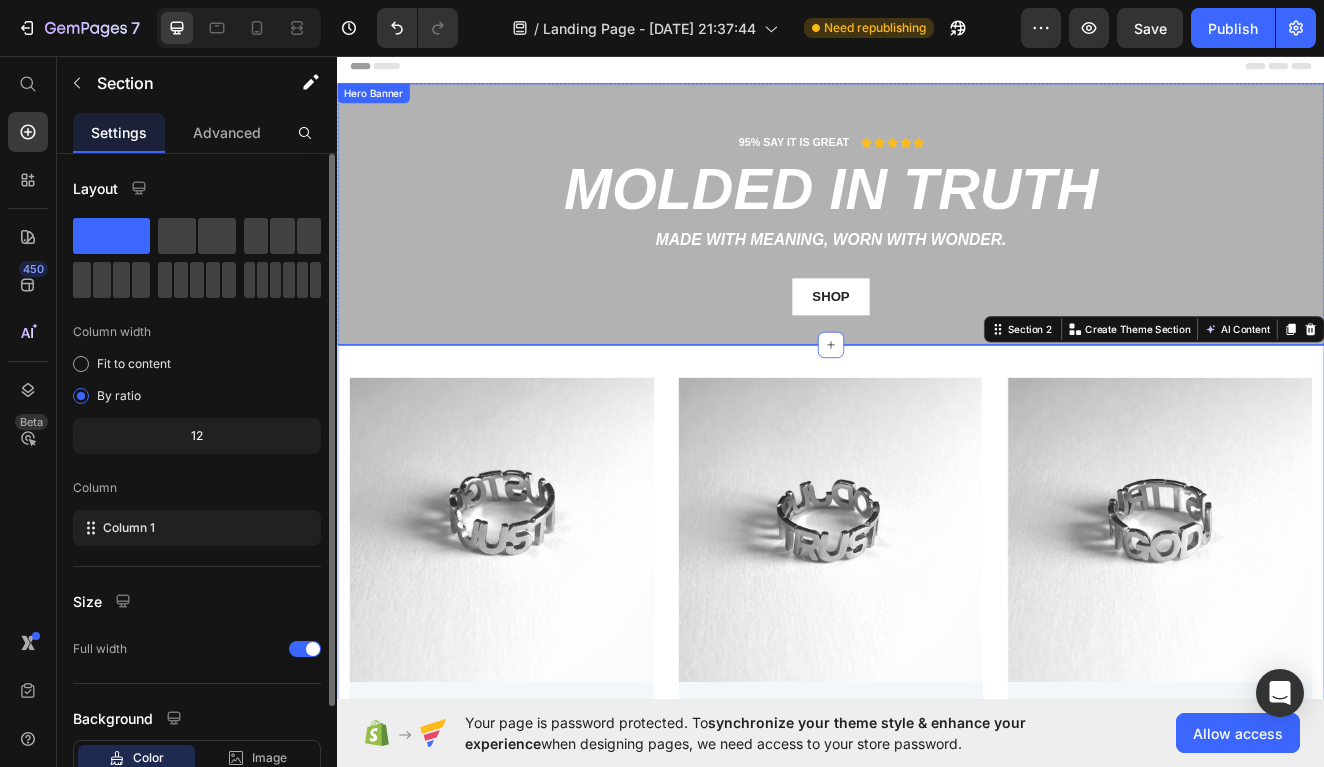 click on "95% SAY IT IS GREAT Text Block Icon Icon Icon Icon Icon Icon List Row" at bounding box center [937, 162] 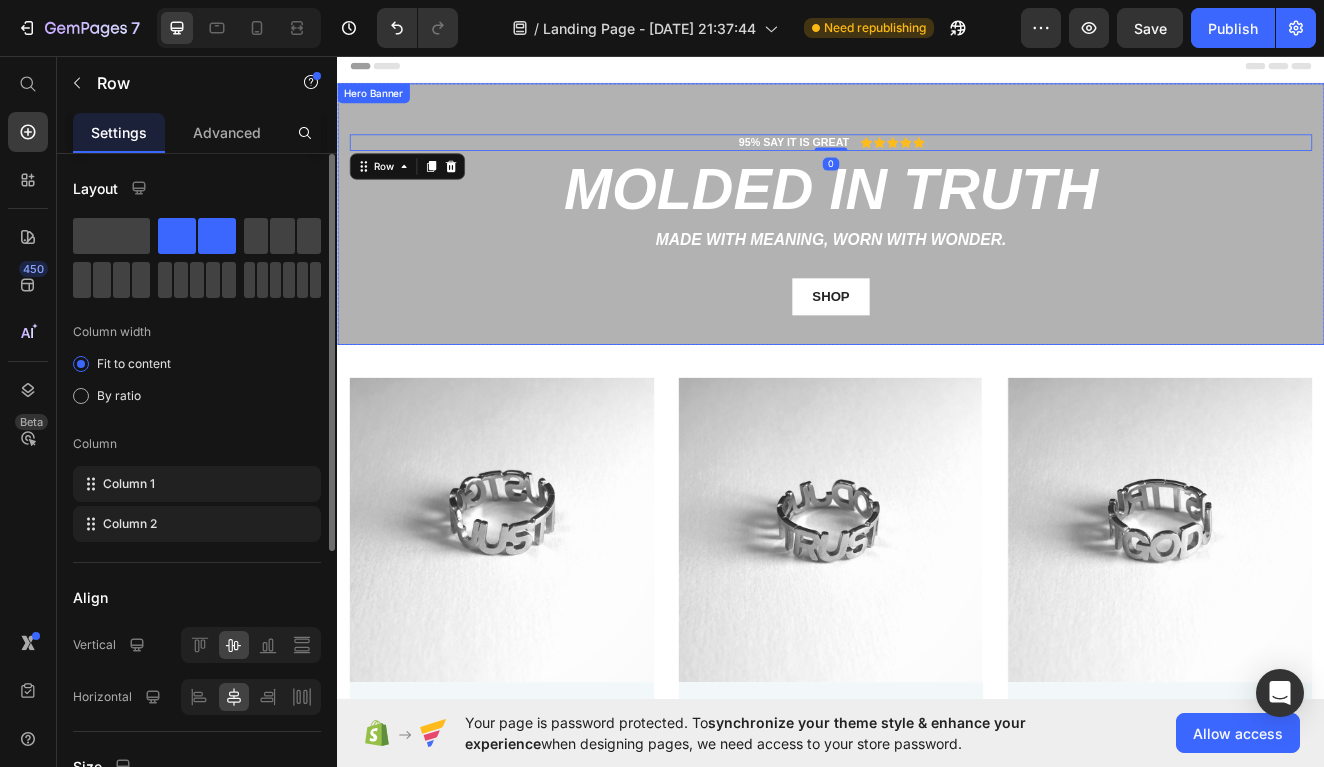 click on "95% SAY IT IS GREAT Text Block Icon Icon Icon Icon Icon Icon List Row   0 molded in truth Heading Made with meaning, worn with wonder. Text Block shop Button Row" at bounding box center (937, 249) 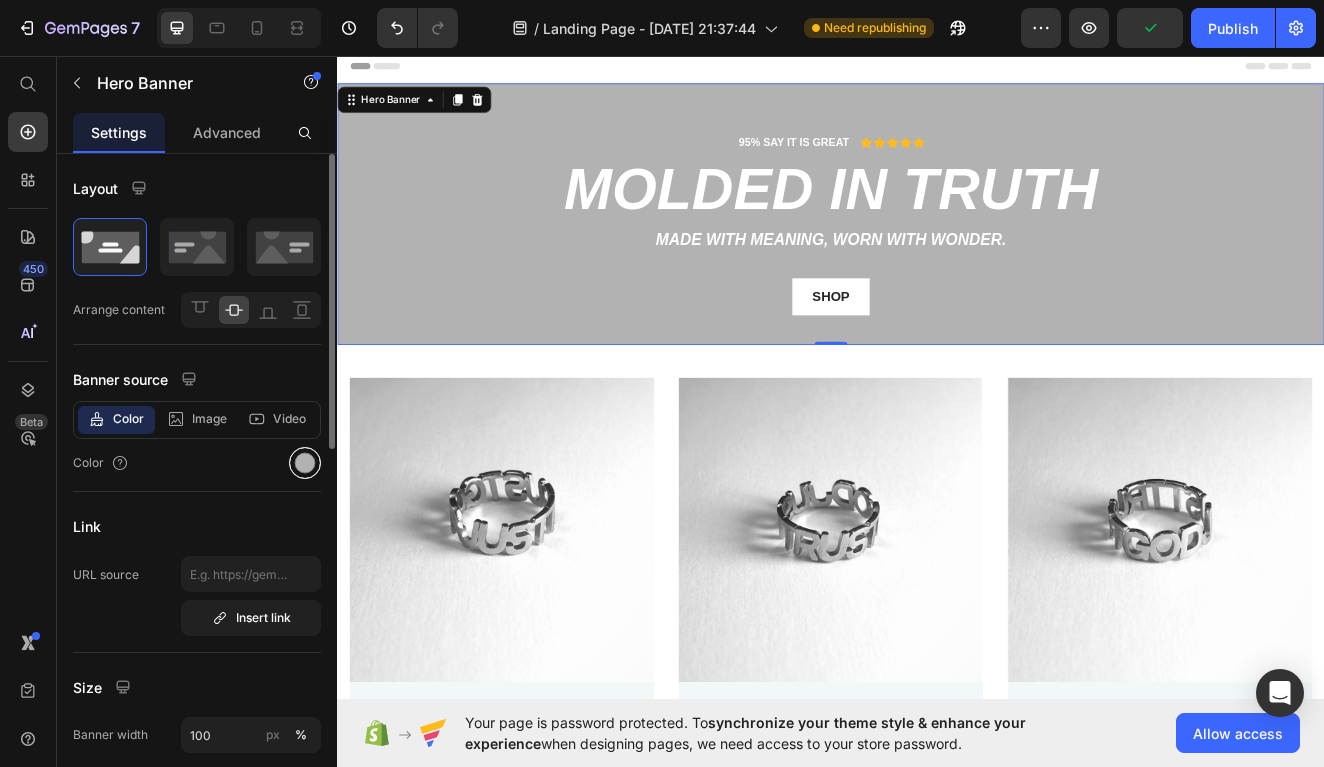 click at bounding box center (305, 463) 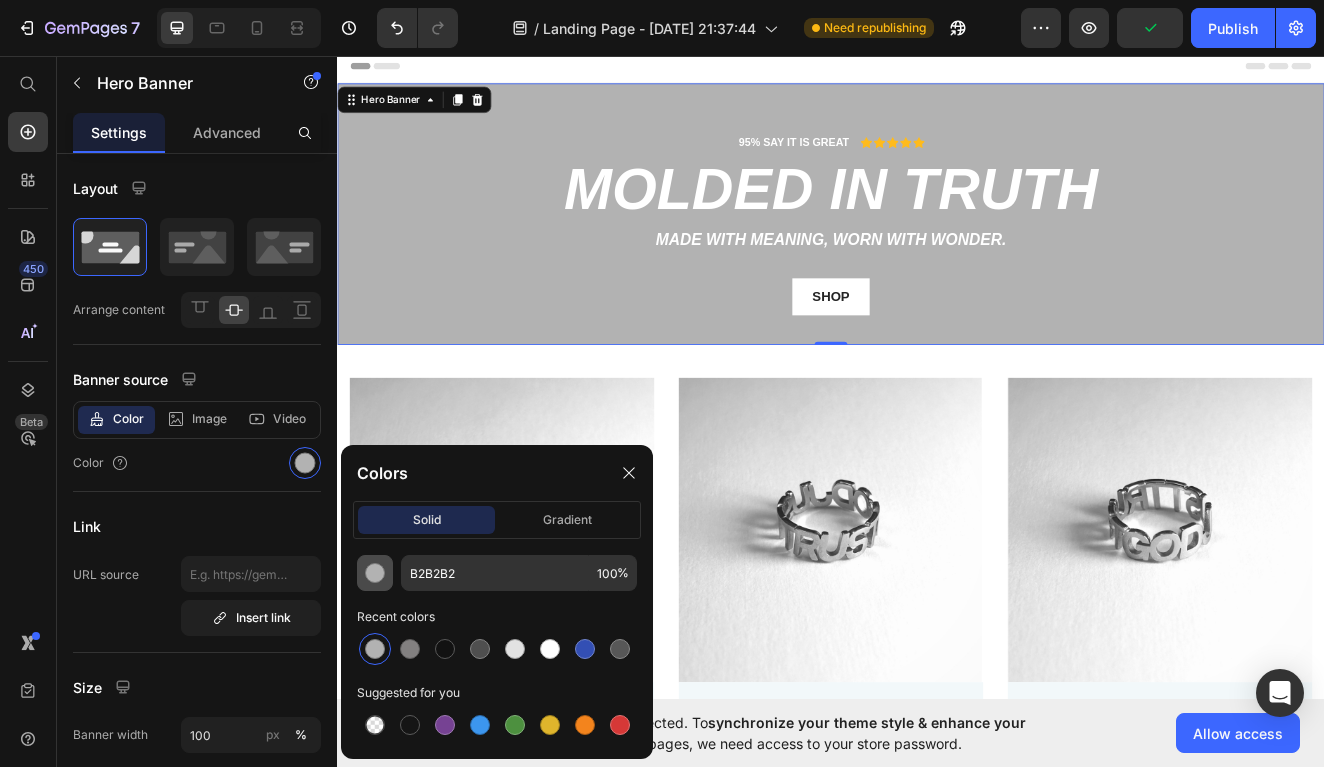 click at bounding box center (375, 573) 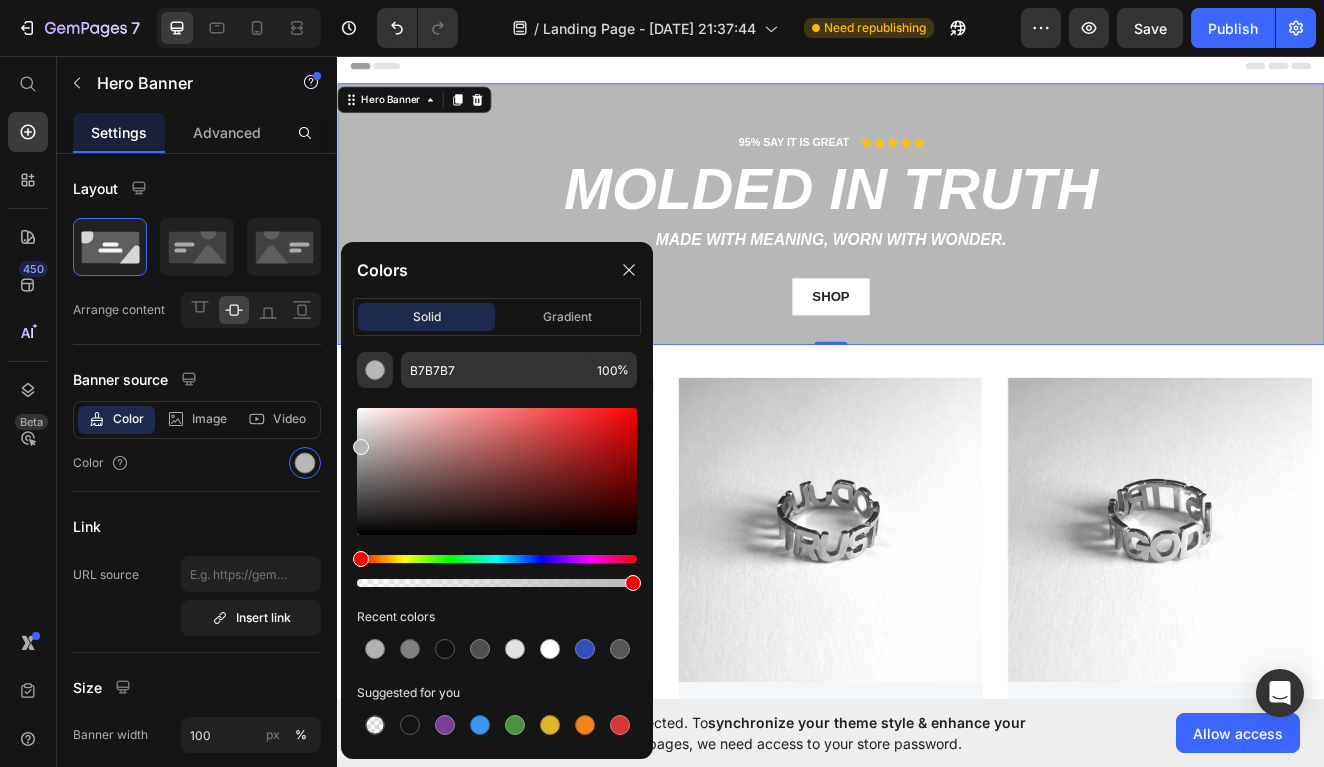 drag, startPoint x: 357, startPoint y: 447, endPoint x: 345, endPoint y: 443, distance: 12.649111 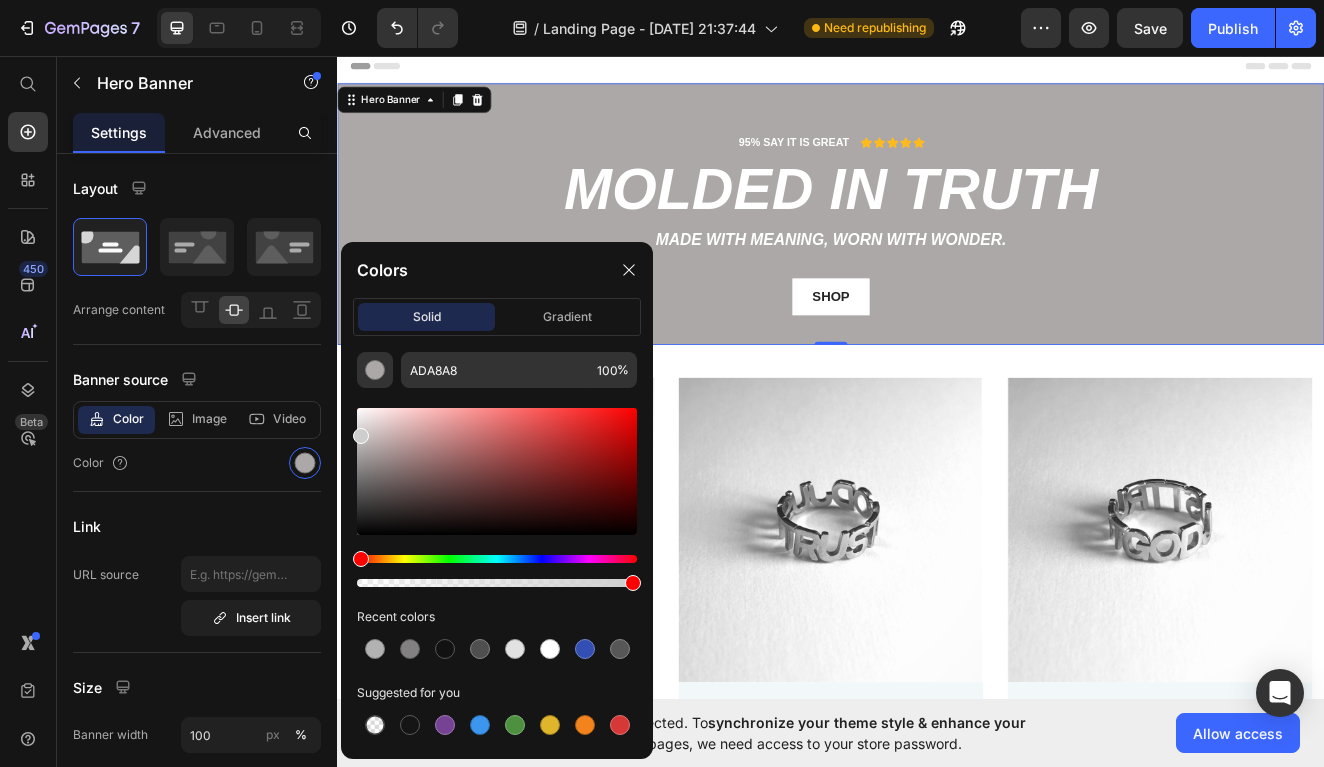 drag, startPoint x: 368, startPoint y: 448, endPoint x: 350, endPoint y: 426, distance: 28.42534 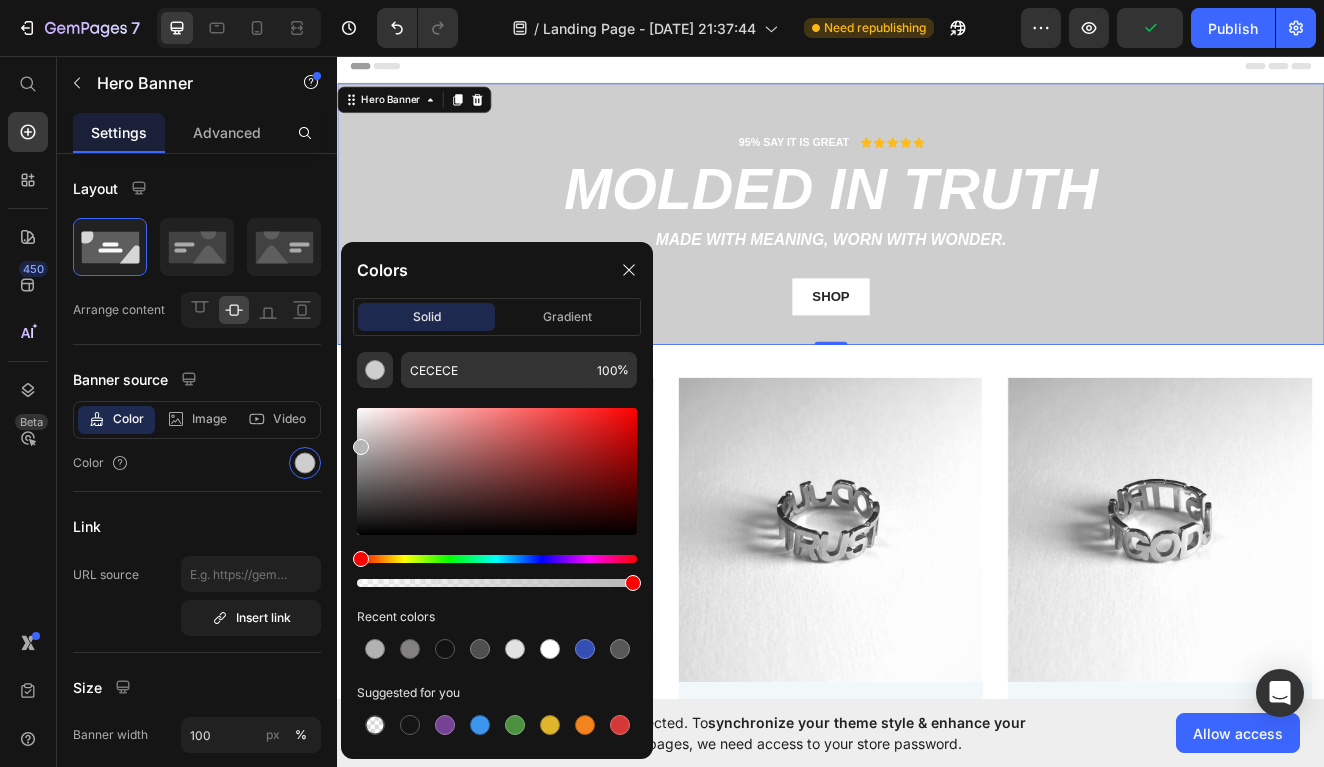 drag, startPoint x: 358, startPoint y: 431, endPoint x: 354, endPoint y: 444, distance: 13.601471 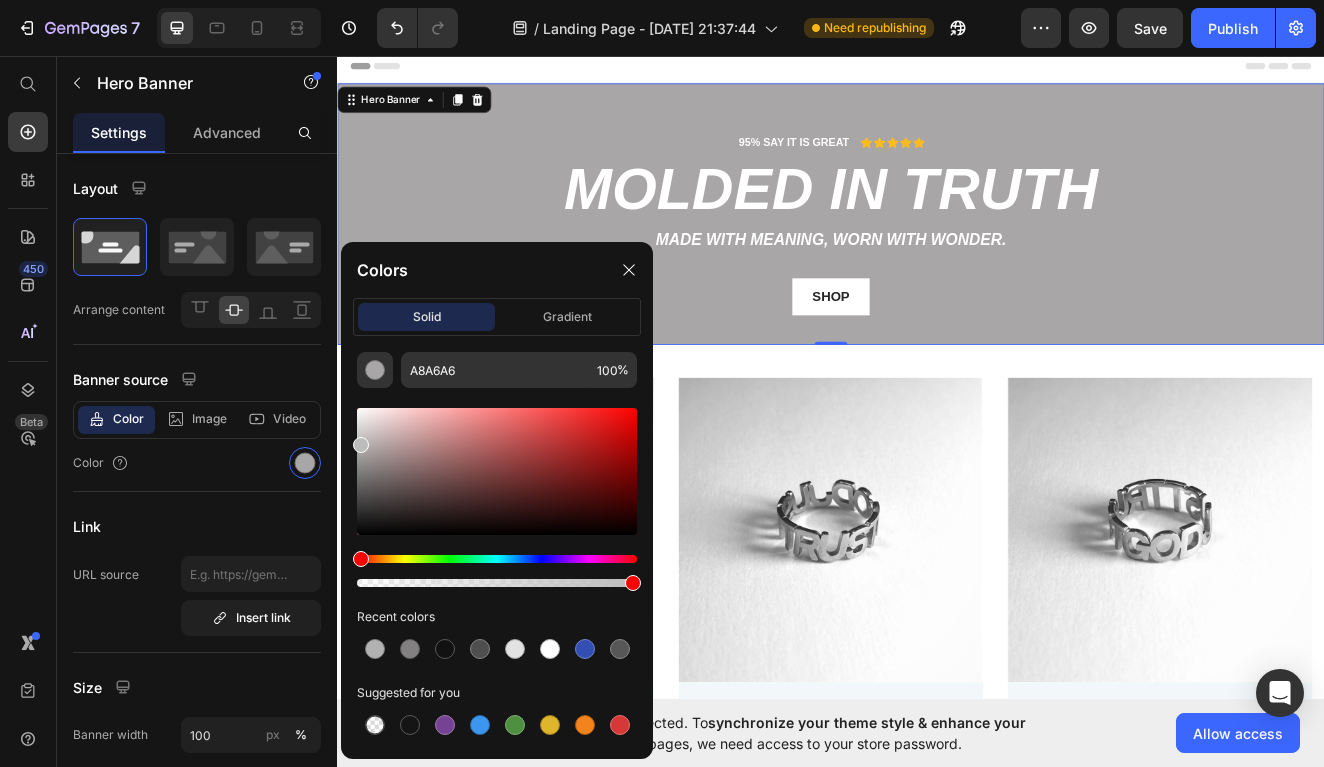 drag, startPoint x: 360, startPoint y: 451, endPoint x: 348, endPoint y: 439, distance: 16.970562 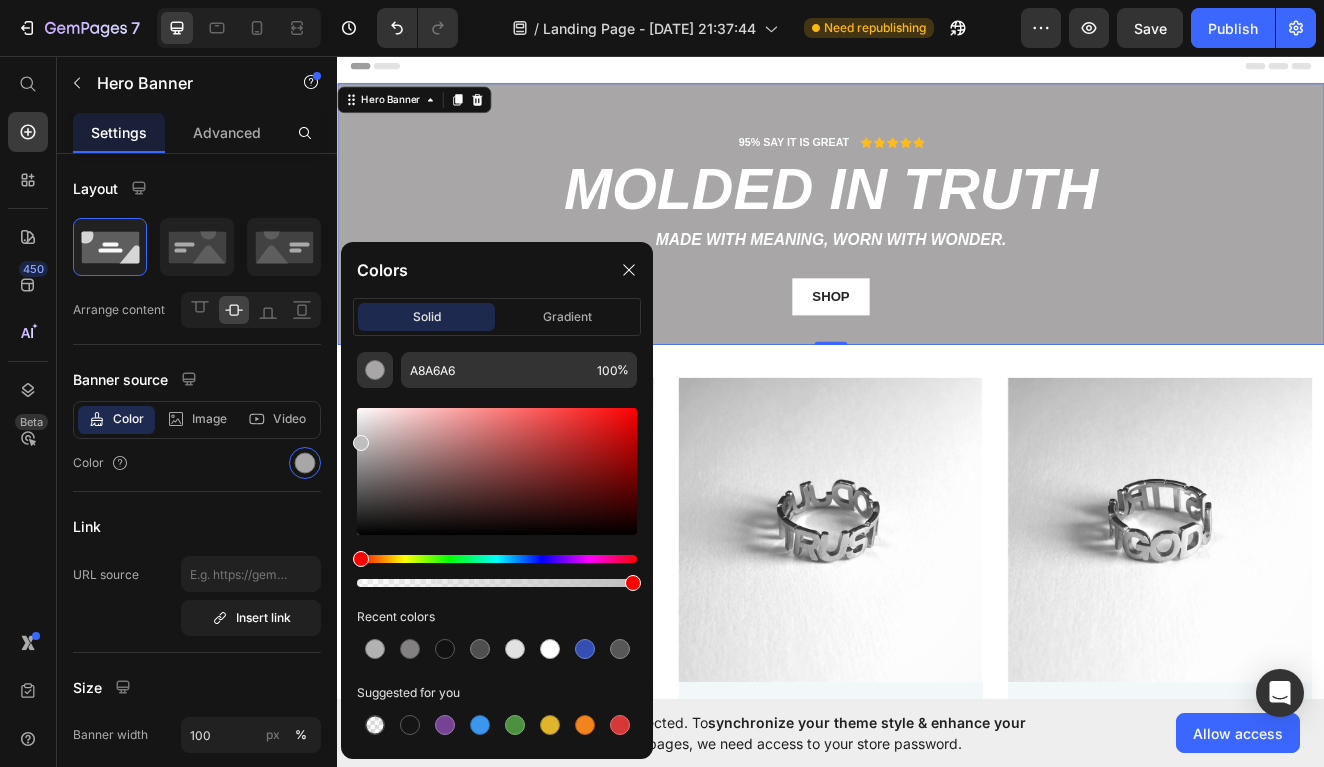 type on "BFBFBF" 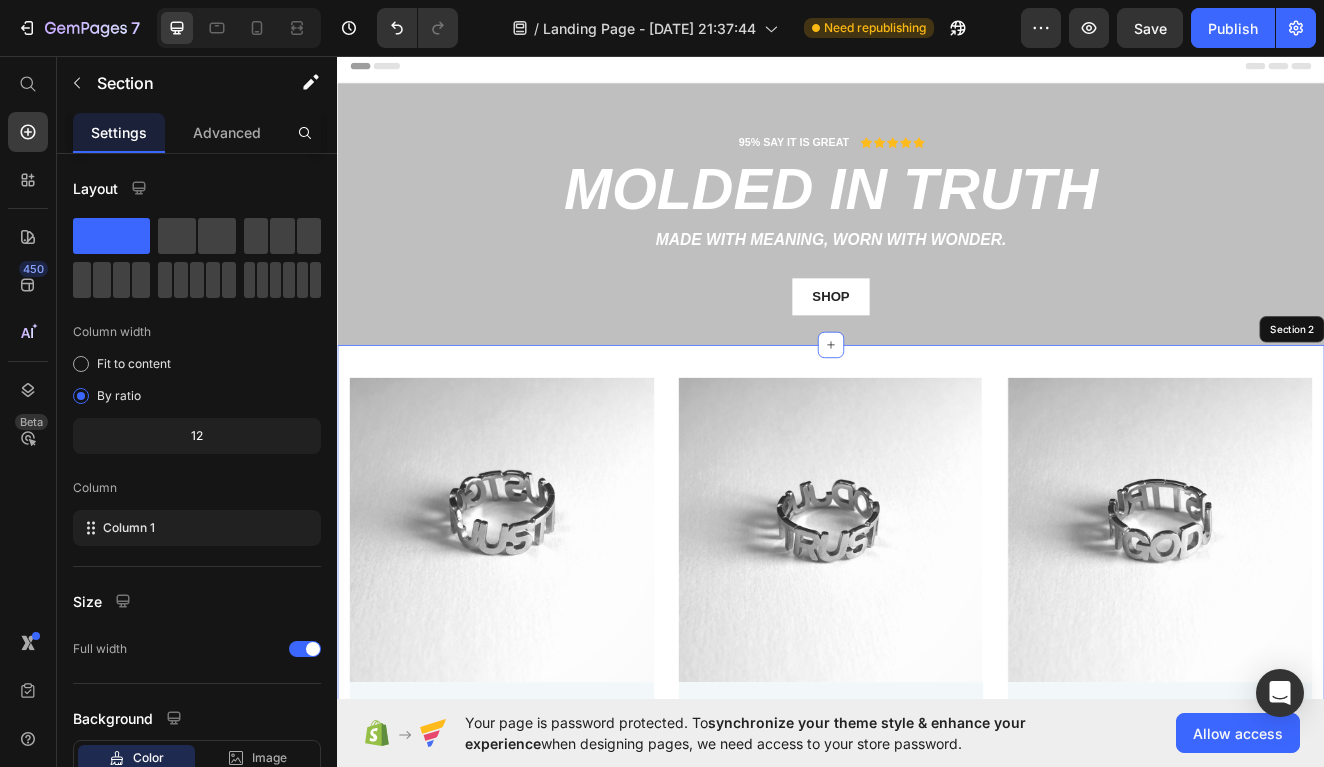 click on "Image Lorem ipsum dolor sit amet Text Block But I must explain to you how all this mistaken idea of denouncing pleasure and praising pain was born and I will give you a complete account of the system, and expound the actual teachings Text Block Row Image Sed do eiusmod tempor Text Block But I must explain to you how all this mistaken idea of denouncing pleasure and praising pain was born and I will give you a complete account of the system, and expound the actual teachings Text Block Row Image Iste natus error Text Block But I must explain to you how all this mistaken idea of denouncing pleasure and praising pain was born and I will give you a complete account of the system, and expound the actual teachings Text Block Row Row Section 2" at bounding box center (937, 757) 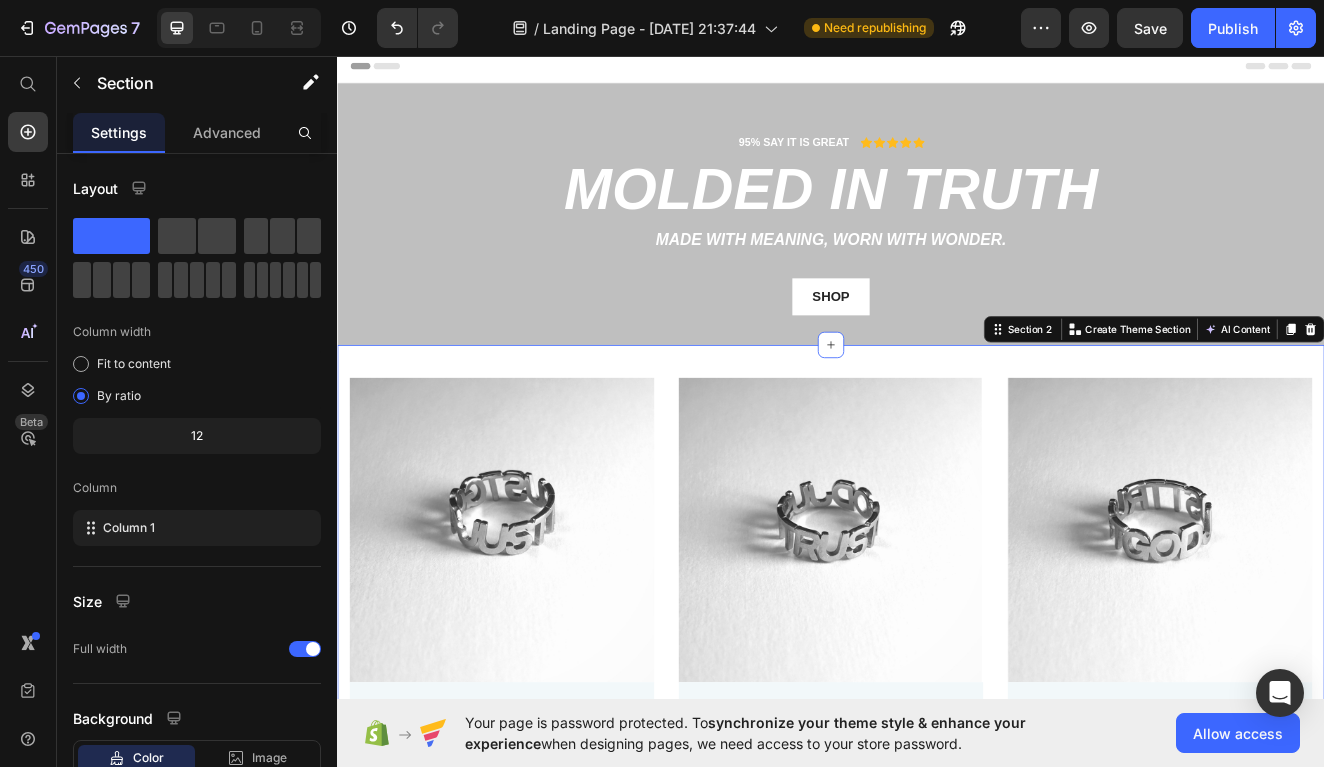 click on "Image Lorem ipsum dolor sit amet Text Block But I must explain to you how all this mistaken idea of denouncing pleasure and praising pain was born and I will give you a complete account of the system, and expound the actual teachings Text Block Row Image Sed do eiusmod tempor Text Block But I must explain to you how all this mistaken idea of denouncing pleasure and praising pain was born and I will give you a complete account of the system, and expound the actual teachings Text Block Row Image Iste natus error Text Block But I must explain to you how all this mistaken idea of denouncing pleasure and praising pain was born and I will give you a complete account of the system, and expound the actual teachings Text Block Row Row Section 2   You can create reusable sections Create Theme Section AI Content Write with GemAI What would you like to describe here? Tone and Voice Persuasive Product Show more Generate" at bounding box center [937, 757] 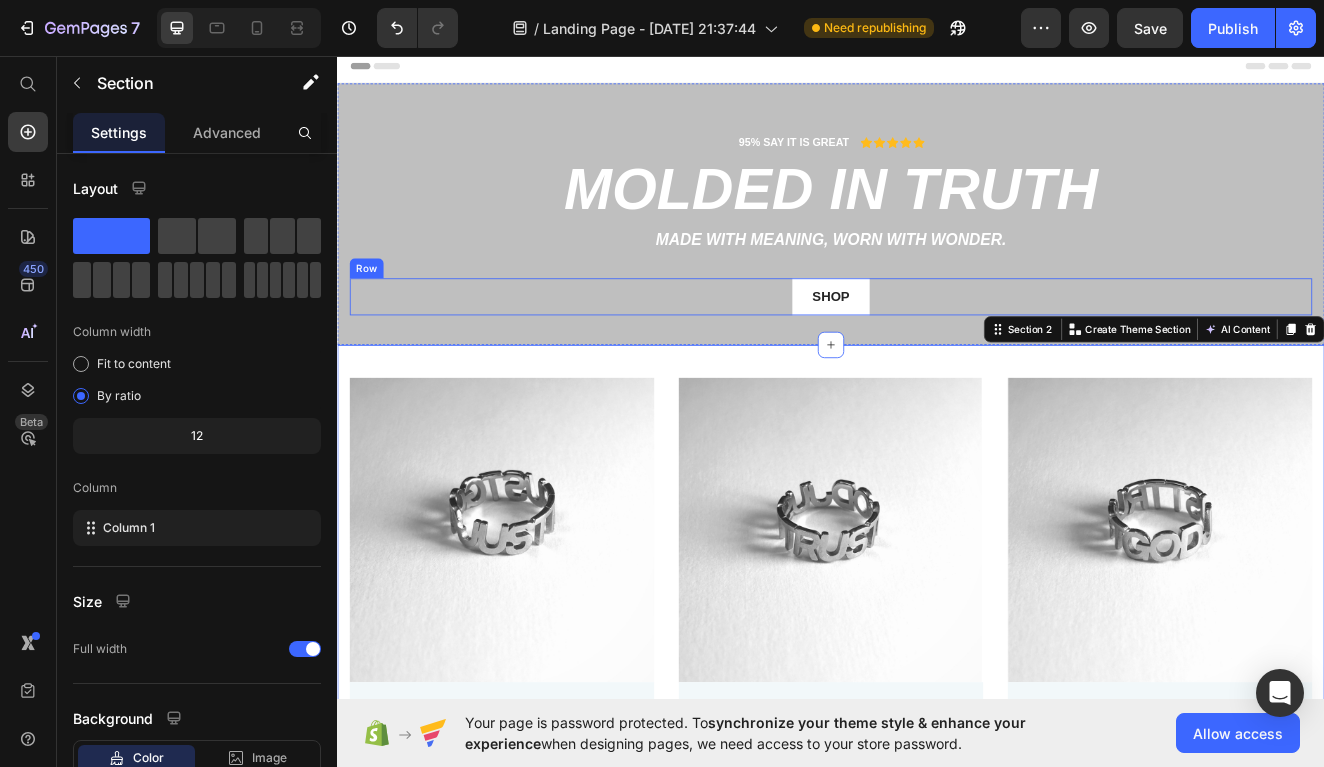 click on "shop Button Row" at bounding box center (937, 349) 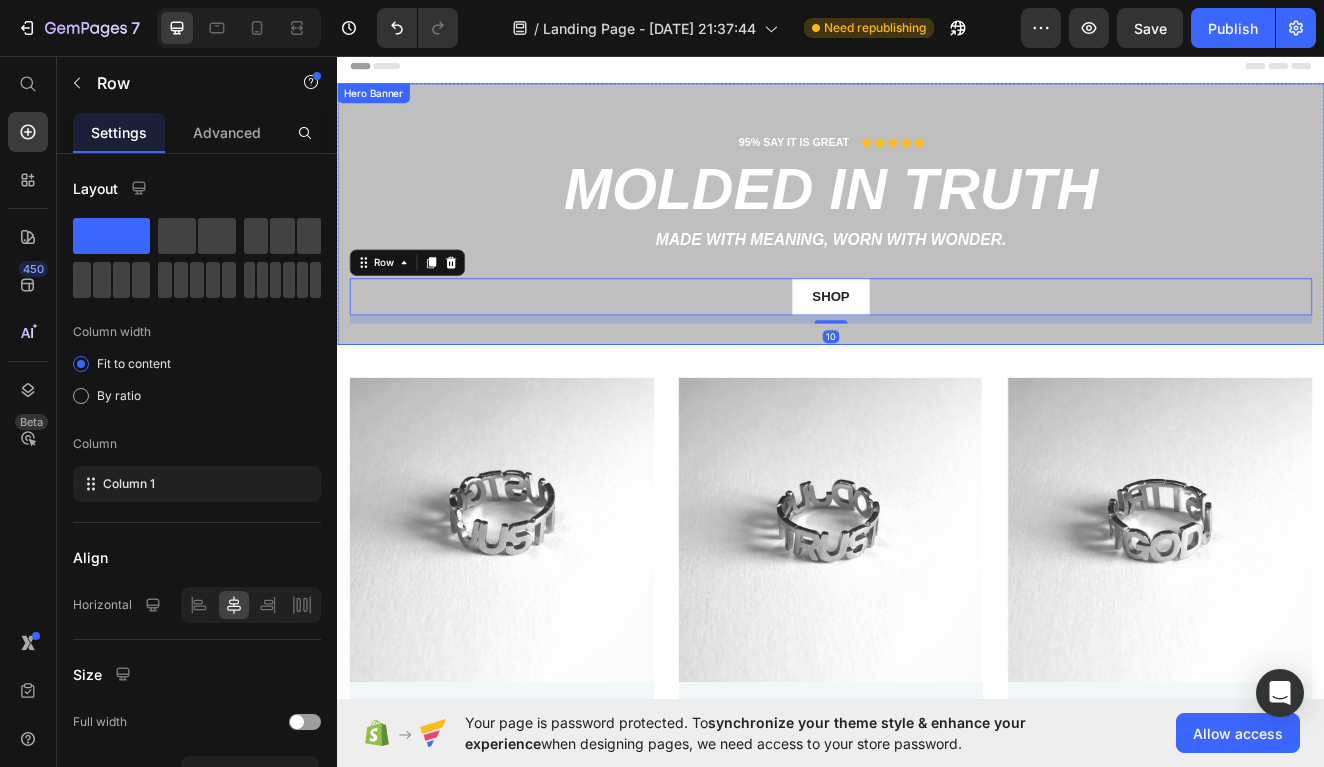 click on "95% SAY IT IS GREAT Text Block Icon Icon Icon Icon Icon Icon List Row molded in truth Heading Made with meaning, worn with wonder. Text Block shop Button Row   10 Hero Banner" at bounding box center (937, 249) 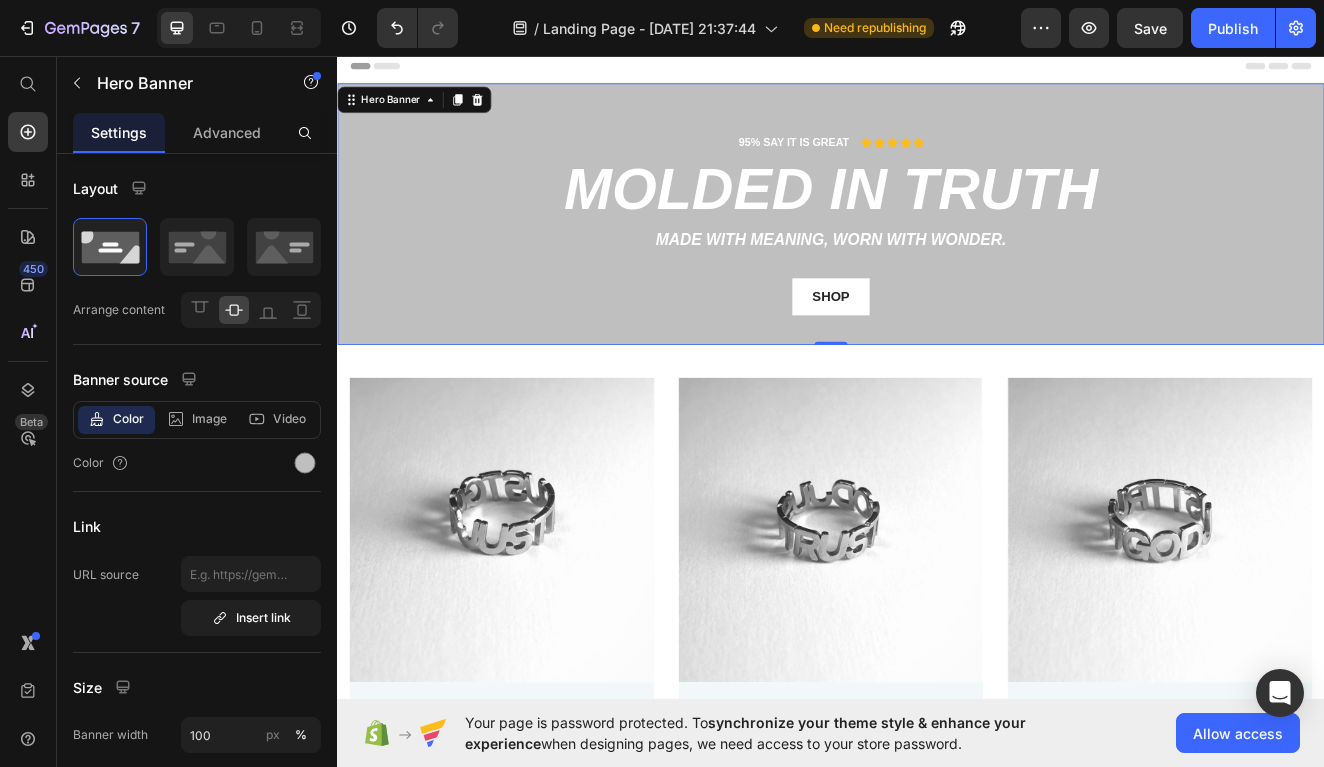 click on "95% SAY IT IS GREAT Text Block Icon Icon Icon Icon Icon Icon List Row molded in truth Heading Made with meaning, worn with wonder. Text Block shop Button Row" at bounding box center [937, 249] 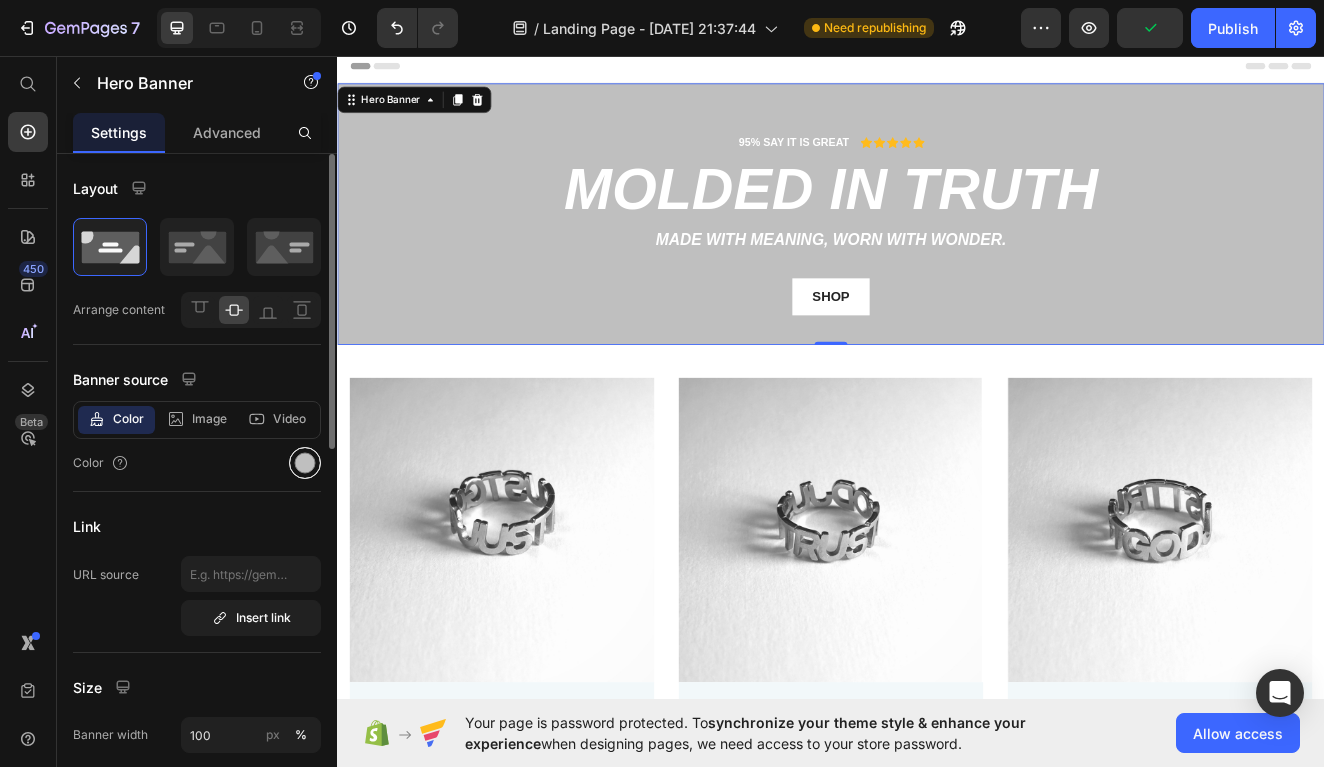 click at bounding box center [305, 463] 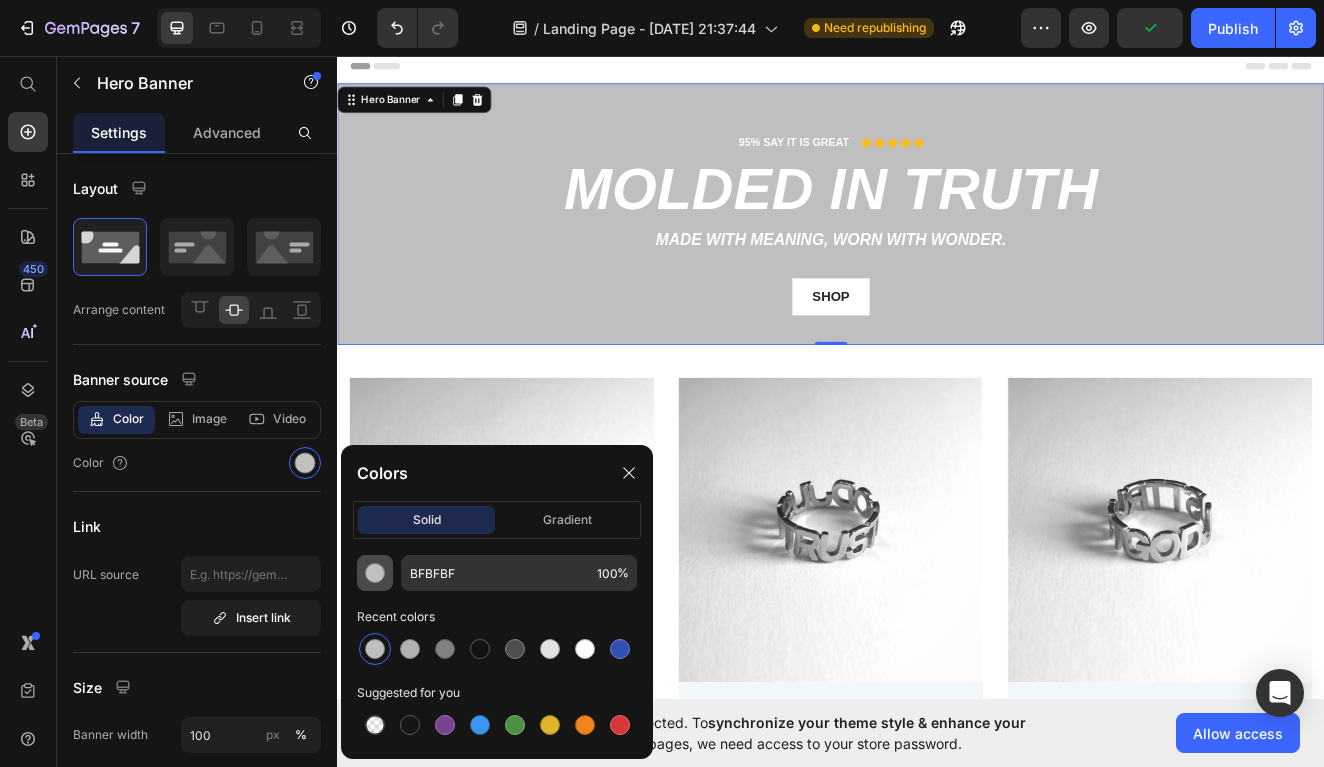 click at bounding box center [375, 573] 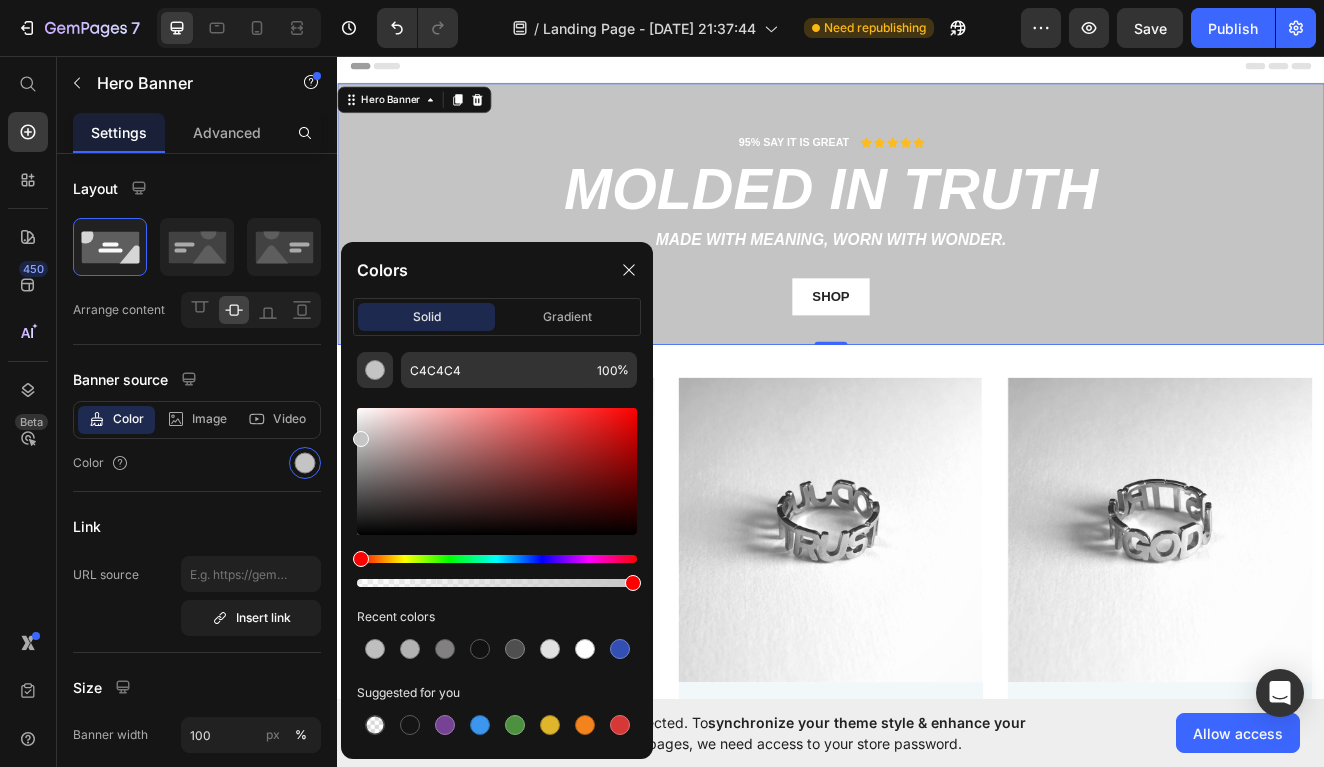 type on "C6C6C6" 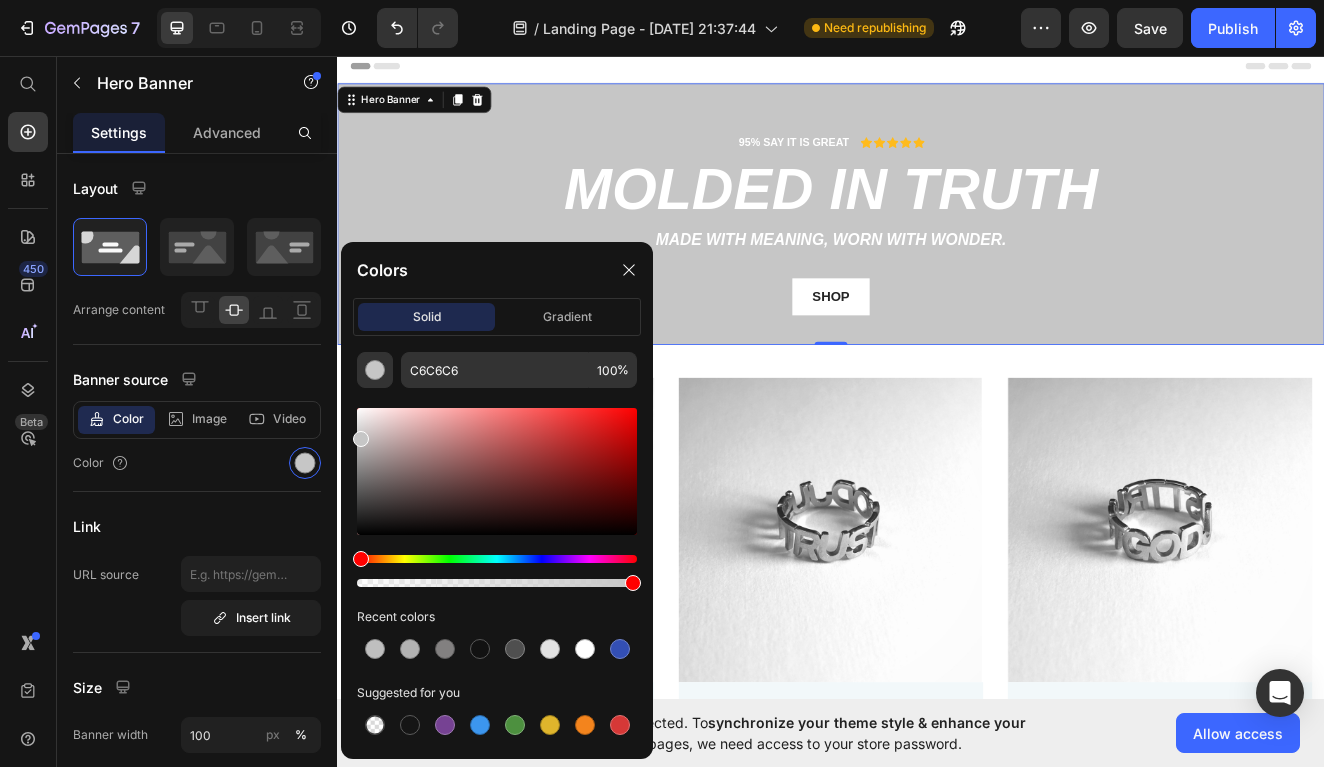 drag, startPoint x: 358, startPoint y: 443, endPoint x: 351, endPoint y: 435, distance: 10.630146 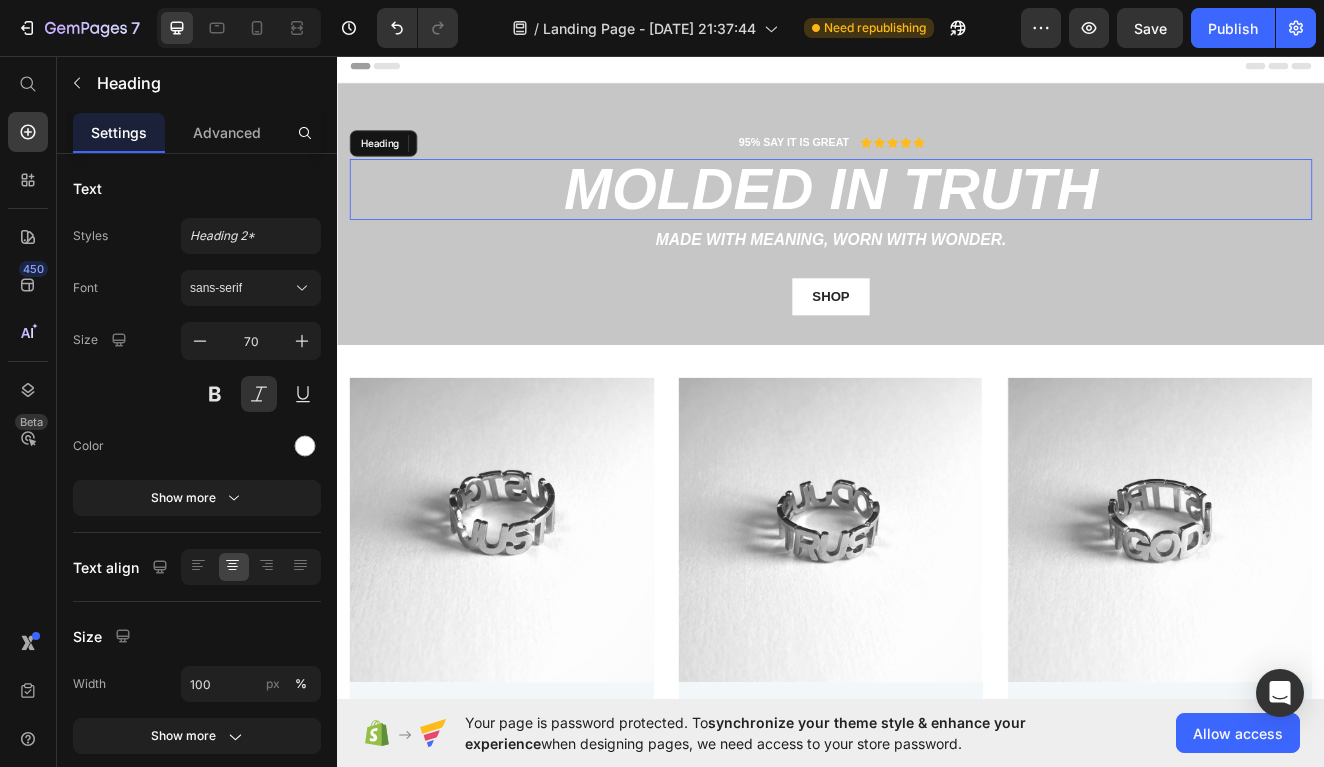 click on "molded in truth" at bounding box center [937, 219] 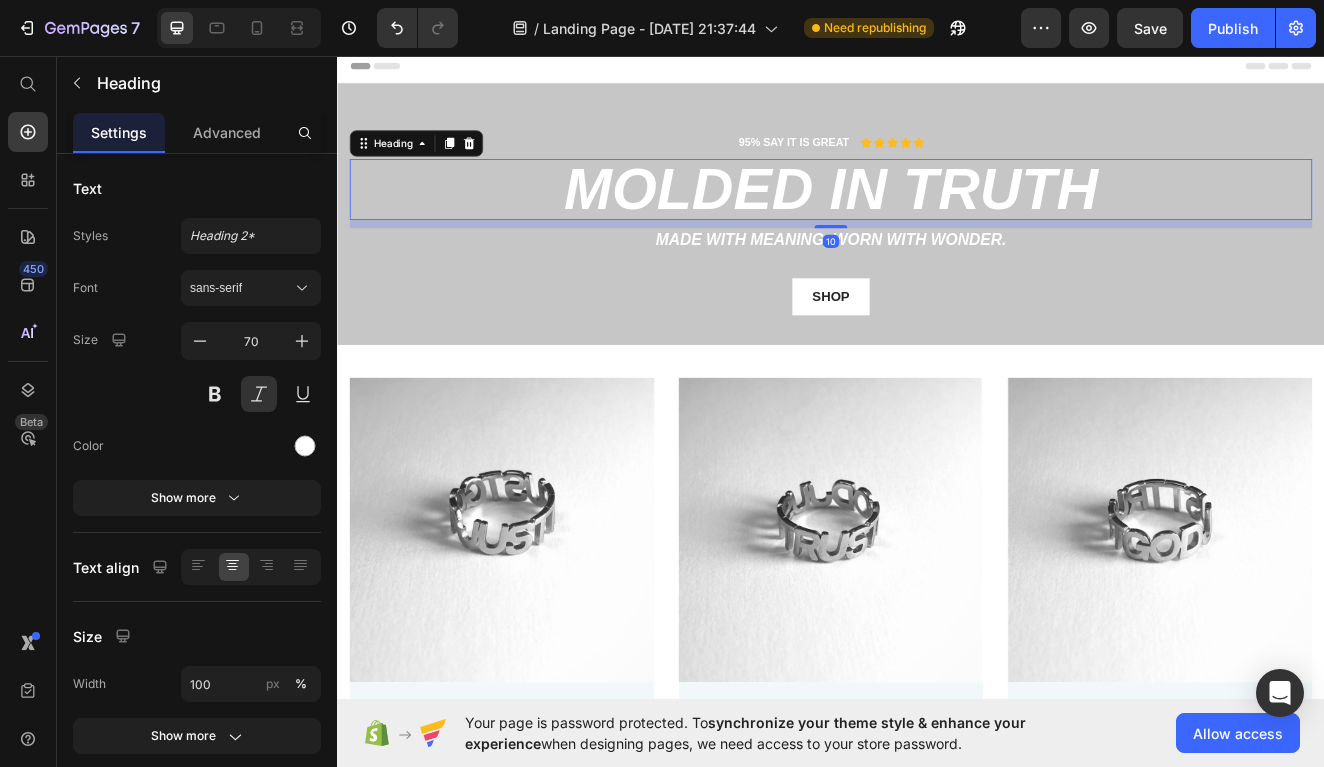 click on "Header" at bounding box center [937, 69] 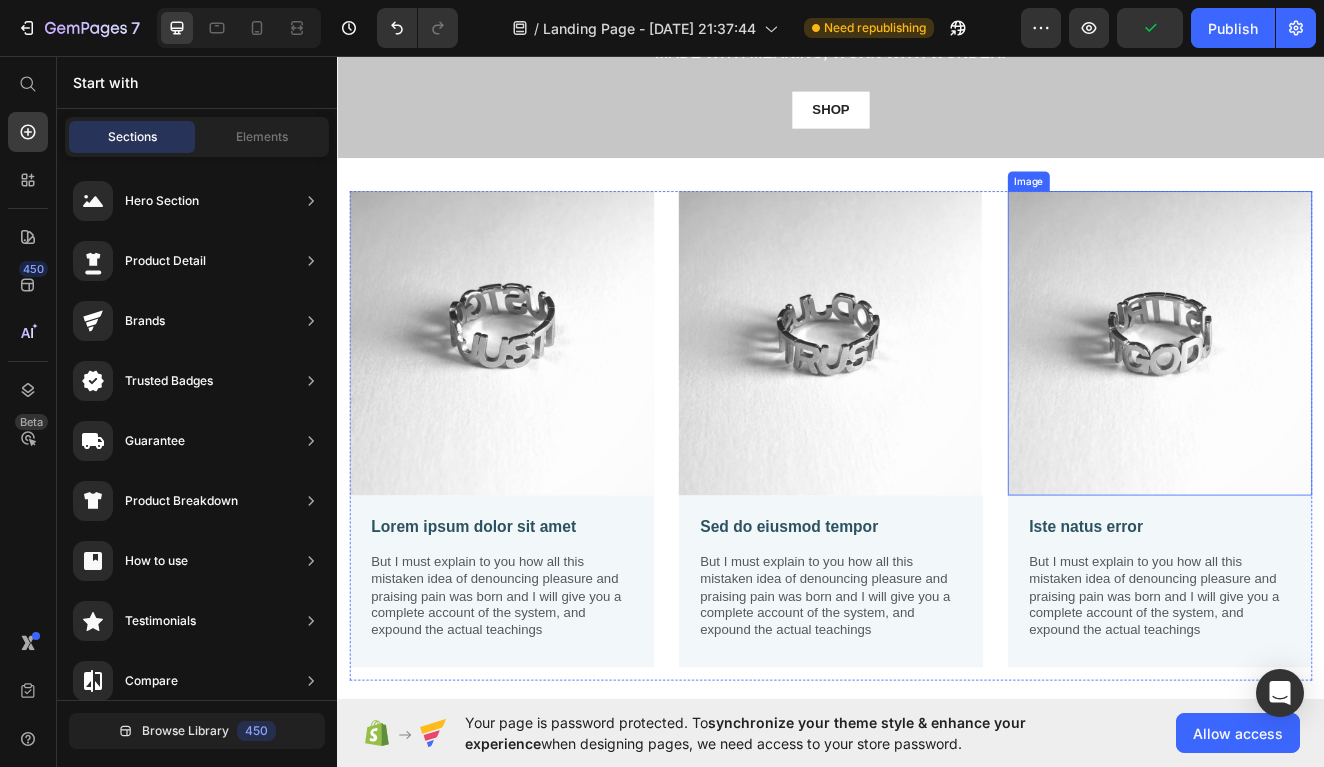scroll, scrollTop: 248, scrollLeft: 0, axis: vertical 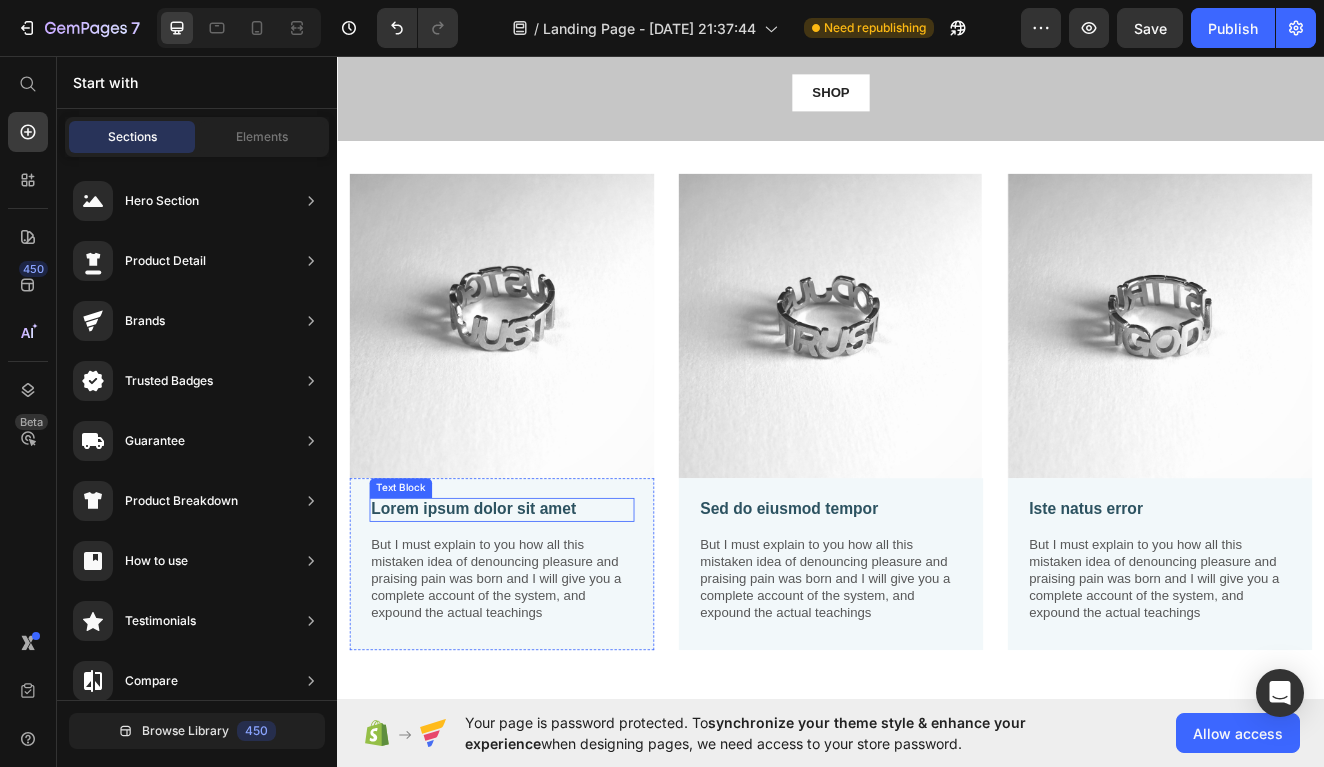 click on "Lorem ipsum dolor sit amet" at bounding box center [537, 608] 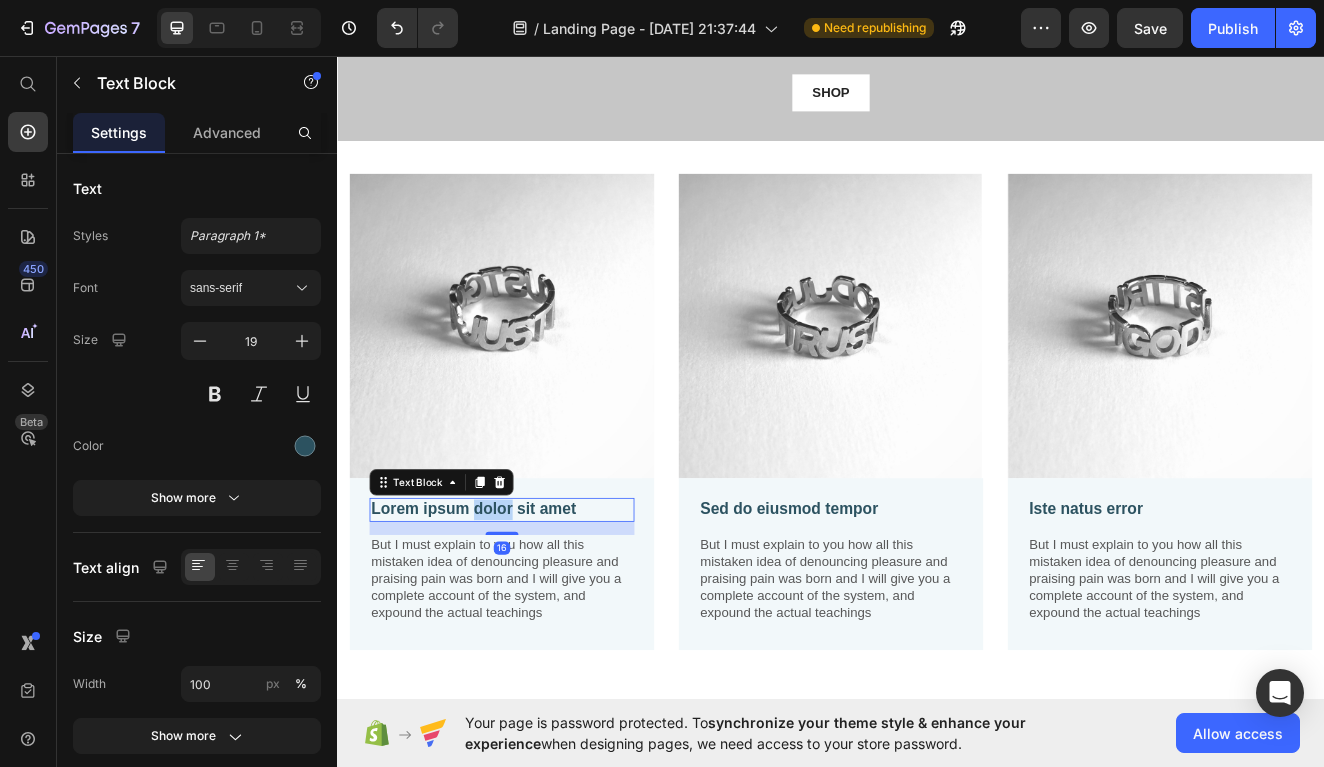 click on "Lorem ipsum dolor sit amet" at bounding box center (537, 608) 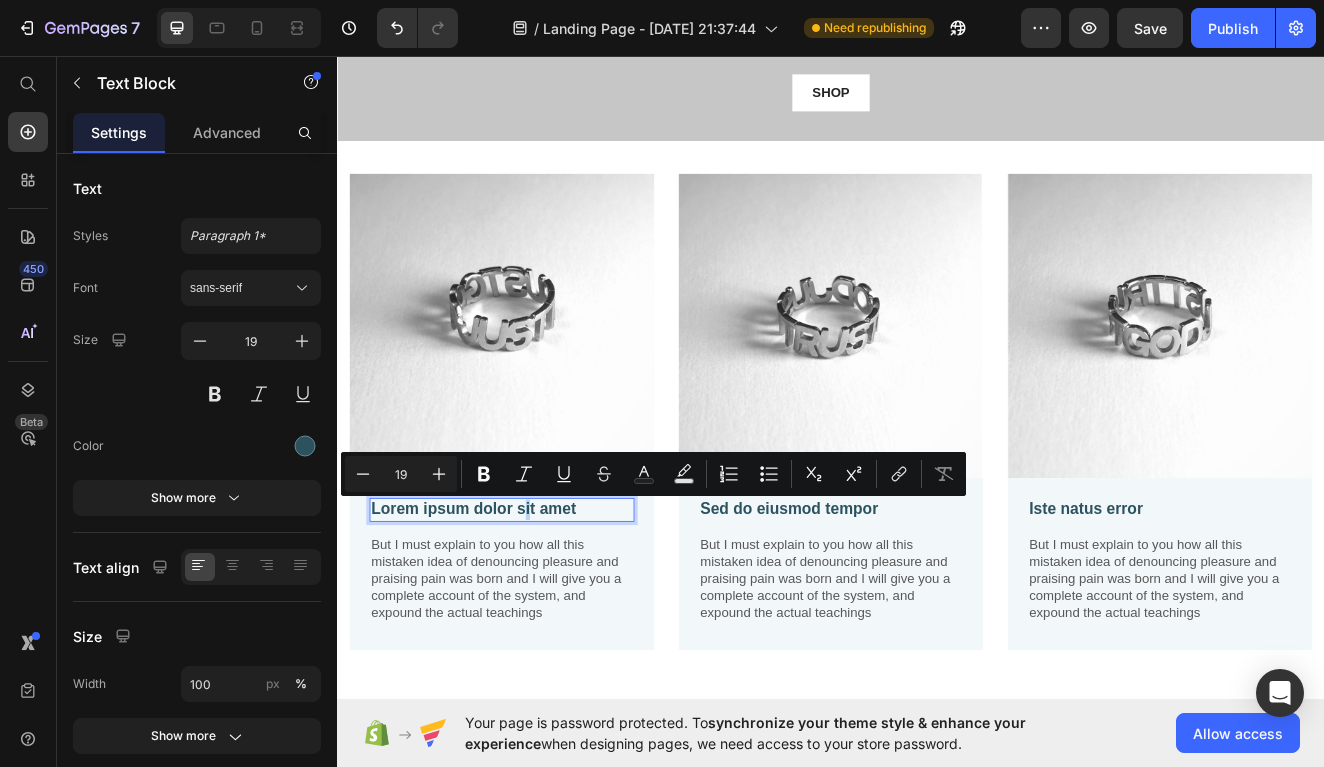 click on "Lorem ipsum dolor sit amet" at bounding box center (537, 608) 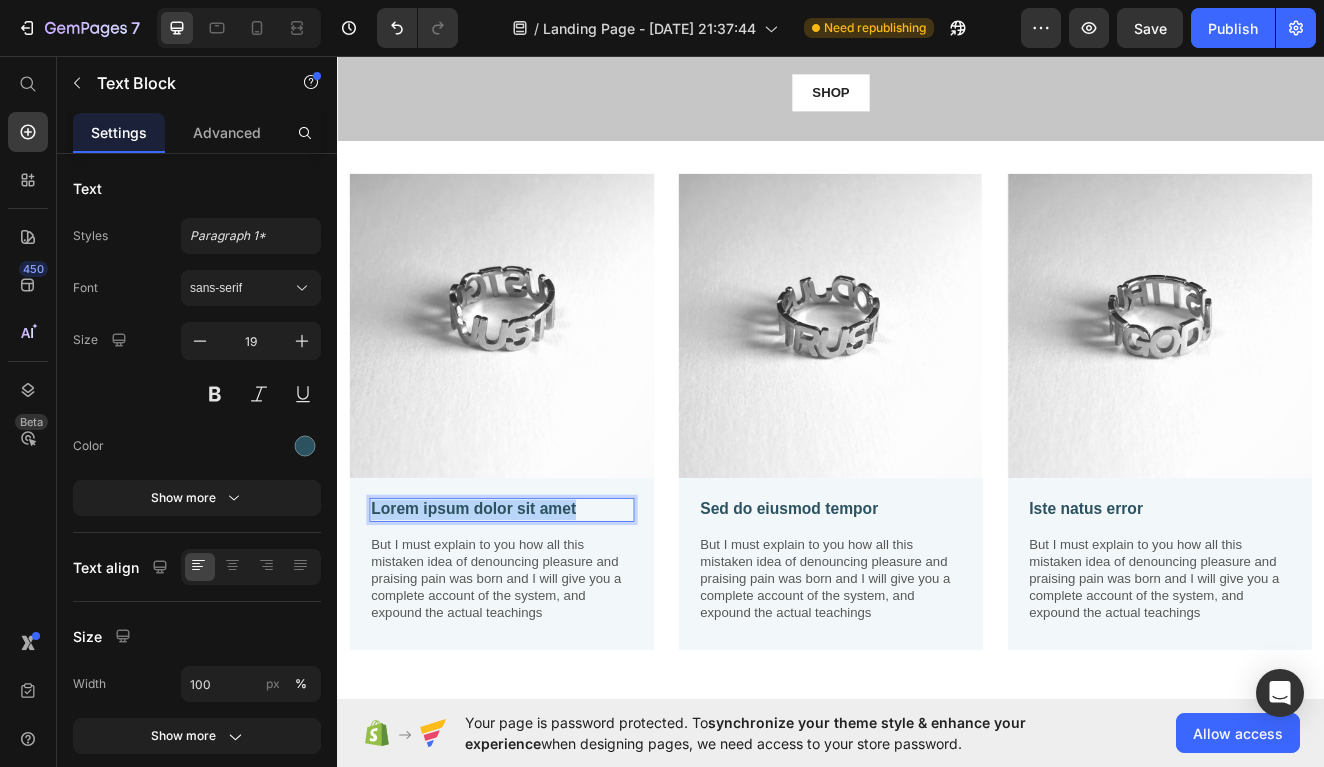 drag, startPoint x: 624, startPoint y: 605, endPoint x: 381, endPoint y: 603, distance: 243.00822 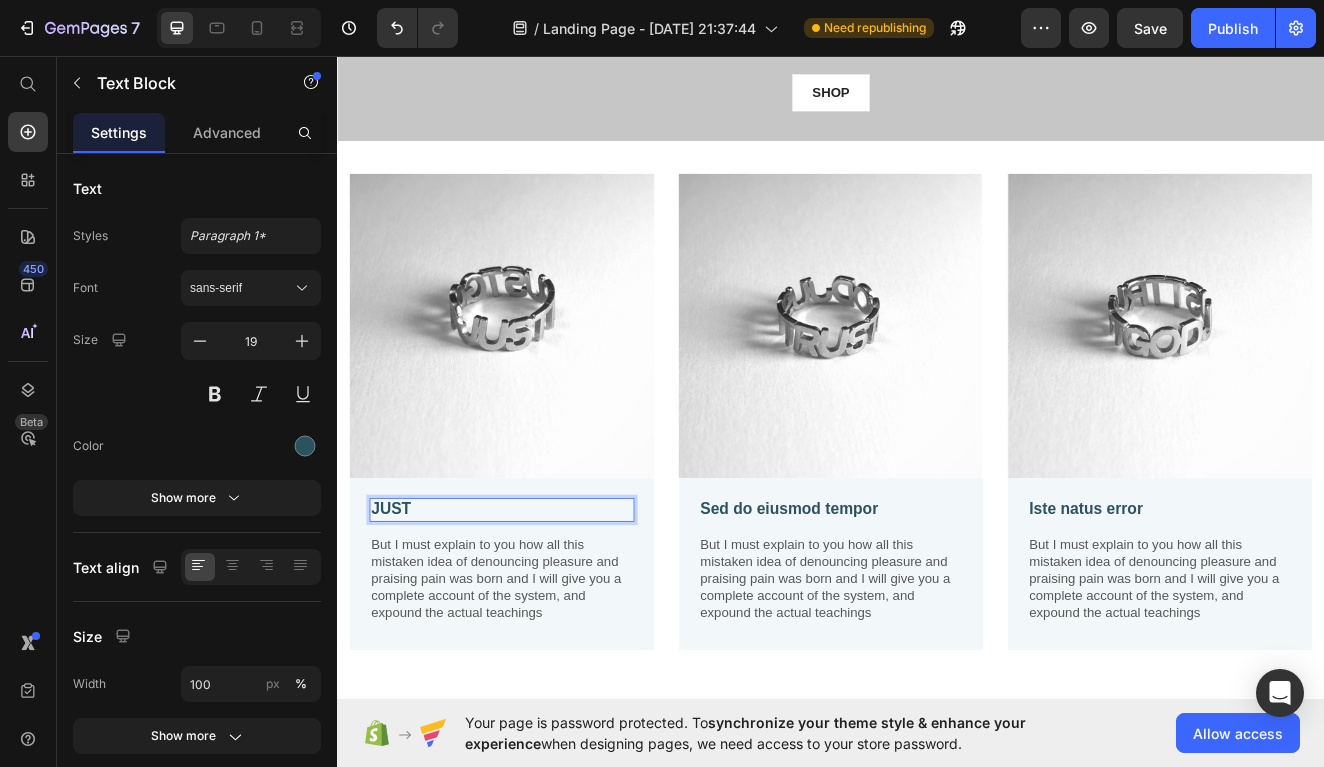 click on "JUST" at bounding box center (537, 608) 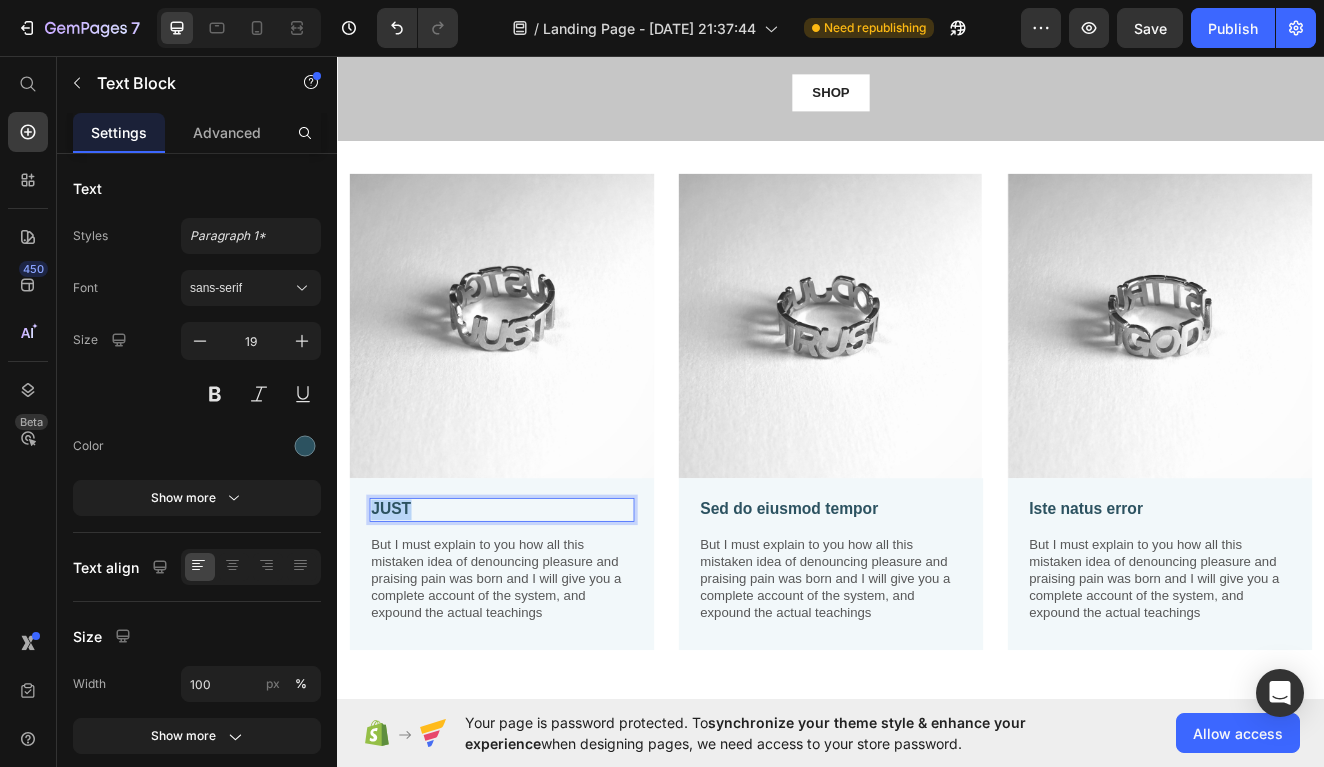 drag, startPoint x: 444, startPoint y: 607, endPoint x: 380, endPoint y: 603, distance: 64.12488 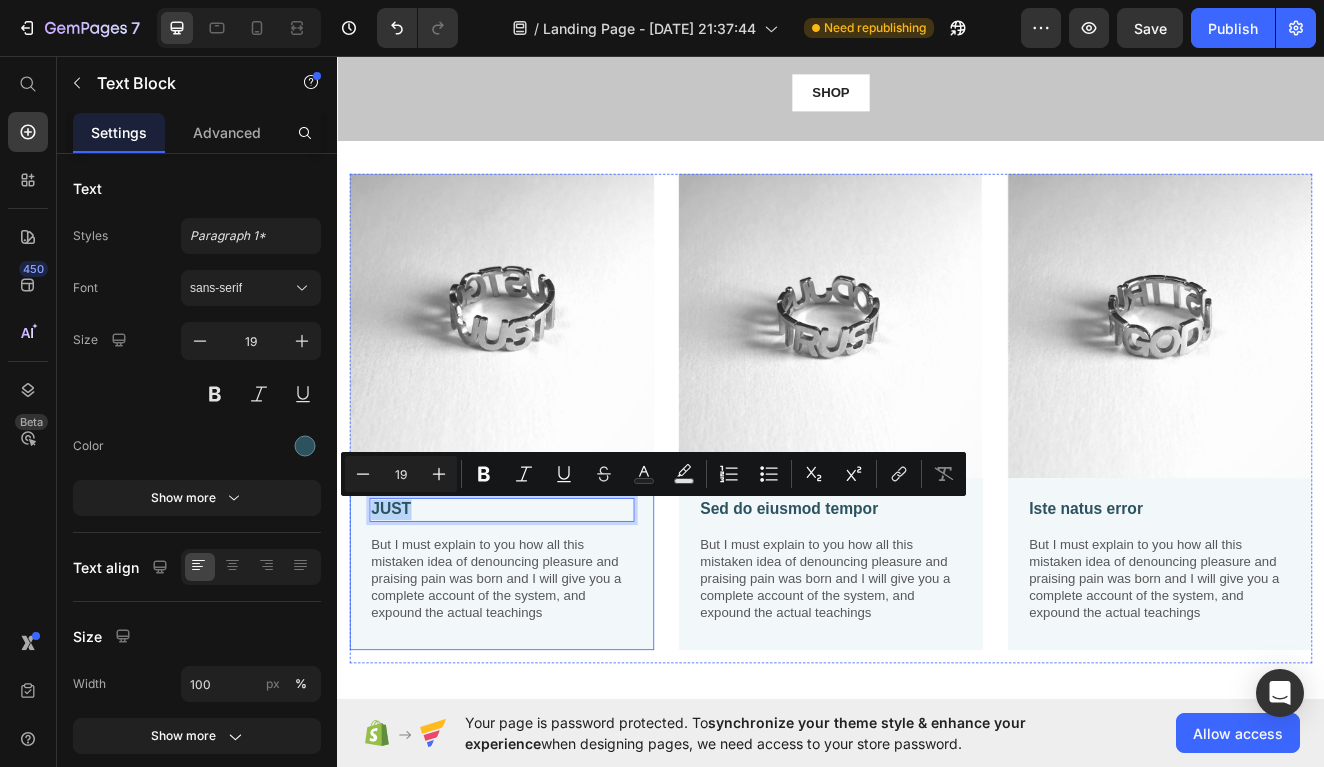 click on "JUST Text Block   16 But I must explain to you how all this mistaken idea of denouncing pleasure and praising pain was born and I will give you a complete account of the system, and expound the actual teachings Text Block" at bounding box center (537, 678) 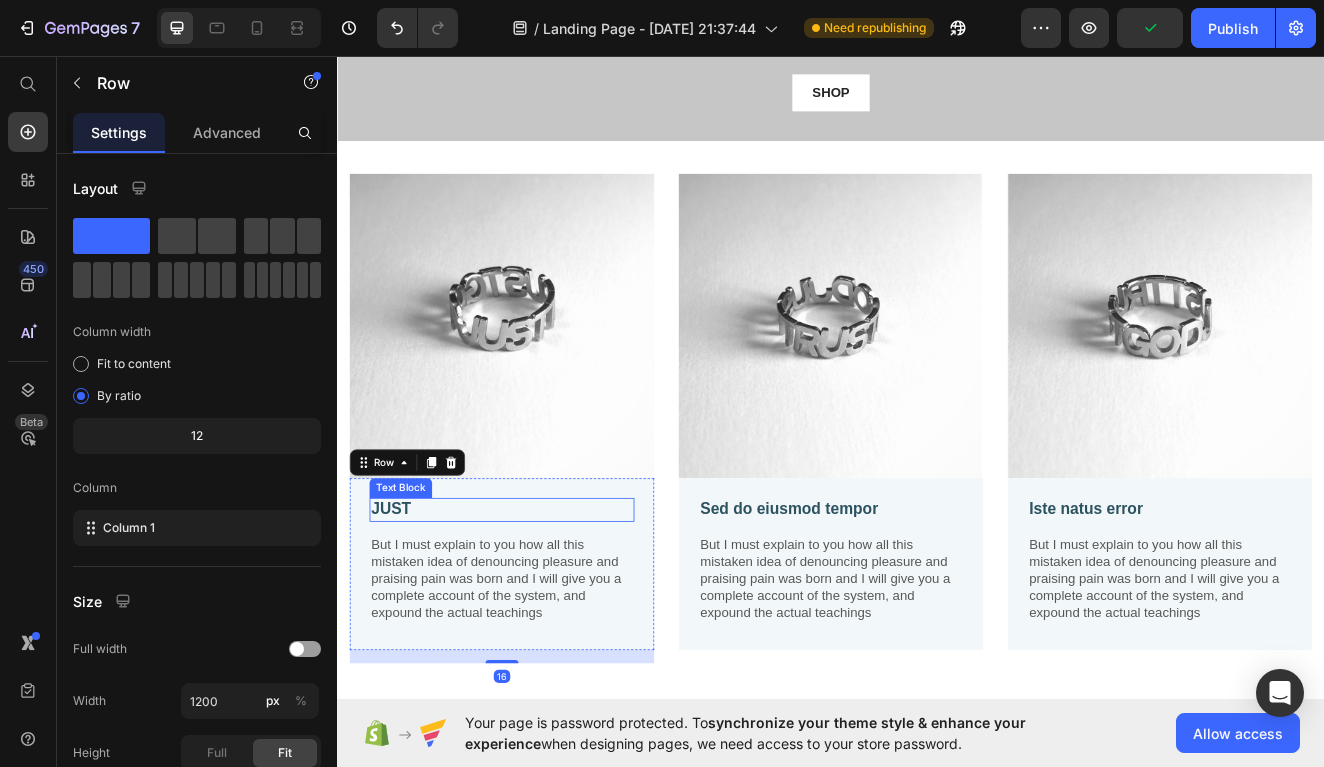 click on "JUST" at bounding box center [537, 608] 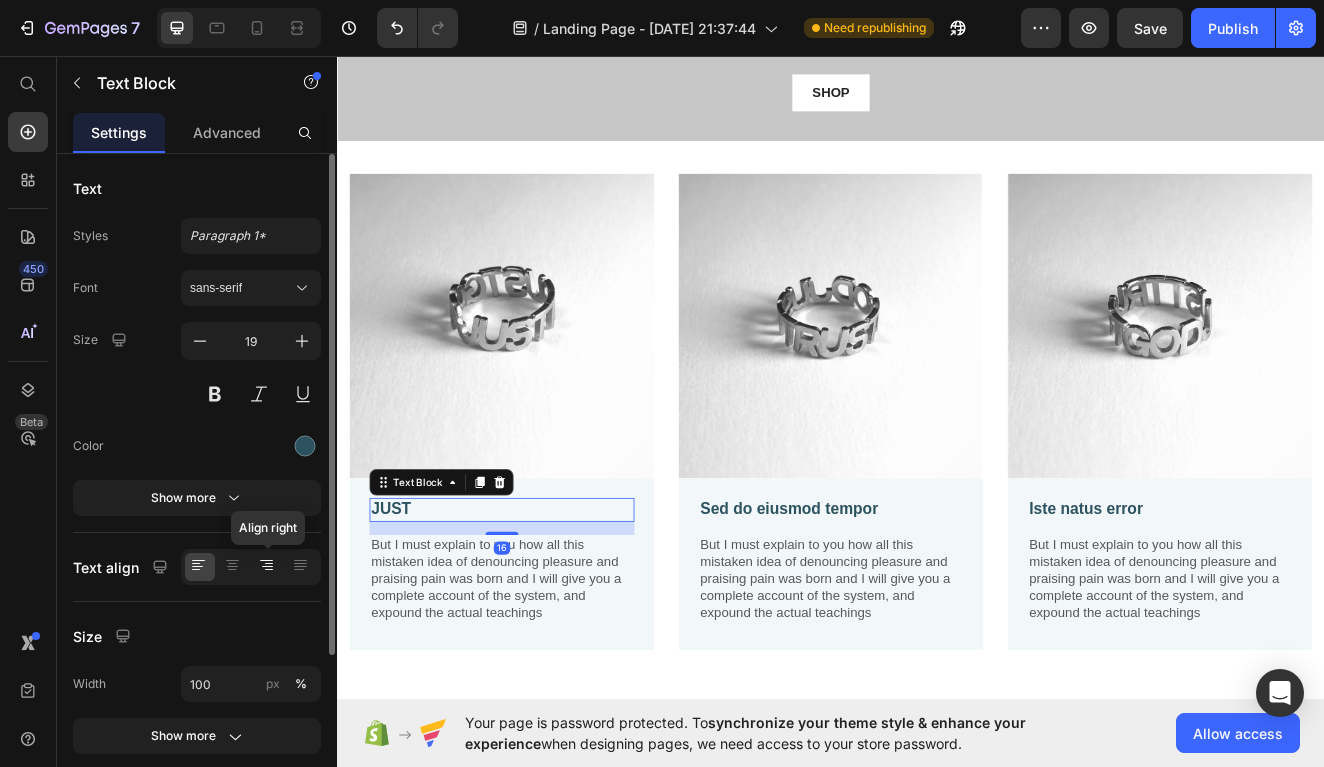 click 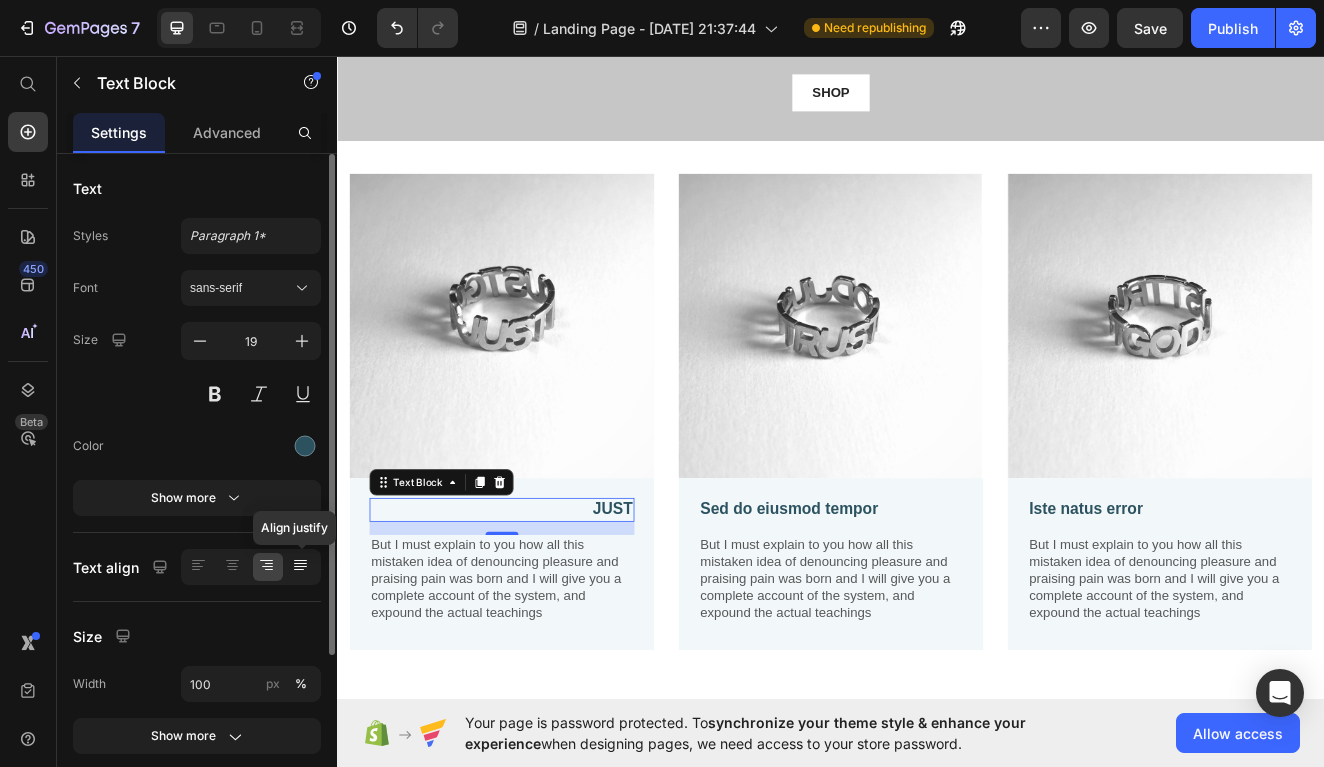 click 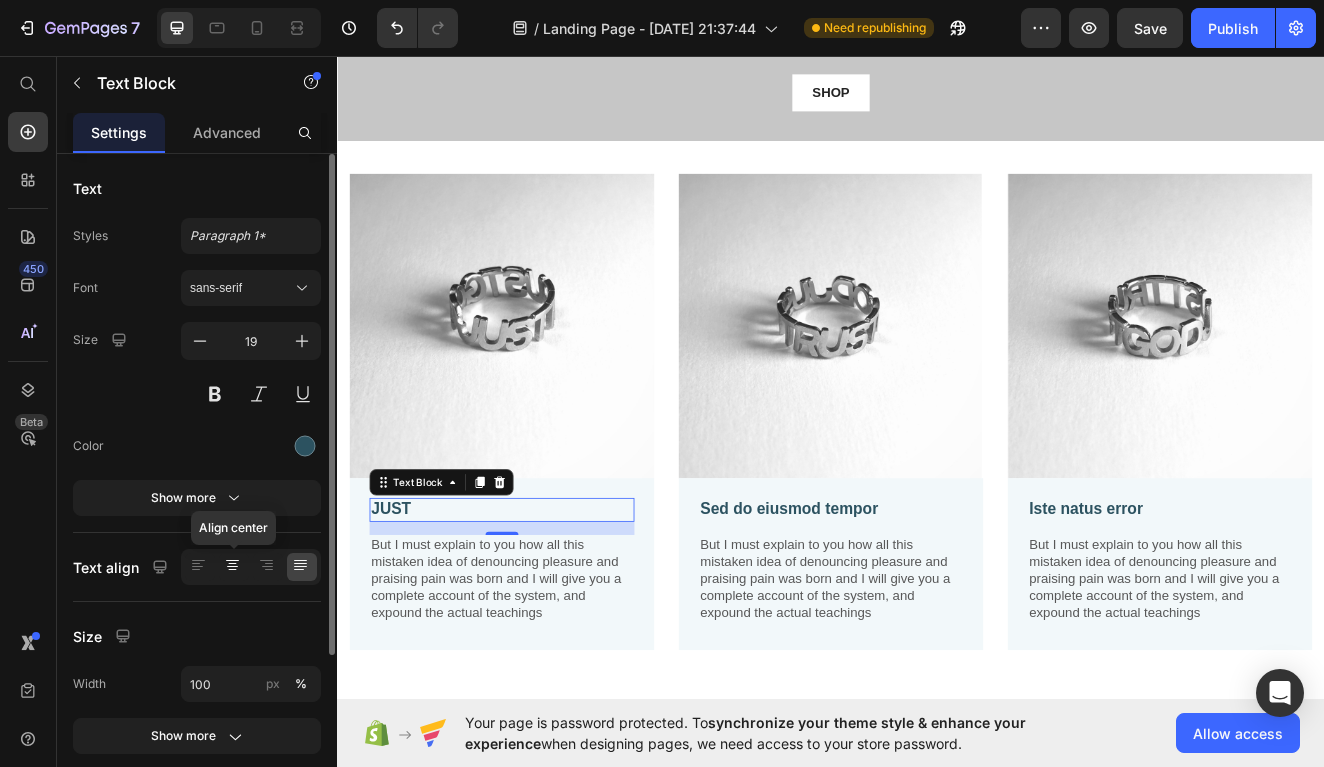 click 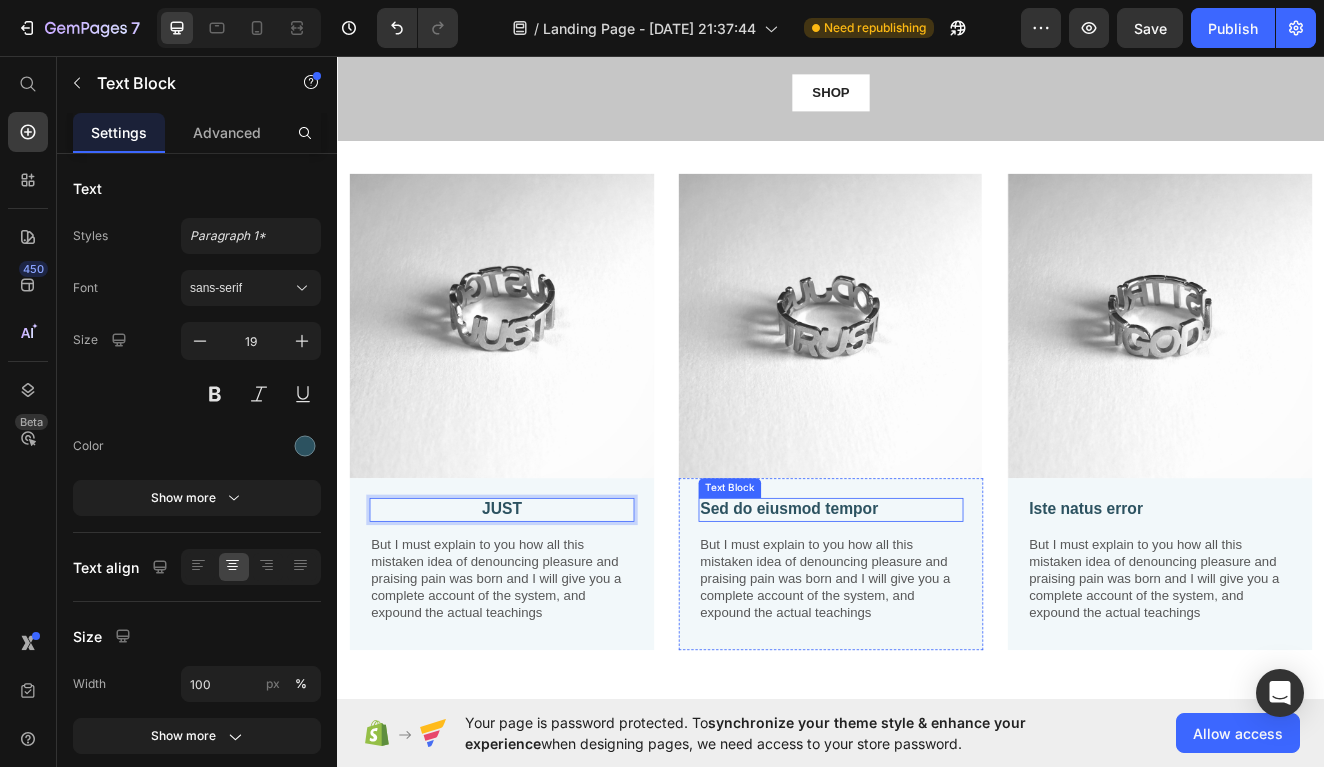 click on "Sed do eiusmod tempor" at bounding box center (937, 608) 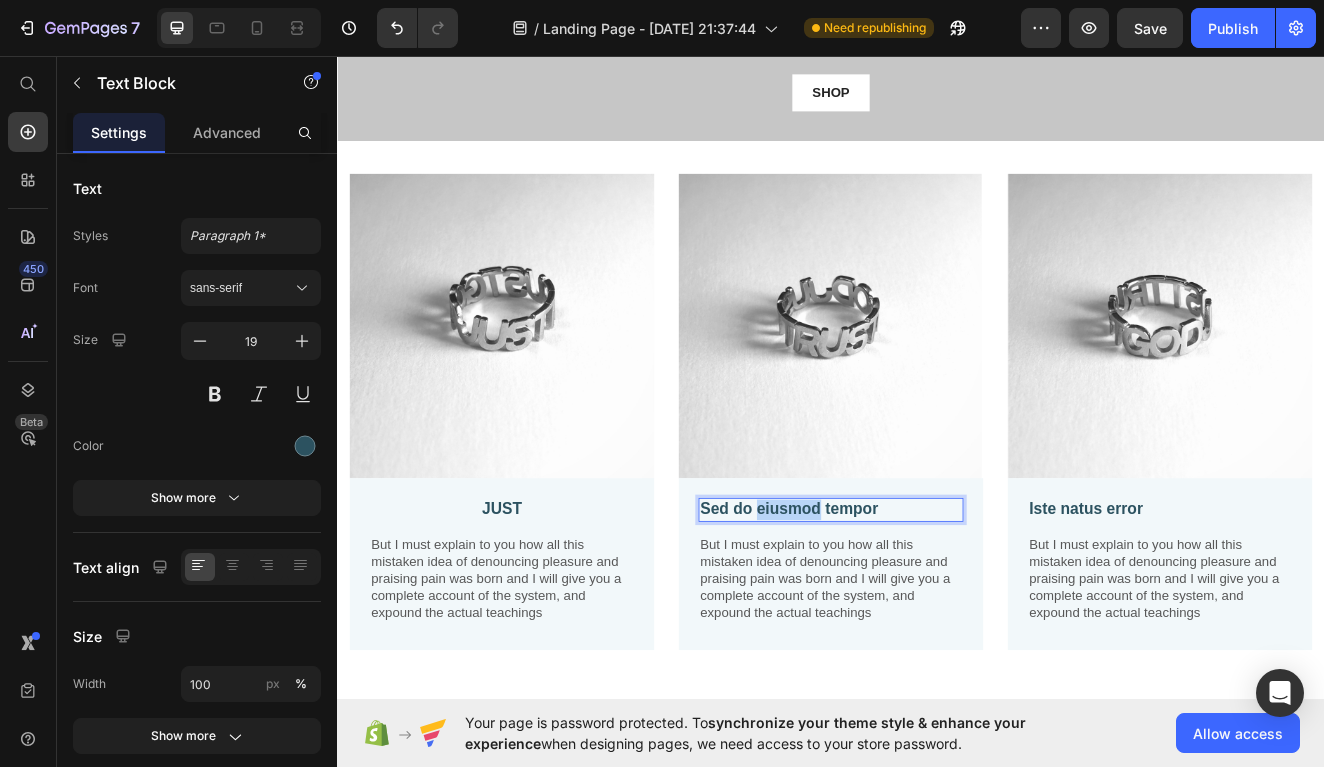 click on "Sed do eiusmod tempor" at bounding box center [937, 608] 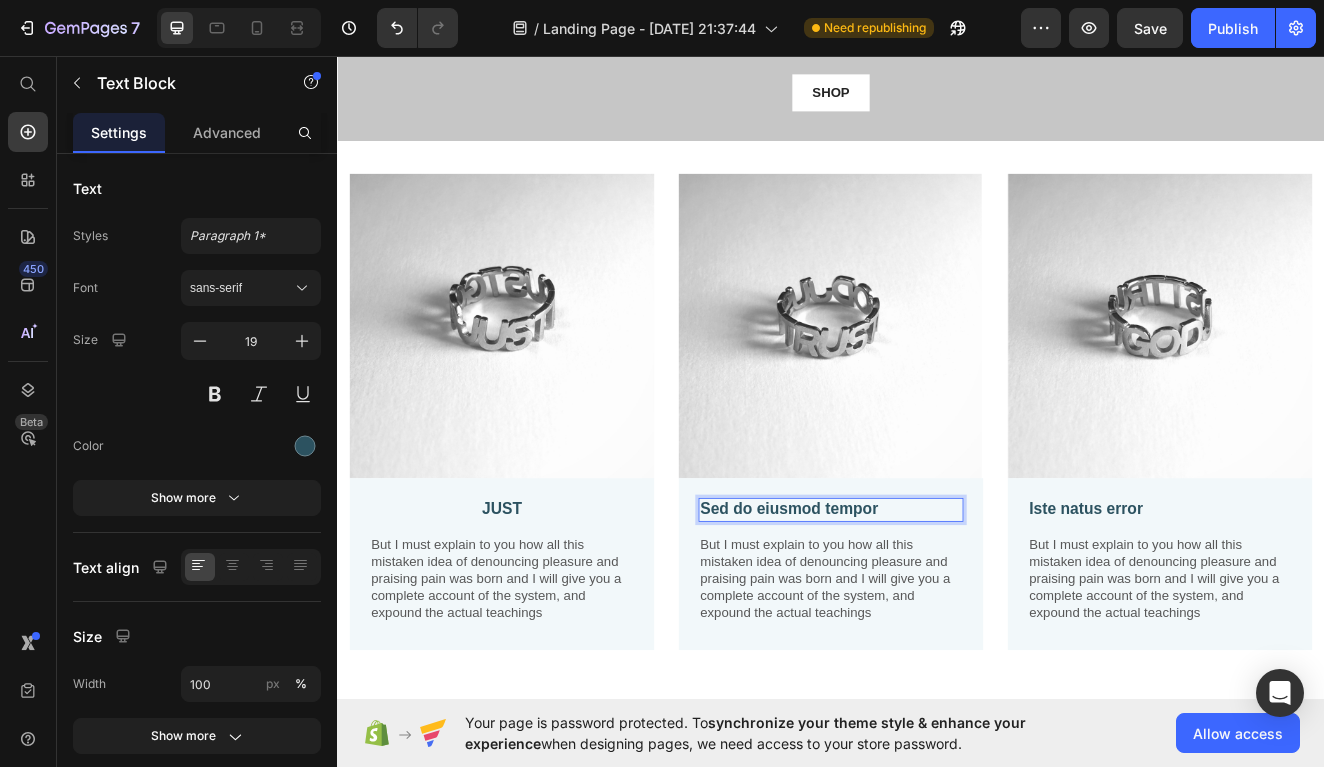 click on "Sed do eiusmod tempor" at bounding box center [937, 608] 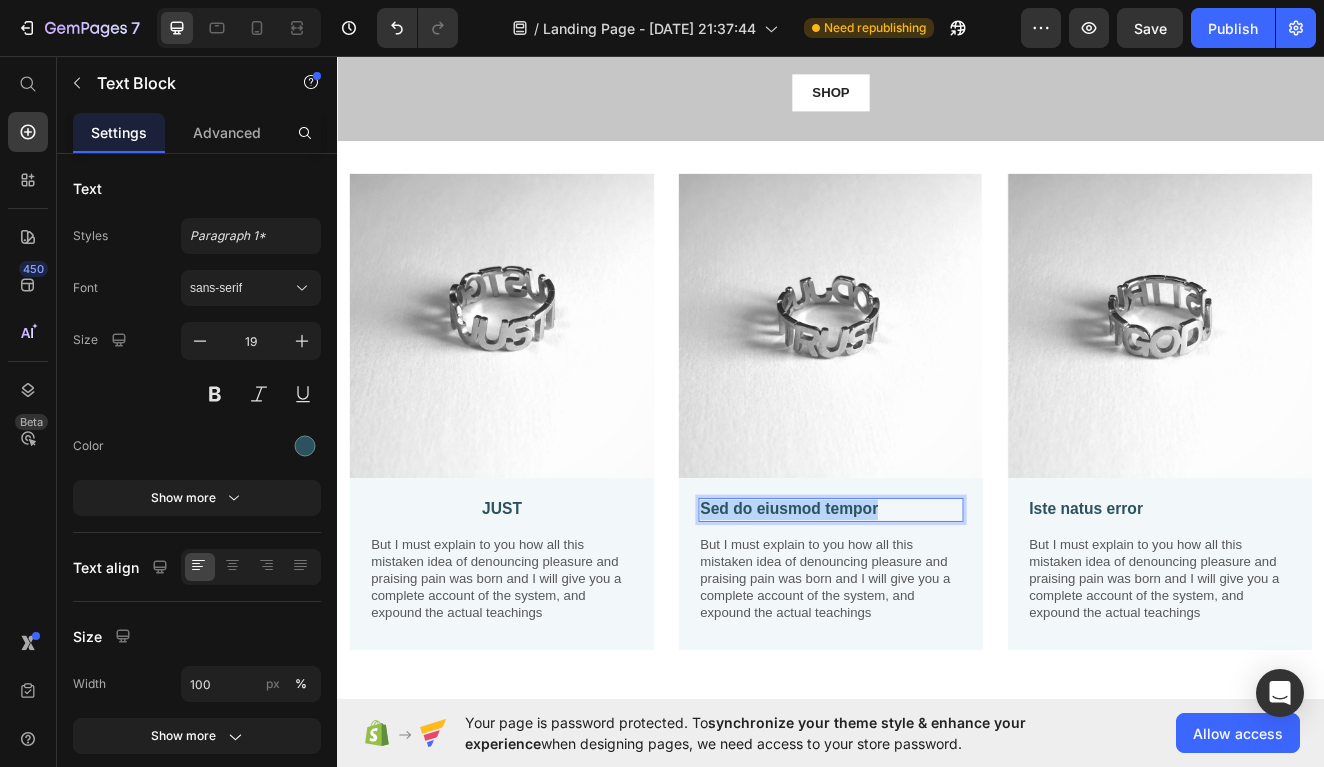 drag, startPoint x: 782, startPoint y: 605, endPoint x: 995, endPoint y: 611, distance: 213.08449 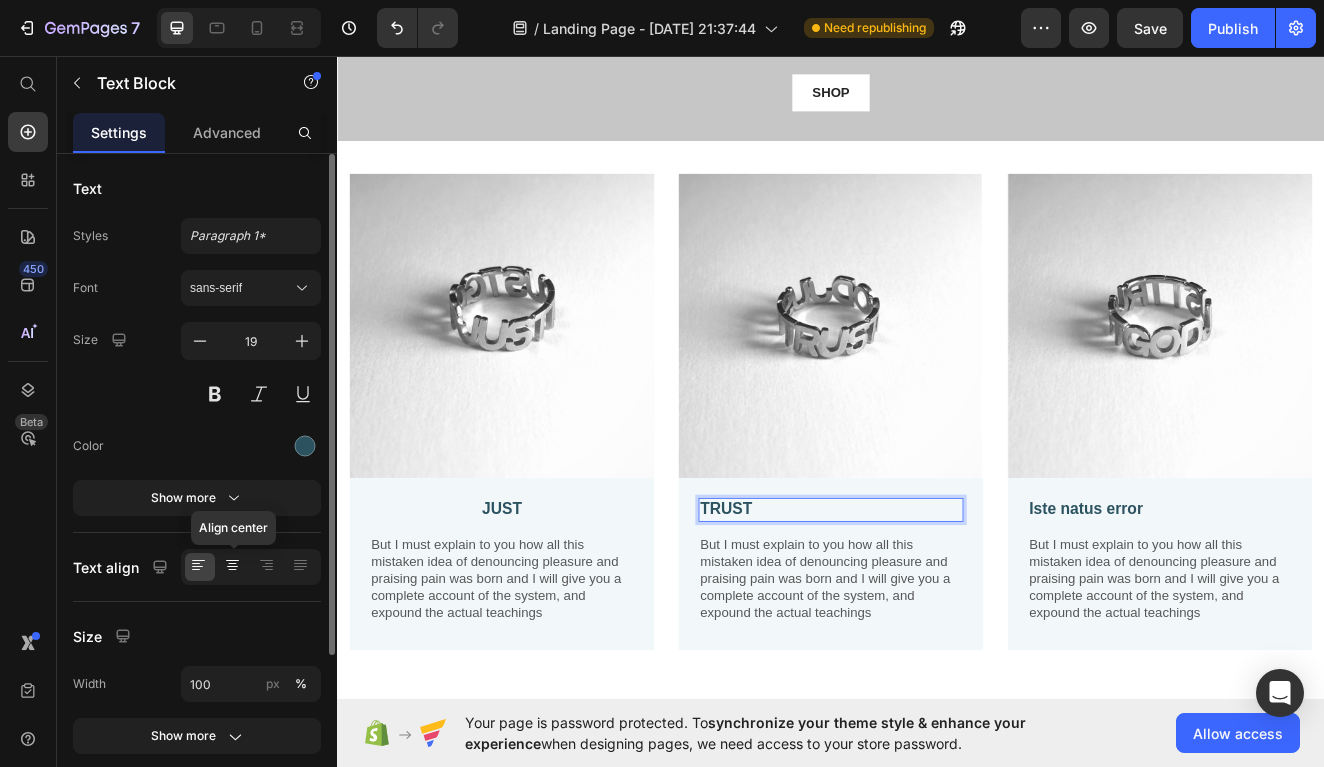 click 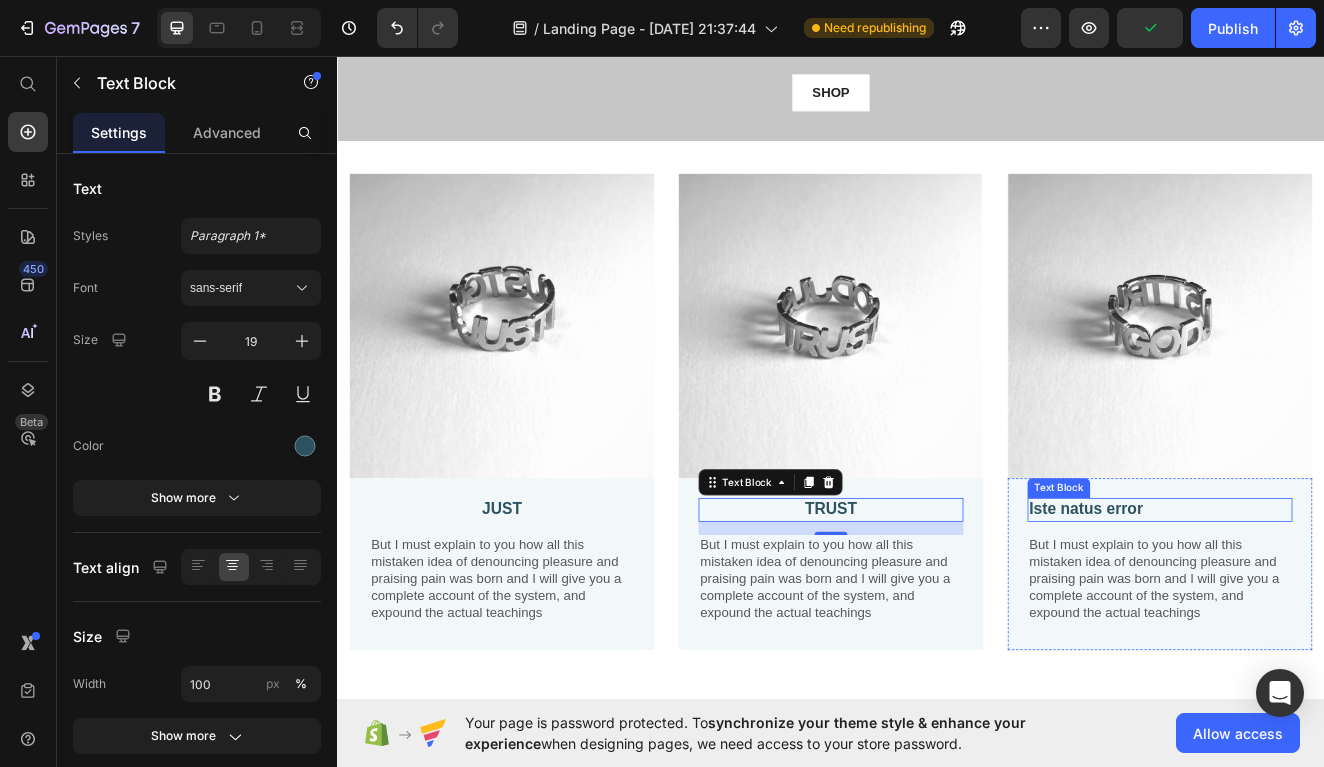 click on "Iste natus error" at bounding box center [1337, 608] 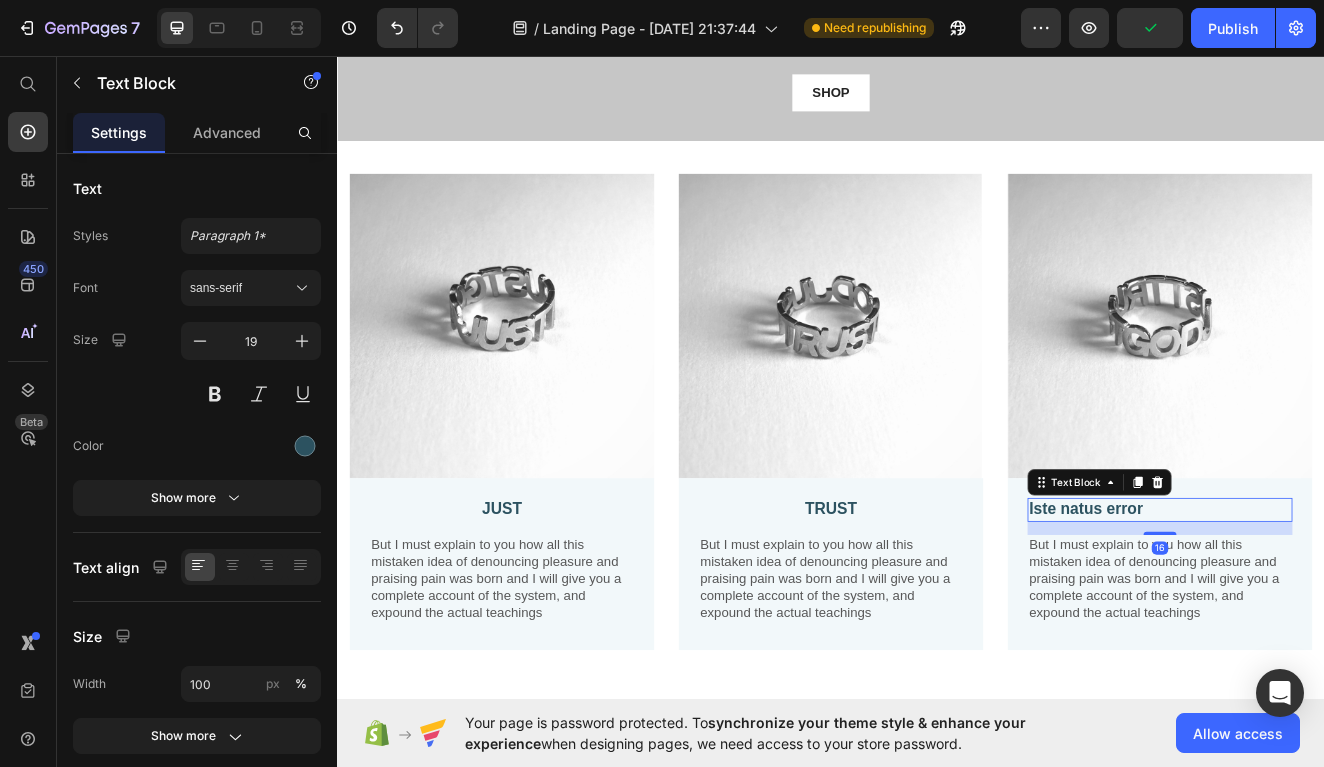 click on "Iste natus error" at bounding box center (1337, 608) 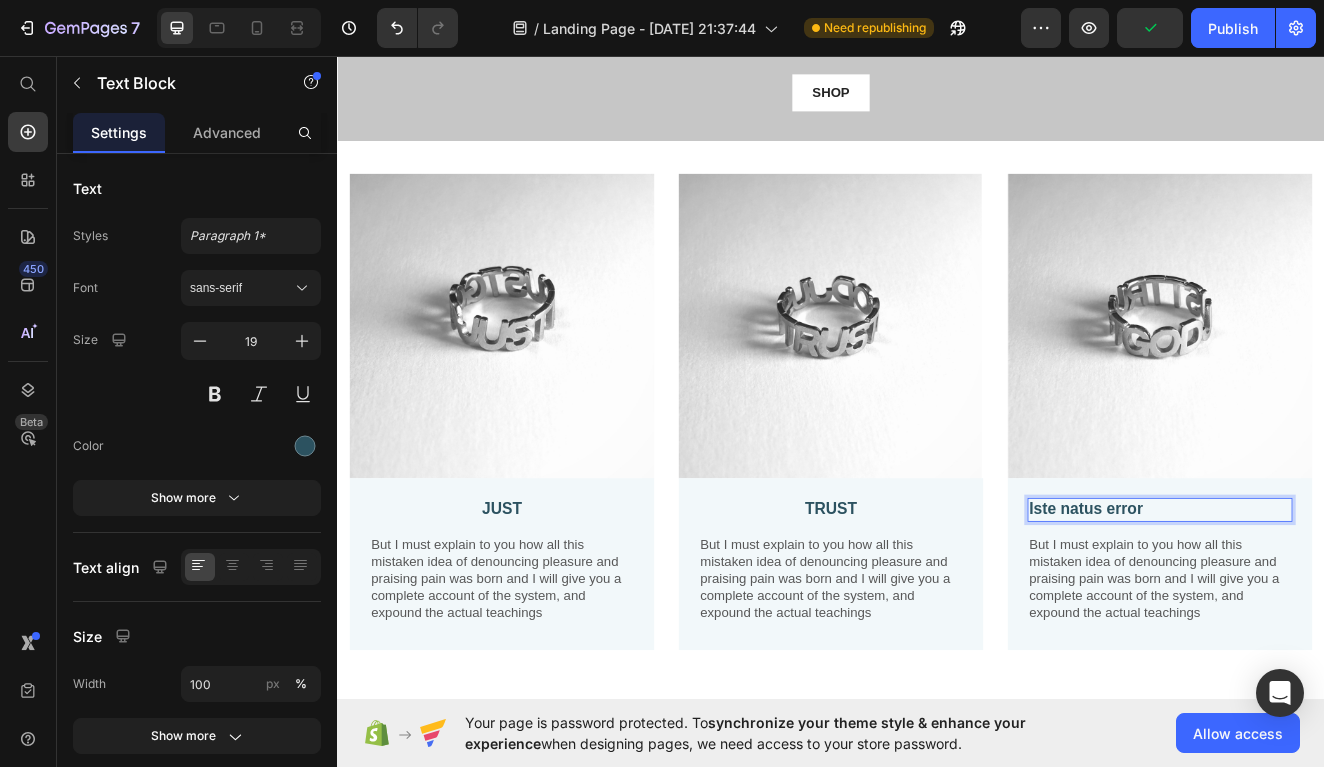 click on "Iste natus error" at bounding box center (1337, 608) 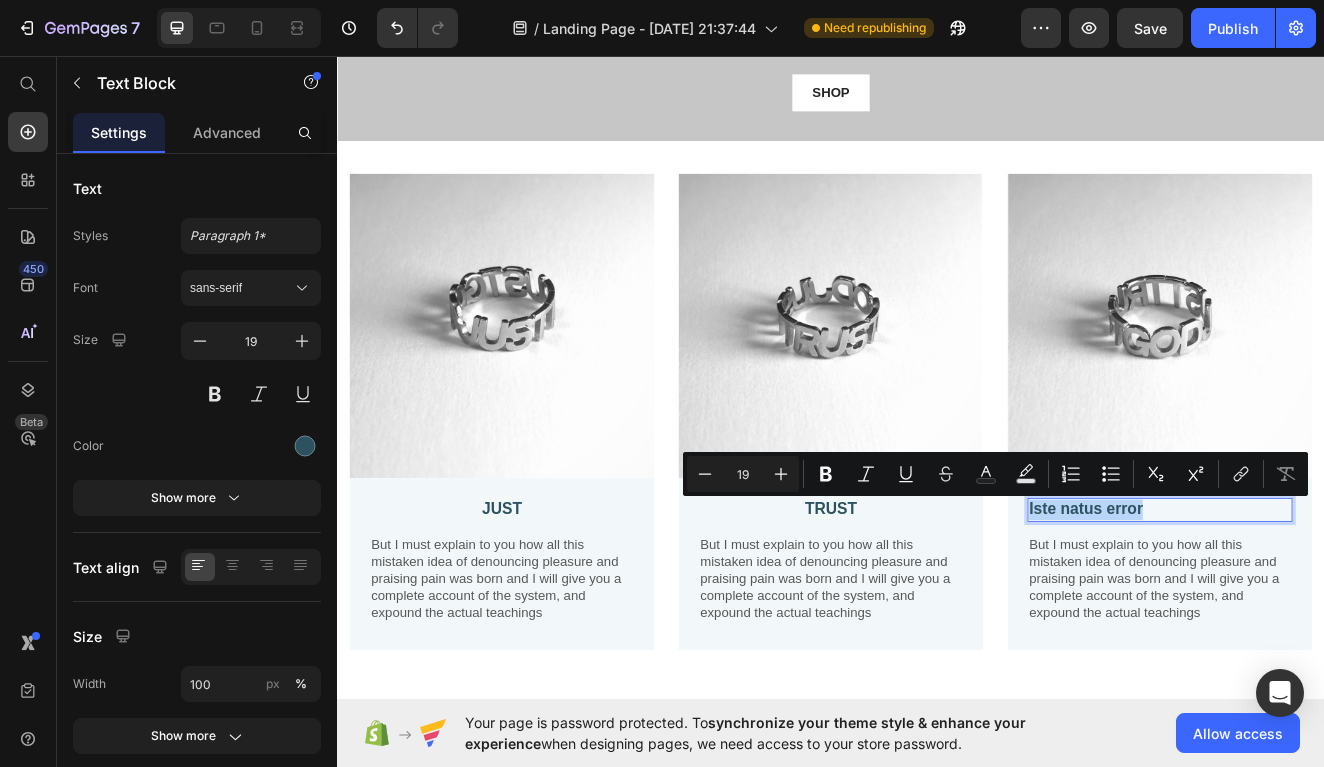 drag, startPoint x: 1330, startPoint y: 611, endPoint x: 1177, endPoint y: 605, distance: 153.1176 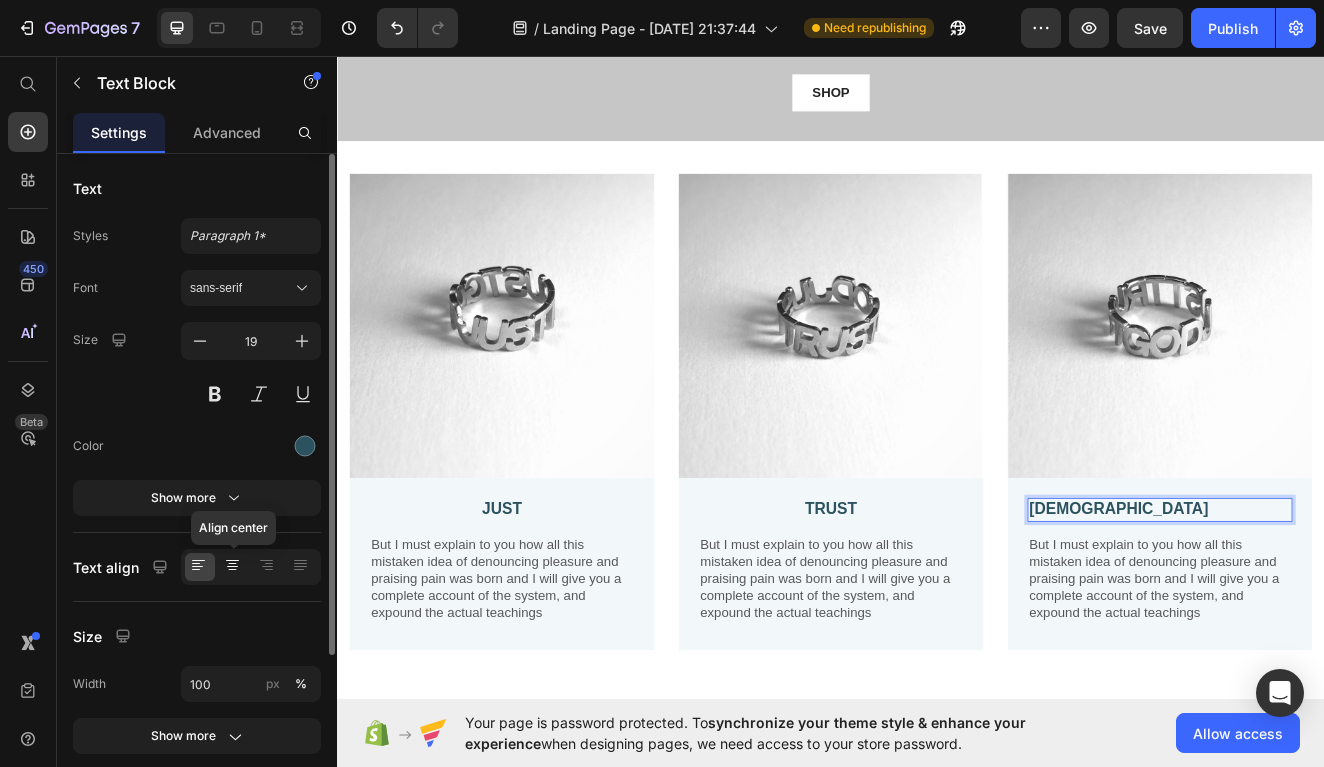 click 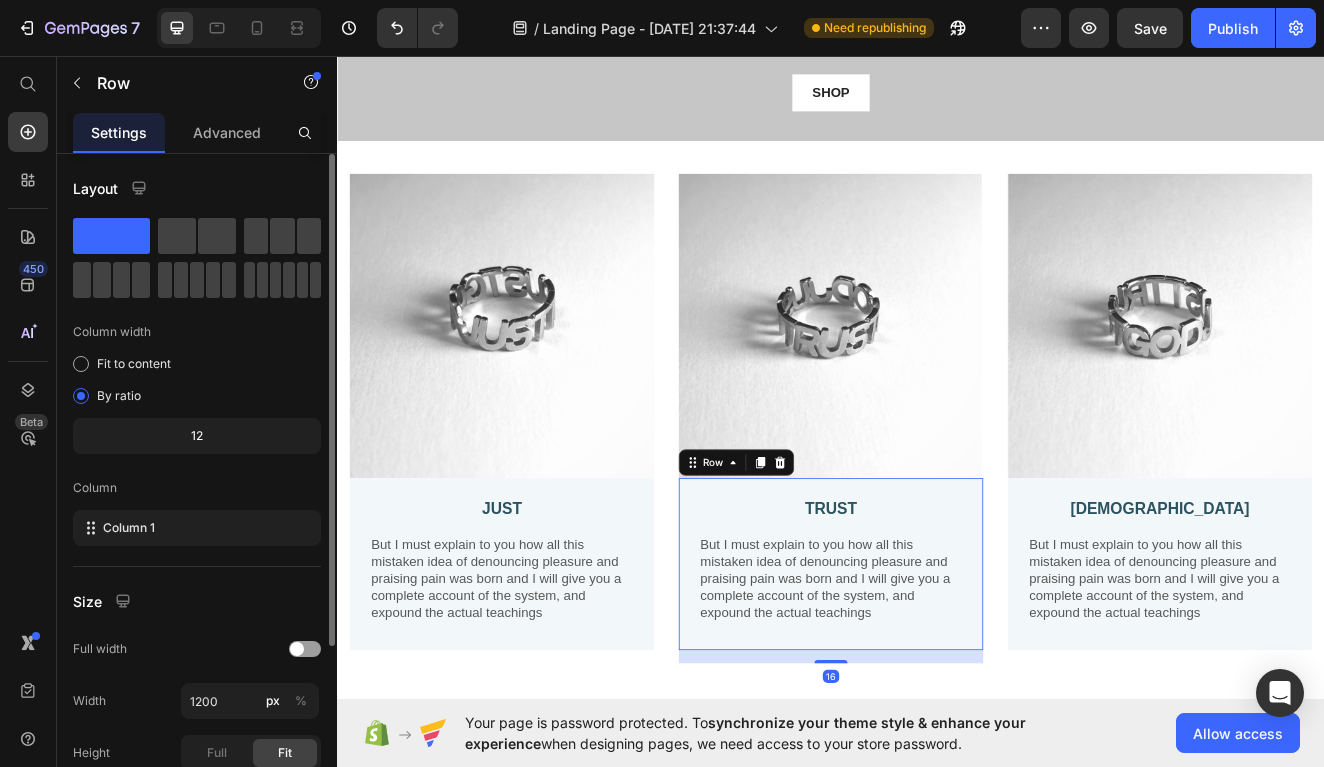 click on "TRUST Text Block But I must explain to you how all this mistaken idea of denouncing pleasure and praising pain was born and I will give you a complete account of the system, and expound the actual teachings Text Block Row   16" at bounding box center (937, 674) 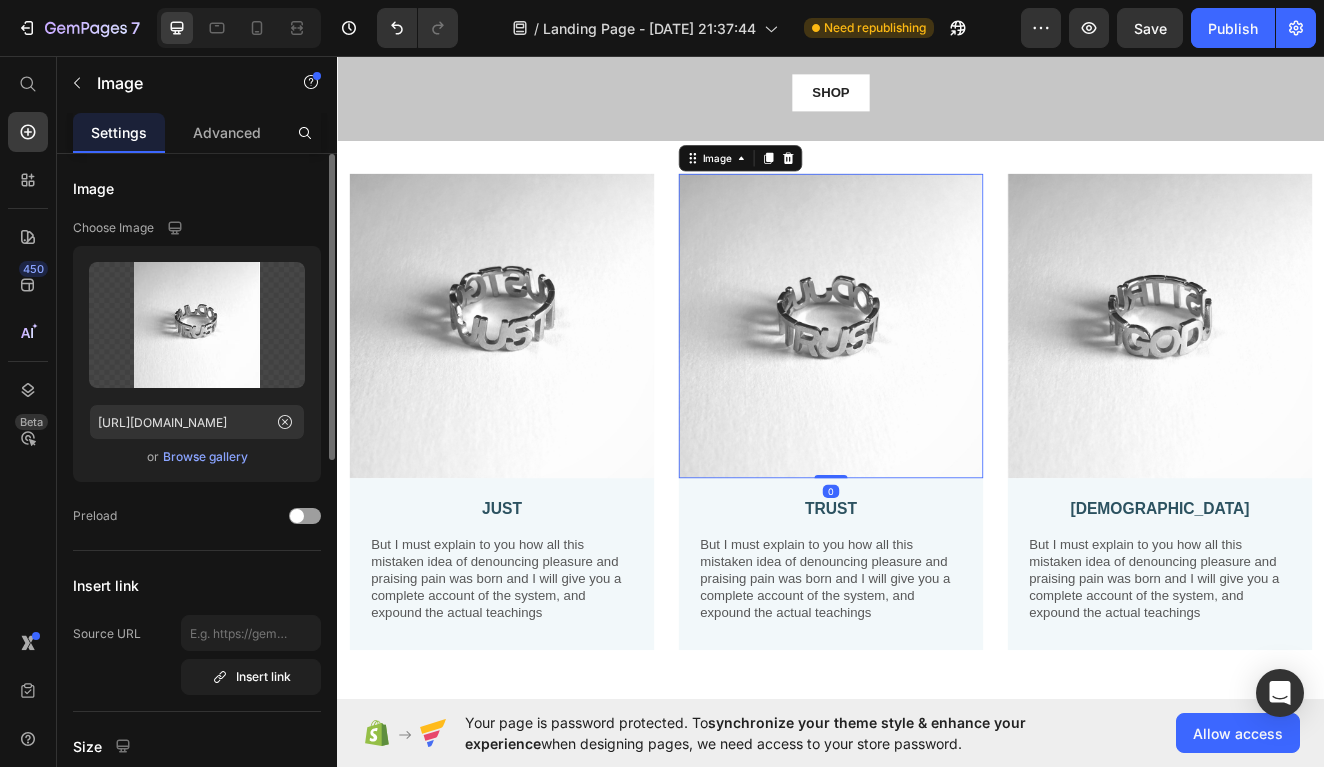 click at bounding box center (937, 385) 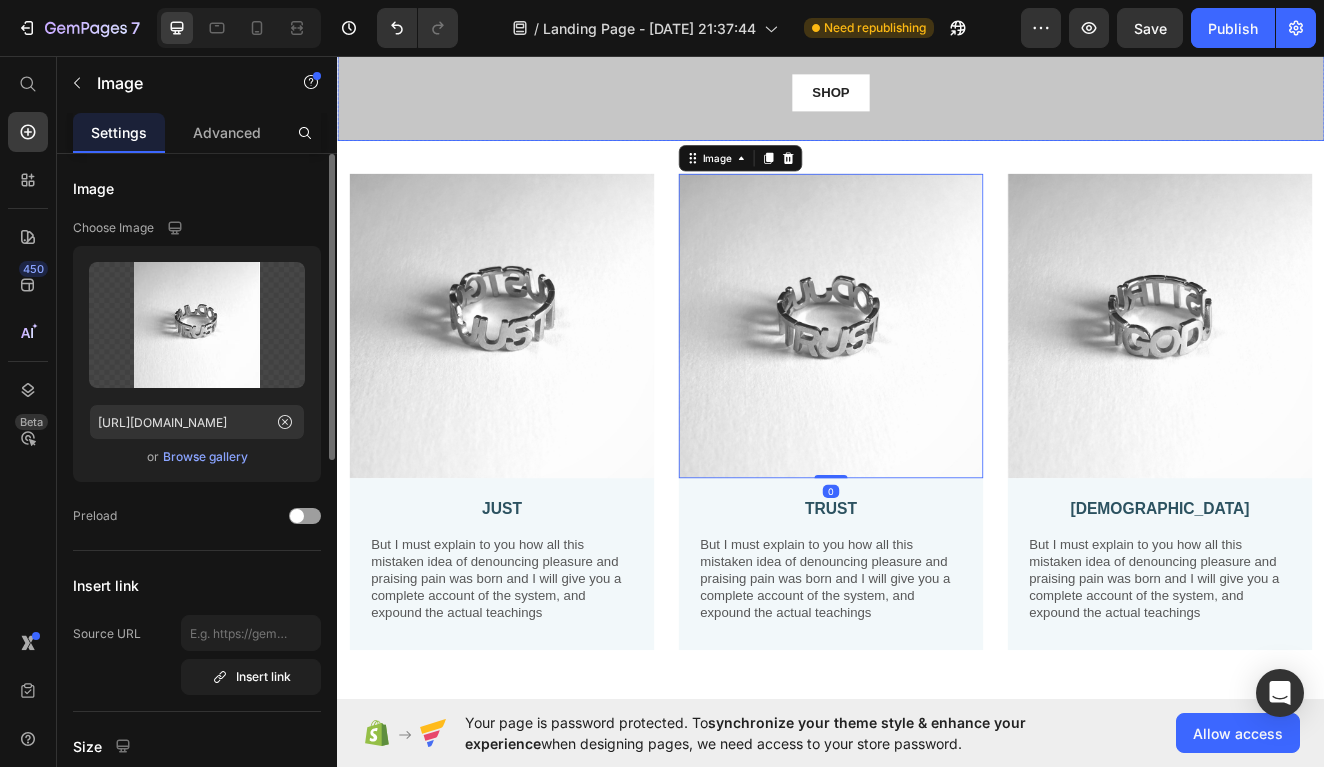 click on "95% SAY IT IS GREAT Text Block Icon Icon Icon Icon Icon Icon List Row molded in truth Heading Made with meaning, worn with wonder. Text Block shop Button Row" at bounding box center [937, 1] 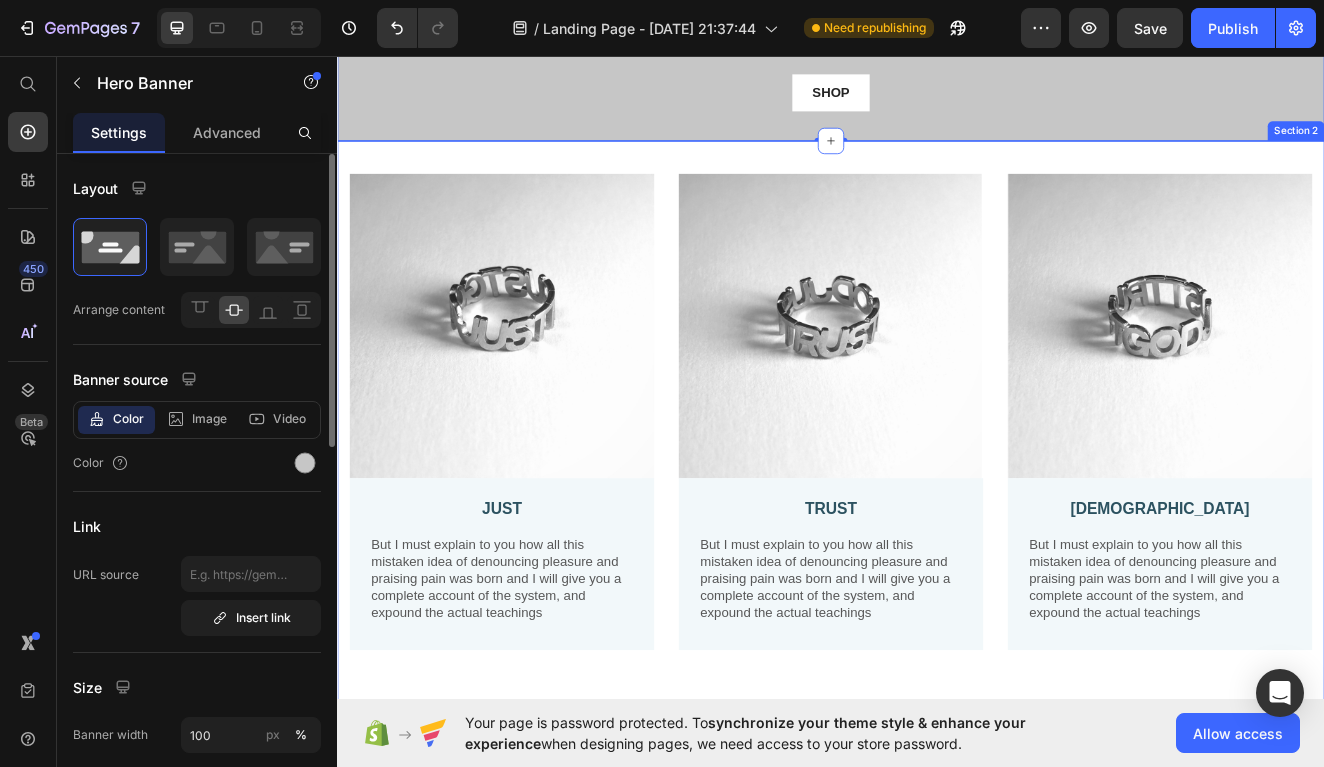 click on "Image JUST Text Block But I must explain to you how all this mistaken idea of denouncing pleasure and praising pain was born and I will give you a complete account of the system, and expound the actual teachings Text Block Row Image TRUST Text Block But I must explain to you how all this mistaken idea of denouncing pleasure and praising pain was born and I will give you a complete account of the system, and expound the actual teachings Text Block Row Image GOD Text Block But I must explain to you how all this mistaken idea of denouncing pleasure and praising pain was born and I will give you a complete account of the system, and expound the actual teachings Text Block Row Row Section 2" at bounding box center [937, 509] 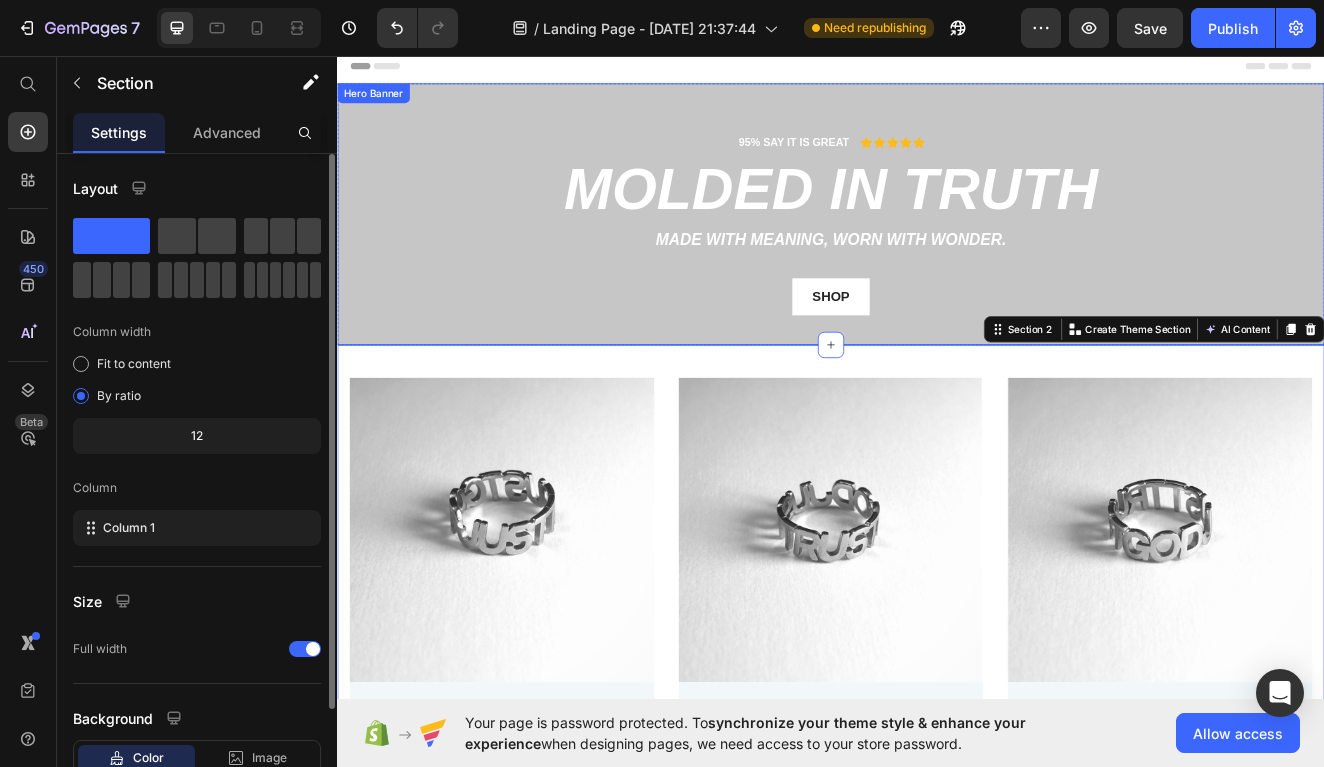 scroll, scrollTop: 0, scrollLeft: 0, axis: both 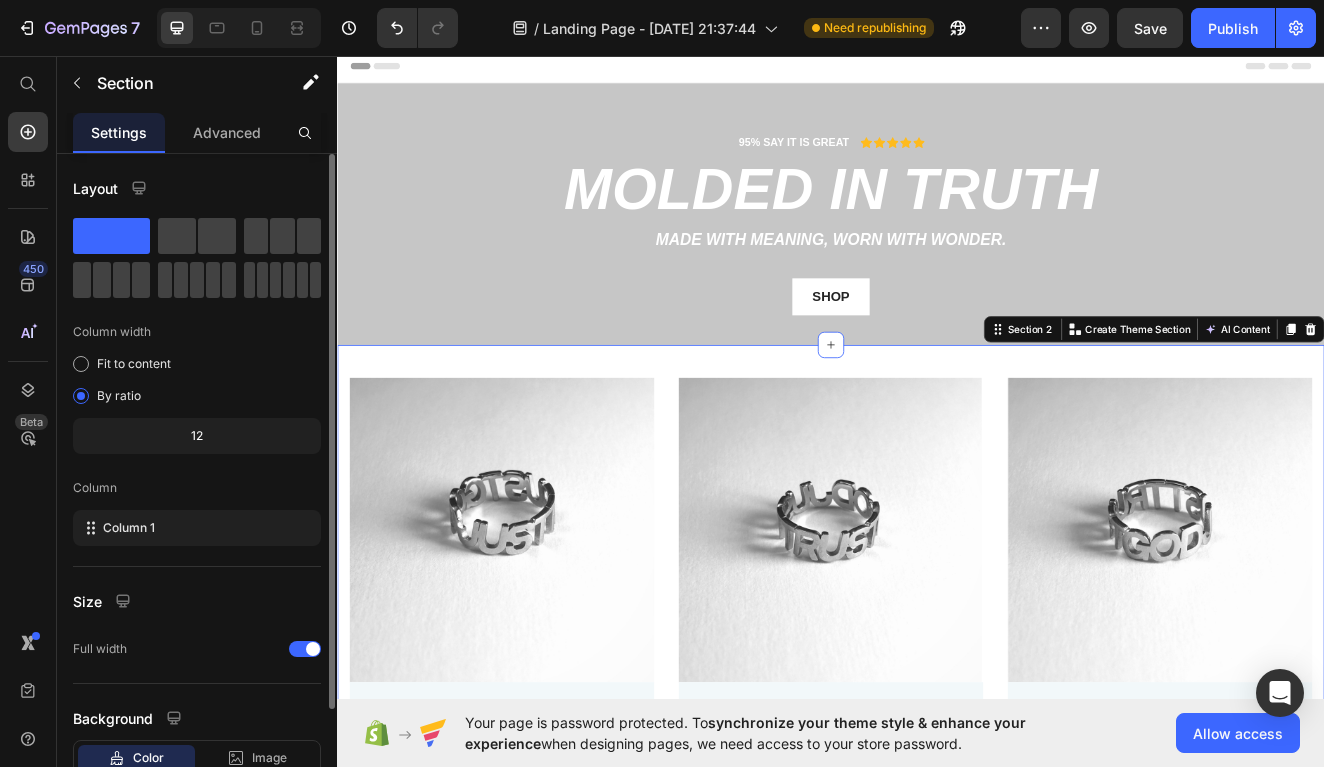 click on "Image JUST Text Block But I must explain to you how all this mistaken idea of denouncing pleasure and praising pain was born and I will give you a complete account of the system, and expound the actual teachings Text Block Row Image TRUST Text Block But I must explain to you how all this mistaken idea of denouncing pleasure and praising pain was born and I will give you a complete account of the system, and expound the actual teachings Text Block Row Image GOD Text Block But I must explain to you how all this mistaken idea of denouncing pleasure and praising pain was born and I will give you a complete account of the system, and expound the actual teachings Text Block Row Row Section 2   You can create reusable sections Create Theme Section AI Content Write with GemAI What would you like to describe here? Tone and Voice Persuasive Product Show more Generate" at bounding box center [937, 757] 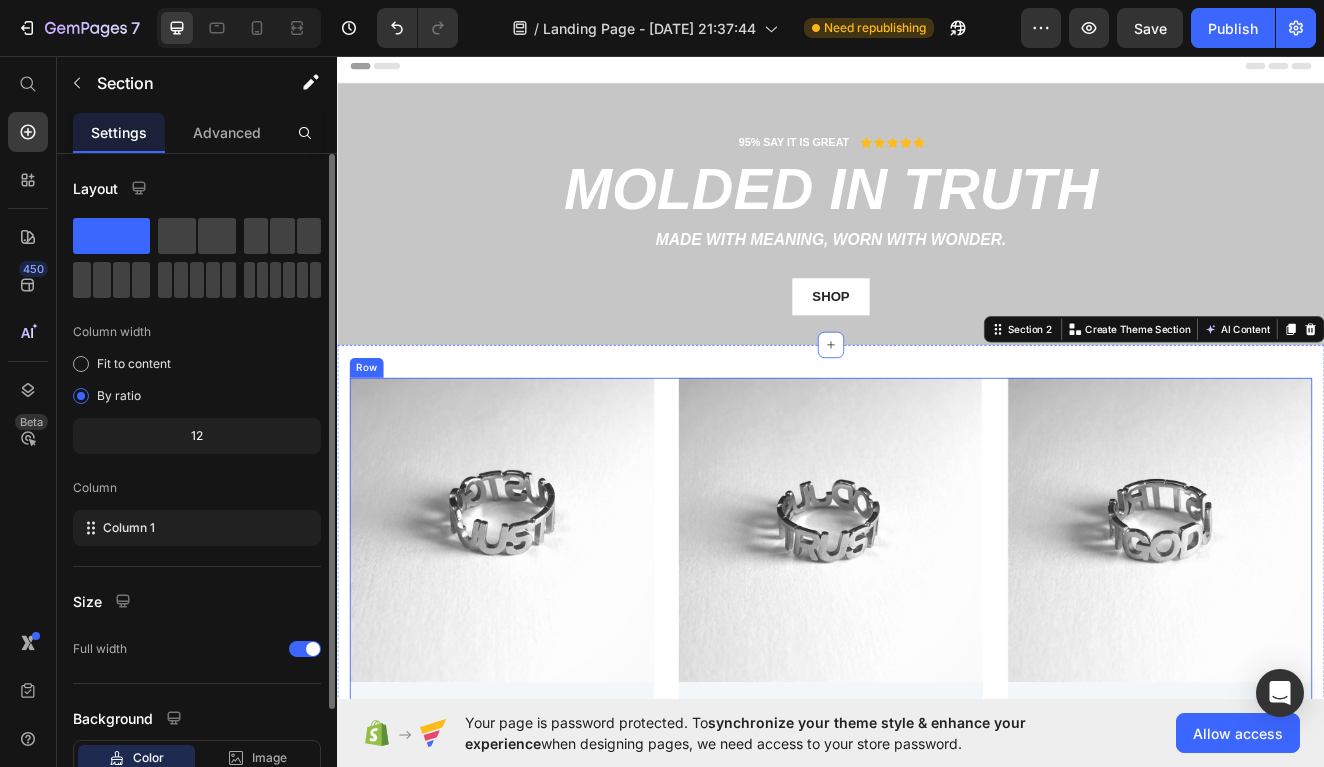 scroll, scrollTop: 0, scrollLeft: 0, axis: both 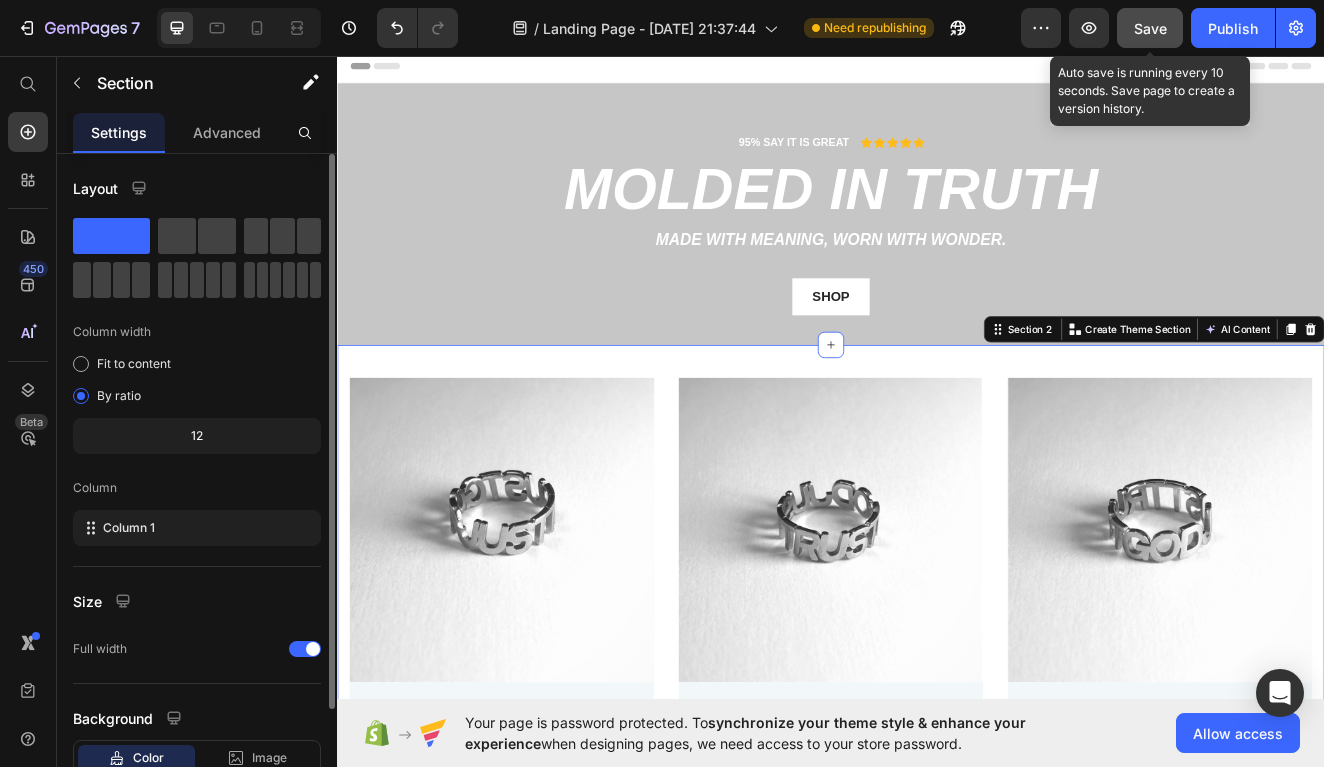 click on "Save" at bounding box center [1150, 28] 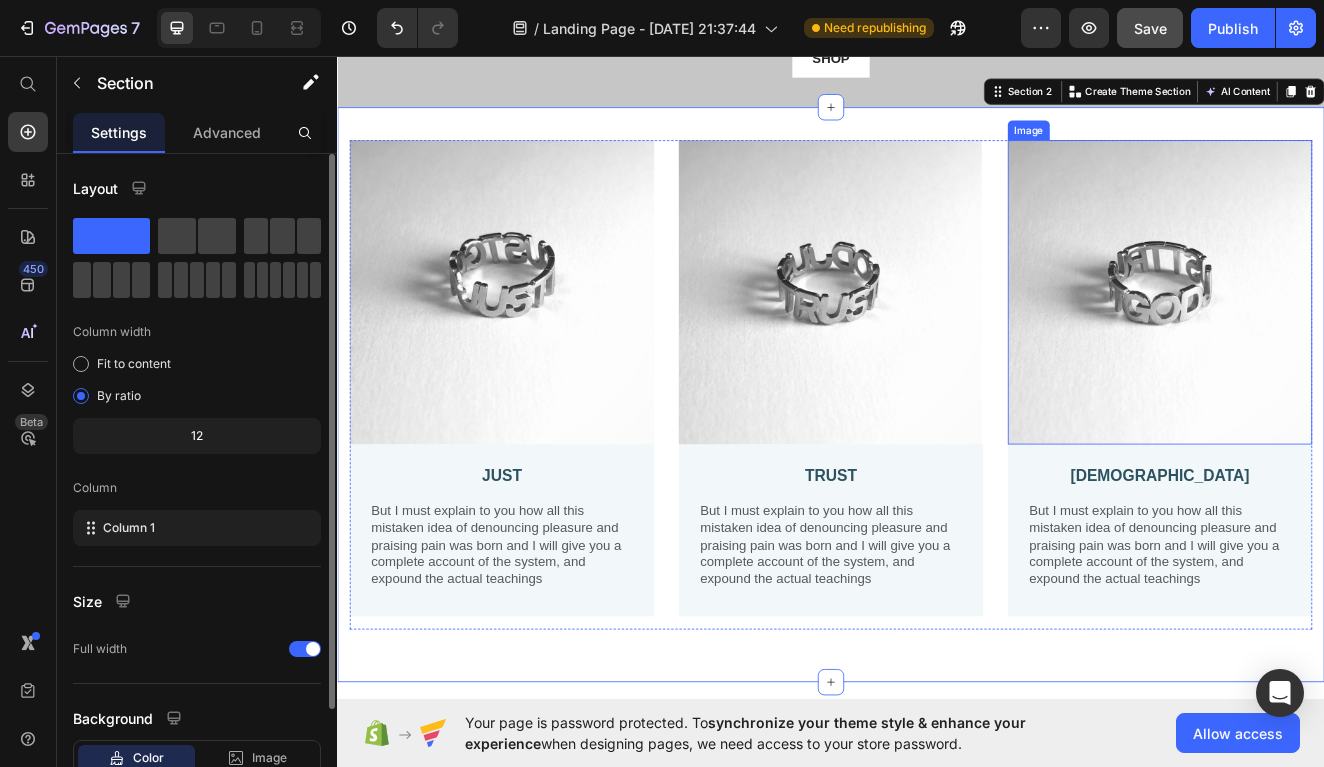 scroll, scrollTop: 358, scrollLeft: 0, axis: vertical 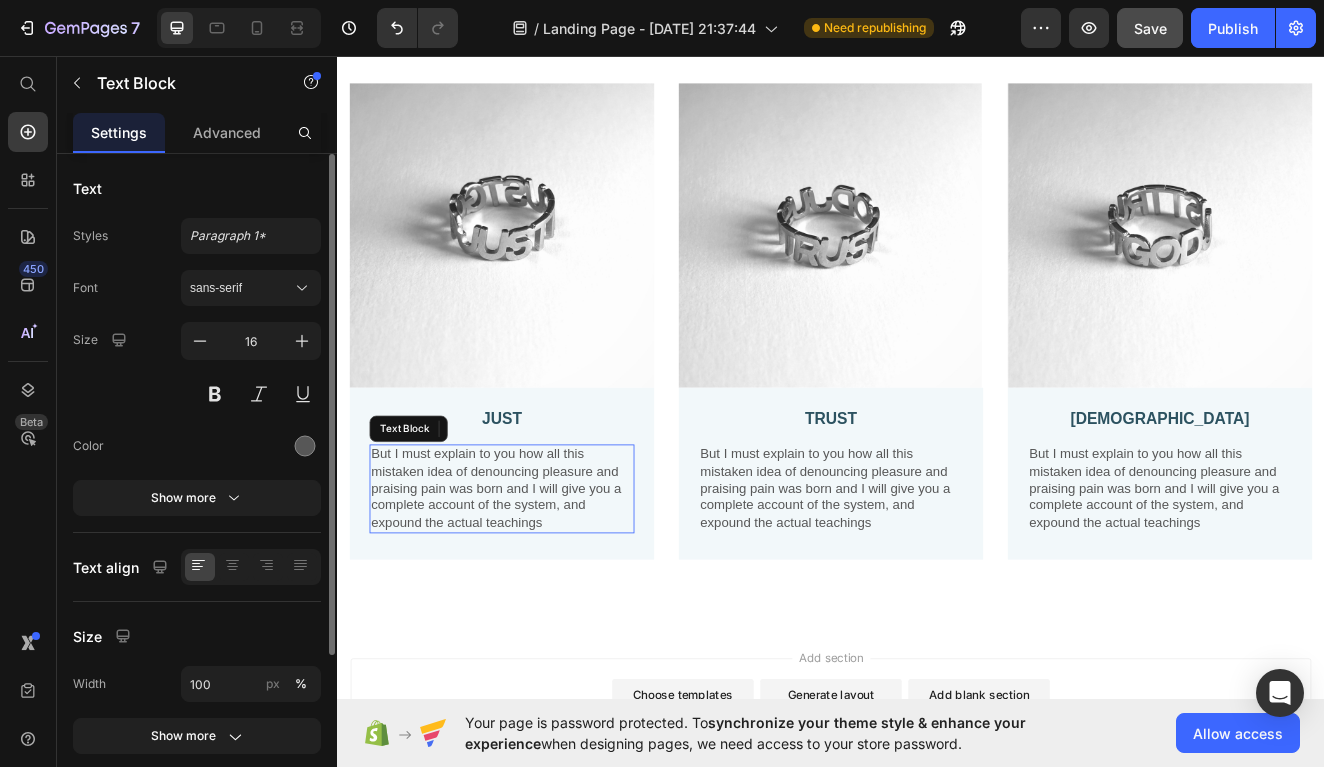 click on "But I must explain to you how all this mistaken idea of denouncing pleasure and praising pain was born and I will give you a complete account of the system, and expound the actual teachings" at bounding box center [537, 583] 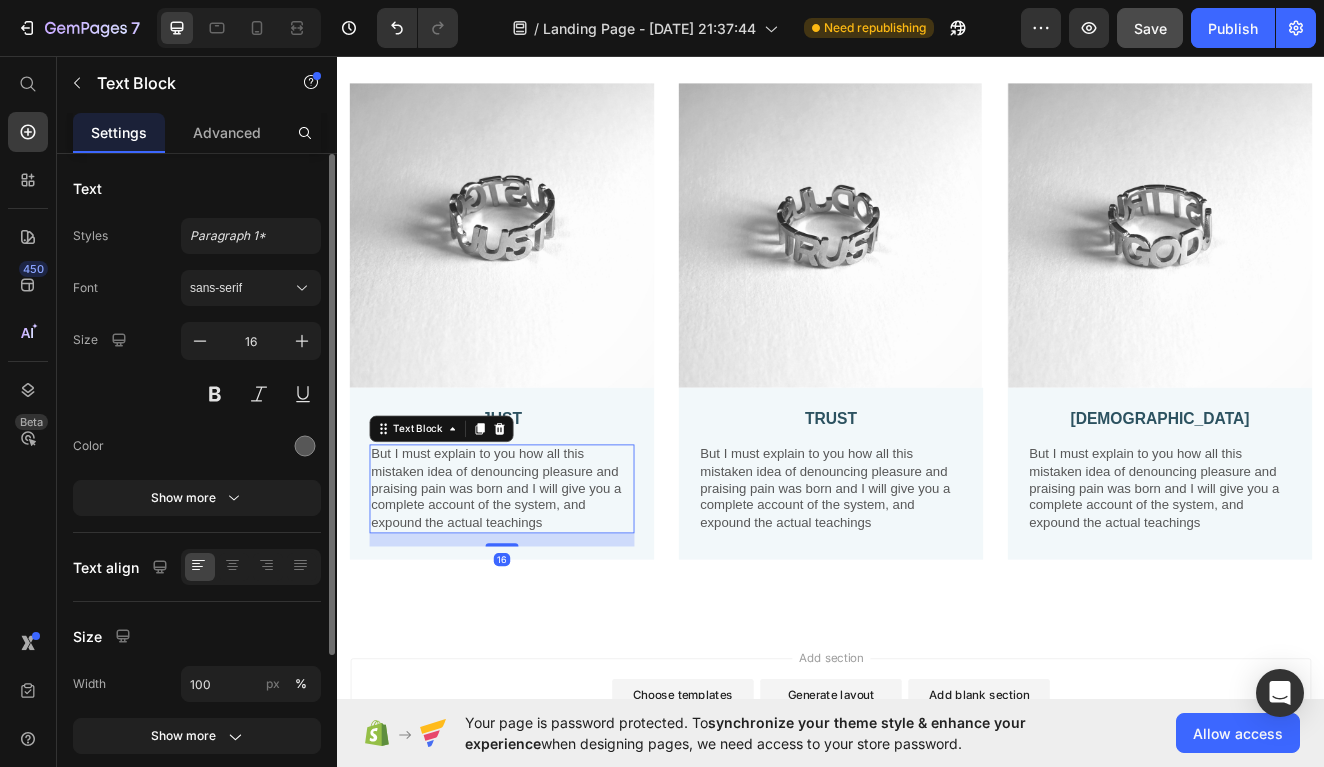 click on "But I must explain to you how all this mistaken idea of denouncing pleasure and praising pain was born and I will give you a complete account of the system, and expound the actual teachings" at bounding box center [537, 583] 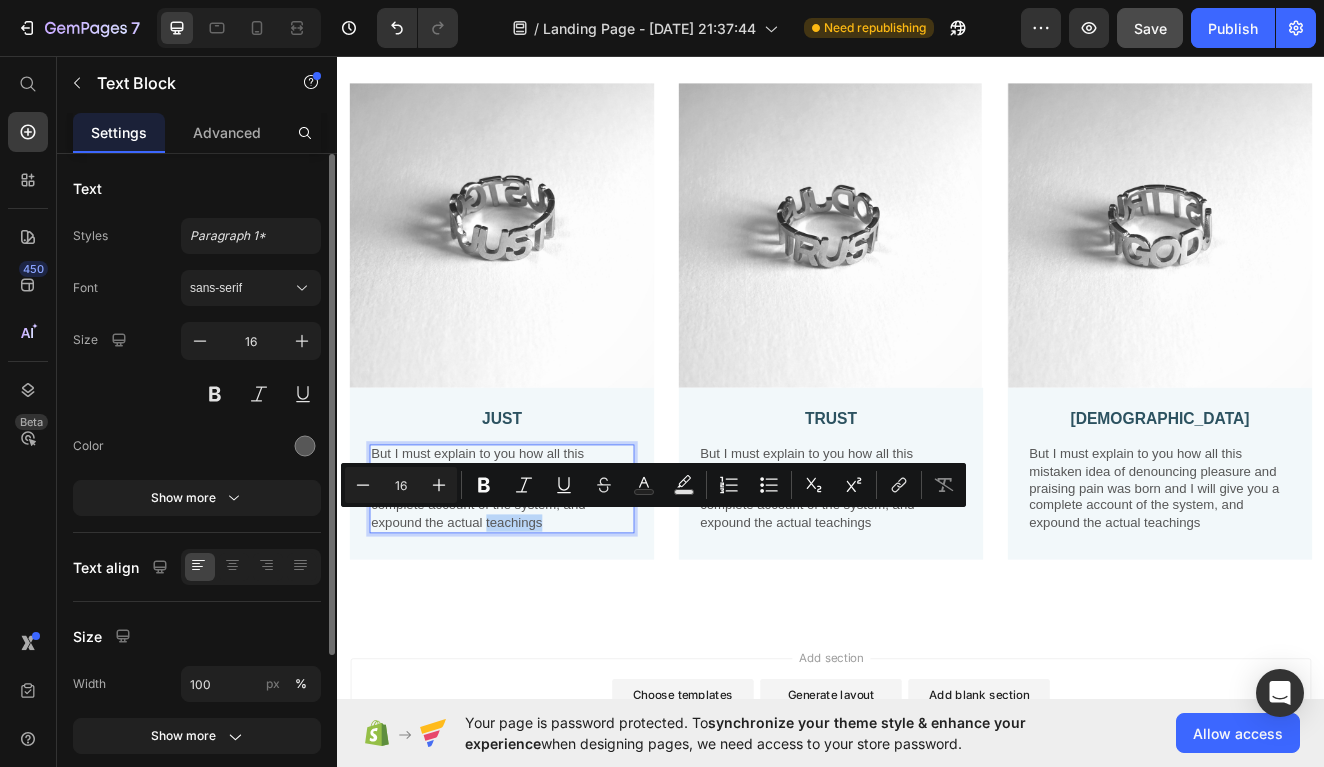 click on "But I must explain to you how all this mistaken idea of denouncing pleasure and praising pain was born and I will give you a complete account of the system, and expound the actual teachings" at bounding box center [537, 583] 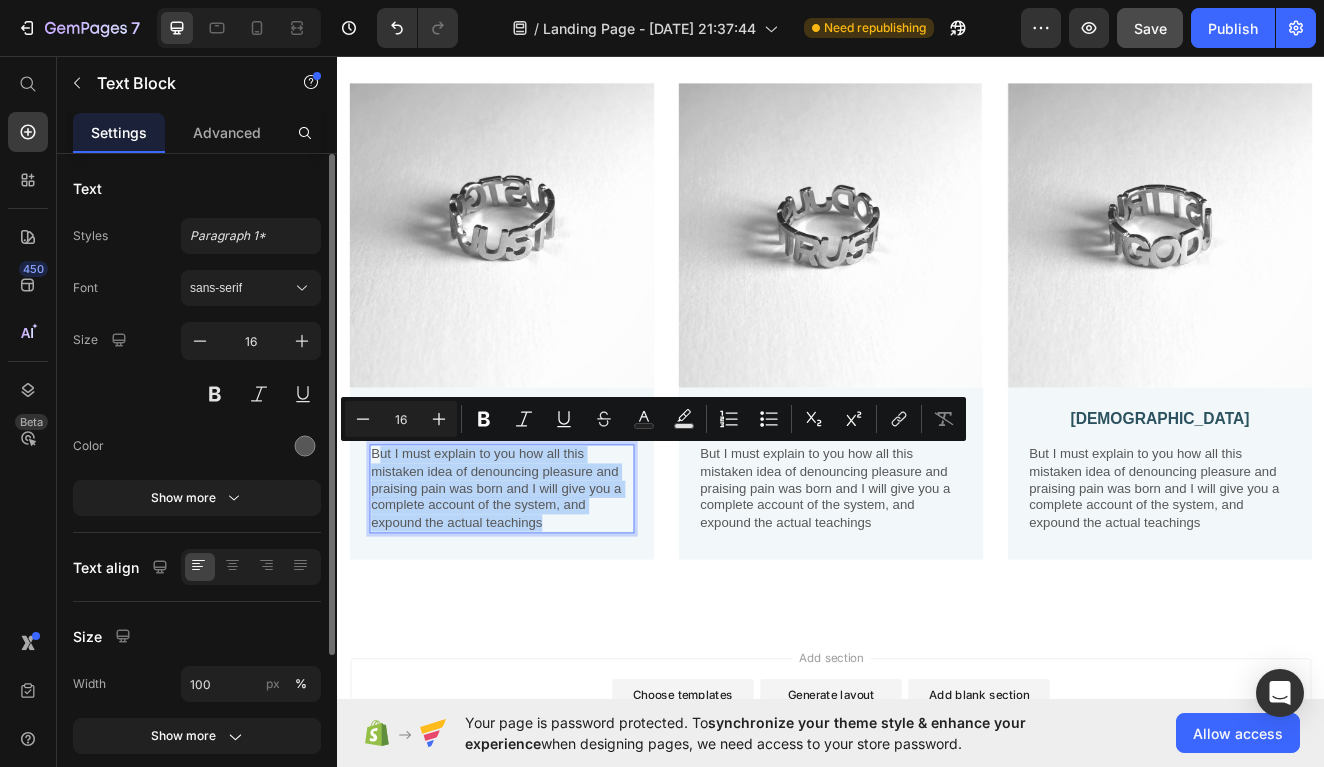 drag, startPoint x: 584, startPoint y: 618, endPoint x: 387, endPoint y: 532, distance: 214.95348 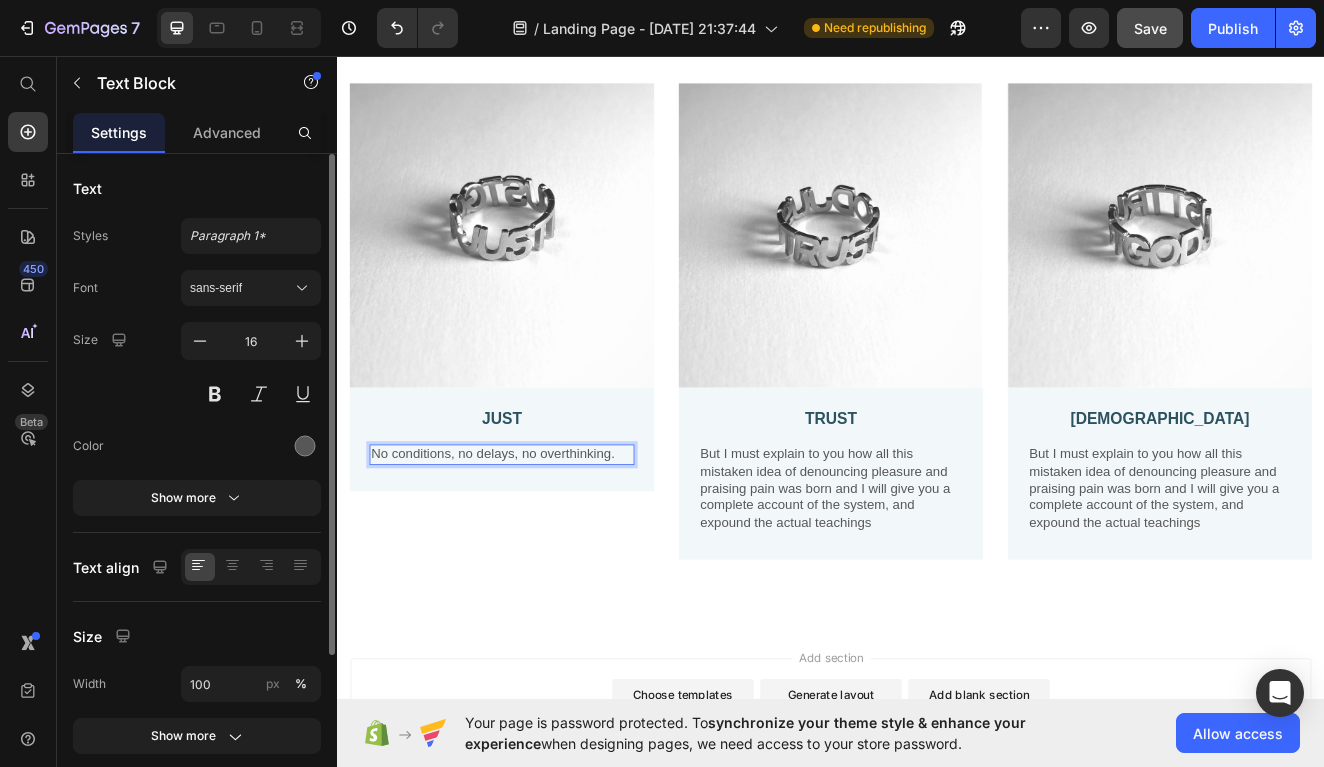 click on "No conditions, no delays, no overthinking." at bounding box center (537, 541) 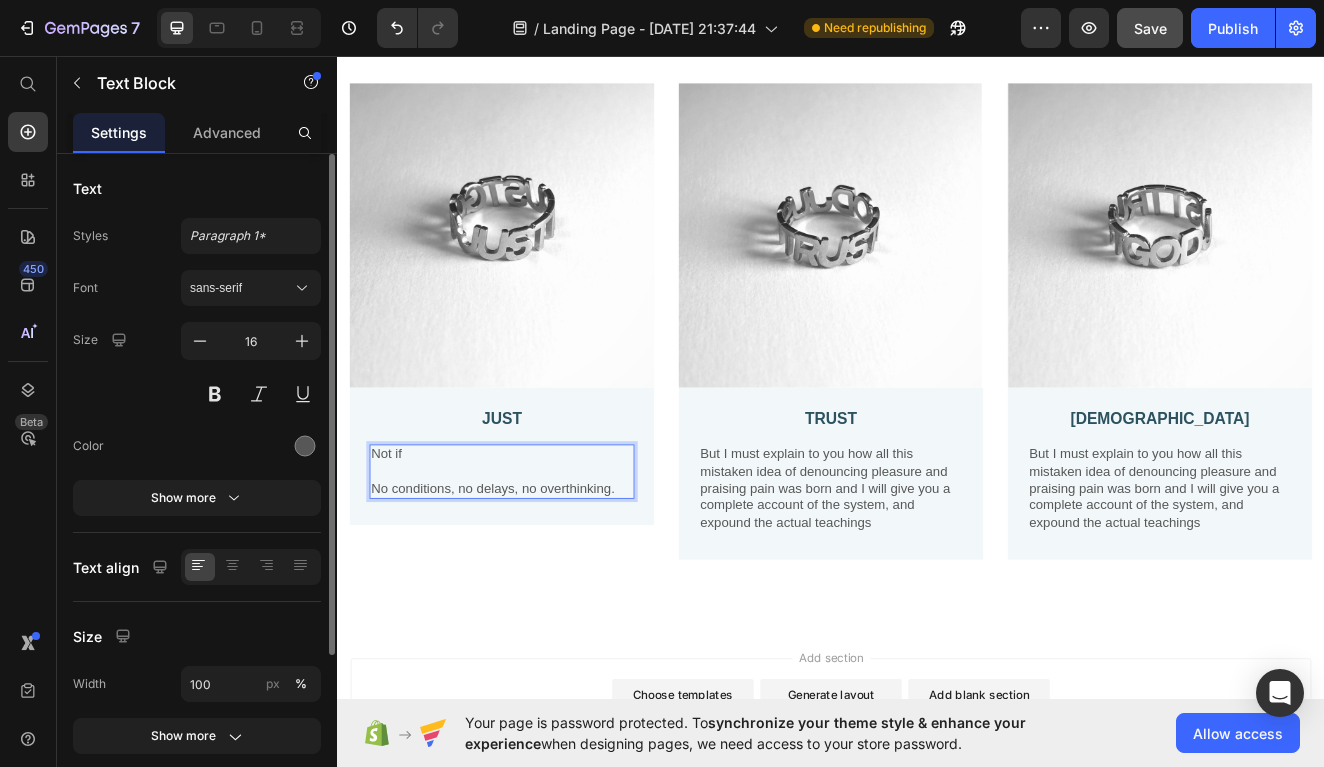 click on "Not if" at bounding box center [537, 541] 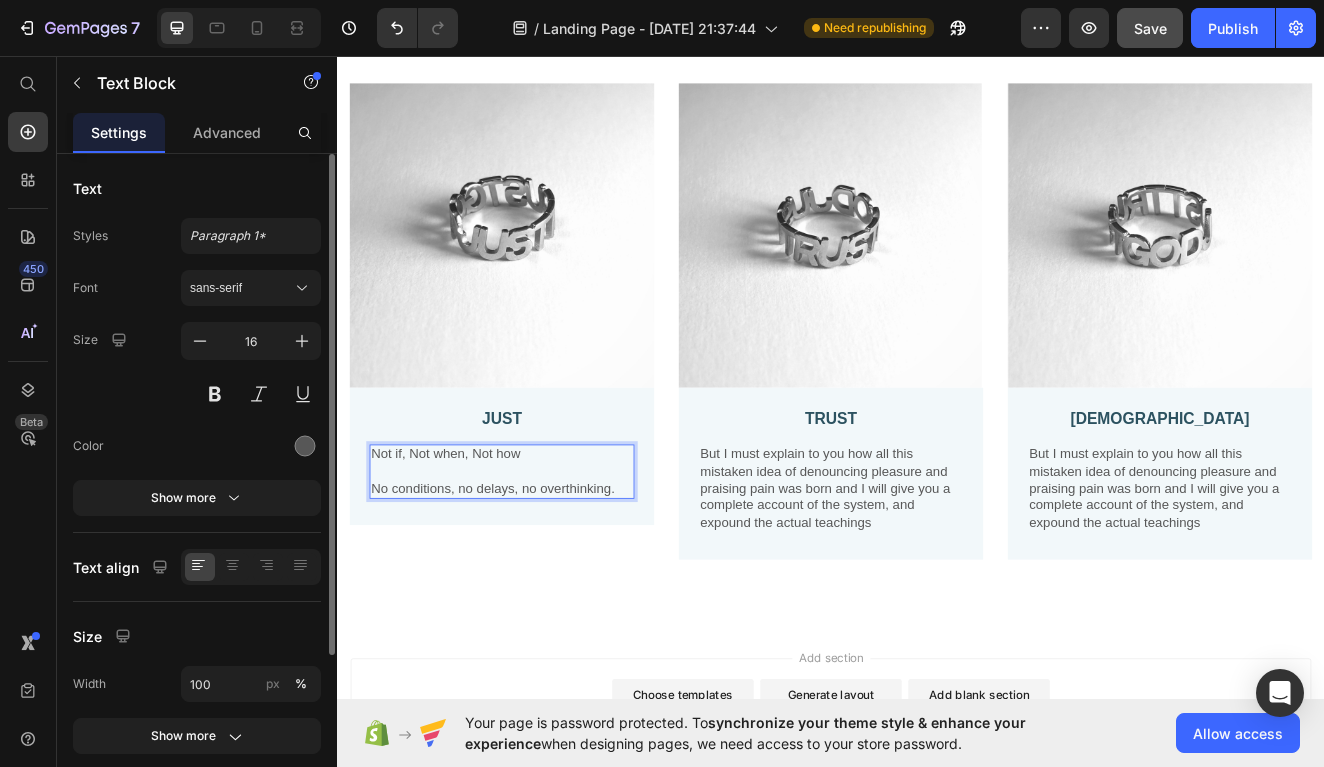 click on "Not if, Not when, Not how" at bounding box center (537, 541) 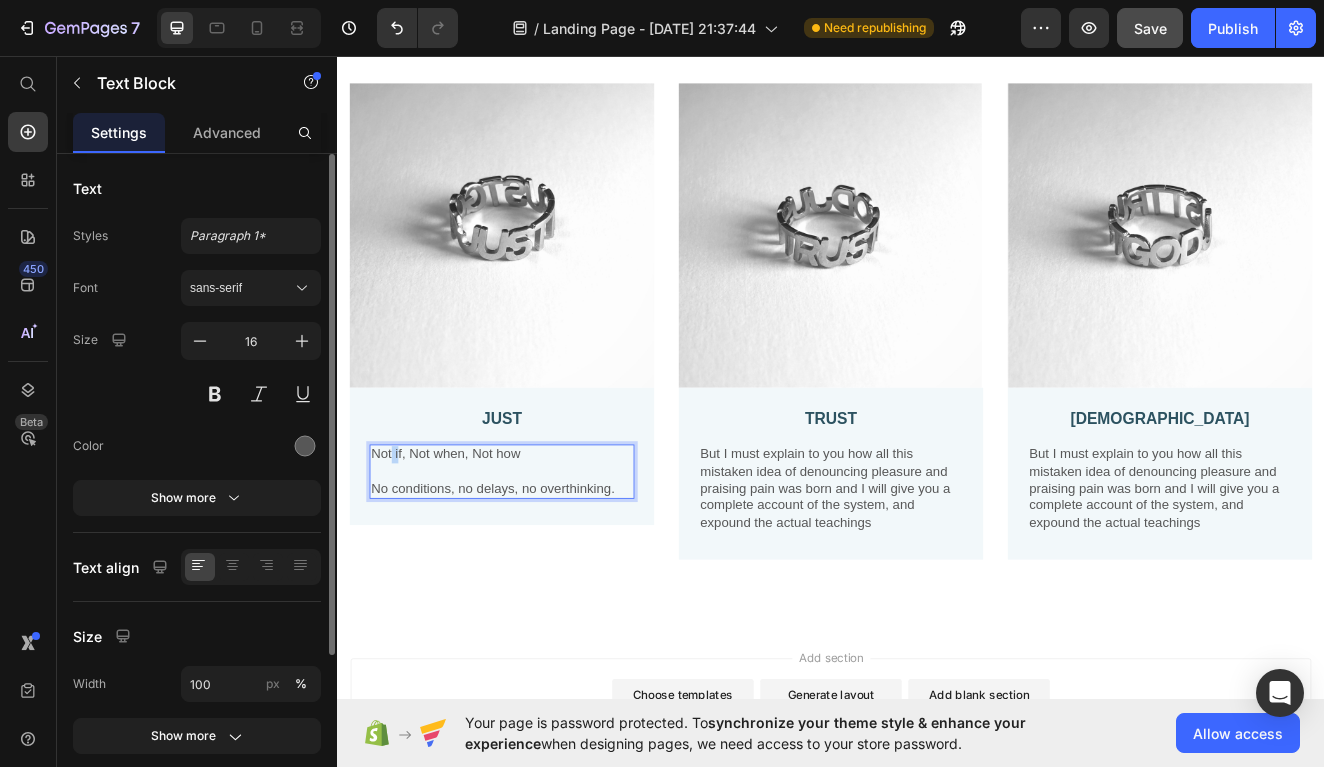 click on "Not if, Not when, Not how" at bounding box center (537, 541) 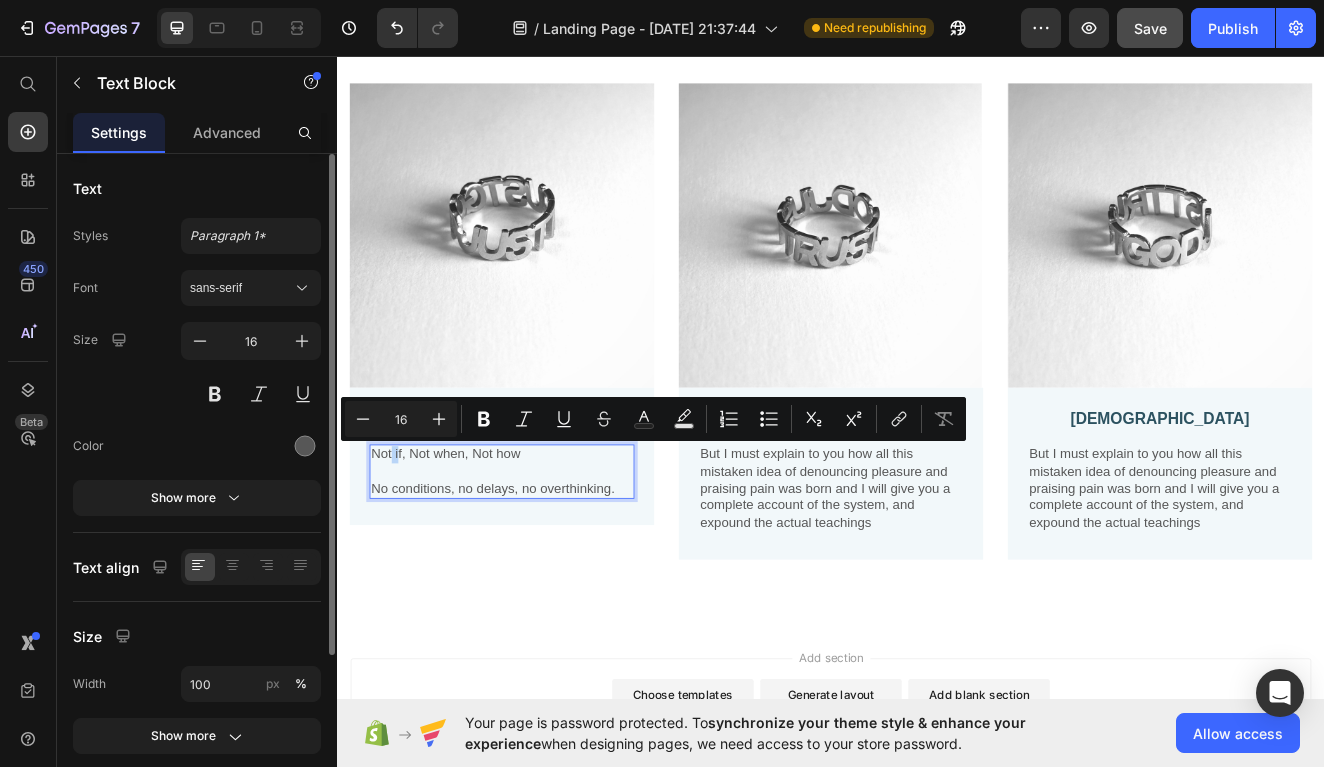 click on "Not if, Not when, Not how" at bounding box center [537, 541] 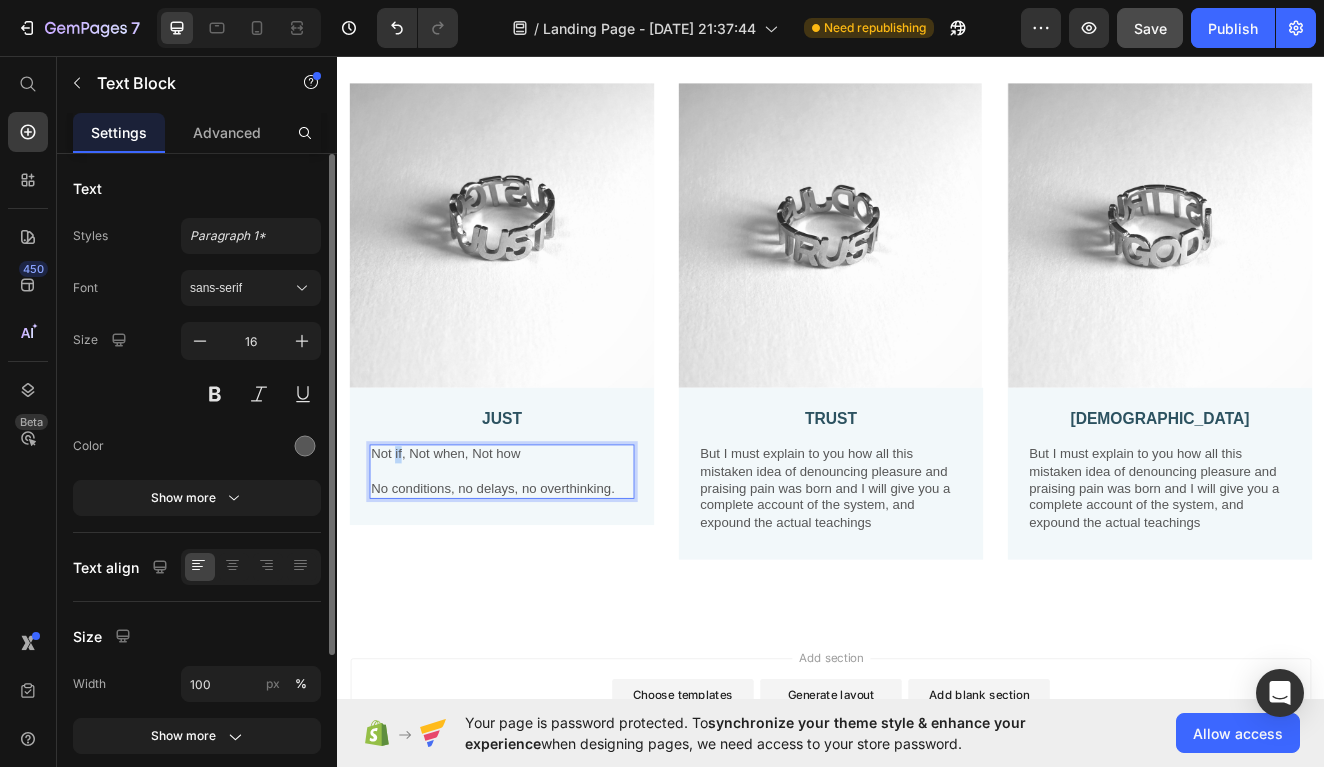 click on "Not if, Not when, Not how" at bounding box center (537, 541) 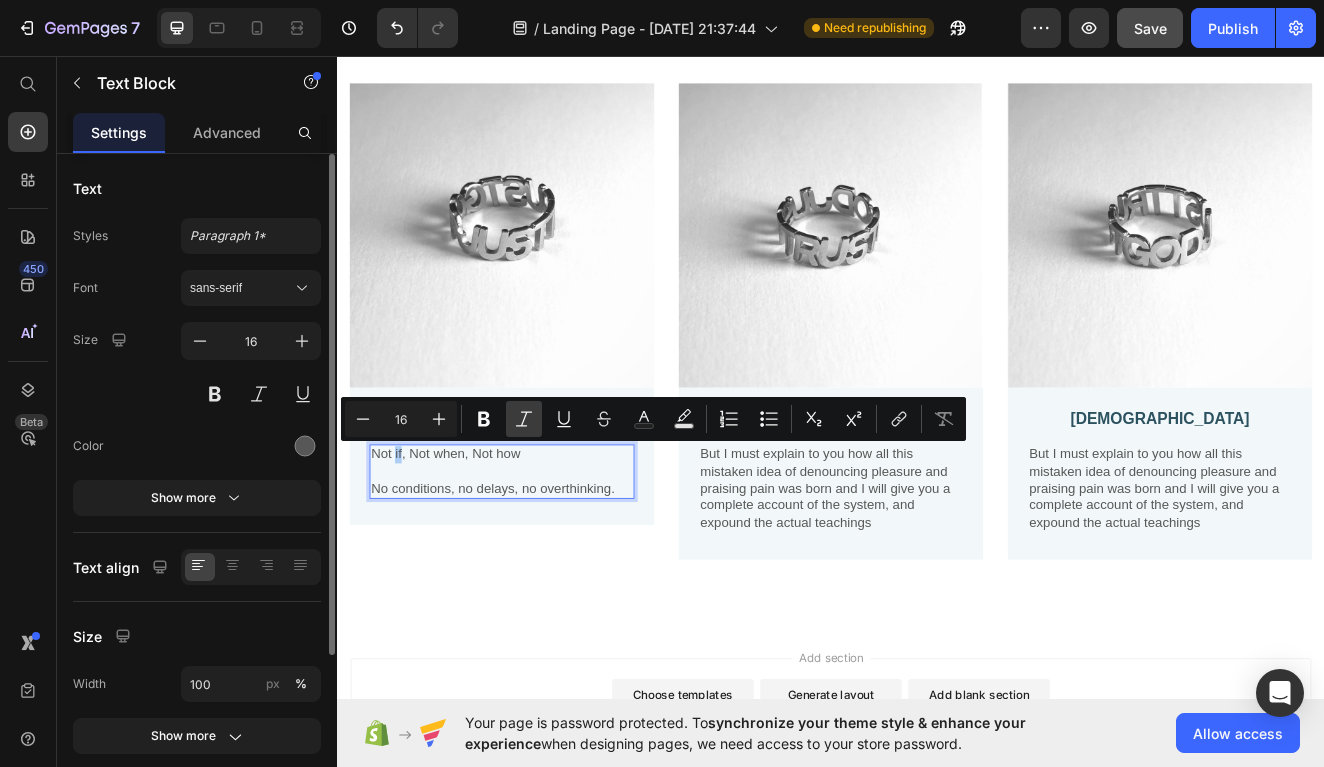 click 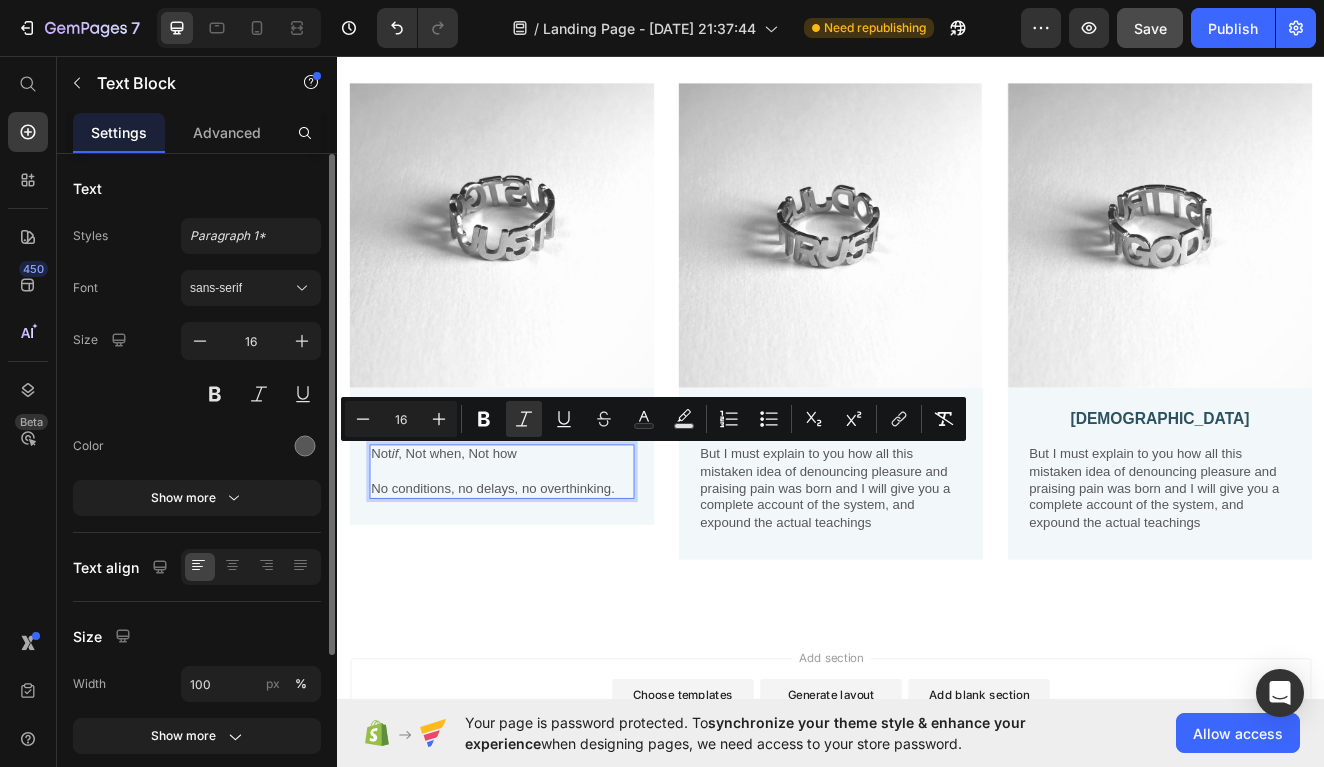 click on "Not  if , Not when, Not how" at bounding box center (537, 541) 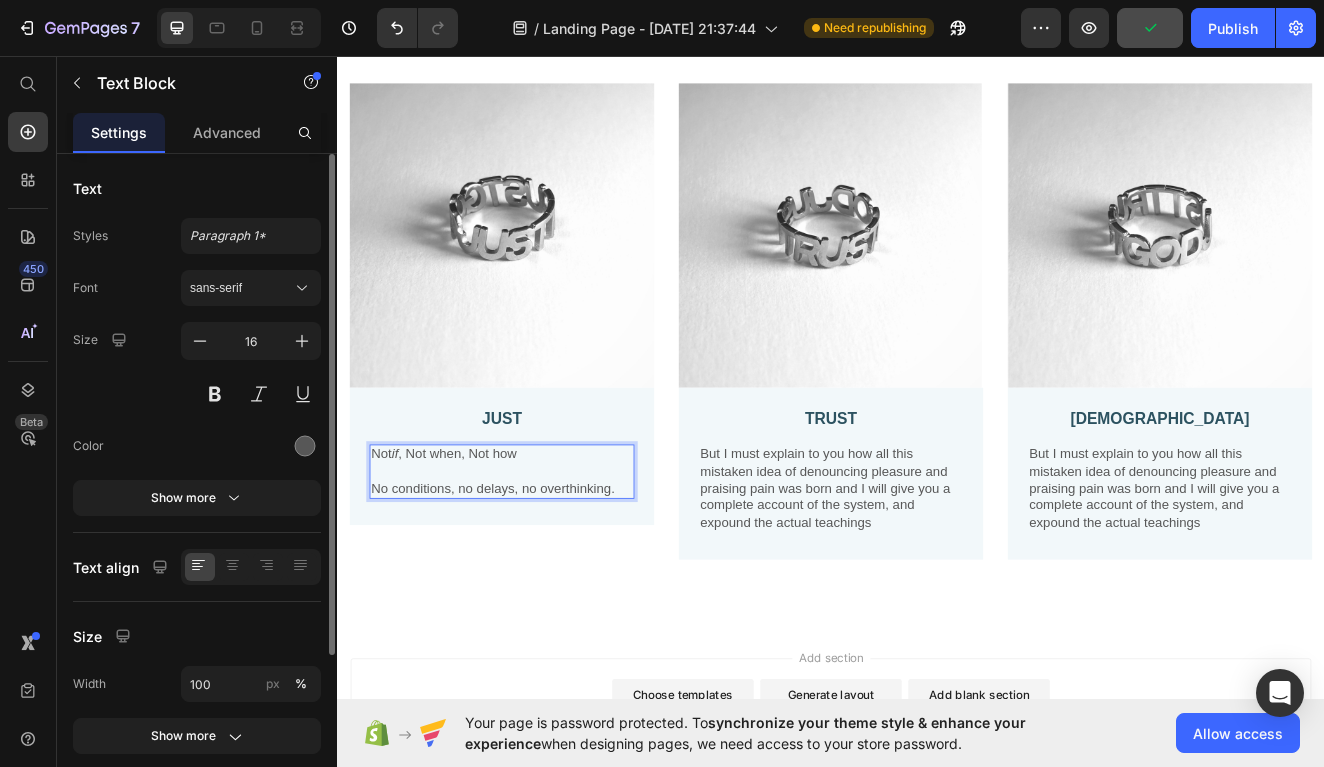 click on "Not  if , Not when, Not how" at bounding box center [537, 541] 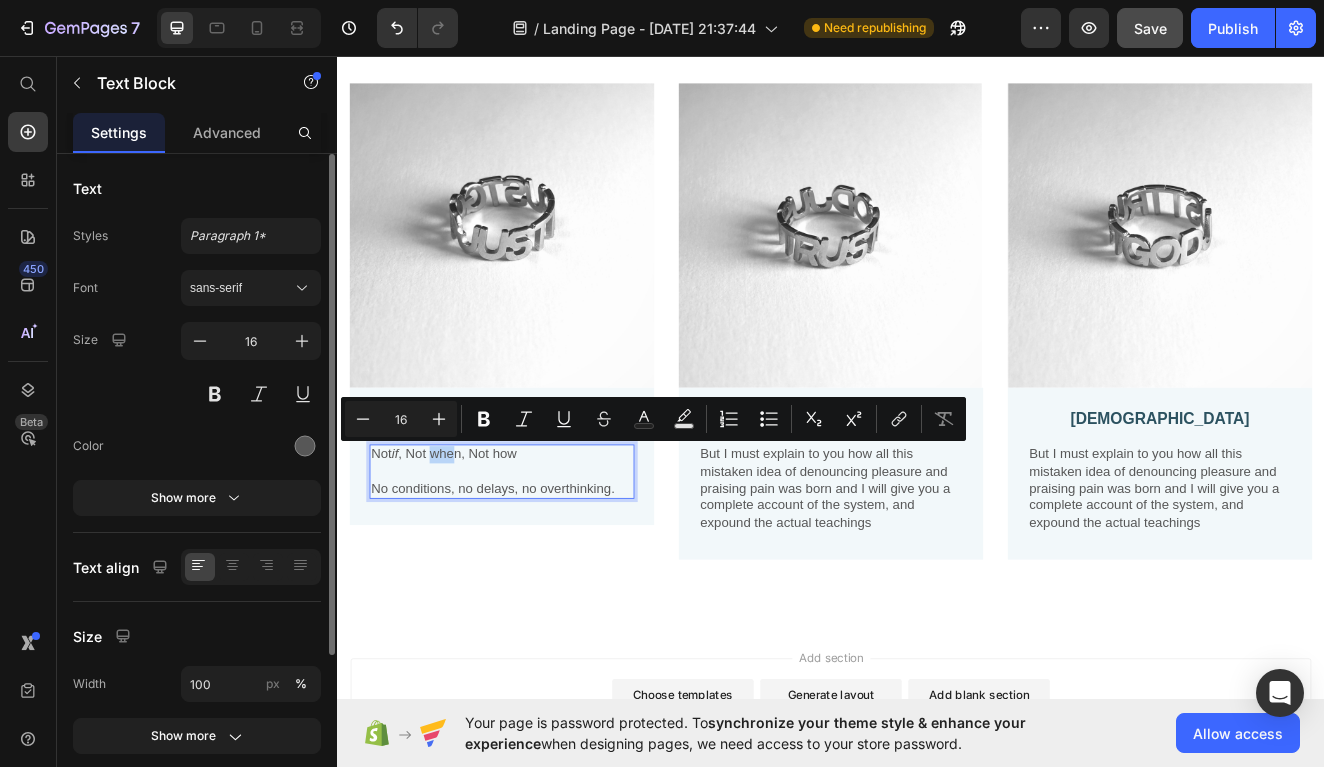 drag, startPoint x: 487, startPoint y: 541, endPoint x: 454, endPoint y: 544, distance: 33.13608 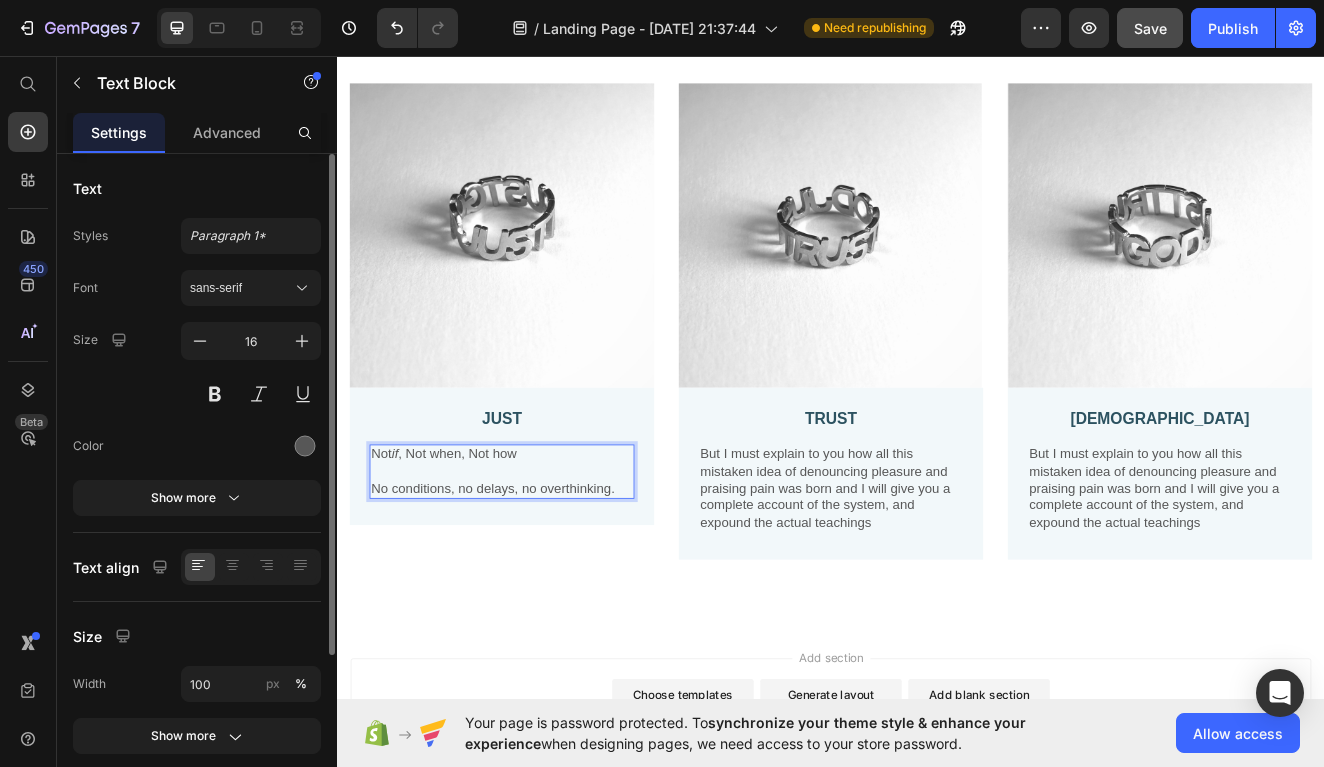 click on "Not  if , Not when, Not how" at bounding box center [537, 541] 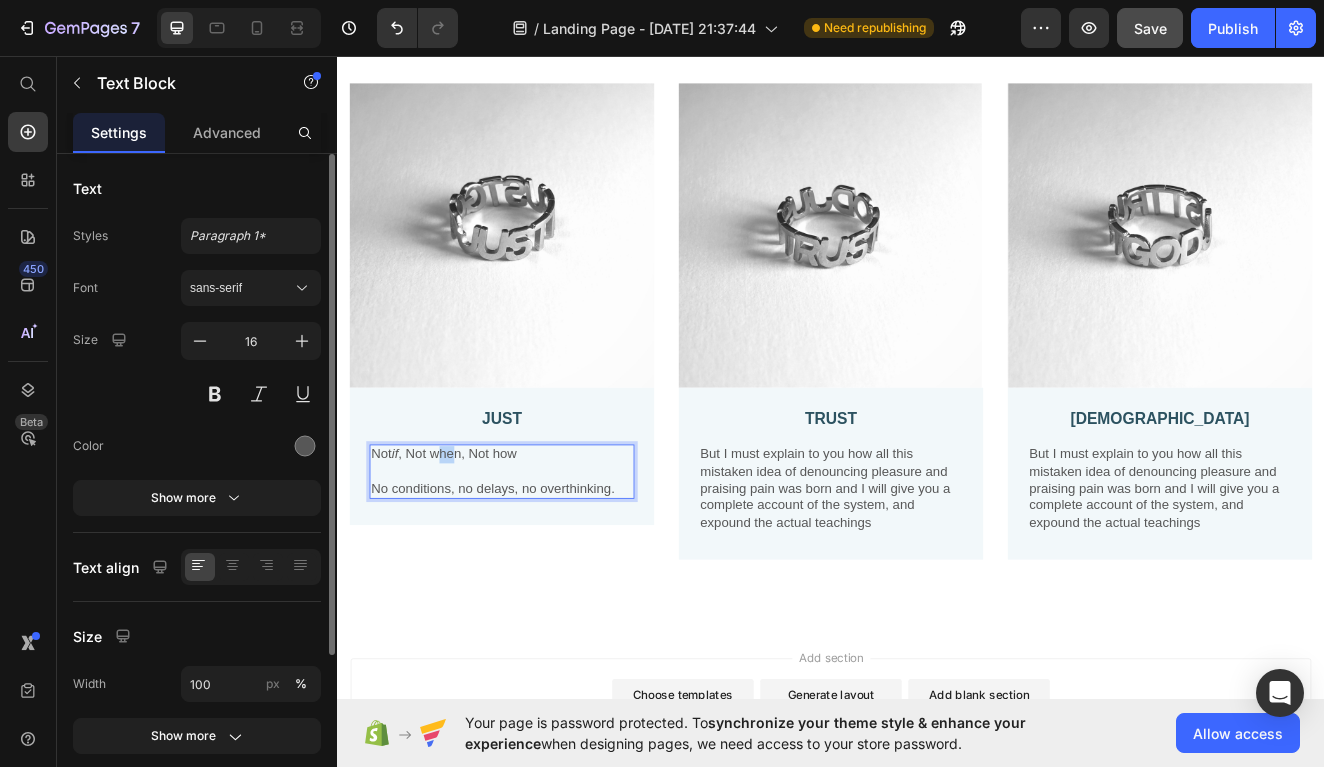 drag, startPoint x: 487, startPoint y: 543, endPoint x: 468, endPoint y: 543, distance: 19 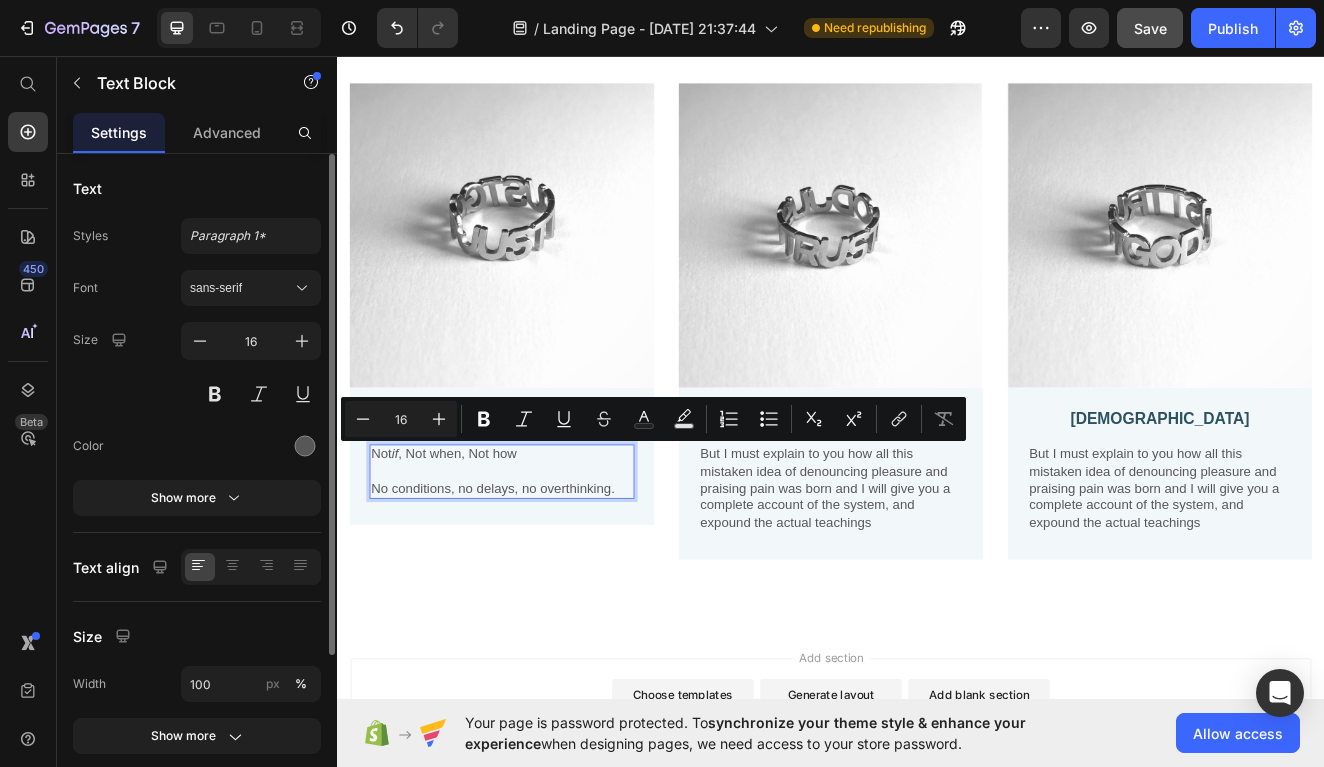 click on "Not  if , Not when, Not how" at bounding box center [537, 541] 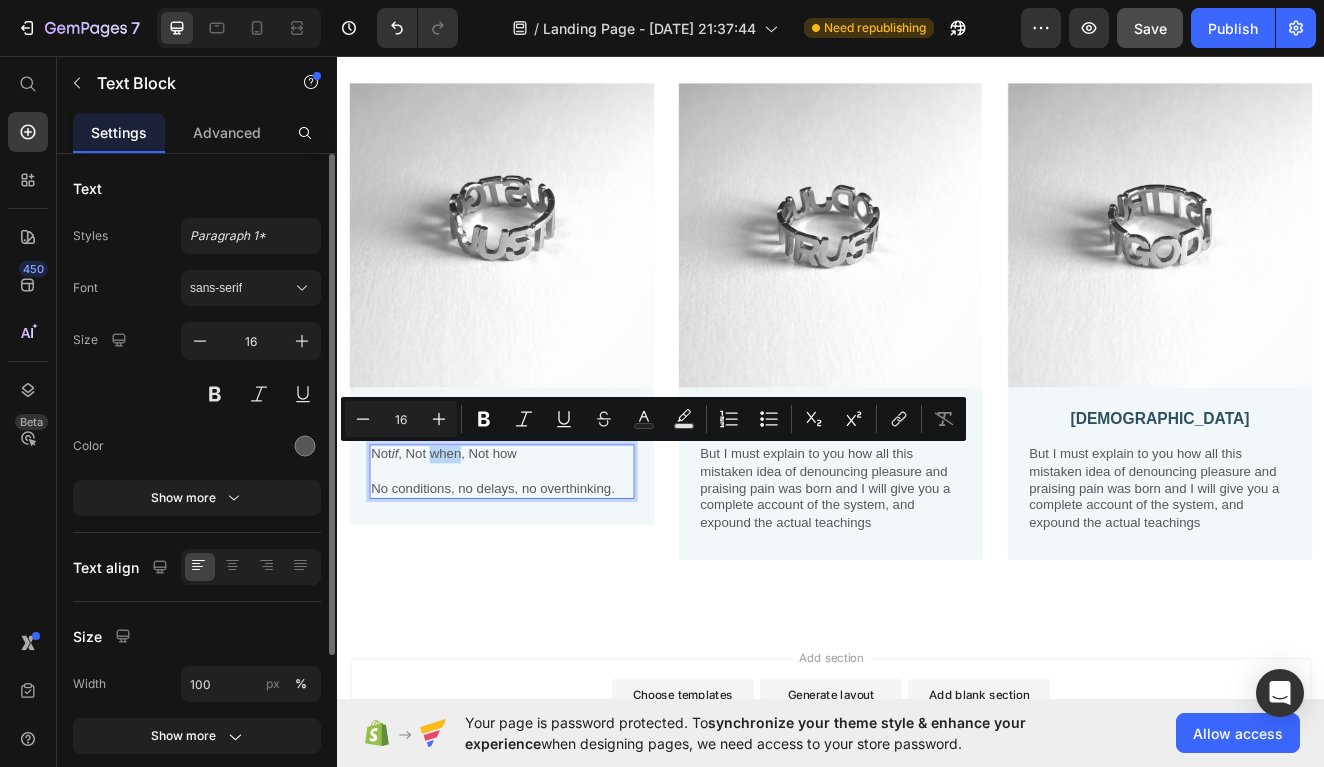 drag, startPoint x: 489, startPoint y: 545, endPoint x: 455, endPoint y: 545, distance: 34 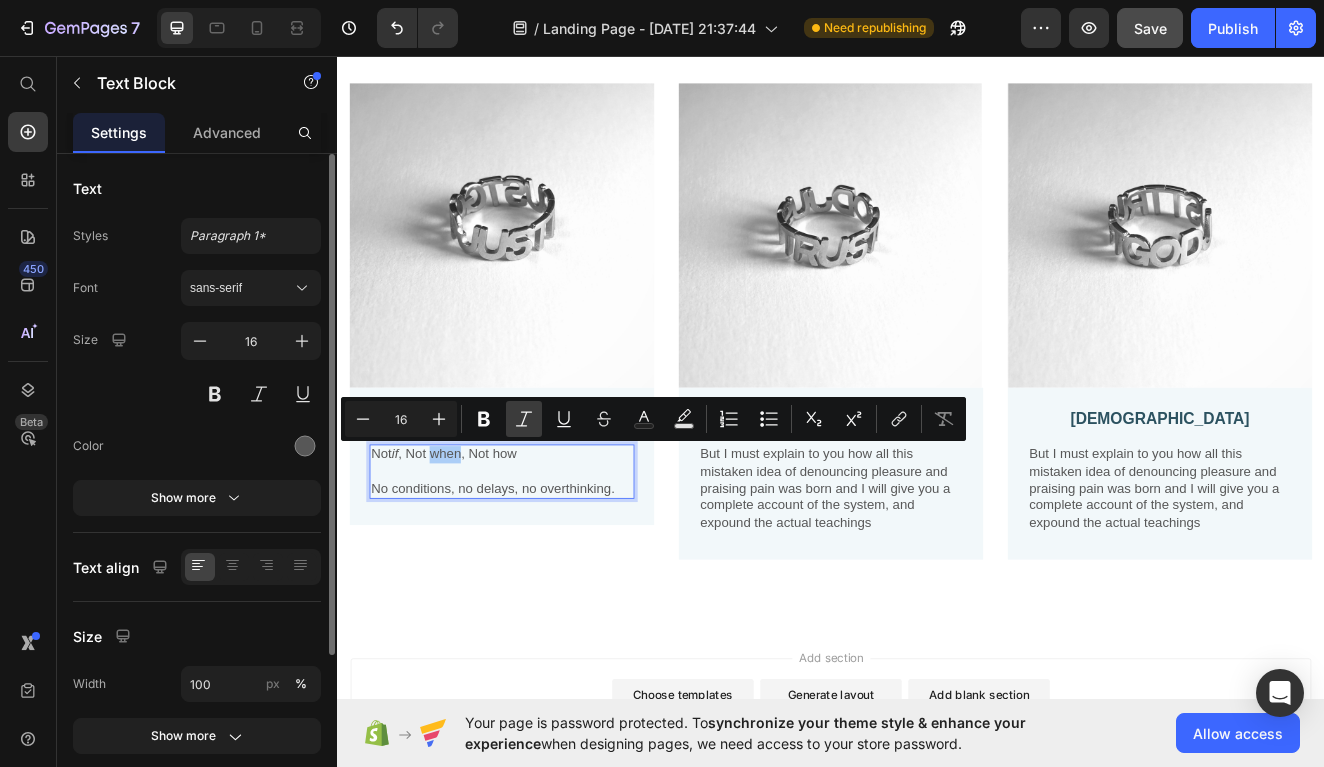 click 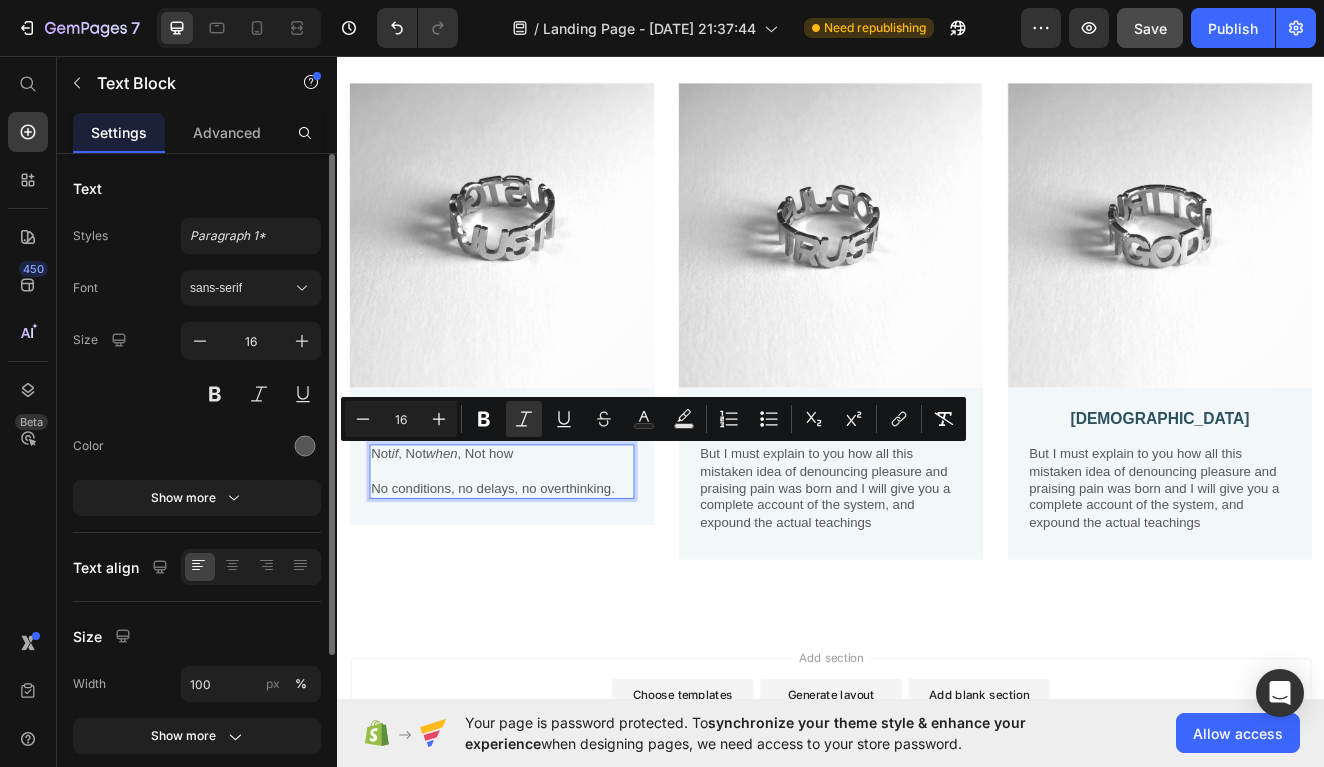 click on "Not  if , Not  when , Not how" at bounding box center [537, 541] 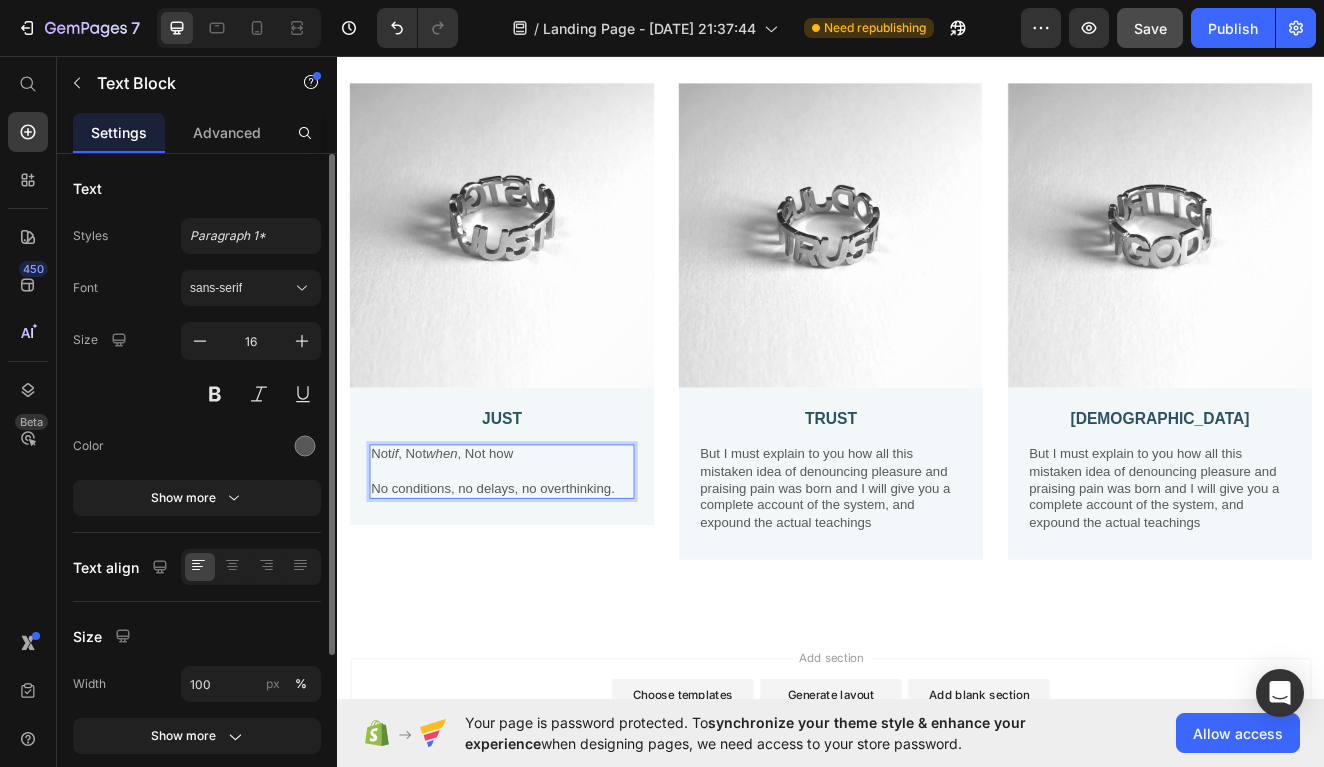 click on "Not  if , Not  when , Not how" at bounding box center [537, 541] 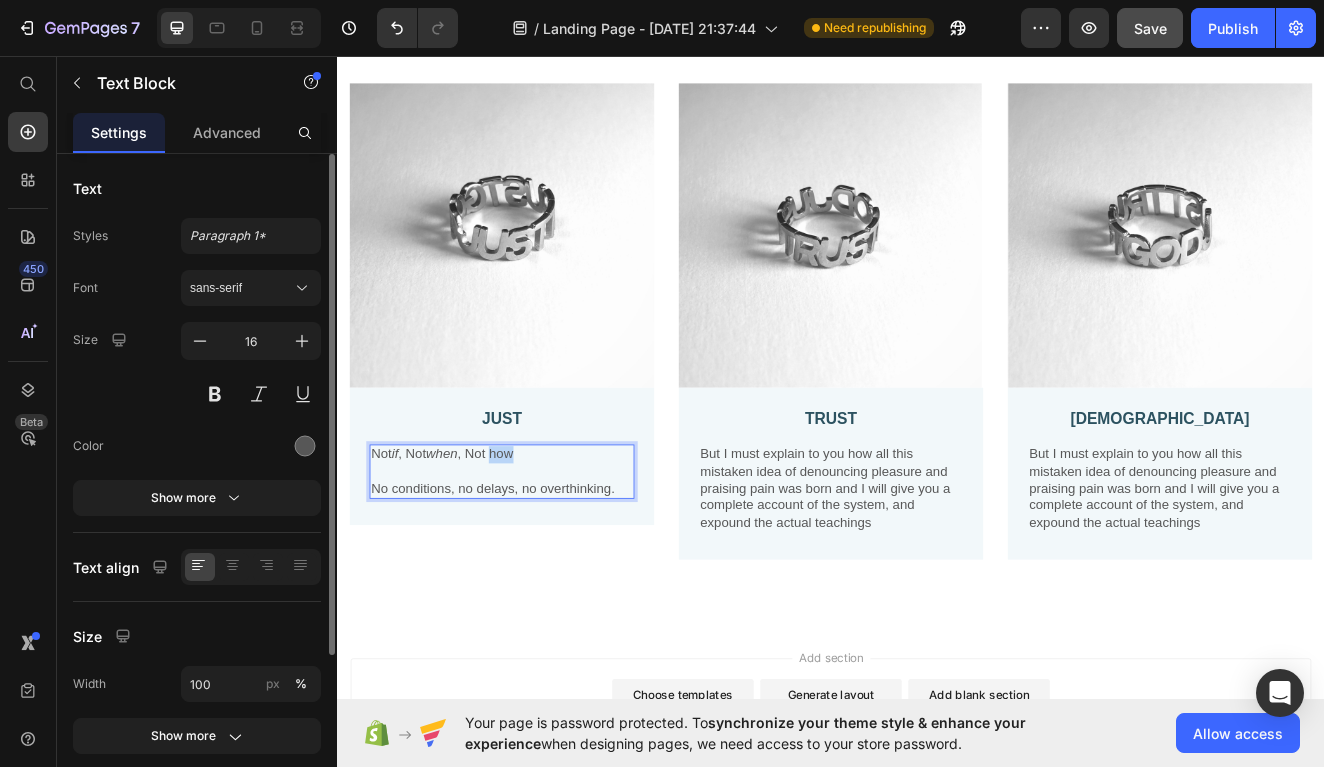 click on "Not  if , Not  when , Not how" at bounding box center [537, 541] 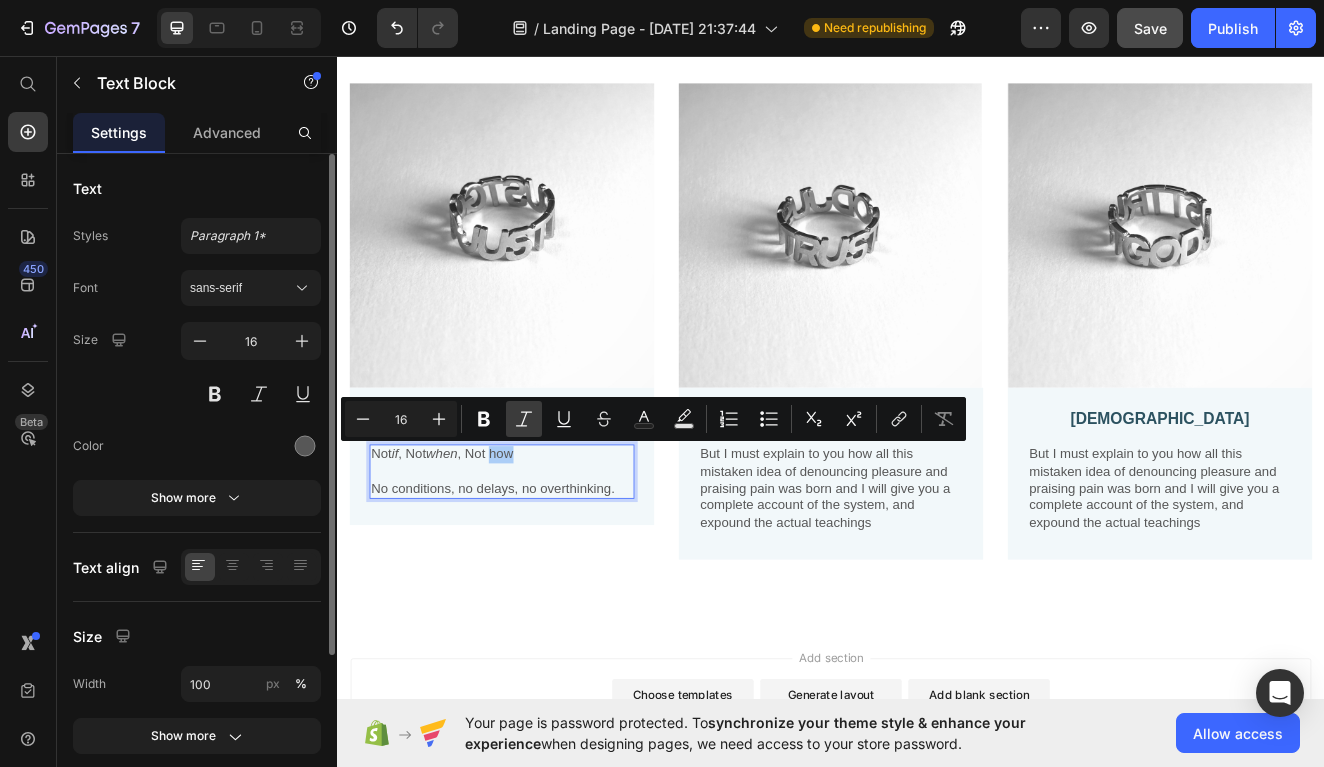 click 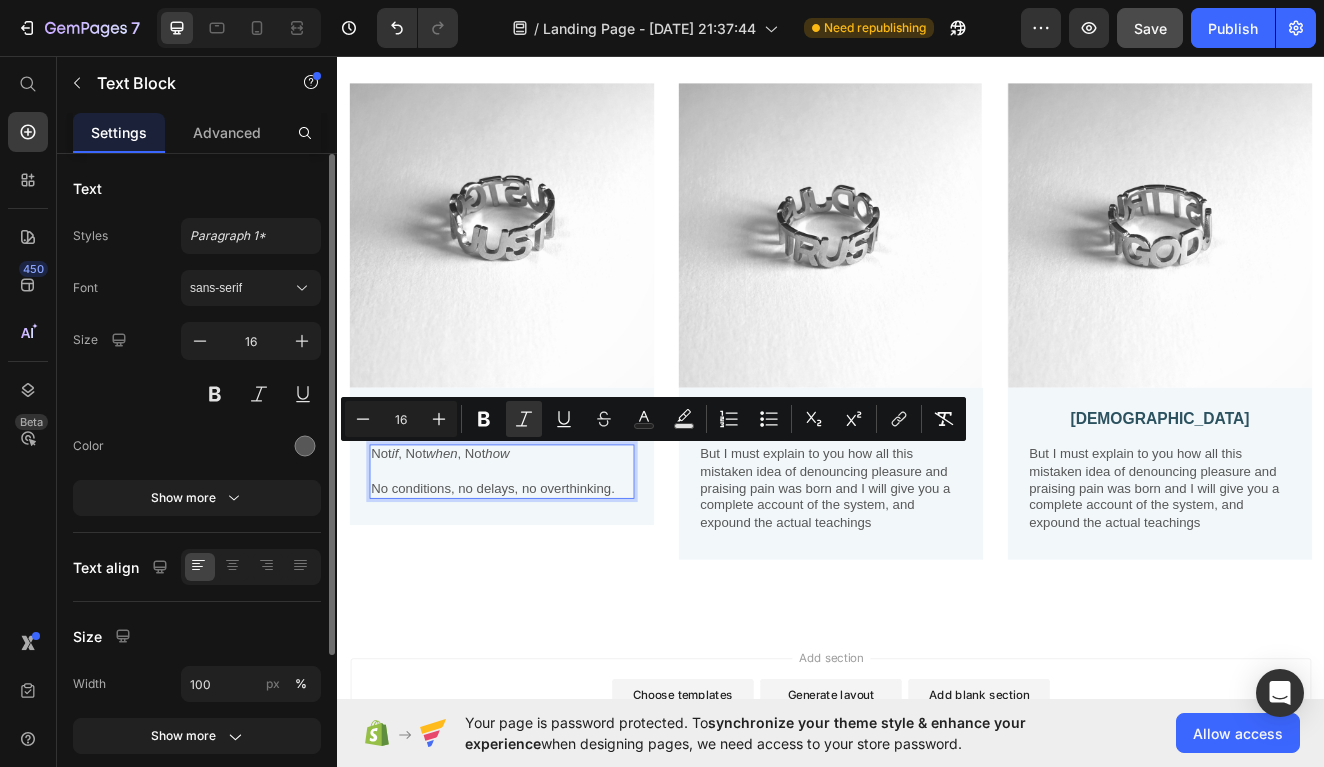 click at bounding box center [537, 562] 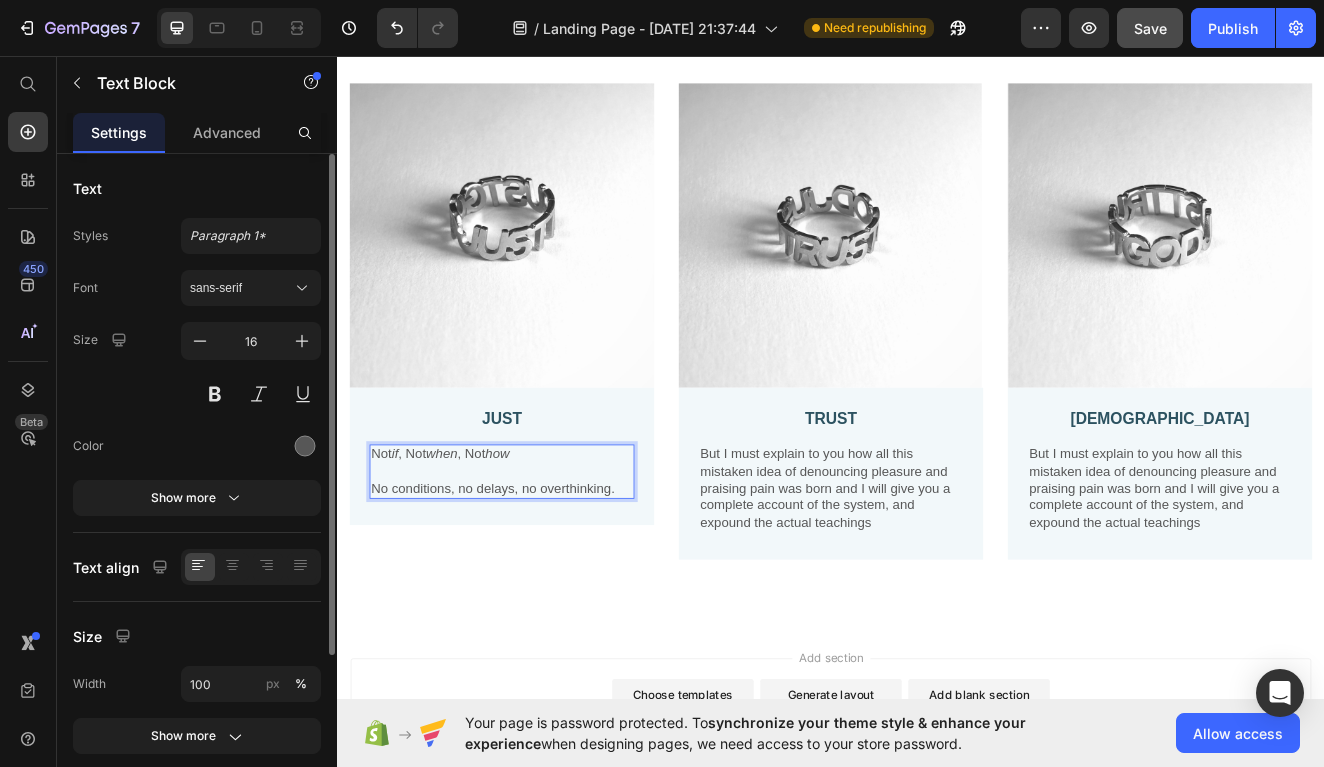 click on "Not  if , Not  when , Not  how" at bounding box center [537, 541] 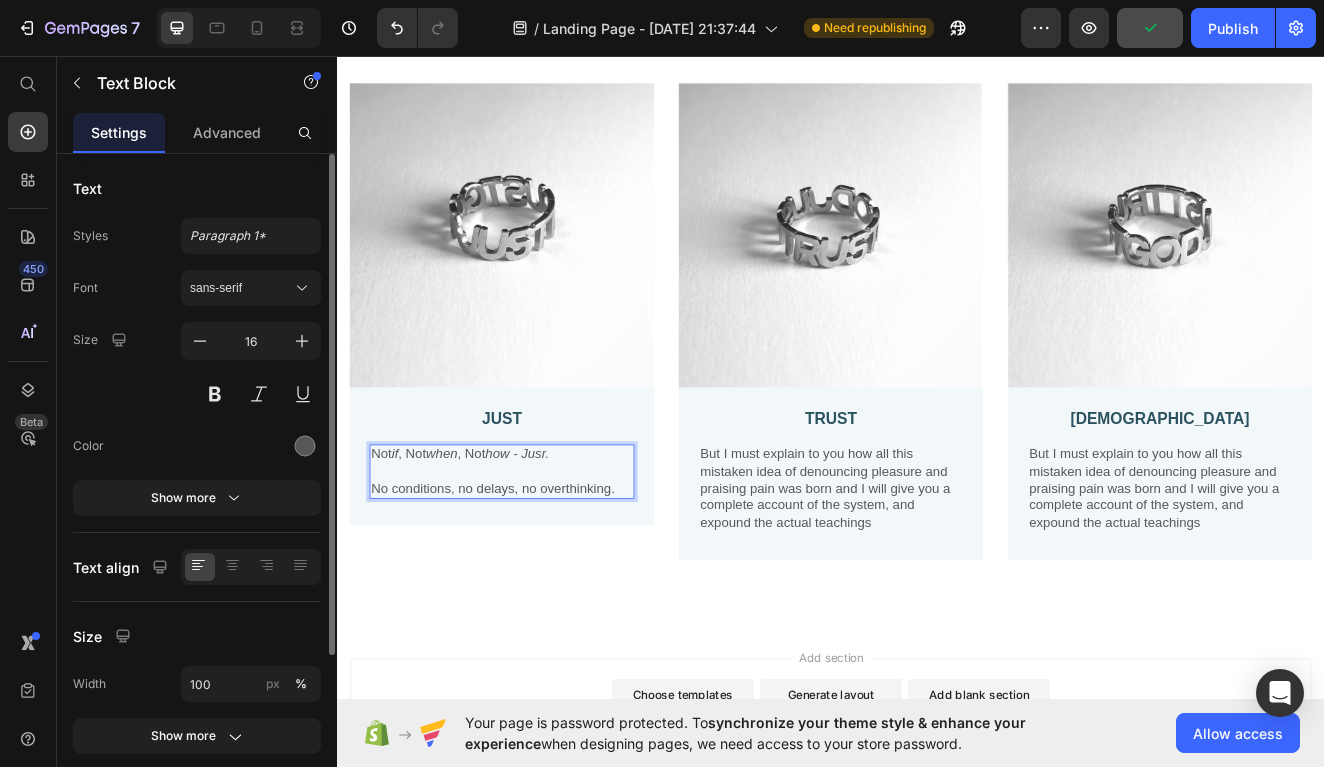 click on "how - Jusr." at bounding box center (556, 540) 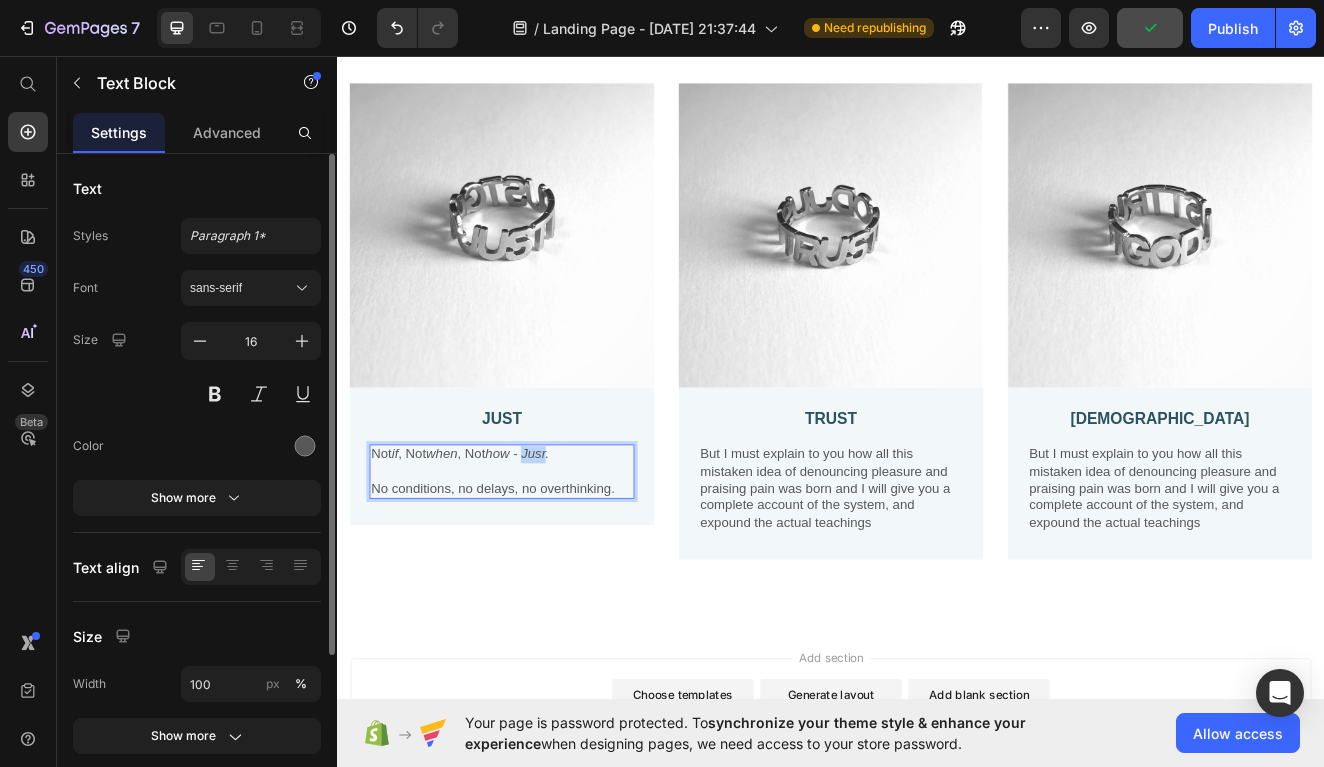 click on "how - Jusr." at bounding box center (556, 540) 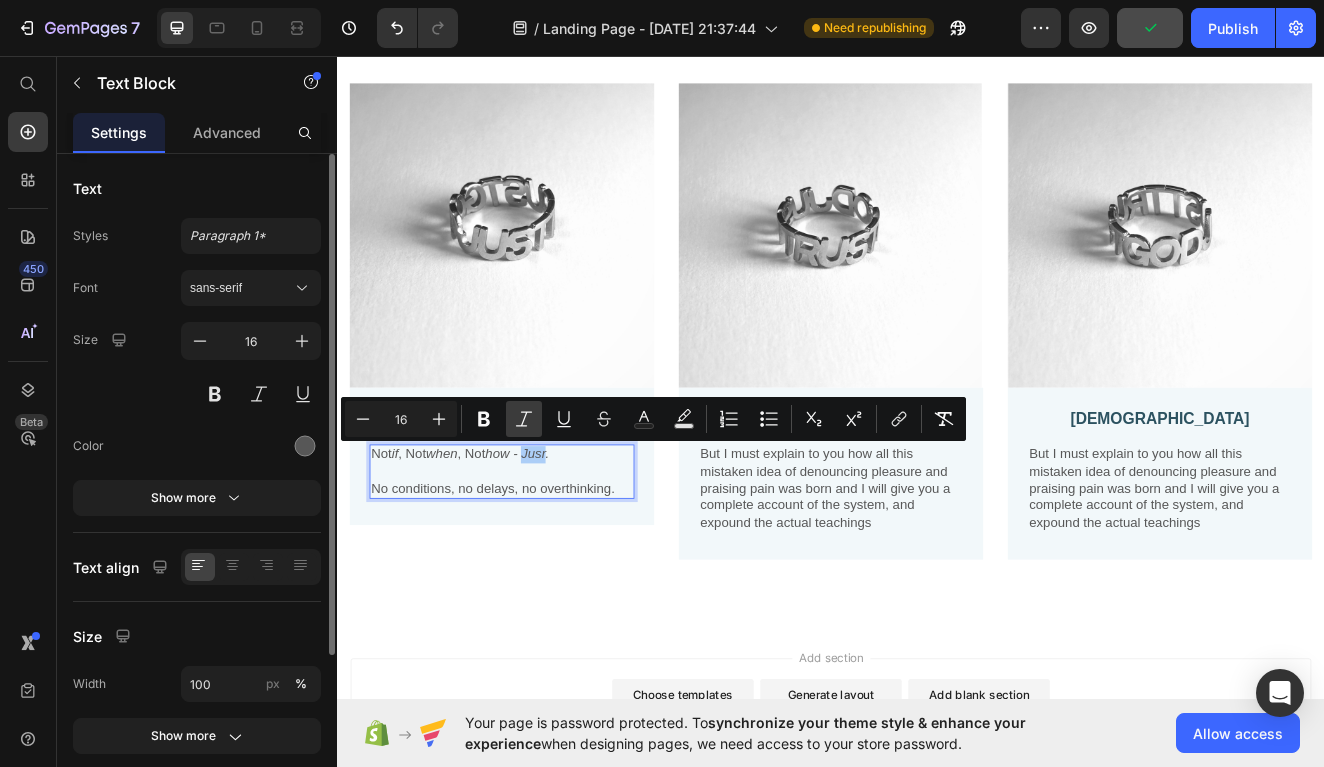 click 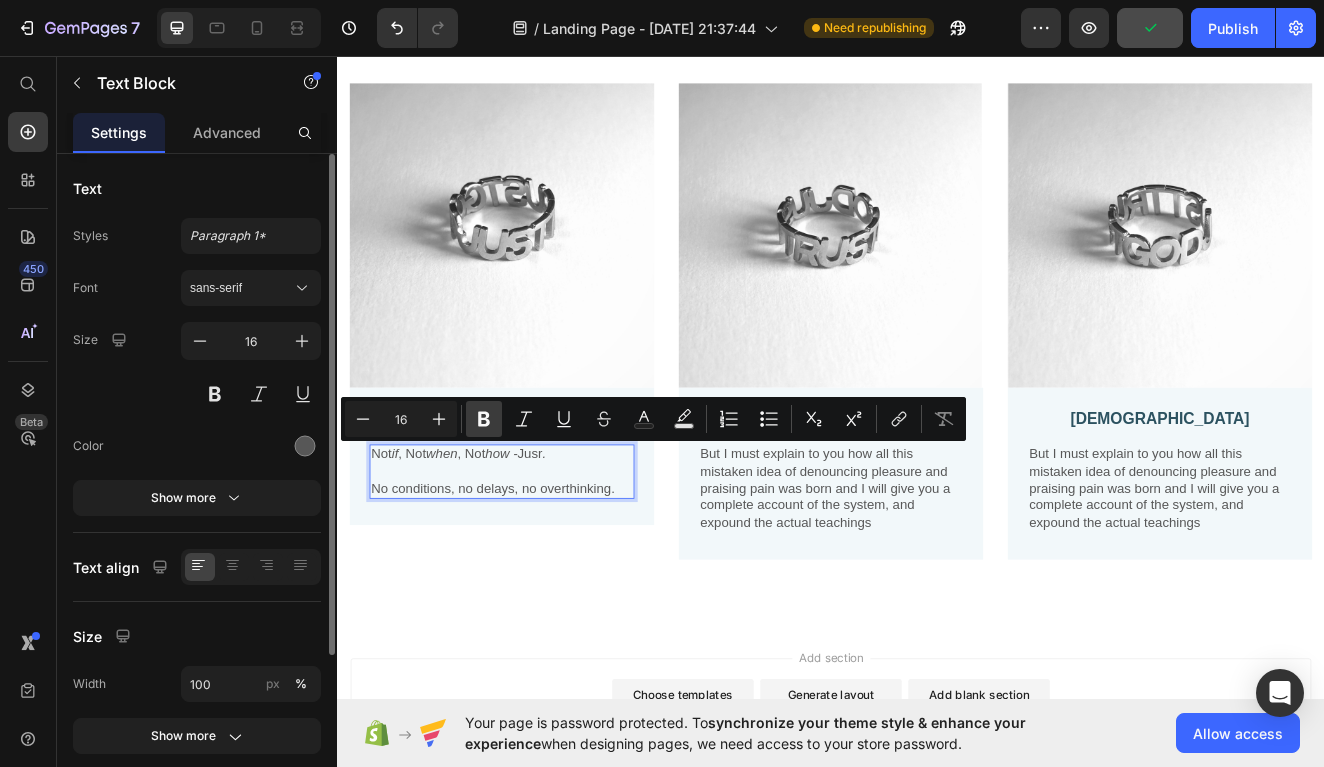 click on "Bold" at bounding box center [484, 419] 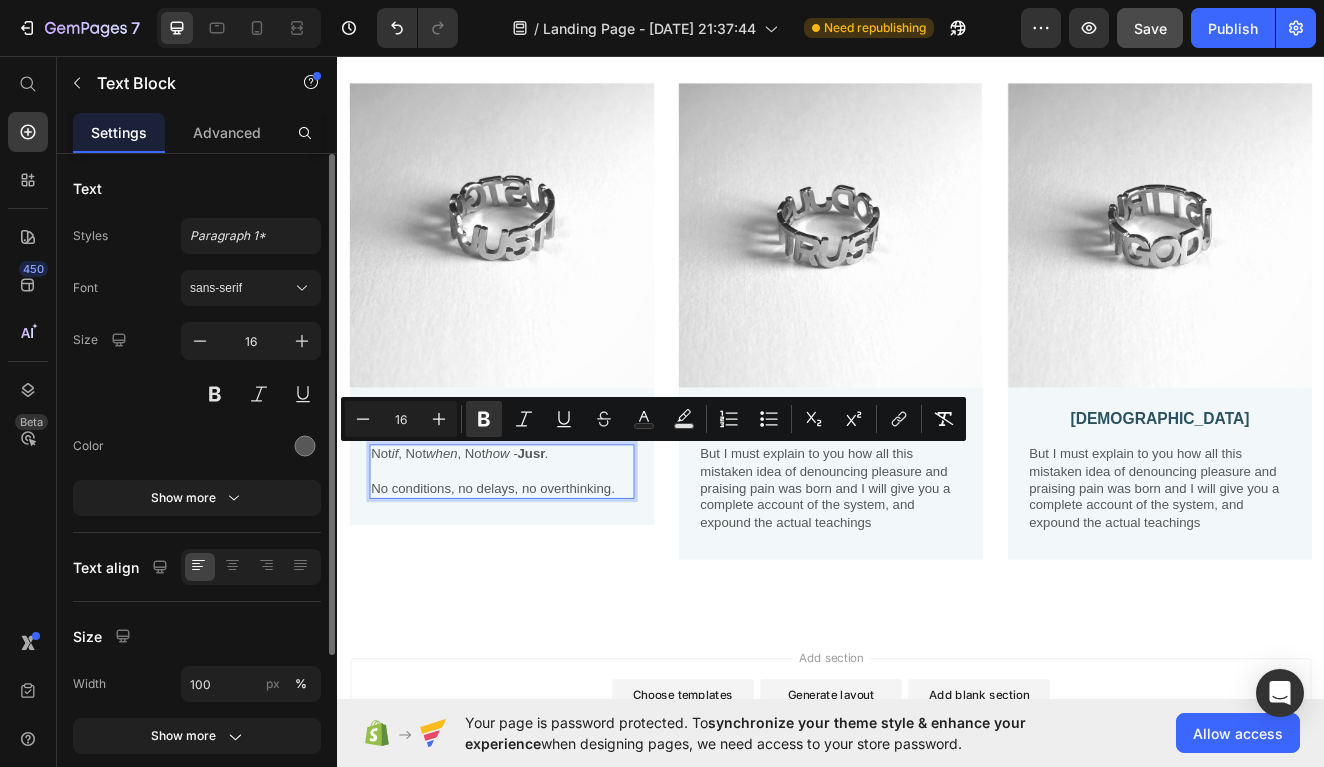 click at bounding box center (537, 562) 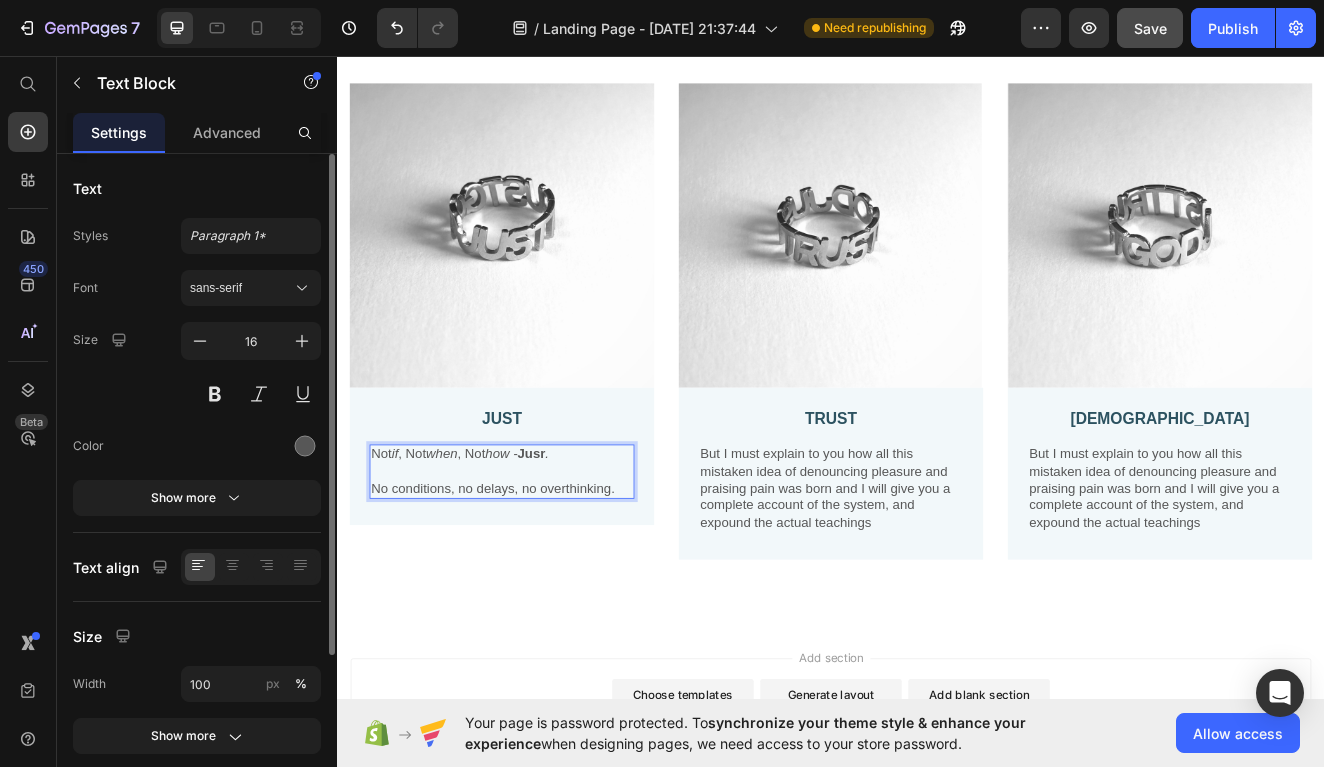 click on "Jusr" at bounding box center [573, 540] 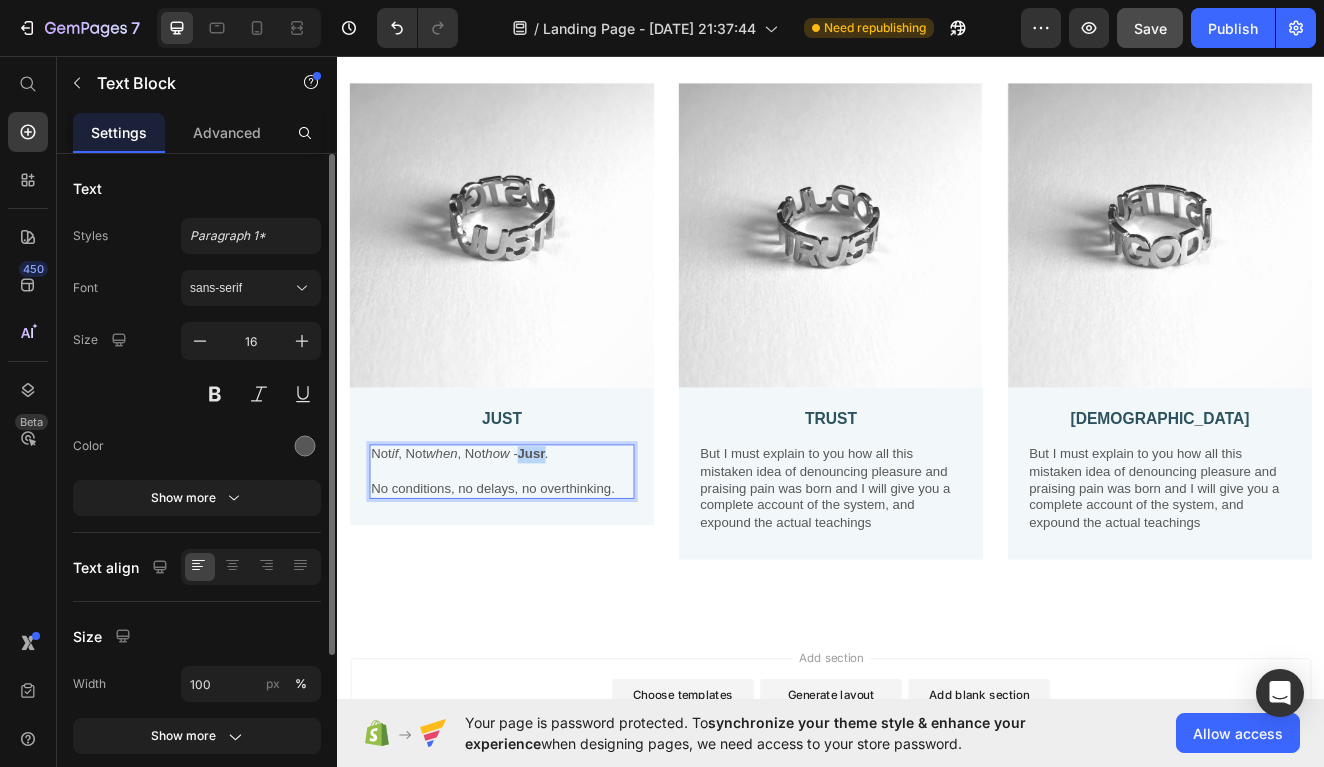 click on "Jusr" at bounding box center (573, 540) 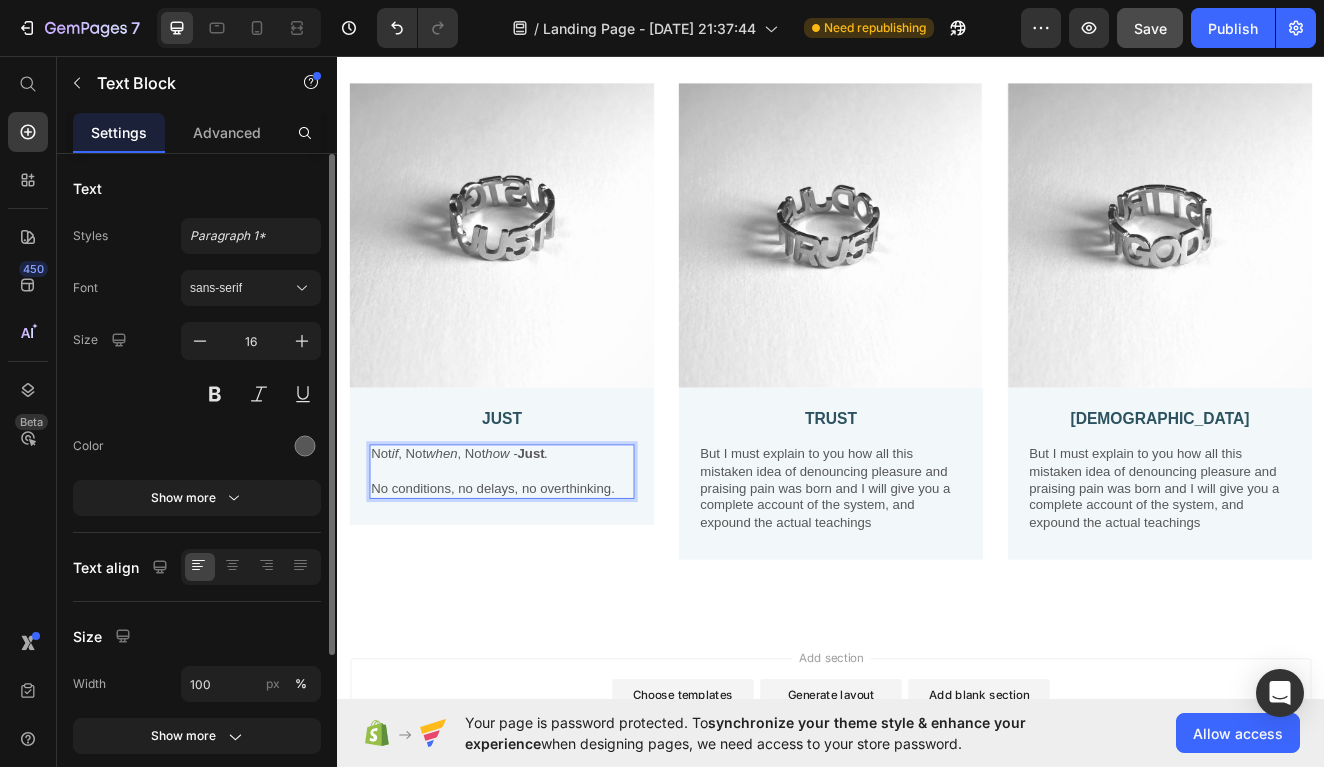 click on "Just" at bounding box center [572, 540] 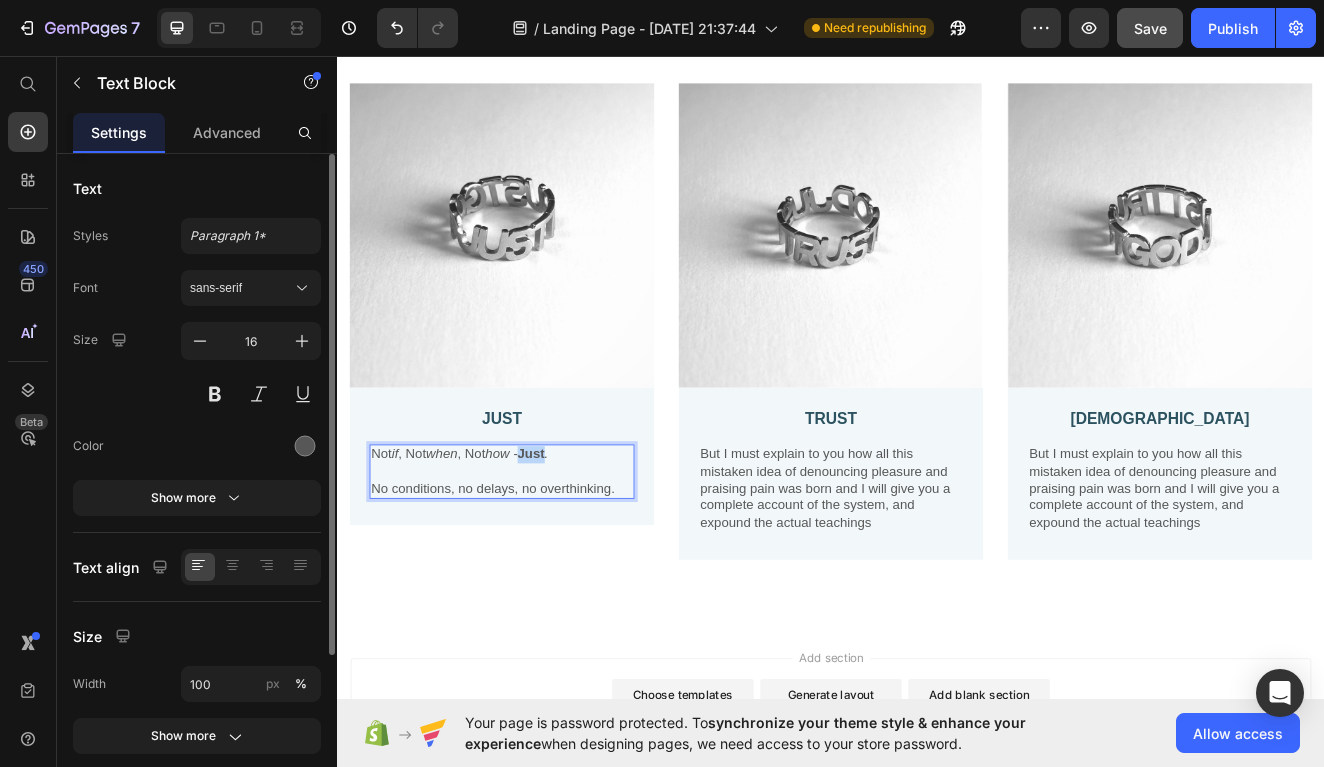 click on "Just" at bounding box center (572, 540) 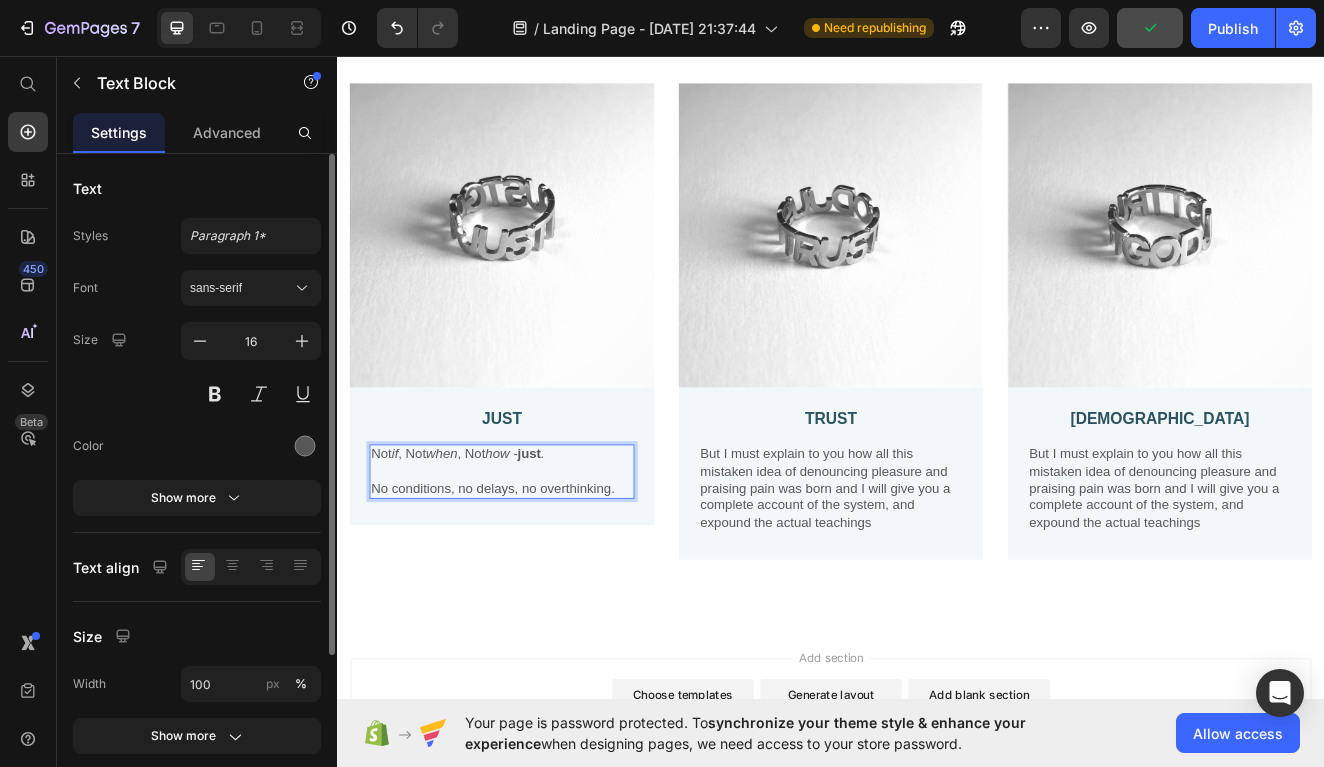 click on "No conditions, no delays, no overthinking." at bounding box center (537, 583) 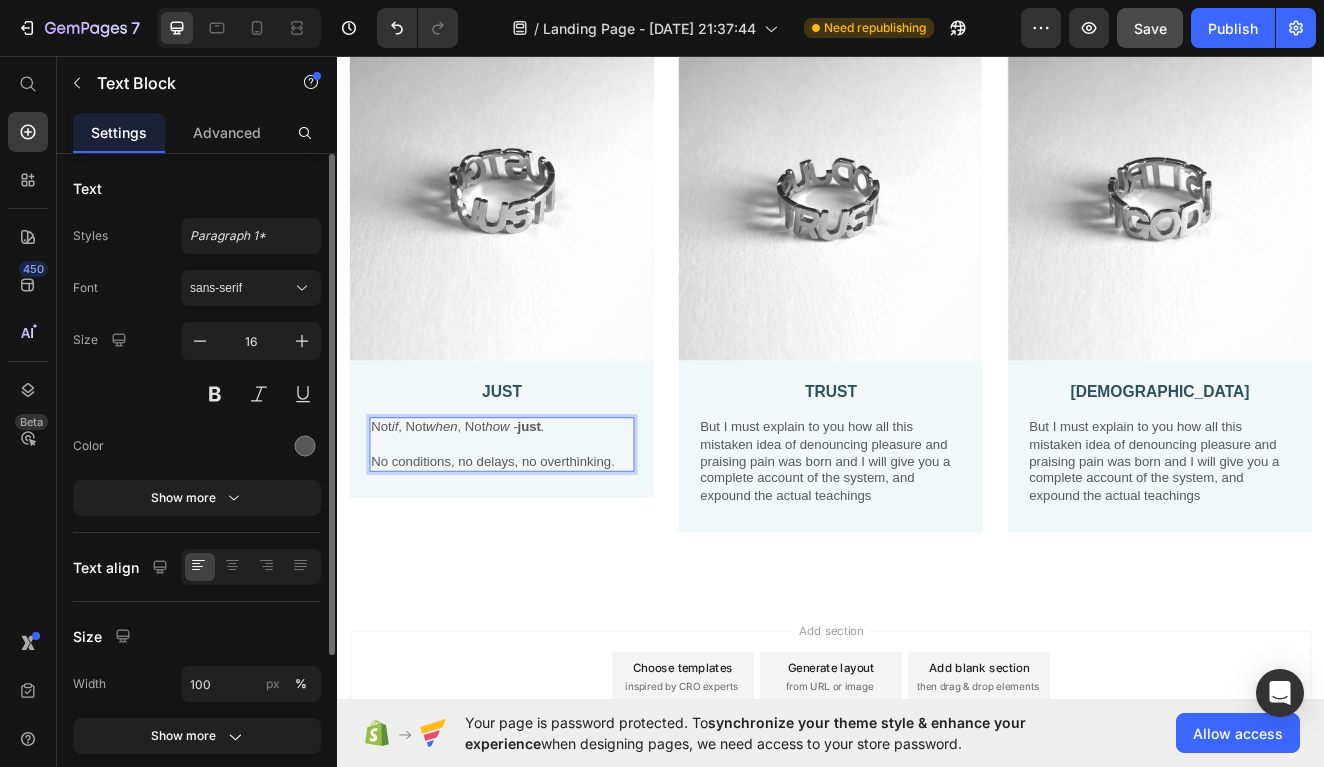 scroll, scrollTop: 392, scrollLeft: 0, axis: vertical 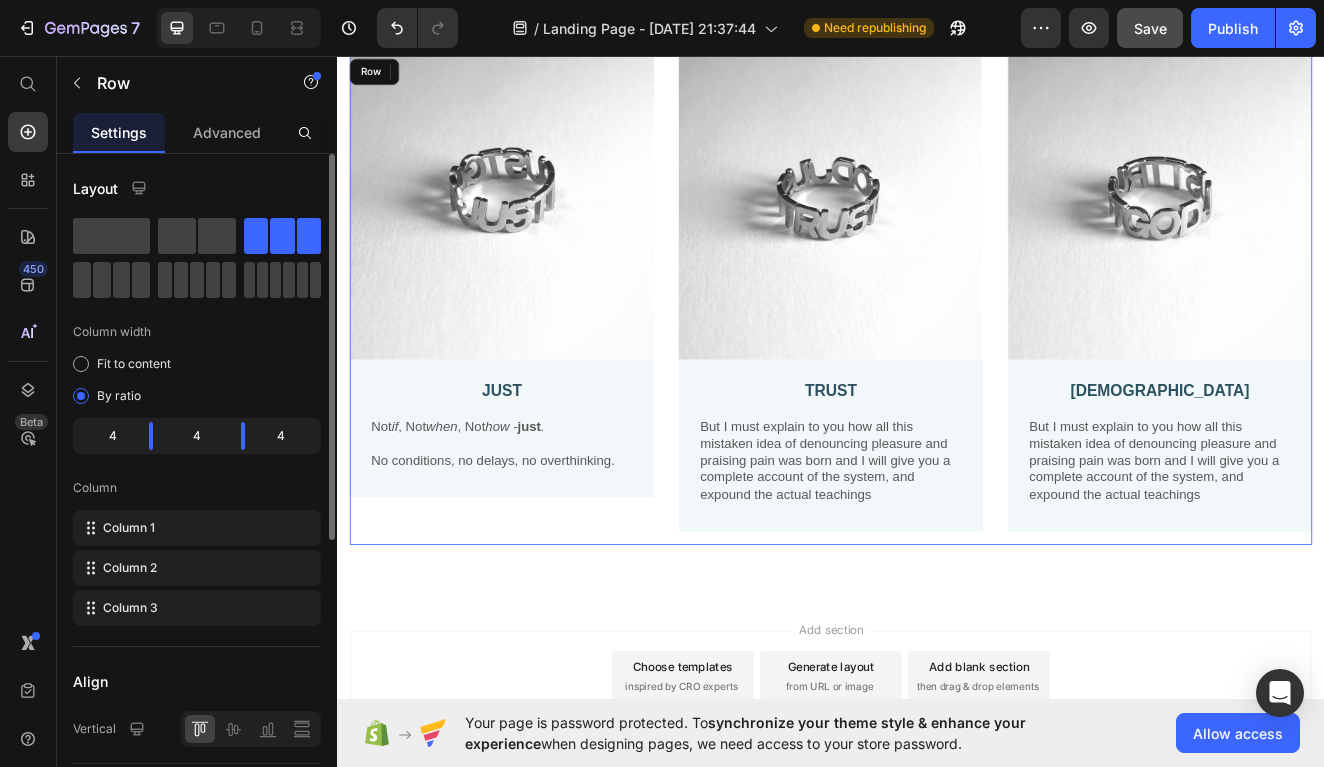 click on "Image JUST Text Block Not  if , Not  when , Not  how -  just . No conditions, no delays, no overthinking.  Text Block   16 Row" at bounding box center [537, 353] 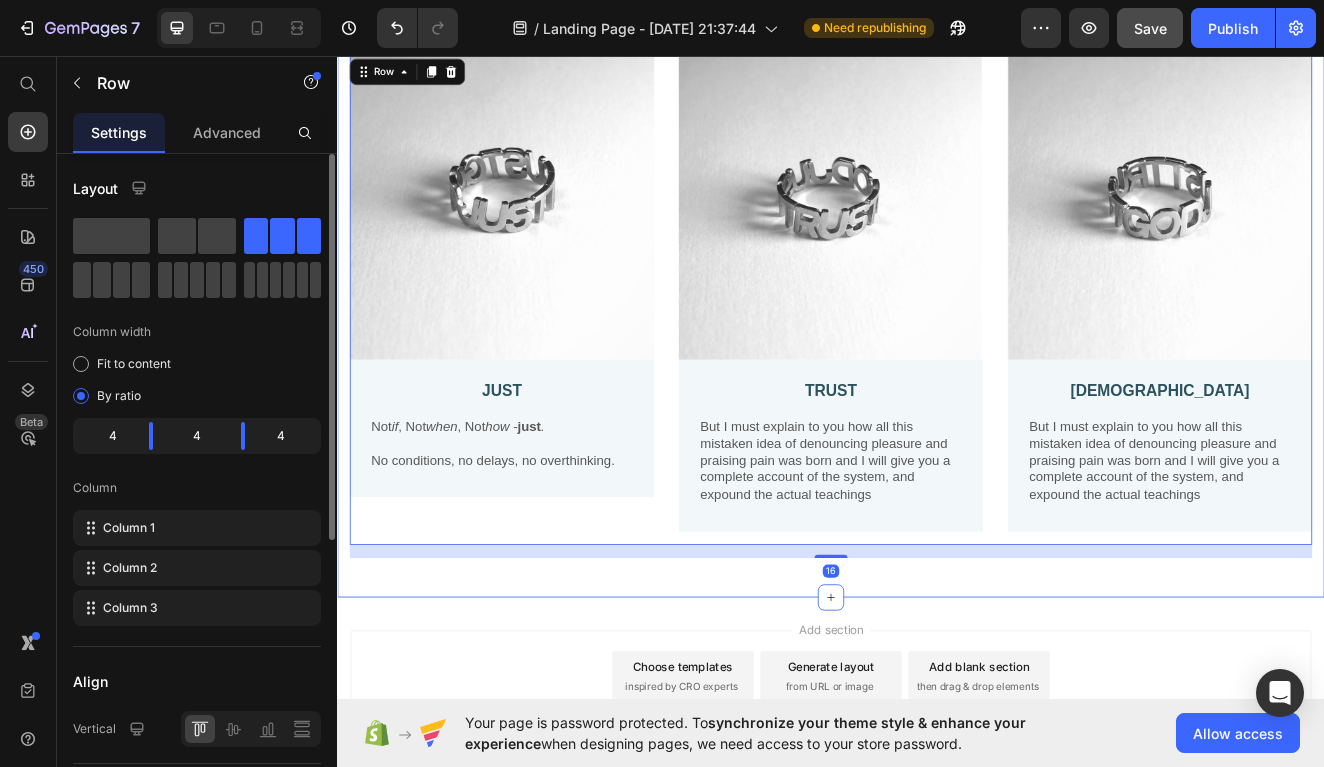 click on "Add section Choose templates inspired by CRO experts Generate layout from URL or image Add blank section then drag & drop elements" at bounding box center (937, 838) 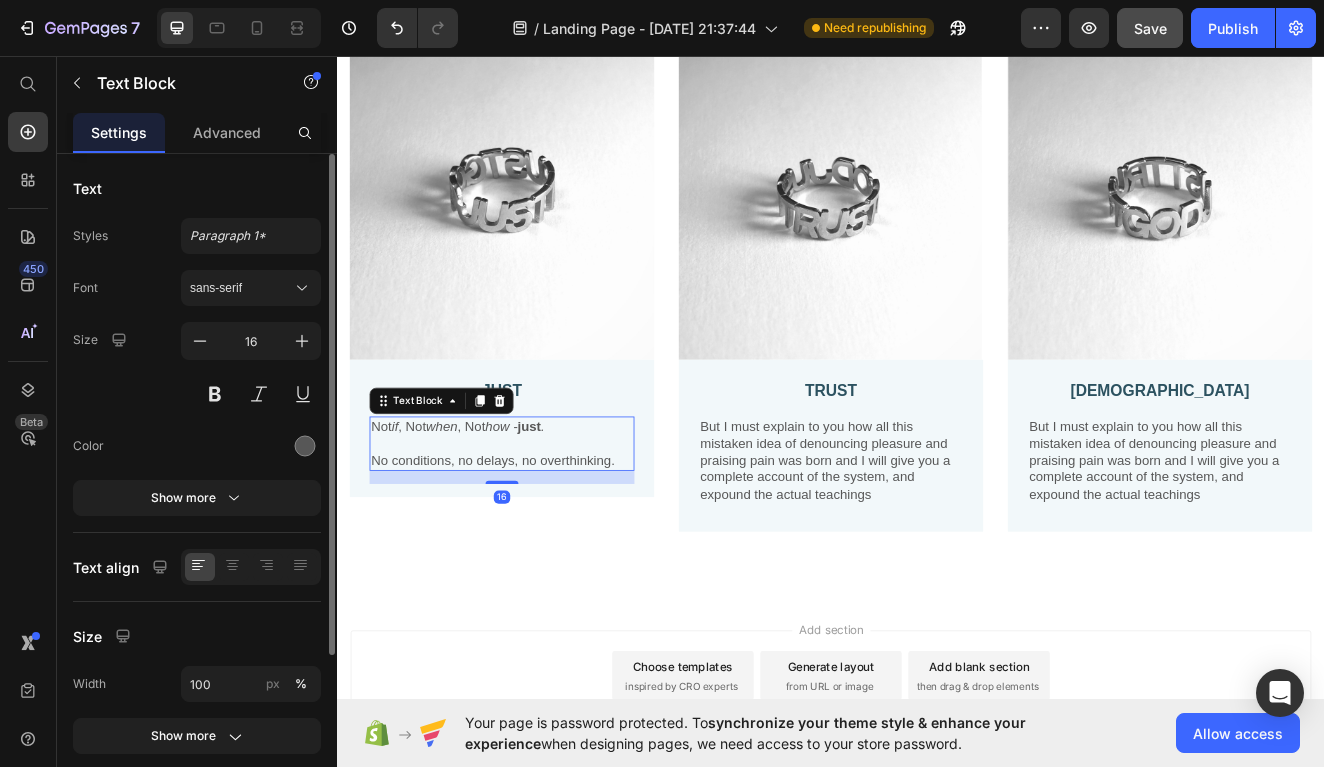click on "No conditions, no delays, no overthinking." at bounding box center [537, 549] 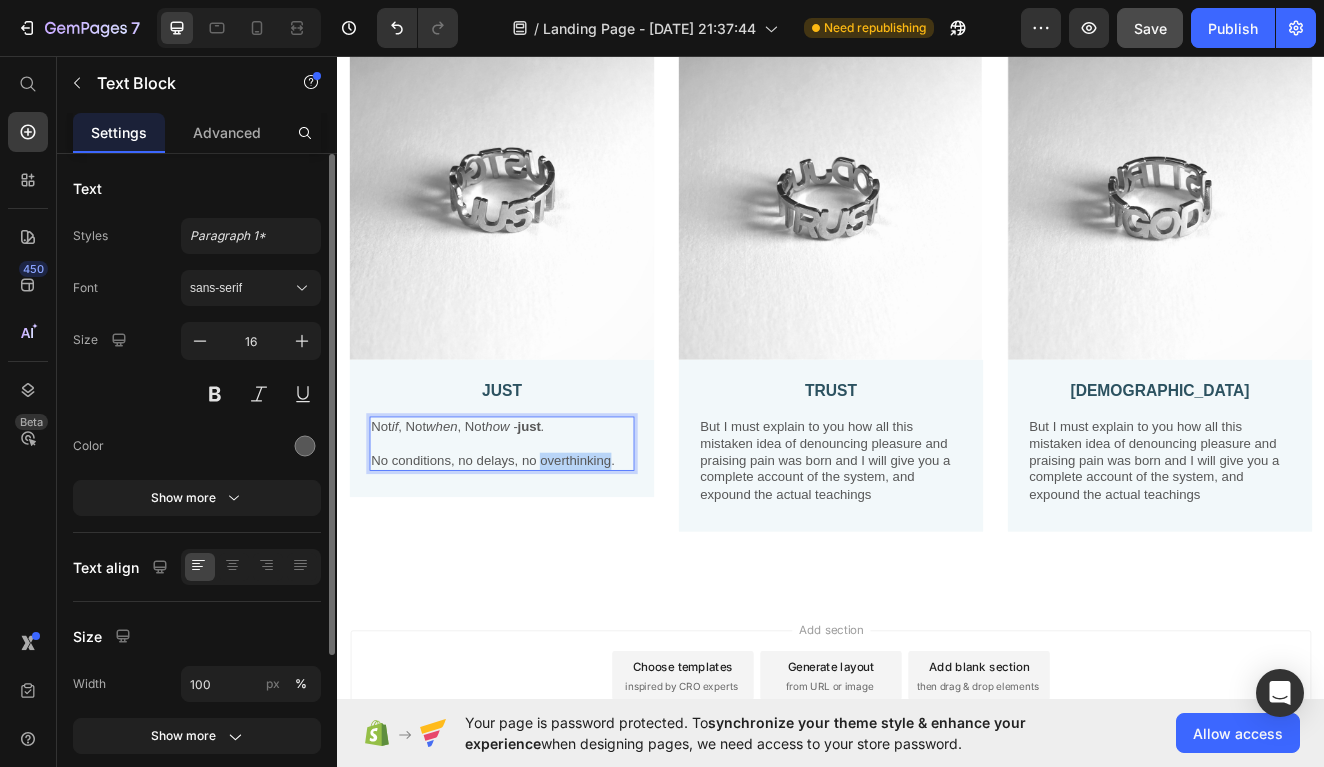 click on "No conditions, no delays, no overthinking." at bounding box center (537, 549) 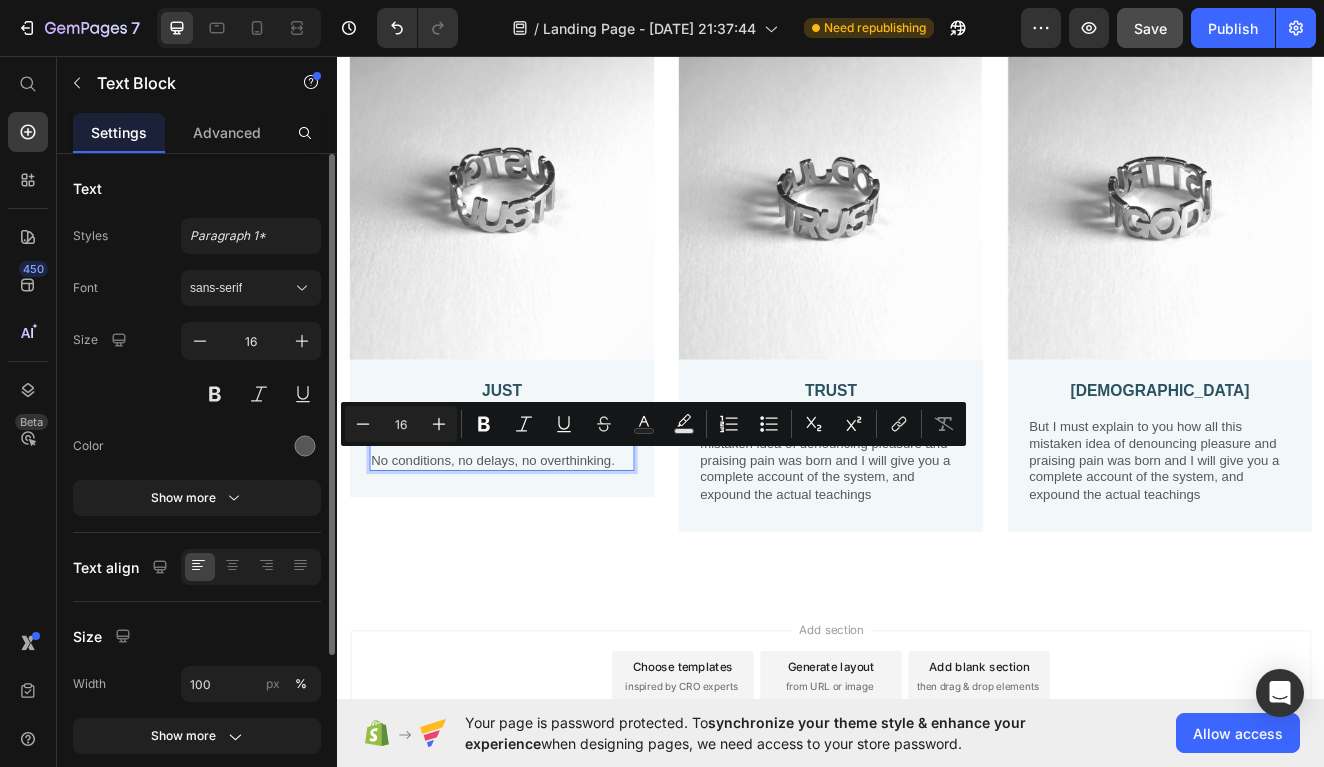 click on "No conditions, no delays, no overthinking." at bounding box center (537, 549) 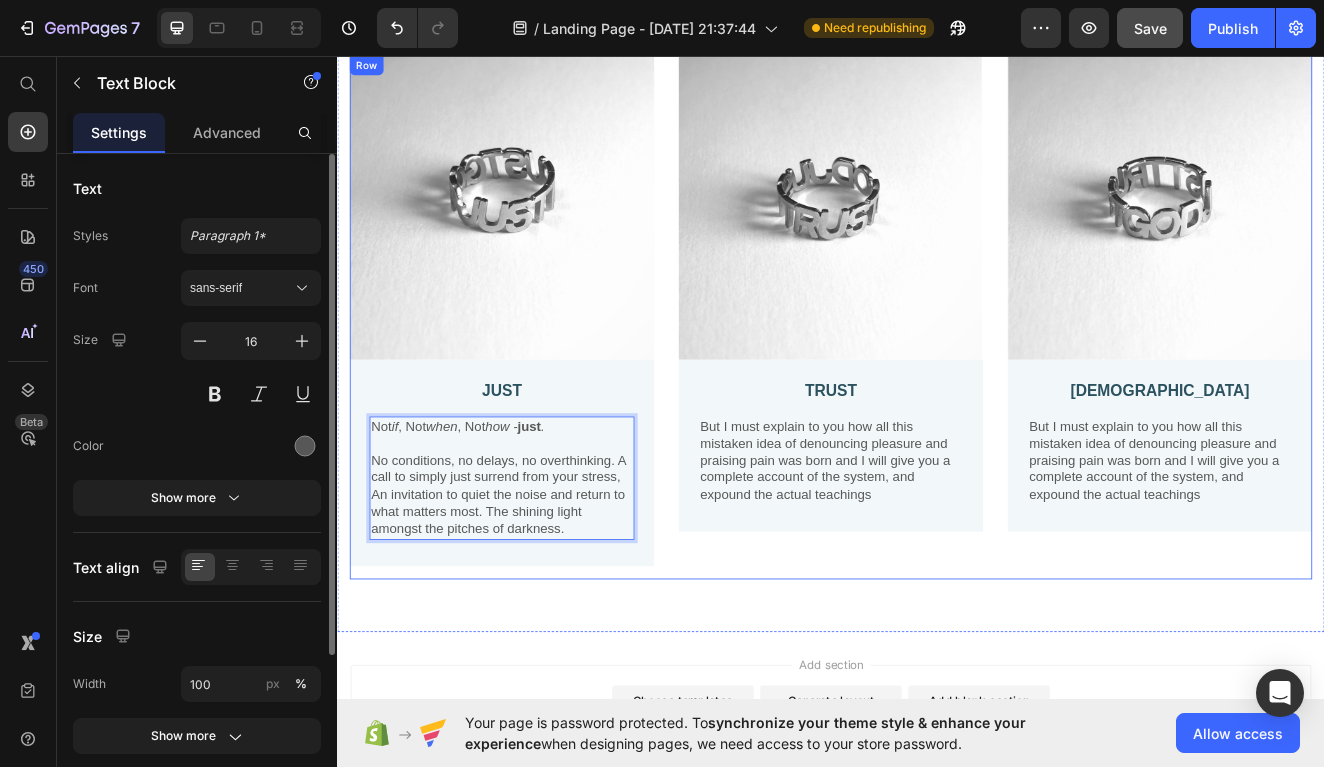click on "Image TRUST Text Block But I must explain to you how all this mistaken idea of denouncing pleasure and praising pain was born and I will give you a complete account of the system, and expound the actual teachings Text Block Row" at bounding box center (937, 374) 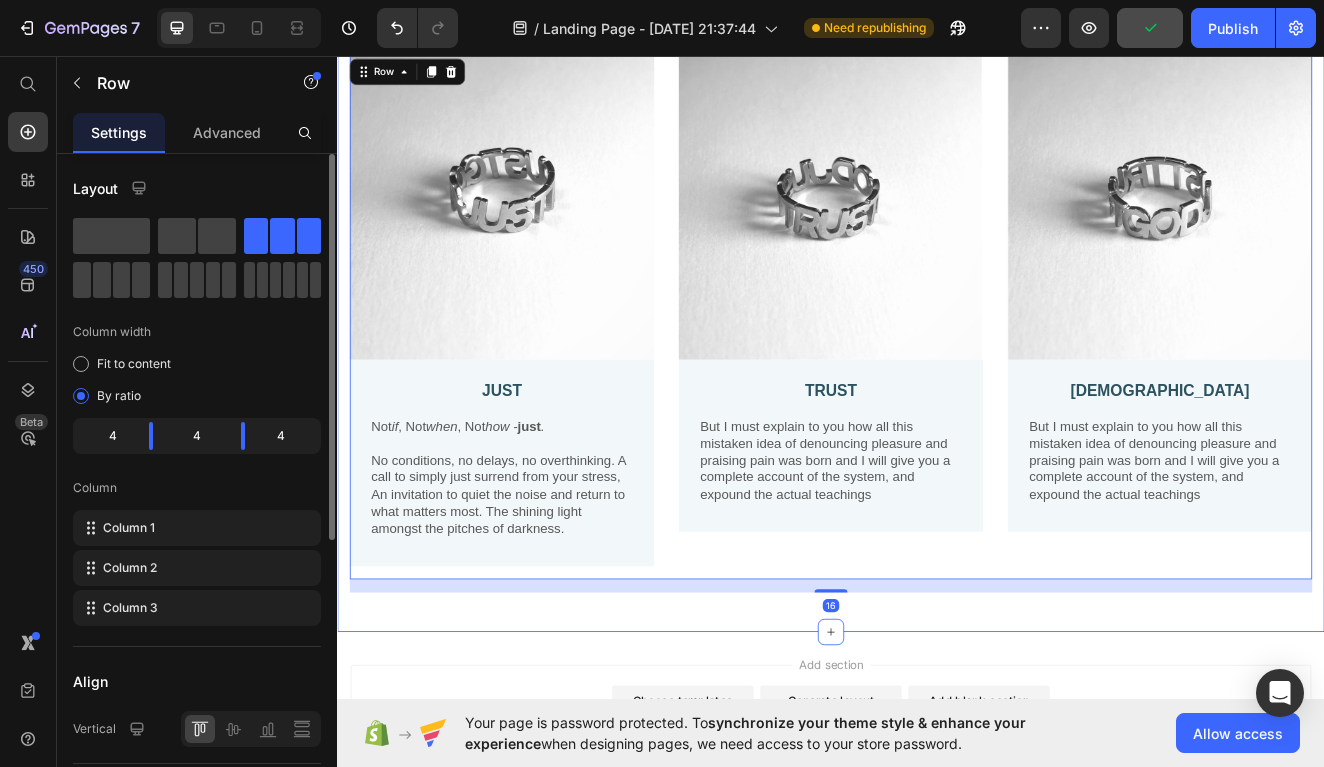 click on "Image JUST Text Block Not  if , Not  when , Not  how -  just . No conditions, no delays, no overthinking. A call to simply just surrend from your stress, An invitation to quiet the noise and return to what matters most. The shining light amongst the pitches of darkness.   Text Block Row Image TRUST Text Block But I must explain to you how all this mistaken idea of denouncing pleasure and praising pain was born and I will give you a complete account of the system, and expound the actual teachings Text Block Row Image GOD Text Block But I must explain to you how all this mistaken idea of denouncing pleasure and praising pain was born and I will give you a complete account of the system, and expound the actual teachings Text Block Row Row   16 Section 2" at bounding box center (937, 386) 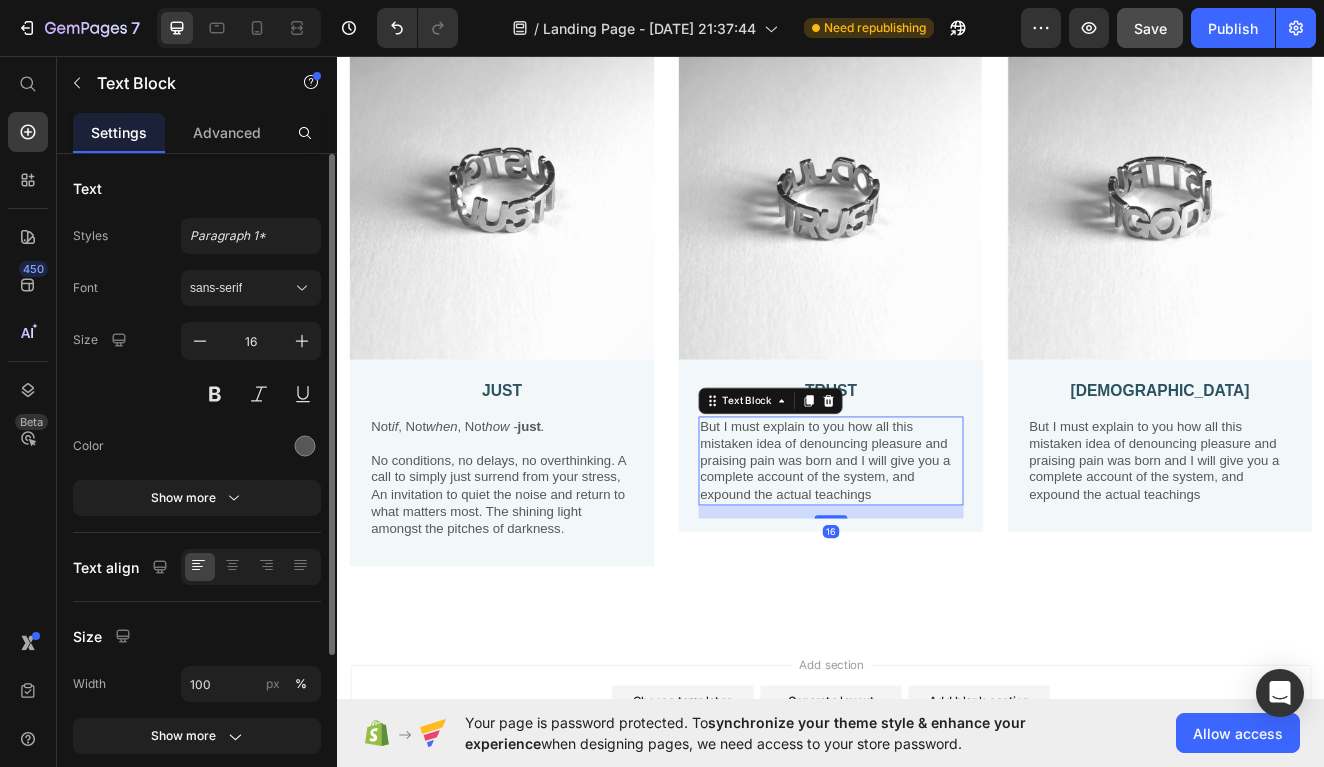 click on "But I must explain to you how all this mistaken idea of denouncing pleasure and praising pain was born and I will give you a complete account of the system, and expound the actual teachings" at bounding box center (937, 549) 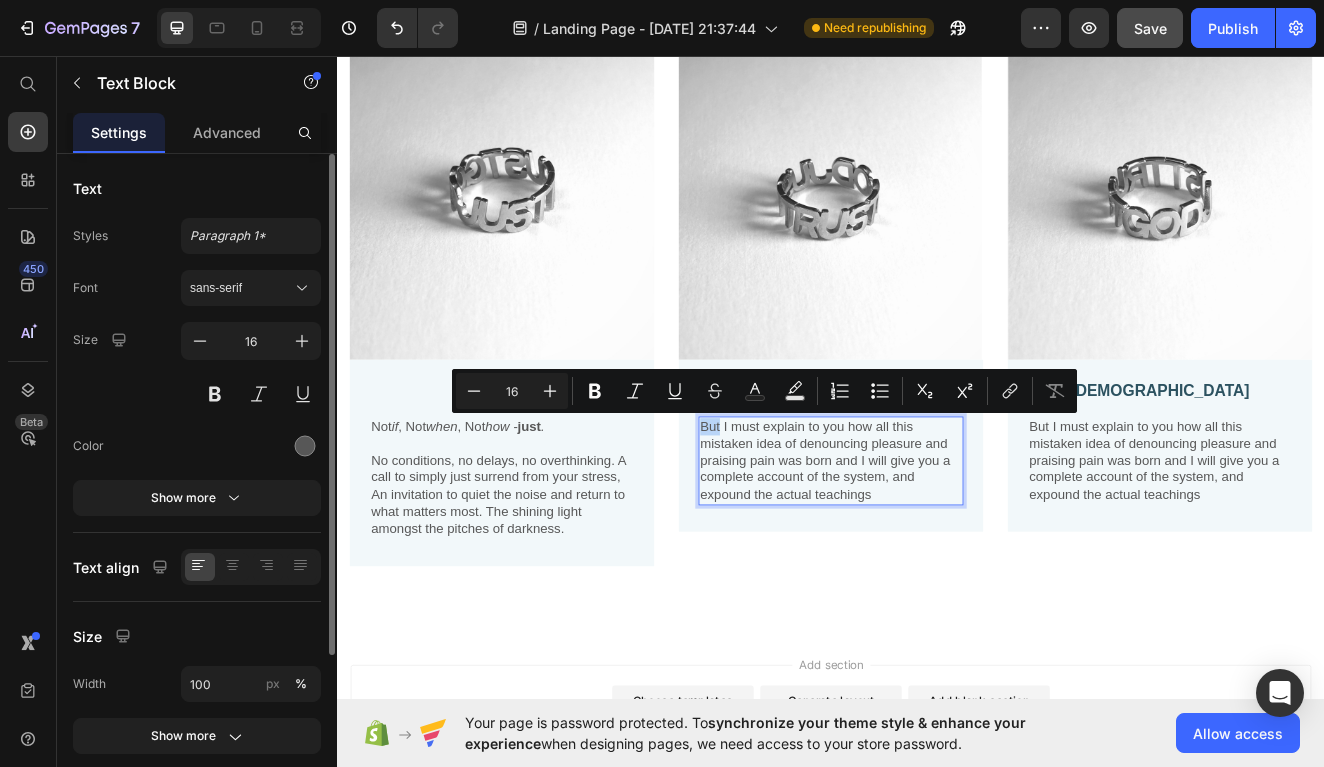 click on "But I must explain to you how all this mistaken idea of denouncing pleasure and praising pain was born and I will give you a complete account of the system, and expound the actual teachings" at bounding box center (937, 549) 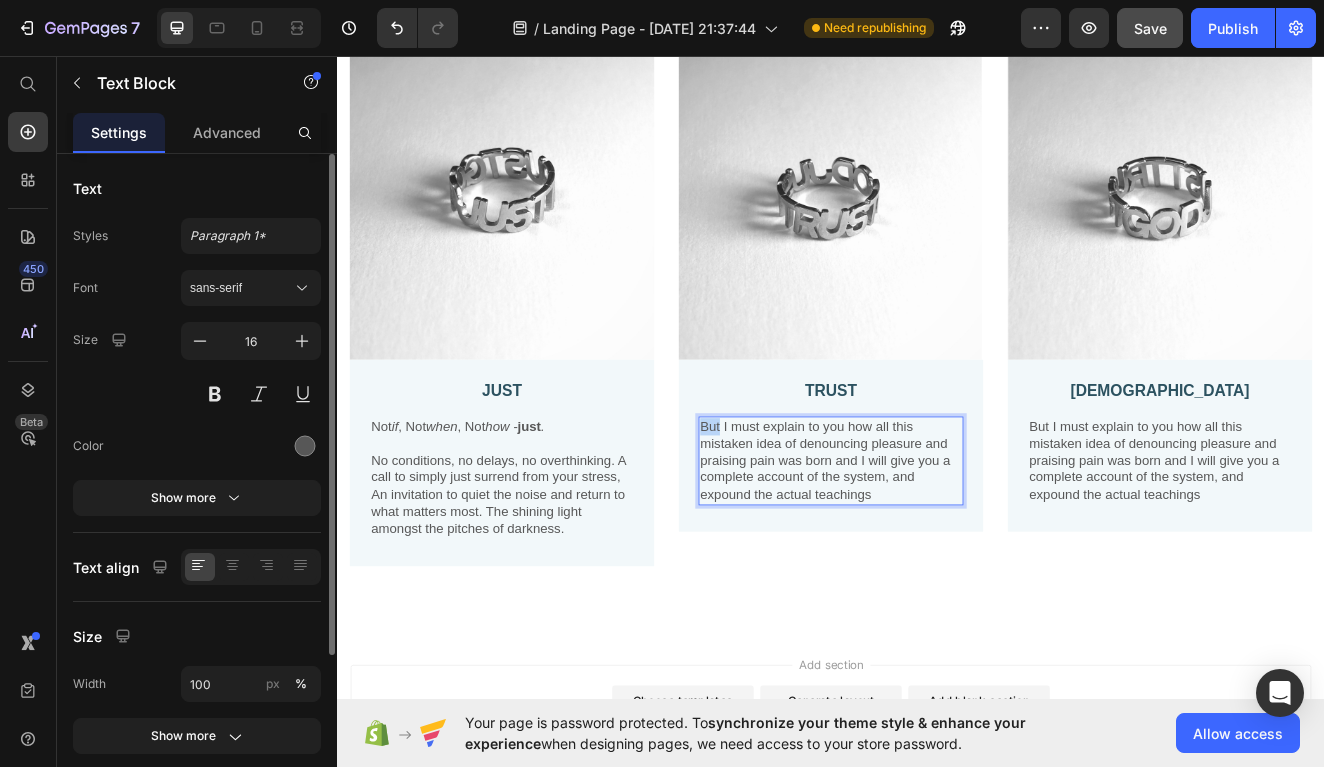 click on "But I must explain to you how all this mistaken idea of denouncing pleasure and praising pain was born and I will give you a complete account of the system, and expound the actual teachings" at bounding box center [937, 549] 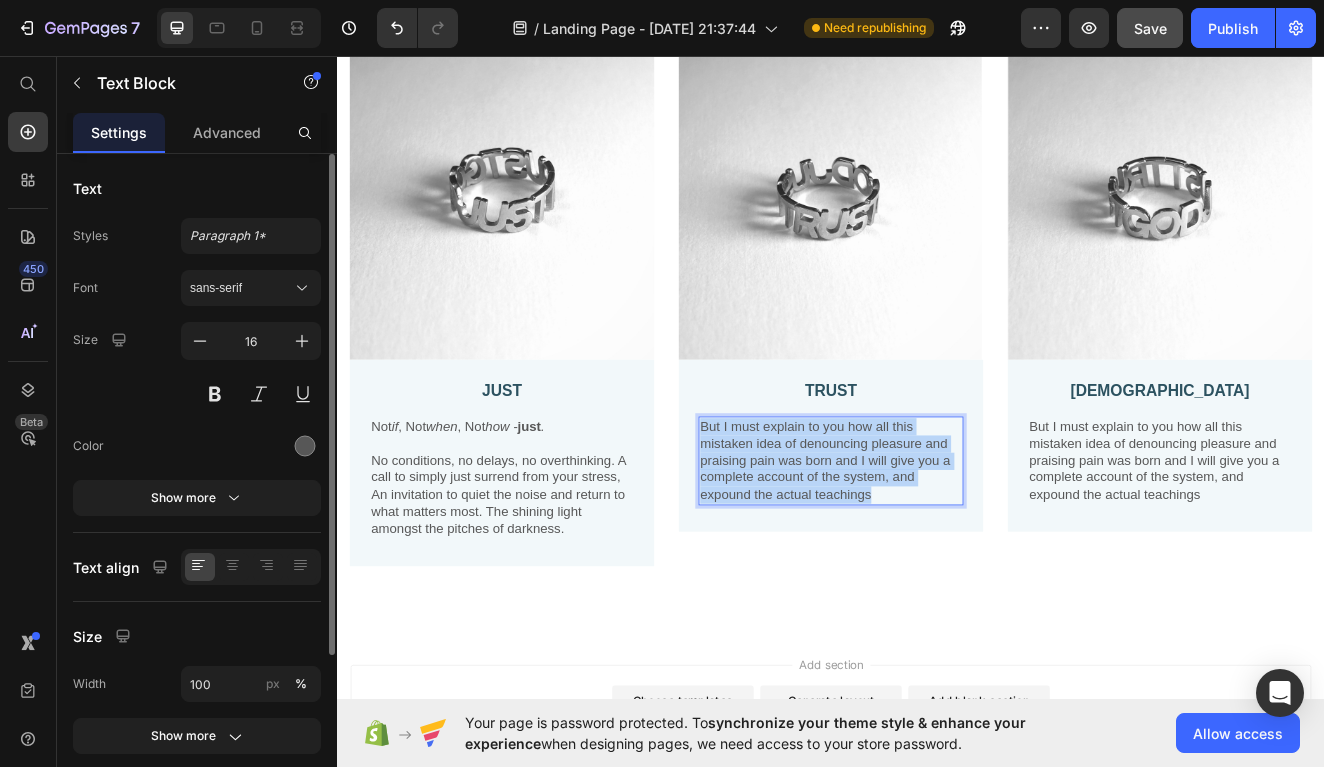 click on "But I must explain to you how all this mistaken idea of denouncing pleasure and praising pain was born and I will give you a complete account of the system, and expound the actual teachings" at bounding box center (937, 549) 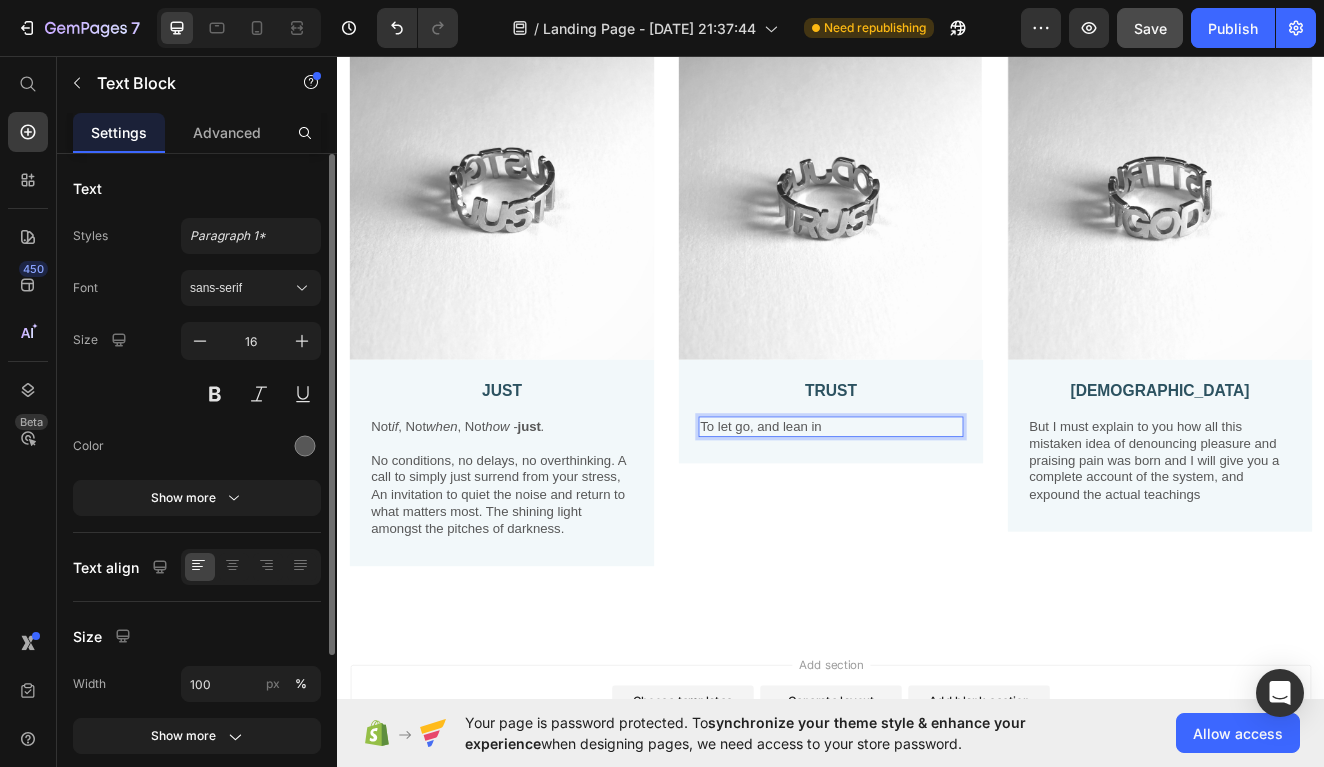 click on "To let go, and lean in" at bounding box center [937, 507] 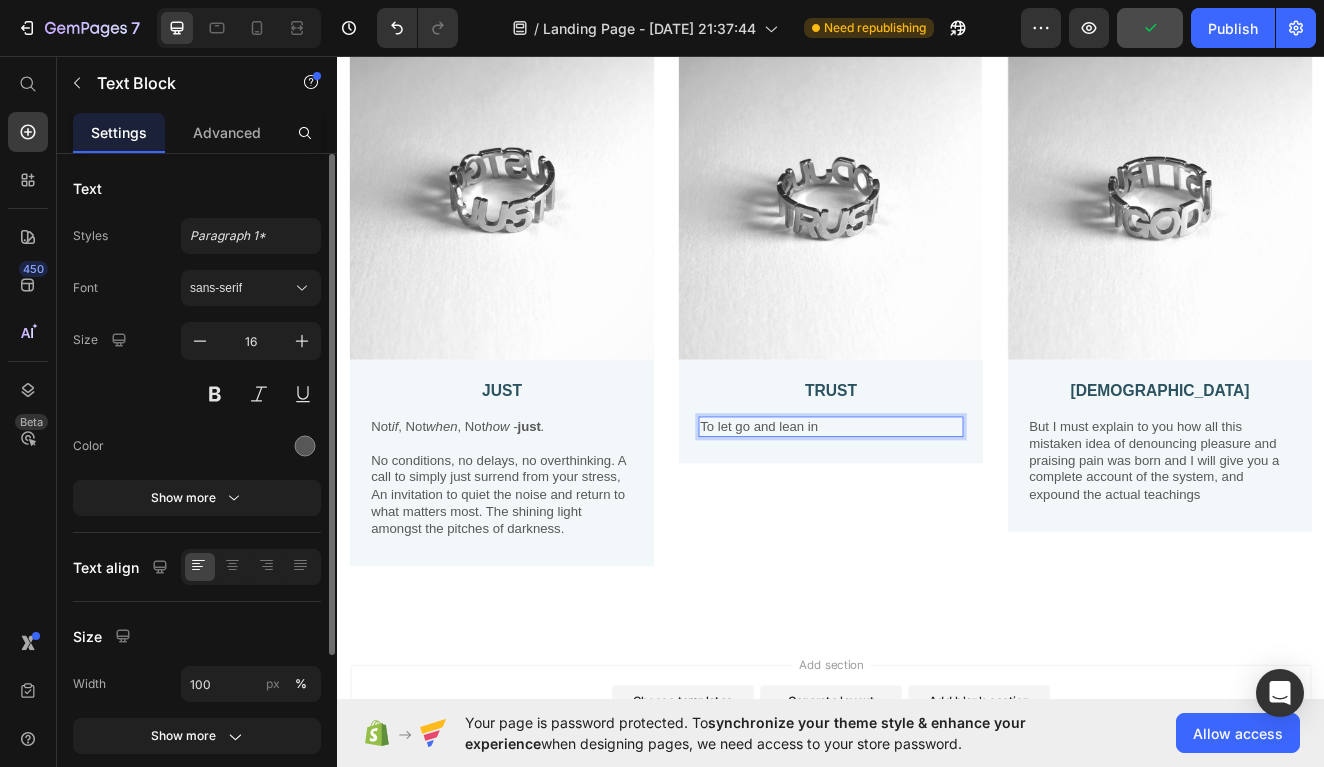 click on "To let go and lean in" at bounding box center (937, 507) 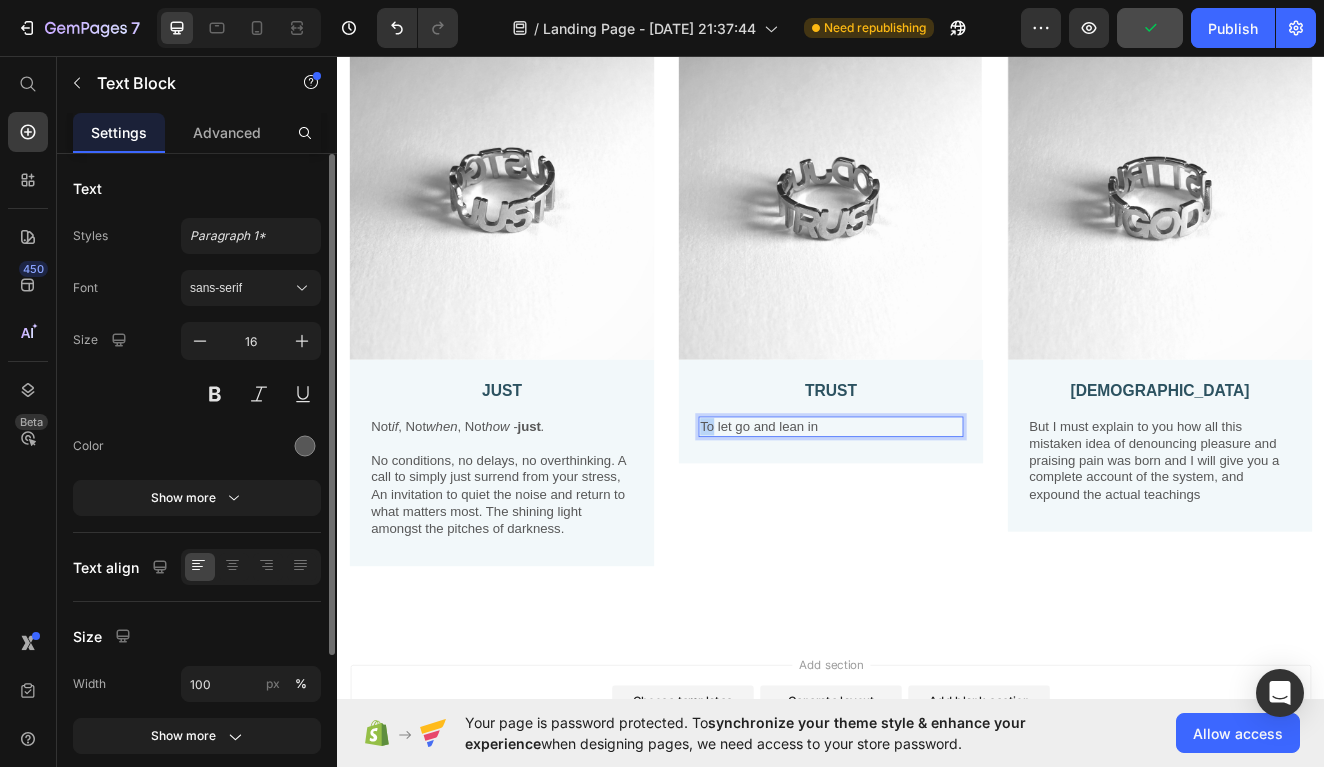 click on "To let go and lean in" at bounding box center (937, 507) 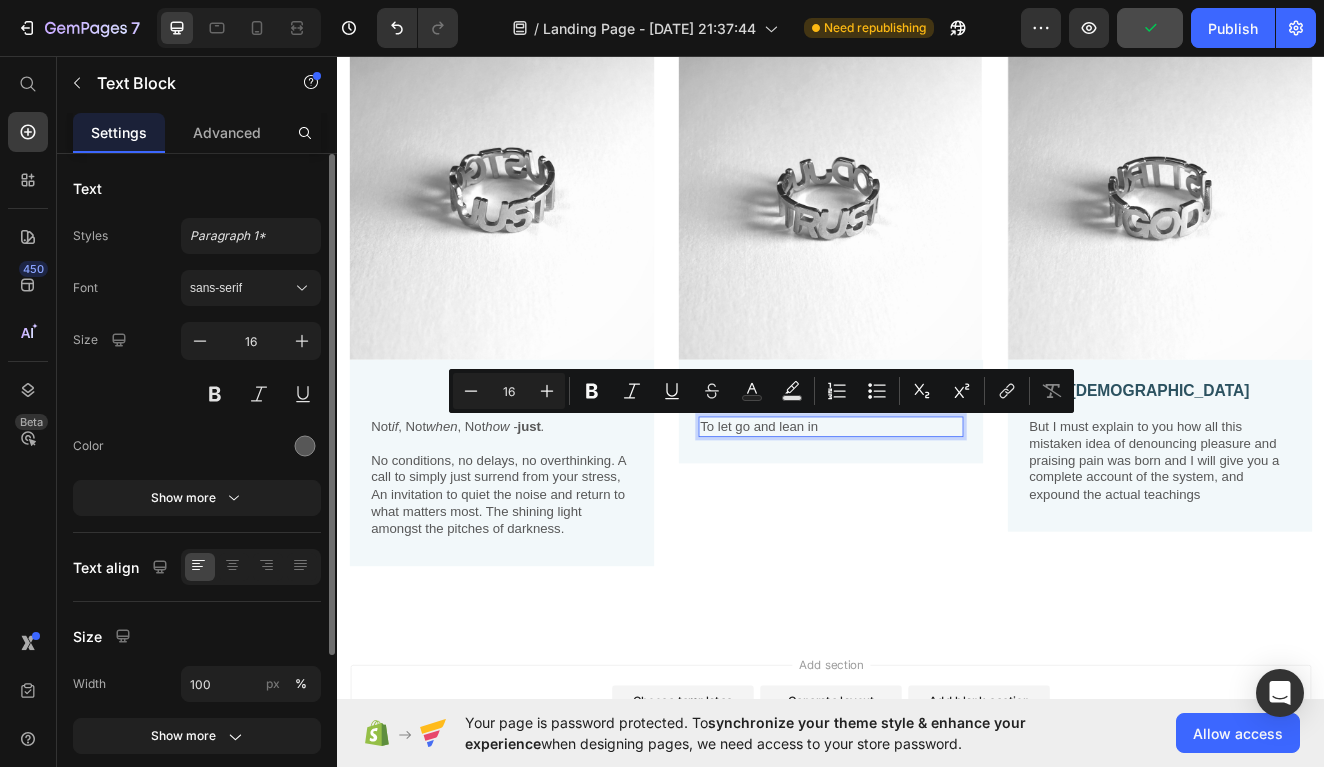 click on "To let go and lean in" at bounding box center [937, 507] 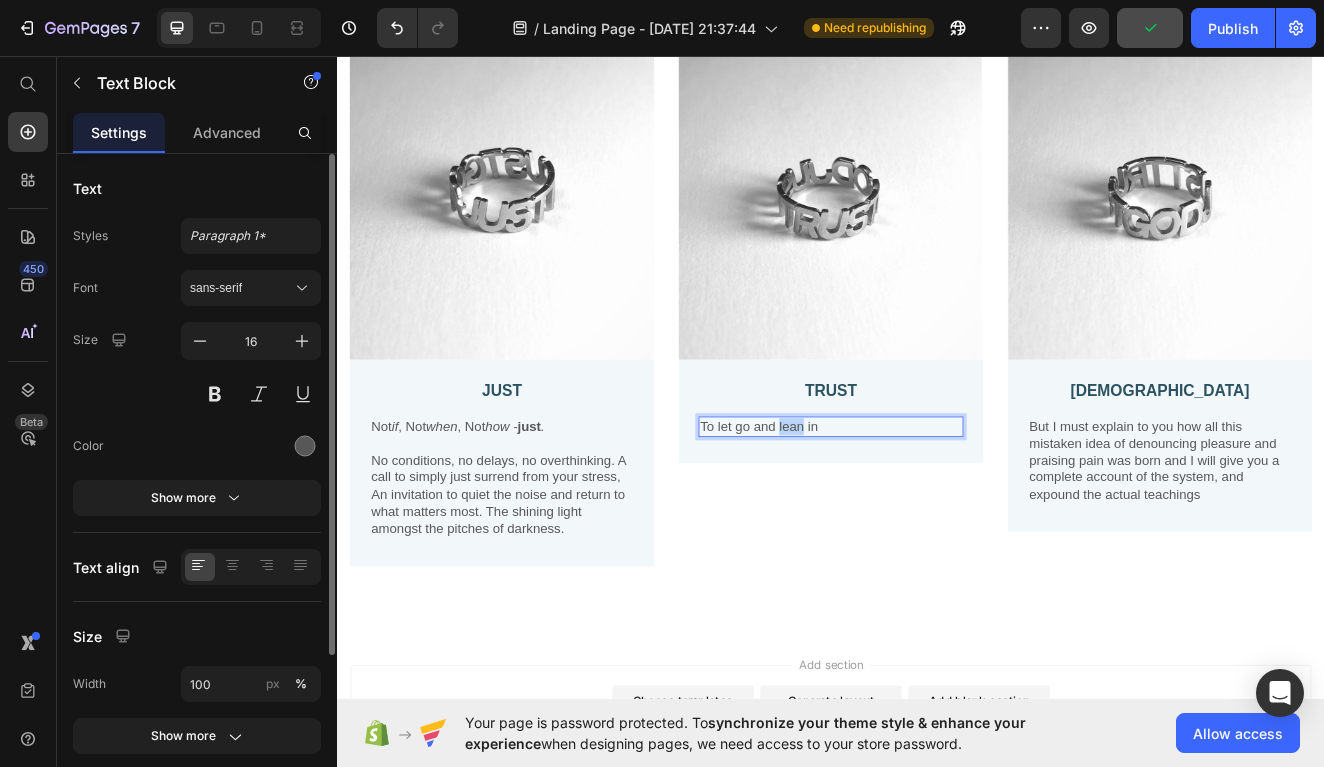 click on "To let go and lean in" at bounding box center [937, 507] 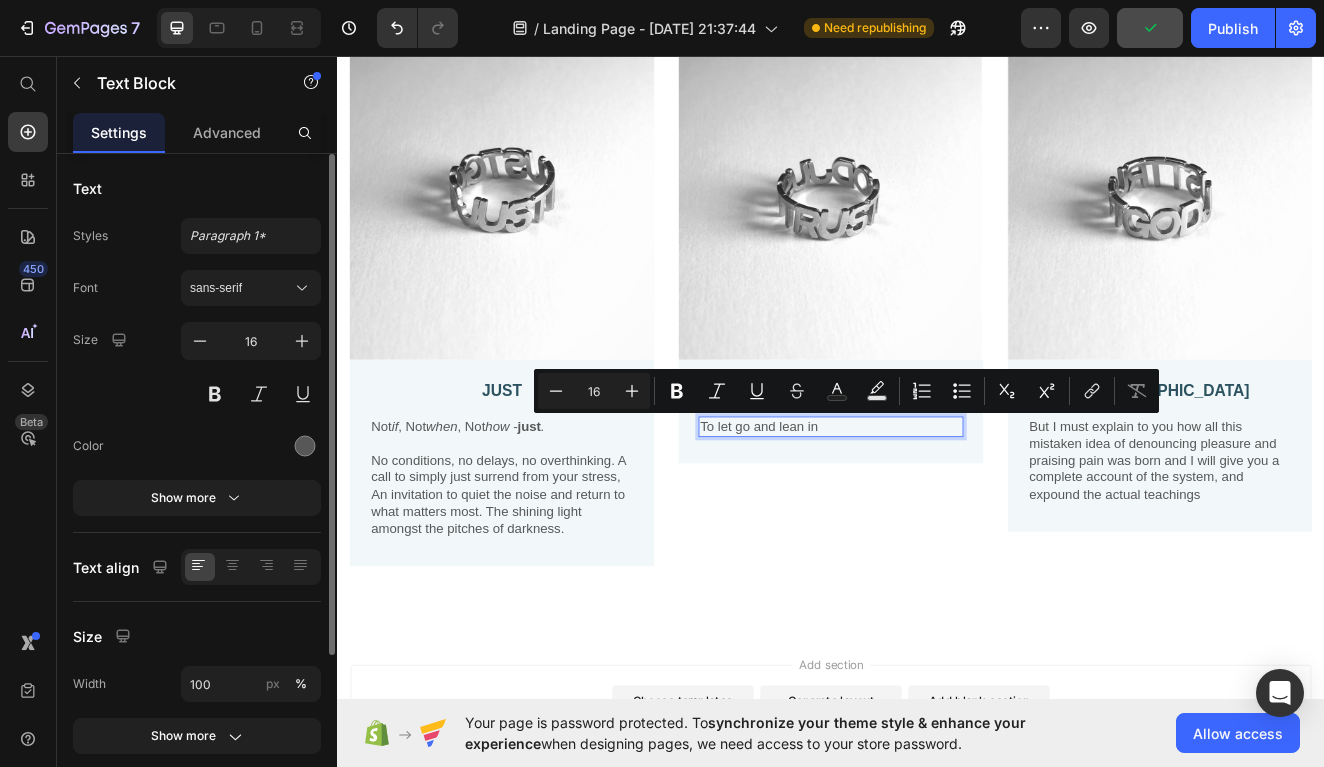 click on "To let go and lean in" at bounding box center (937, 507) 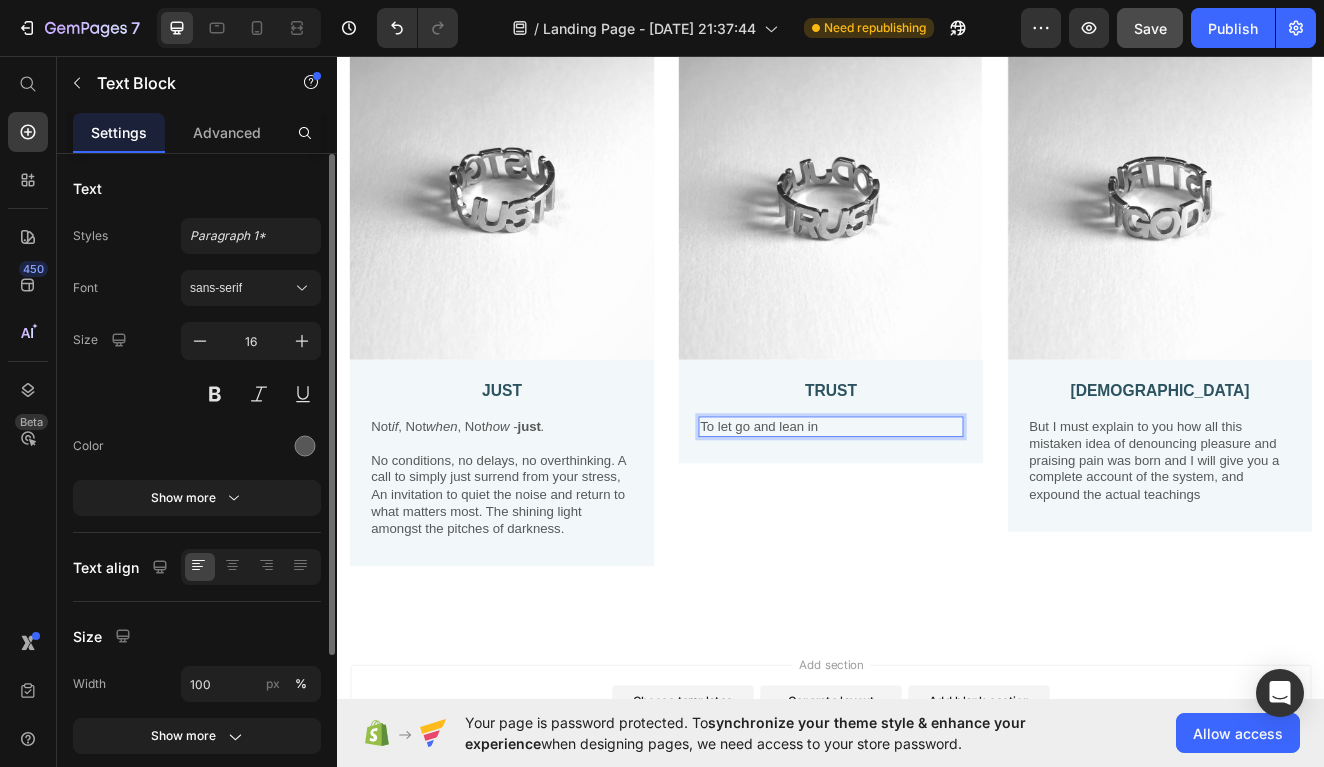 click on "To let go and lean in" at bounding box center (937, 507) 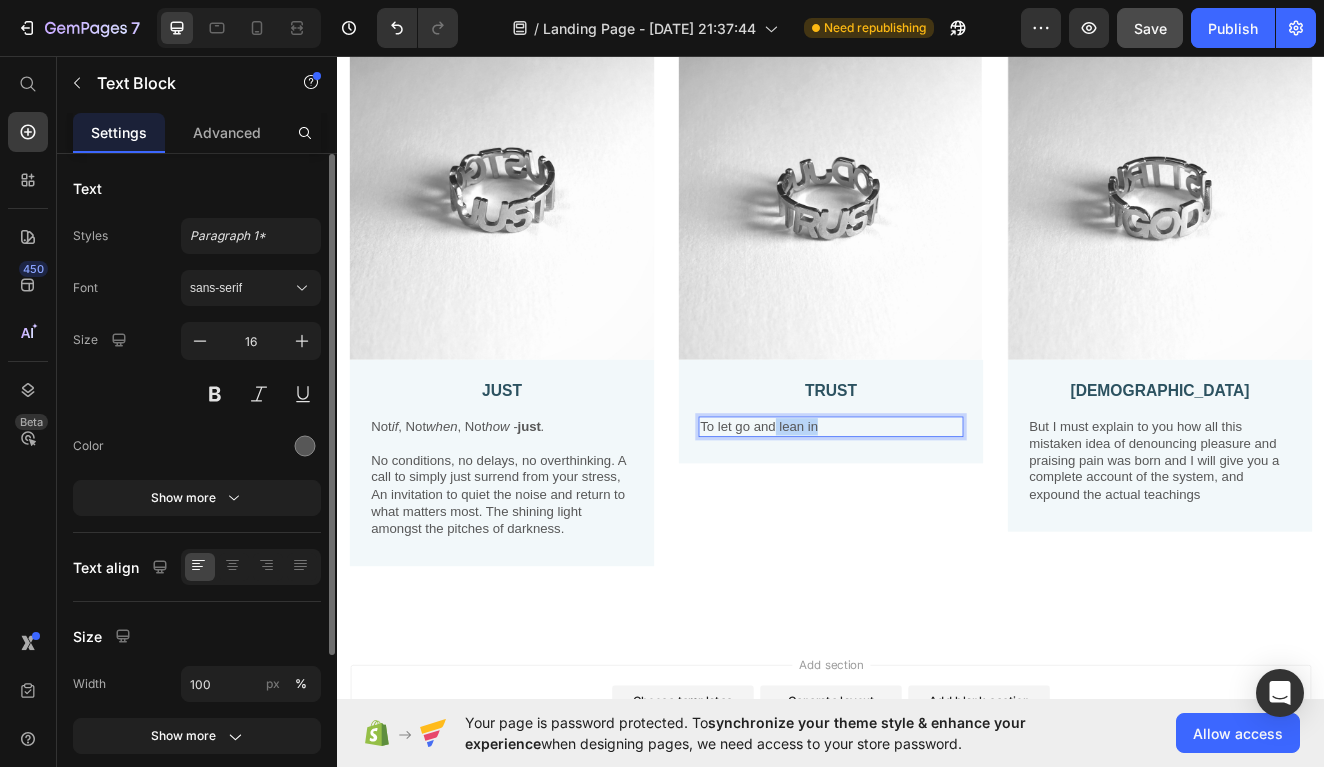 drag, startPoint x: 915, startPoint y: 504, endPoint x: 868, endPoint y: 505, distance: 47.010635 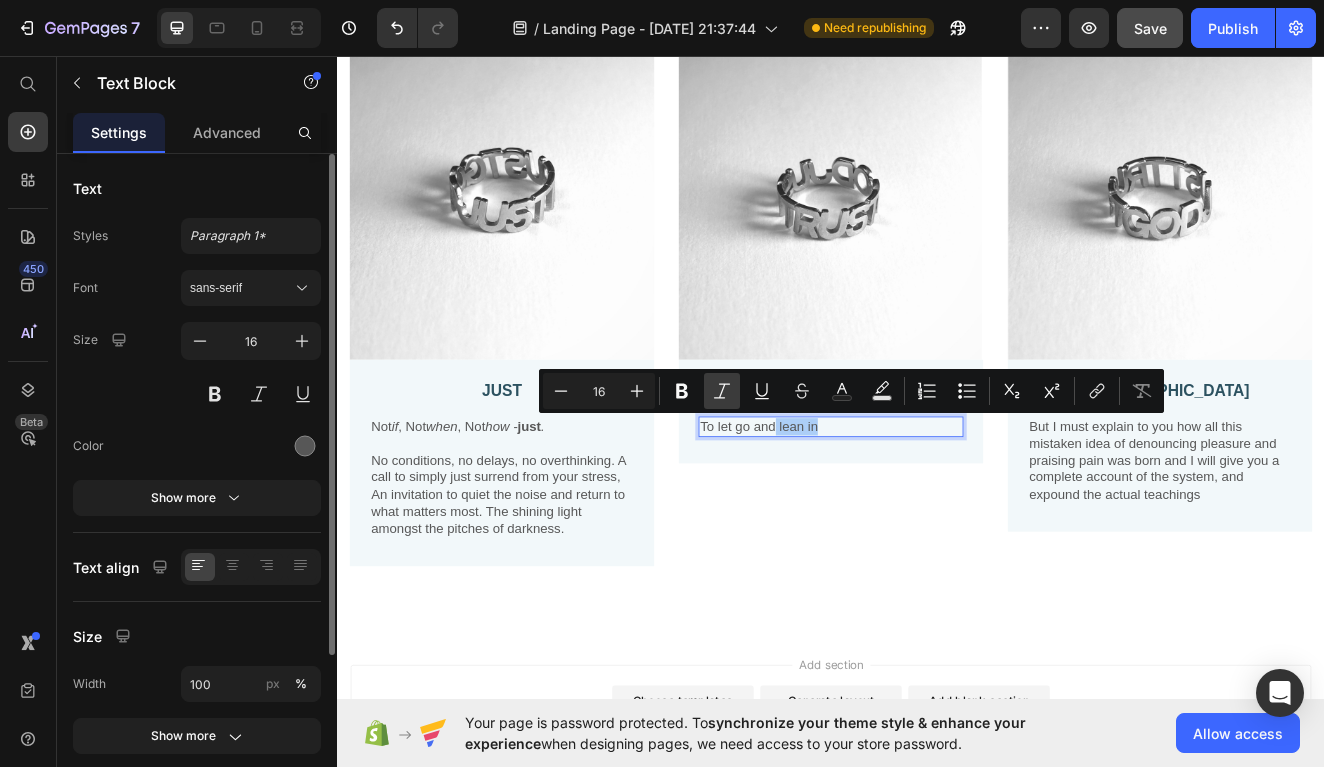click on "Italic" at bounding box center (722, 391) 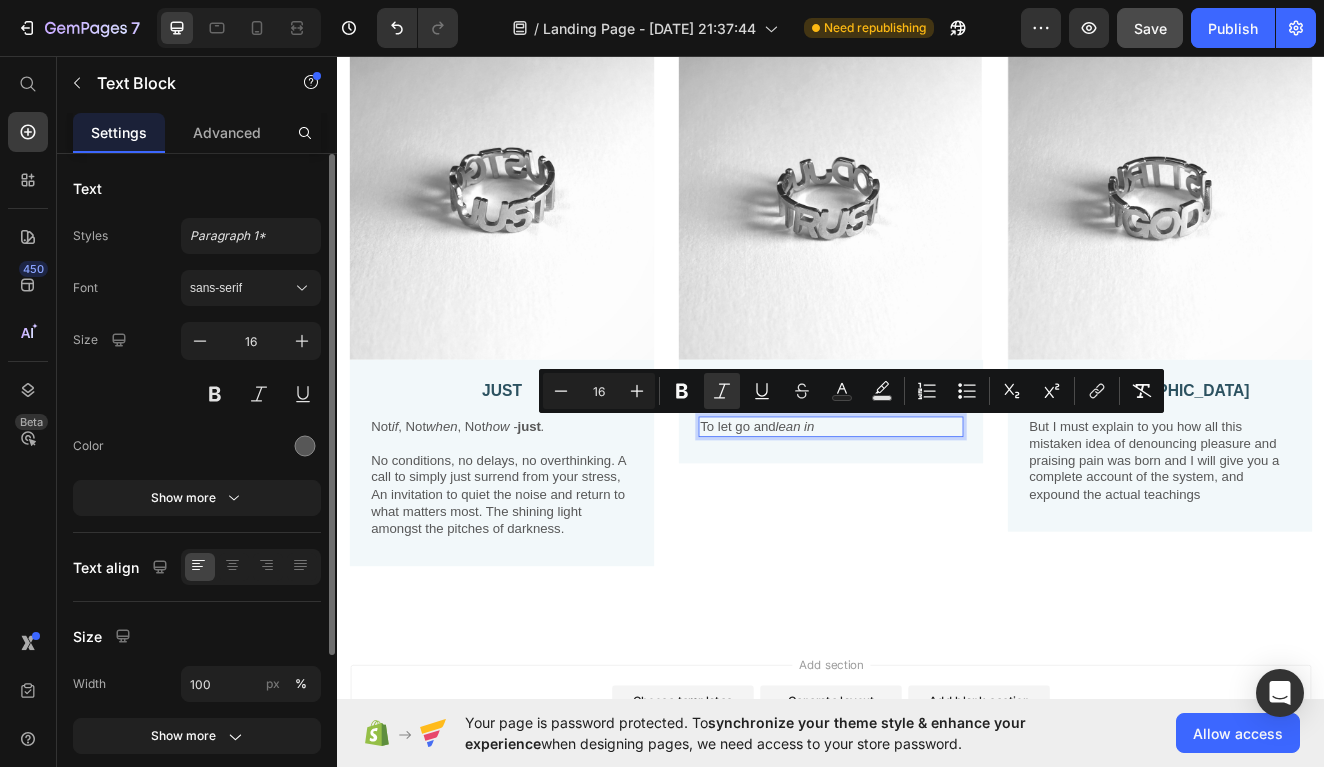 click on "To let go and  lean in" at bounding box center (937, 507) 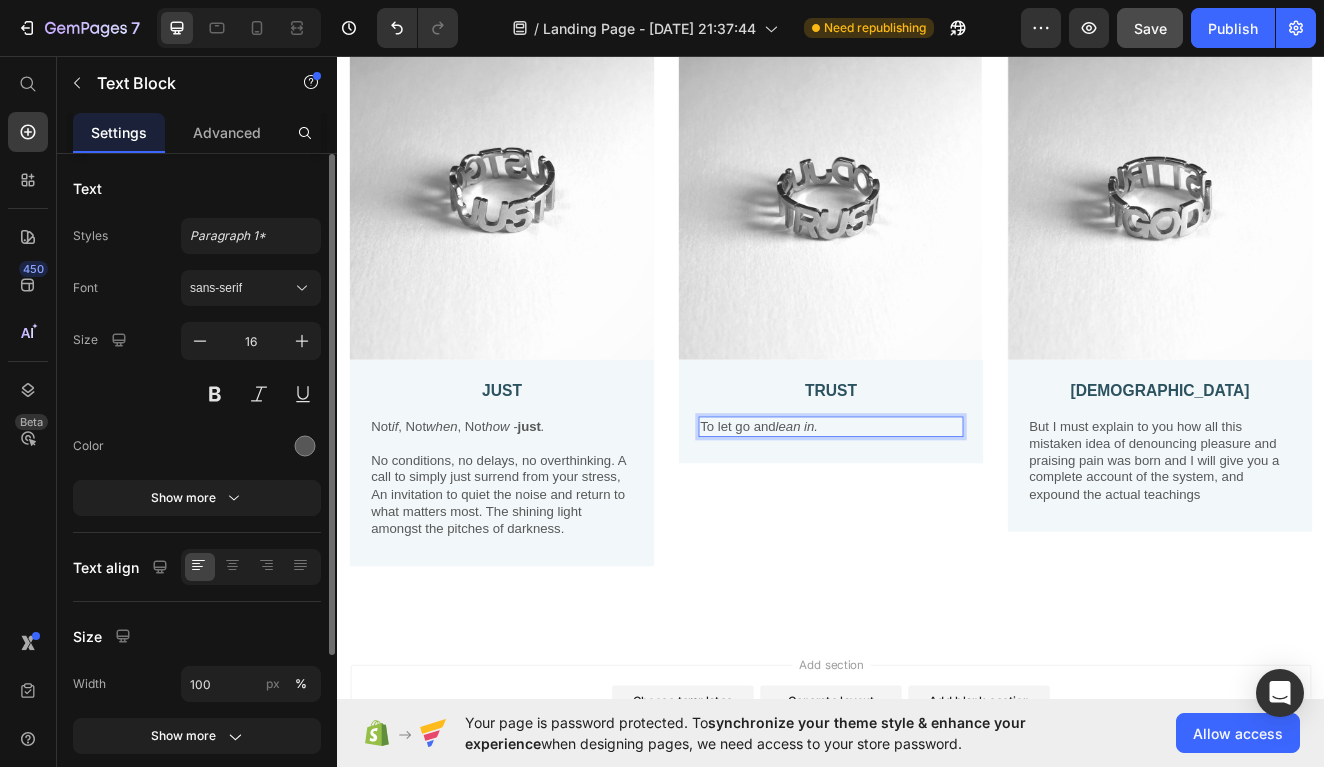 click on "lean in." at bounding box center [896, 506] 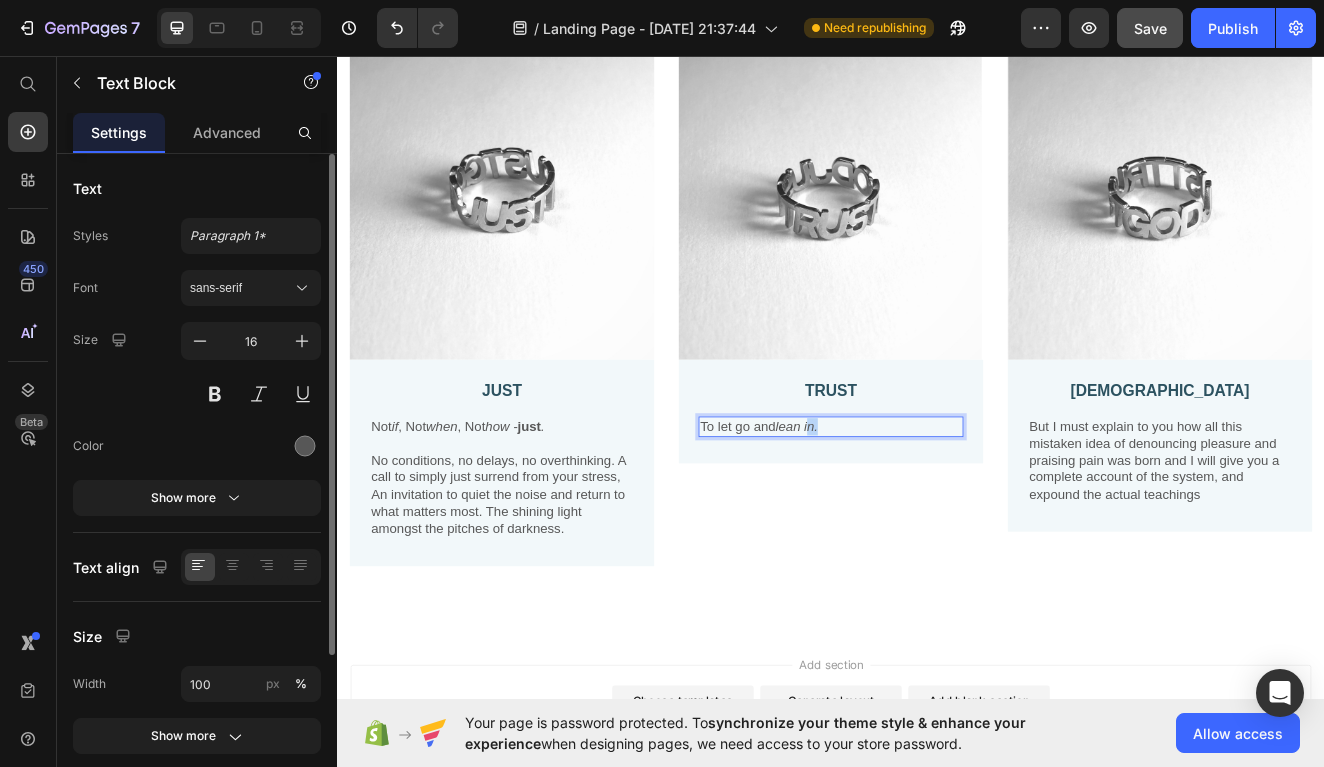 click on "lean in." at bounding box center (896, 506) 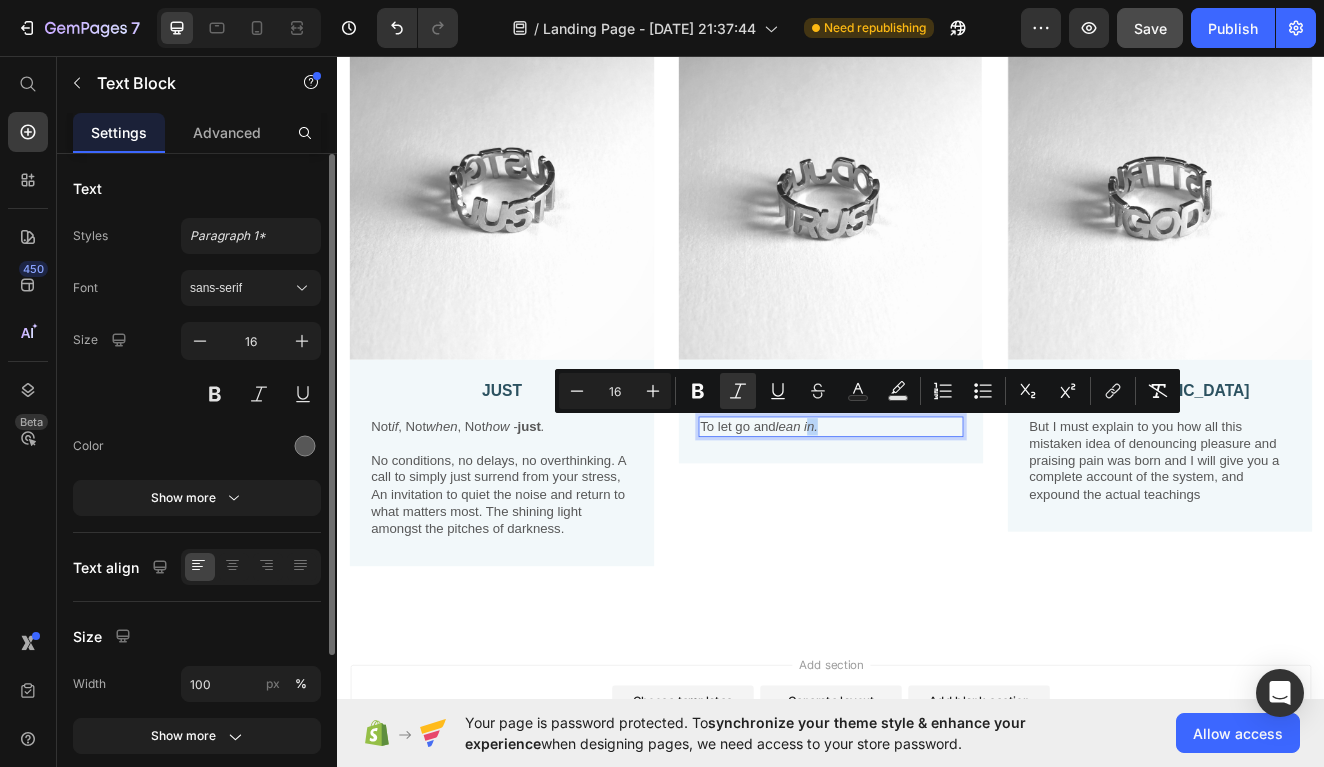click on "lean in." at bounding box center [896, 506] 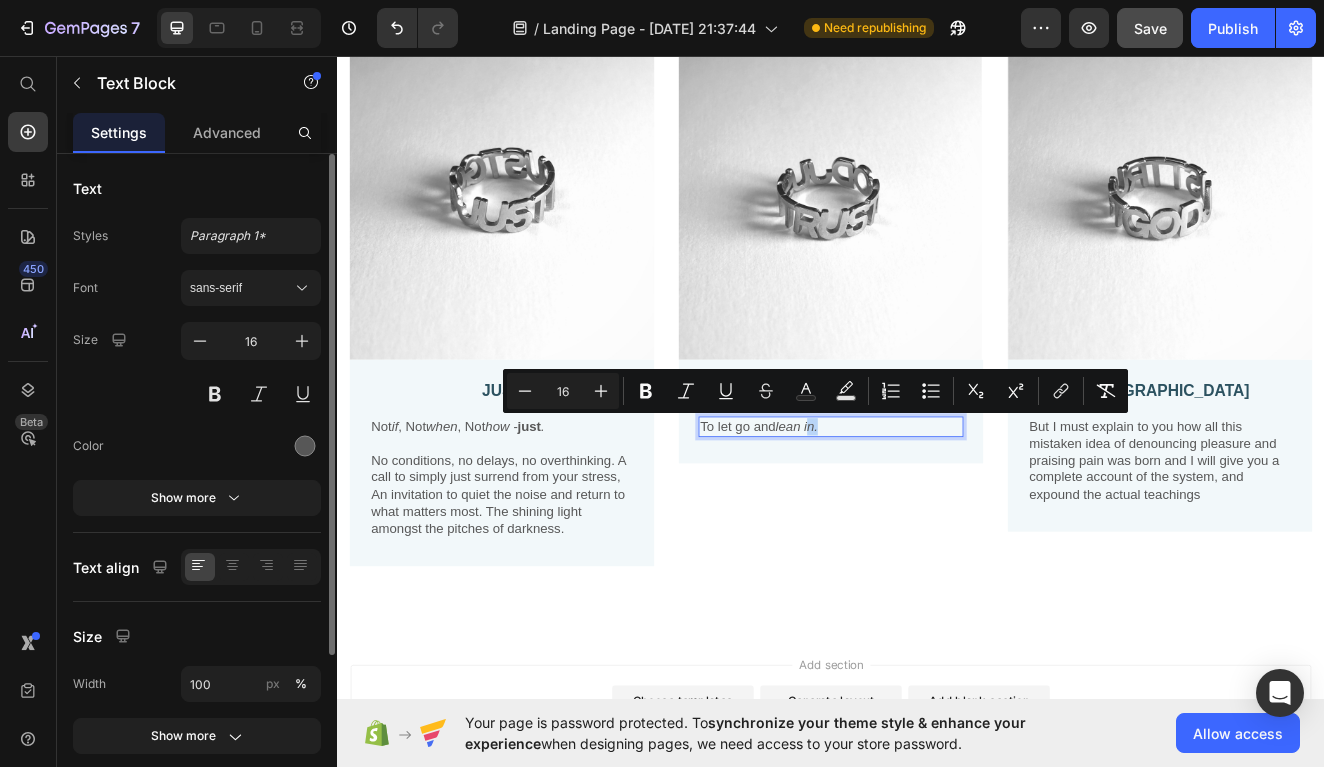 click on "lean in." at bounding box center [896, 506] 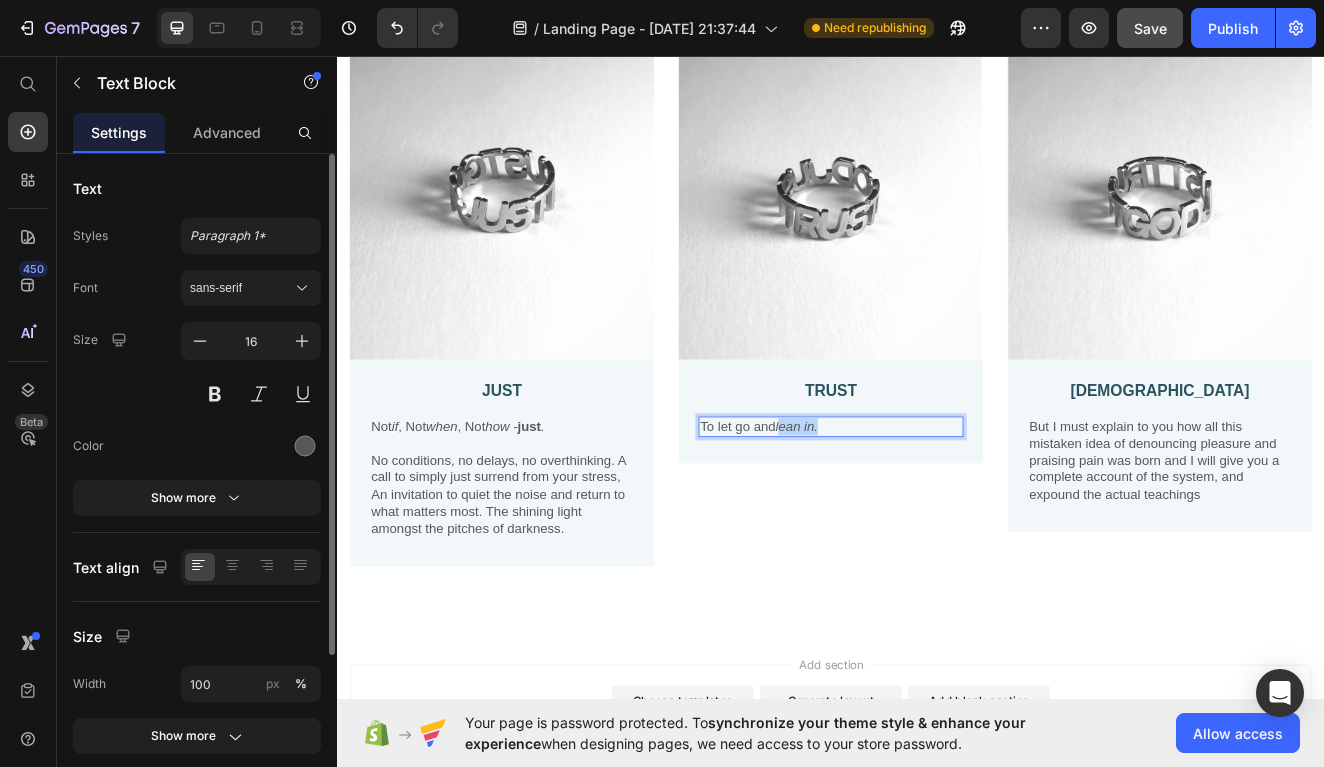 drag, startPoint x: 873, startPoint y: 505, endPoint x: 921, endPoint y: 512, distance: 48.507732 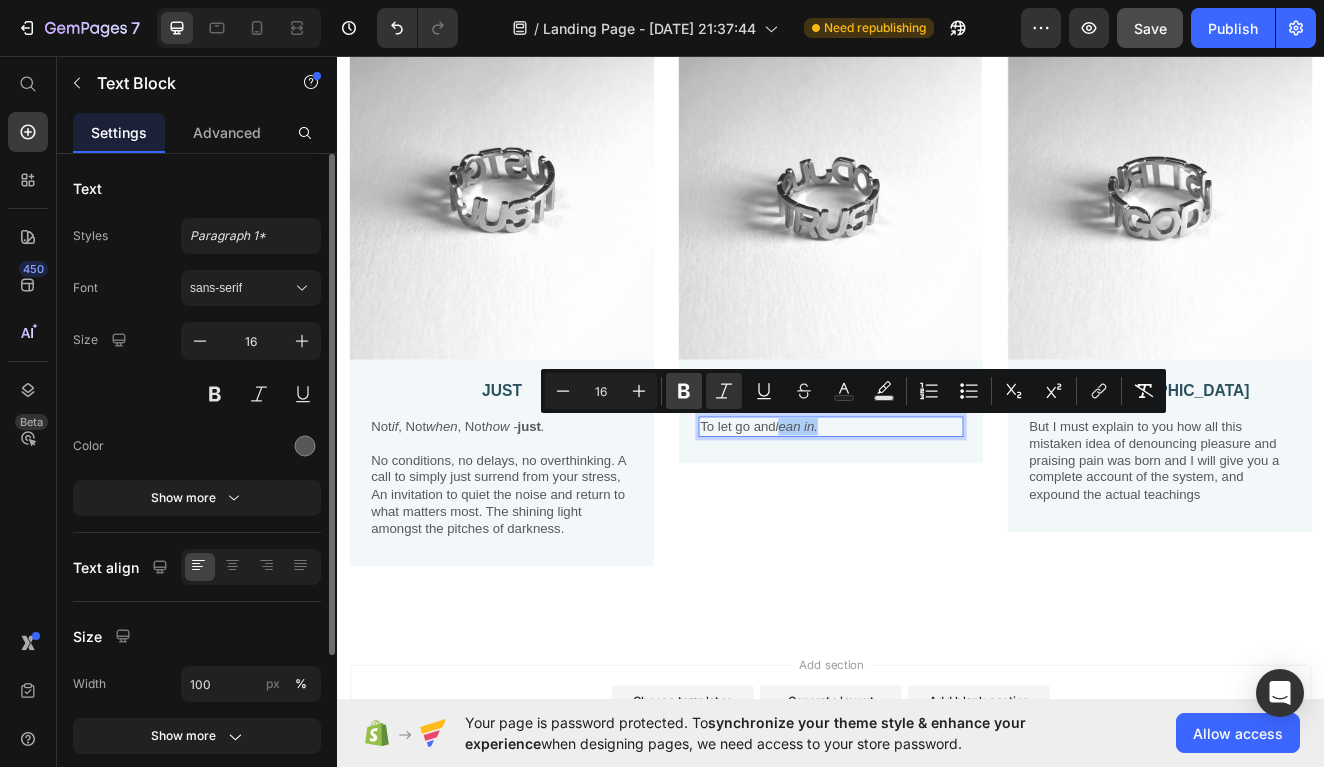 click 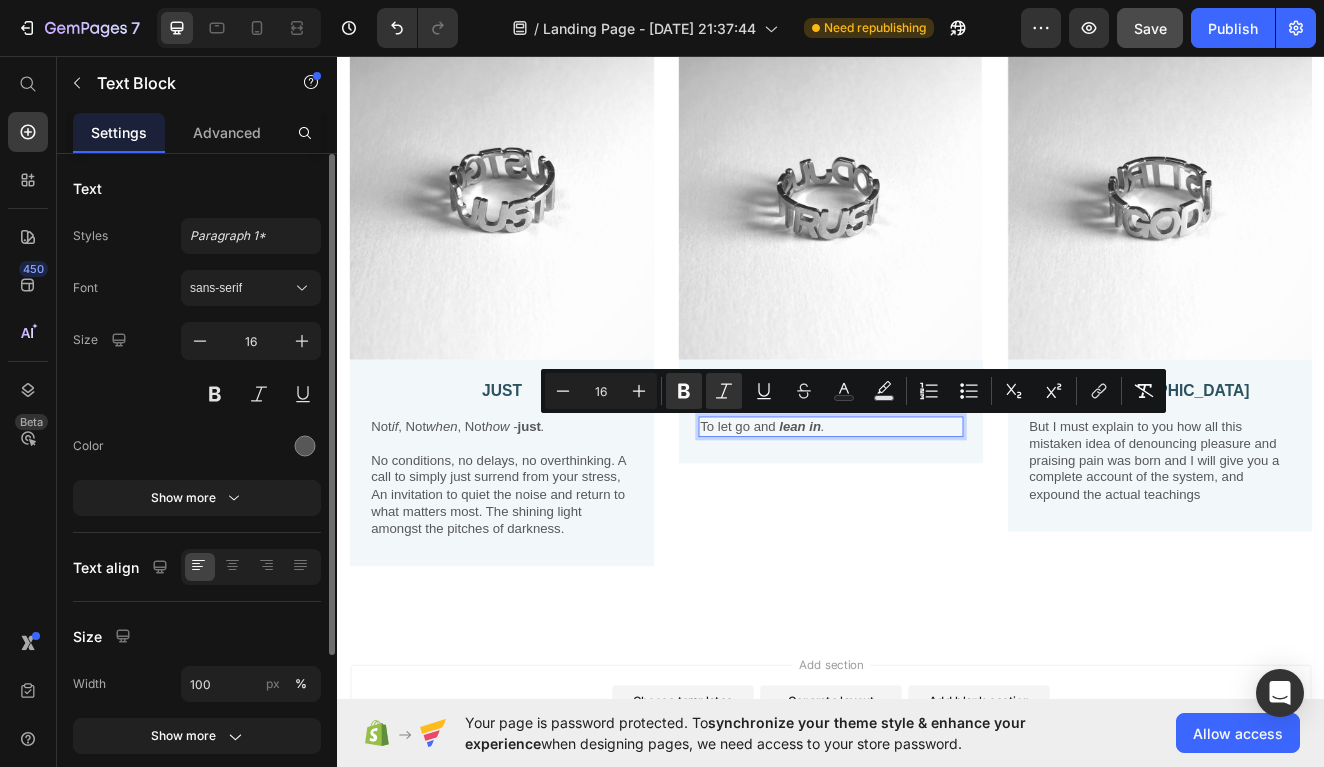 click on "To let go and   lean in ." at bounding box center (937, 507) 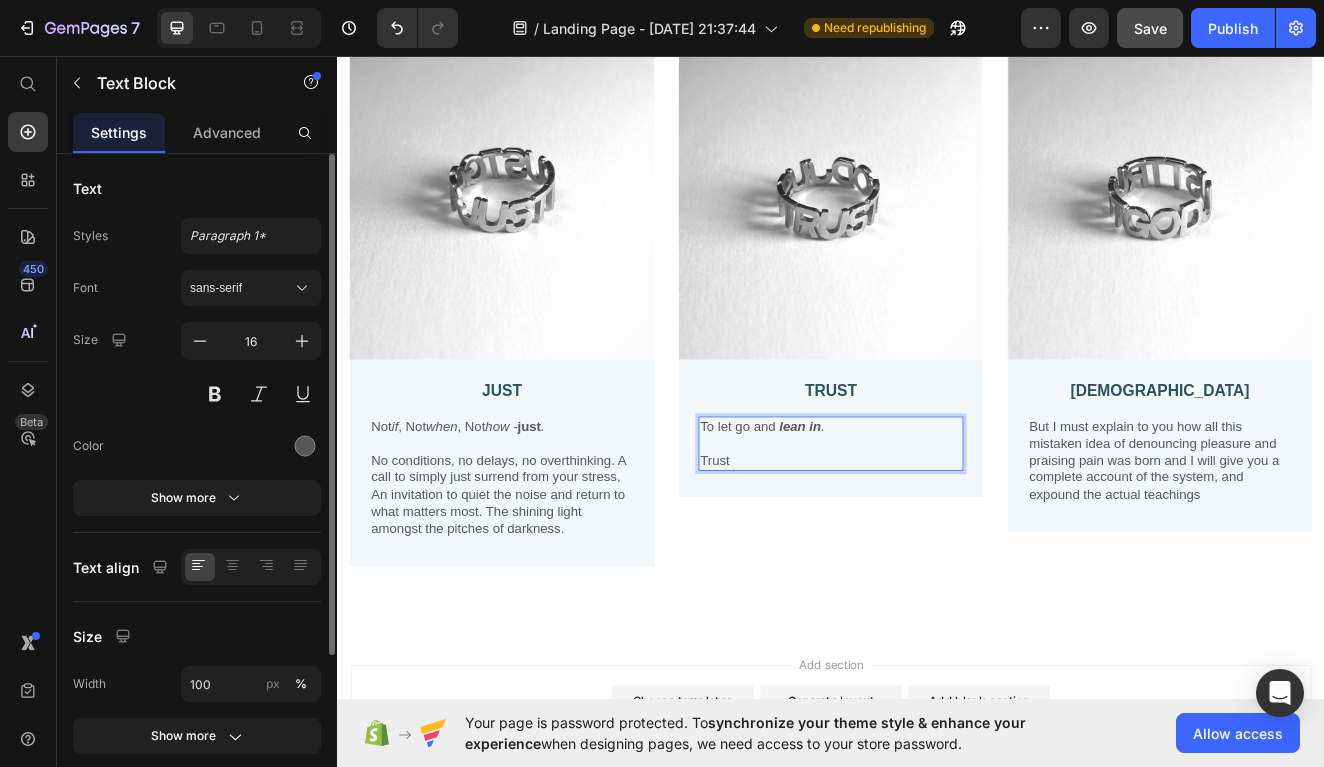 click on "Trust" at bounding box center [937, 549] 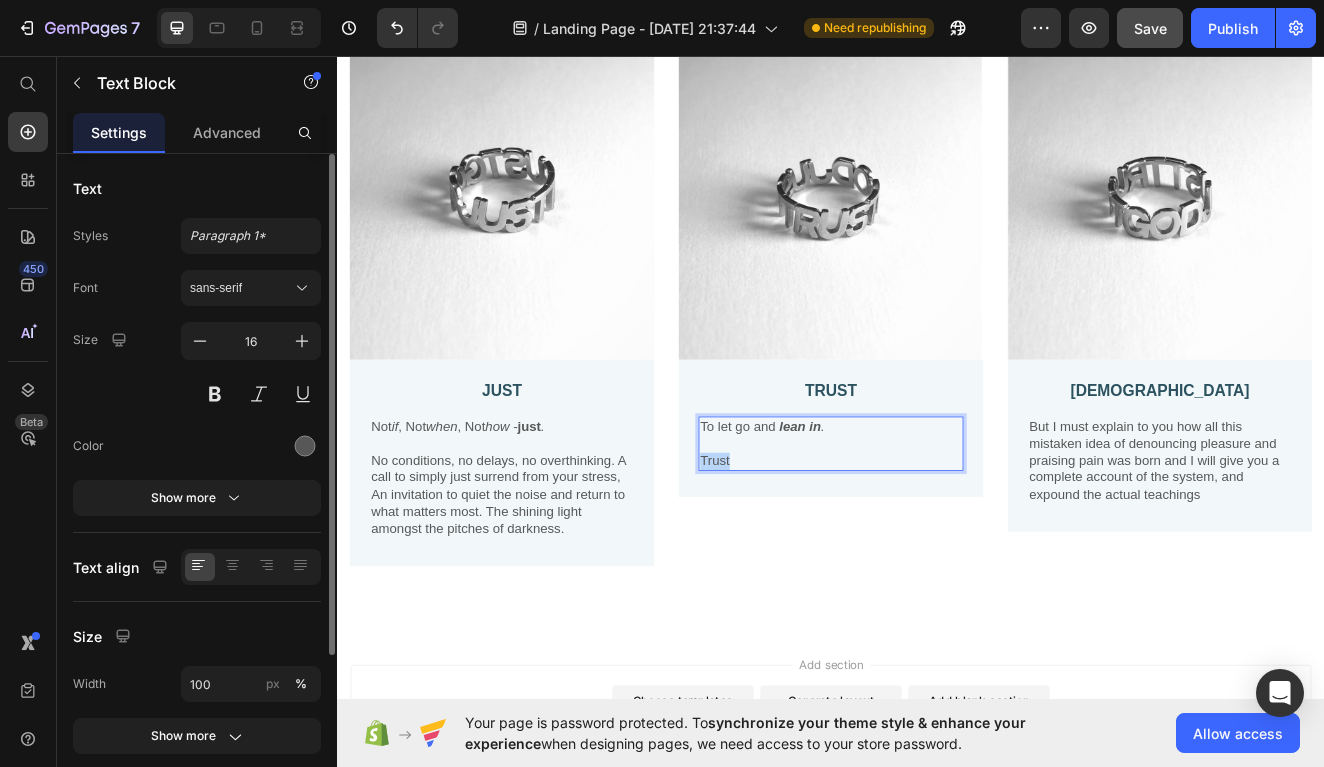 click on "Trust" at bounding box center (937, 549) 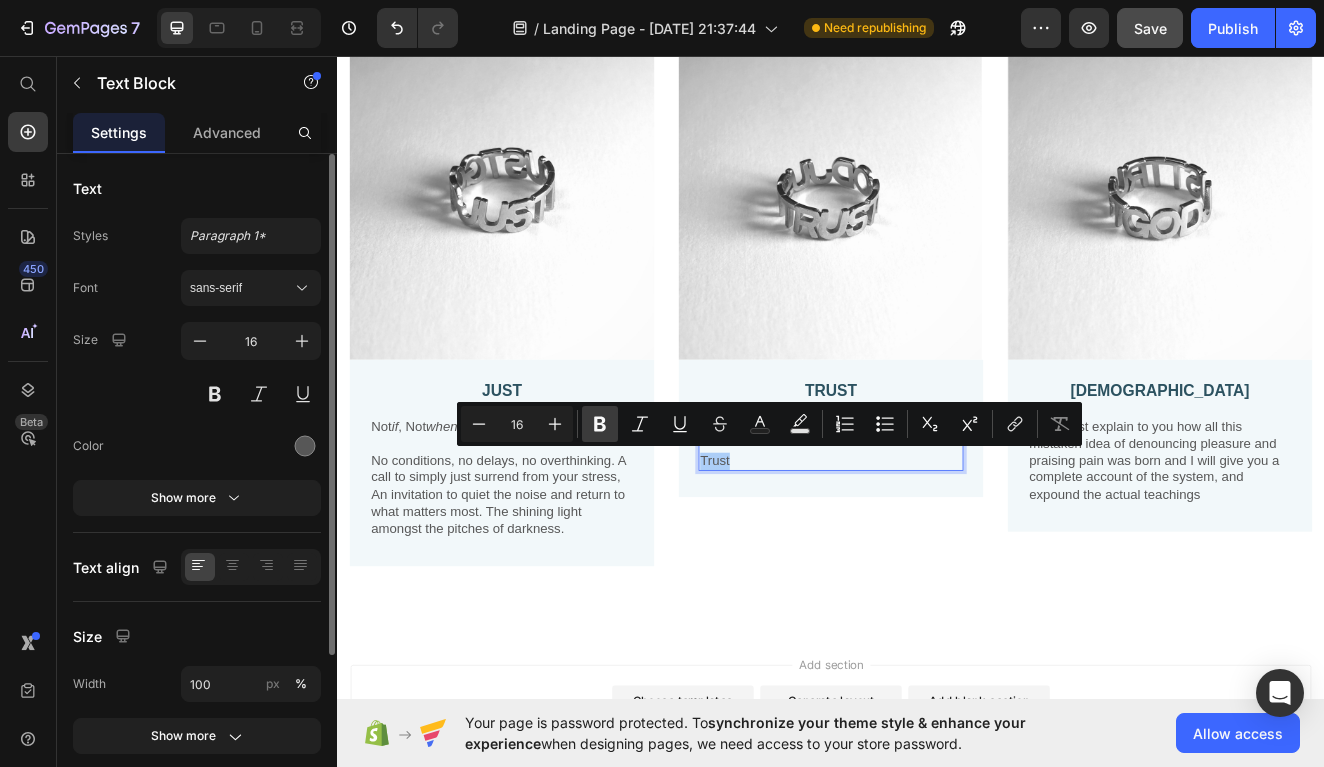click on "Bold" at bounding box center [600, 424] 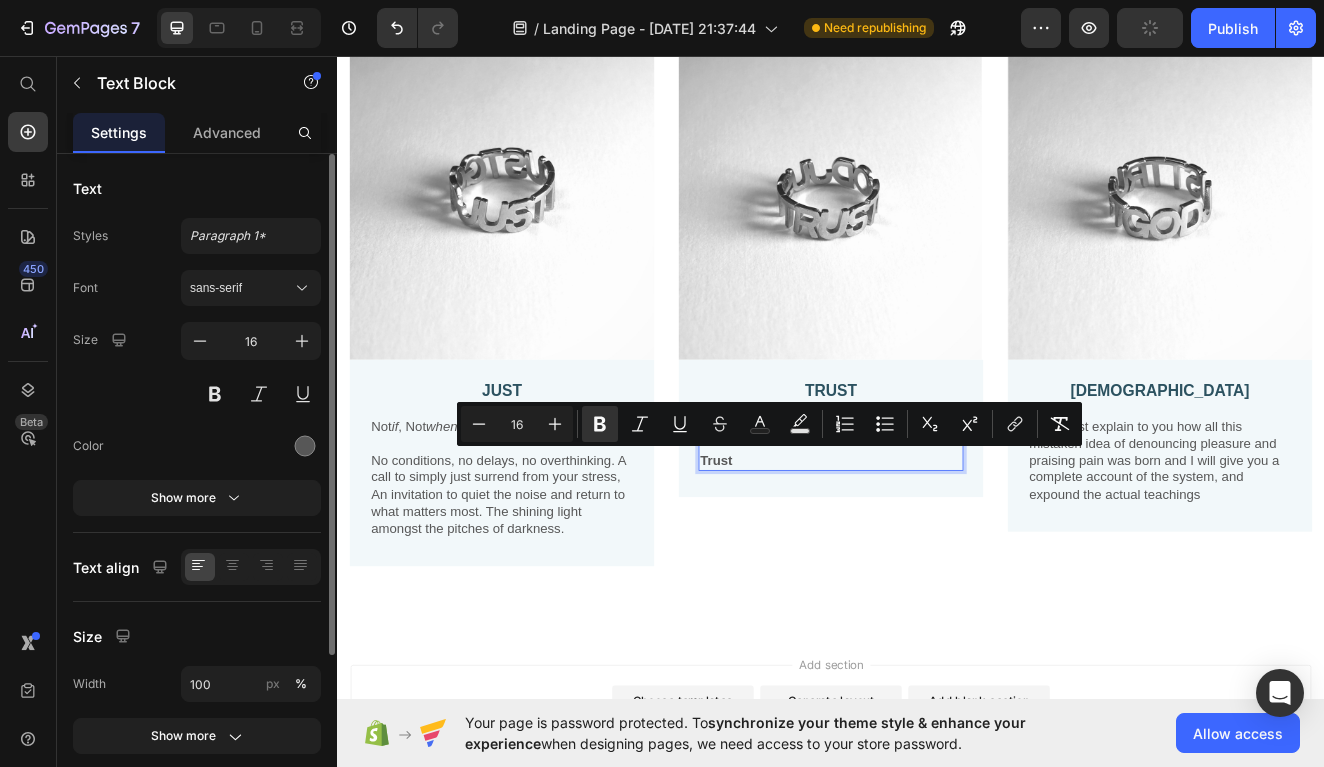 click on "Trust" at bounding box center [937, 549] 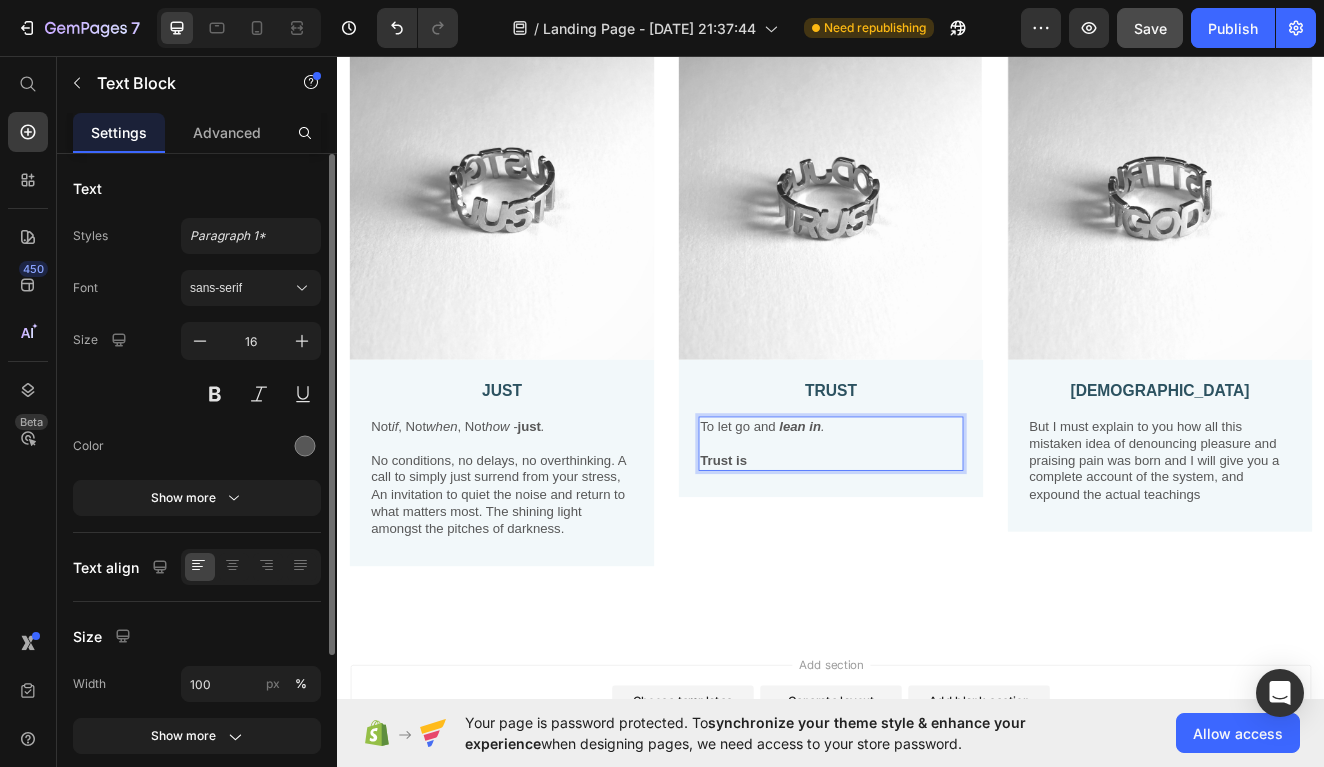 click on "Trust is" at bounding box center (806, 548) 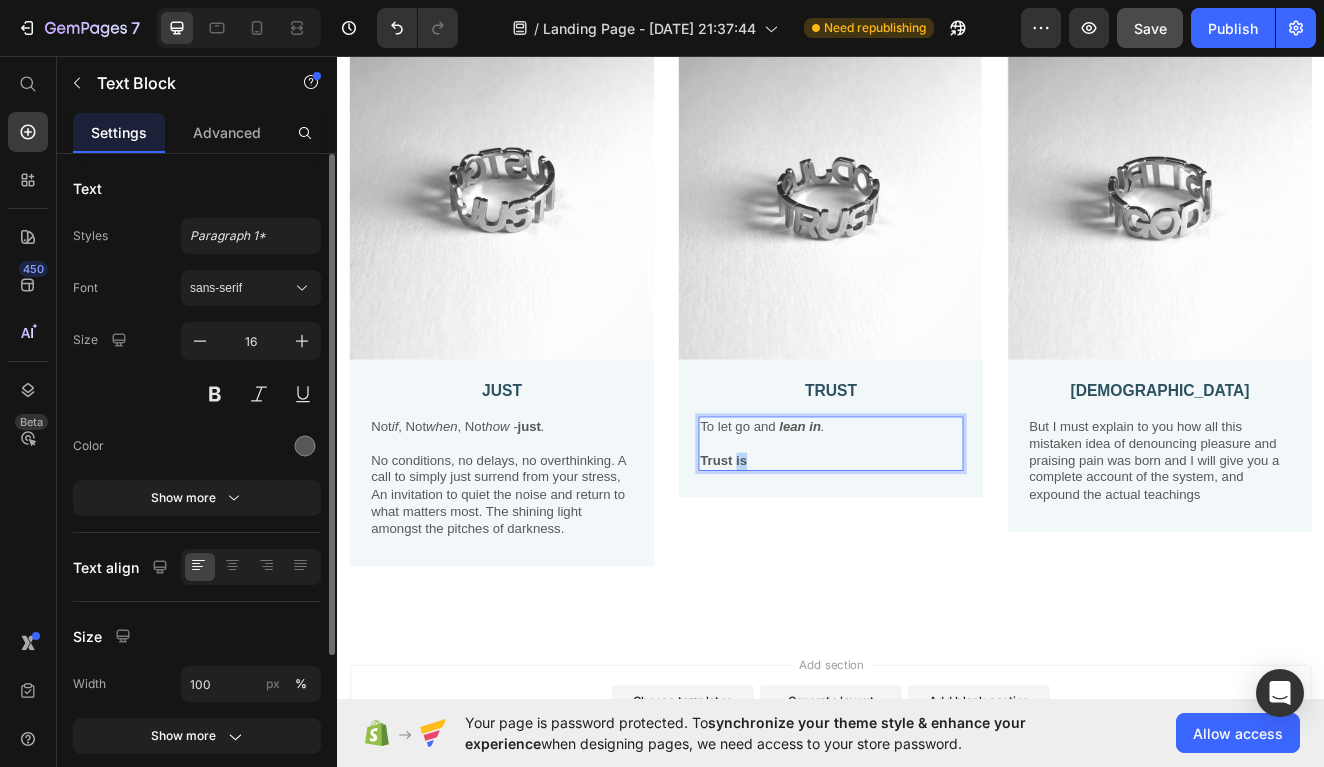 click on "Trust is" at bounding box center [806, 548] 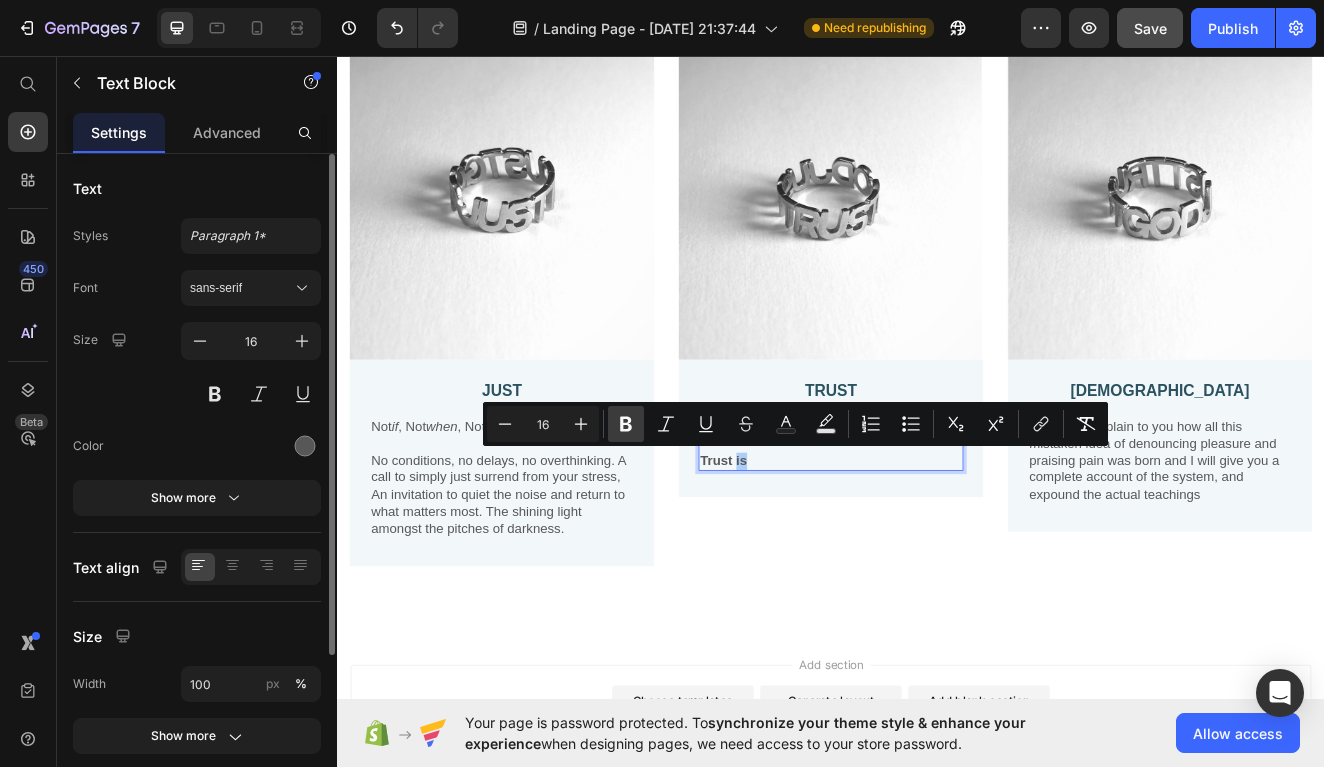 click 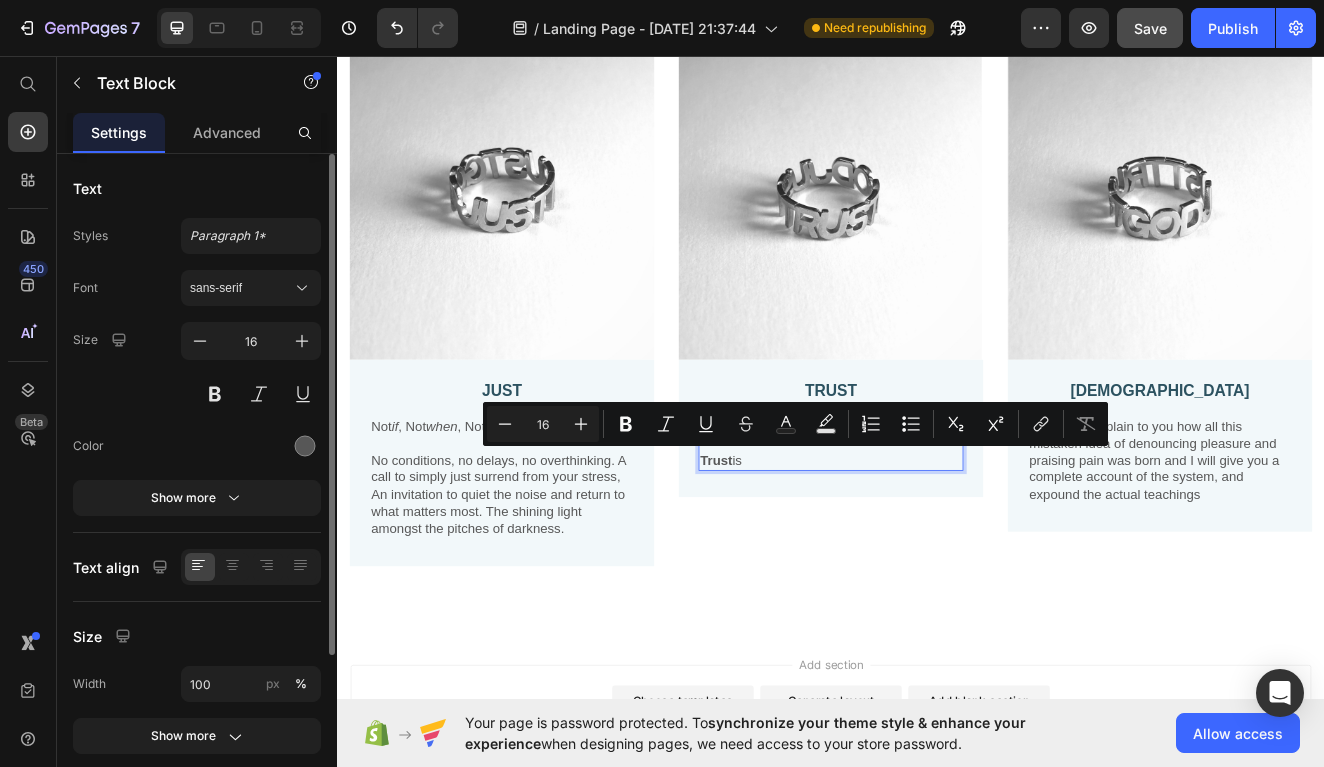 click on "Trust  is" at bounding box center (937, 549) 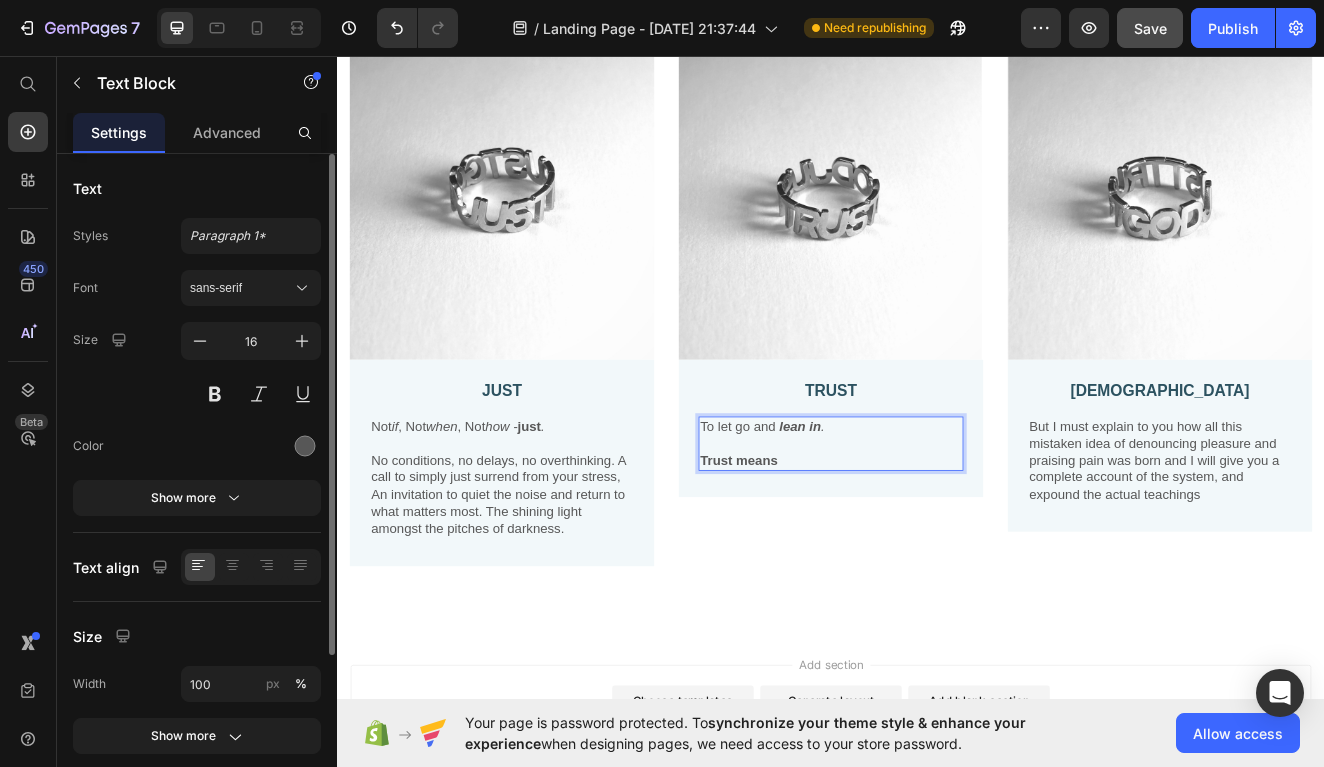 click on "Trust means" at bounding box center [825, 548] 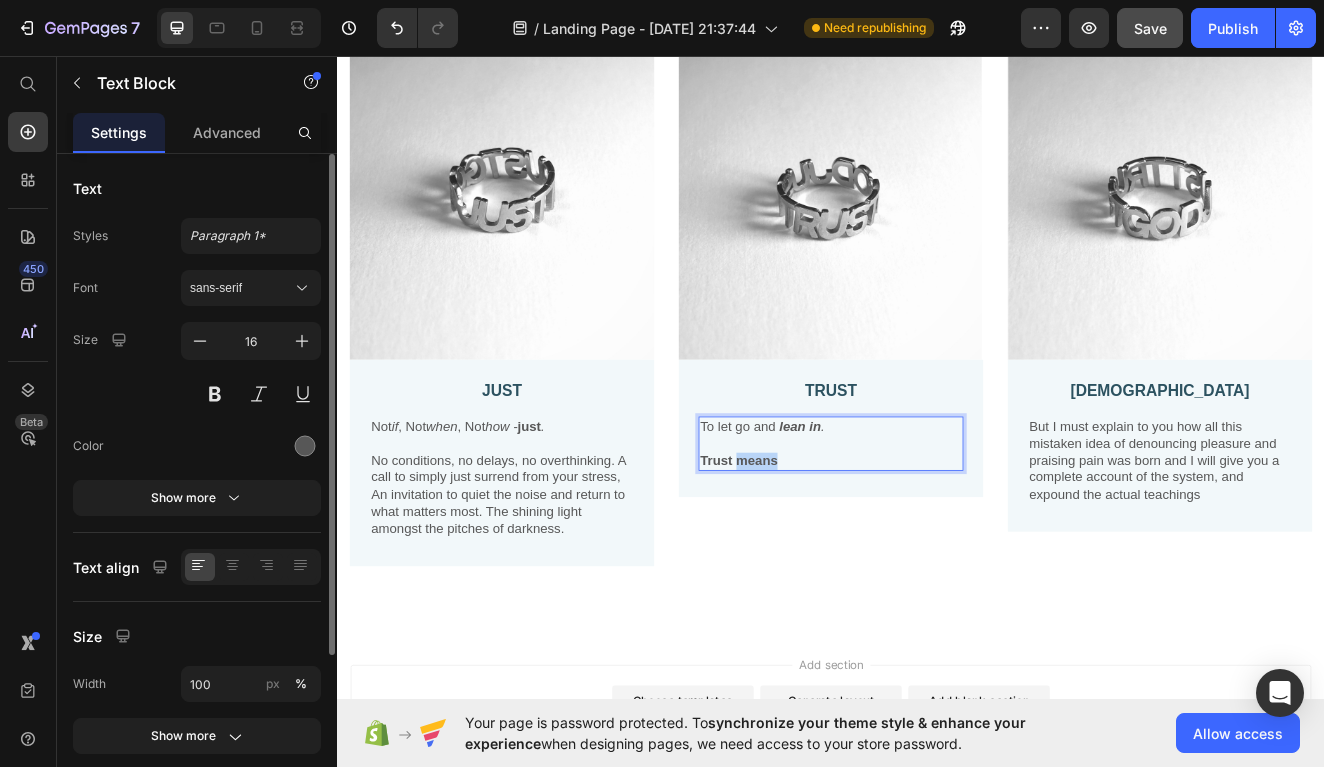 click on "Trust means" at bounding box center [825, 548] 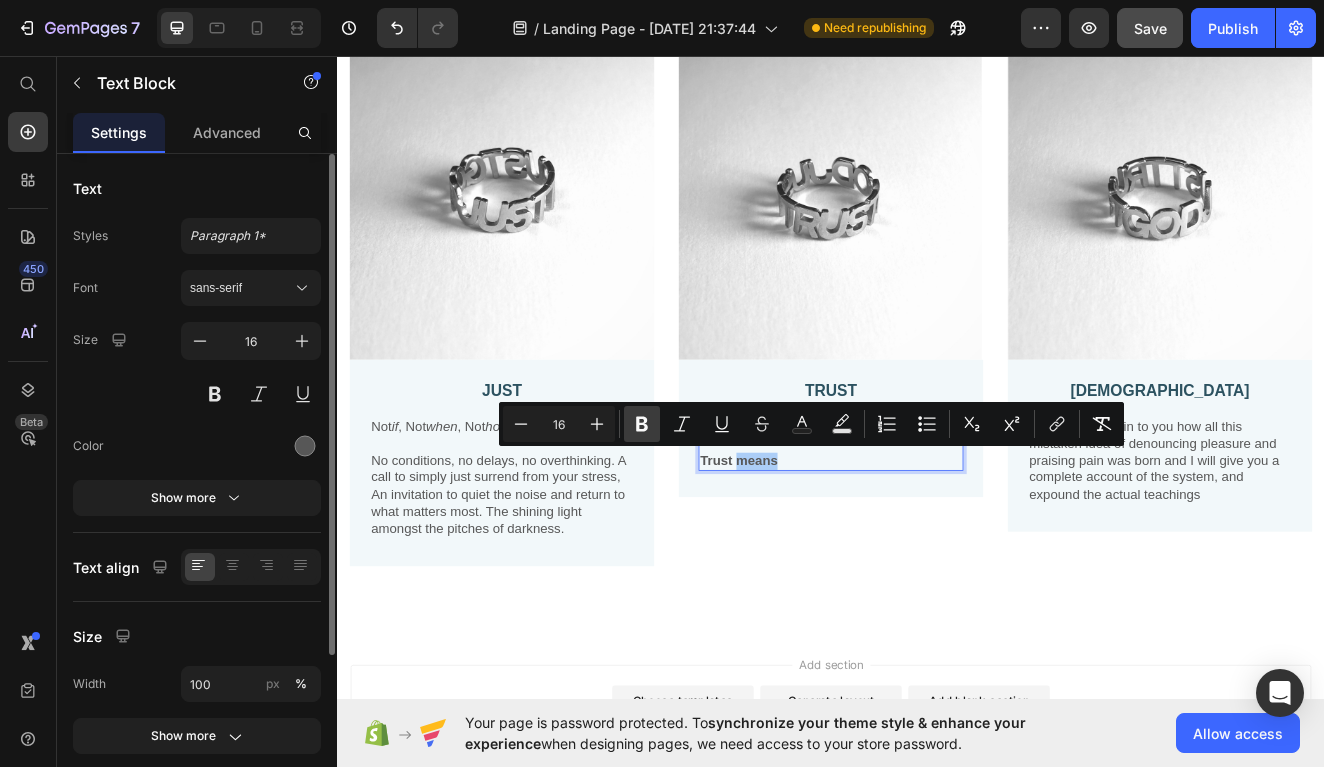 click 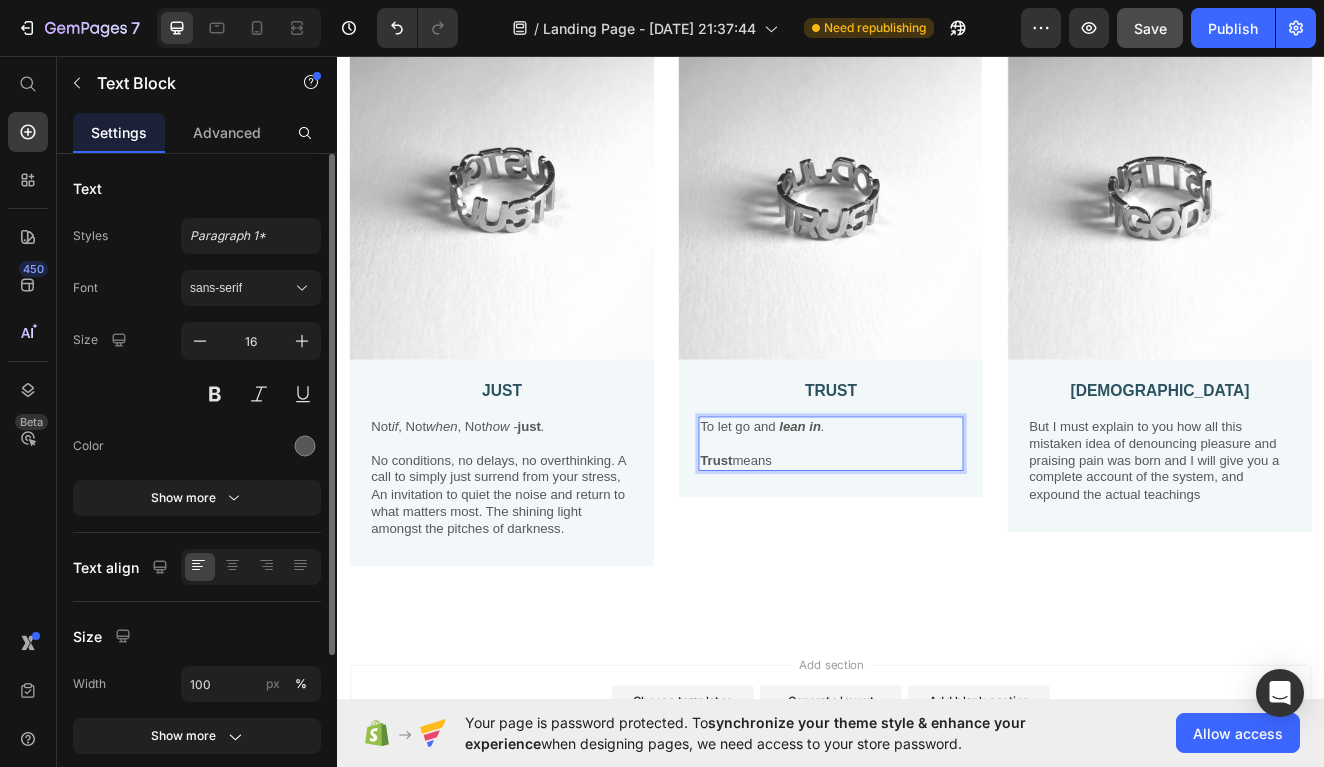 click on "Trust  means" at bounding box center (937, 549) 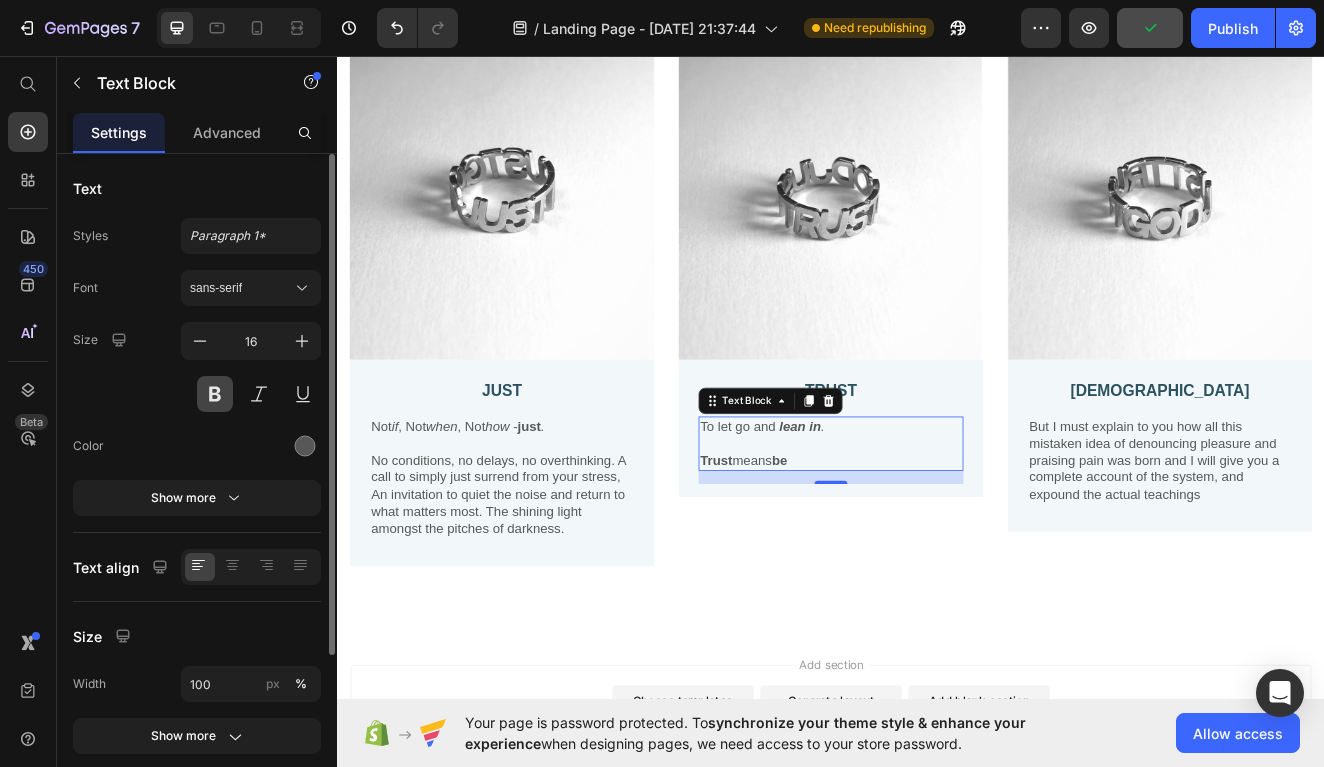 click at bounding box center (215, 394) 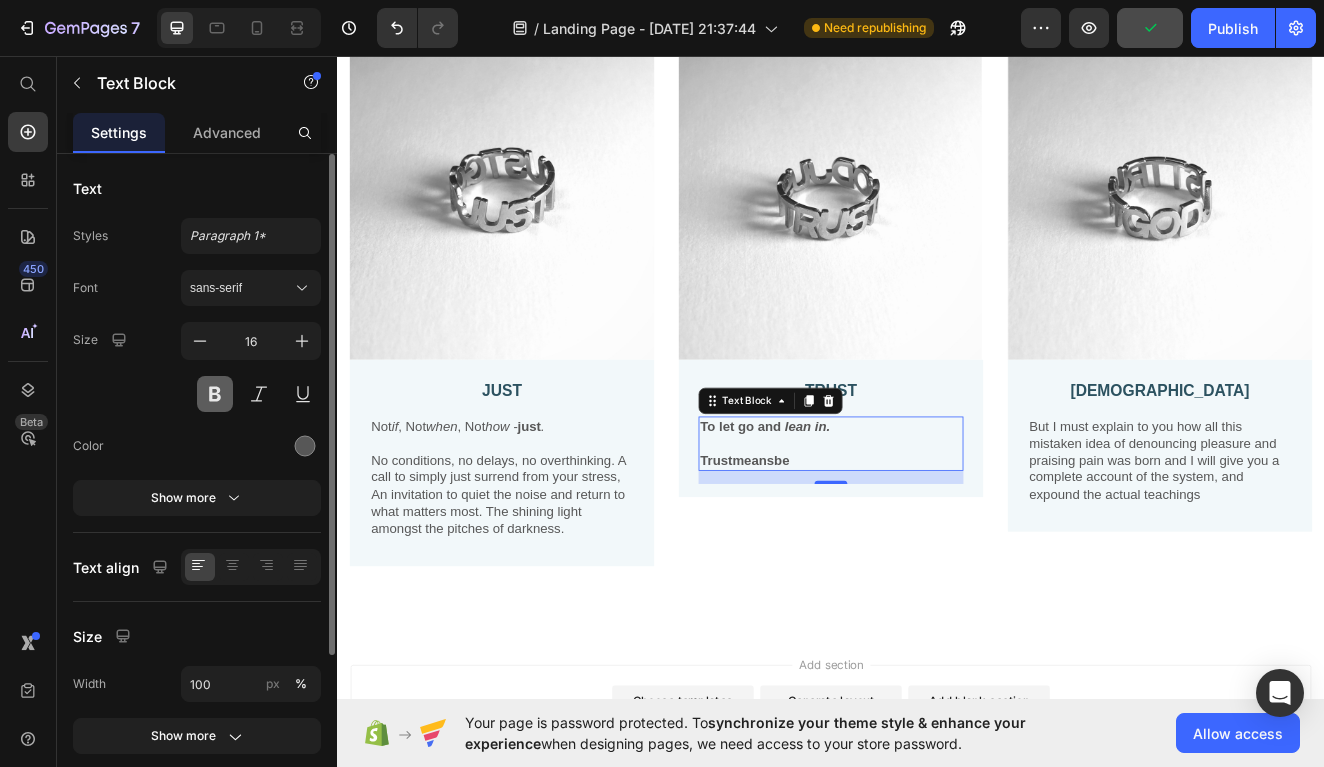 click at bounding box center (215, 394) 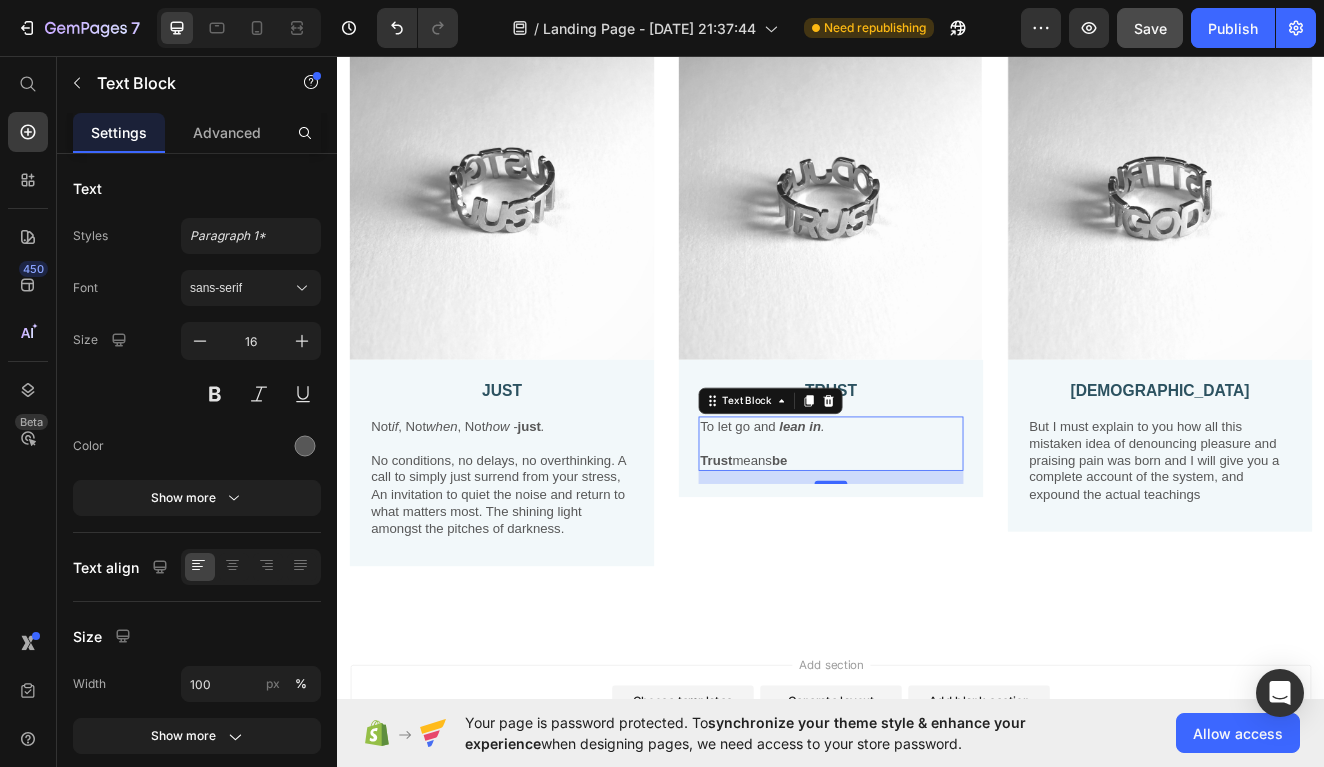 click on "Trust  means  be" at bounding box center (937, 549) 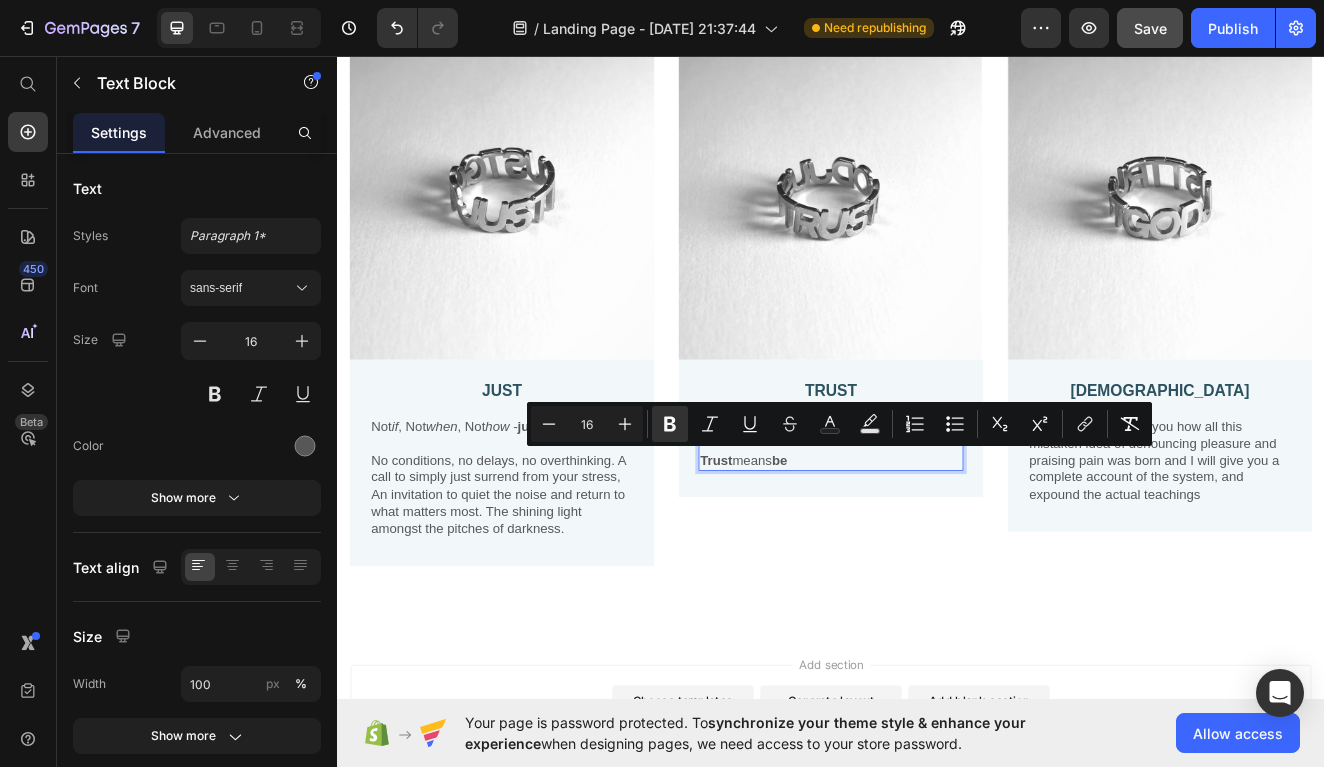 drag, startPoint x: 900, startPoint y: 549, endPoint x: 867, endPoint y: 548, distance: 33.01515 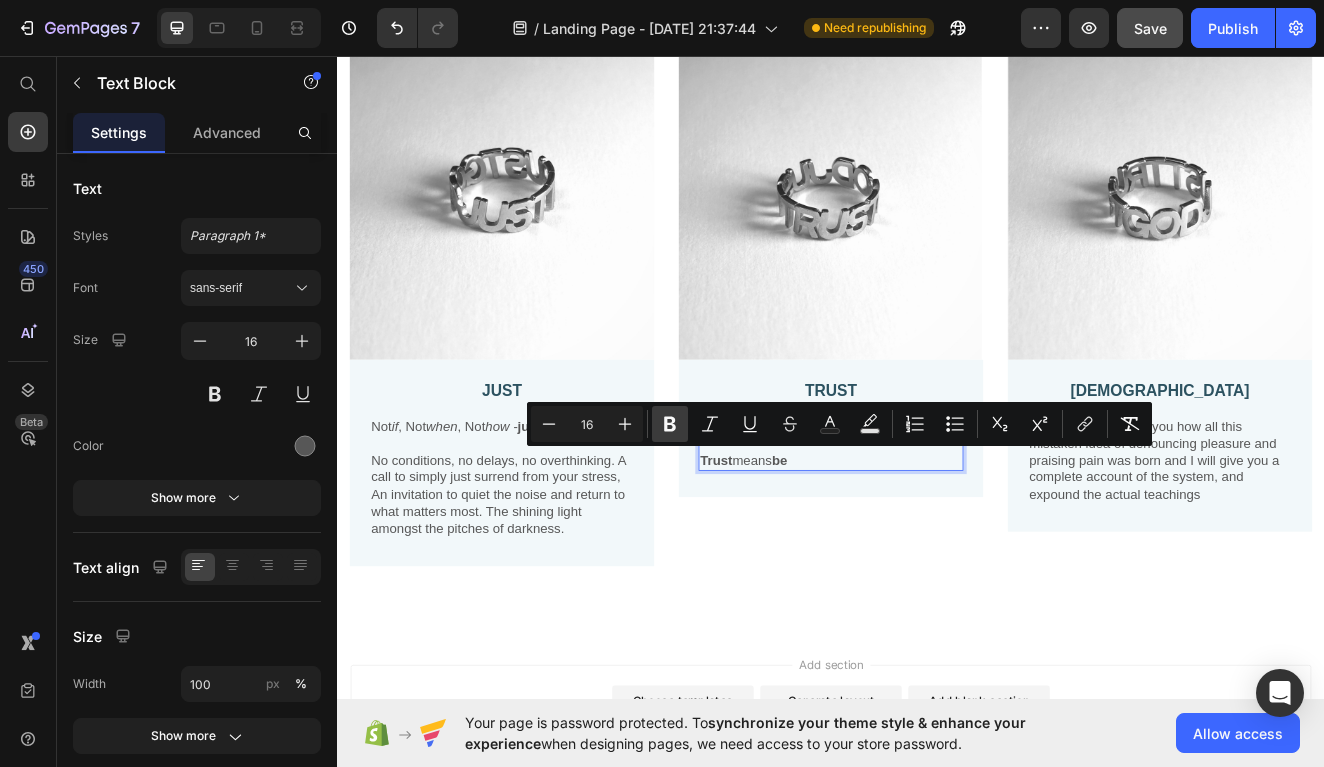 click 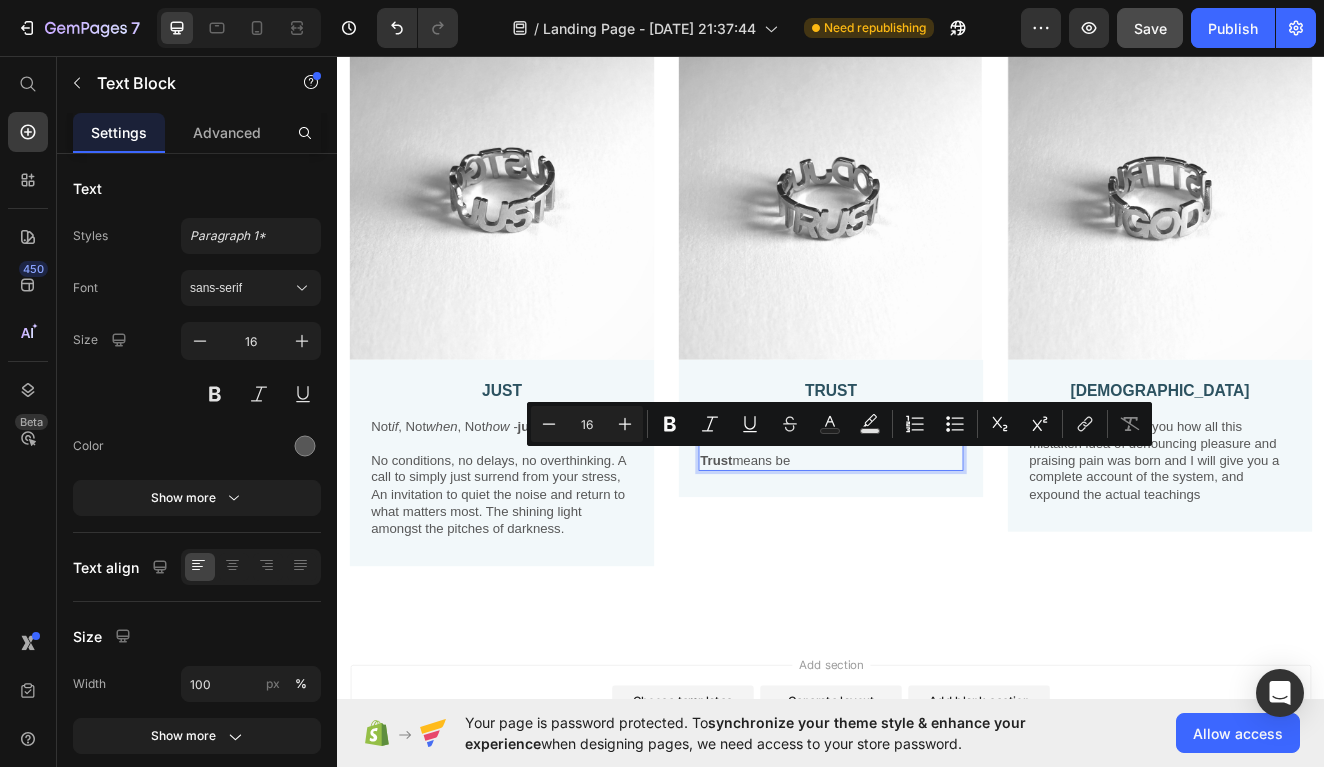 click on "Trust  means be" at bounding box center [937, 549] 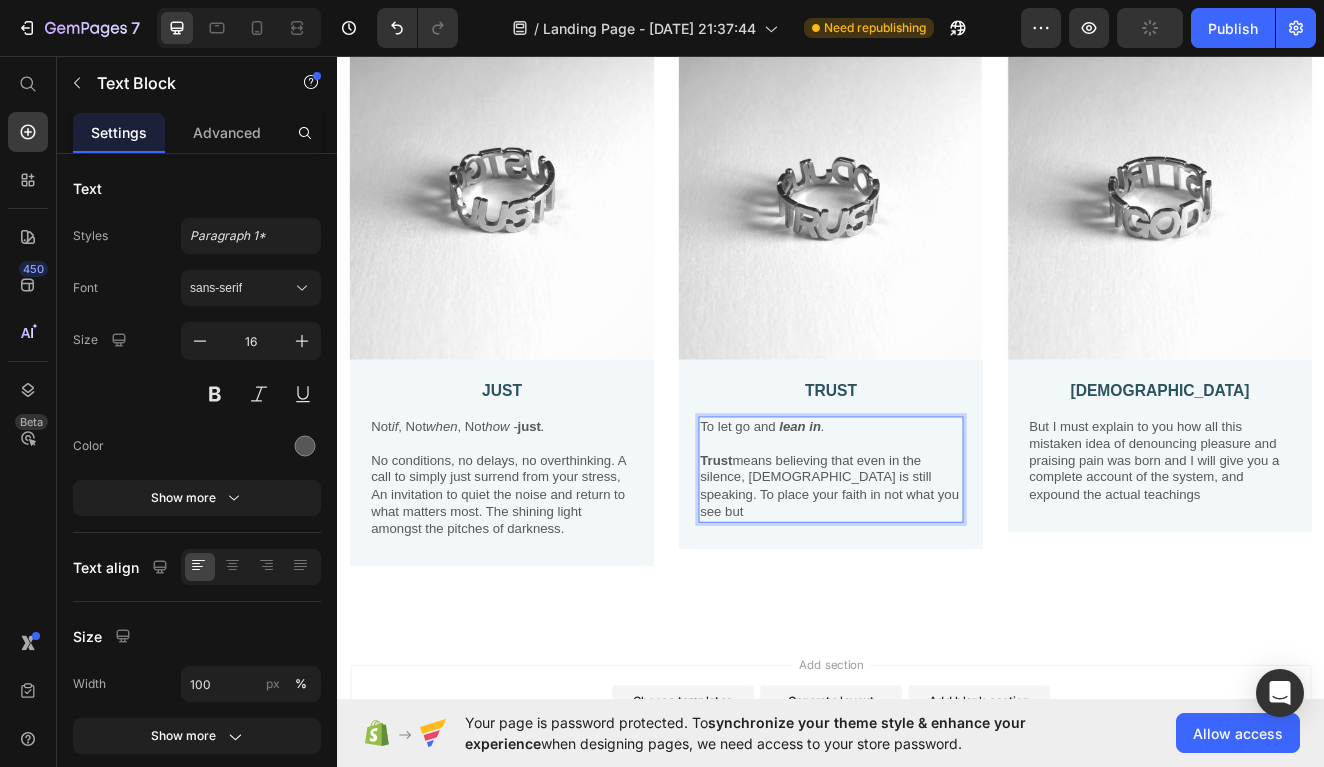 click on "Trust  means believing that even in the silence, God is still speaking. To place your faith in not what you see but" at bounding box center [937, 580] 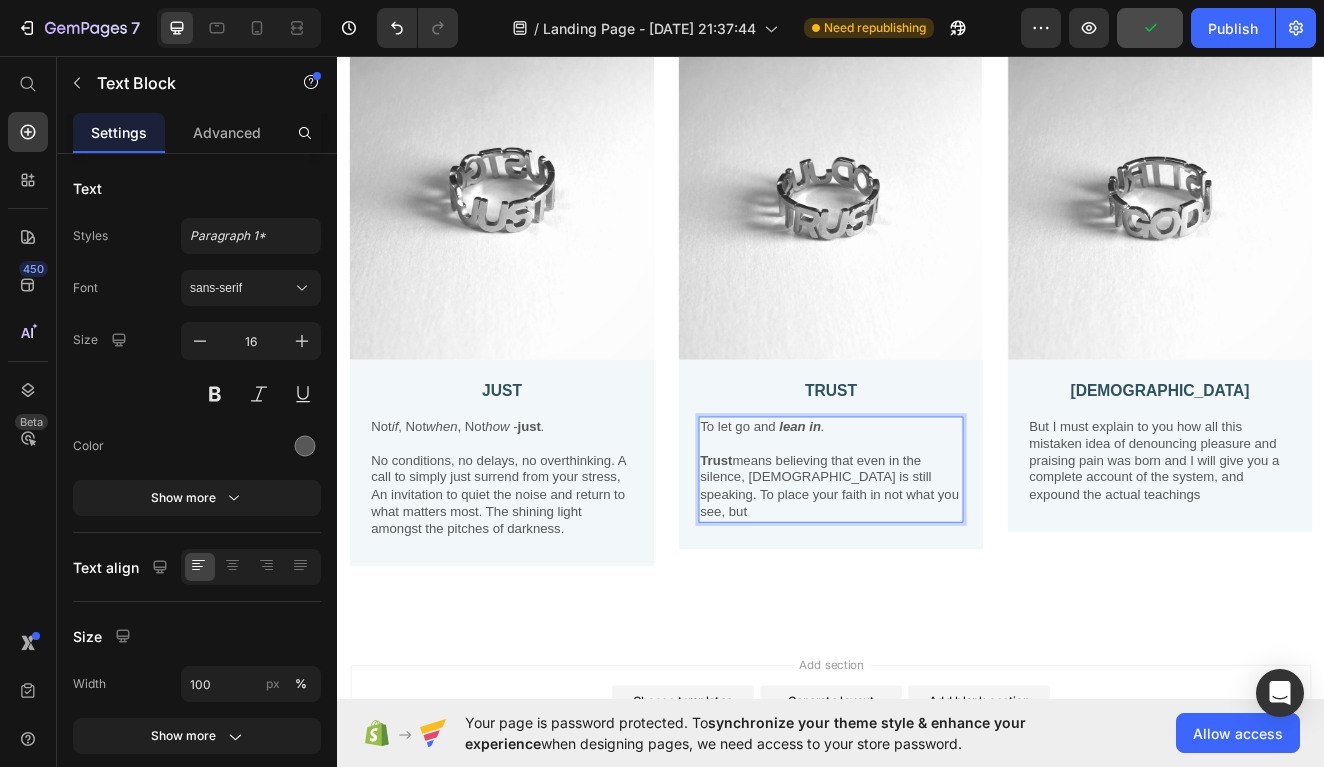 click on "Trust  means believing that even in the silence, God is still speaking. To place your faith in not what you see, but" at bounding box center (937, 580) 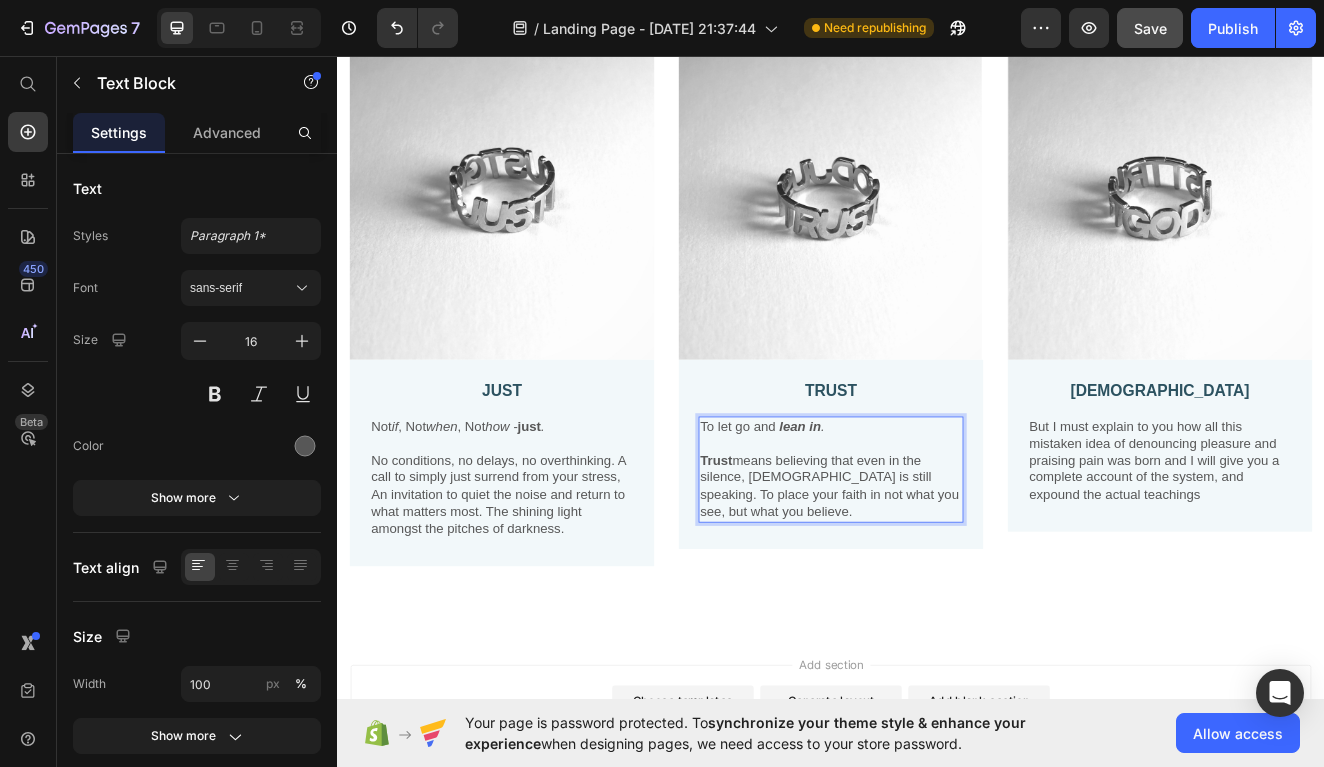 click on "Trust  means believing that even in the silence, God is still speaking. To place your faith in not what you see, but what you believe." at bounding box center [937, 580] 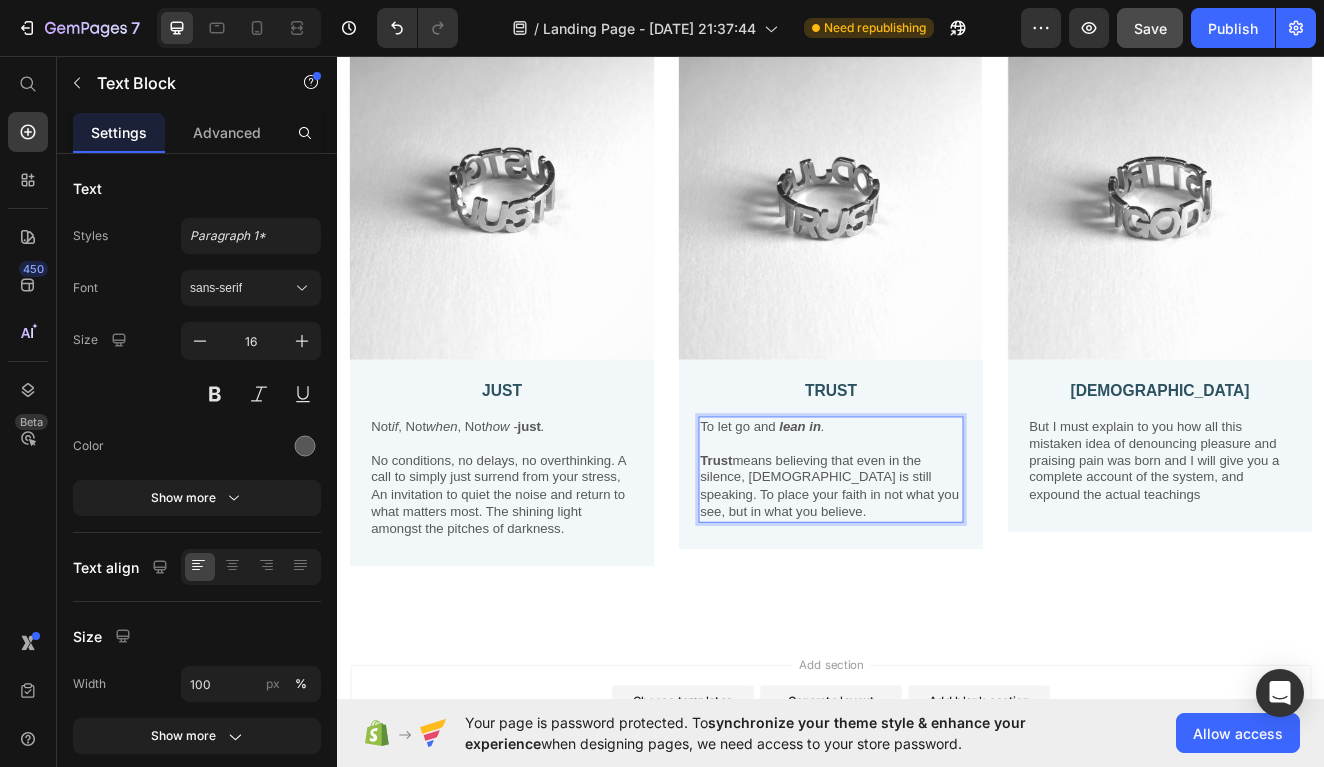 click on "Trust  means believing that even in the silence, God is still speaking. To place your faith in not what you see, but in what you believe." at bounding box center (937, 580) 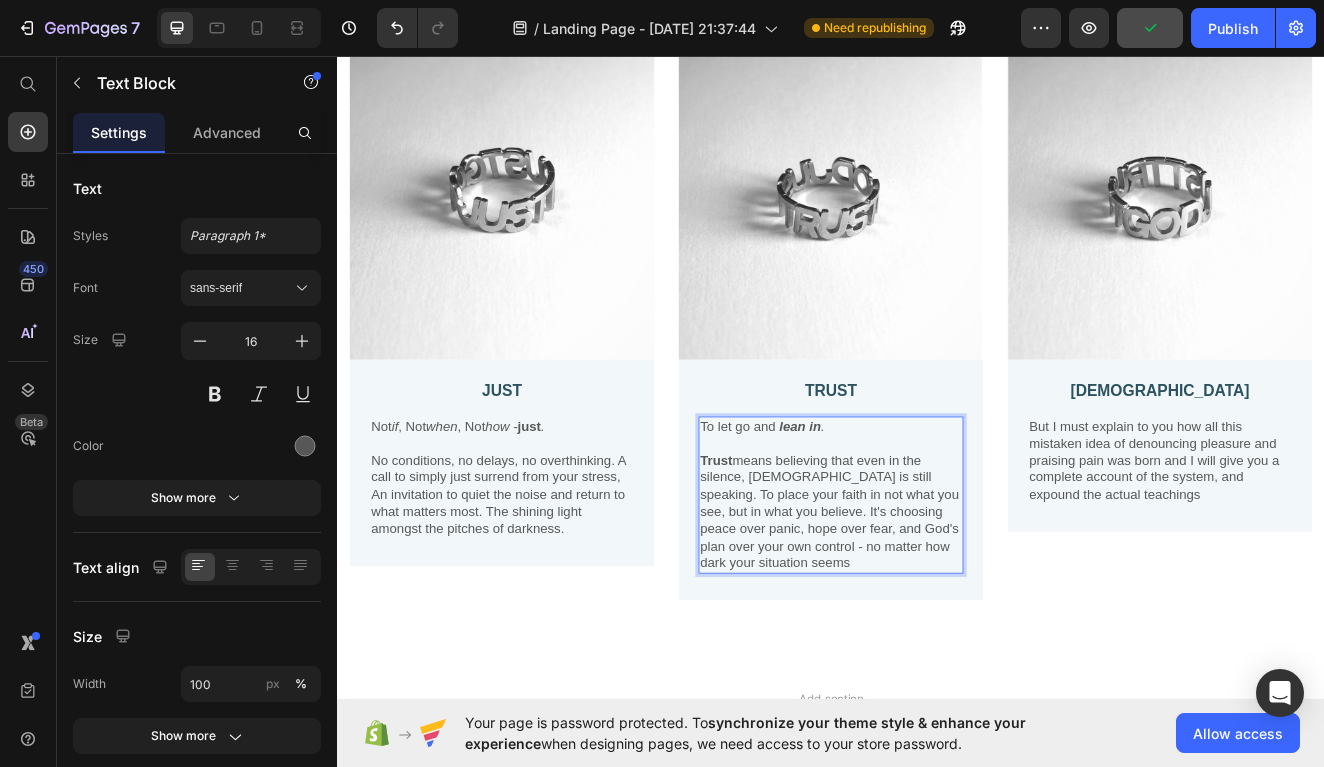 click on "Trust  means believing that even in the silence, God is still speaking. To place your faith in not what you see, but in what you believe. It's choosing peace over panic, hope over fear, and God's plan over your own control - no matter how dark your situation seems" at bounding box center [937, 612] 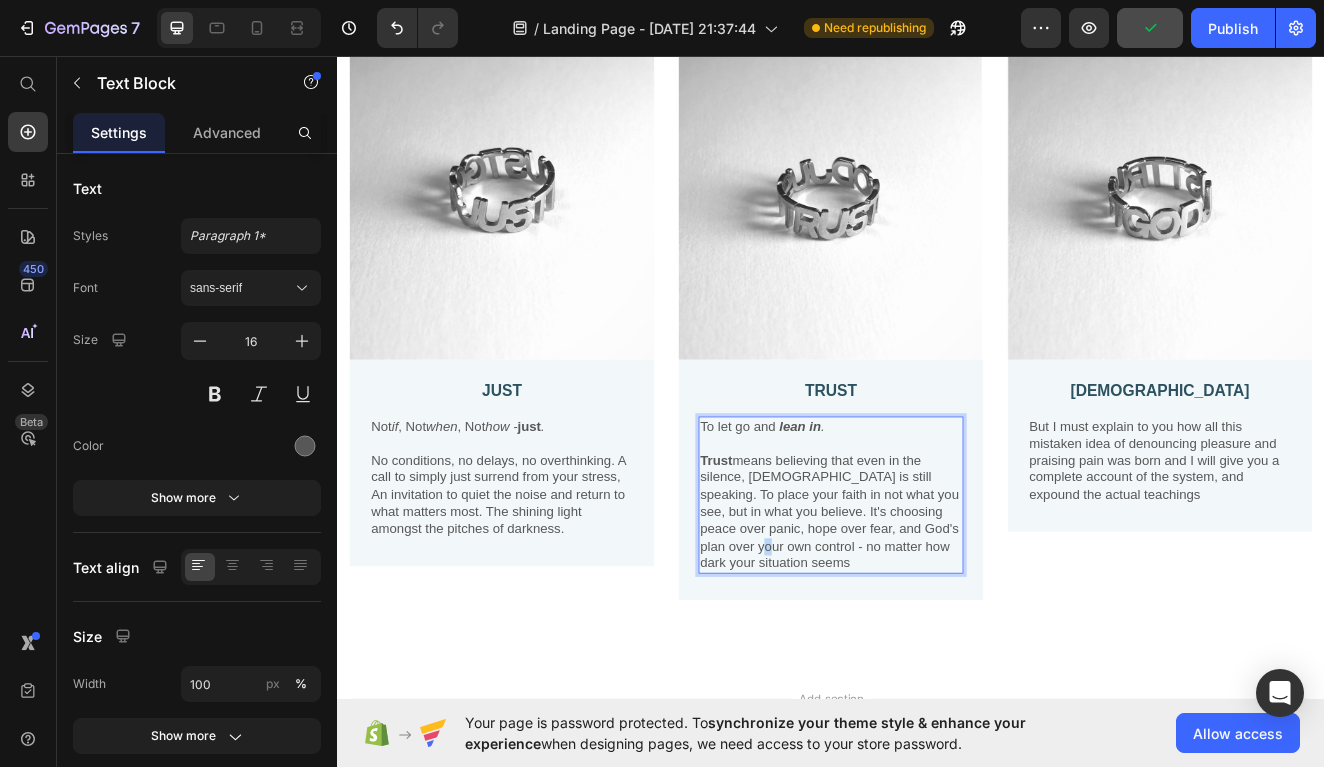 click on "Trust  means believing that even in the silence, God is still speaking. To place your faith in not what you see, but in what you believe. It's choosing peace over panic, hope over fear, and God's plan over your own control - no matter how dark your situation seems" at bounding box center (937, 612) 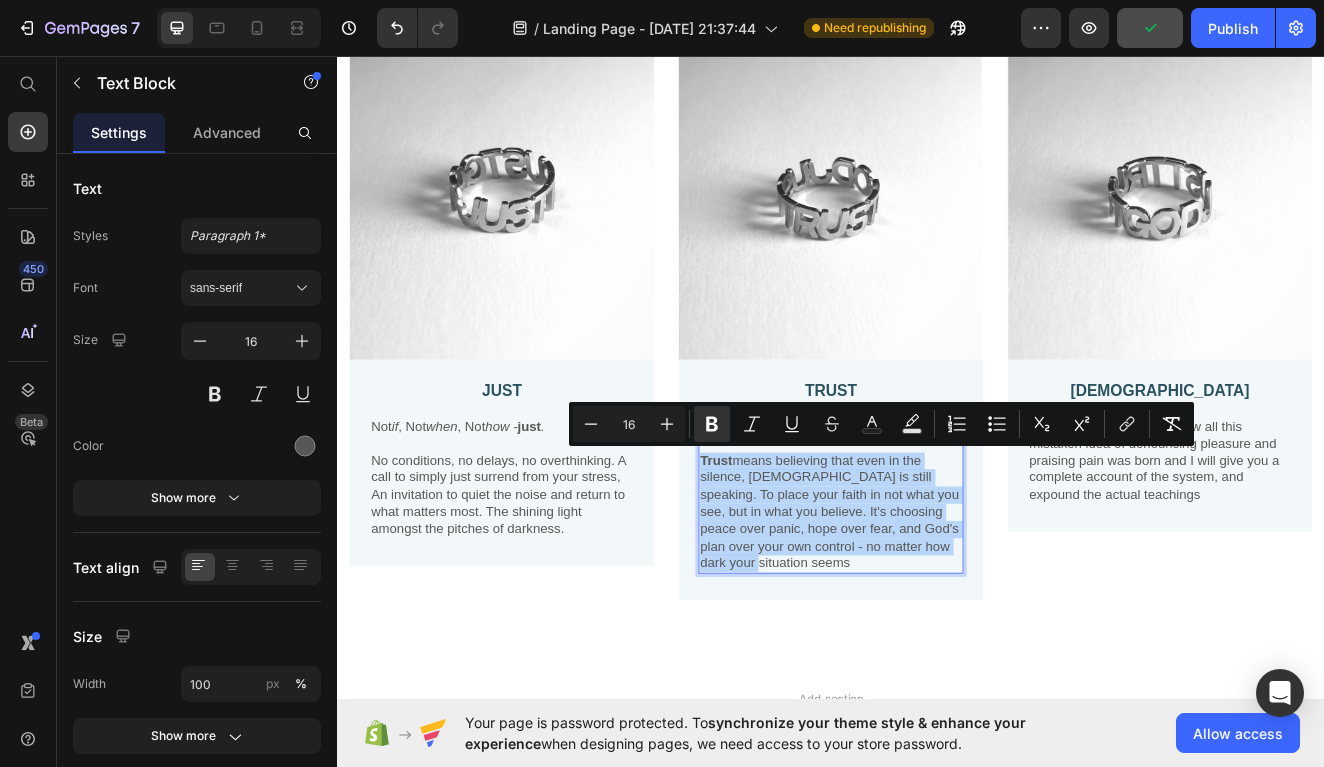 drag, startPoint x: 862, startPoint y: 646, endPoint x: 887, endPoint y: 657, distance: 27.313 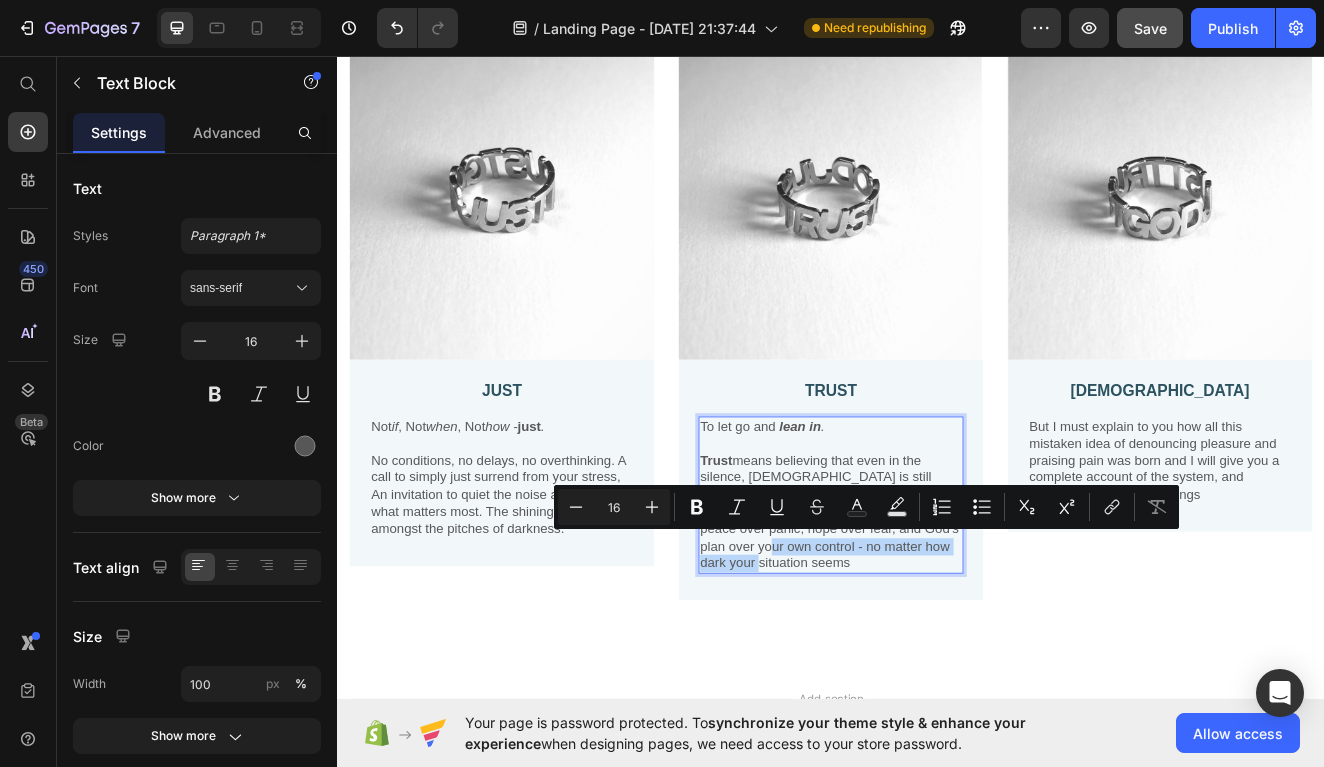 drag, startPoint x: 904, startPoint y: 661, endPoint x: 865, endPoint y: 645, distance: 42.154476 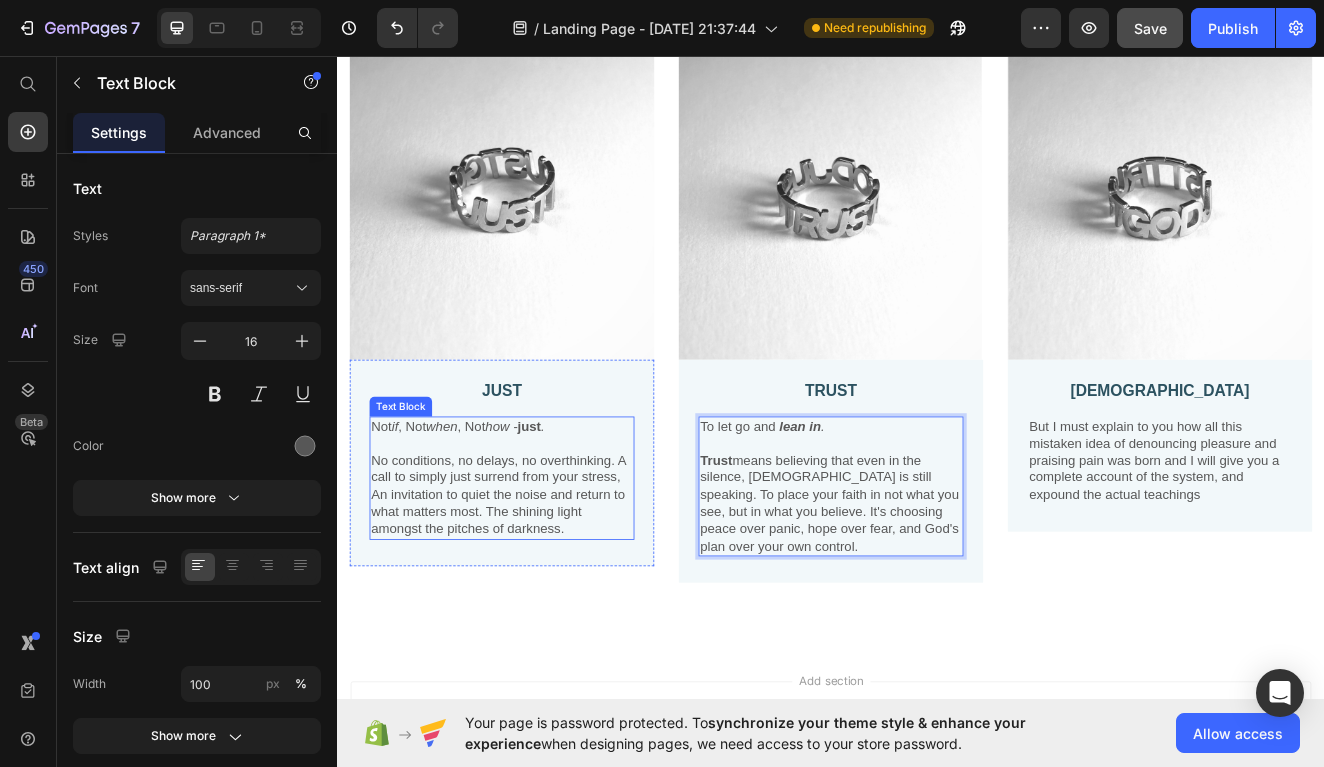 click on "No conditions, no delays, no overthinking. A call to simply just surrend from your stress, An invitation to quiet the noise and return to what matters most. The shining light amongst the pitches of darkness." at bounding box center (537, 591) 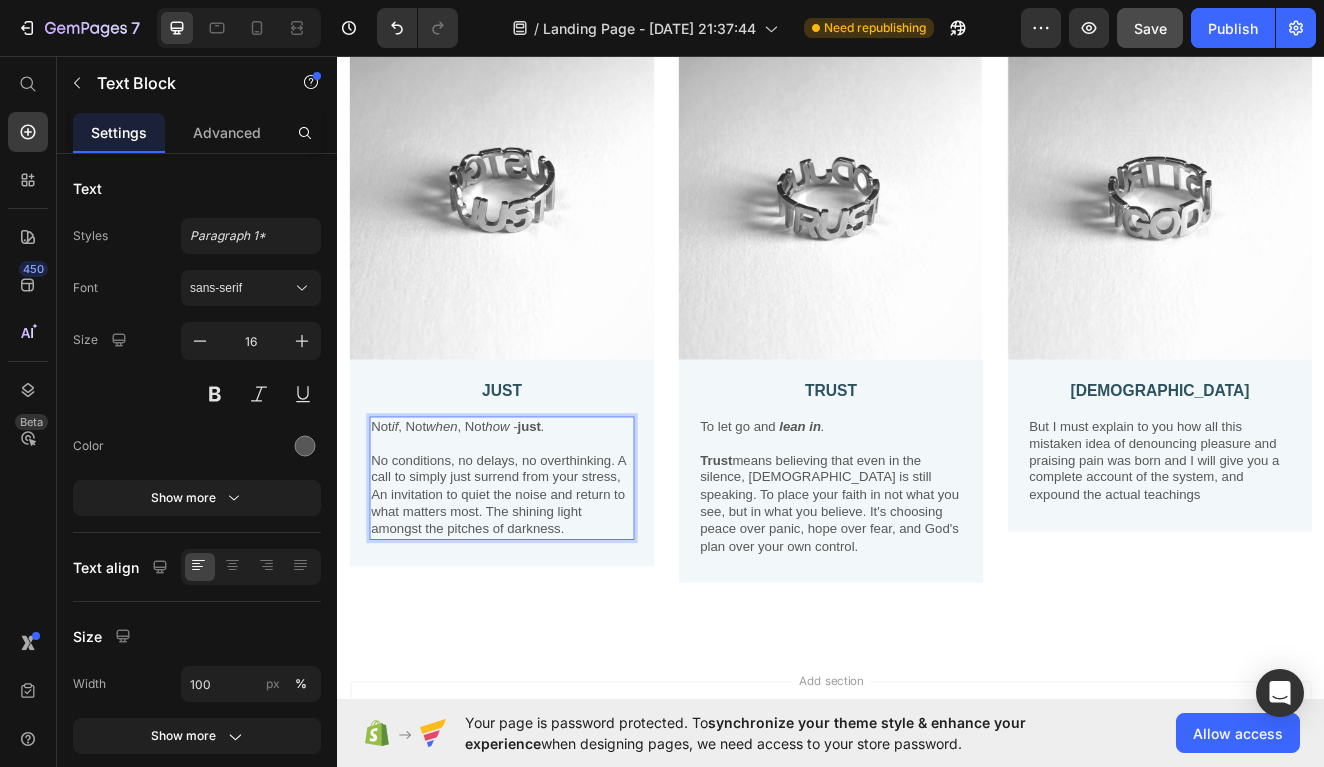click on "JUST Text Block Not  if , Not  when , Not  how -  just . No conditions, no delays, no overthinking. A call to simply just surrend from your stress, An invitation to quiet the noise and return to what matters most. The shining light amongst the pitches of darkness.   Text Block   16" at bounding box center (537, 555) 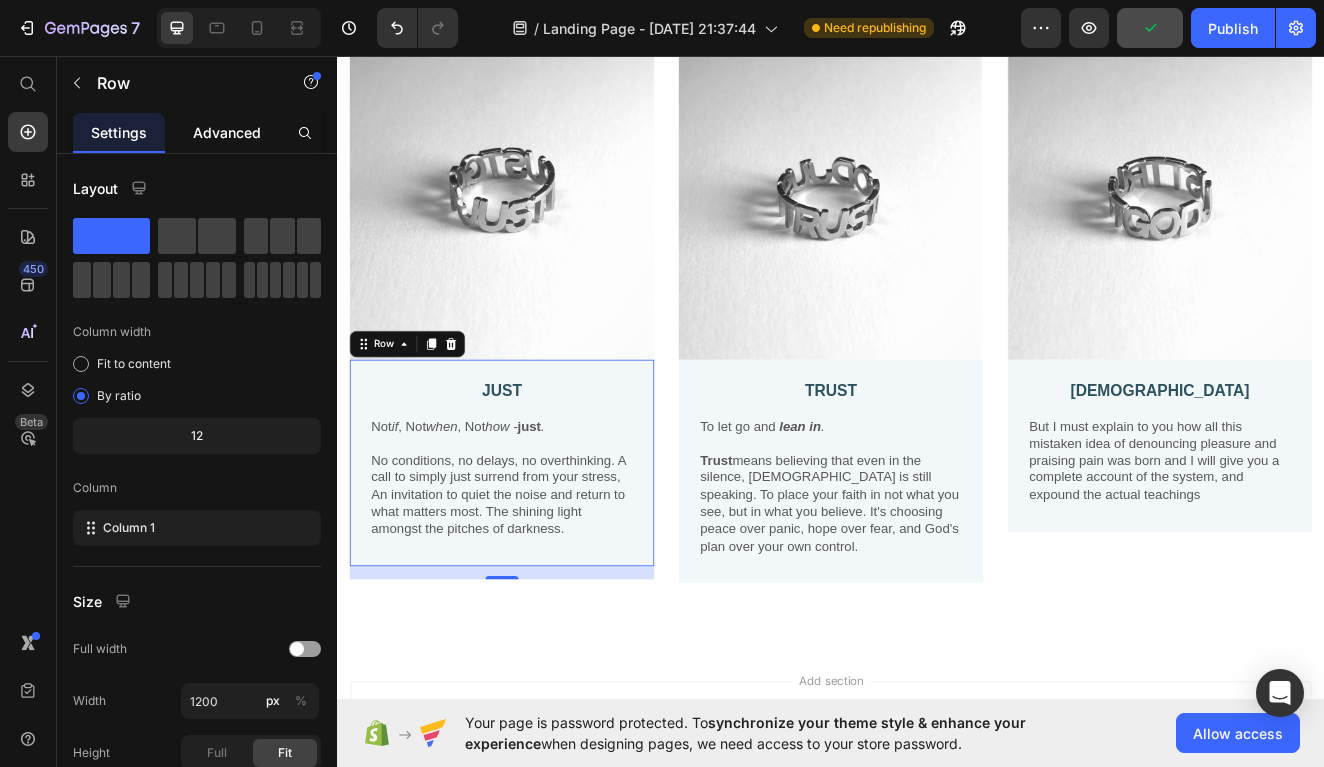 click on "Advanced" at bounding box center [227, 132] 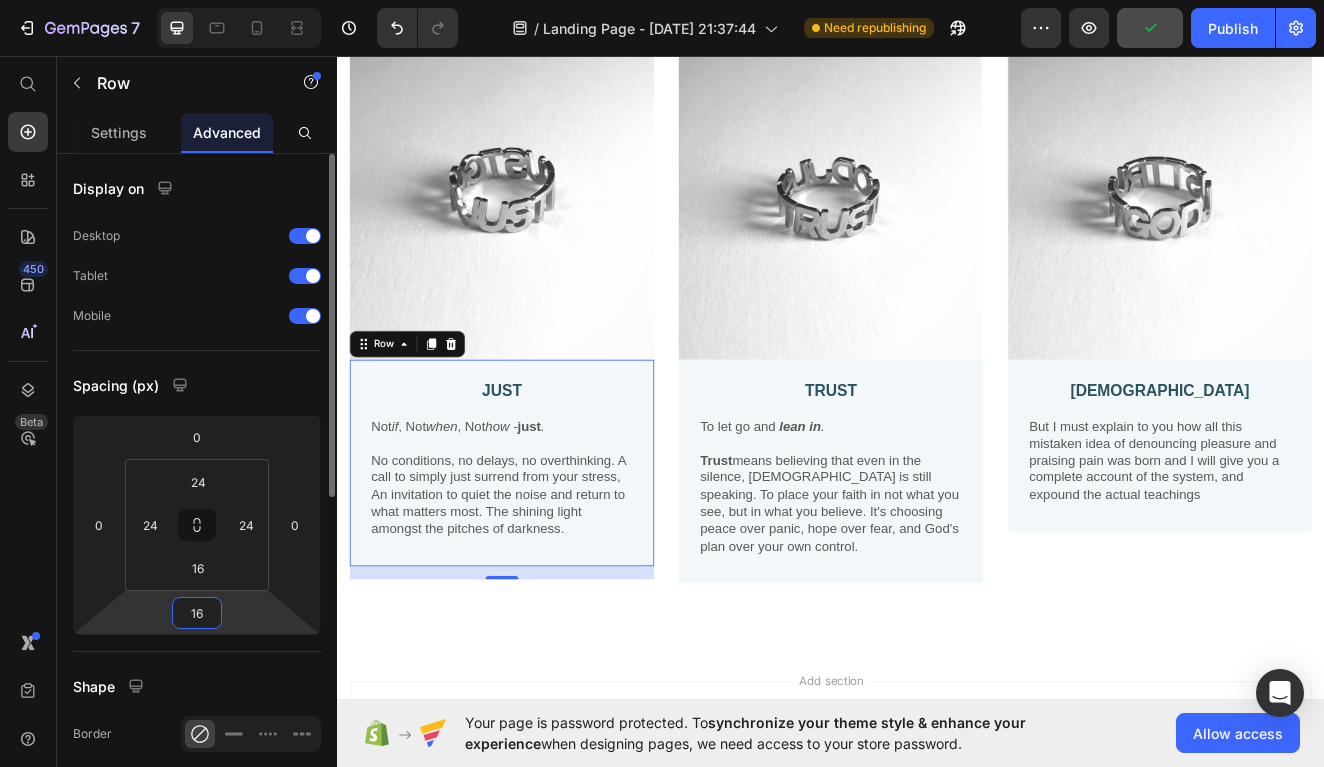 click on "16" at bounding box center [197, 613] 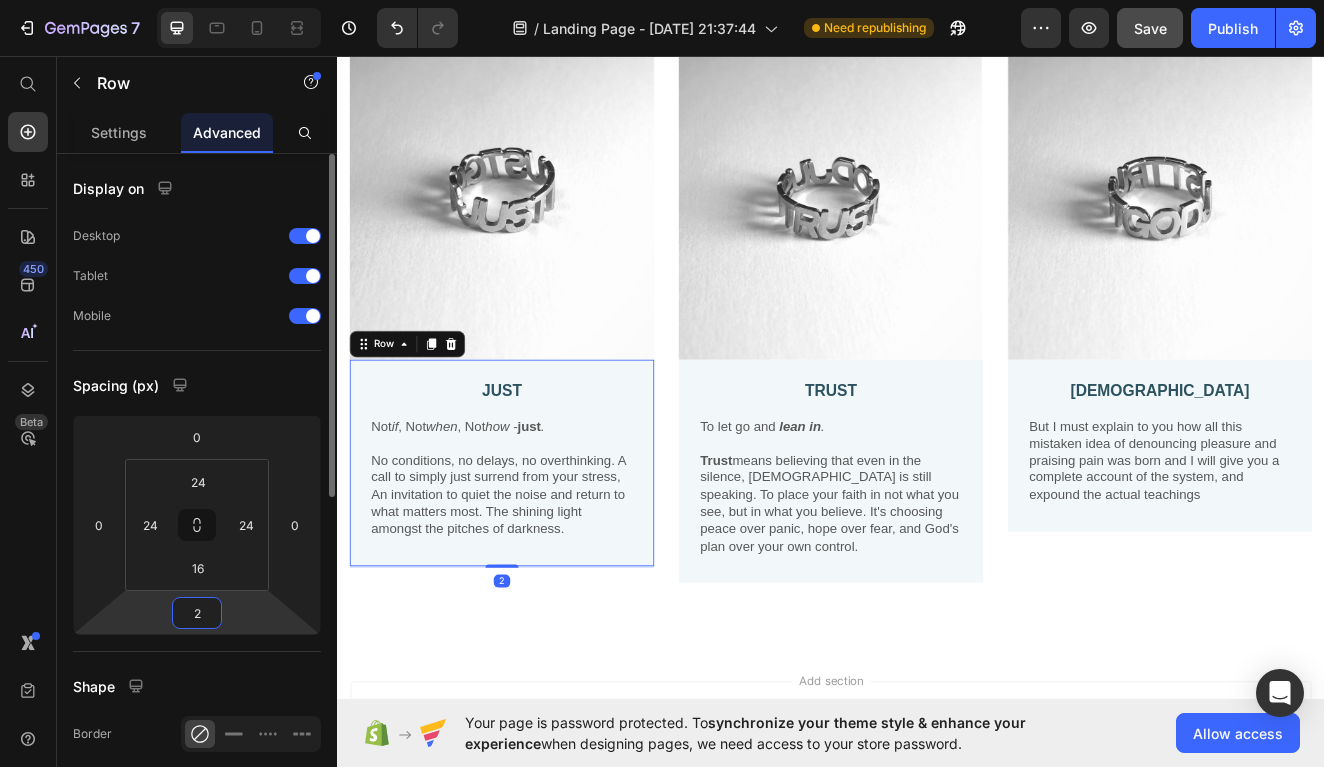 type on "25" 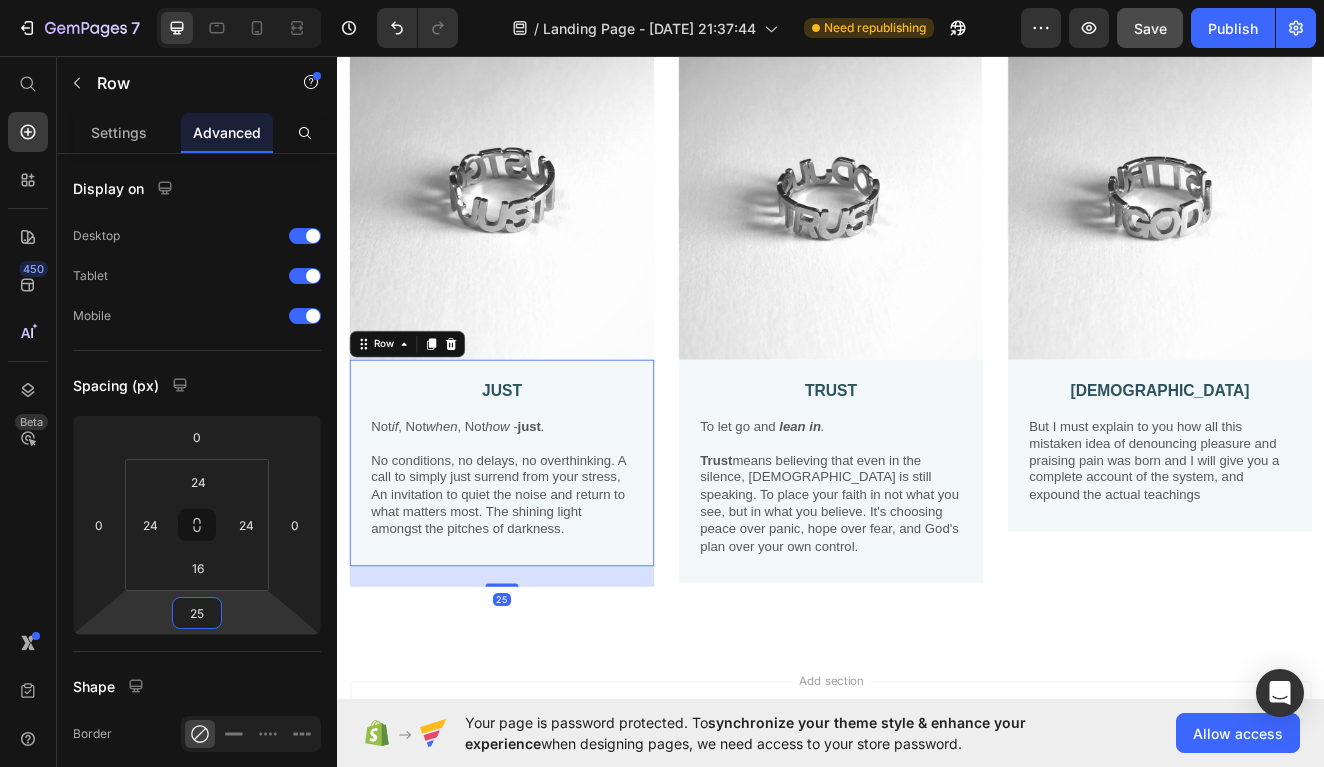 click on "Add section Choose templates inspired by CRO experts Generate layout from URL or image Add blank section then drag & drop elements" at bounding box center [937, 900] 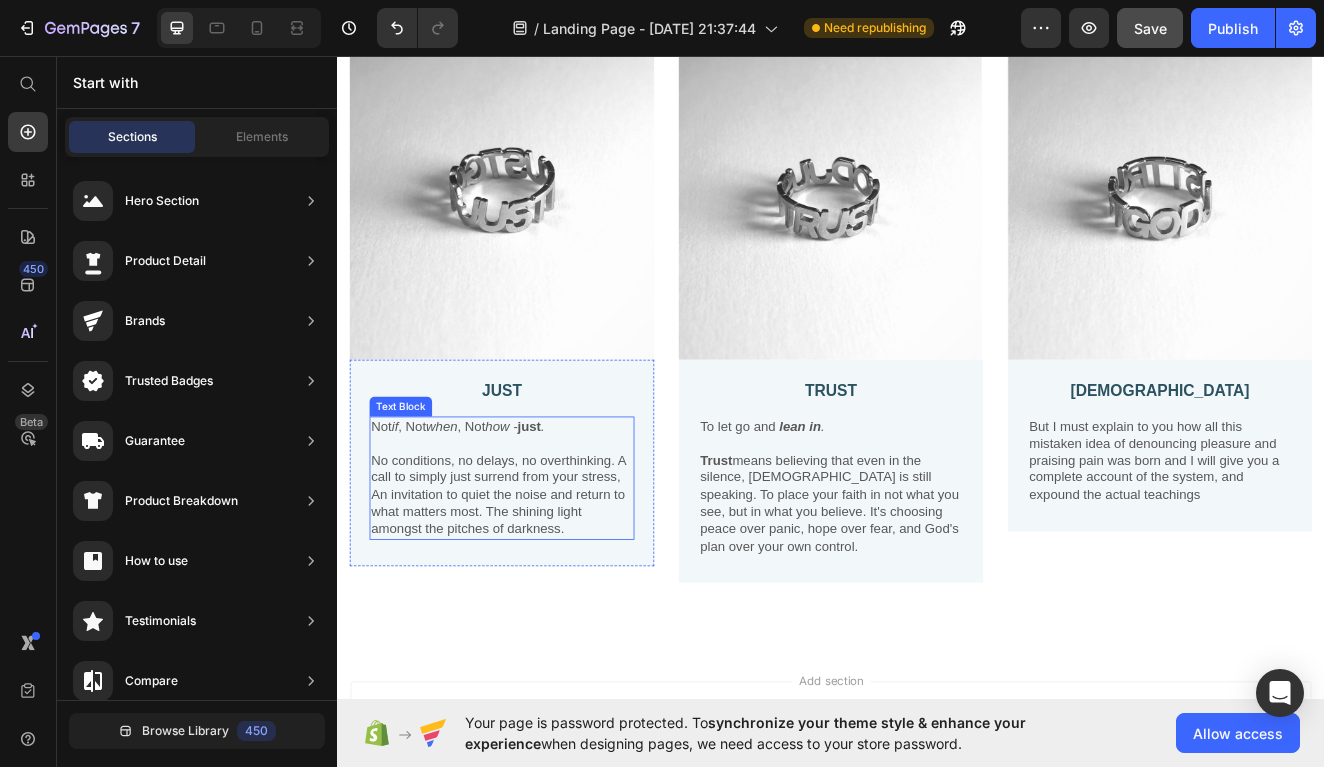 click on "No conditions, no delays, no overthinking. A call to simply just surrend from your stress, An invitation to quiet the noise and return to what matters most. The shining light amongst the pitches of darkness." at bounding box center (537, 591) 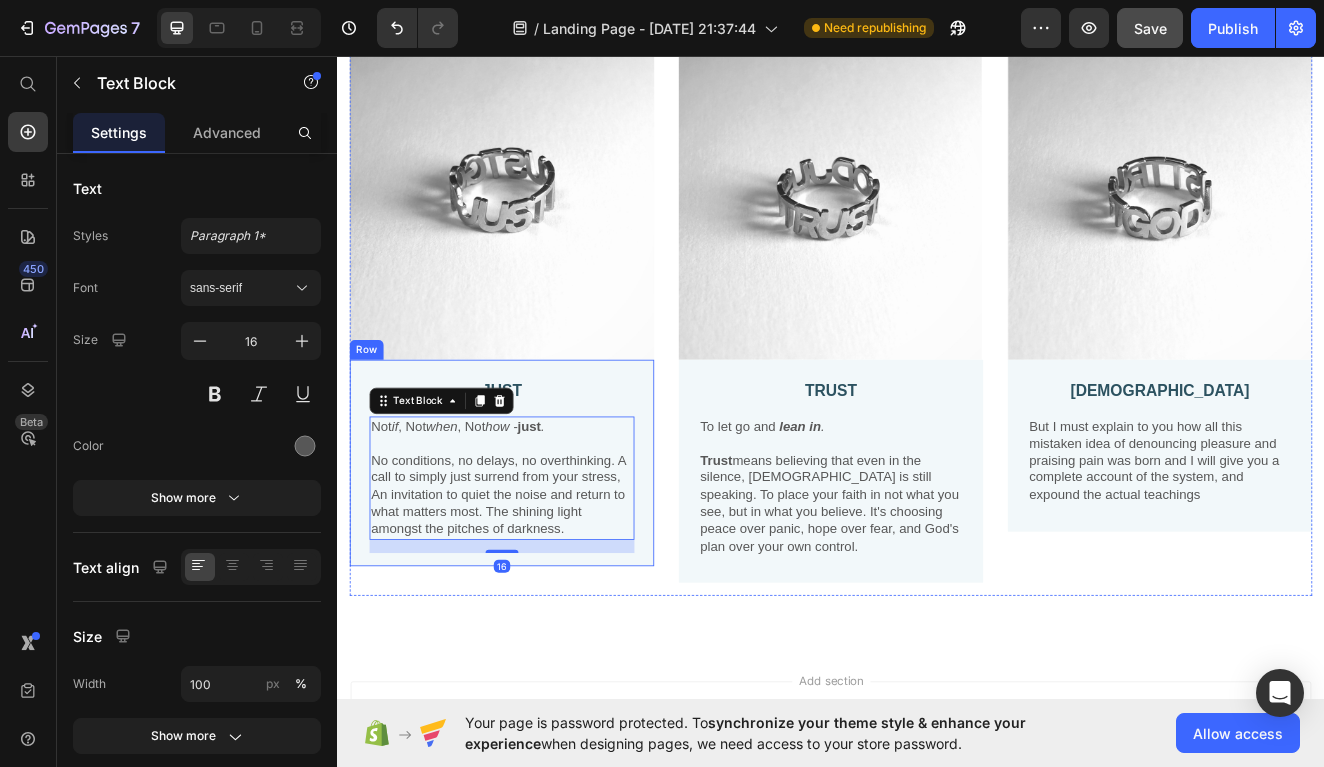 click on "JUST Text Block Not  if , Not  when , Not  how -  just . No conditions, no delays, no overthinking. A call to simply just surrend from your stress, An invitation to quiet the noise and return to what matters most. The shining light amongst the pitches of darkness.   Text Block   16 Row" at bounding box center (537, 551) 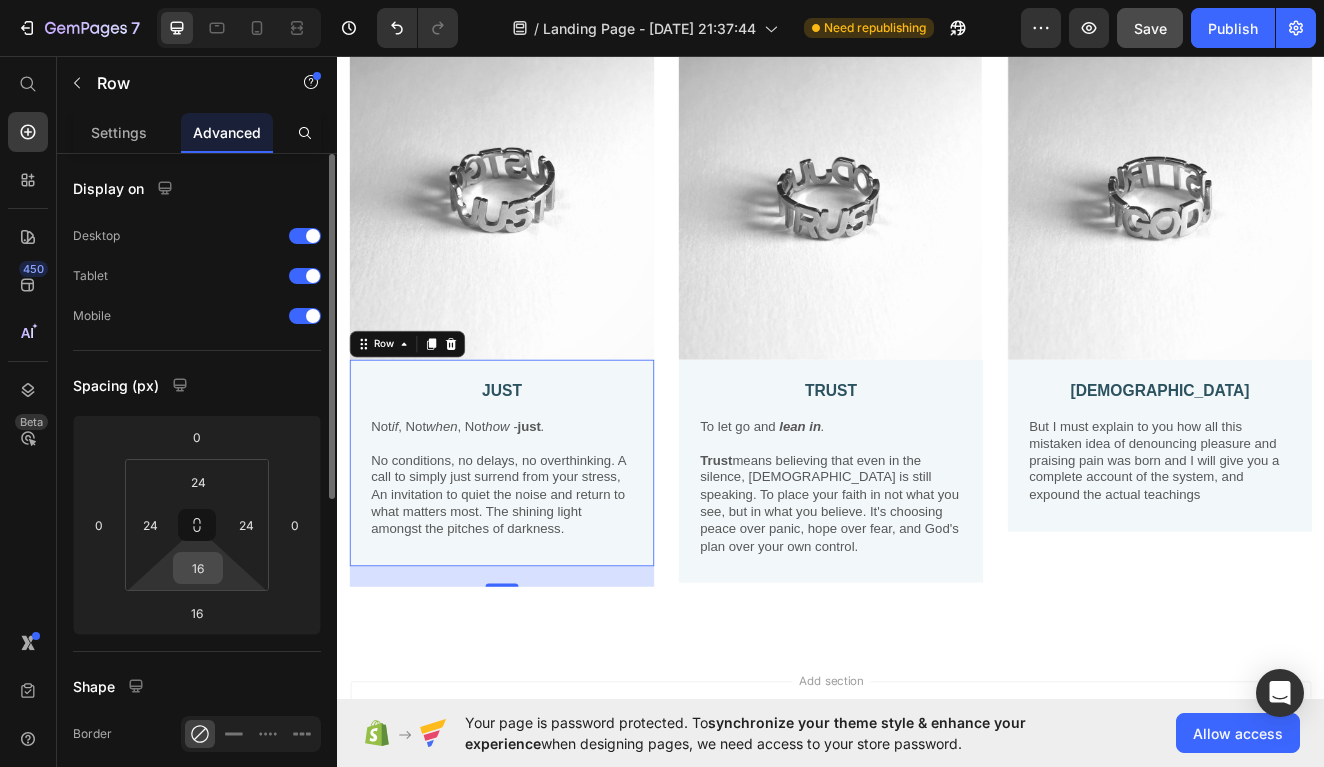 click on "16" at bounding box center [198, 568] 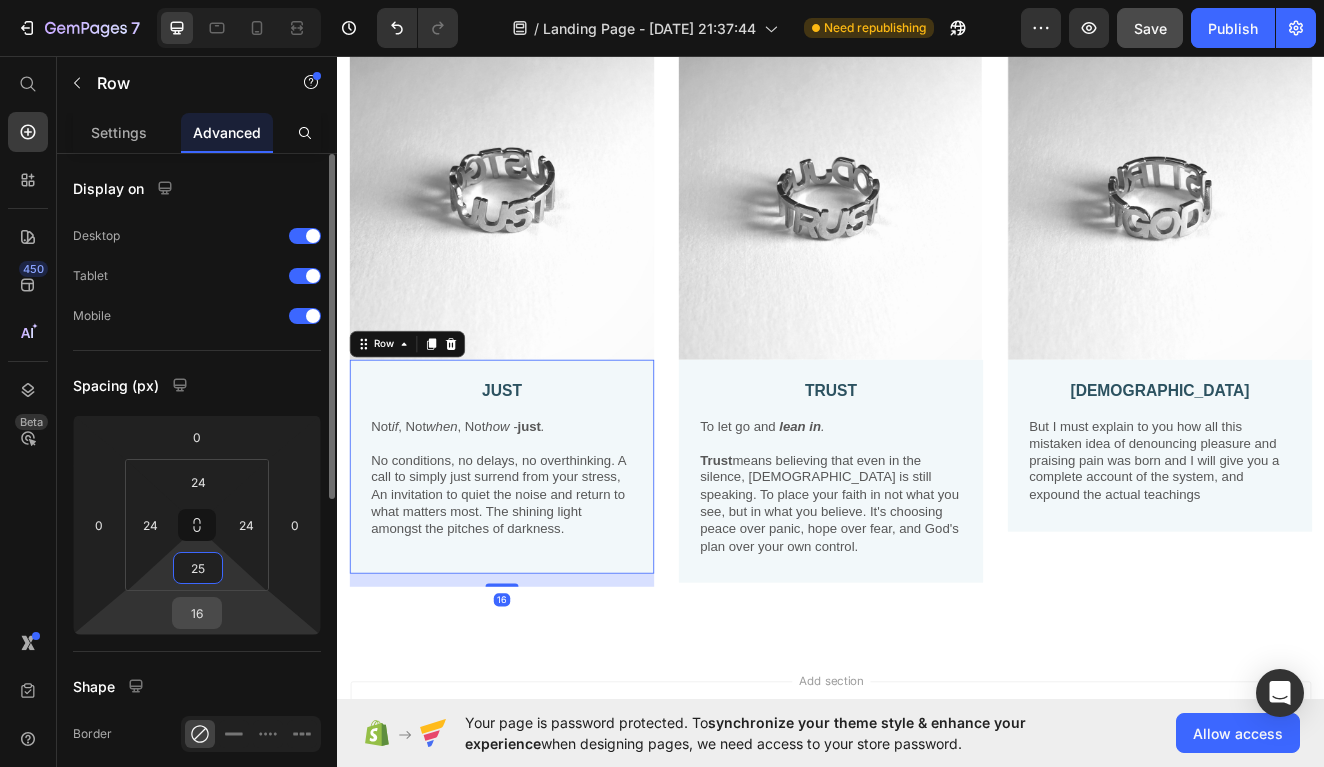 type on "25" 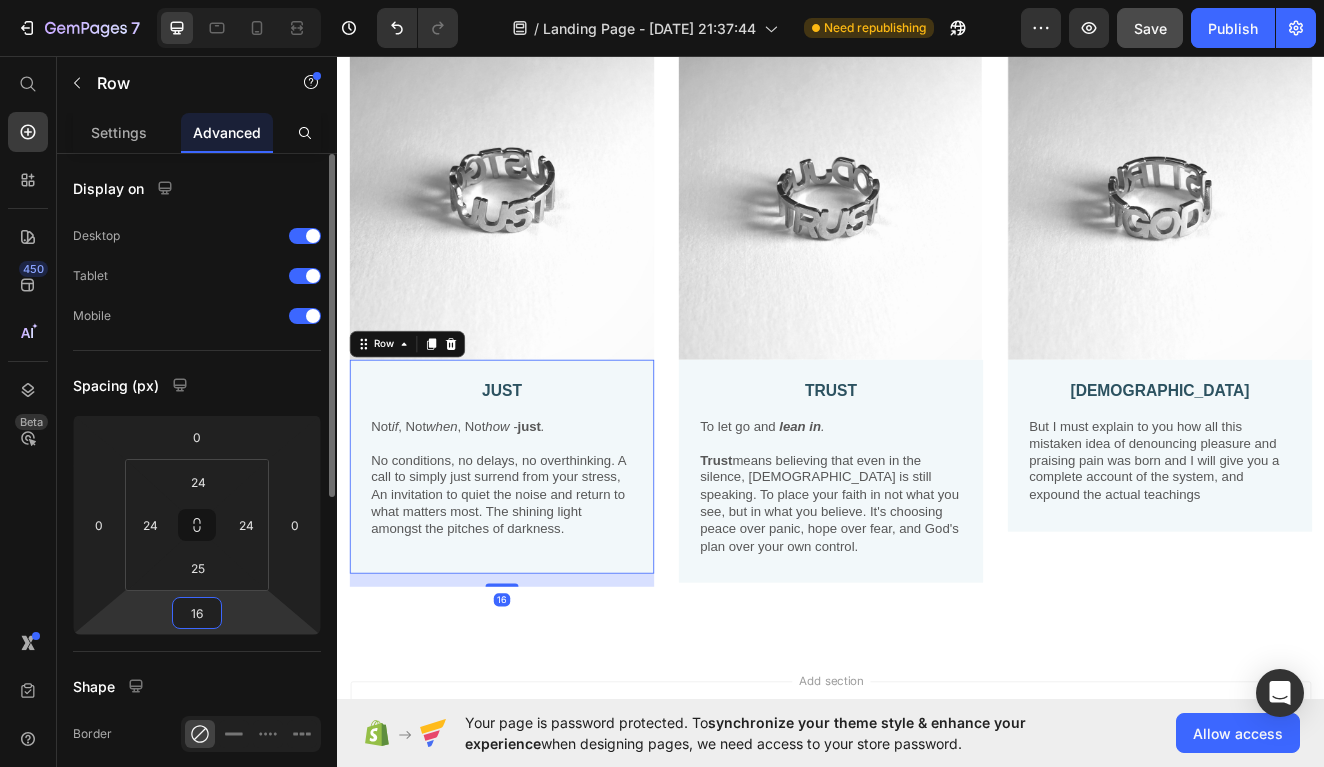 click on "16" at bounding box center [197, 613] 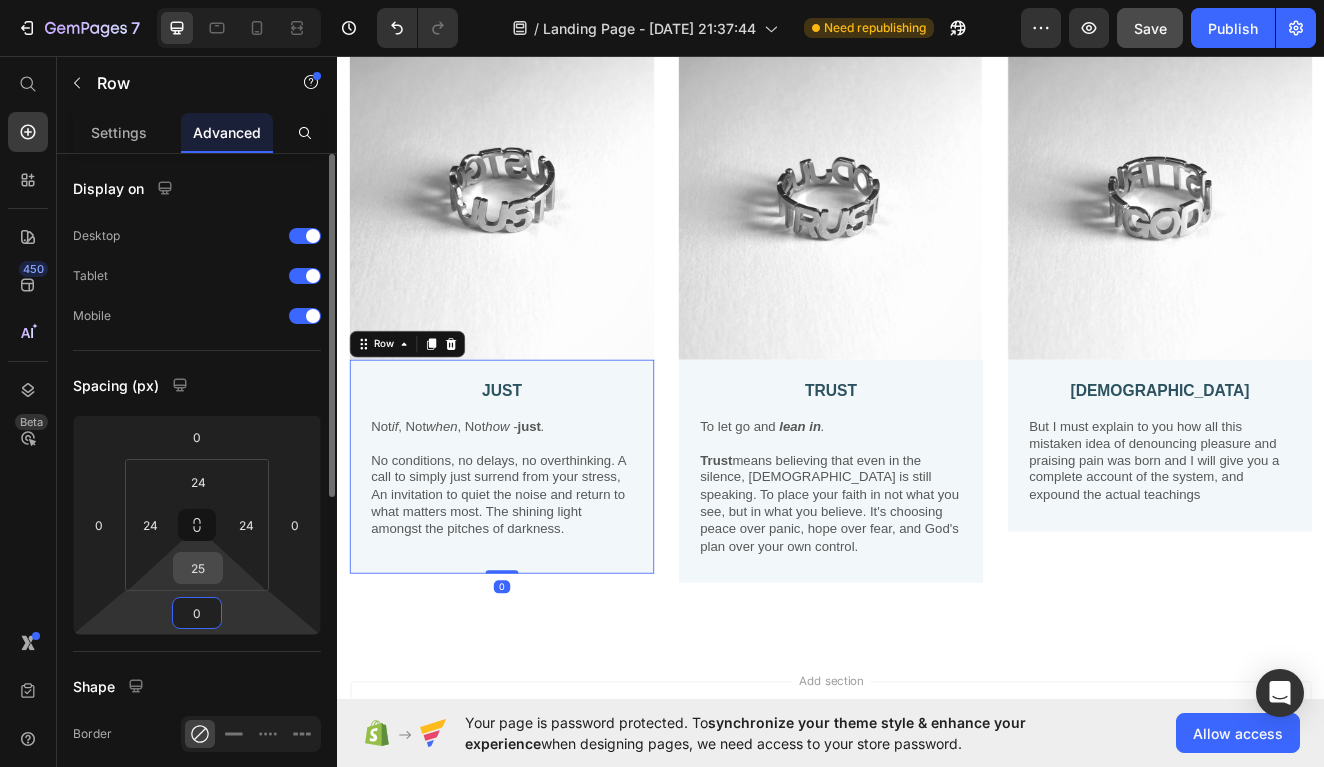 type on "0" 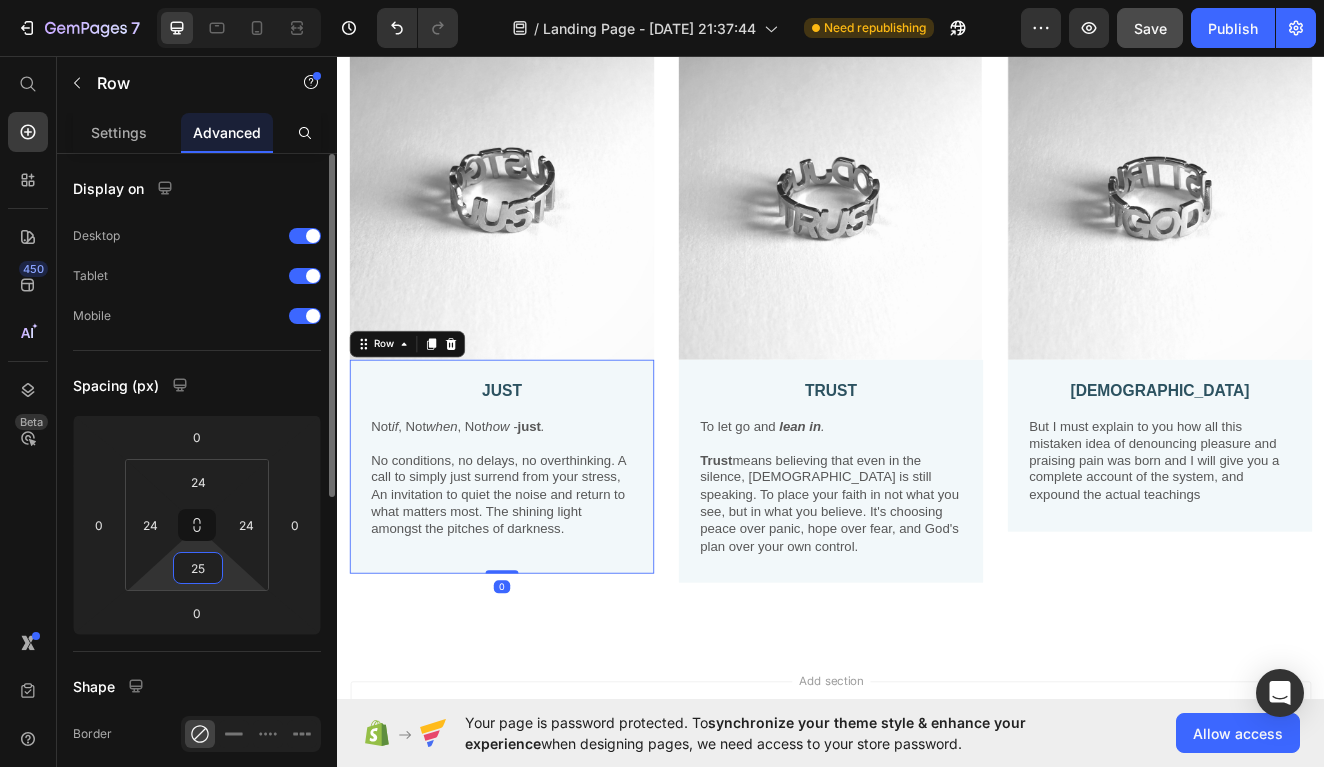 click on "25" at bounding box center (198, 568) 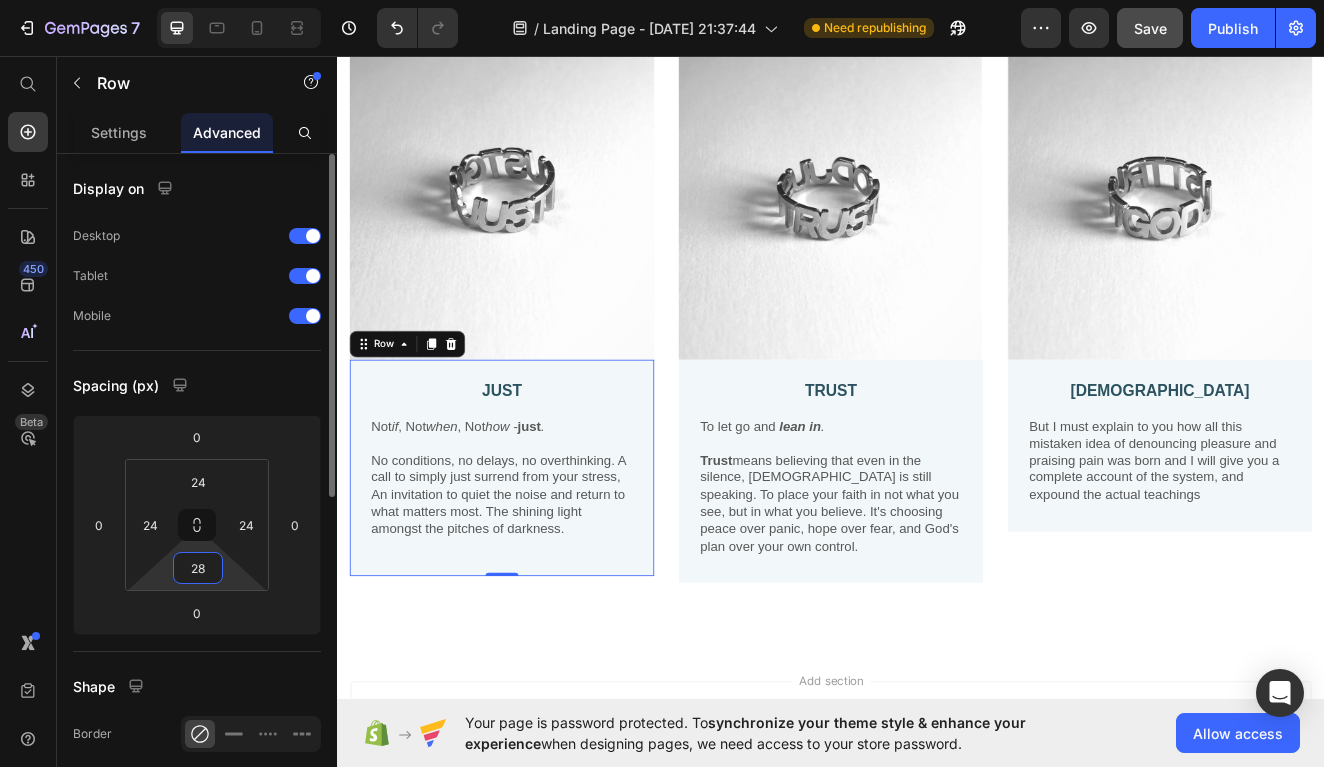 type on "2" 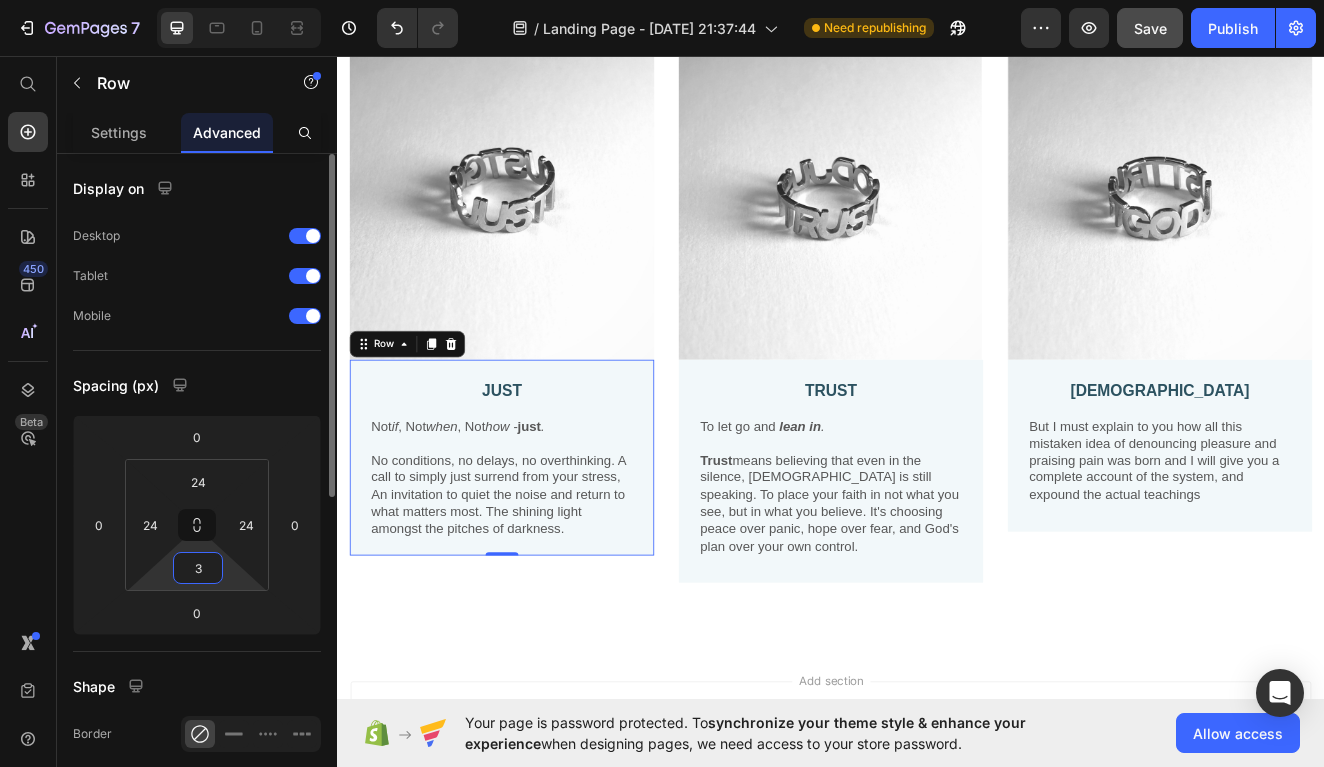 type on "35" 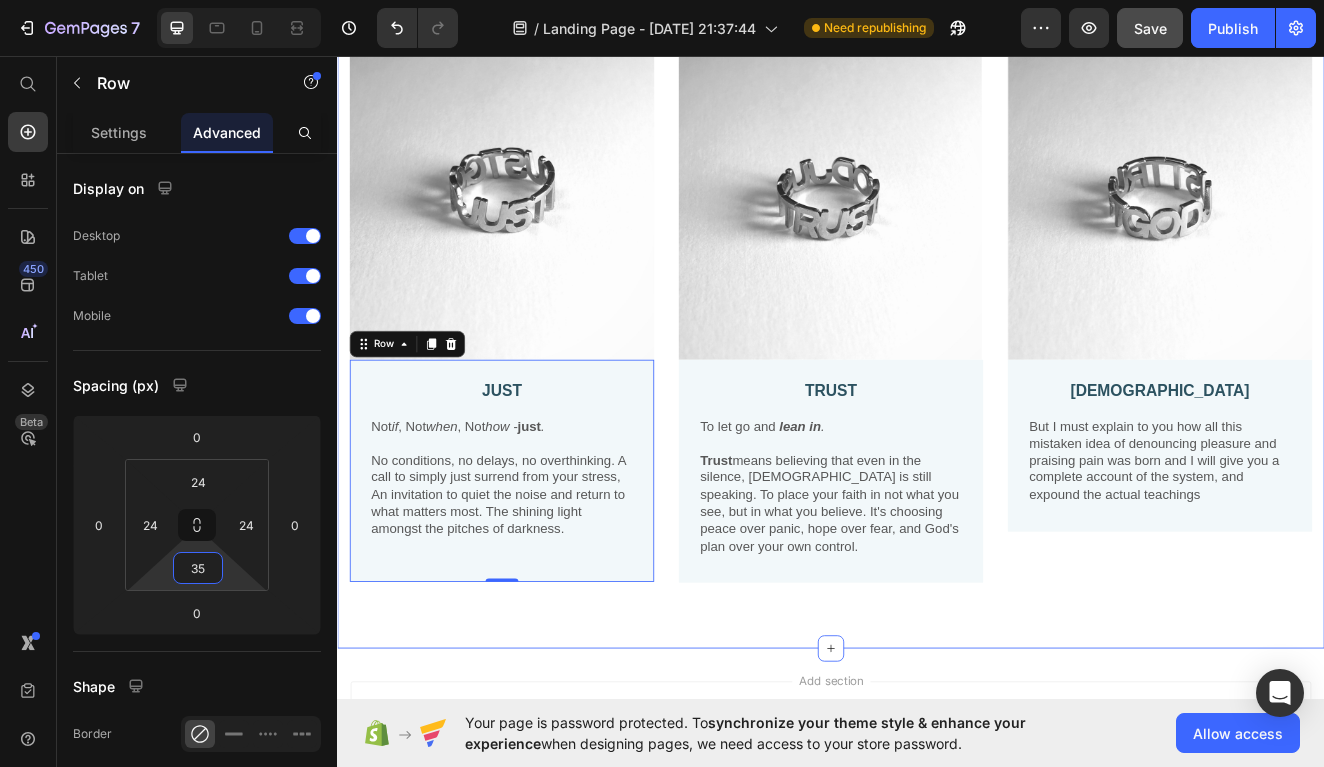 click on "Image JUST Text Block Not  if , Not  when , Not  how -  just . No conditions, no delays, no overthinking. A call to simply just surrend from your stress, An invitation to quiet the noise and return to what matters most. The shining light amongst the pitches of darkness.   Text Block Row   0 Image TRUST Text Block To let go and   lean in . Trust  means believing that even in the silence, God is still speaking. To place your faith in not what you see, but in what you believe. It's choosing peace over panic, hope over fear, and God's plan over your own control.  Text Block Row Image GOD Text Block But I must explain to you how all this mistaken idea of denouncing pleasure and praising pain was born and I will give you a complete account of the system, and expound the actual teachings Text Block Row Row" at bounding box center (937, 392) 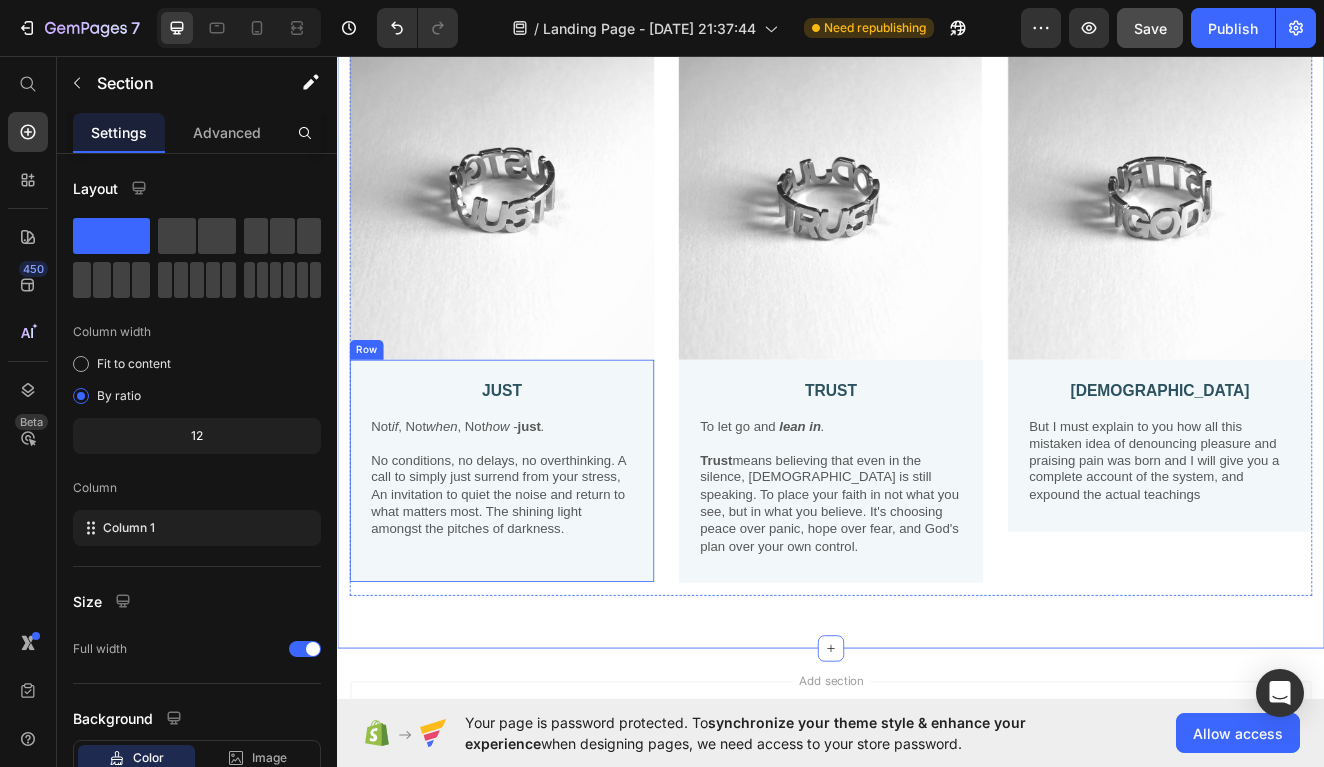 click on "JUST Text Block Not  if , Not  when , Not  how -  just . No conditions, no delays, no overthinking. A call to simply just surrend from your stress, An invitation to quiet the noise and return to what matters most. The shining light amongst the pitches of darkness.   Text Block Row" at bounding box center (537, 560) 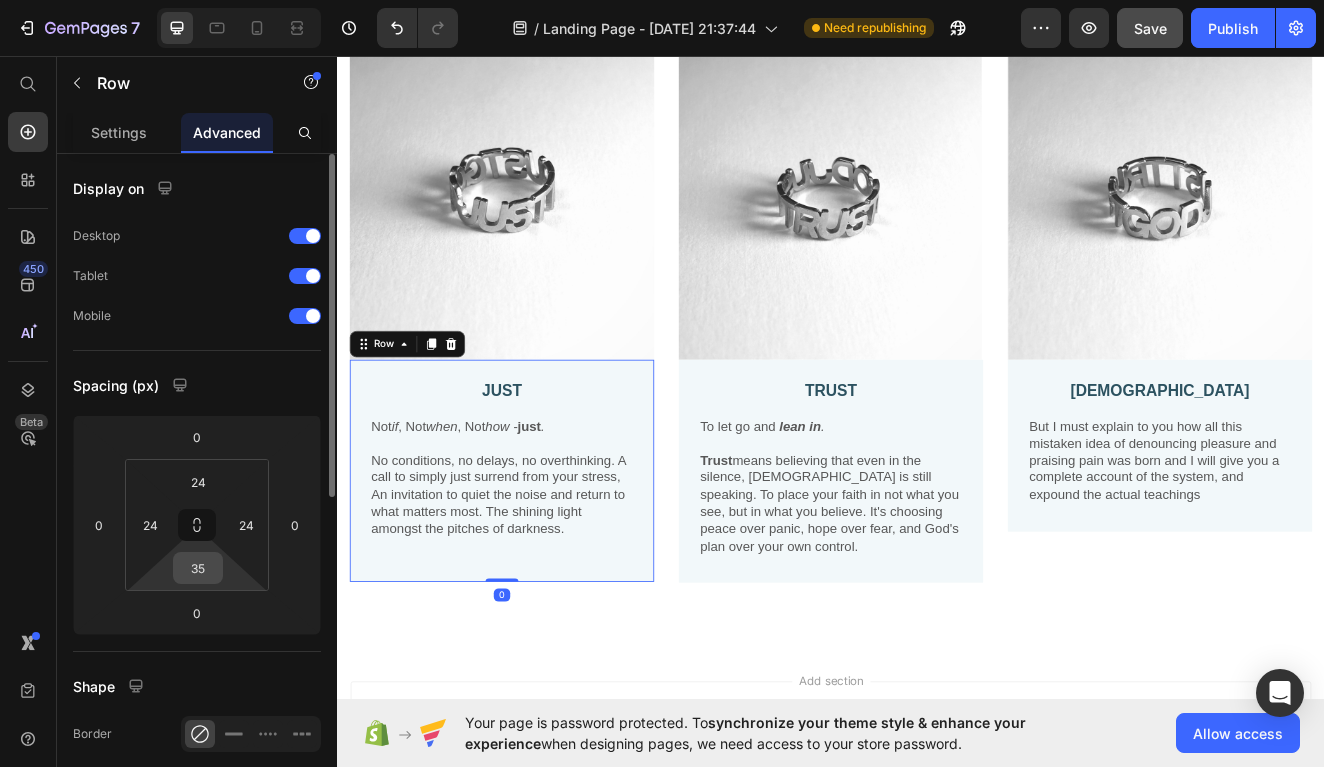 click on "35" at bounding box center (198, 568) 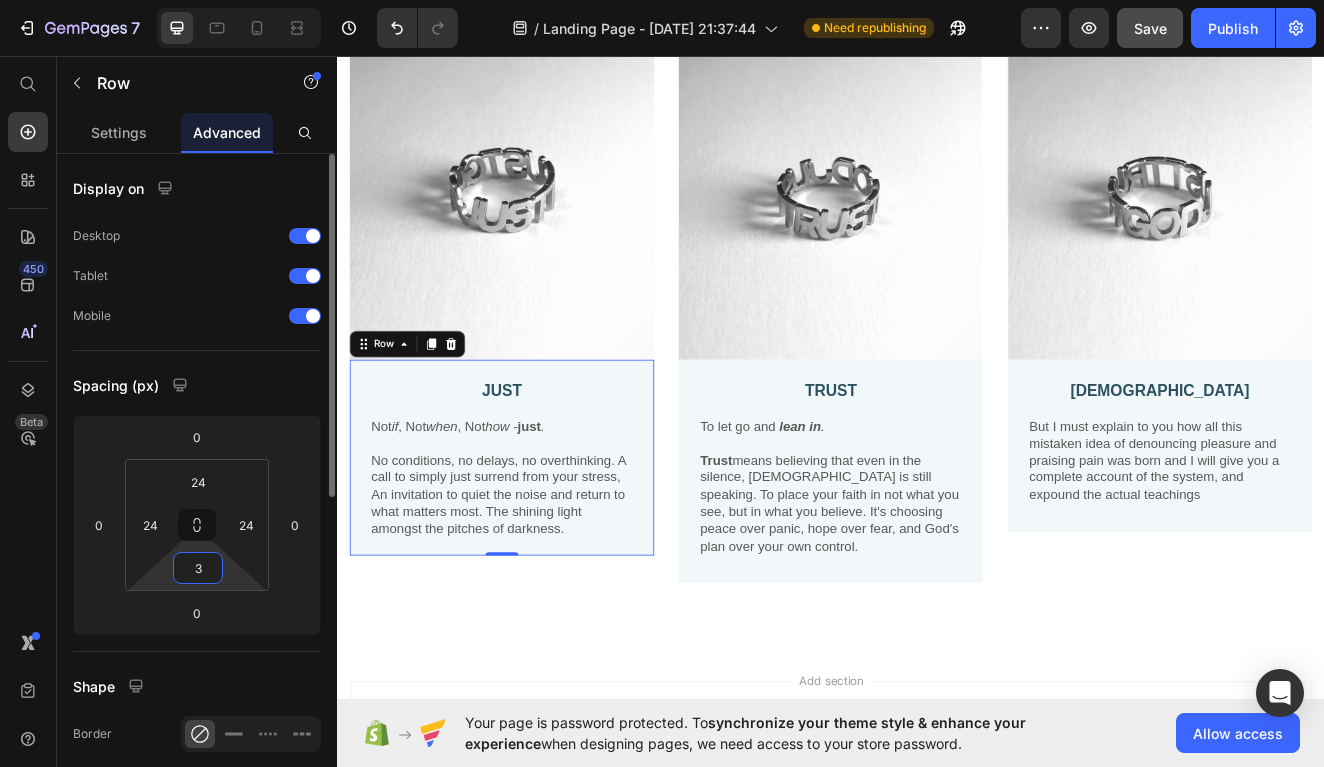 type on "37" 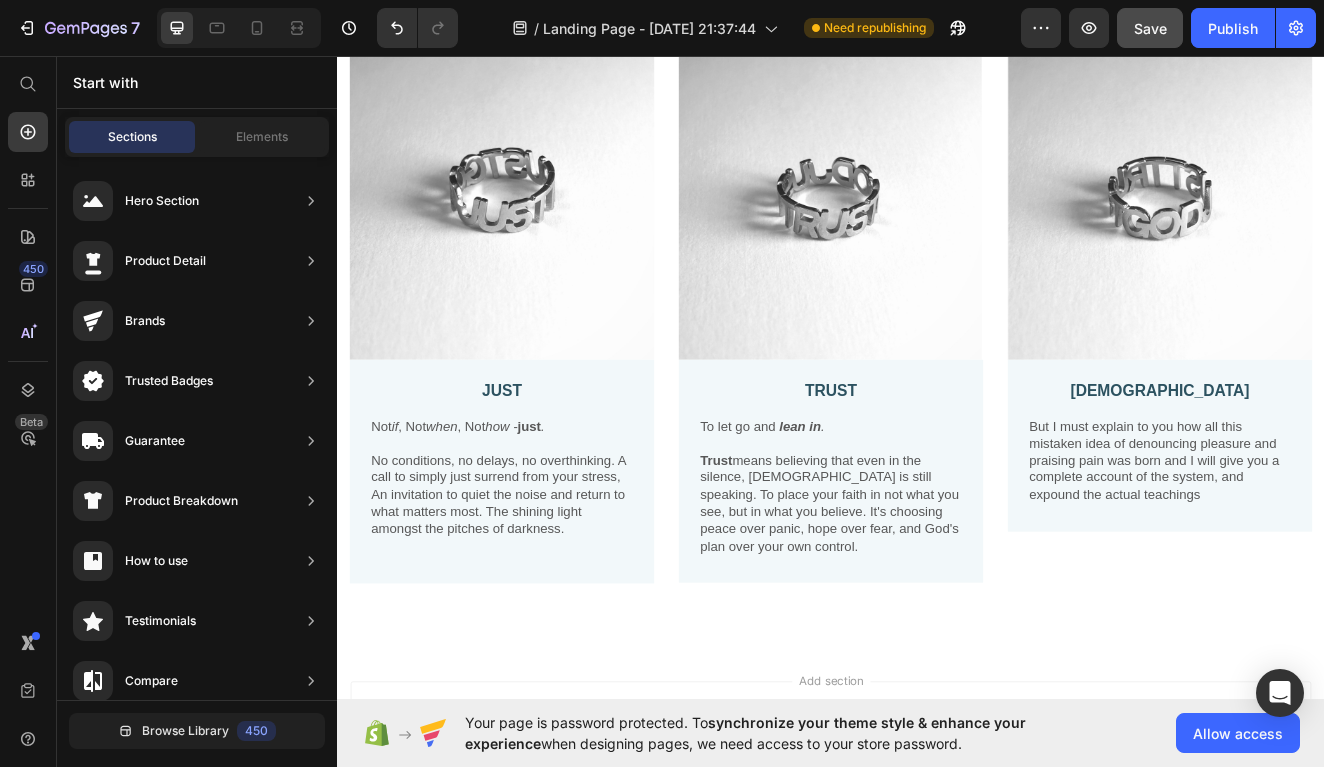click on "Add section Choose templates inspired by CRO experts Generate layout from URL or image Add blank section then drag & drop elements" at bounding box center (937, 900) 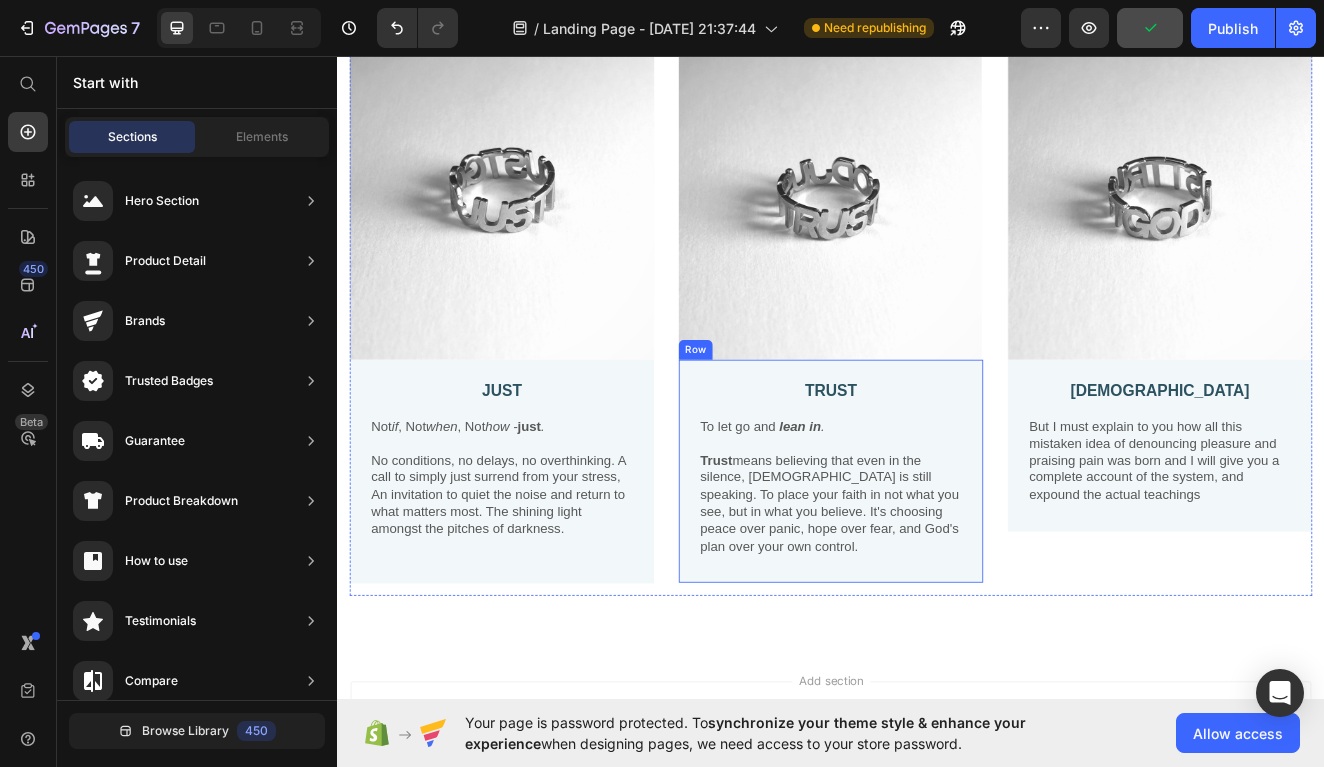 click on "TRUST Text Block To let go and   lean in . Trust  means believing that even in the silence, God is still speaking. To place your faith in not what you see, but in what you believe. It's choosing peace over panic, hope over fear, and God's plan over your own control.  Text Block Row" at bounding box center [937, 561] 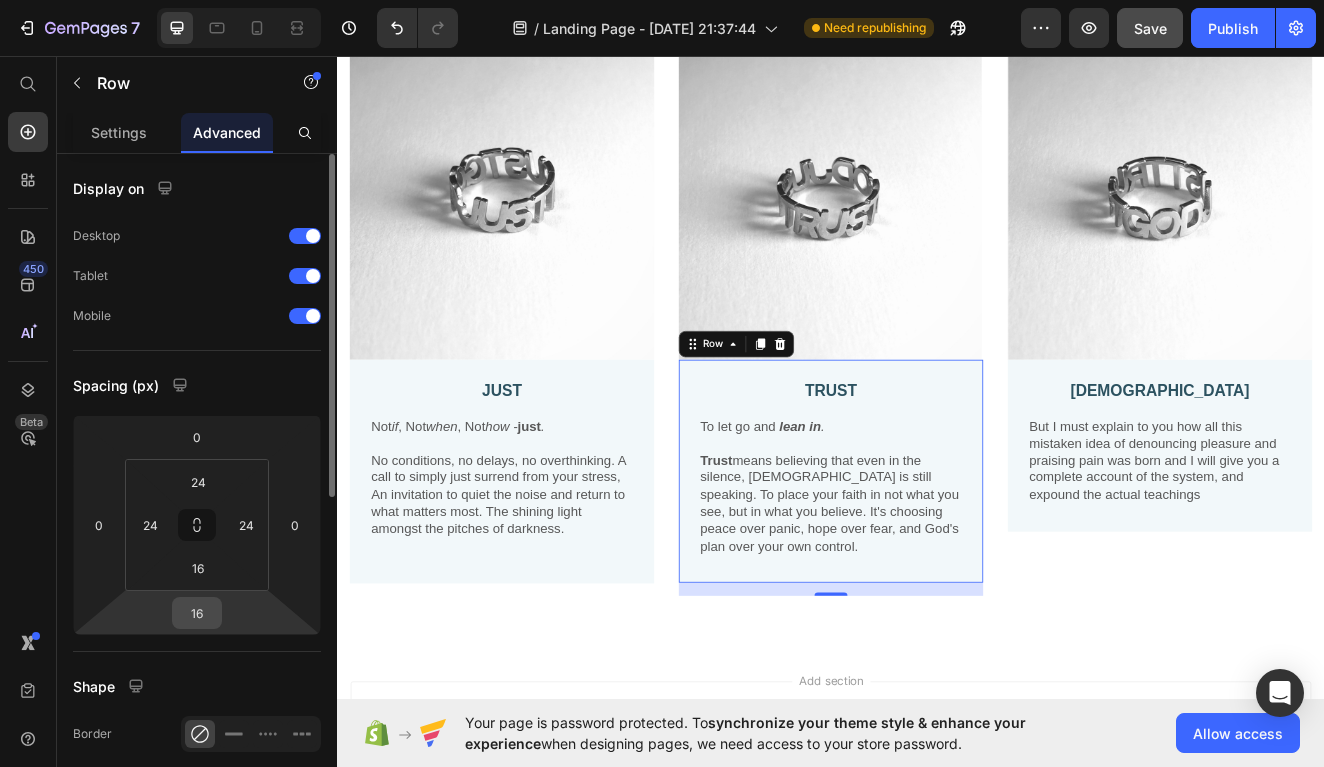click on "16" at bounding box center (197, 613) 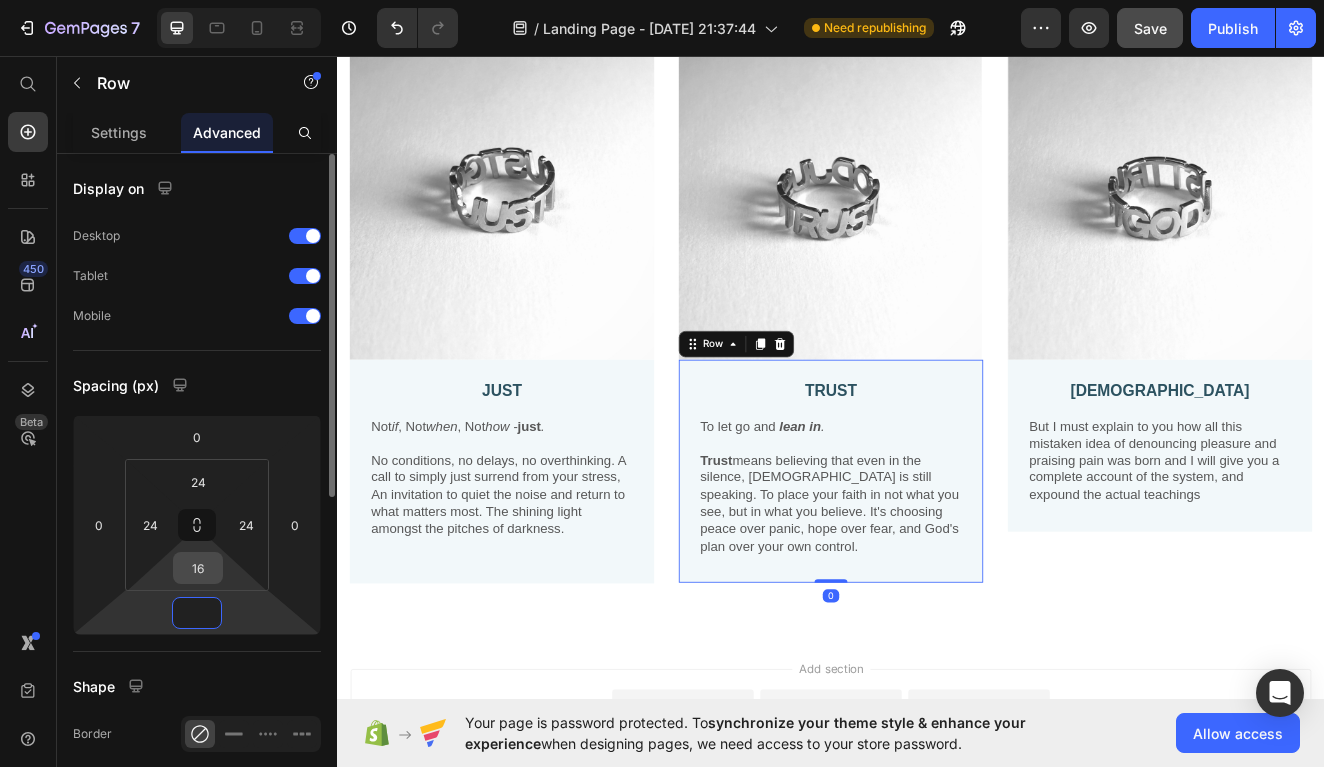 type on "0" 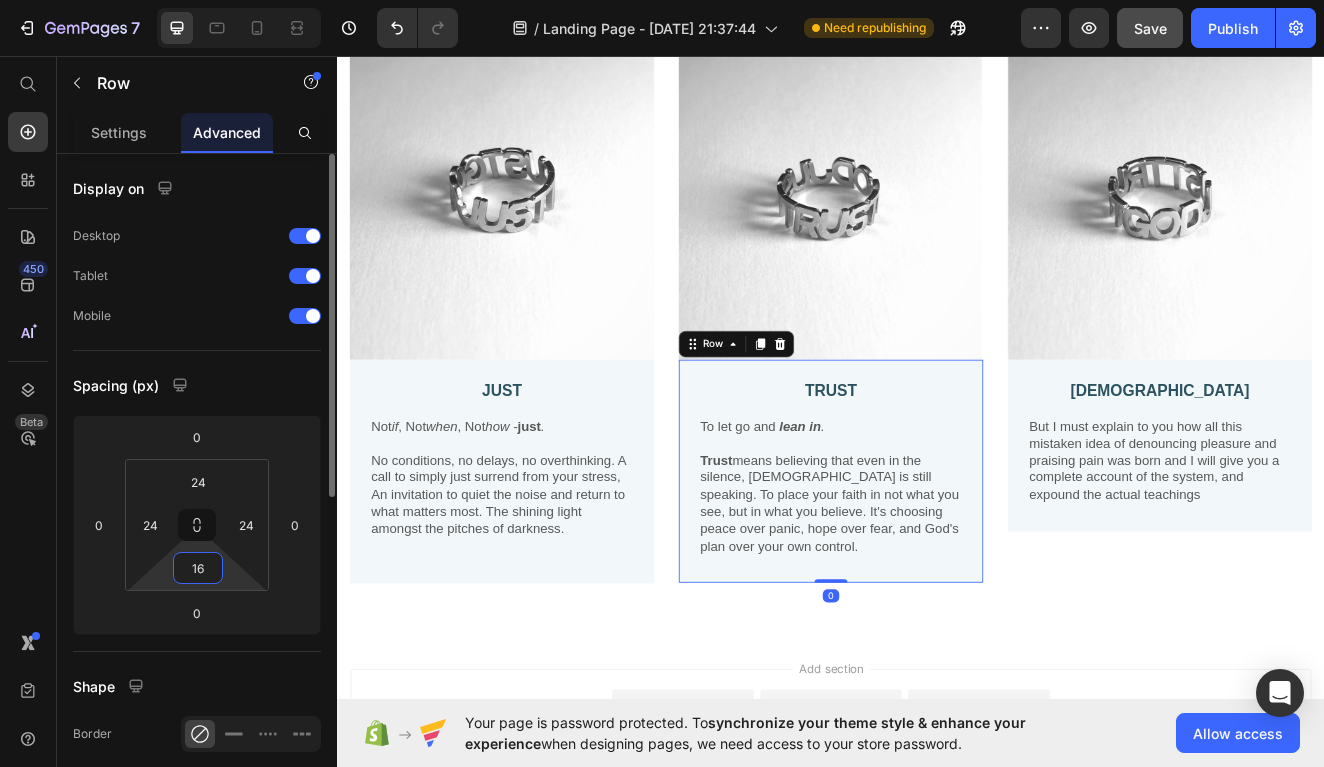 click on "16" at bounding box center (198, 568) 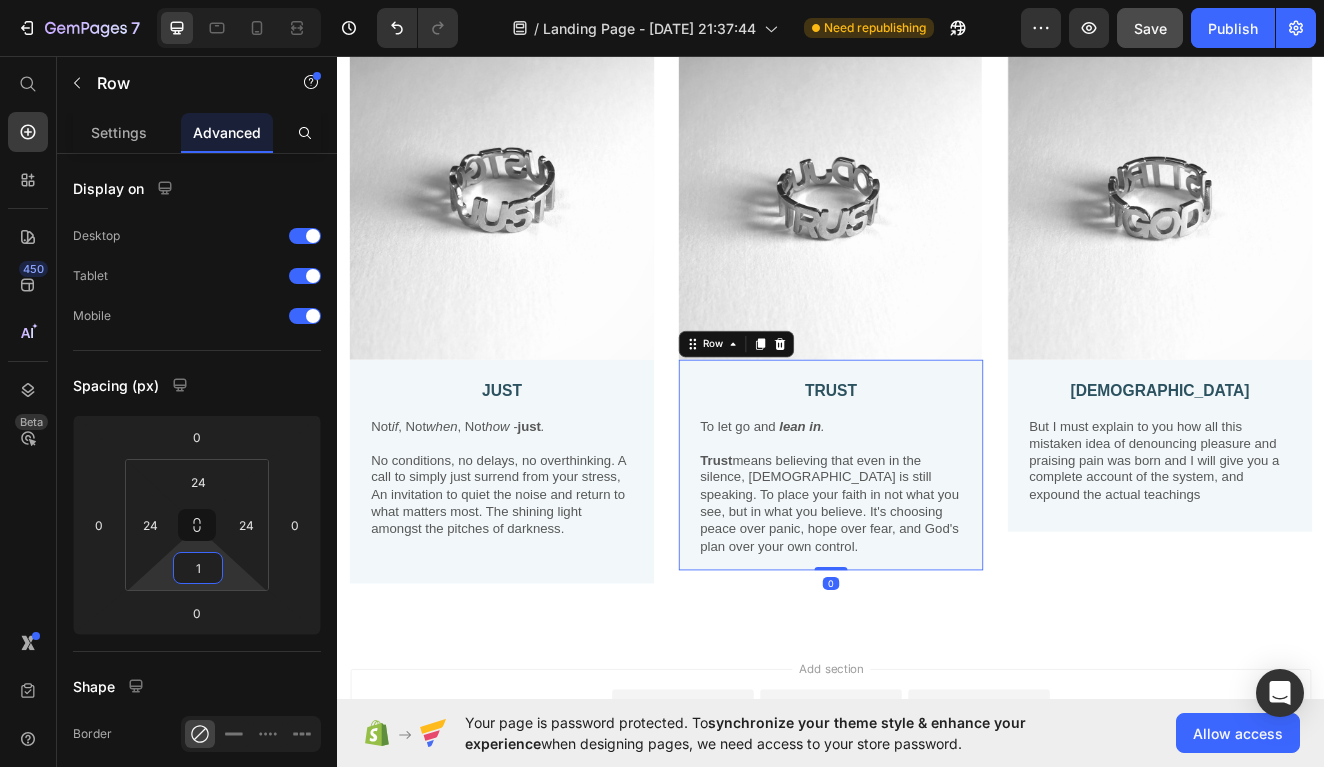 type on "17" 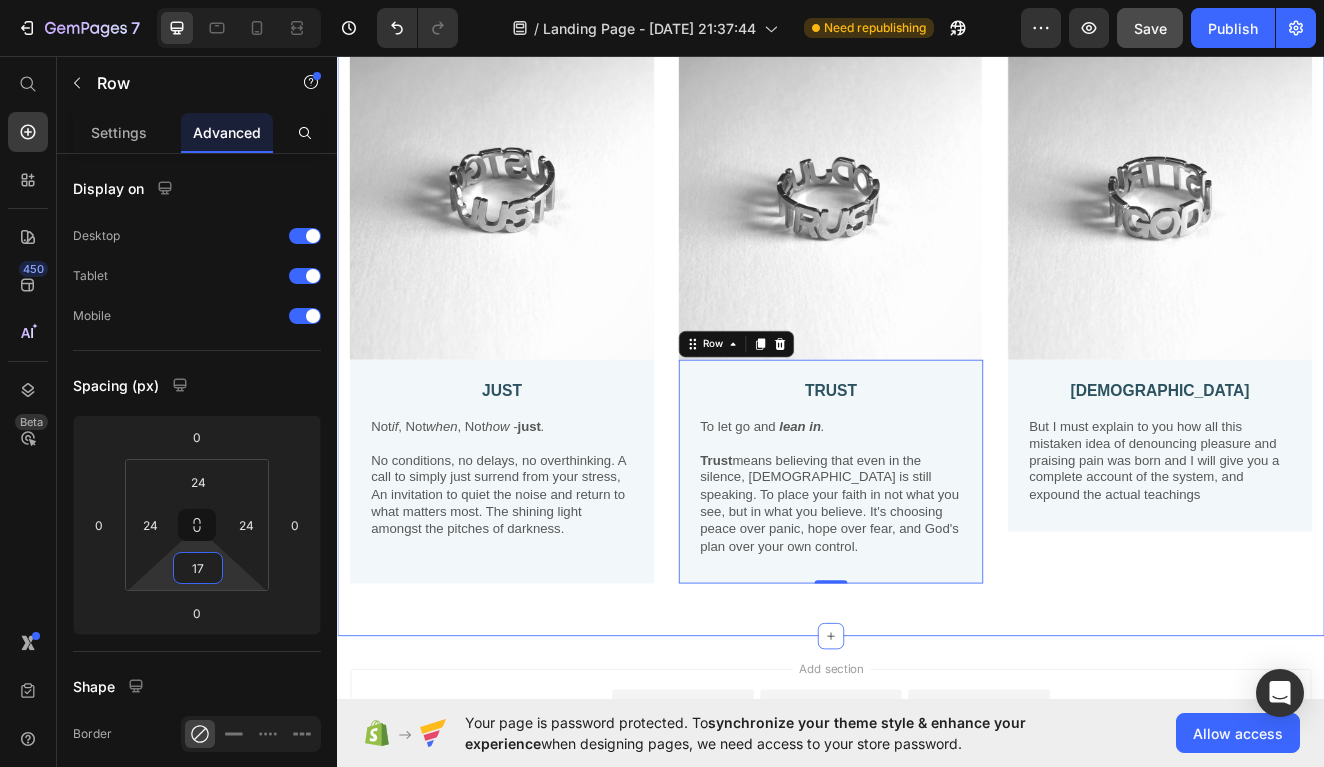 click on "Image JUST Text Block Not  if , Not  when , Not  how -  just . No conditions, no delays, no overthinking. A call to simply just surrend from your stress, An invitation to quiet the noise and return to what matters most. The shining light amongst the pitches of darkness.   Text Block Row Image TRUST Text Block To let go and   lean in . Trust  means believing that even in the silence, God is still speaking. To place your faith in not what you see, but in what you believe. It's choosing peace over panic, hope over fear, and God's plan over your own control.  Text Block Row   0 Image GOD Text Block But I must explain to you how all this mistaken idea of denouncing pleasure and praising pain was born and I will give you a complete account of the system, and expound the actual teachings Text Block Row Row Section 2" at bounding box center (937, 389) 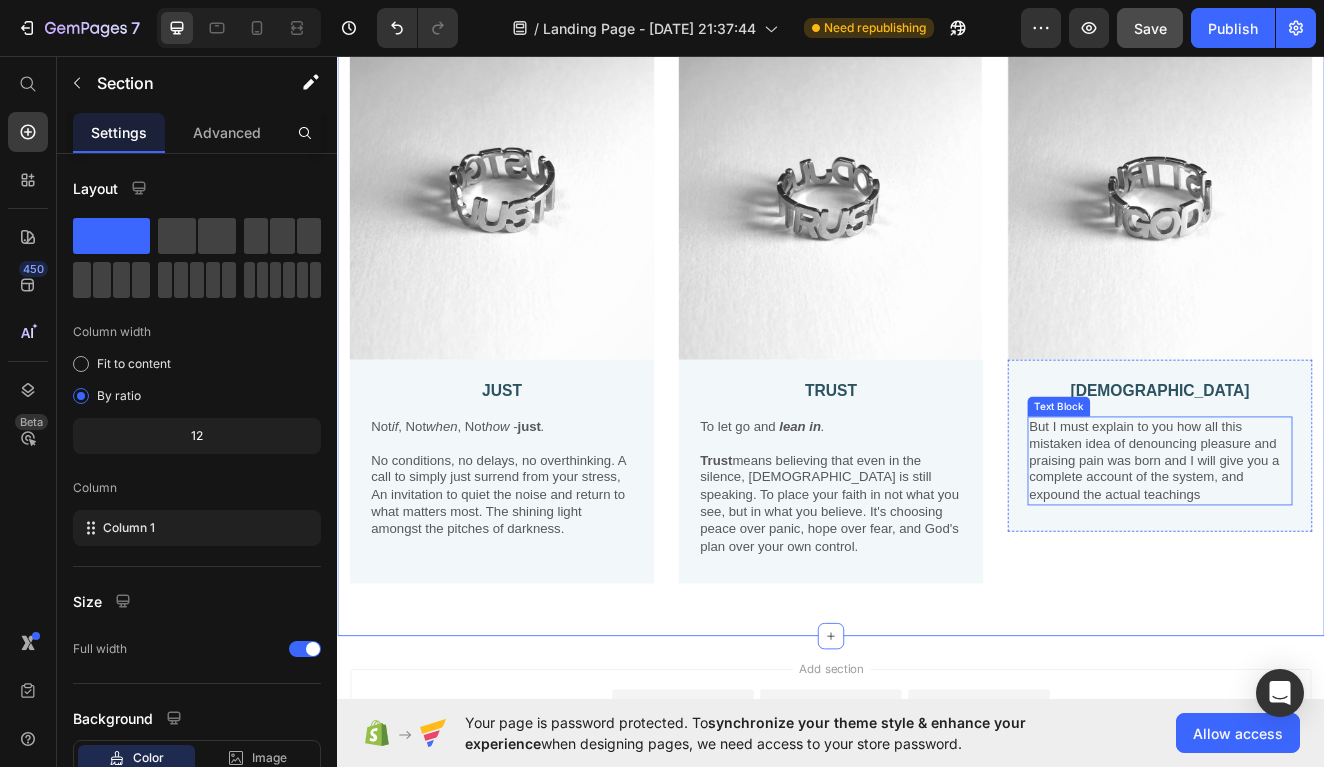 click on "But I must explain to you how all this mistaken idea of denouncing pleasure and praising pain was born and I will give you a complete account of the system, and expound the actual teachings" at bounding box center (1337, 549) 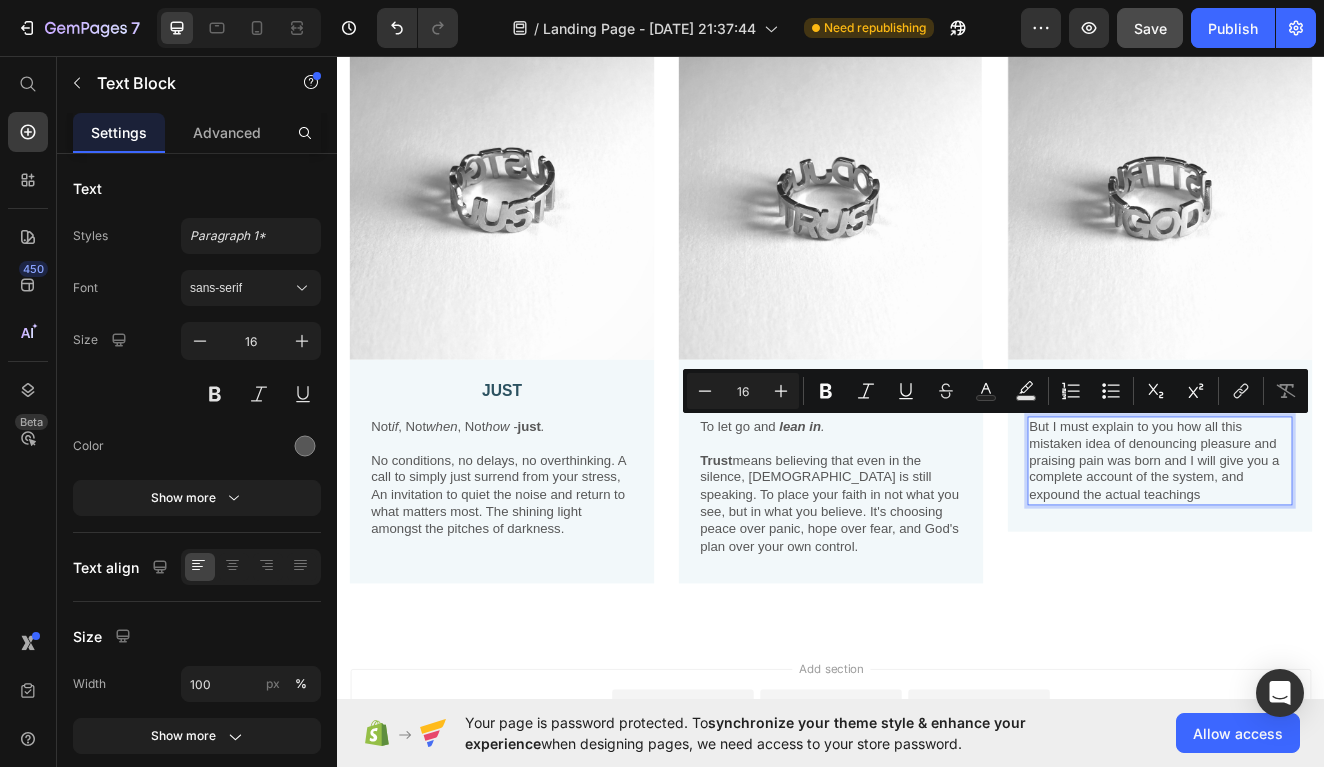 click on "But I must explain to you how all this mistaken idea of denouncing pleasure and praising pain was born and I will give you a complete account of the system, and expound the actual teachings" at bounding box center (1337, 549) 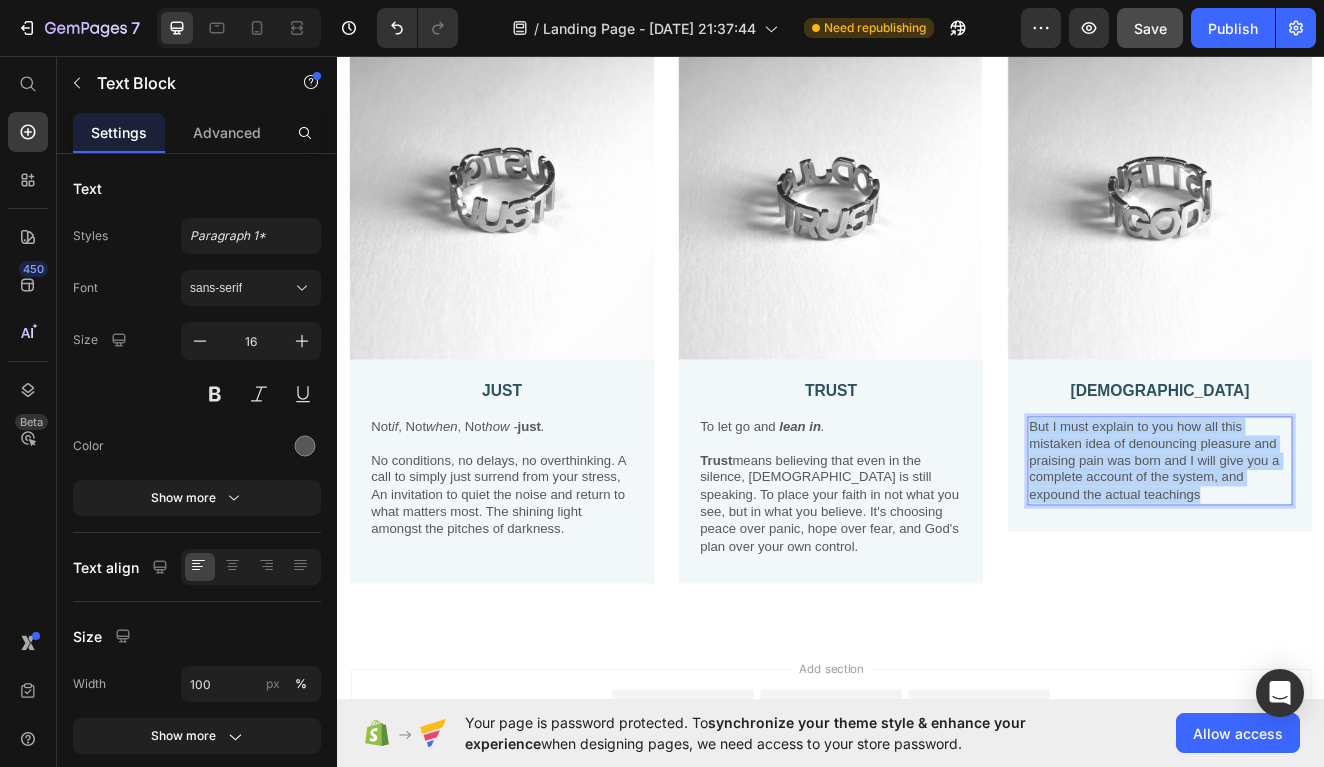 drag, startPoint x: 1183, startPoint y: 507, endPoint x: 1387, endPoint y: 588, distance: 219.4926 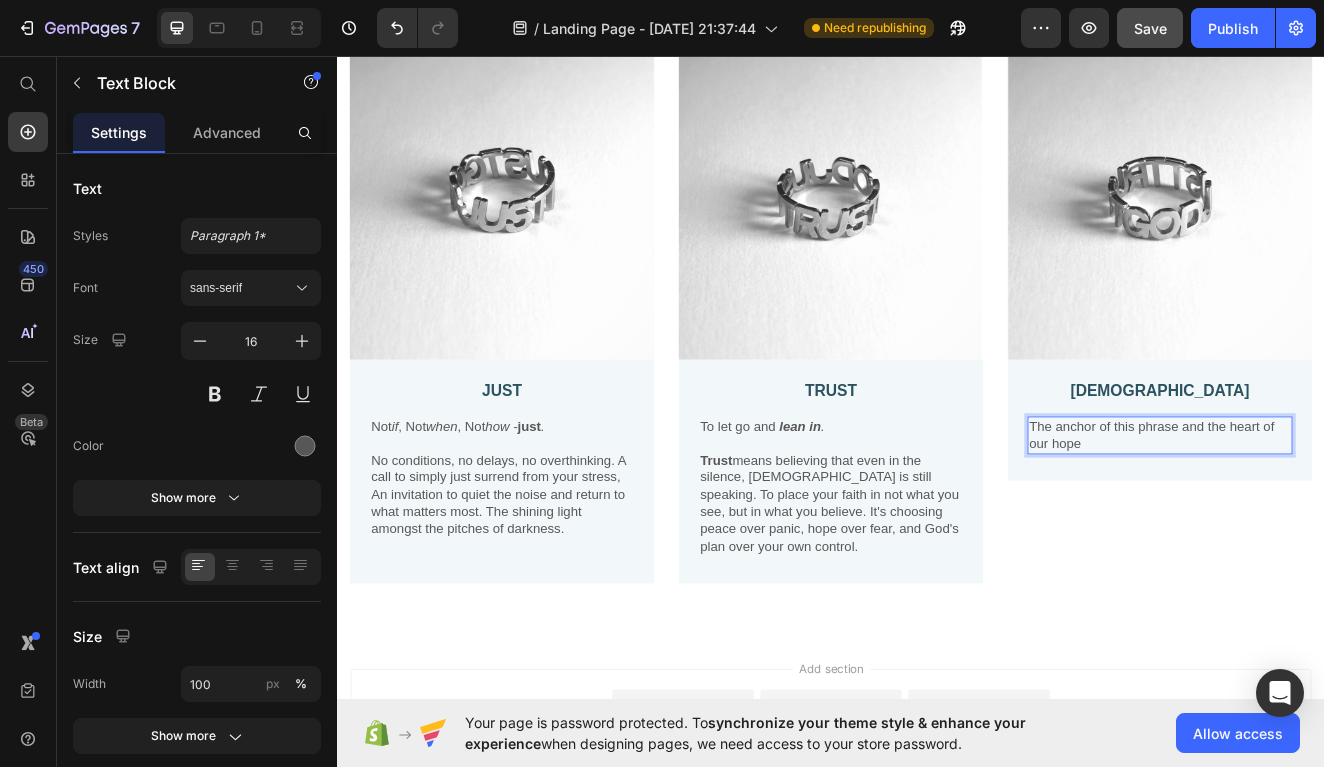 click on "The anchor of this phrase and the heart of our hope" at bounding box center (1337, 518) 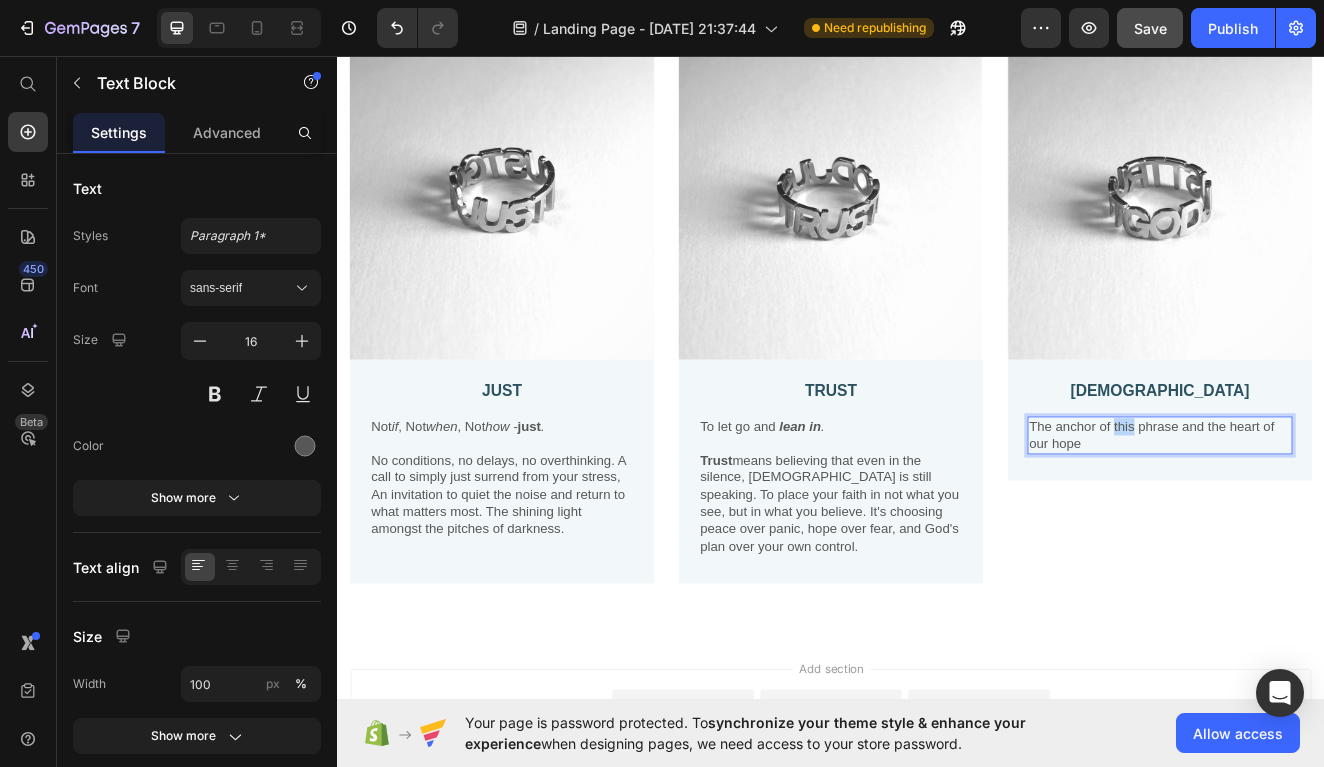 click on "The anchor of this phrase and the heart of our hope" at bounding box center (1337, 518) 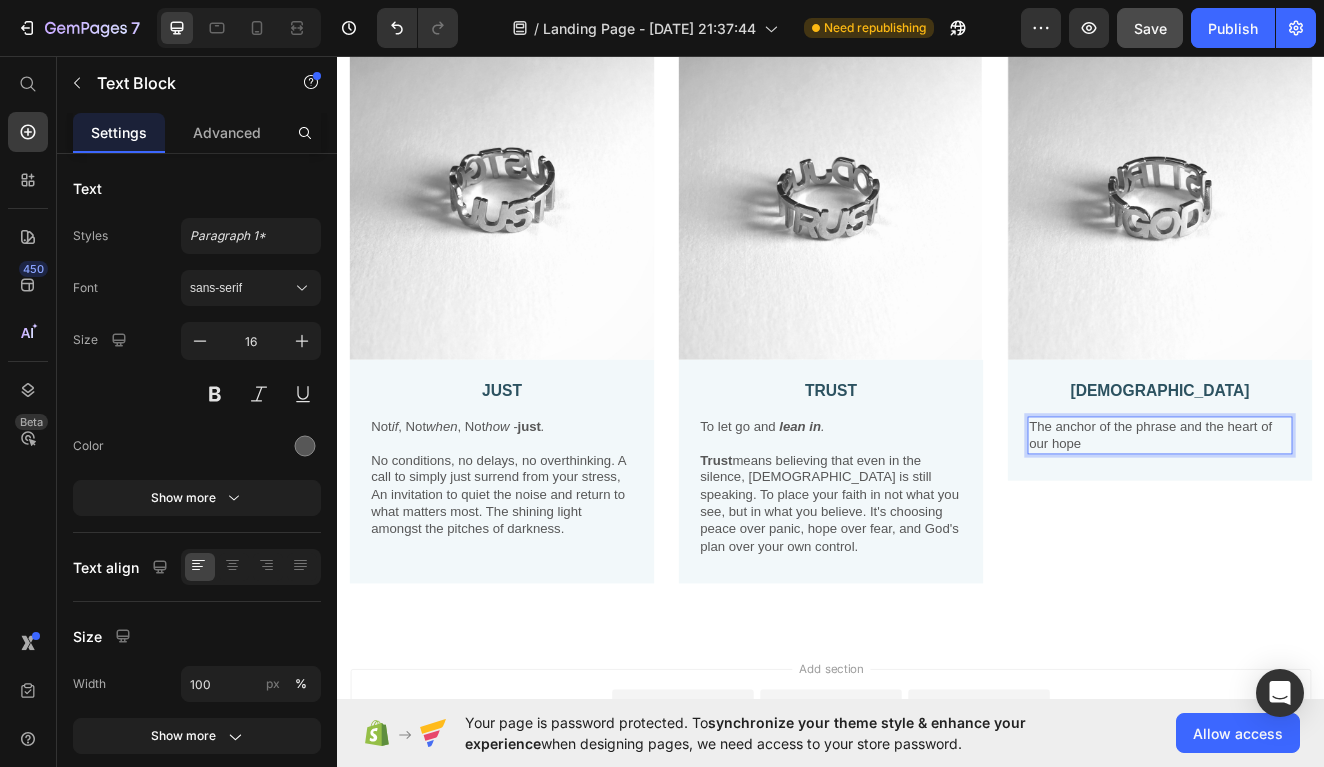 click on "The anchor of the phrase and the heart of our hope" at bounding box center (1337, 518) 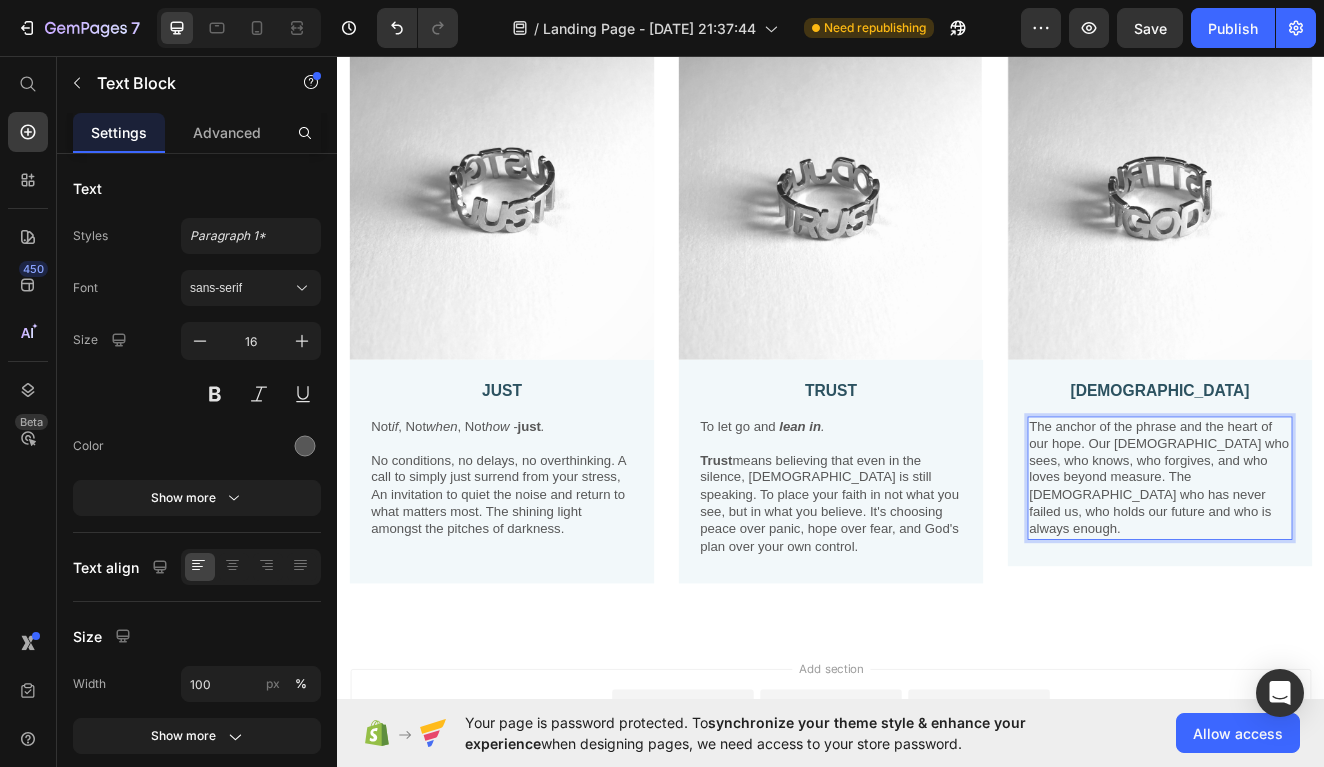 click on "The anchor of the phrase and the heart of our hope. Our [DEMOGRAPHIC_DATA] who sees, who knows, who forgives, and who loves beyond measure. The [DEMOGRAPHIC_DATA] who has never failed us, who holds our future and who is always enough." at bounding box center (1337, 570) 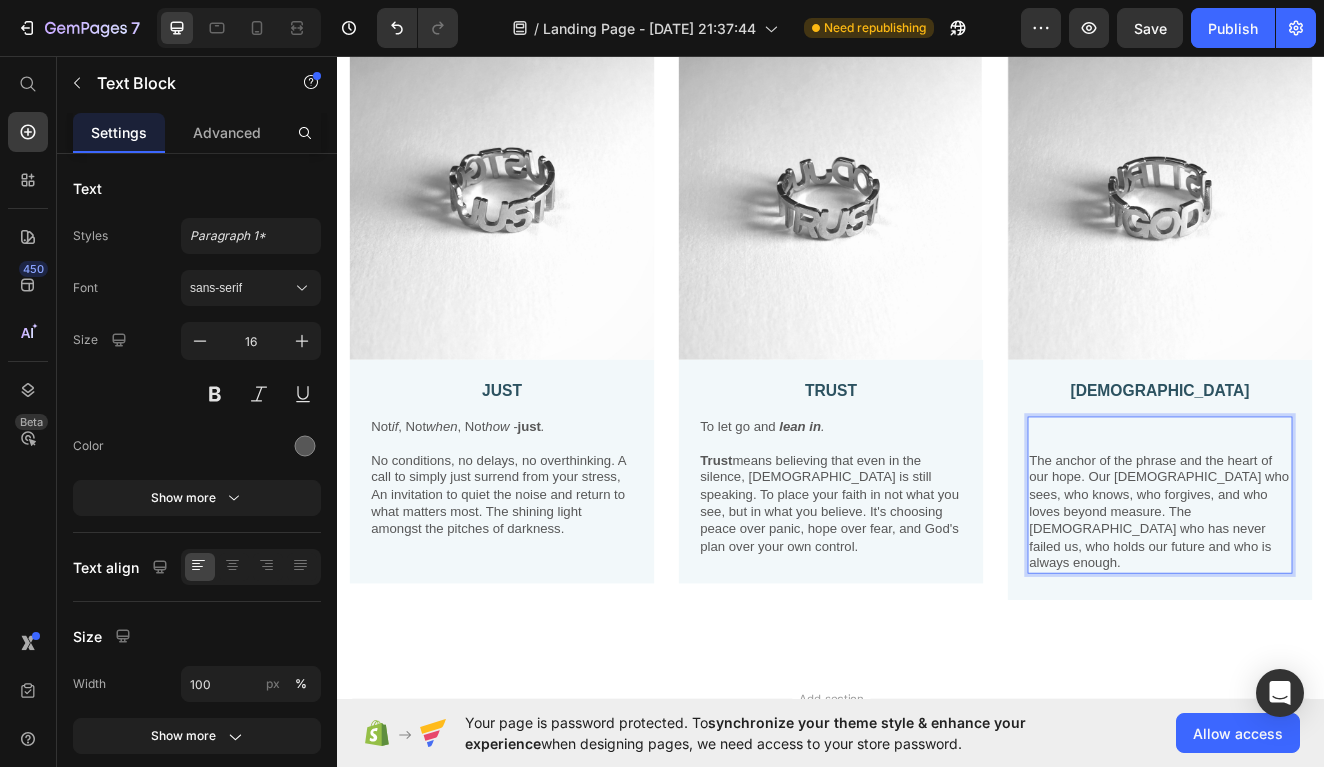 click at bounding box center [1337, 507] 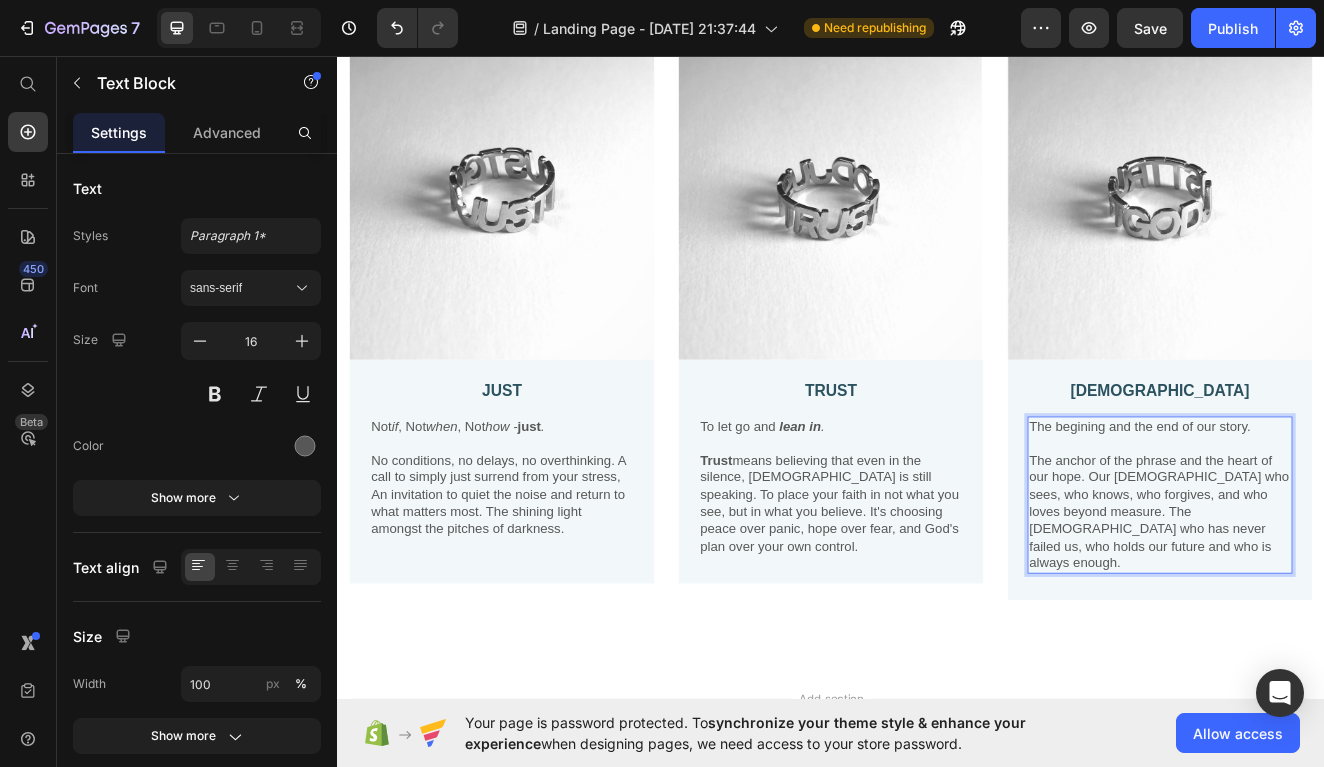click on "The begining and the end of our story." at bounding box center [1337, 507] 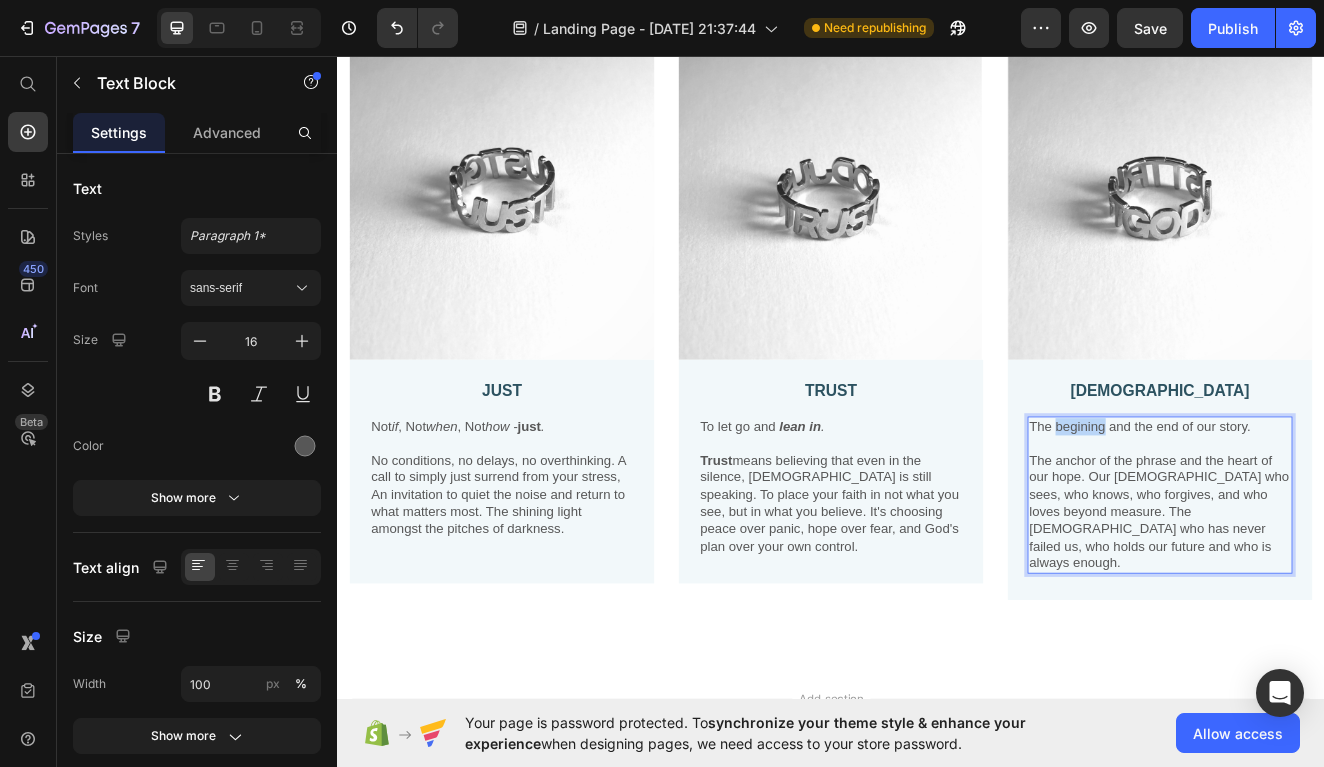 click on "The begining and the end of our story." at bounding box center [1337, 507] 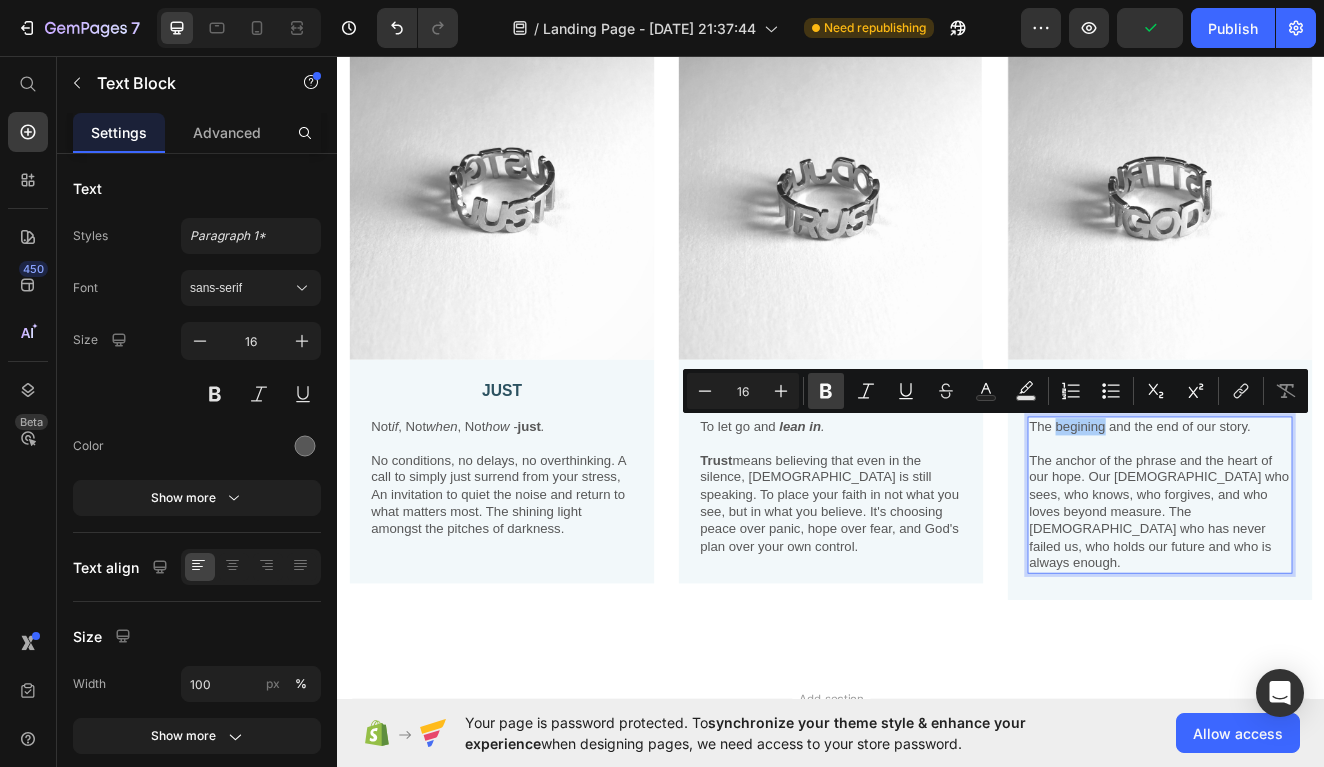 click 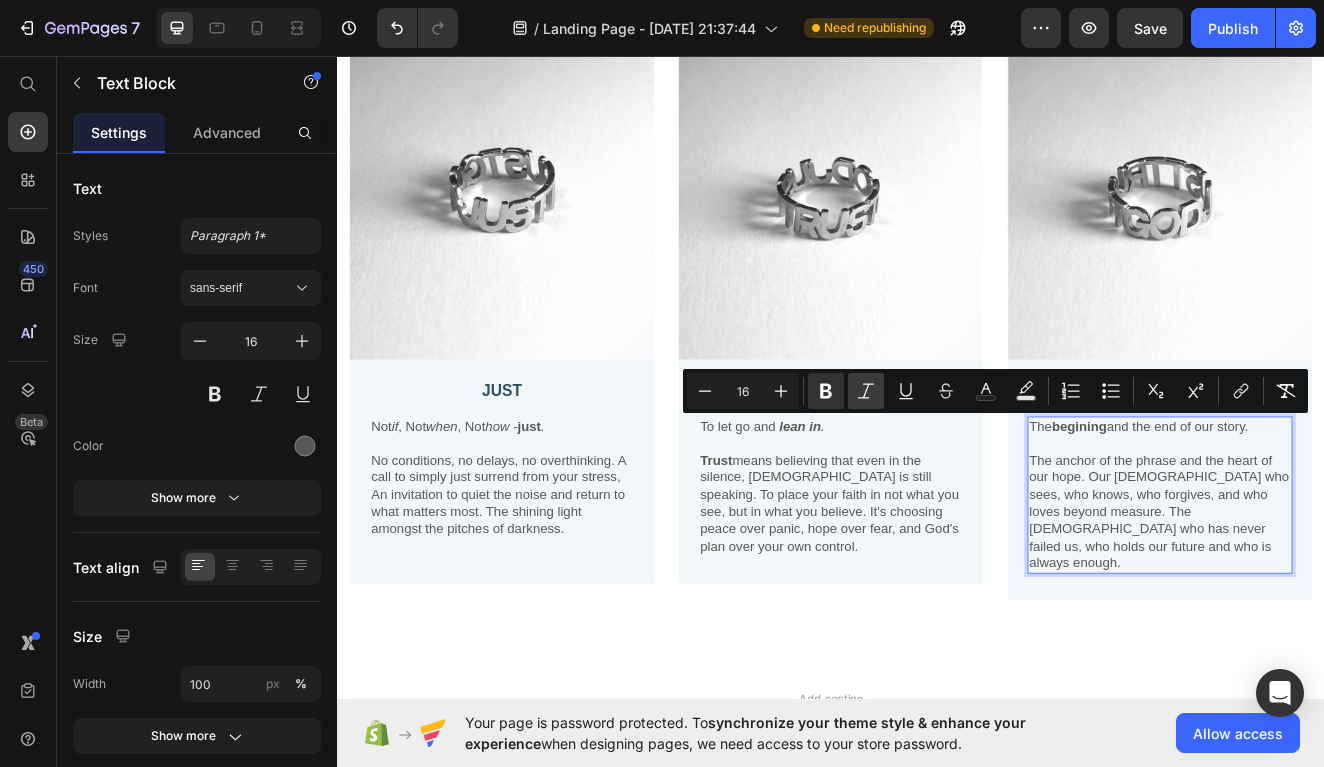 click 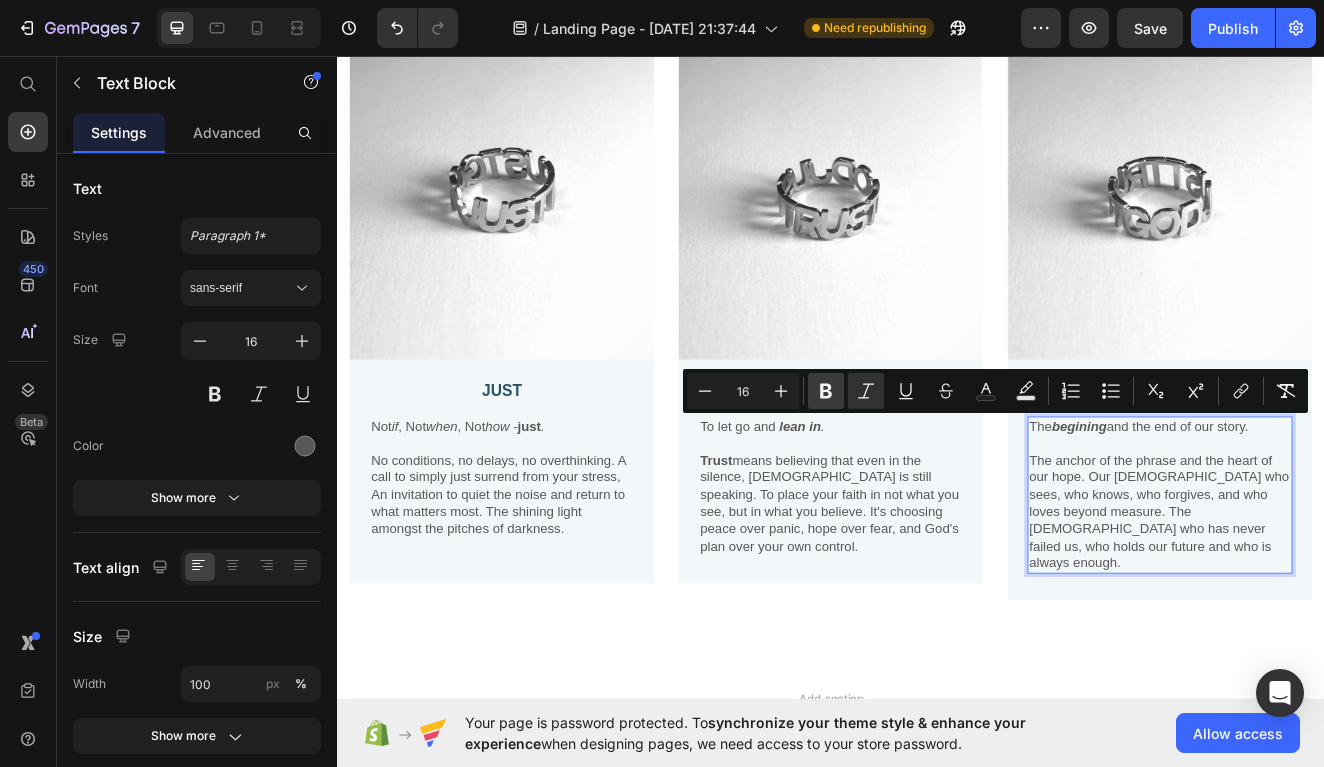 click 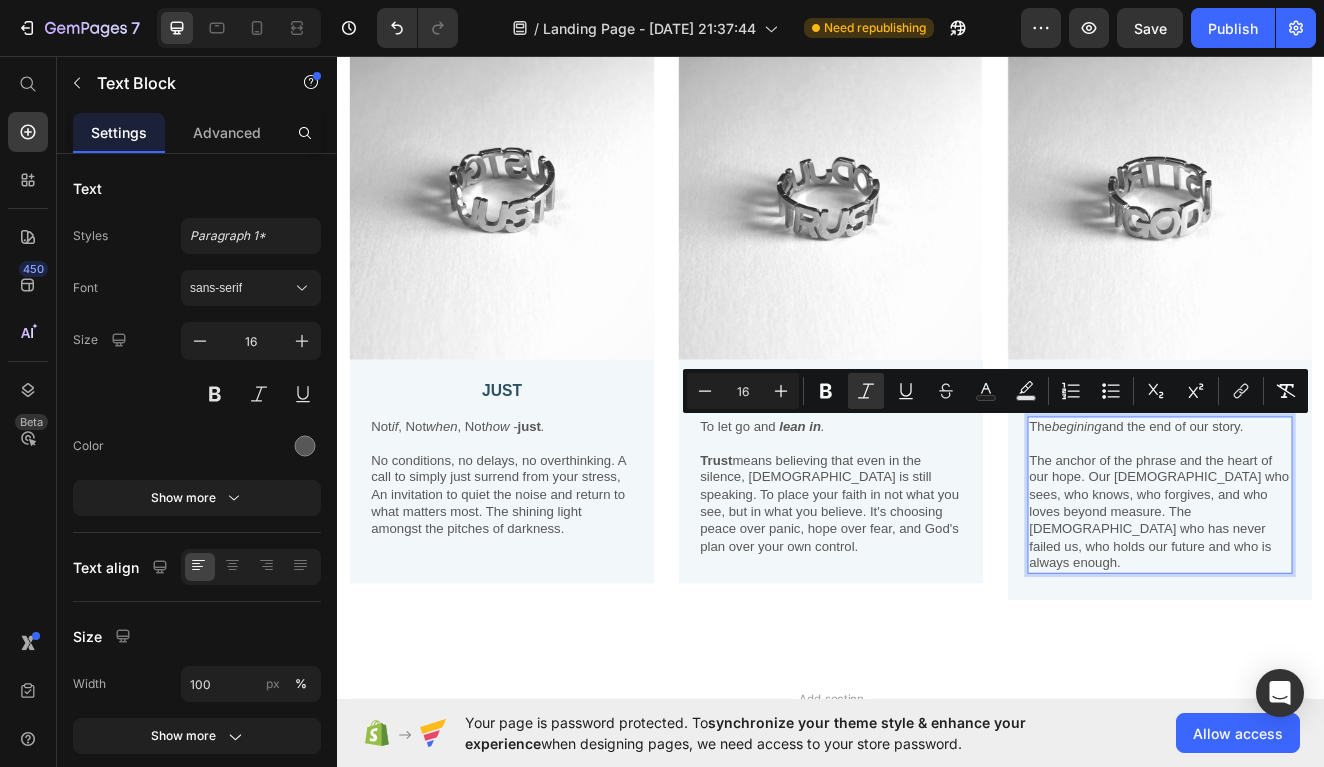 click on "The  begining  and the end of our story." at bounding box center [1337, 507] 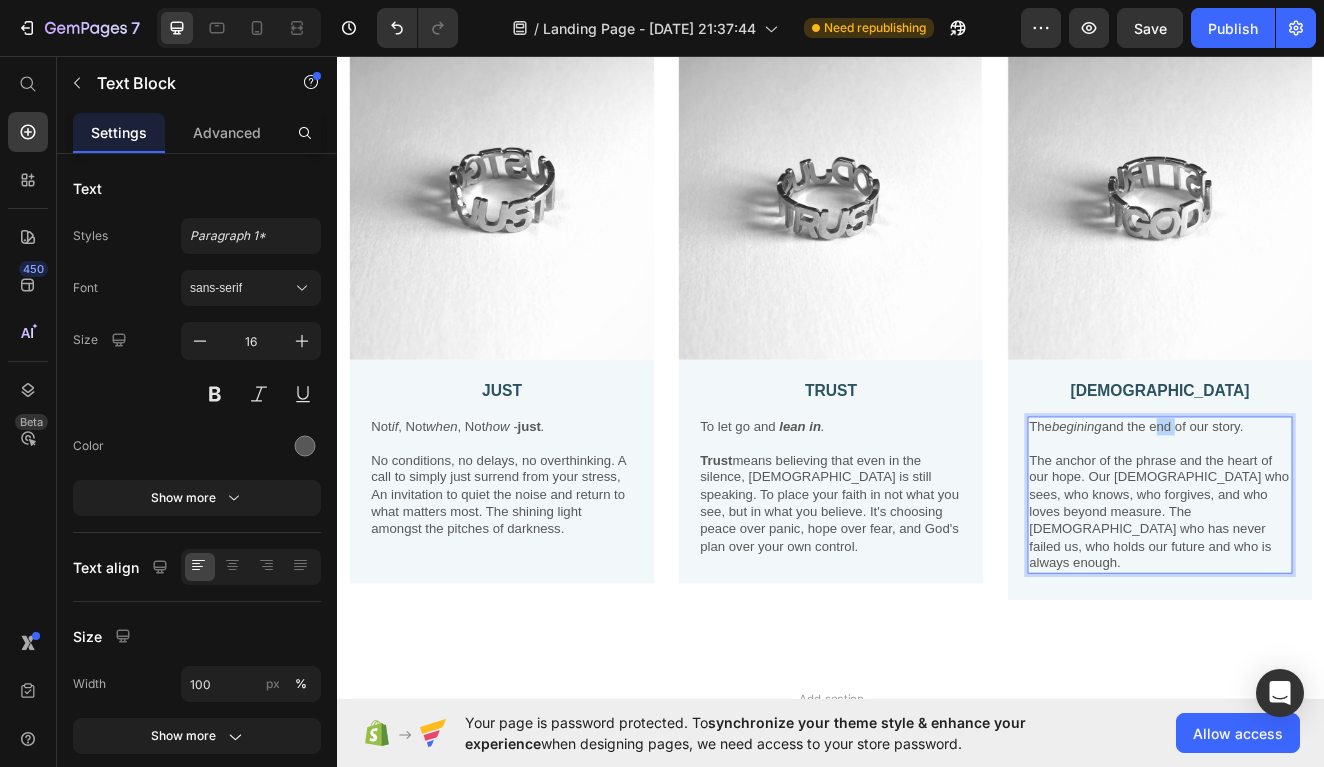 click on "The  begining  and the end of our story." at bounding box center (1337, 507) 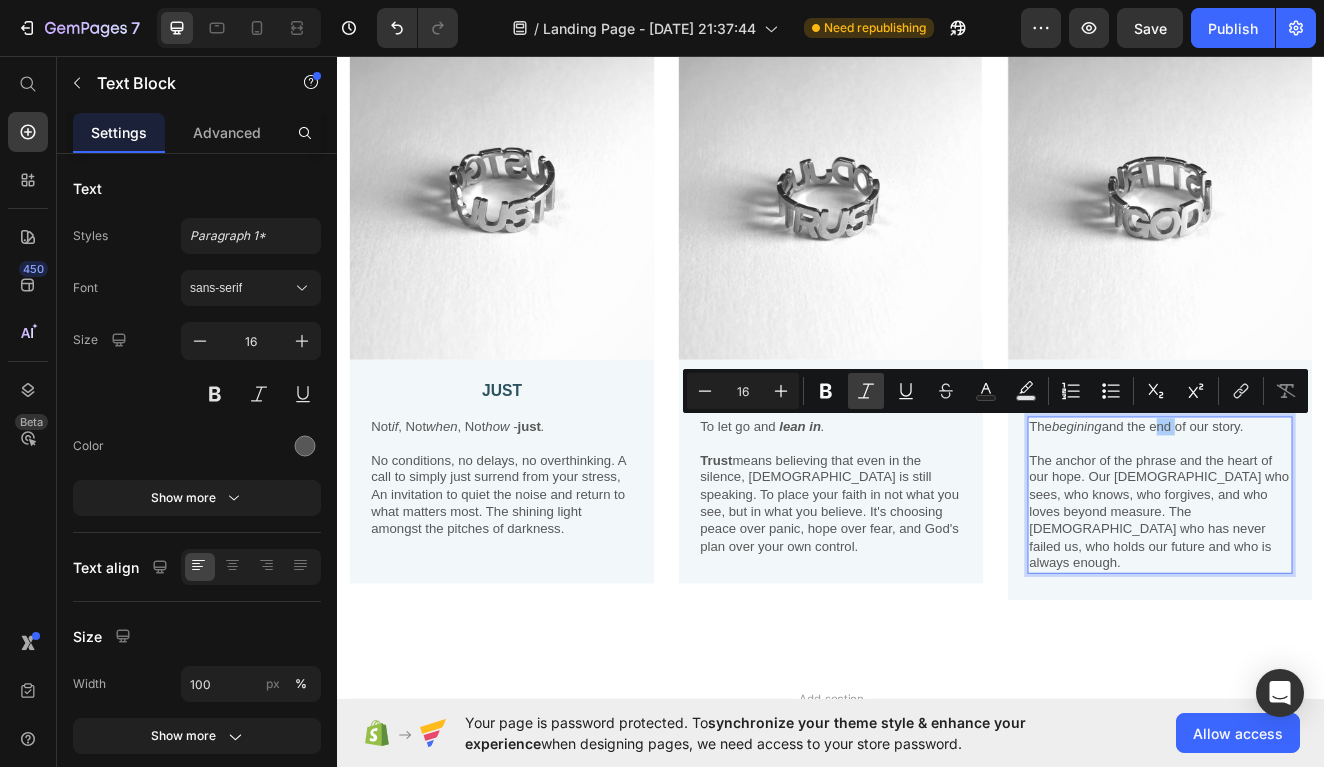 click 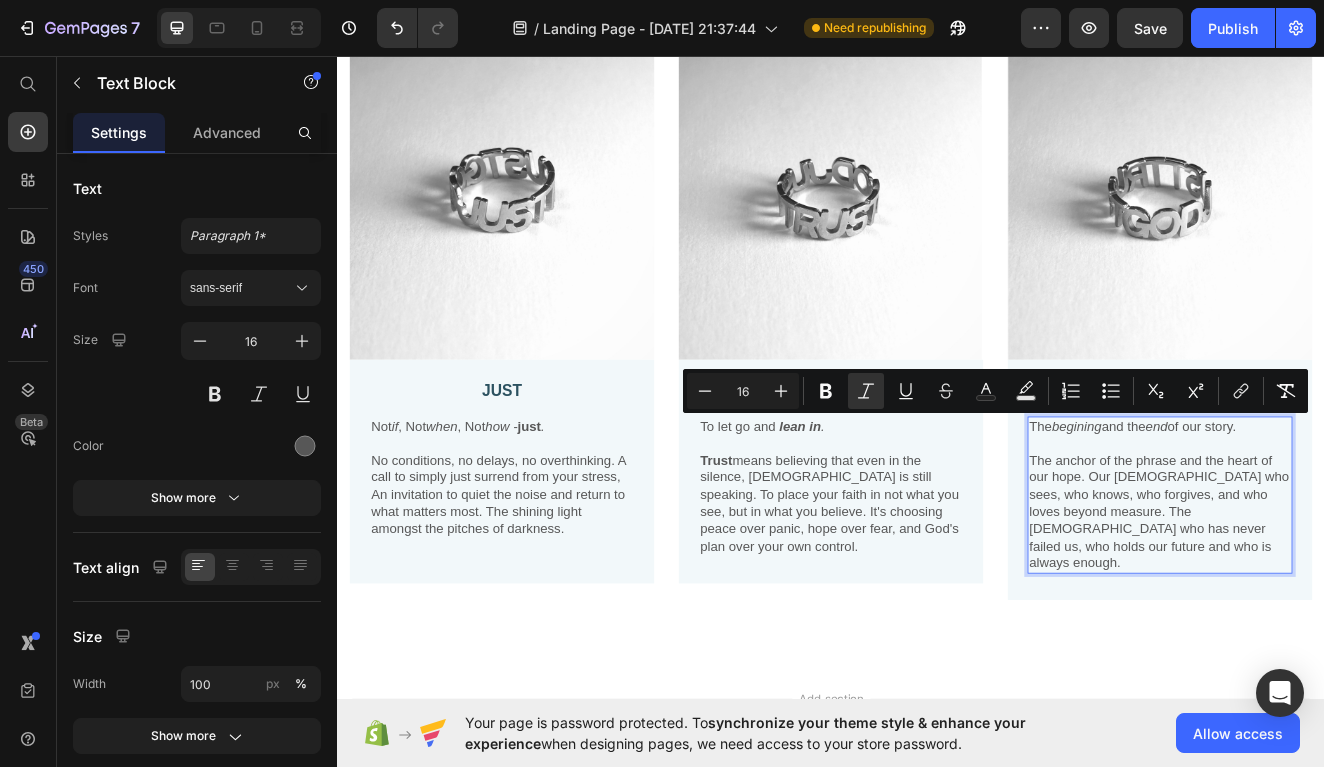 click on "begining" at bounding box center (1236, 506) 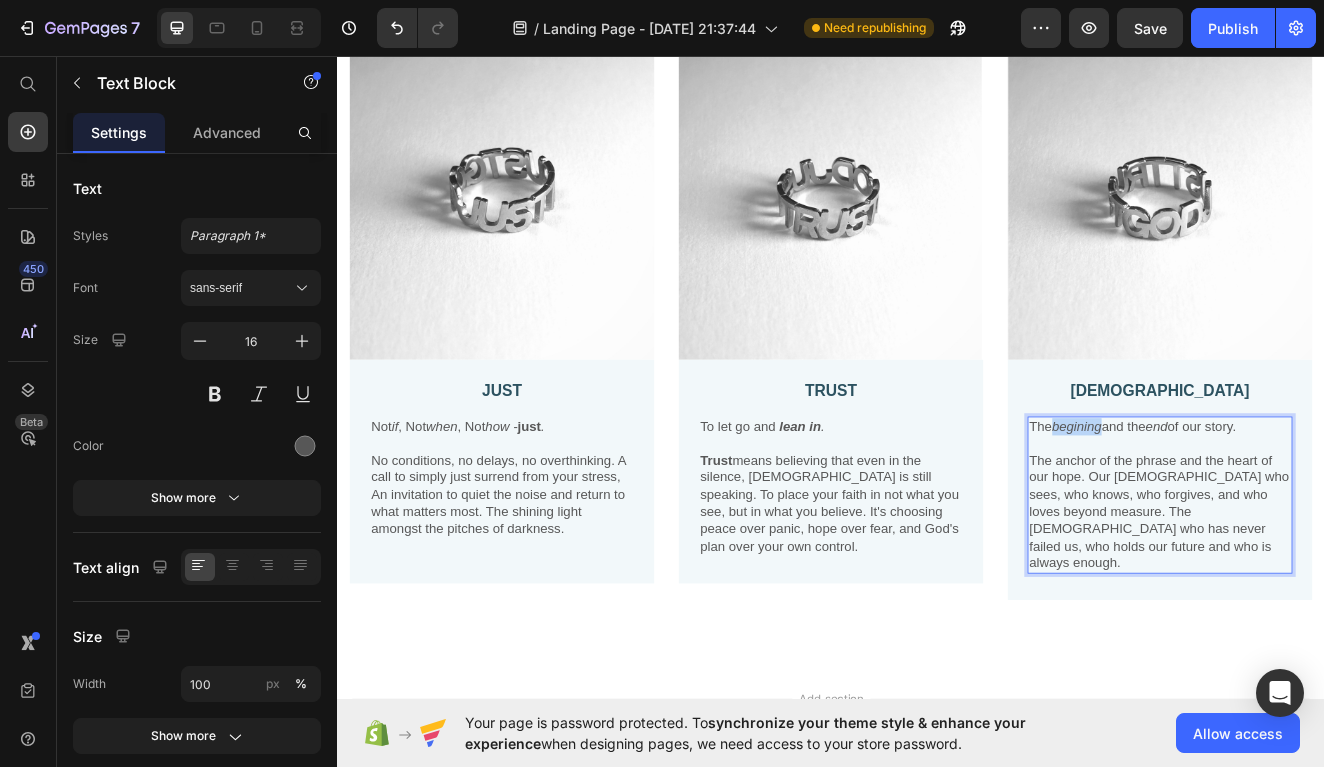 click on "begining" at bounding box center [1236, 506] 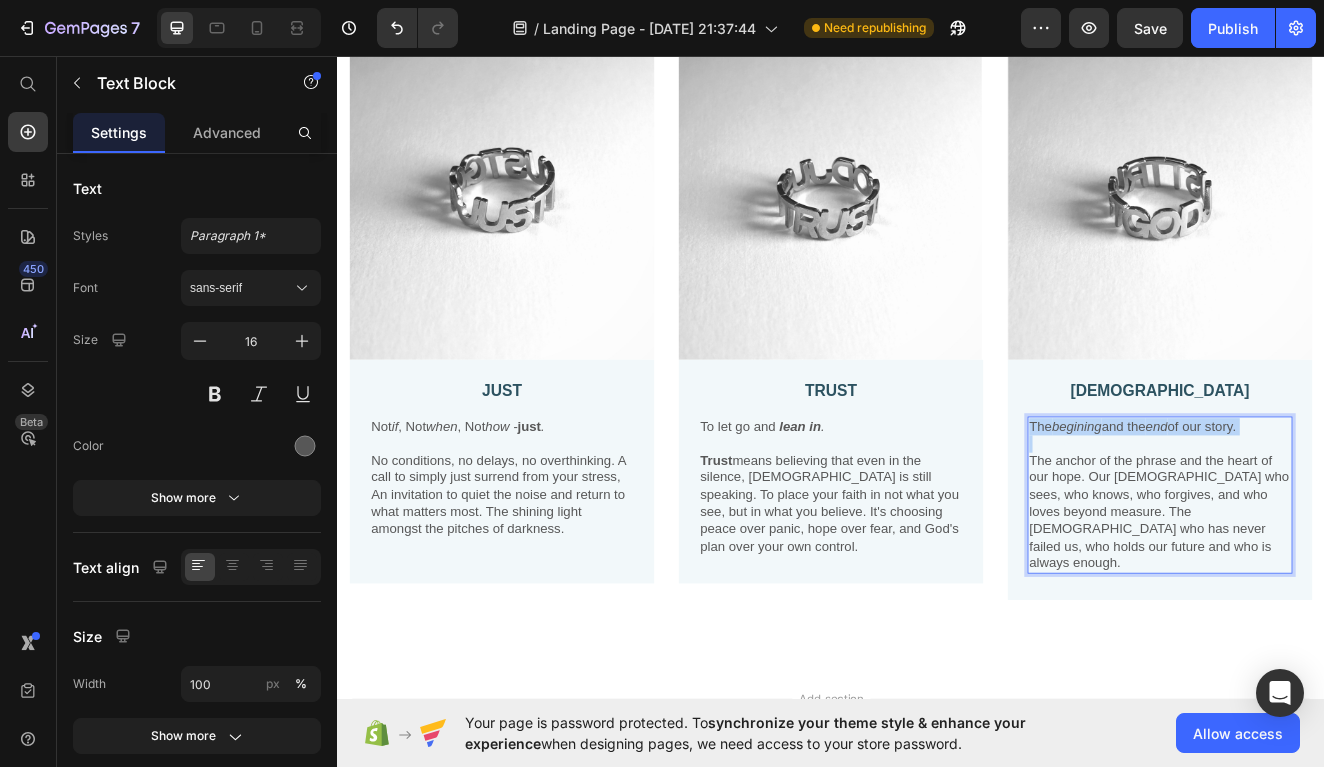 click on "begining" at bounding box center (1236, 506) 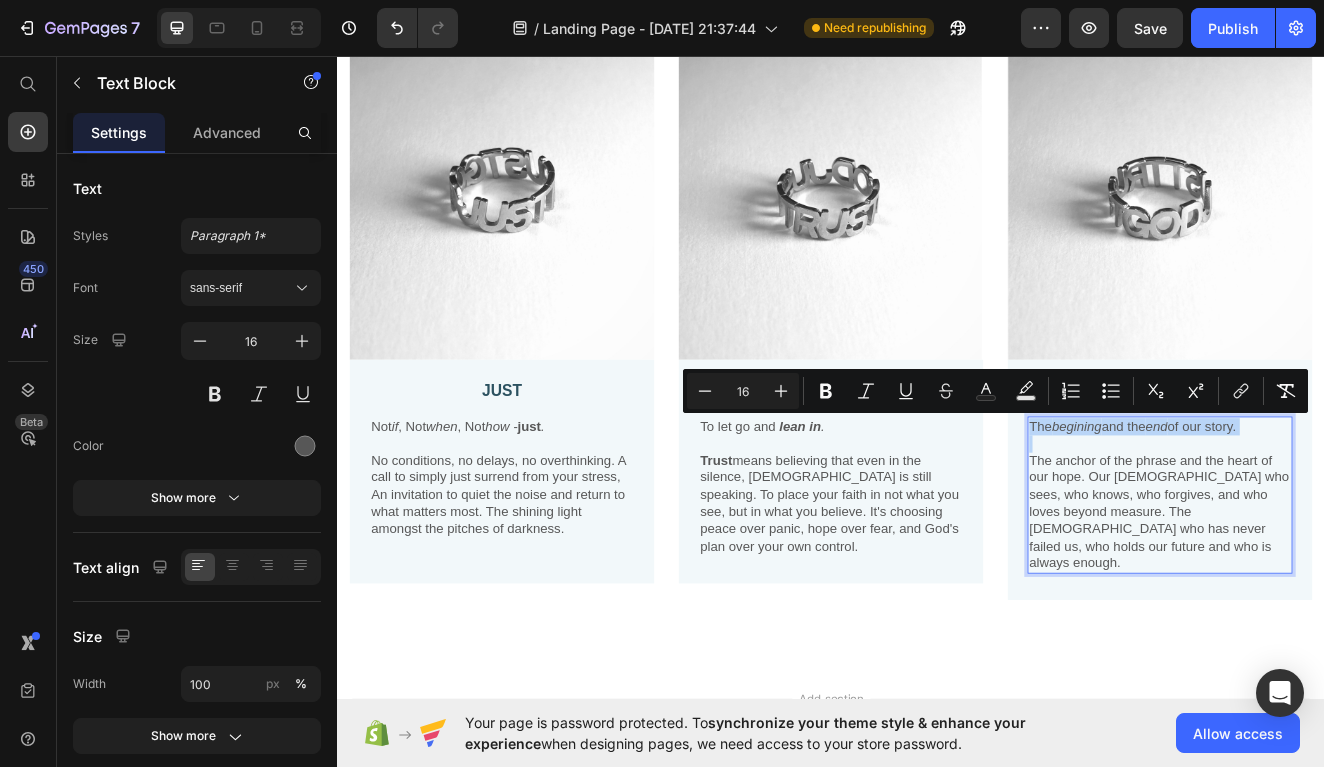 click on "begining" at bounding box center (1236, 506) 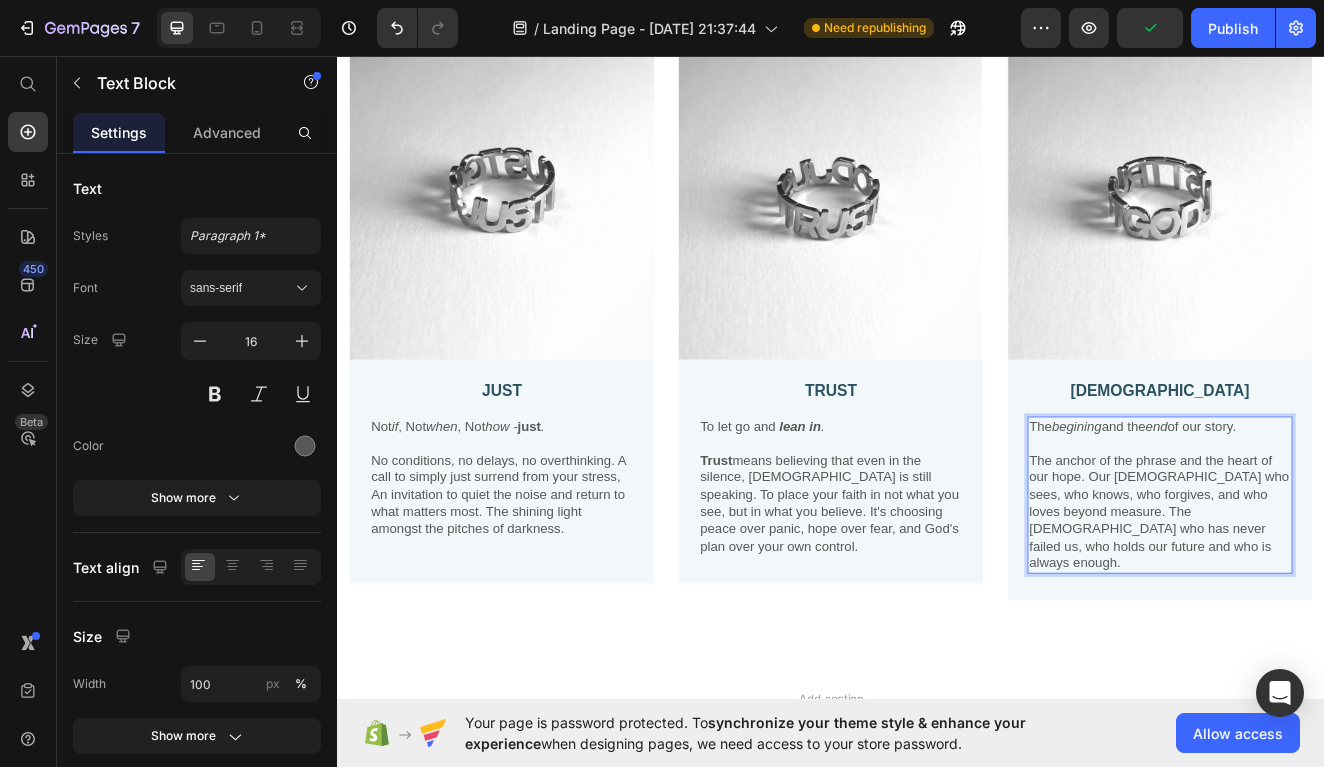 click on "begining" at bounding box center (1236, 506) 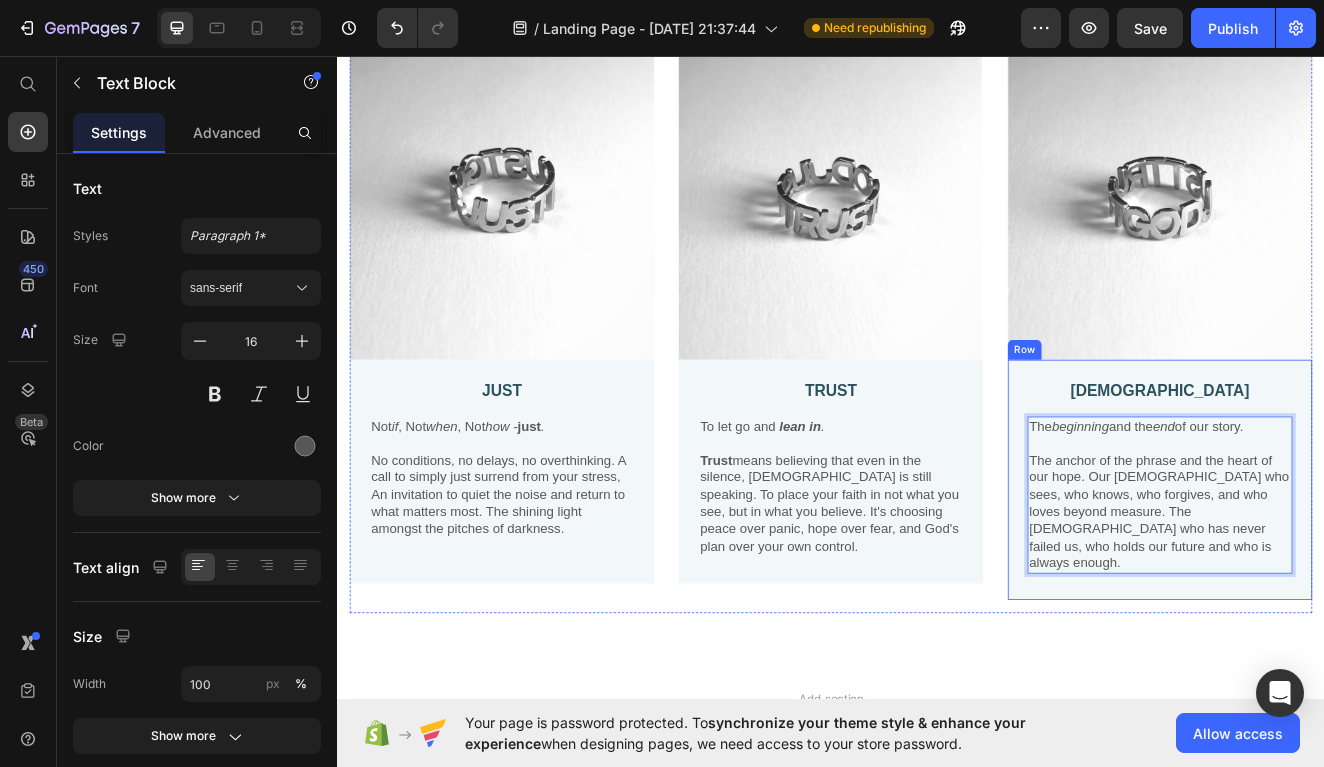 click on "GOD Text Block The  beginning  and the  end  of our story. The anchor of the phrase and the heart of our hope. Our God who sees, who knows, who forgives, and who loves beyond measure. The God who has never failed us, who holds our future and who is always enough.  Text Block   16 Row" at bounding box center (1337, 572) 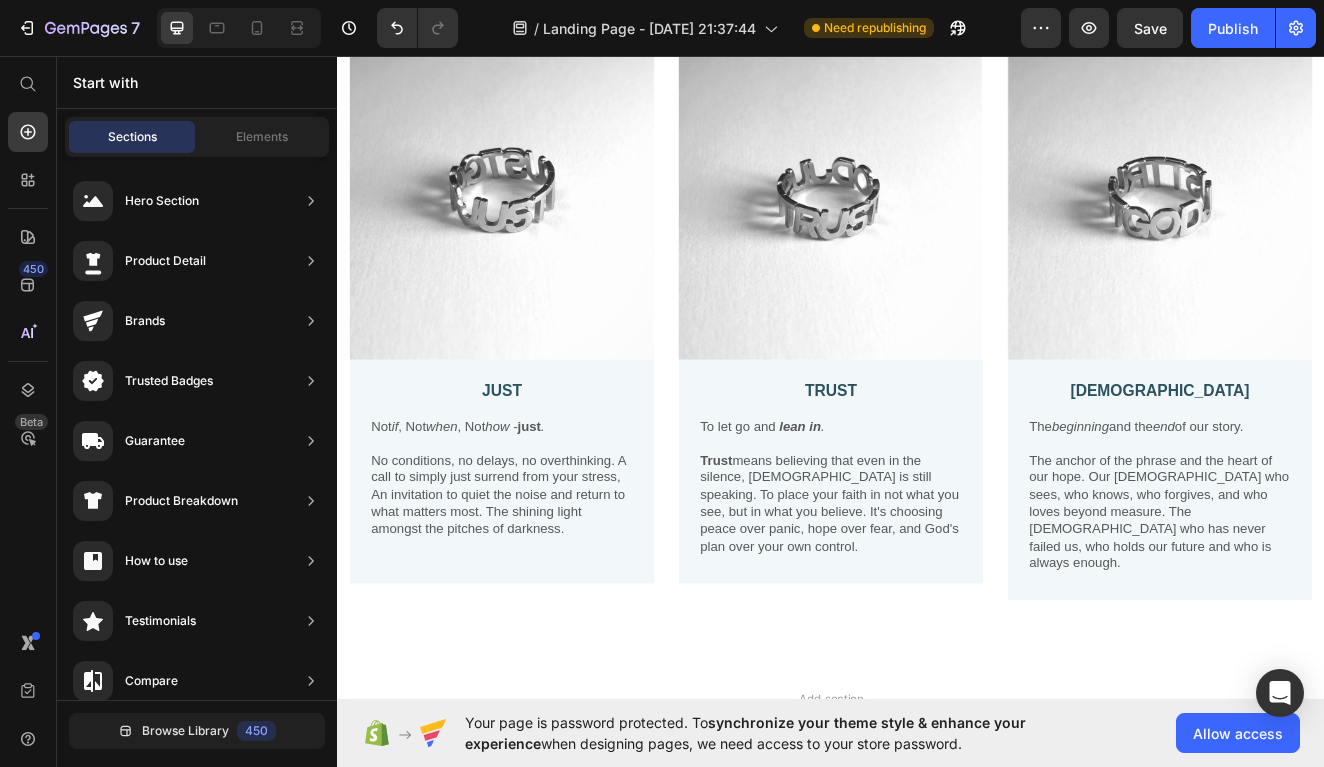click on "Add section Choose templates inspired by CRO experts Generate layout from URL or image Add blank section then drag & drop elements" at bounding box center [937, 921] 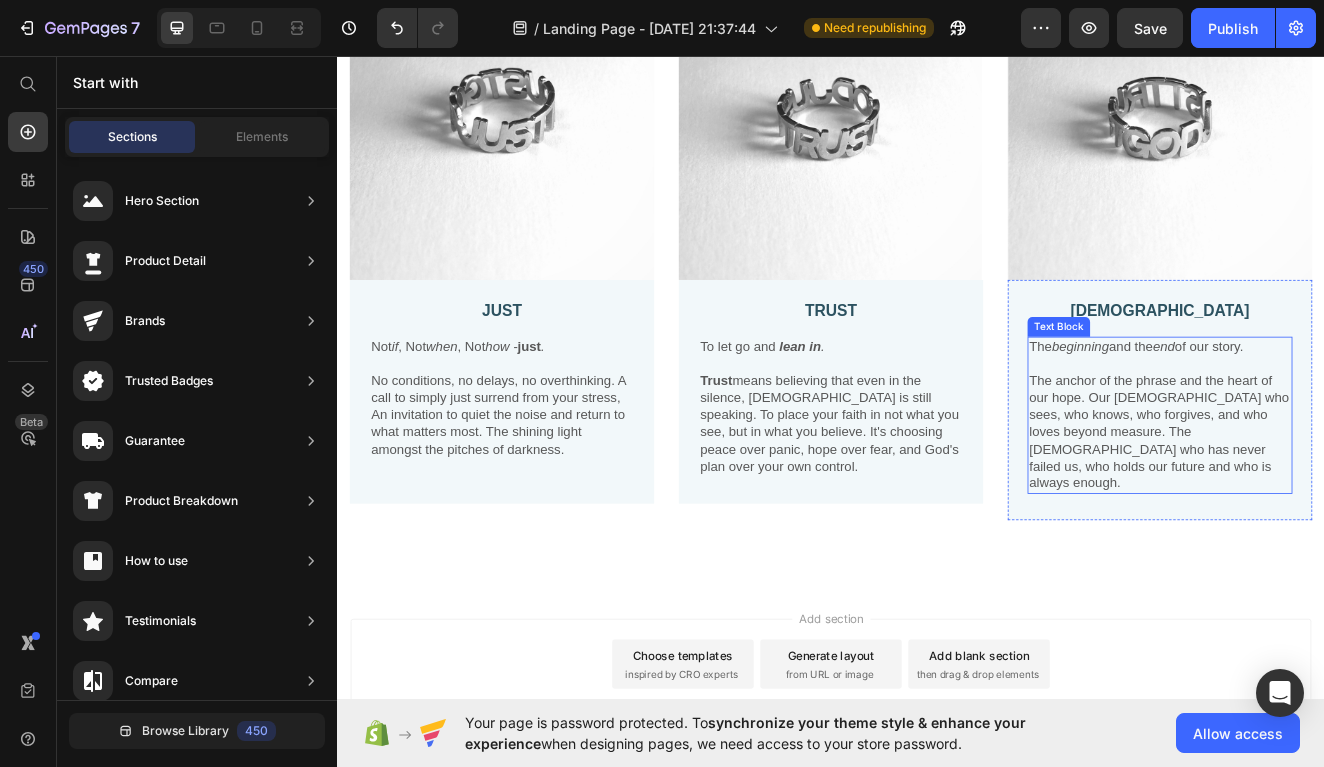 scroll, scrollTop: 592, scrollLeft: 0, axis: vertical 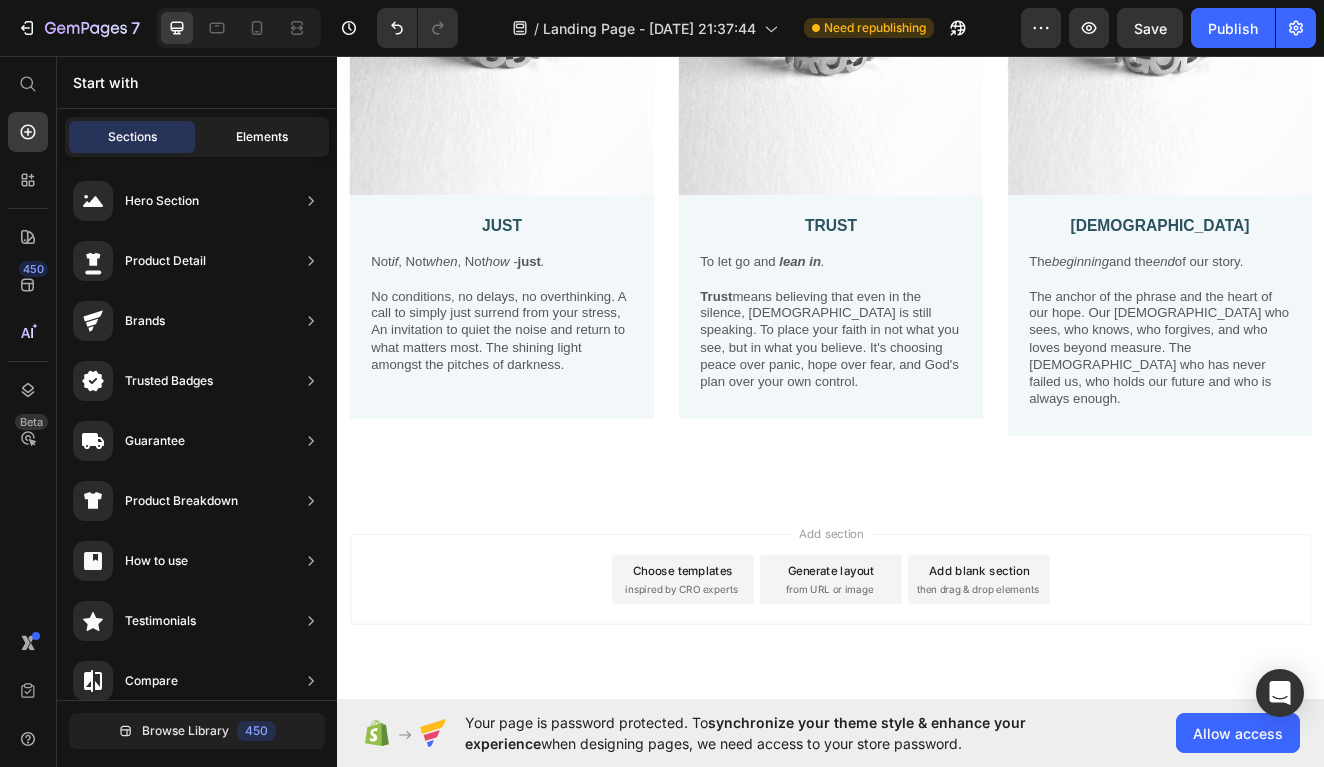 click on "Elements" at bounding box center (262, 137) 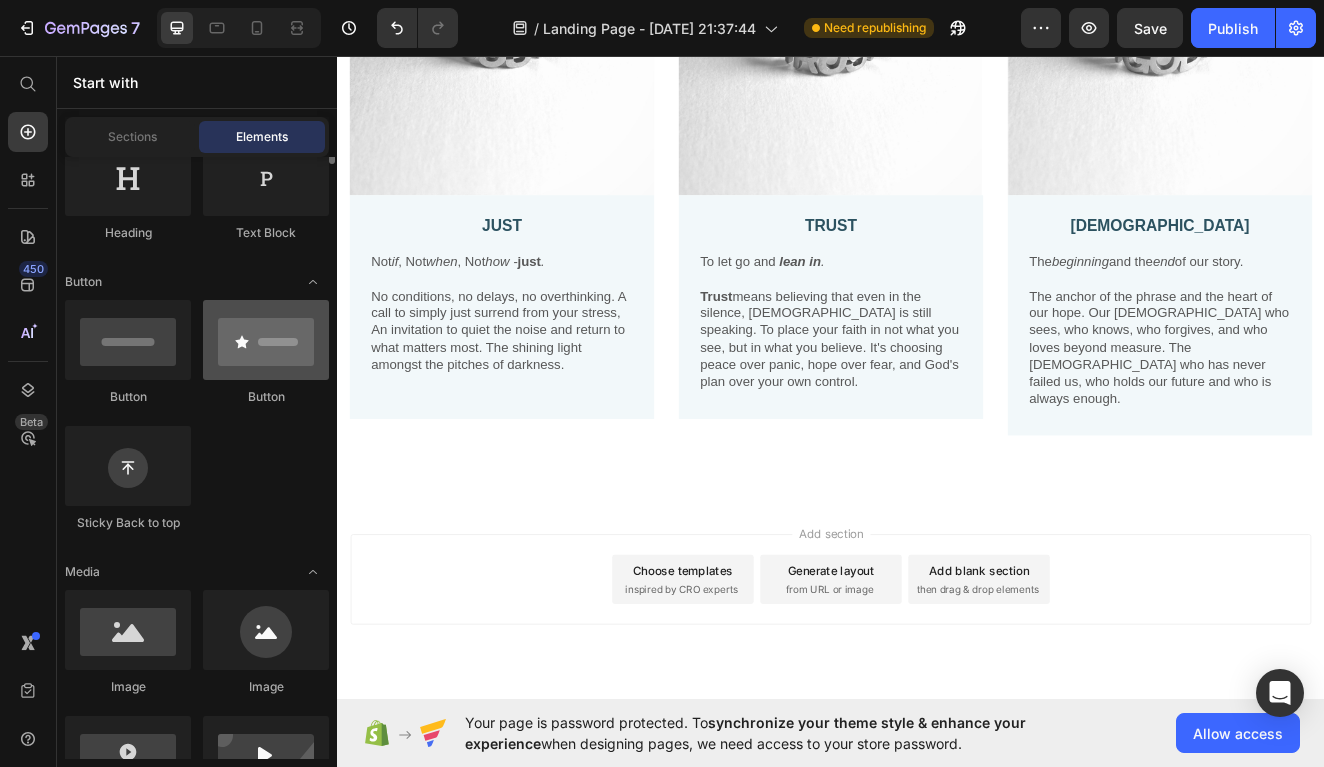 scroll, scrollTop: 0, scrollLeft: 0, axis: both 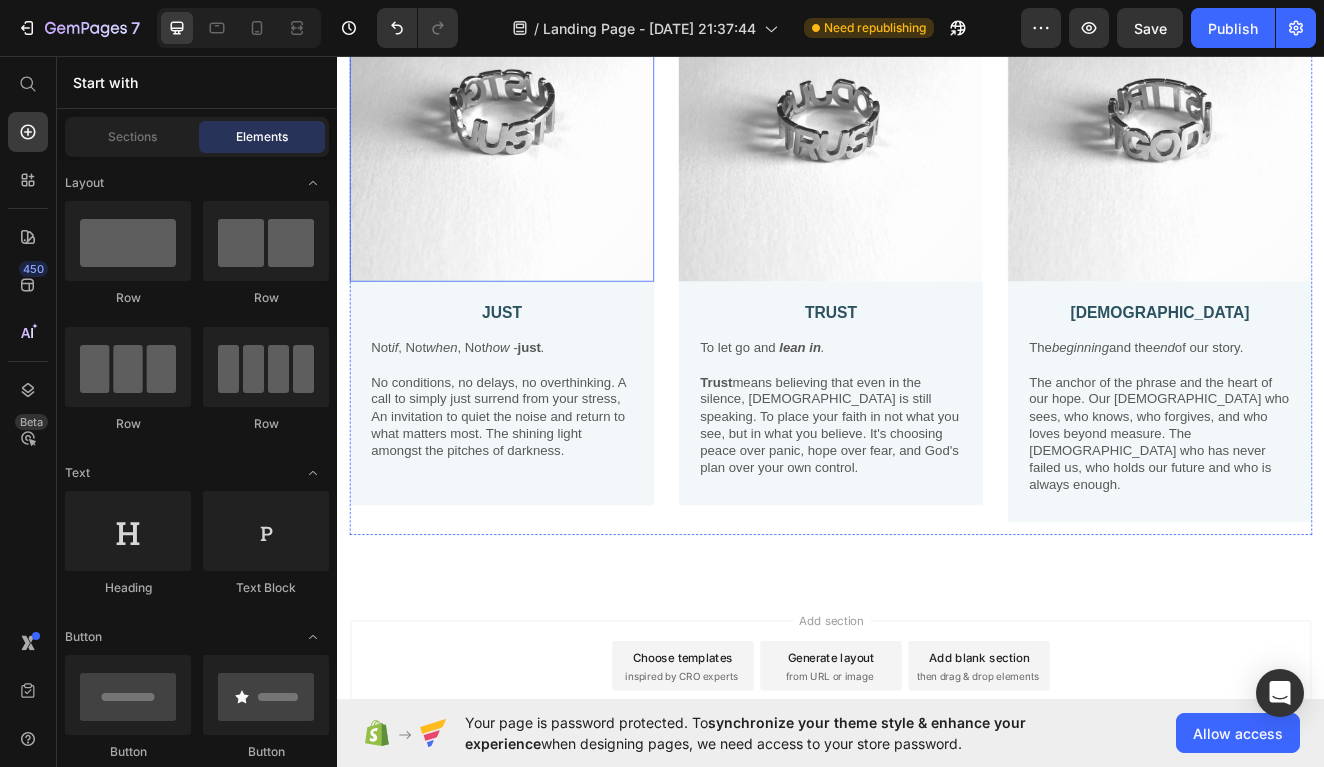 click at bounding box center (537, 146) 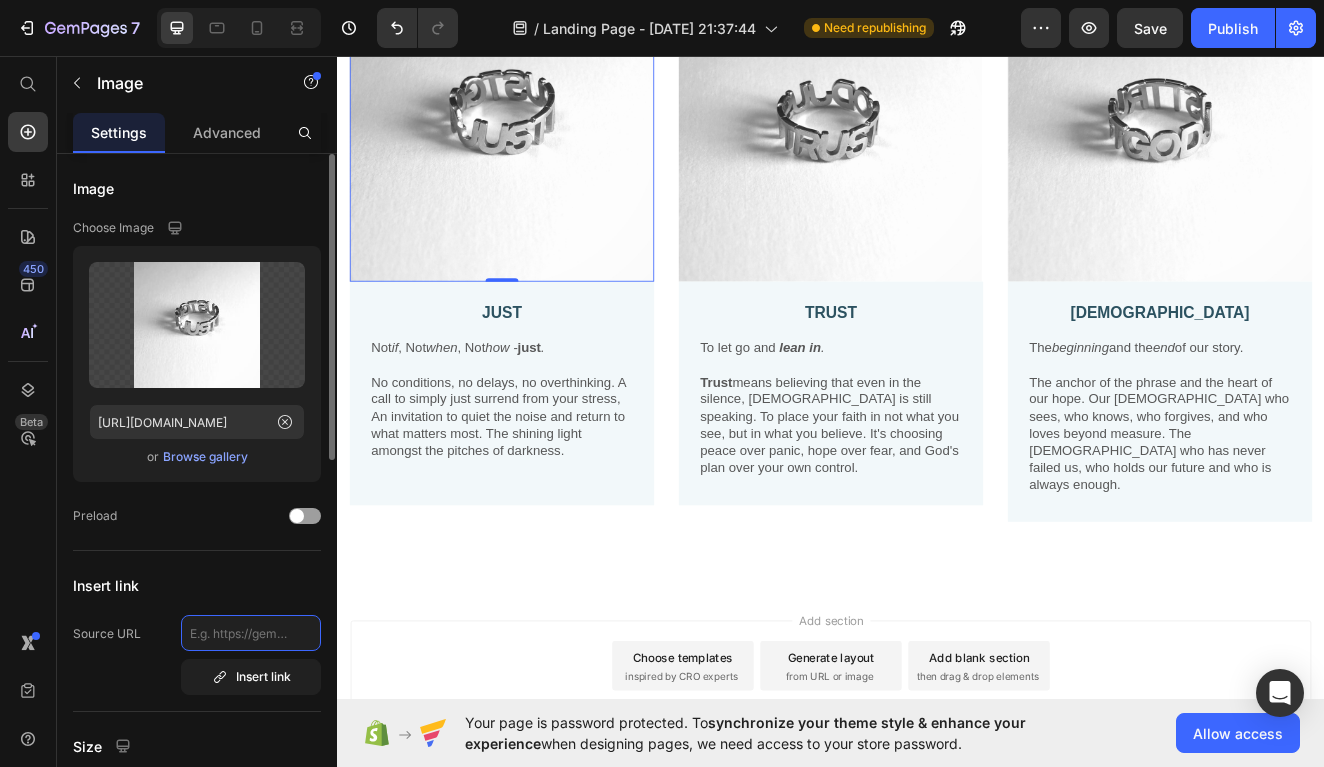 click 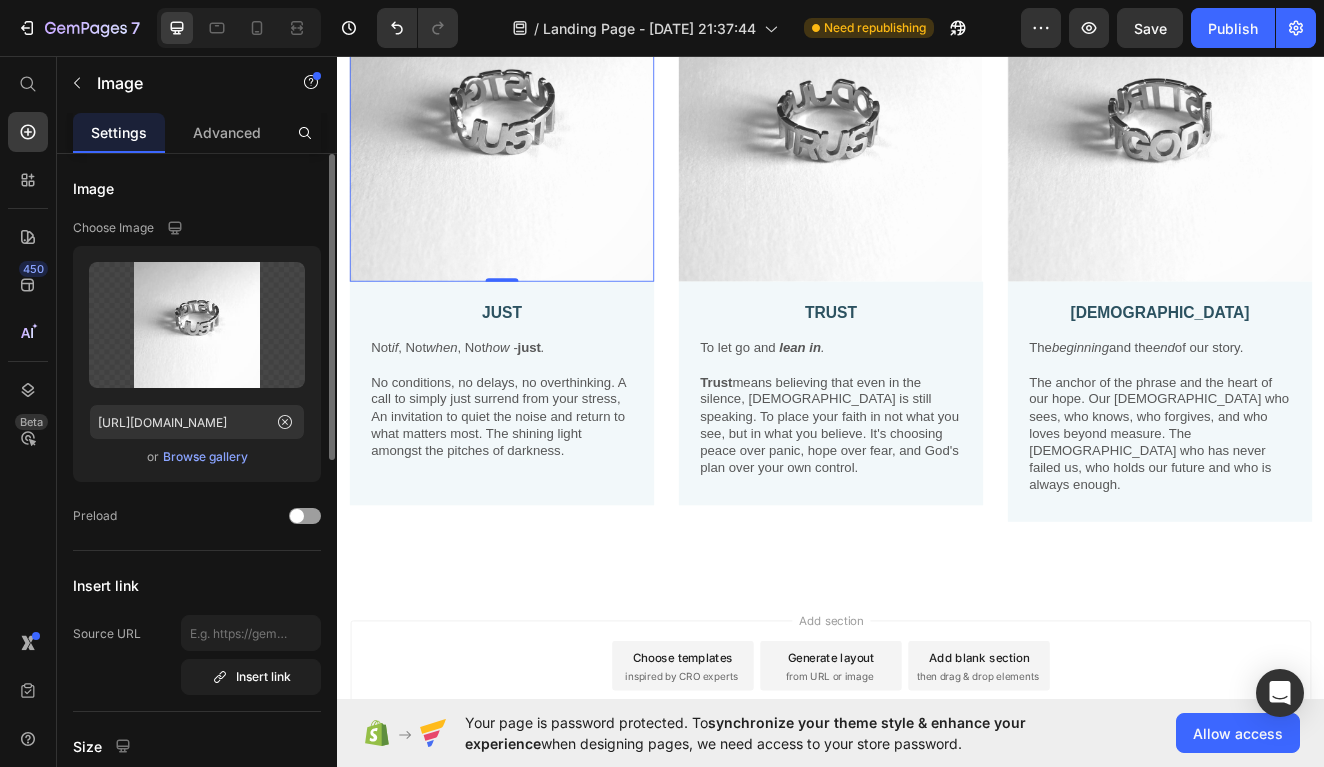 click on "Insert link" at bounding box center [197, 585] 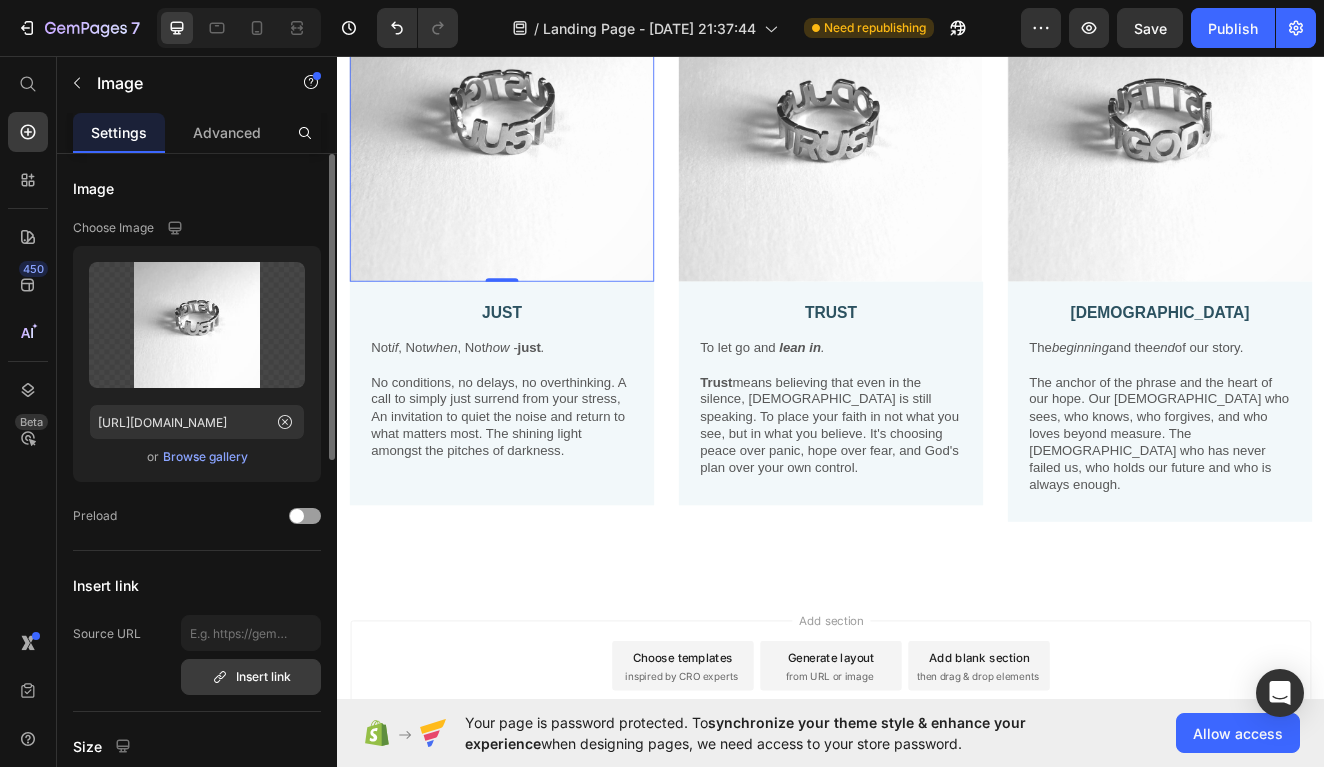 click on "Insert link" at bounding box center (251, 677) 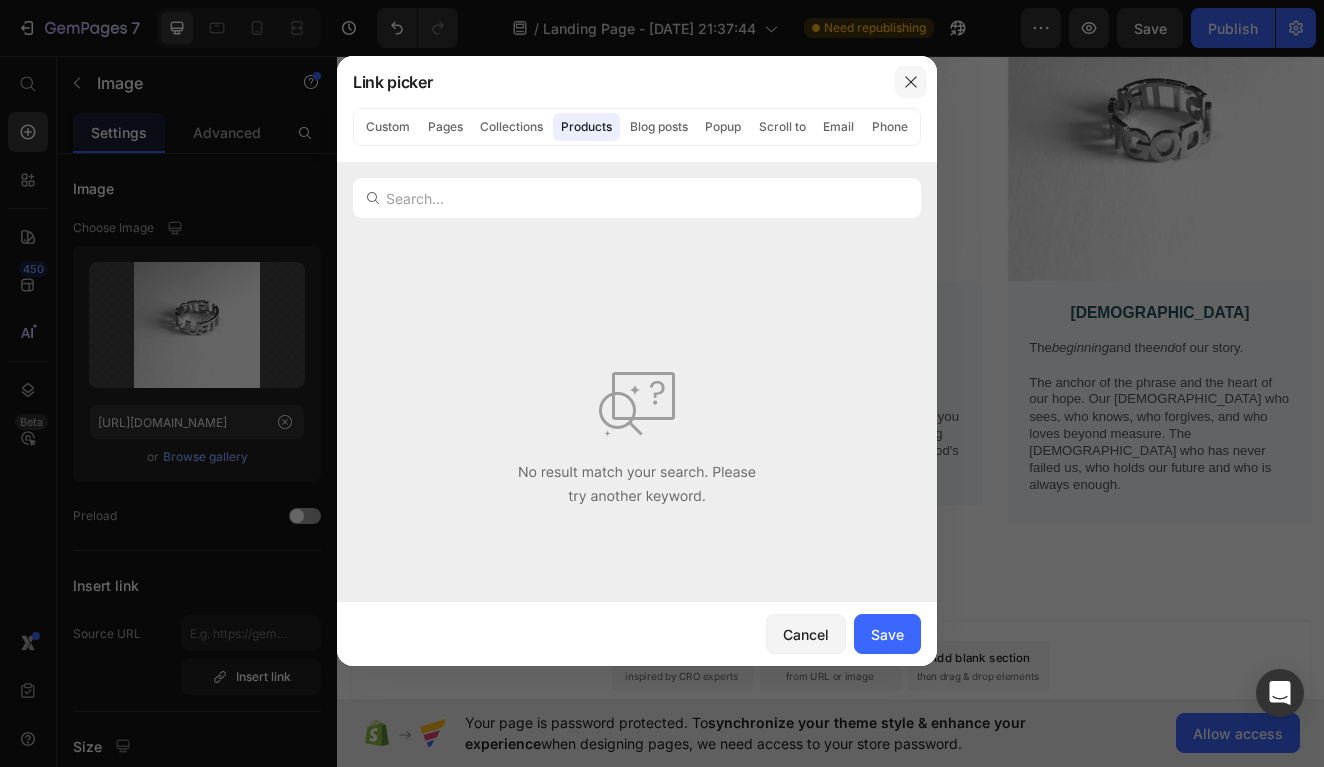 click 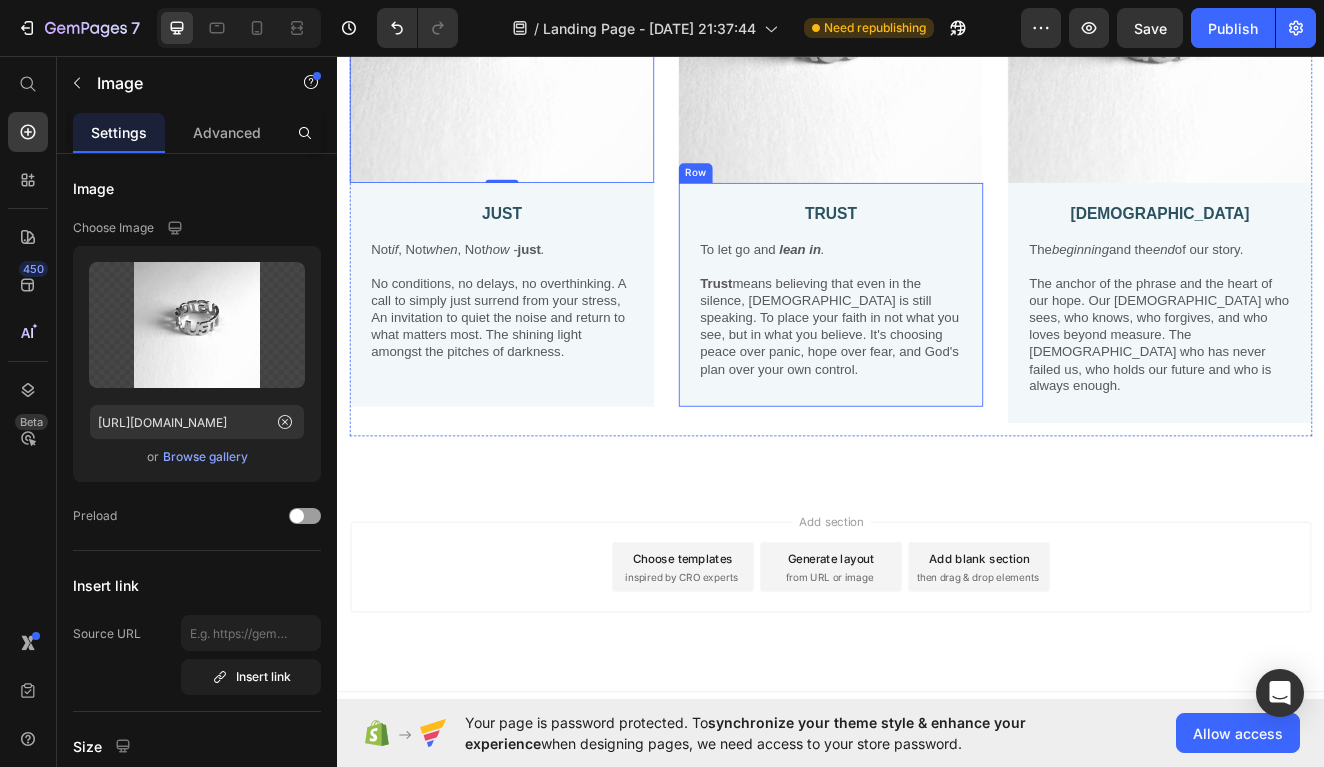 scroll, scrollTop: 605, scrollLeft: 0, axis: vertical 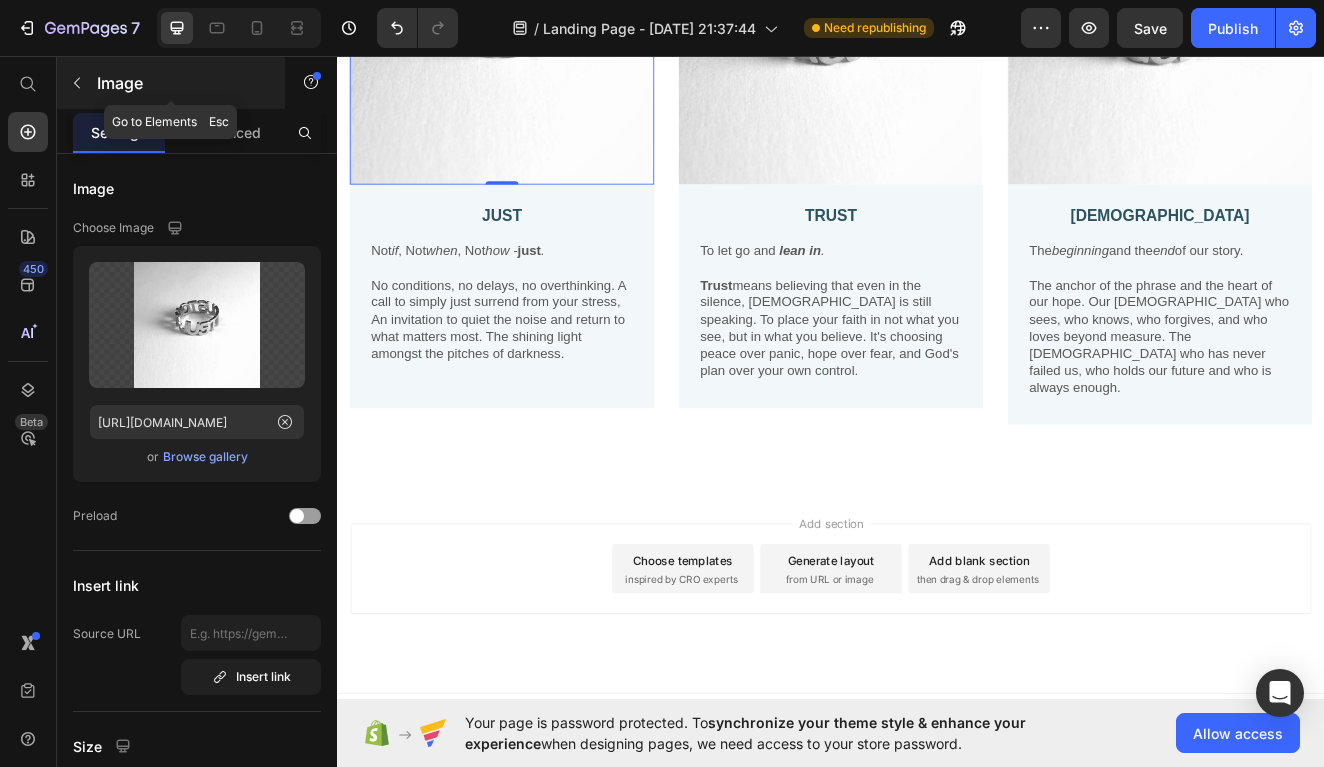 click at bounding box center [77, 83] 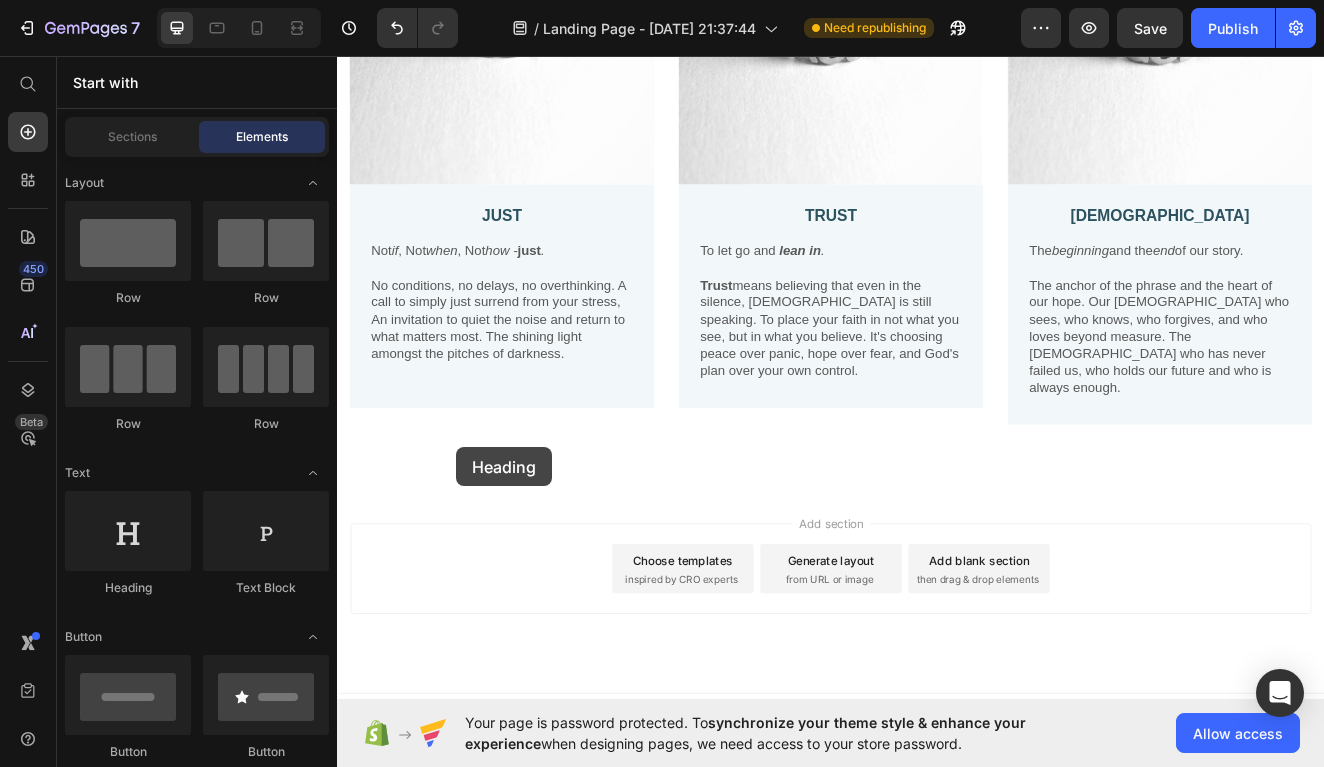 drag, startPoint x: 477, startPoint y: 610, endPoint x: 482, endPoint y: 541, distance: 69.18092 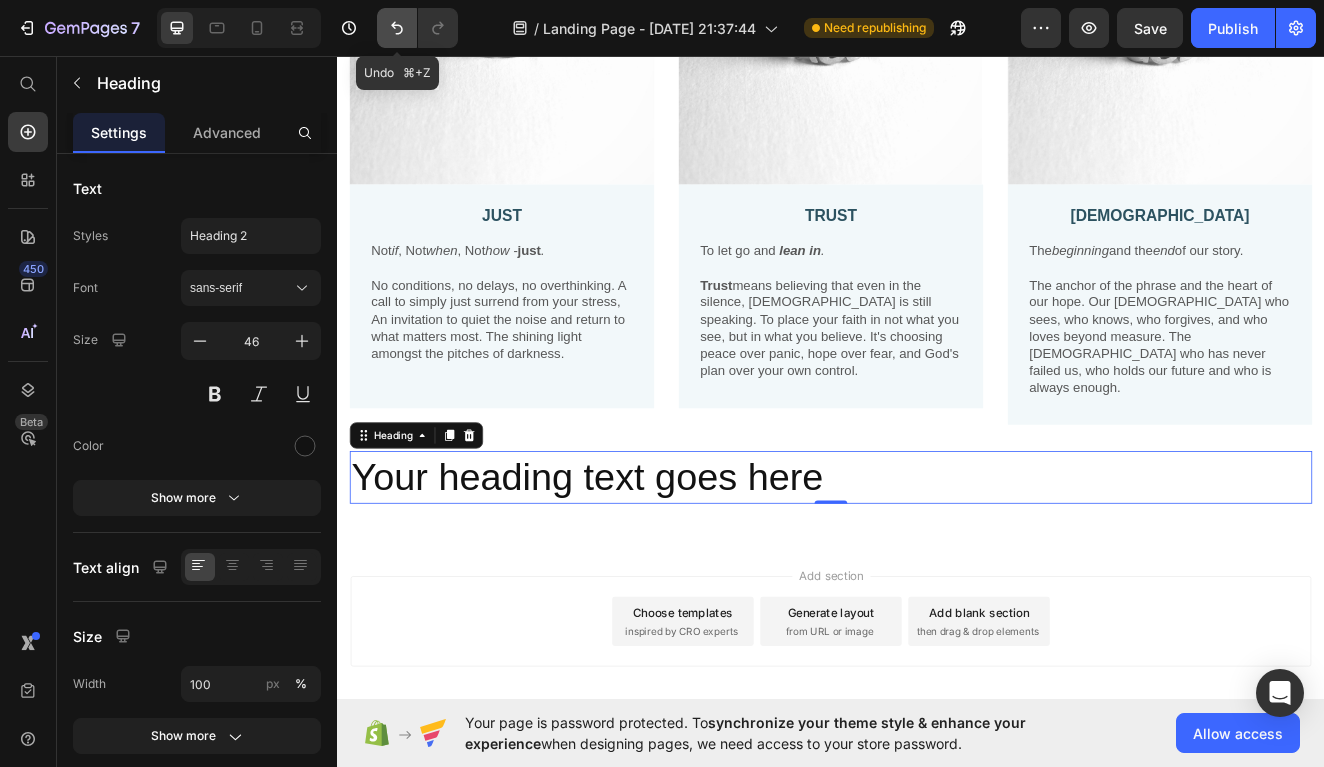 click 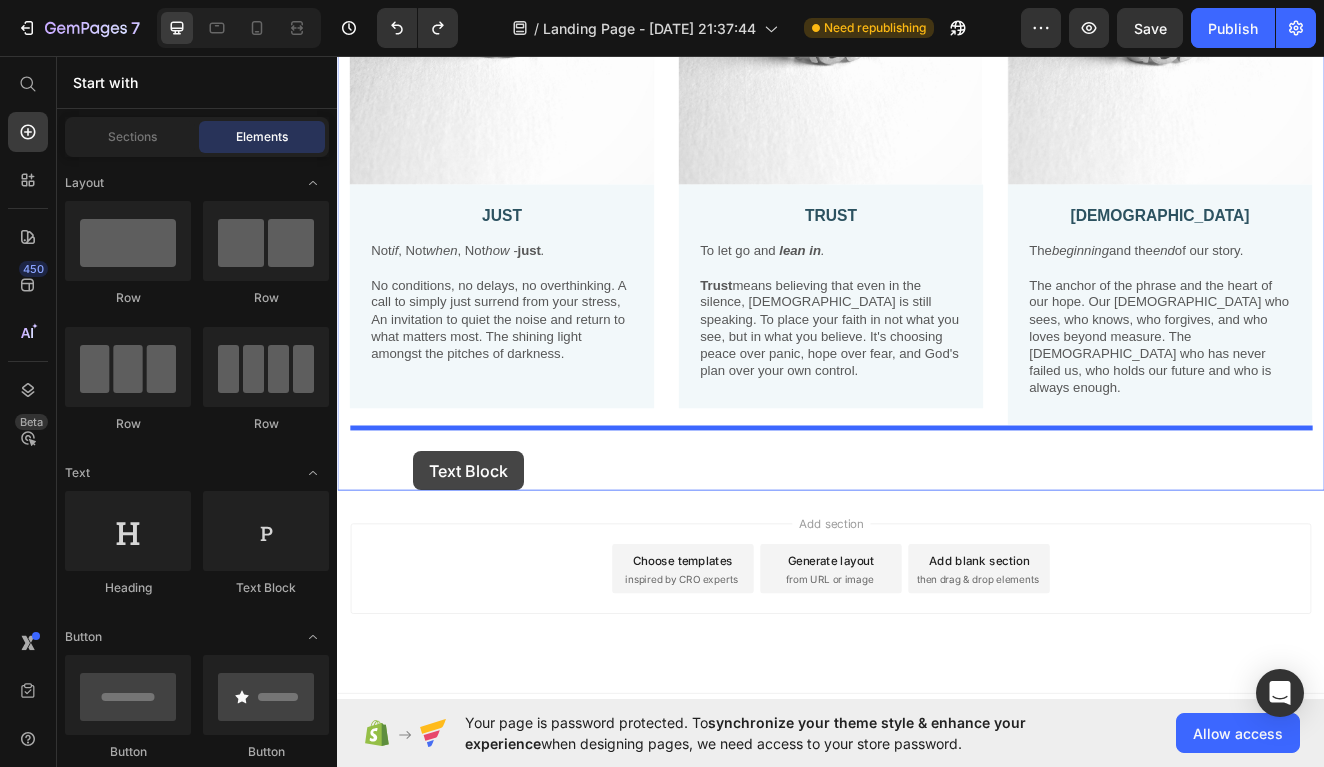 drag, startPoint x: 600, startPoint y: 598, endPoint x: 429, endPoint y: 537, distance: 181.5544 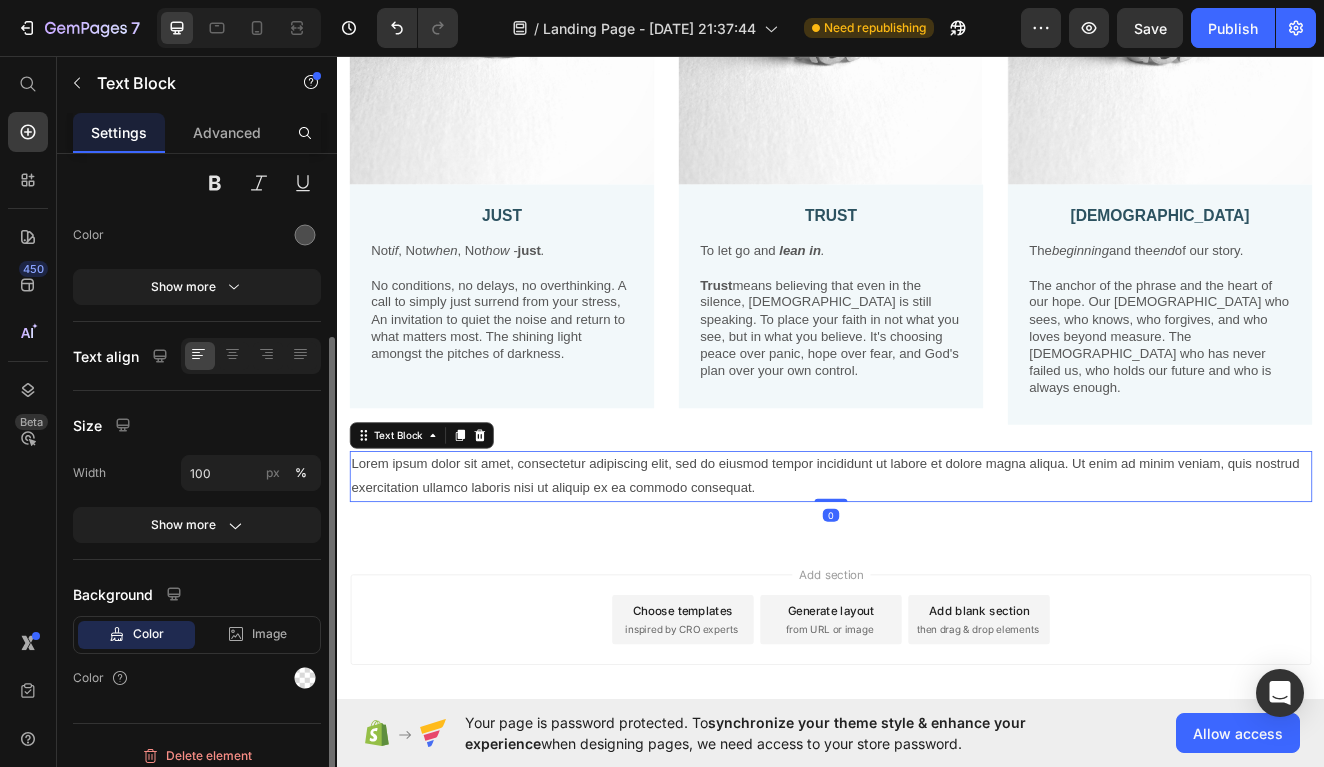 scroll, scrollTop: 225, scrollLeft: 0, axis: vertical 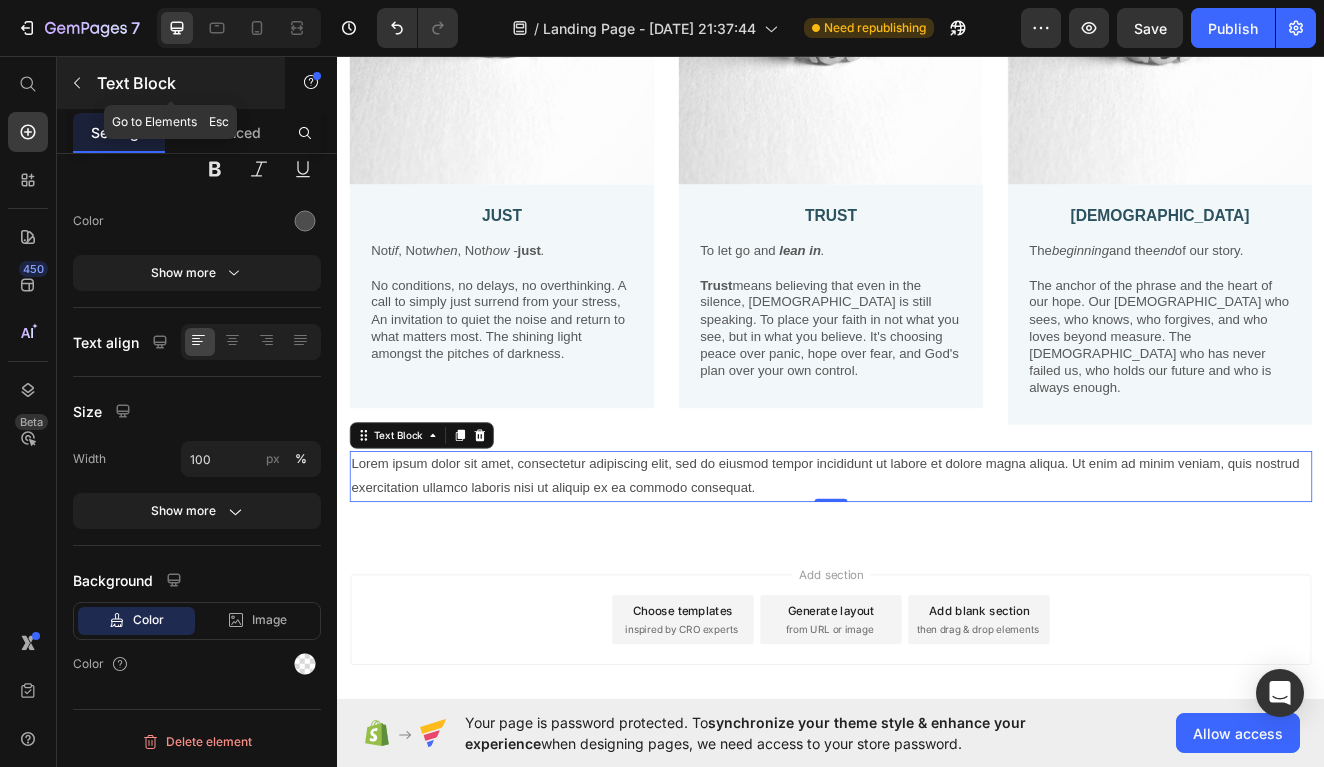 click at bounding box center (77, 83) 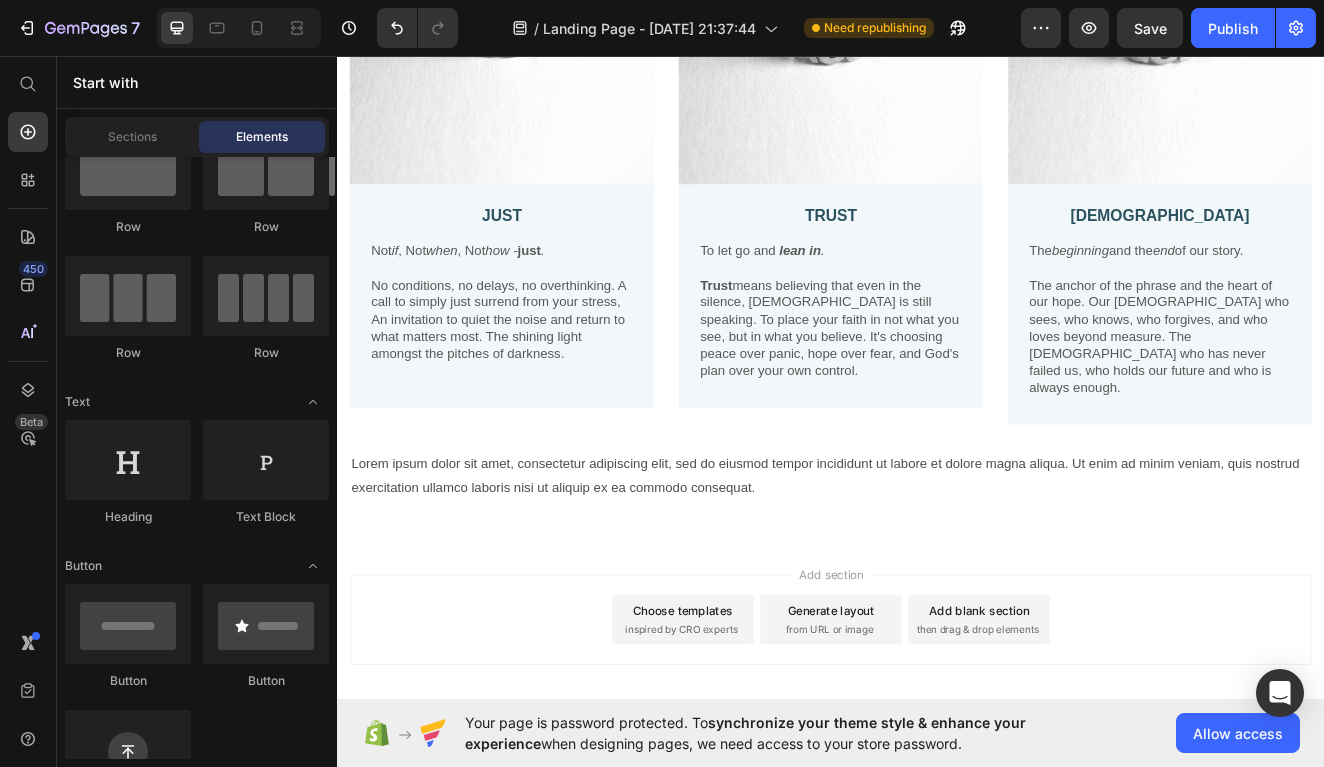 scroll, scrollTop: 0, scrollLeft: 0, axis: both 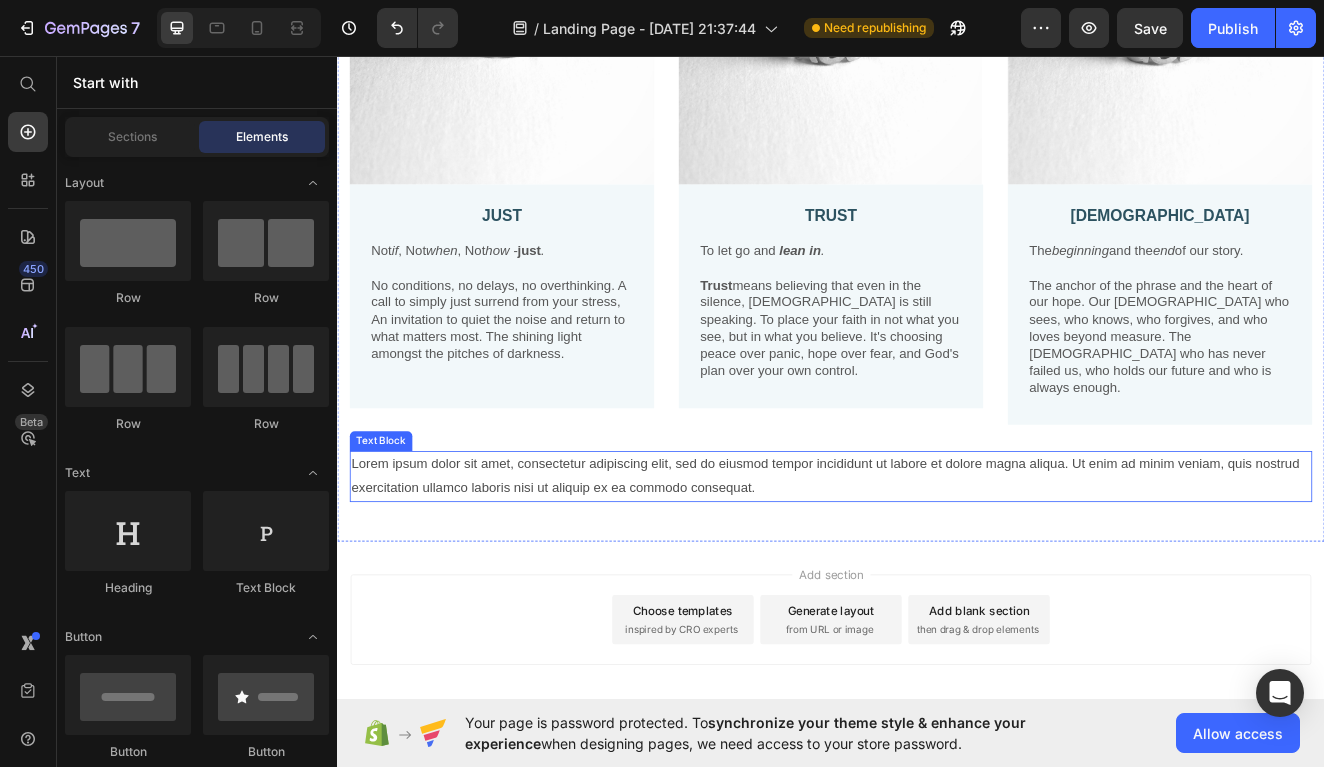 click on "Lorem ipsum dolor sit amet, consectetur adipiscing elit, sed do eiusmod tempor incididunt ut labore et dolore magna aliqua. Ut enim ad minim veniam, quis nostrud exercitation ullamco laboris nisi ut aliquip ex ea commodo consequat." at bounding box center (937, 568) 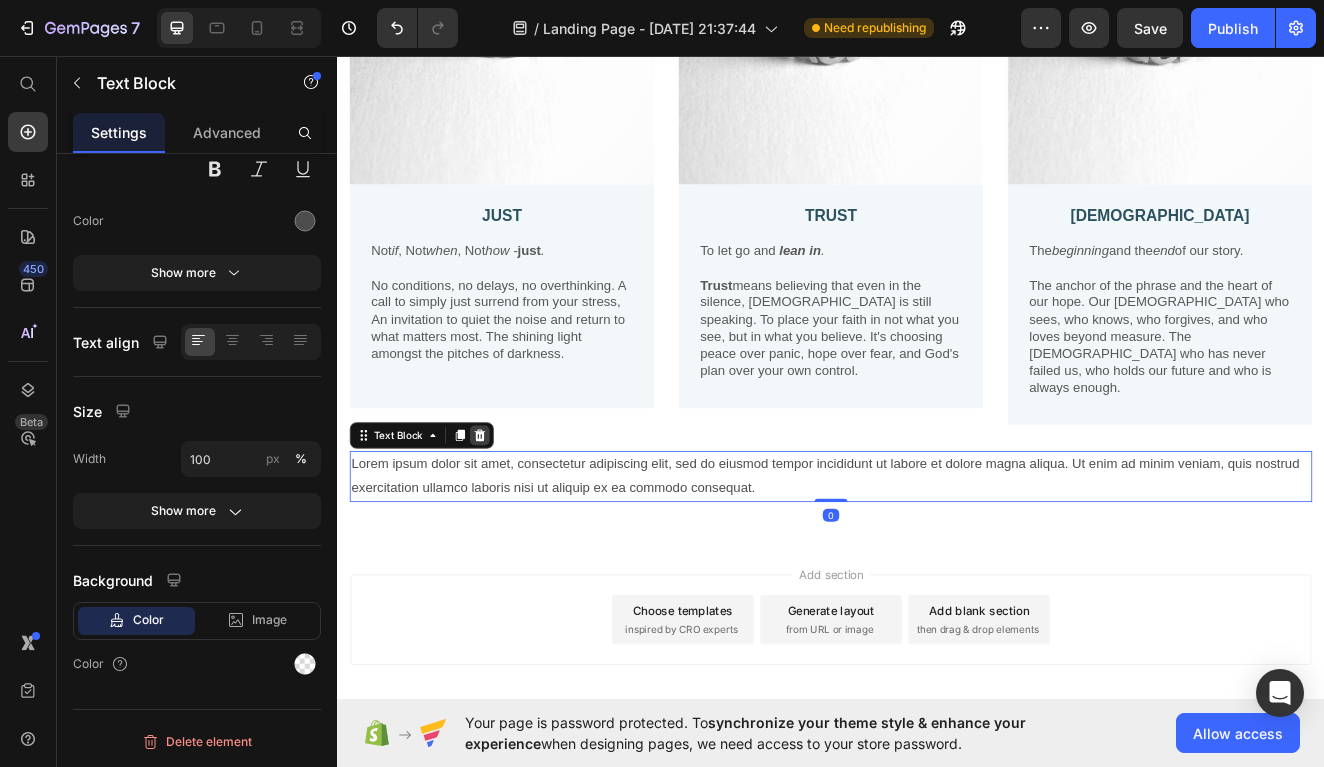 click 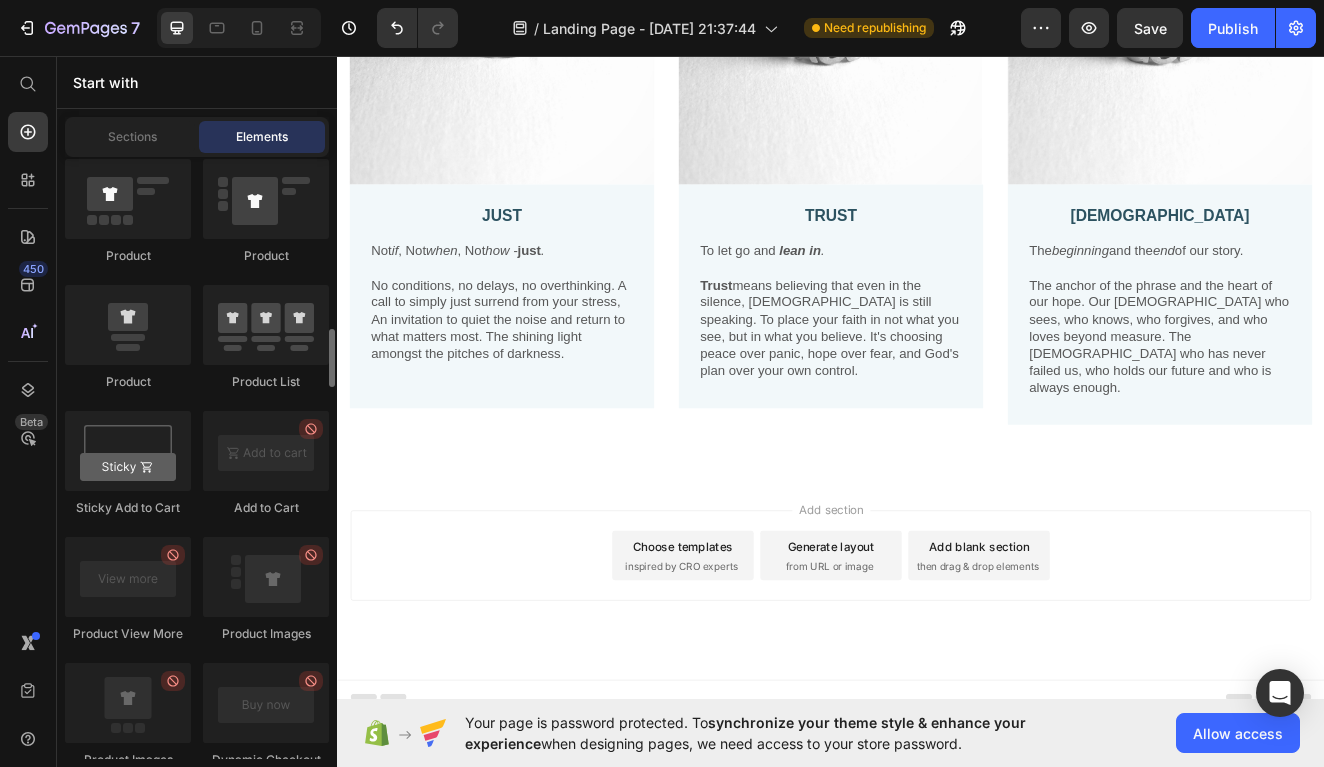 scroll, scrollTop: 2630, scrollLeft: 0, axis: vertical 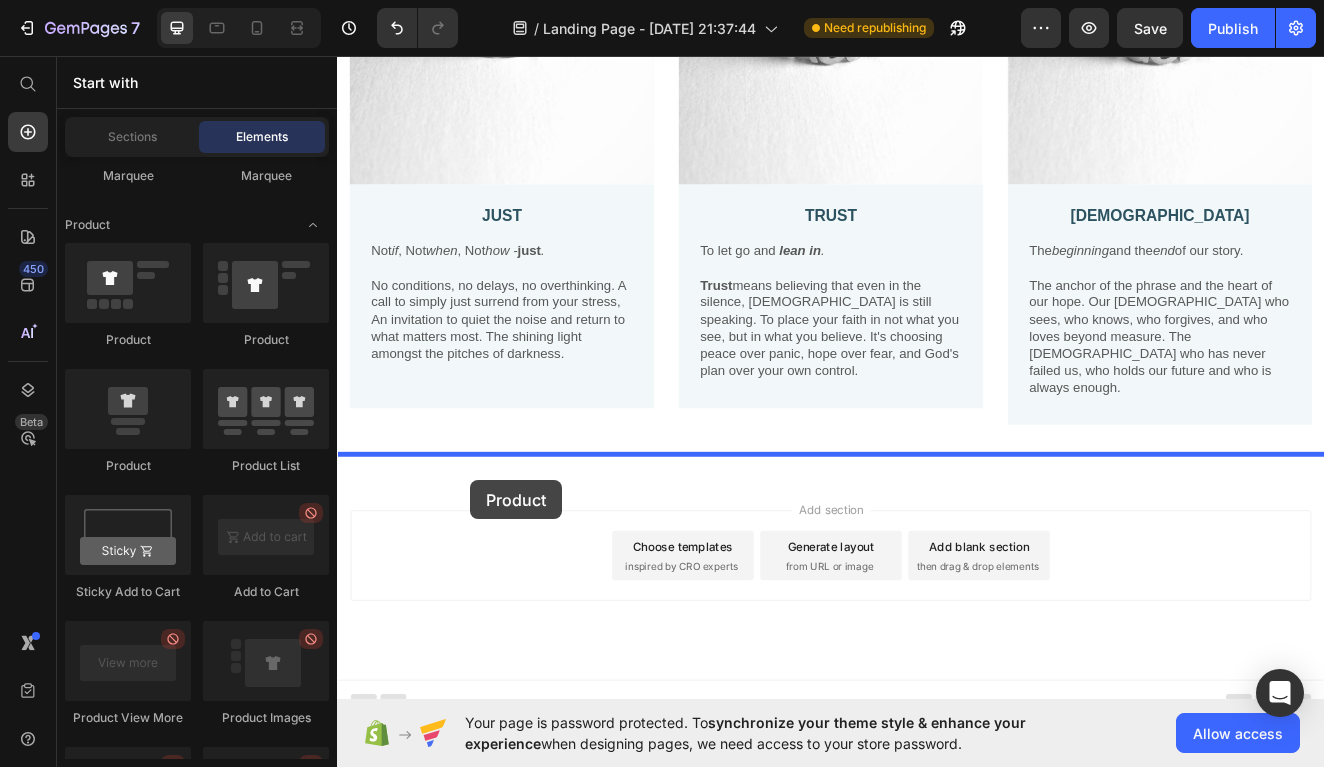 drag, startPoint x: 482, startPoint y: 372, endPoint x: 499, endPoint y: 572, distance: 200.7212 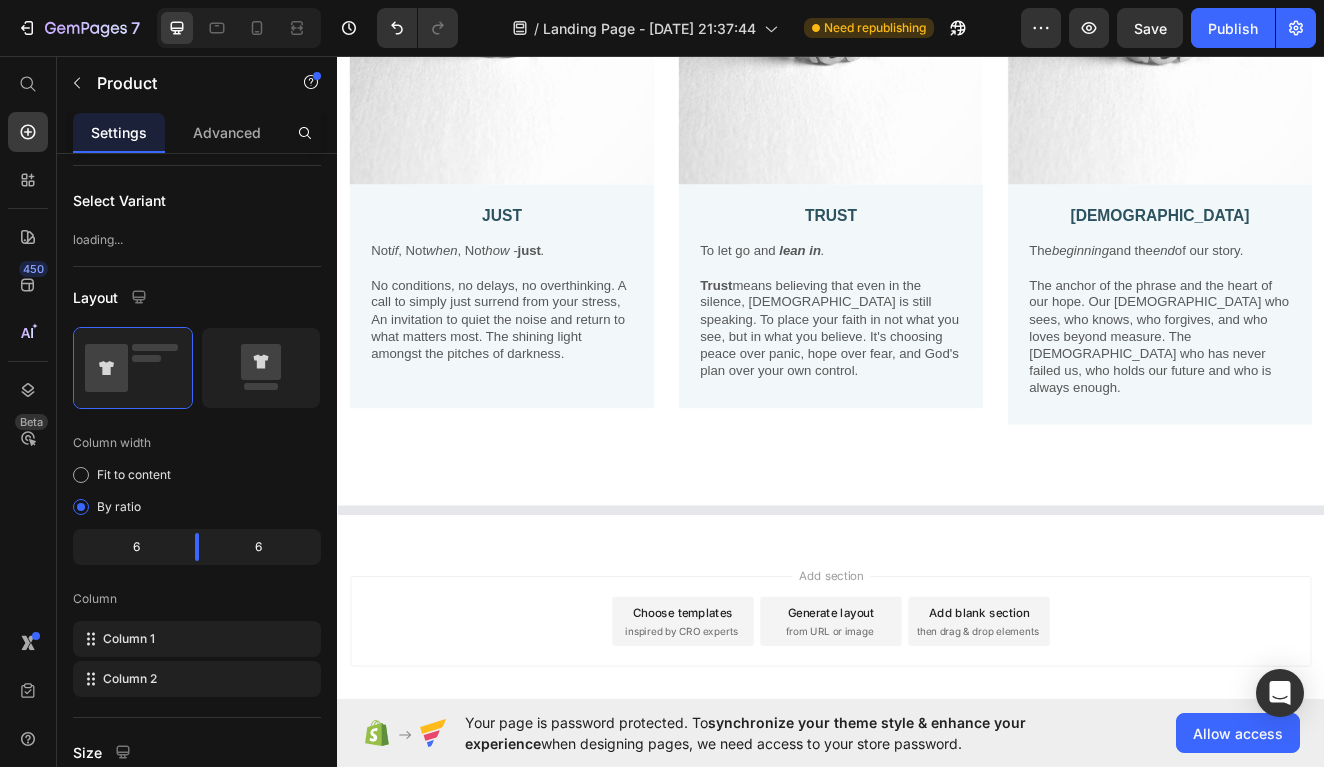 scroll, scrollTop: 0, scrollLeft: 0, axis: both 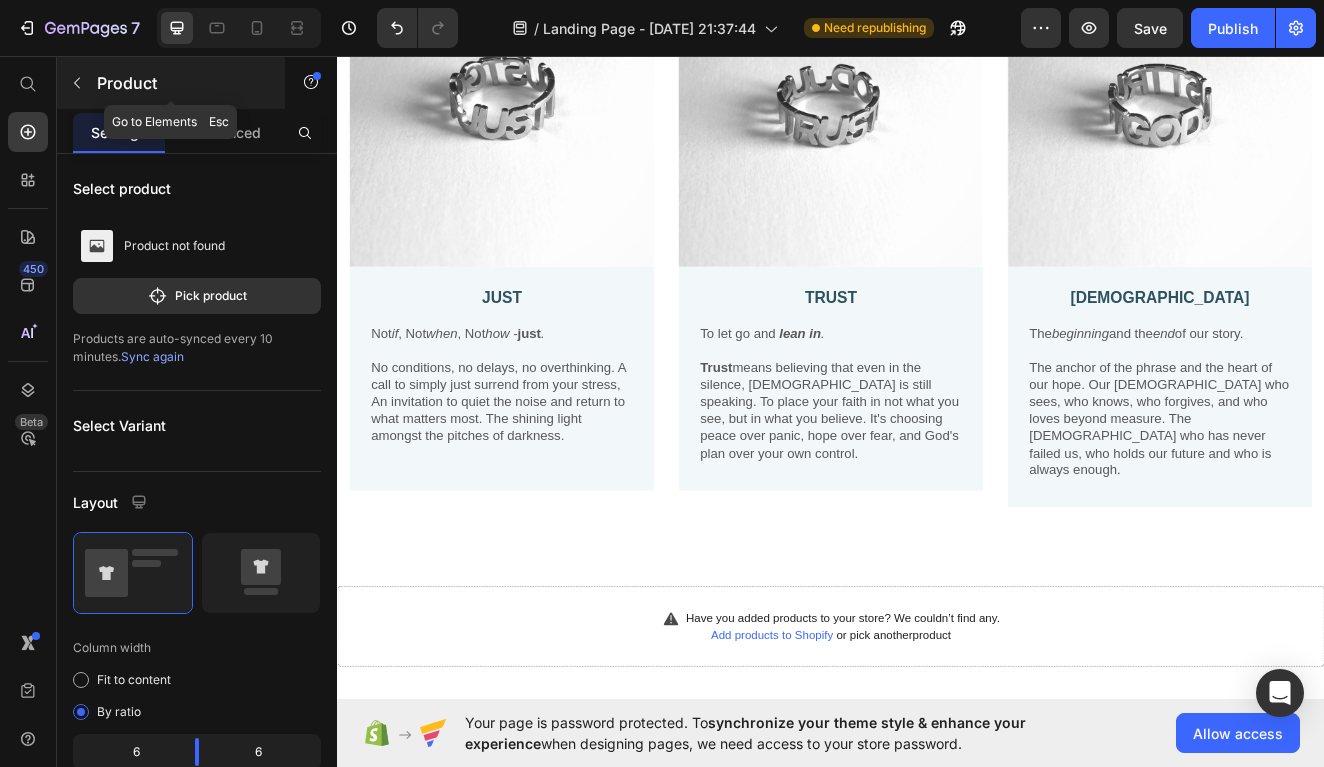 click 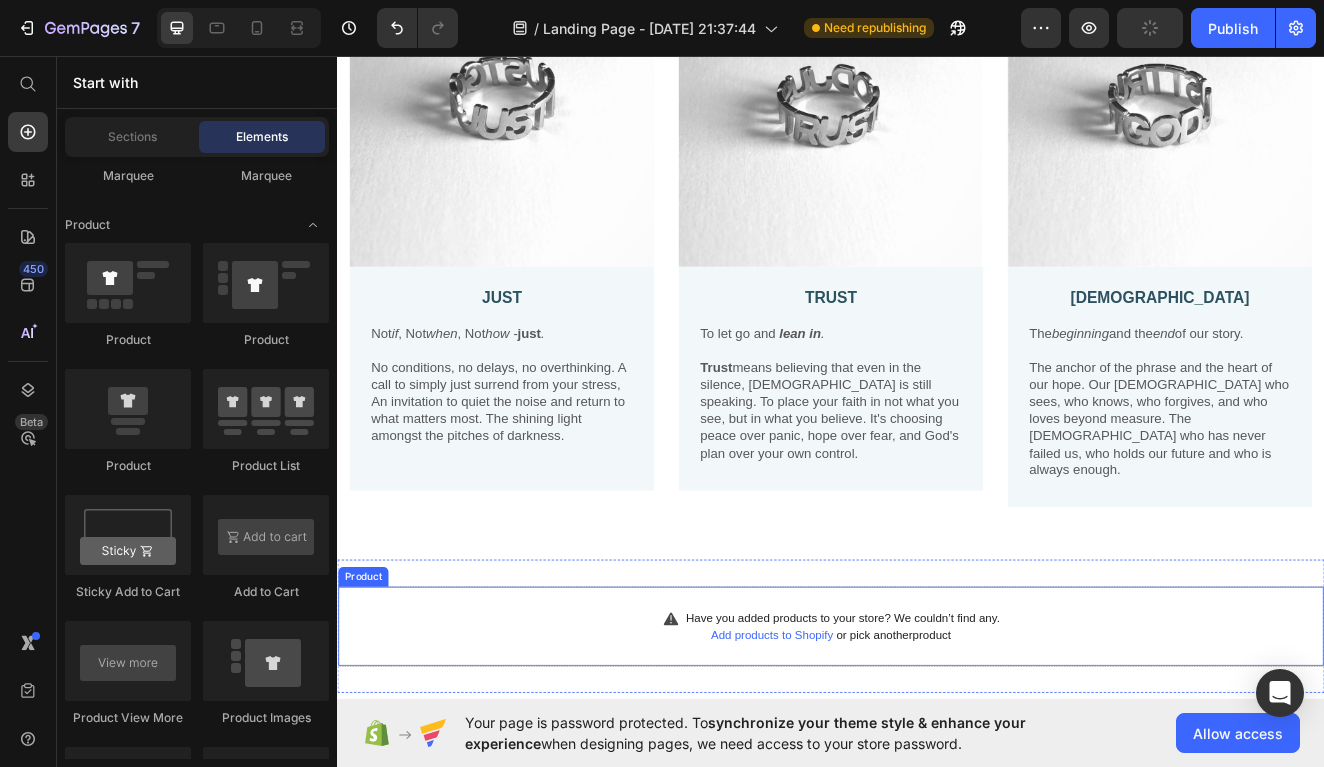 click on "Have you added products to your store? We couldn’t find any. Add products to Shopify   or pick another  product Product" at bounding box center [937, 750] 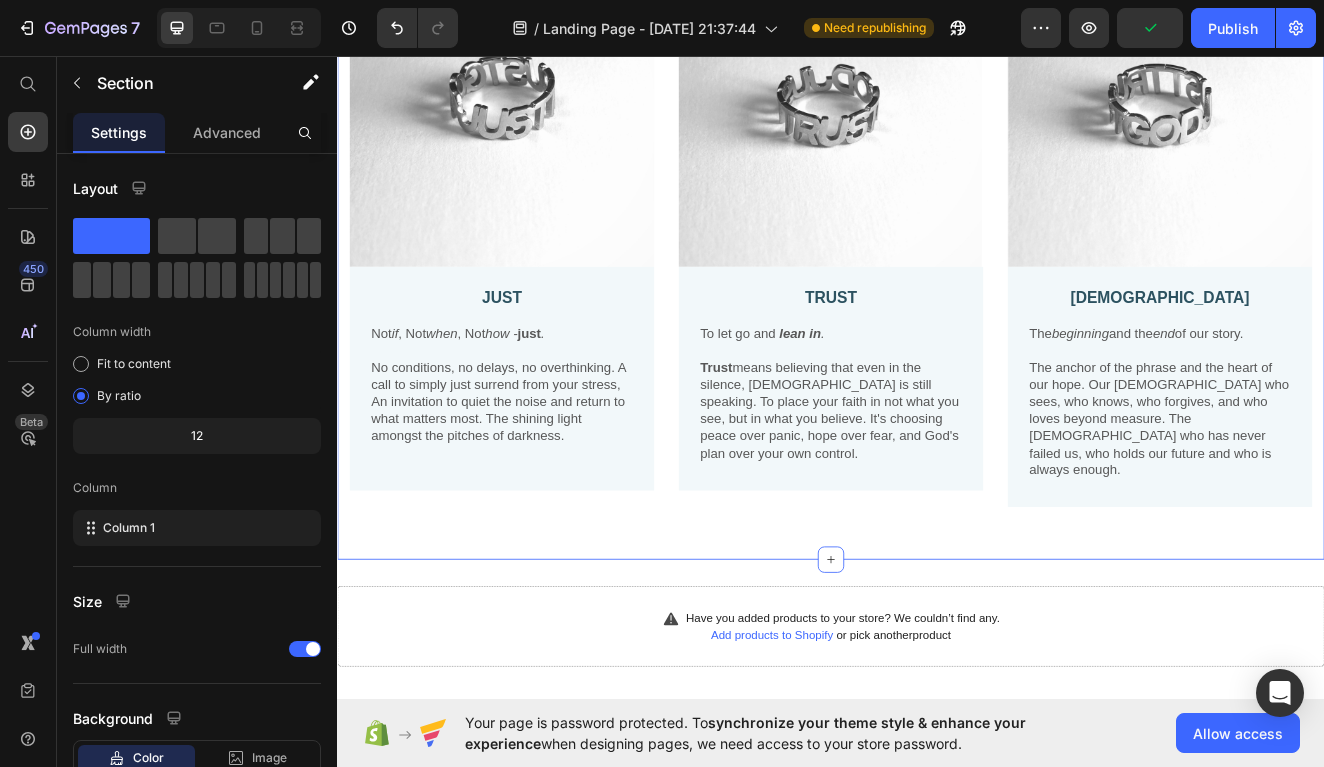 click on "Image JUST Text Block Not  if , Not  when , Not  how -  just . No conditions, no delays, no overthinking. A call to simply just surrend from your stress, An invitation to quiet the noise and return to what matters most. The shining light amongst the pitches of darkness.   Text Block Row Image TRUST Text Block To let go and   lean in . Trust  means believing that even in the silence, God is still speaking. To place your faith in not what you see, but in what you believe. It's choosing peace over panic, hope over fear, and God's plan over your own control.  Text Block Row Image GOD Text Block The  beginning  and the  end  of our story. The anchor of the phrase and the heart of our hope. Our God who sees, who knows, who forgives, and who loves beyond measure. The God who has never failed us, who holds our future and who is always enough.  Text Block Row Row Section 2" at bounding box center [937, 286] 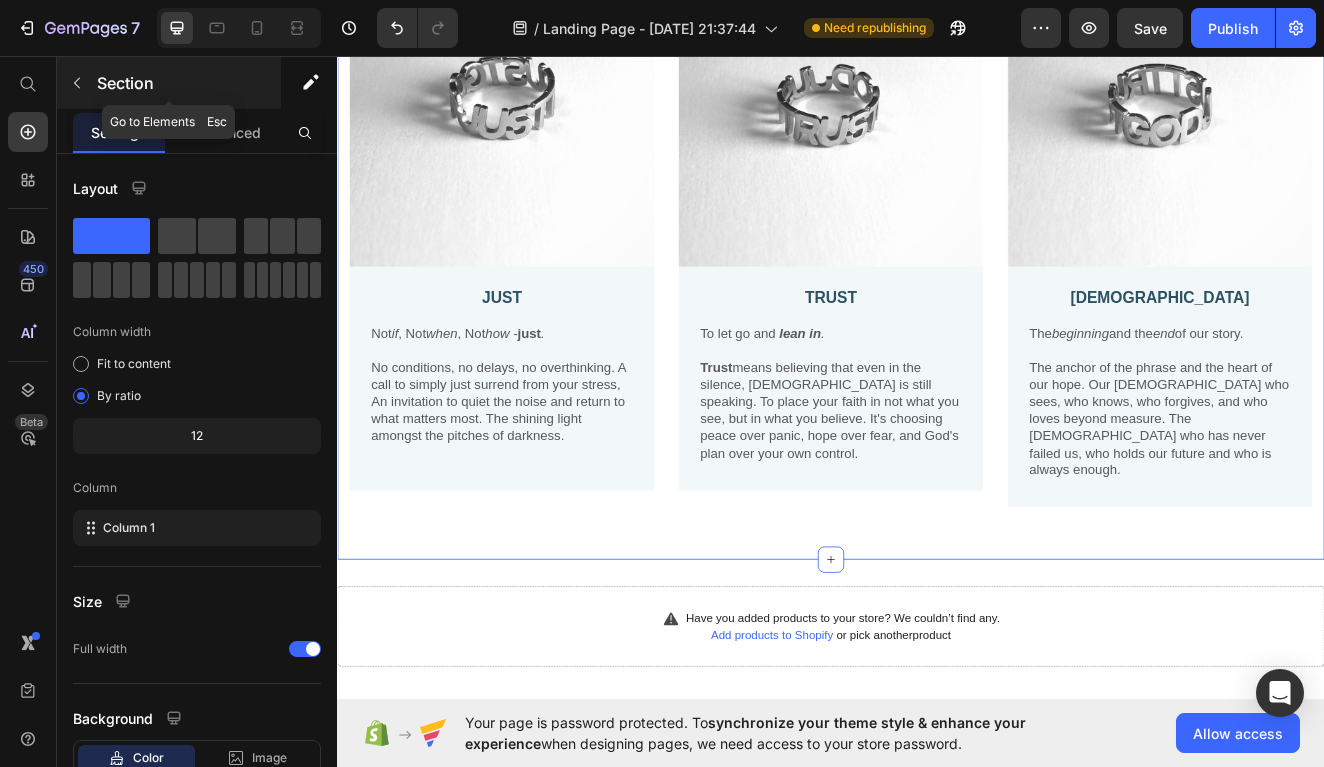 click 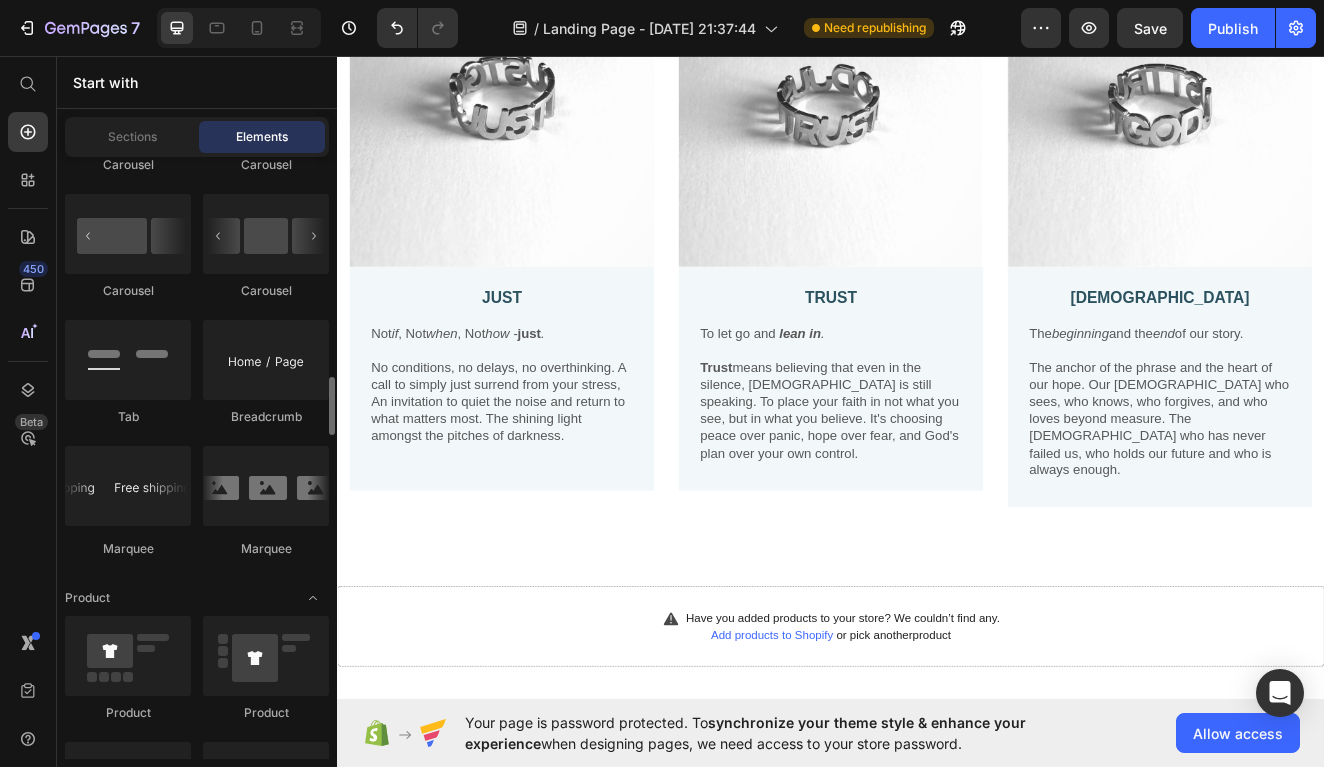 scroll, scrollTop: 2252, scrollLeft: 0, axis: vertical 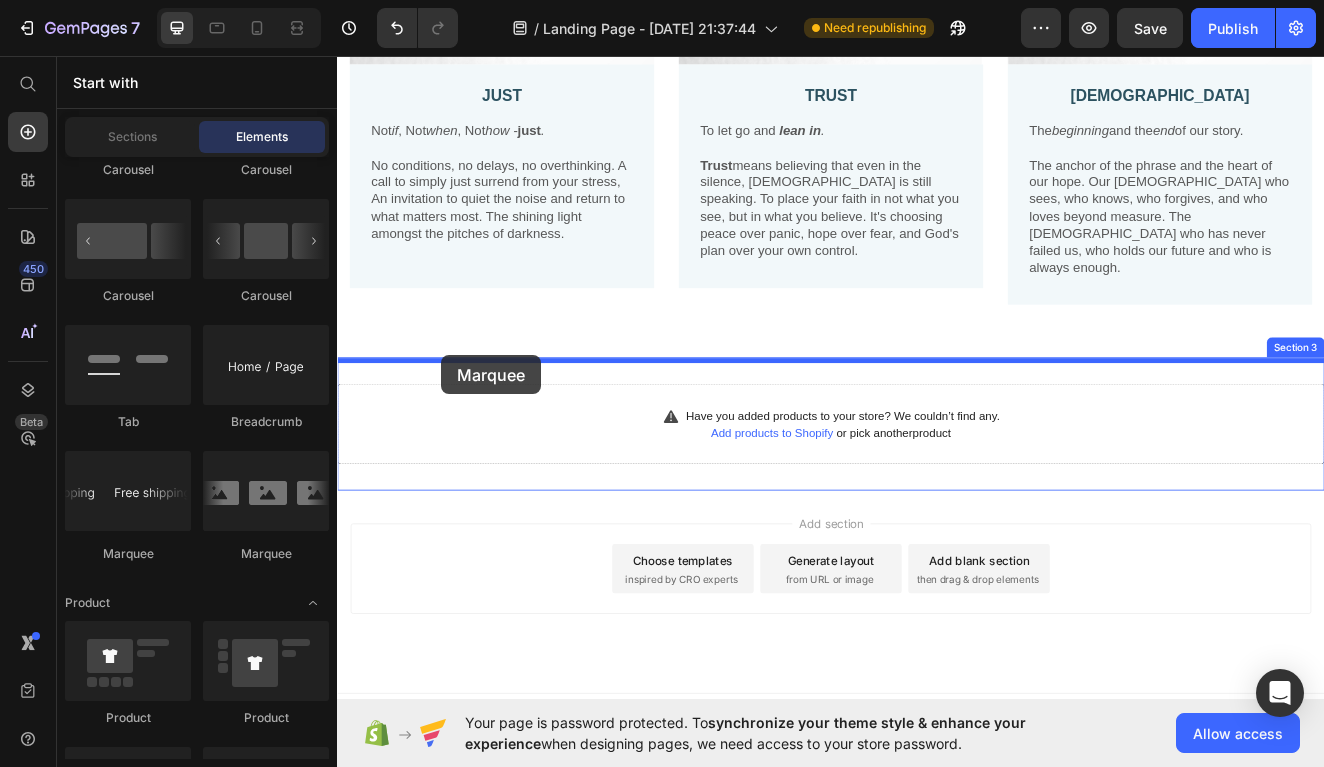 drag, startPoint x: 481, startPoint y: 558, endPoint x: 463, endPoint y: 420, distance: 139.16896 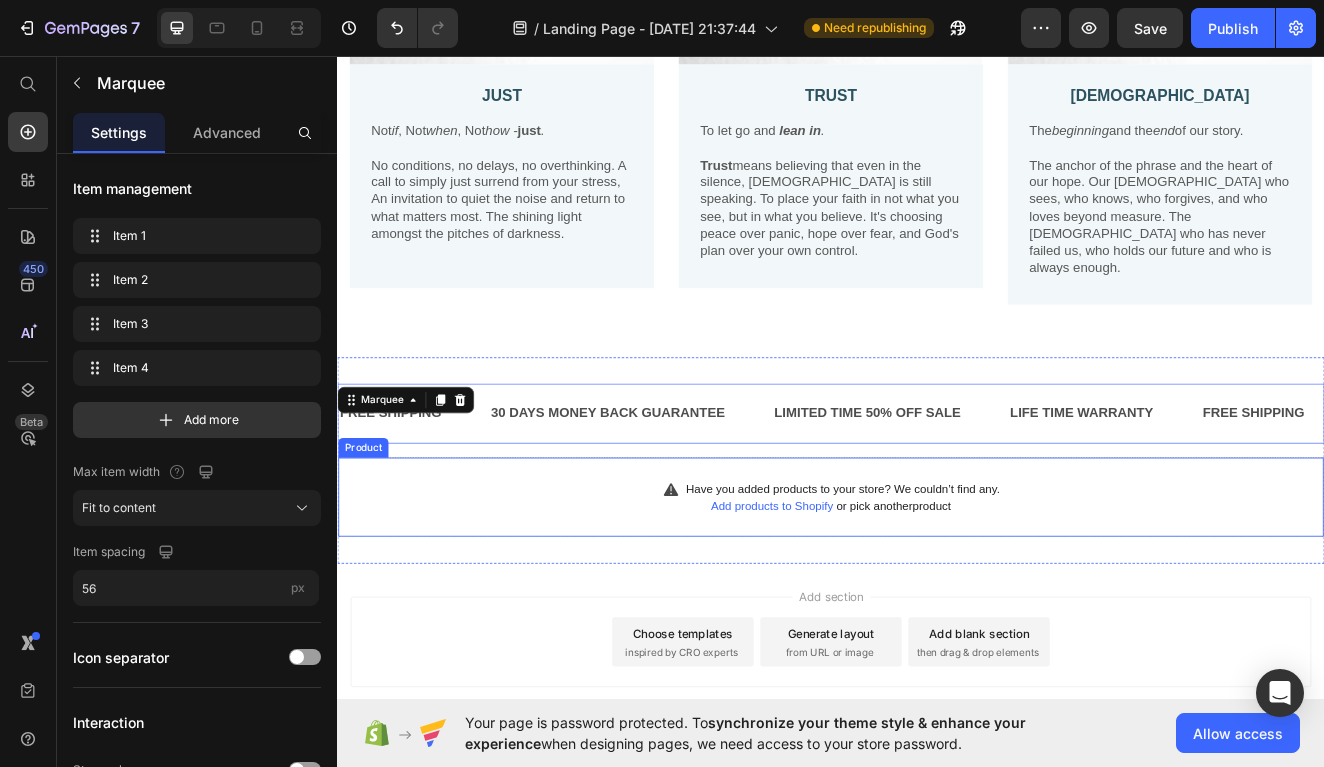 scroll, scrollTop: 517, scrollLeft: 0, axis: vertical 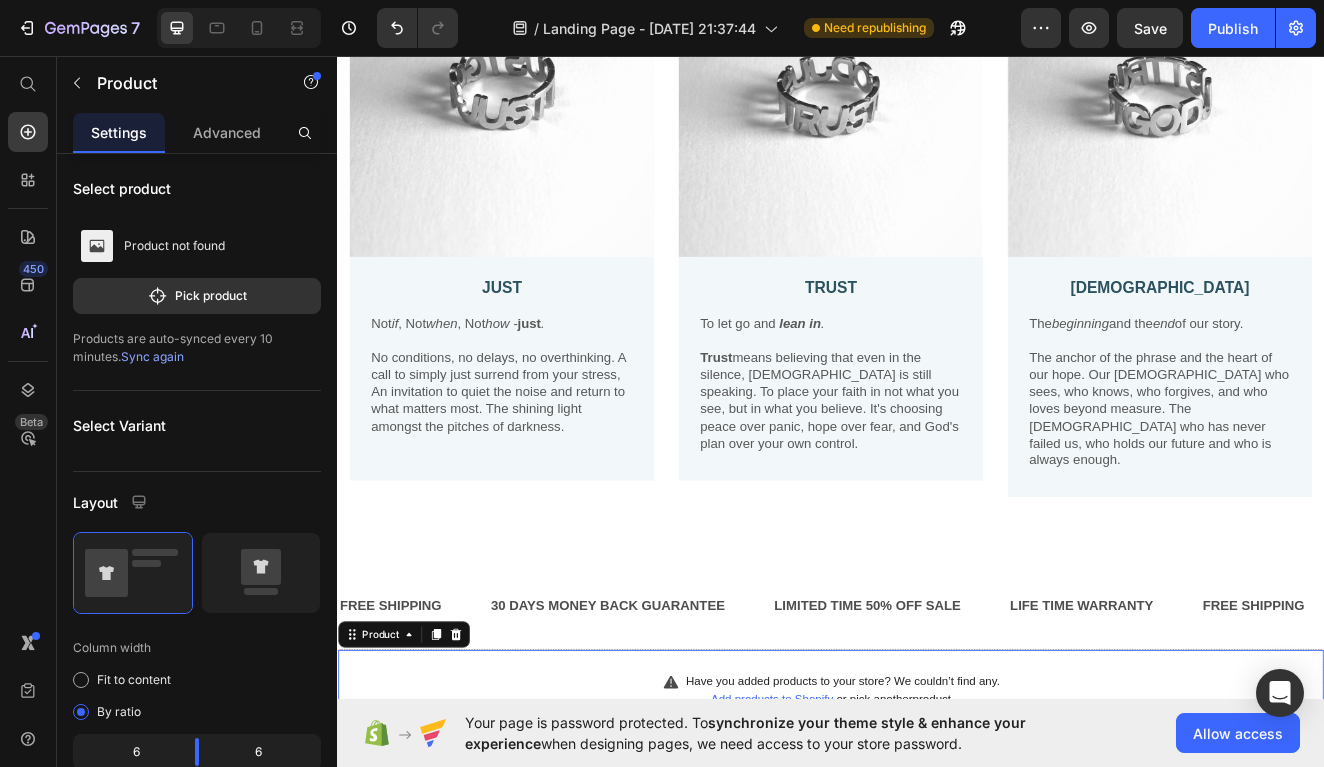 click on "Have you added products to your store? We couldn’t find any. Add products to Shopify   or pick another  product Product   0" at bounding box center [937, 827] 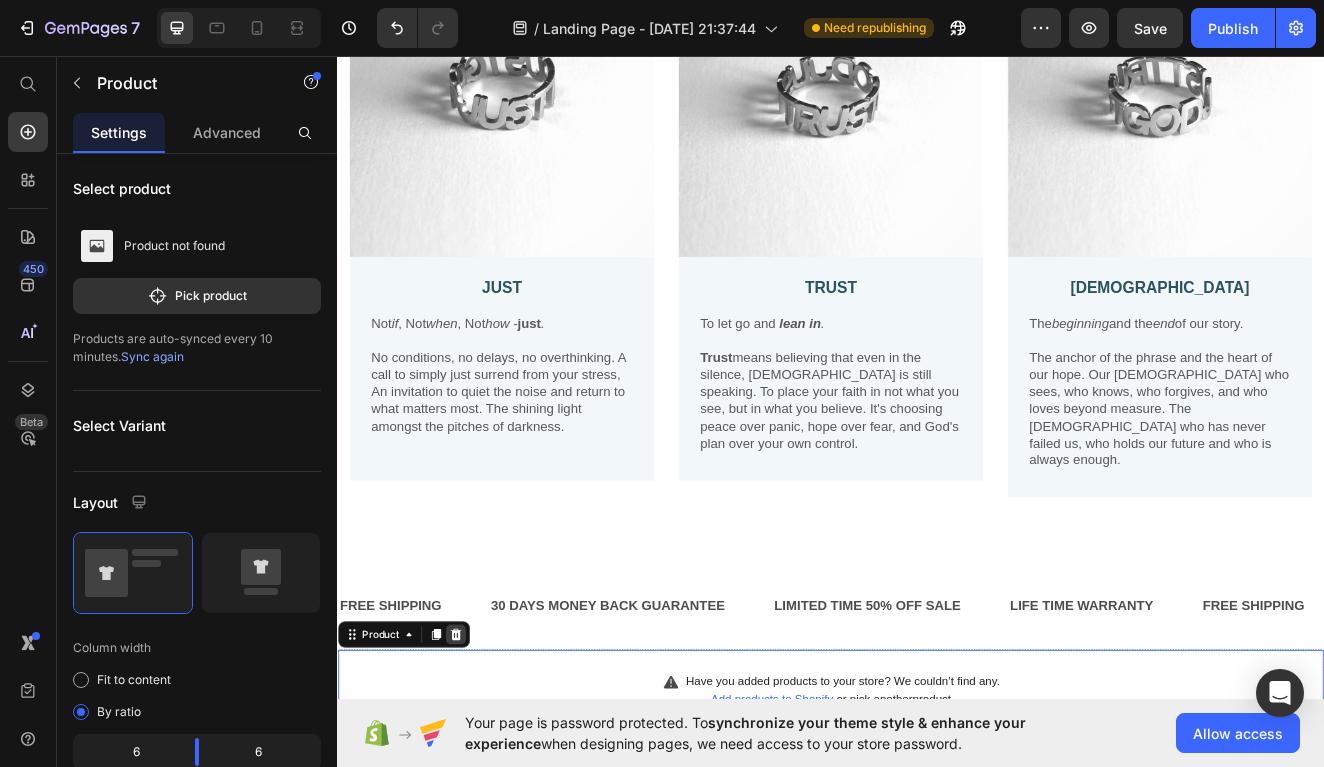 click 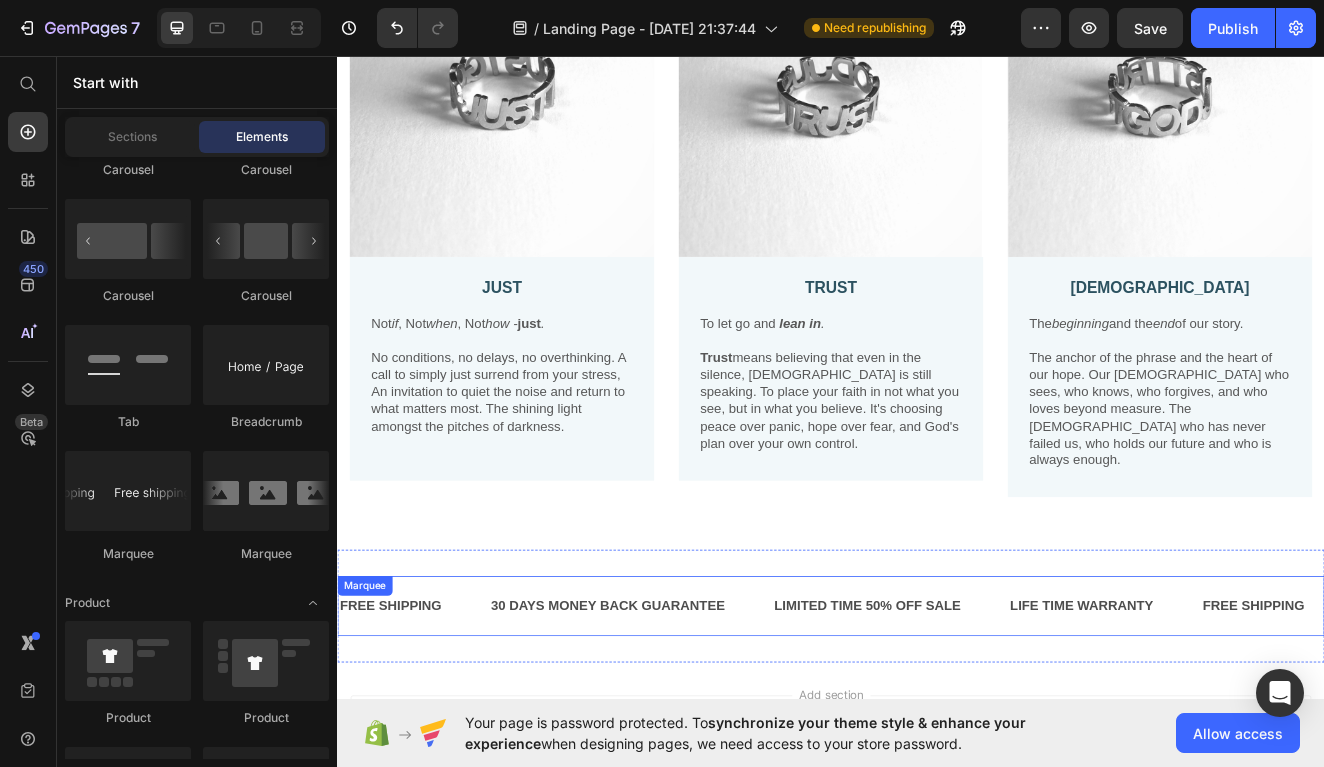 click on "FREE SHIPPING Text" at bounding box center [430, 725] 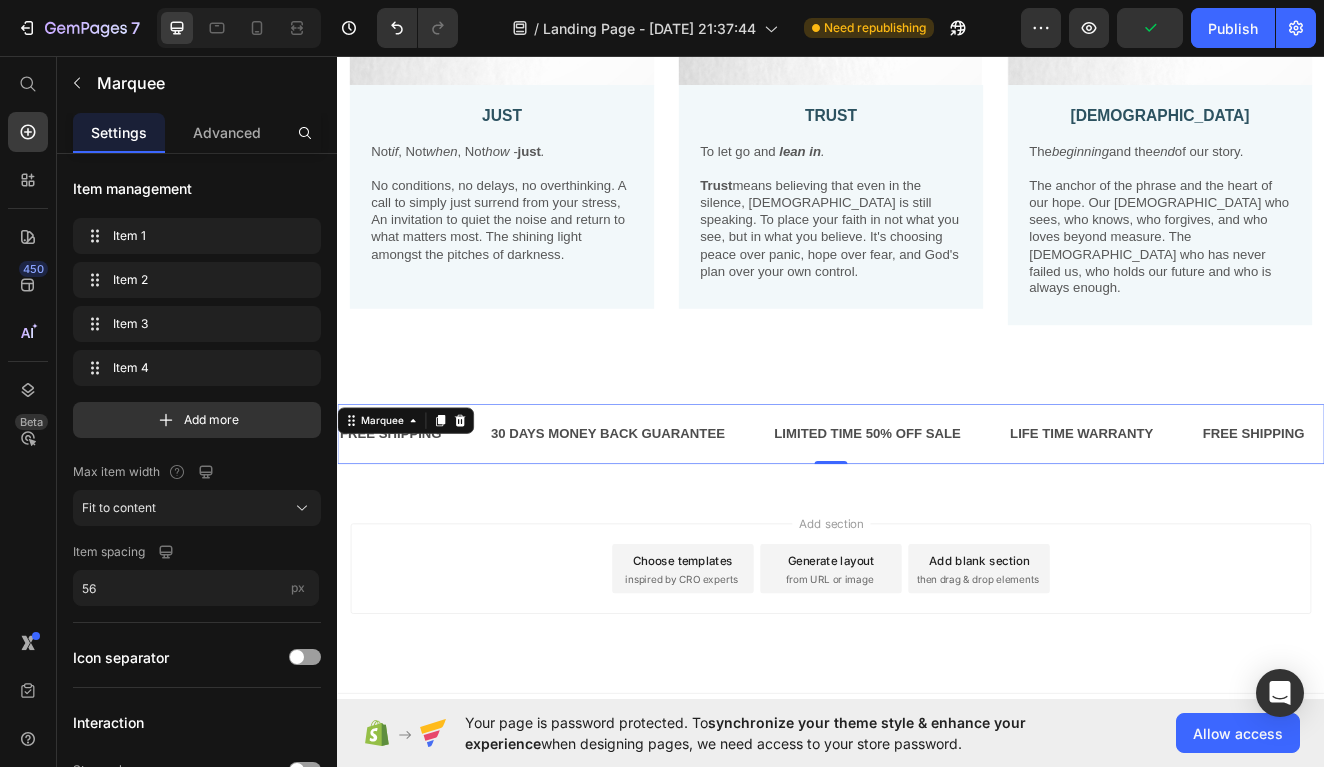 scroll, scrollTop: 725, scrollLeft: 0, axis: vertical 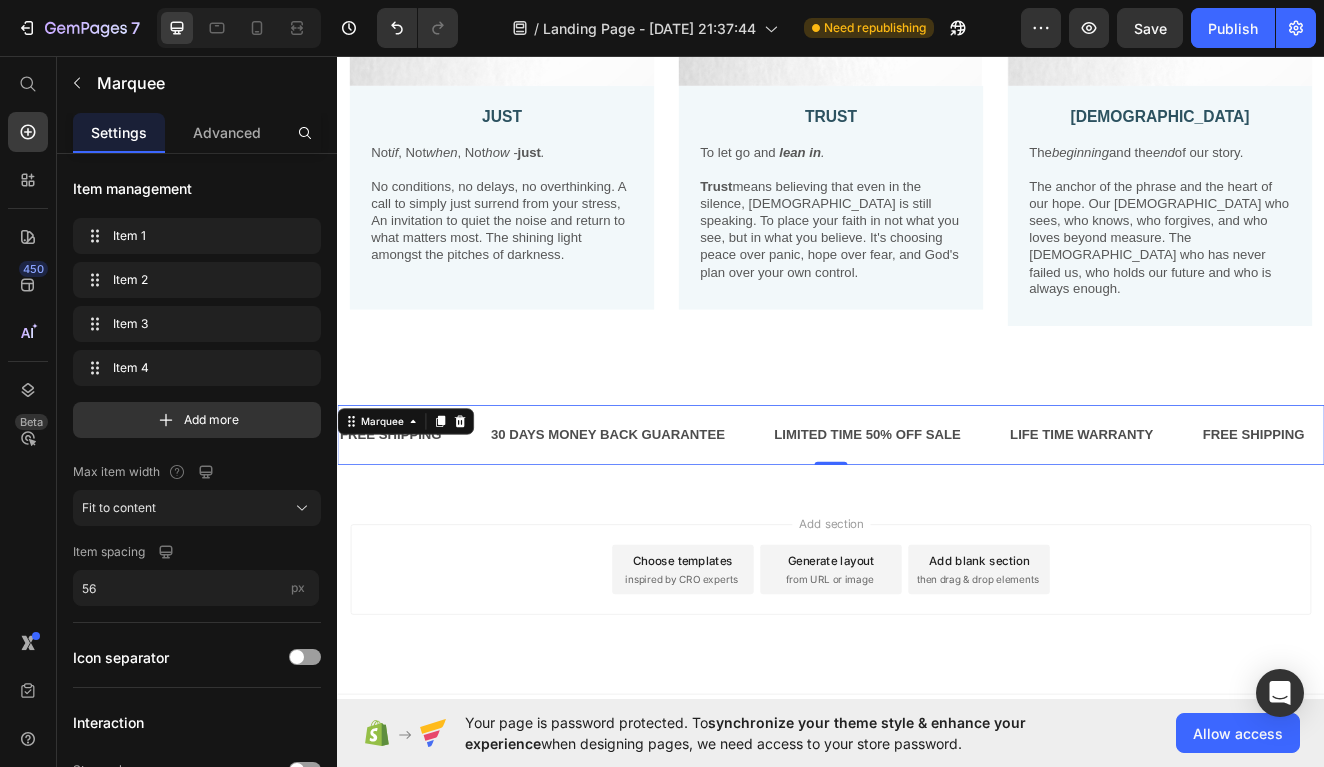 click on "FREE SHIPPING Text 30 DAYS MONEY BACK GUARANTEE Text LIMITED TIME 50% OFF SALE Text LIFE TIME WARRANTY Text FREE SHIPPING Text 30 DAYS MONEY BACK GUARANTEE Text LIMITED TIME 50% OFF SALE Text LIFE TIME WARRANTY Text FREE SHIPPING Text 30 DAYS MONEY BACK GUARANTEE Text LIMITED TIME 50% OFF SALE Text LIFE TIME WARRANTY Text FREE SHIPPING Text 30 DAYS MONEY BACK GUARANTEE Text LIMITED TIME 50% OFF SALE Text LIFE TIME WARRANTY Text FREE SHIPPING Text 30 DAYS MONEY BACK GUARANTEE Text LIMITED TIME 50% OFF SALE Text LIFE TIME WARRANTY Text FREE SHIPPING Text 30 DAYS MONEY BACK GUARANTEE Text LIMITED TIME 50% OFF SALE Text LIFE TIME WARRANTY Text Marquee   0" at bounding box center (937, 517) 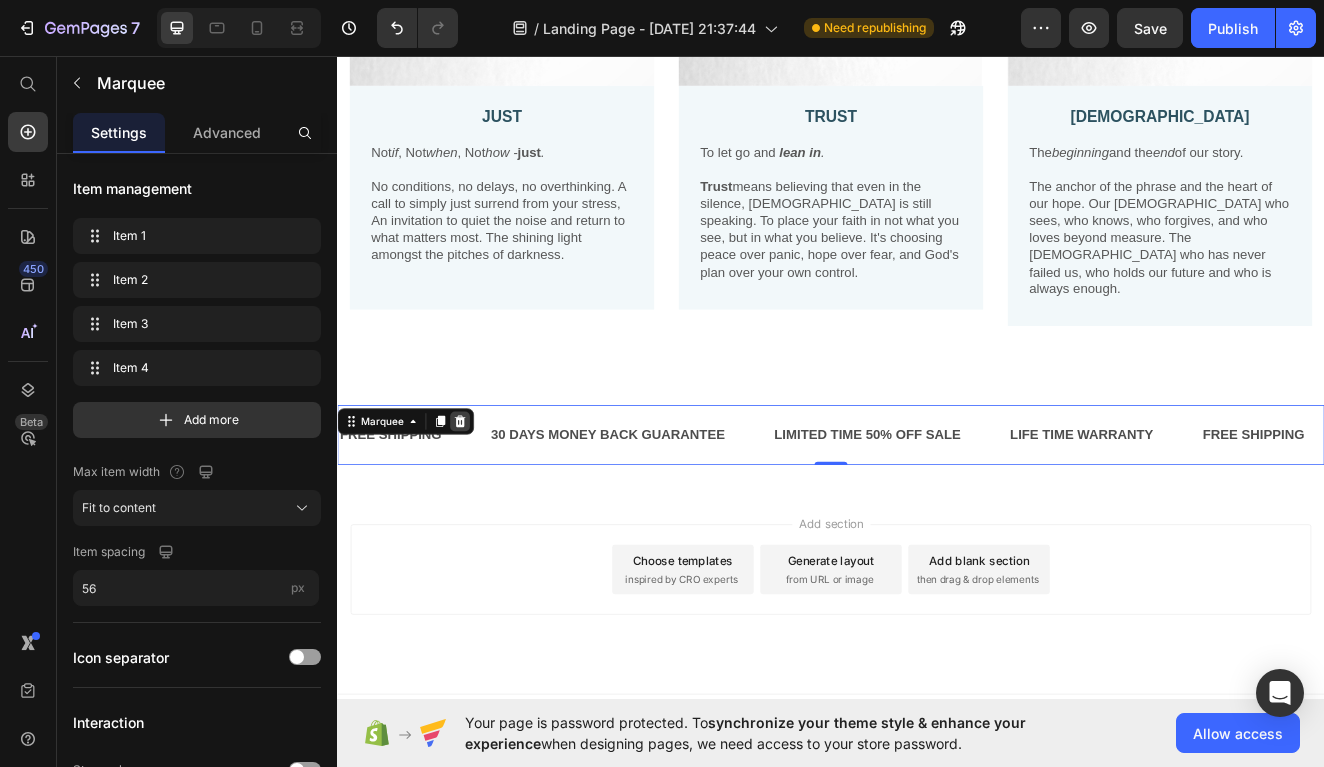 click 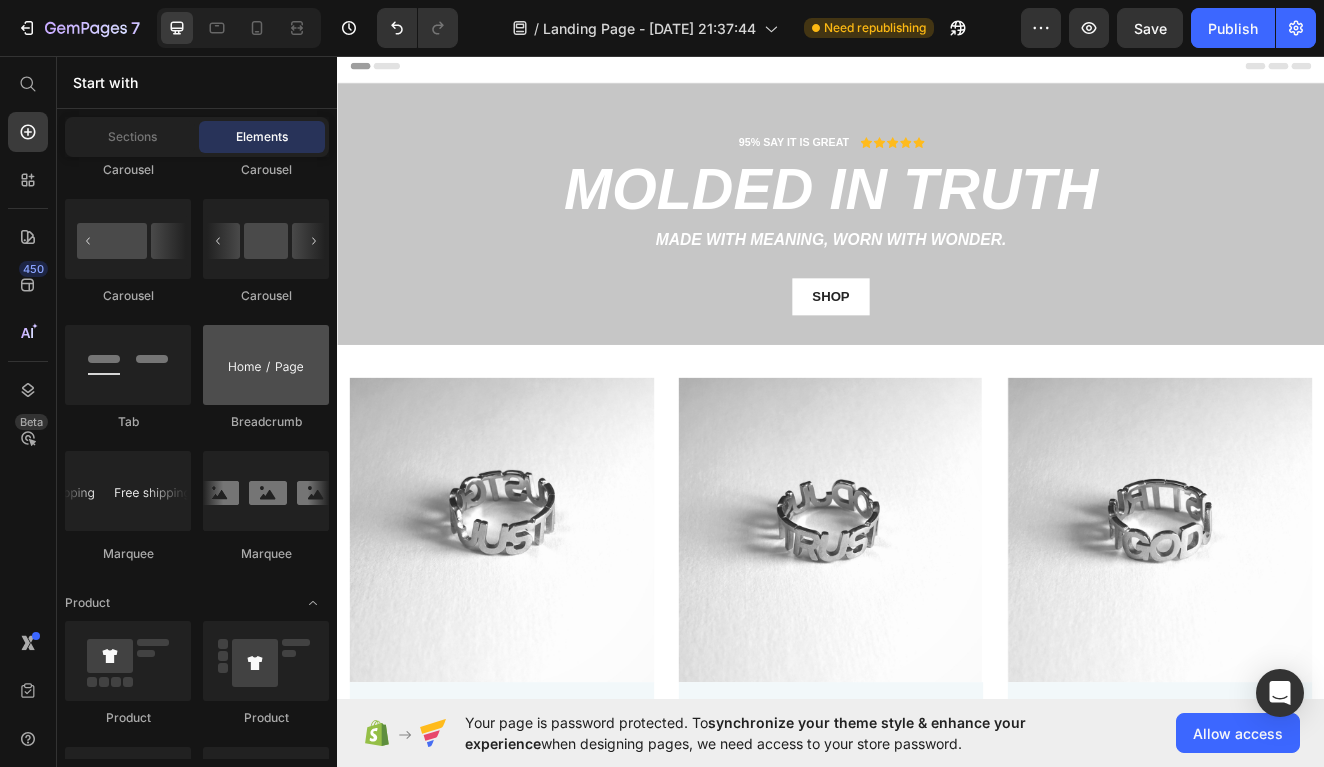 scroll, scrollTop: 0, scrollLeft: 0, axis: both 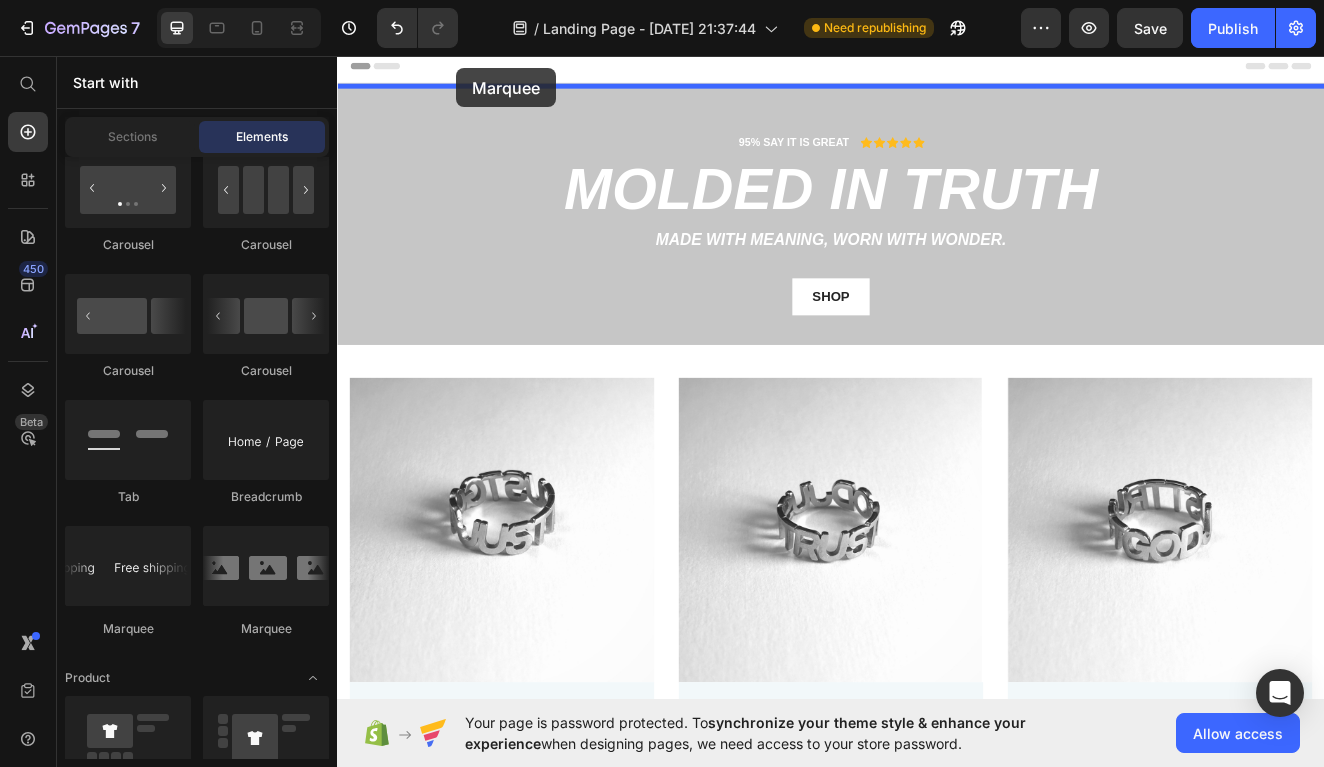 drag, startPoint x: 496, startPoint y: 607, endPoint x: 482, endPoint y: 73, distance: 534.1835 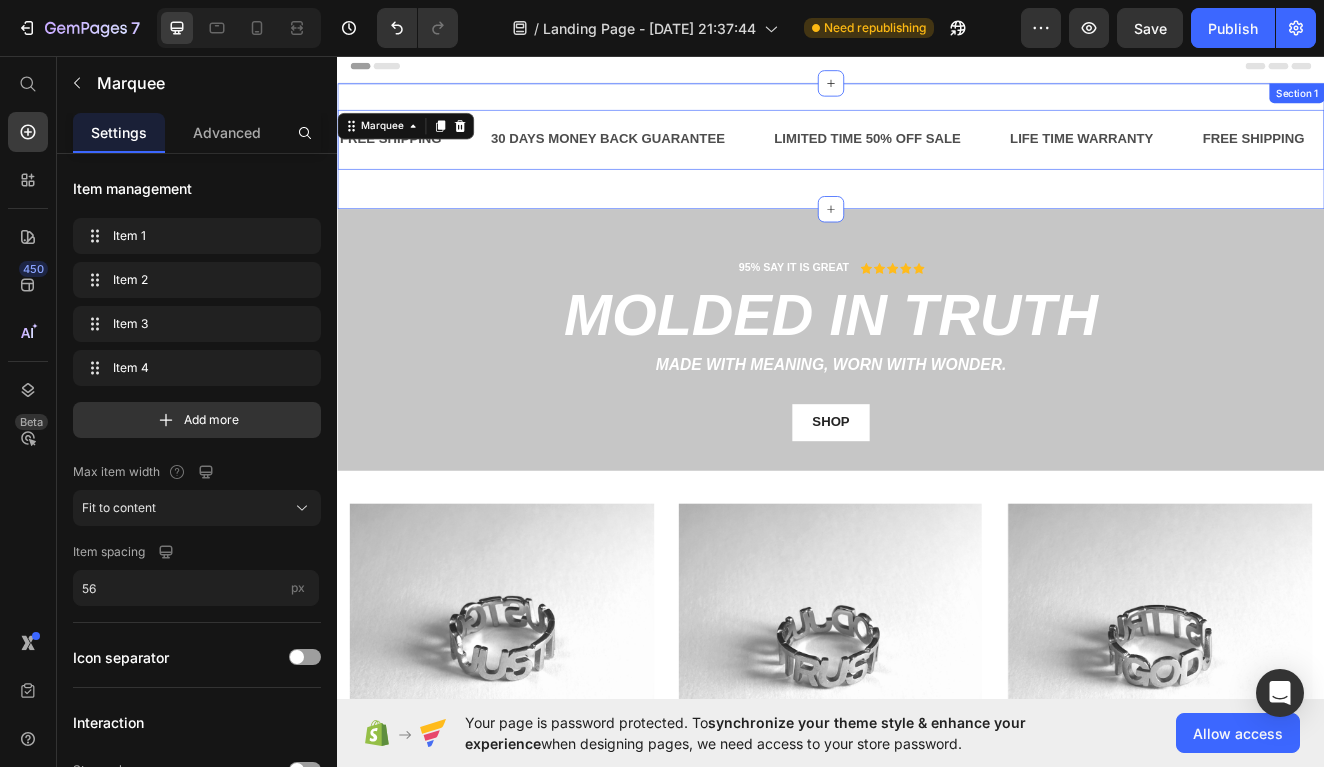 click on "FREE SHIPPING Text 30 DAYS MONEY BACK GUARANTEE Text LIMITED TIME 50% OFF SALE Text LIFE TIME WARRANTY Text FREE SHIPPING Text 30 DAYS MONEY BACK GUARANTEE Text LIMITED TIME 50% OFF SALE Text LIFE TIME WARRANTY Text FREE SHIPPING Text 30 DAYS MONEY BACK GUARANTEE Text LIMITED TIME 50% OFF SALE Text LIFE TIME WARRANTY Text FREE SHIPPING Text 30 DAYS MONEY BACK GUARANTEE Text LIMITED TIME 50% OFF SALE Text LIFE TIME WARRANTY Text FREE SHIPPING Text 30 DAYS MONEY BACK GUARANTEE Text LIMITED TIME 50% OFF SALE Text LIFE TIME WARRANTY Text FREE SHIPPING Text 30 DAYS MONEY BACK GUARANTEE Text LIMITED TIME 50% OFF SALE Text LIFE TIME WARRANTY Text Marquee   16" at bounding box center [937, 166] 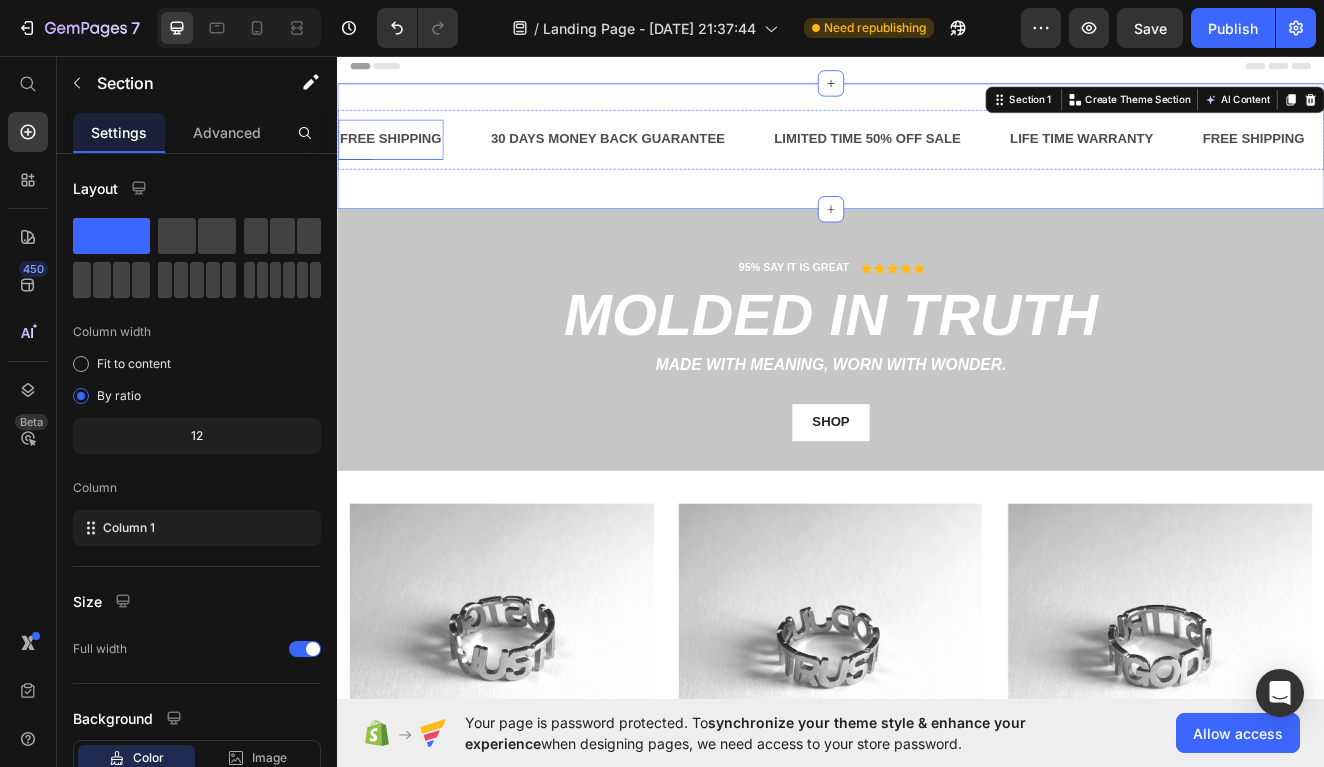 click on "FREE SHIPPING" at bounding box center (402, 158) 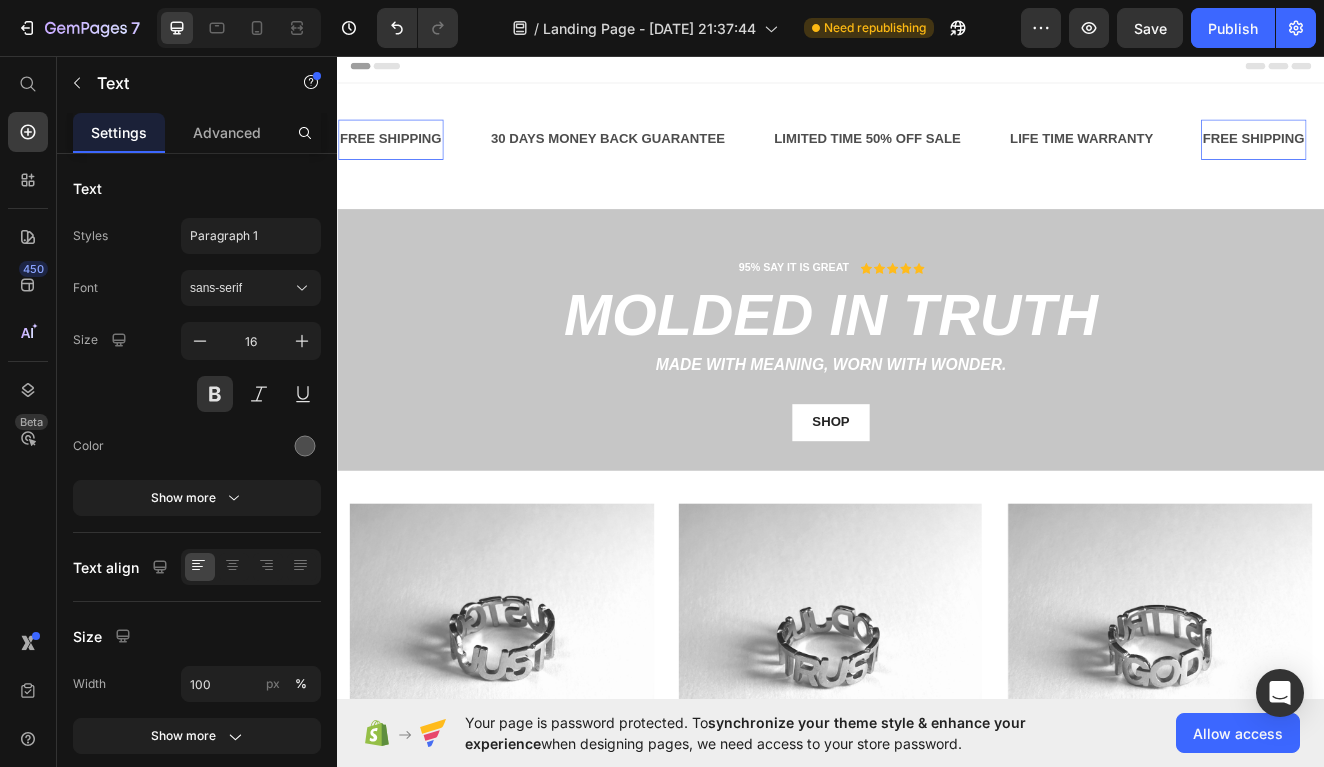 click on "FREE SHIPPING" at bounding box center (402, 158) 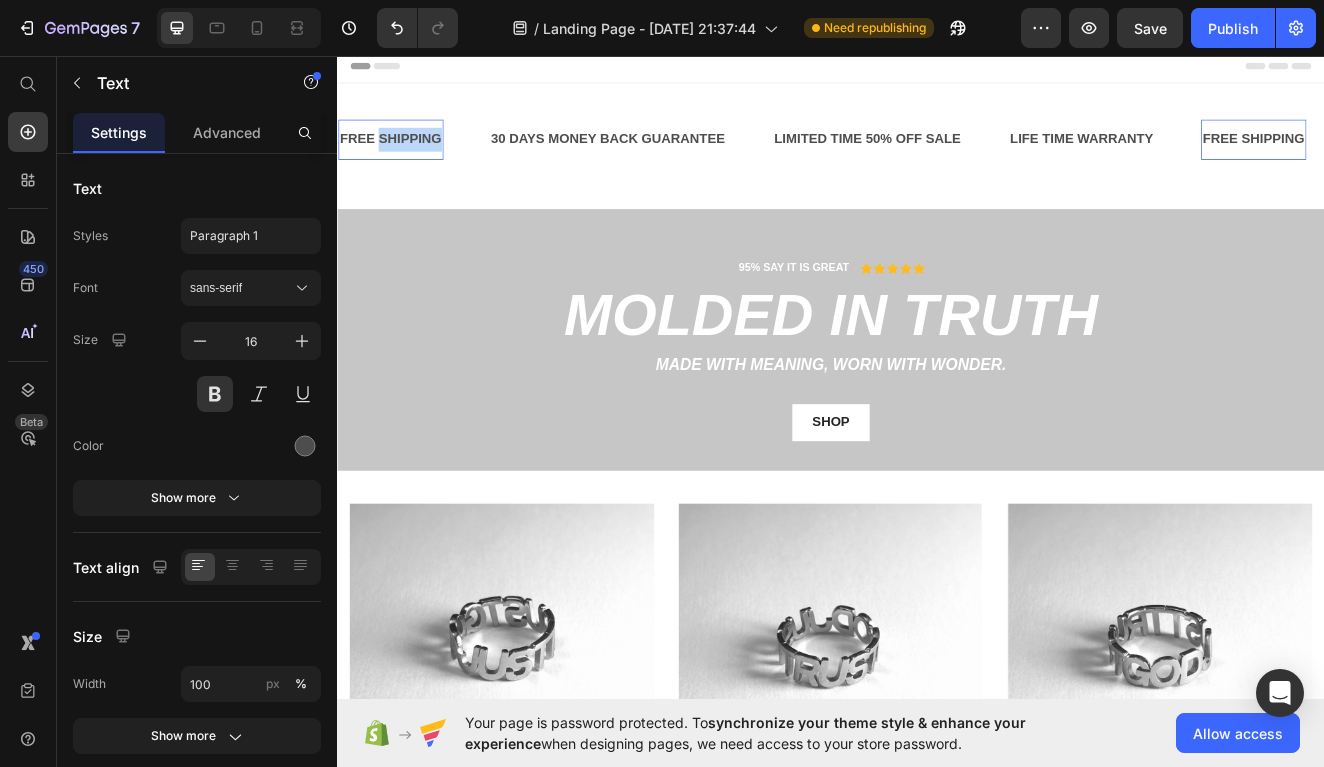 click on "FREE SHIPPING" at bounding box center (402, 158) 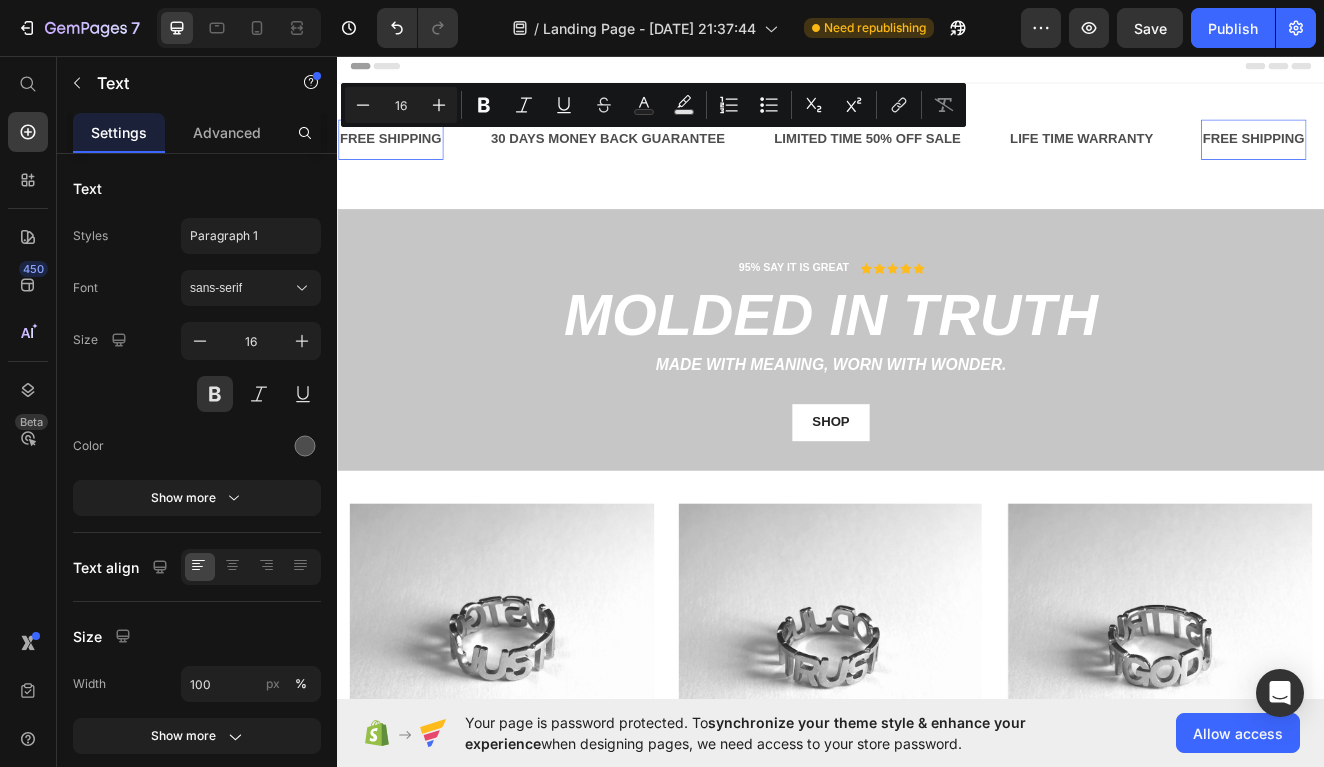 click on "FREE SHIPPING" at bounding box center (402, 158) 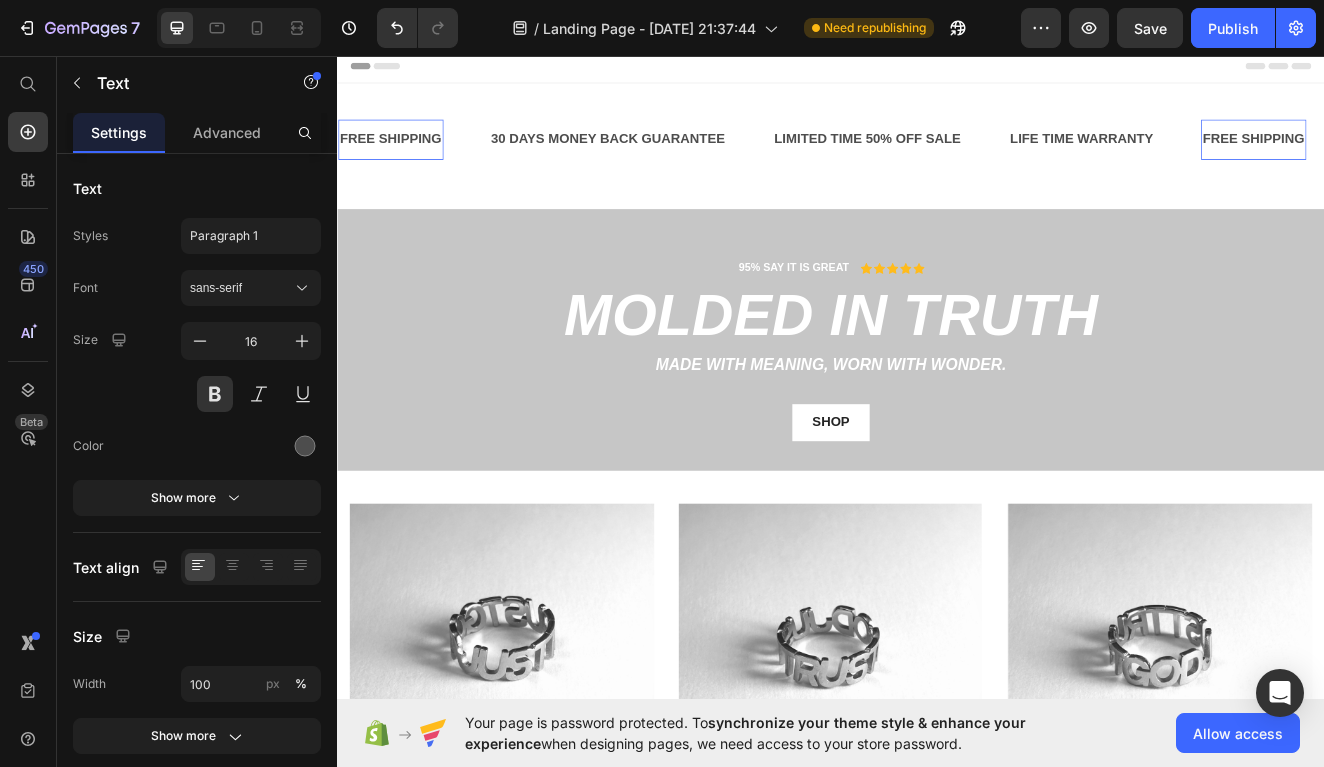 click on "FREE SHIPPING" at bounding box center [402, 158] 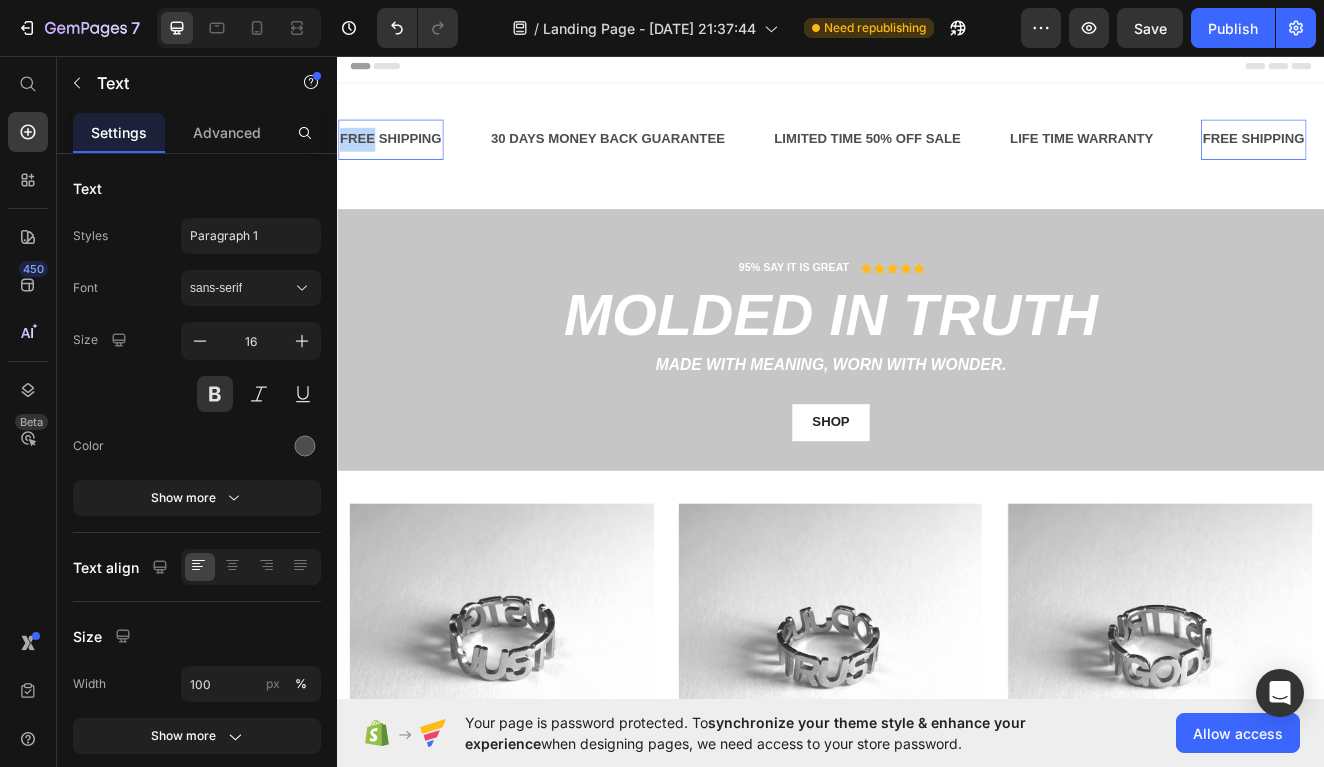 click on "FREE SHIPPING" at bounding box center (402, 158) 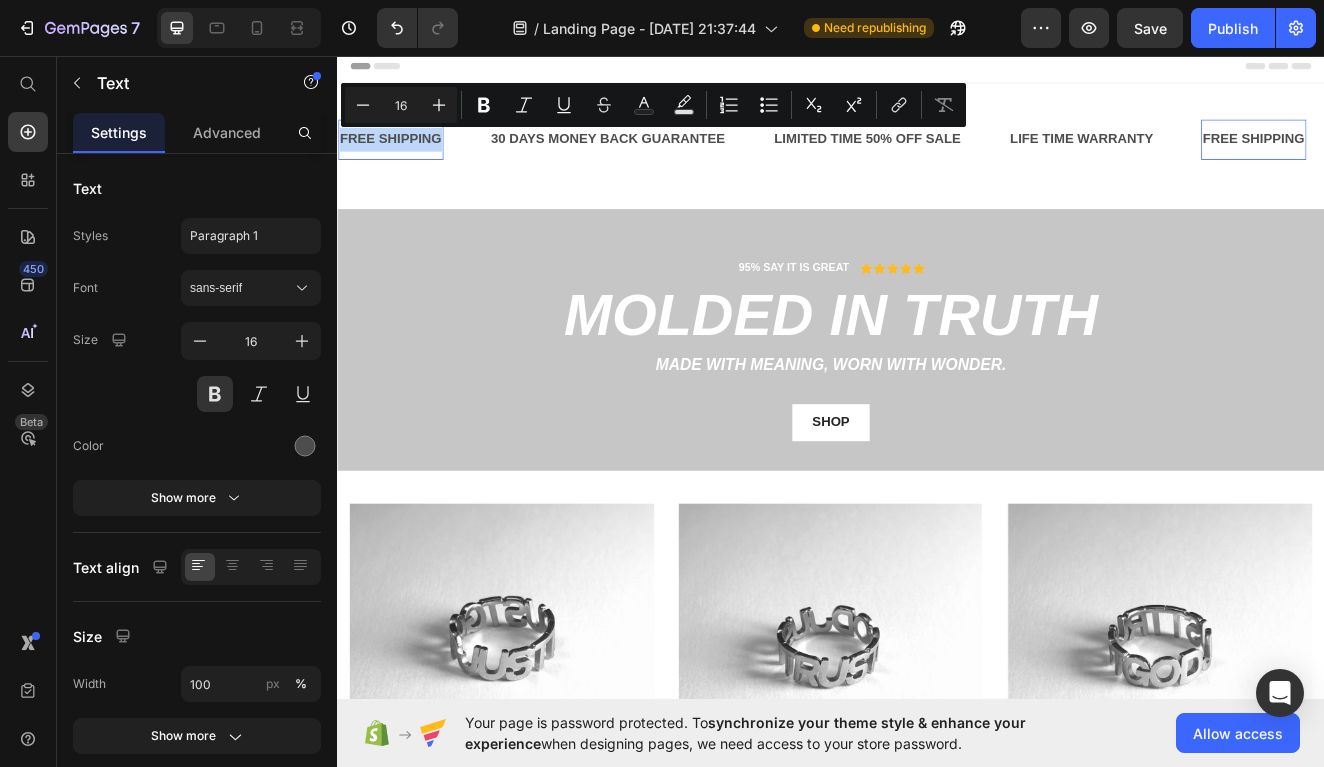 click on "FREE SHIPPING" at bounding box center [402, 158] 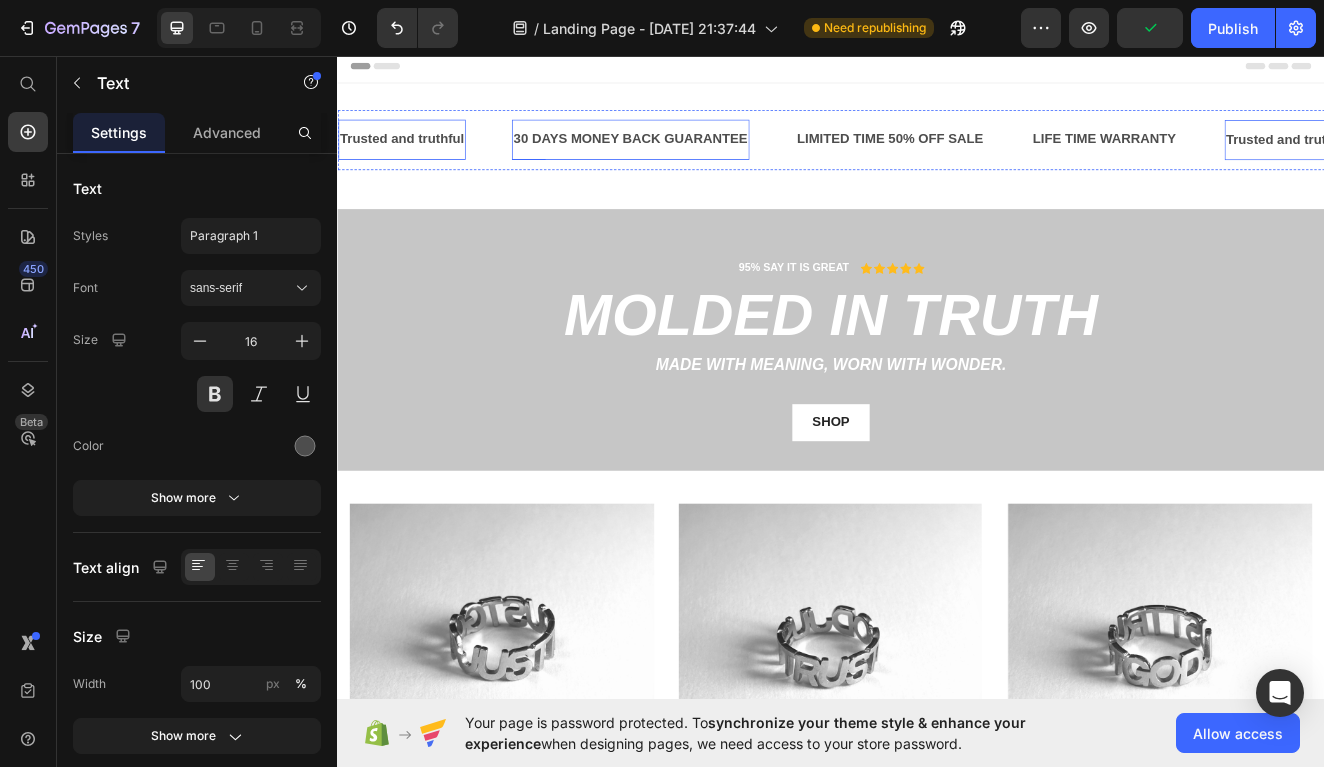 click on "30 DAYS MONEY BACK GUARANTEE" at bounding box center [693, 158] 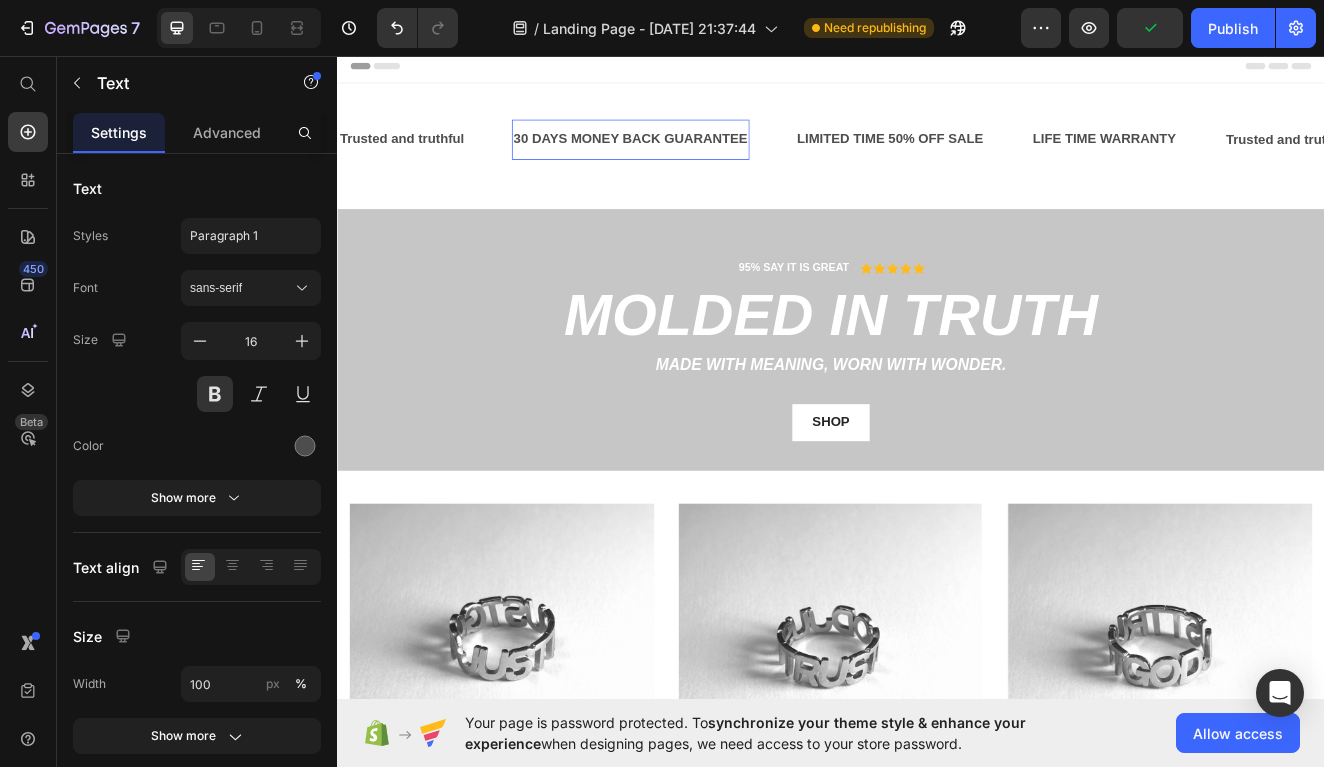 click on "30 DAYS MONEY BACK GUARANTEE" at bounding box center [693, 158] 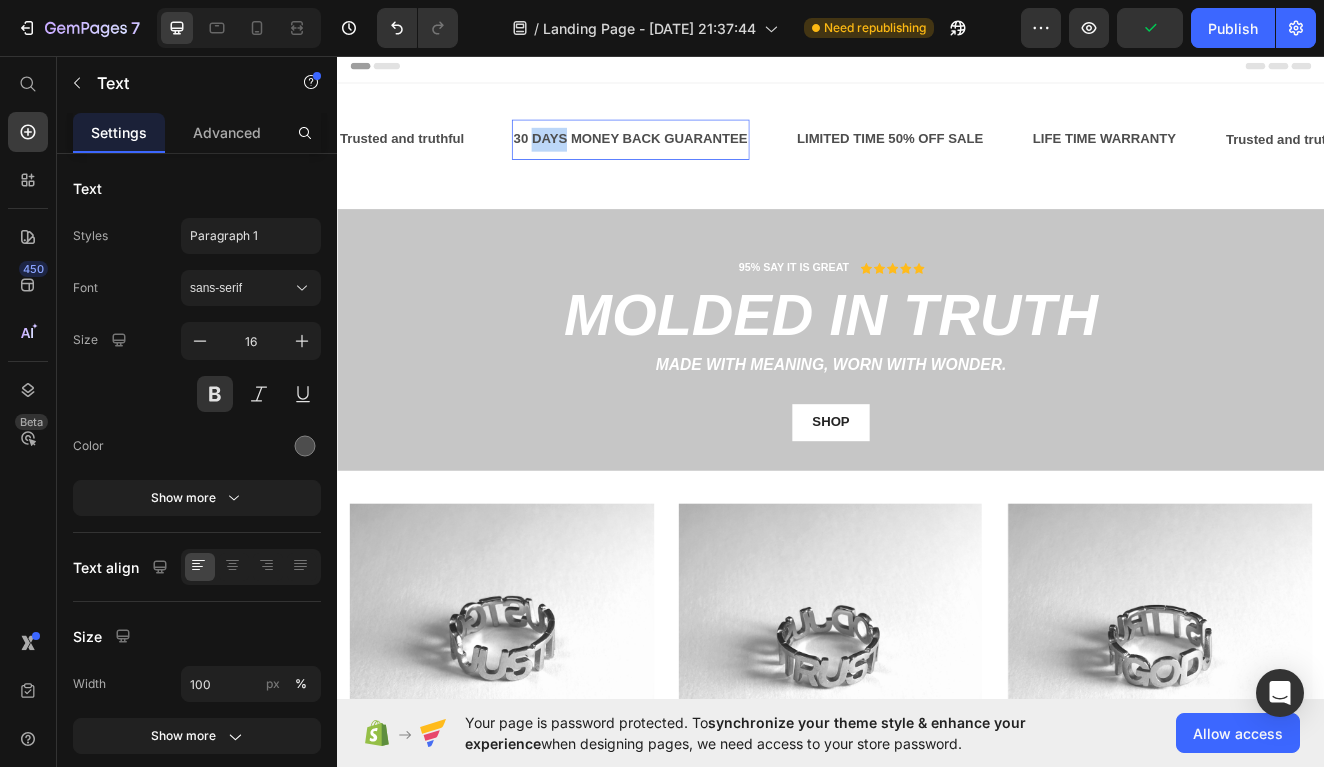 click on "30 DAYS MONEY BACK GUARANTEE" at bounding box center [693, 158] 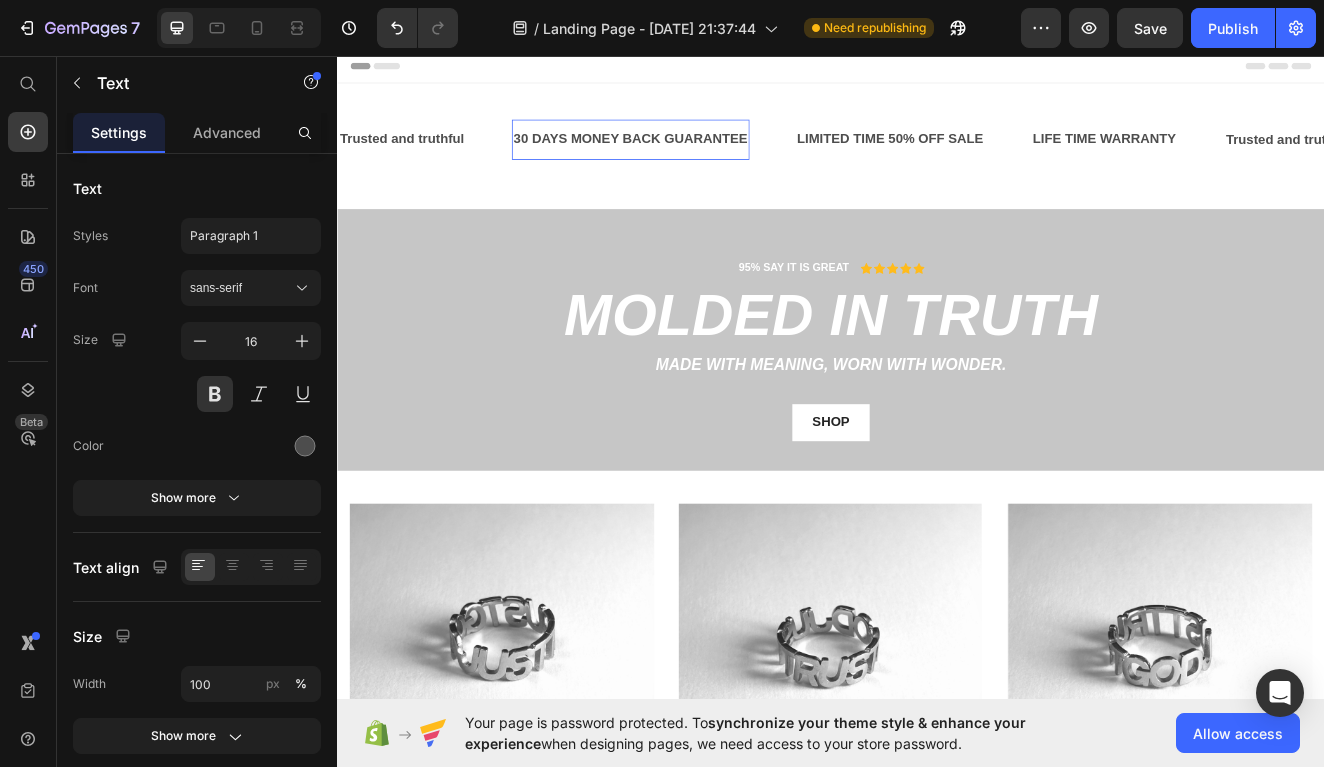 click on "30 DAYS MONEY BACK GUARANTEE" at bounding box center [693, 158] 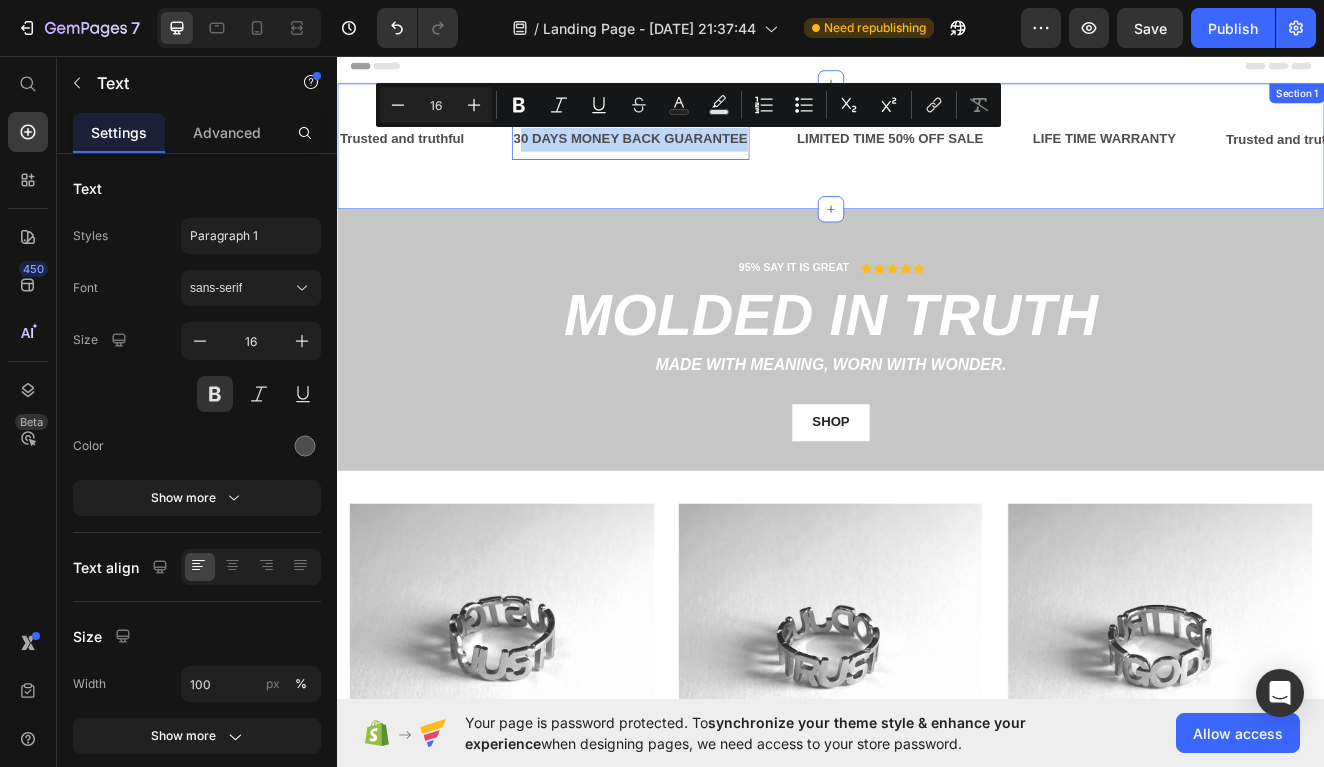 drag, startPoint x: 557, startPoint y: 160, endPoint x: 808, endPoint y: 193, distance: 253.16003 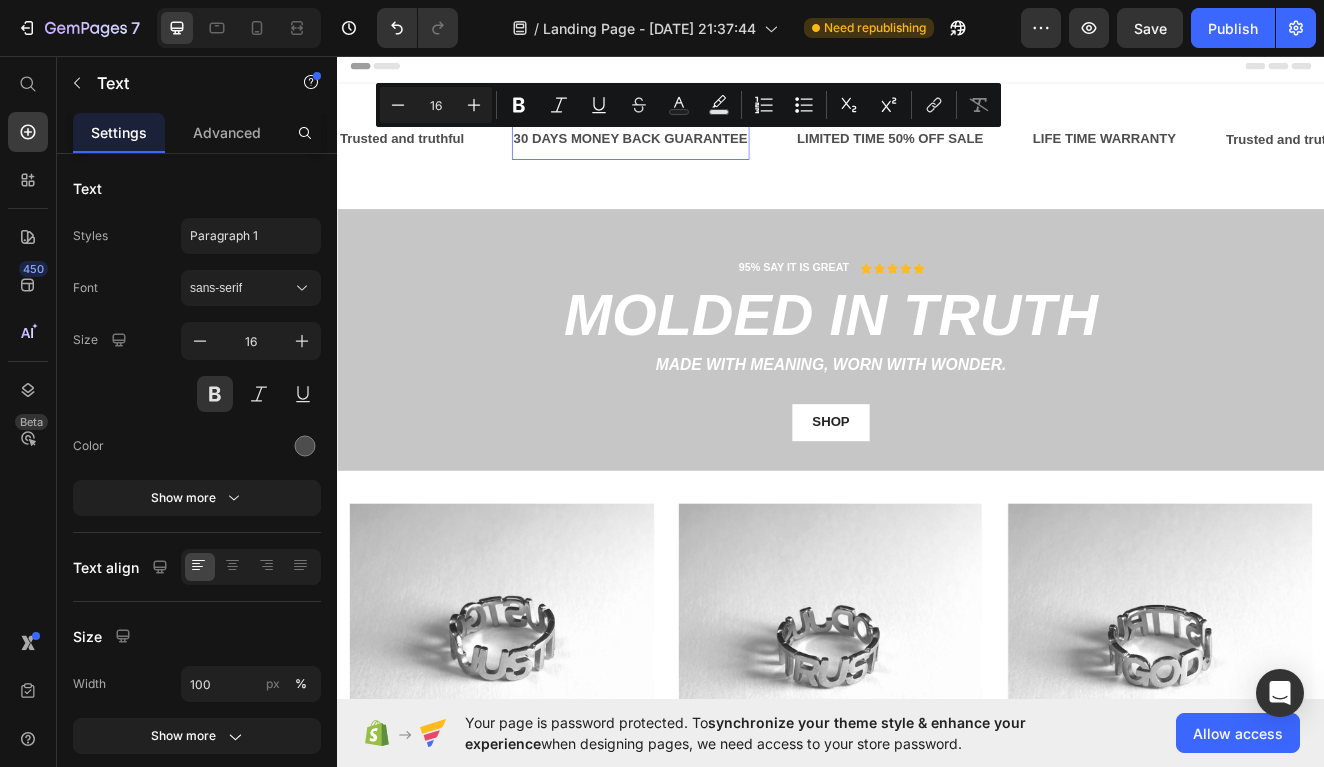 click on "30 DAYS MONEY BACK GUARANTEE" at bounding box center (693, 158) 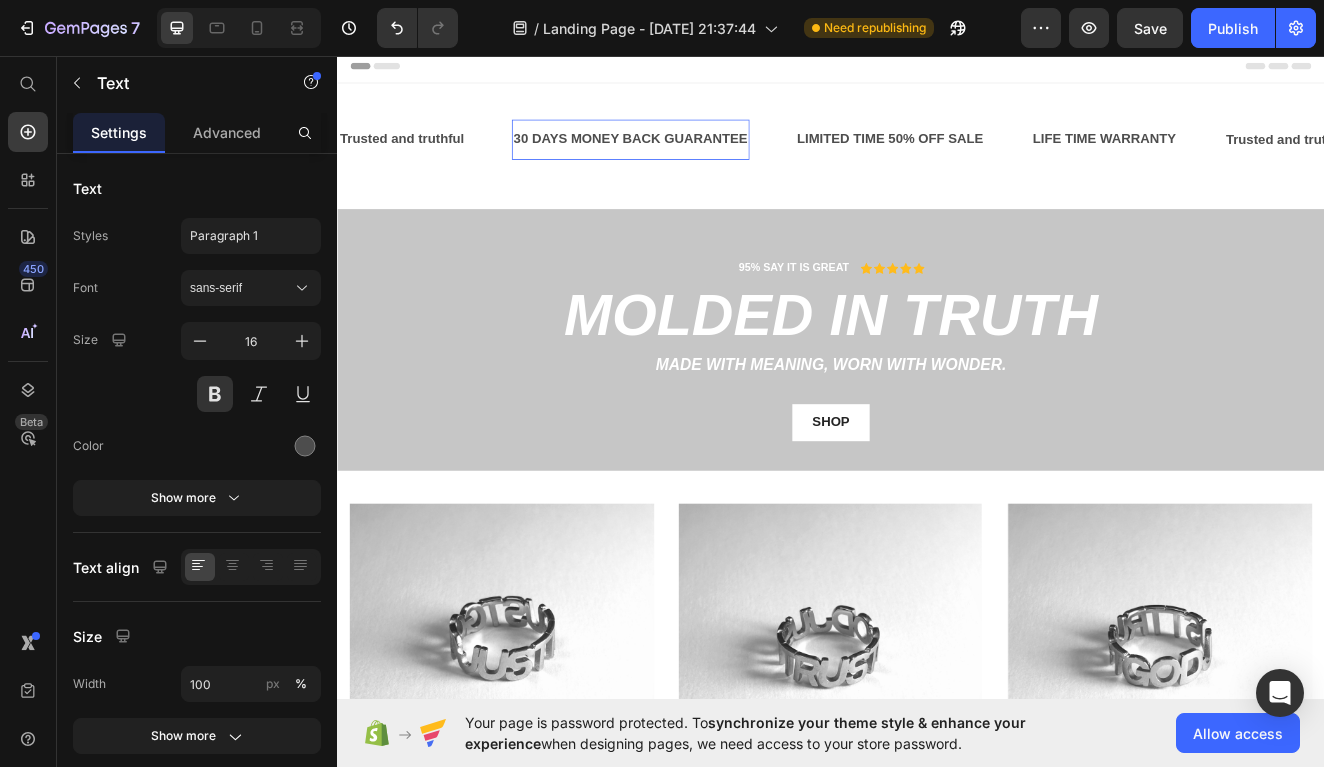 click on "30 DAYS MONEY BACK GUARANTEE" at bounding box center [693, 158] 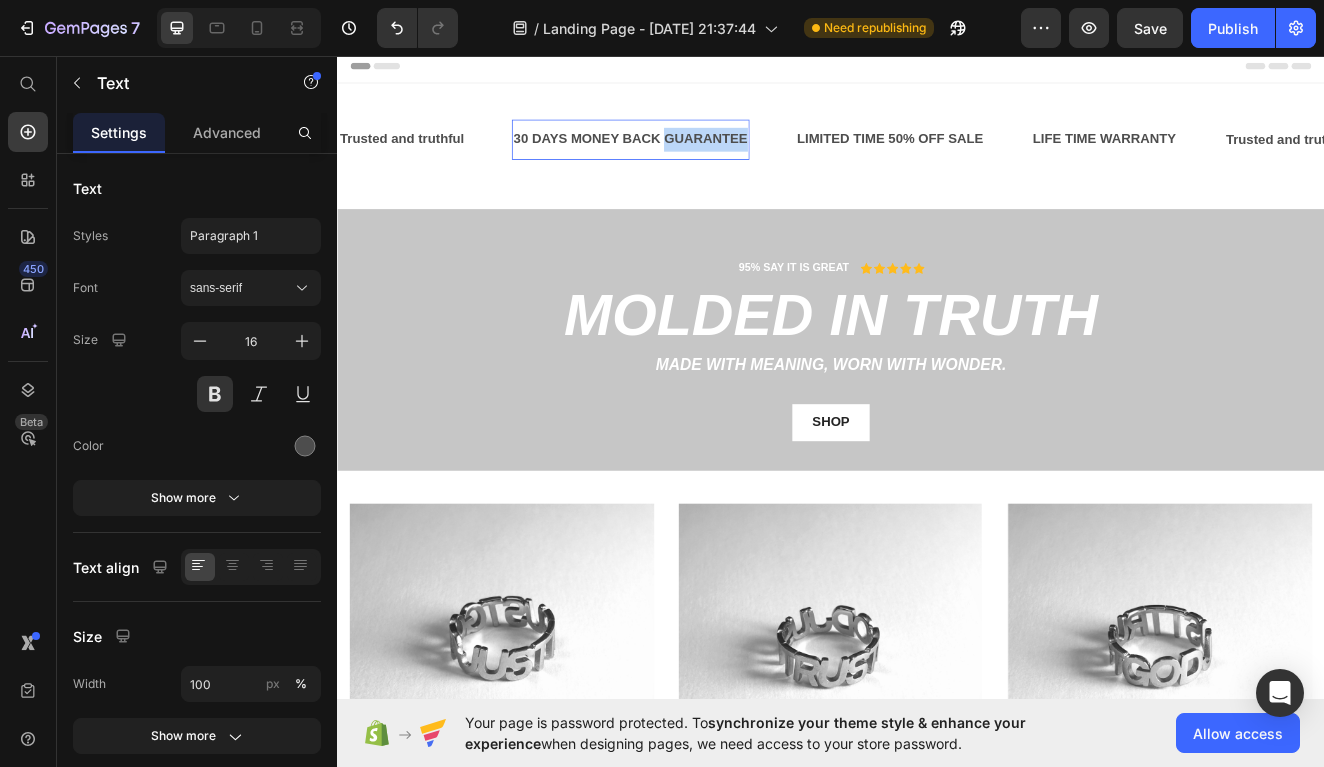 click on "30 DAYS MONEY BACK GUARANTEE" at bounding box center [693, 158] 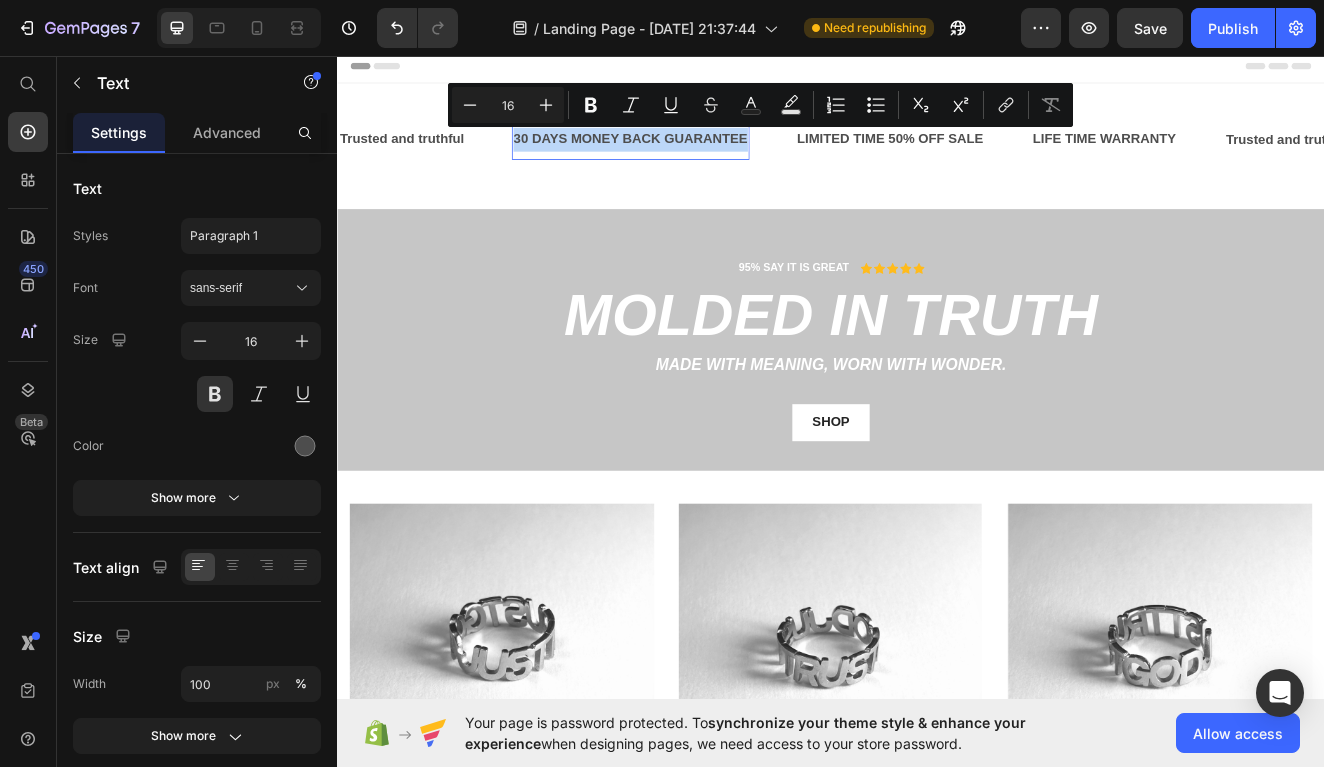 click on "30 DAYS MONEY BACK GUARANTEE" at bounding box center [693, 158] 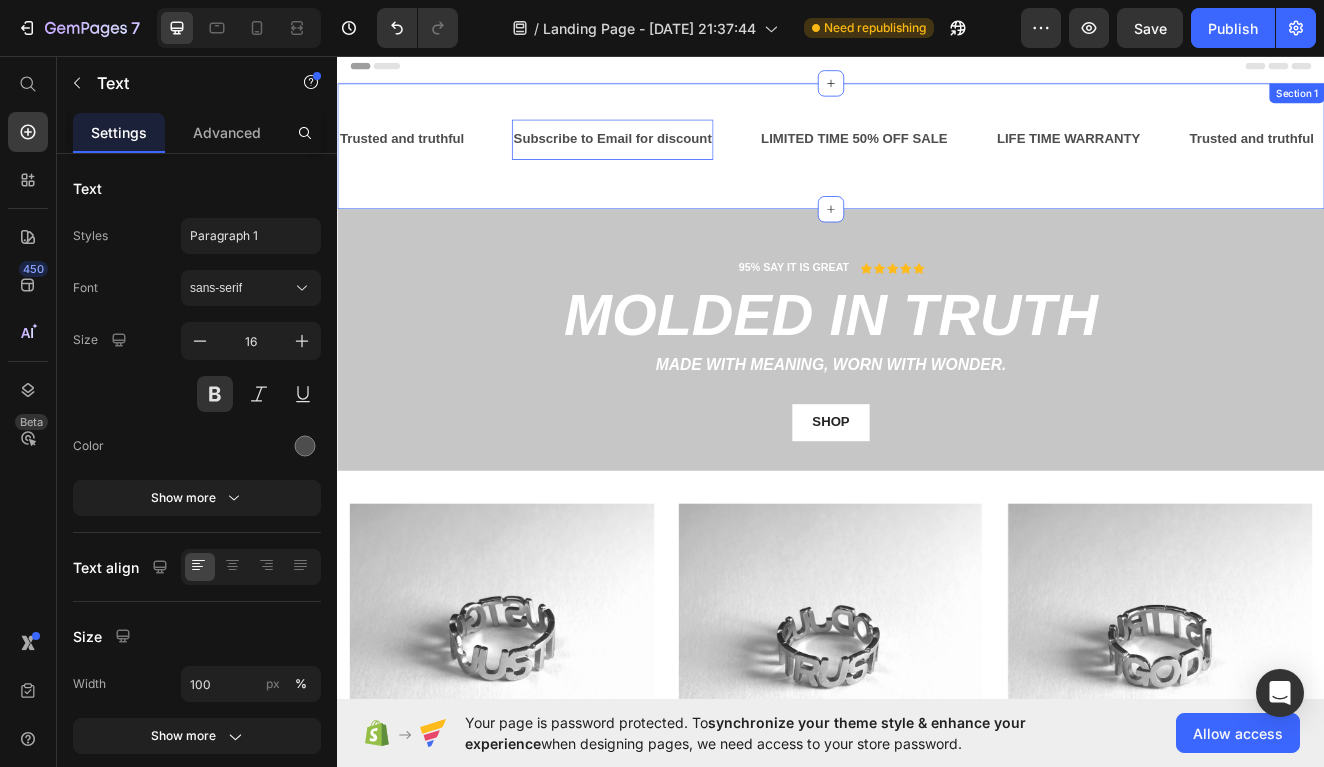 click on "Trusted and truthful Text Subscribe to Email for discount Text   0 LIMITED TIME 50% OFF SALE Text LIFE TIME WARRANTY Text Trusted and truthful Text Subscribe to Email for discount Text   0 LIMITED TIME 50% OFF SALE Text LIFE TIME WARRANTY Text Trusted and truthful Text Subscribe to Email for discount Text   0 LIMITED TIME 50% OFF SALE Text LIFE TIME WARRANTY Text Trusted and truthful Text Subscribe to Email for discount Text   0 LIMITED TIME 50% OFF SALE Text LIFE TIME WARRANTY Text Trusted and truthful Text Subscribe to Email for discount Text   0 LIMITED TIME 50% OFF SALE Text LIFE TIME WARRANTY Text Trusted and truthful Text Subscribe to Email for discount Text   0 LIMITED TIME 50% OFF SALE Text LIFE TIME WARRANTY Text Marquee" at bounding box center [937, 166] 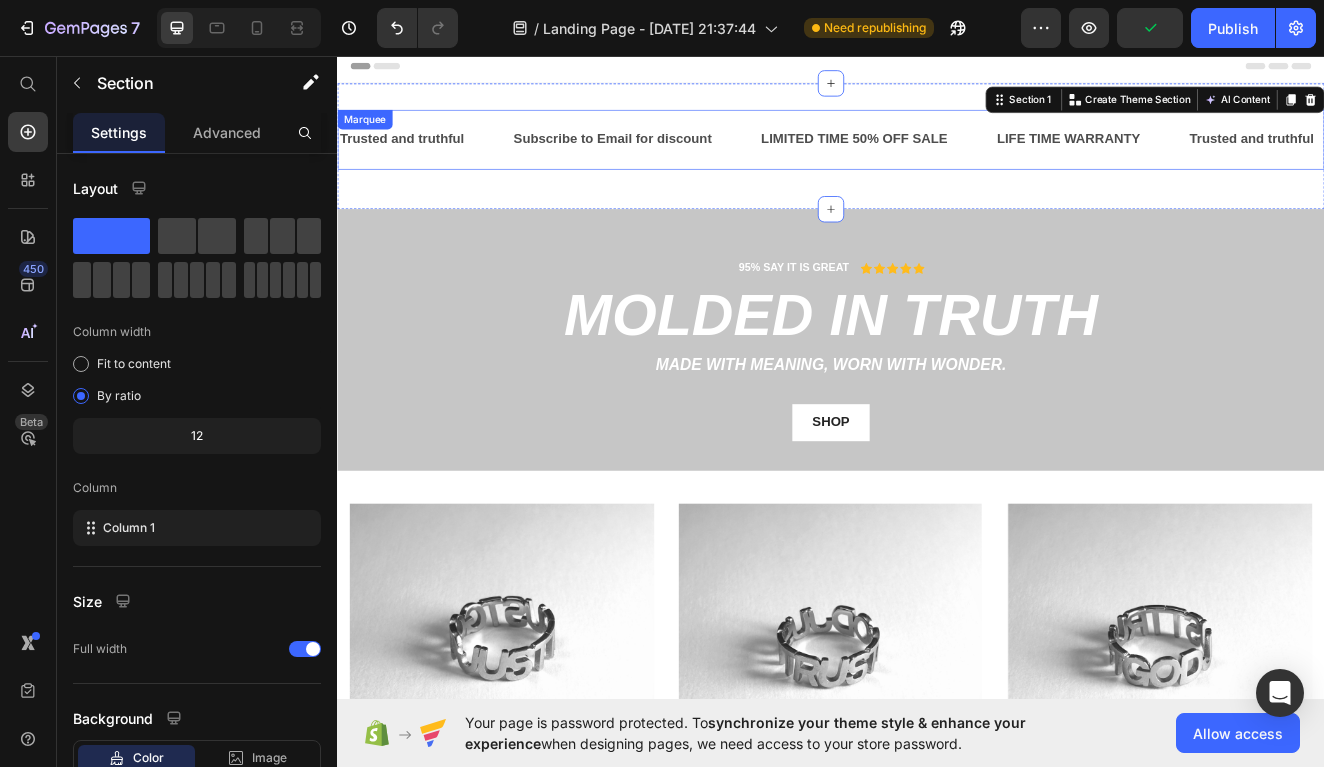 click on "Trusted and truthful Text Subscribe to Email for discount Text LIMITED TIME 50% OFF SALE Text LIFE TIME WARRANTY Text Trusted and truthful Text Subscribe to Email for discount Text LIMITED TIME 50% OFF SALE Text LIFE TIME WARRANTY Text Trusted and truthful Text Subscribe to Email for discount Text LIMITED TIME 50% OFF SALE Text LIFE TIME WARRANTY Text Trusted and truthful Text Subscribe to Email for discount Text LIMITED TIME 50% OFF SALE Text LIFE TIME WARRANTY Text Trusted and truthful Text Subscribe to Email for discount Text LIMITED TIME 50% OFF SALE Text LIFE TIME WARRANTY Text Trusted and truthful Text Subscribe to Email for discount Text LIMITED TIME 50% OFF SALE Text LIFE TIME WARRANTY Text Marquee" at bounding box center (937, 158) 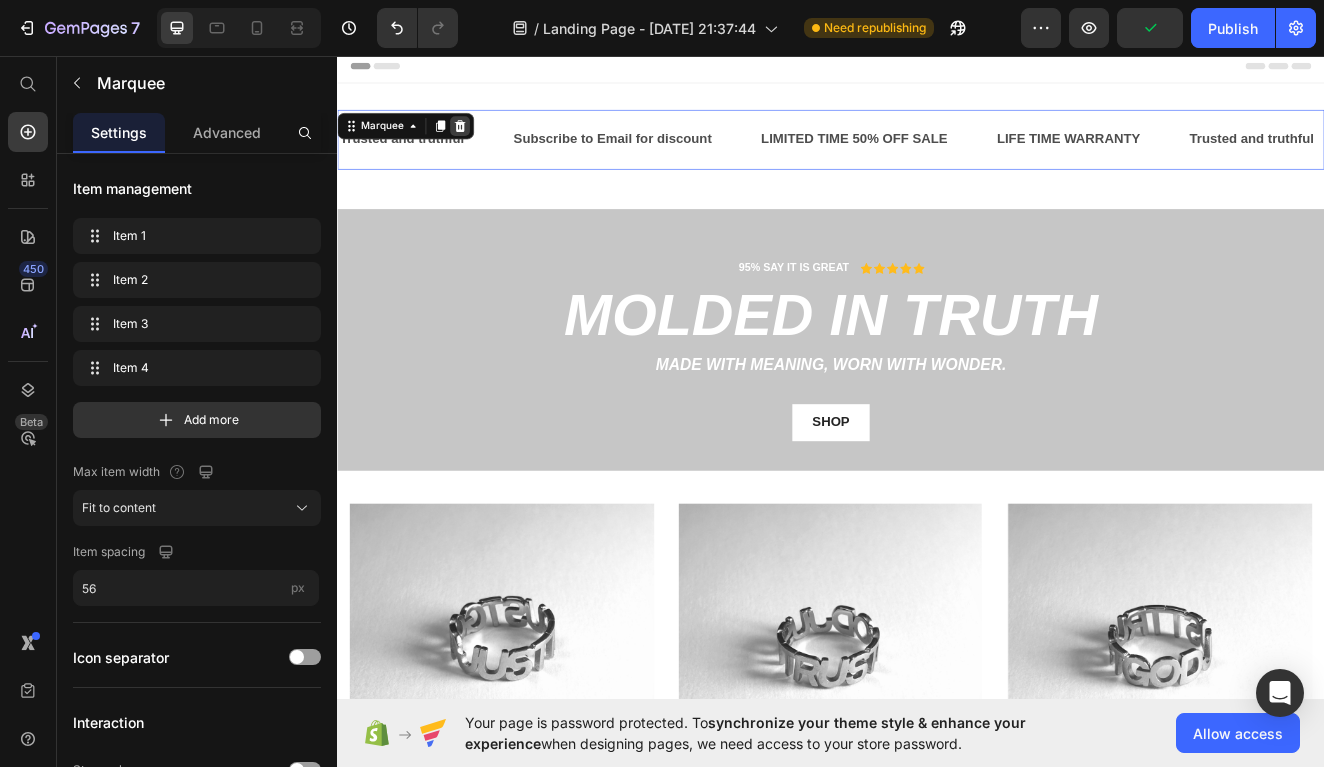 click 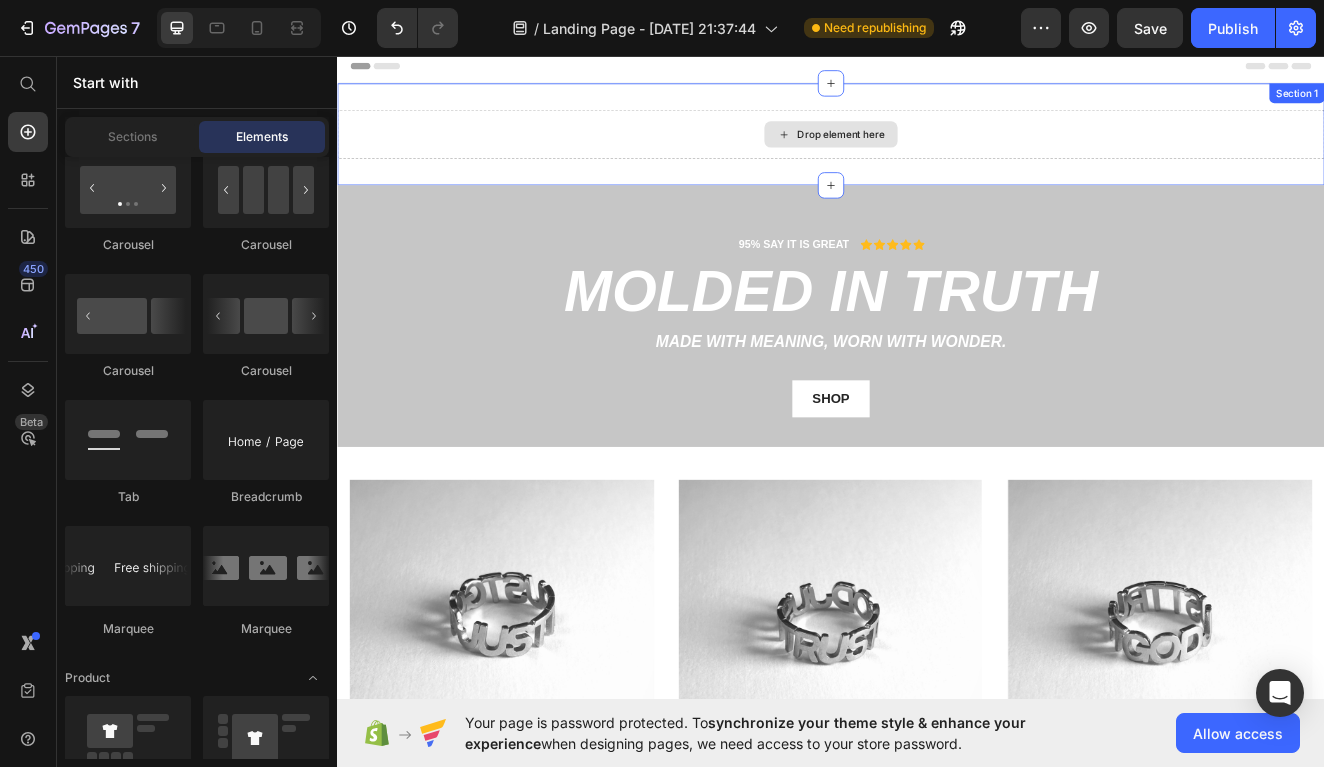 click on "Drop element here" at bounding box center [937, 152] 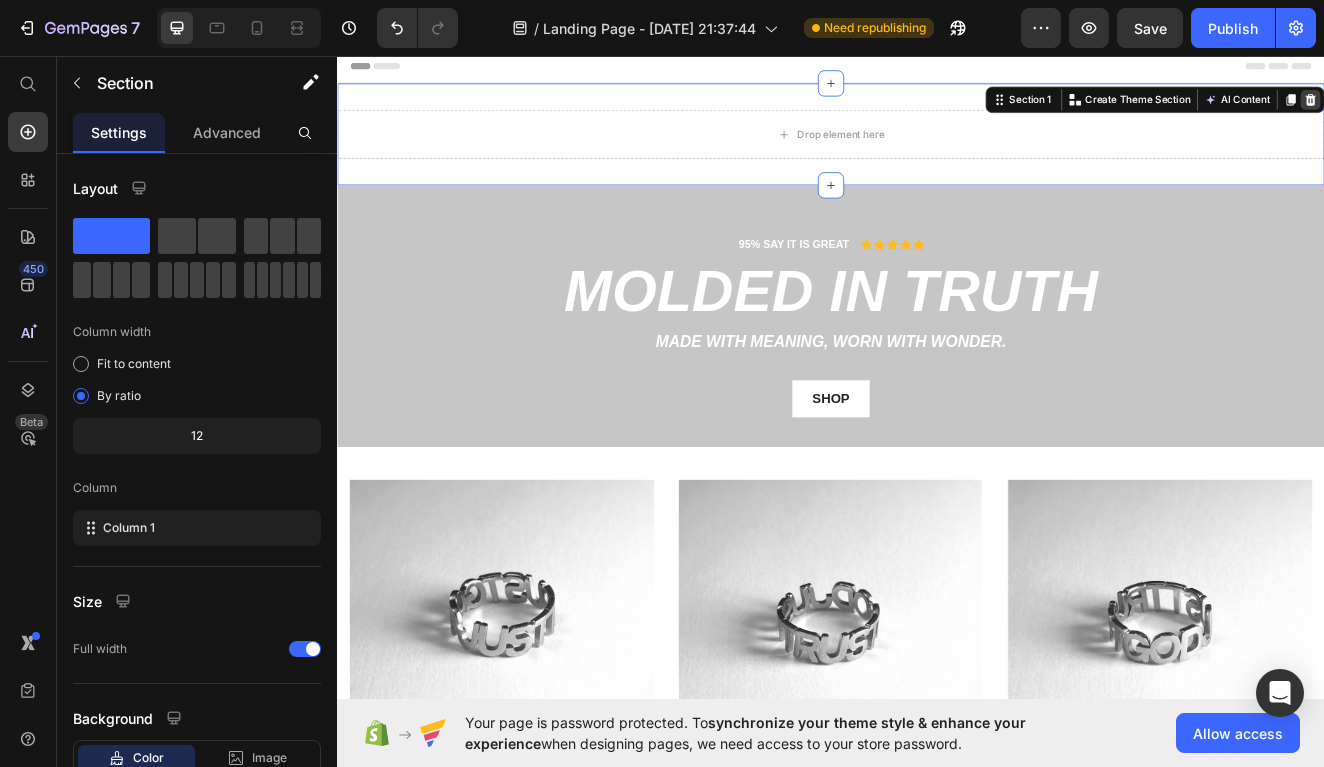 click at bounding box center [1520, 110] 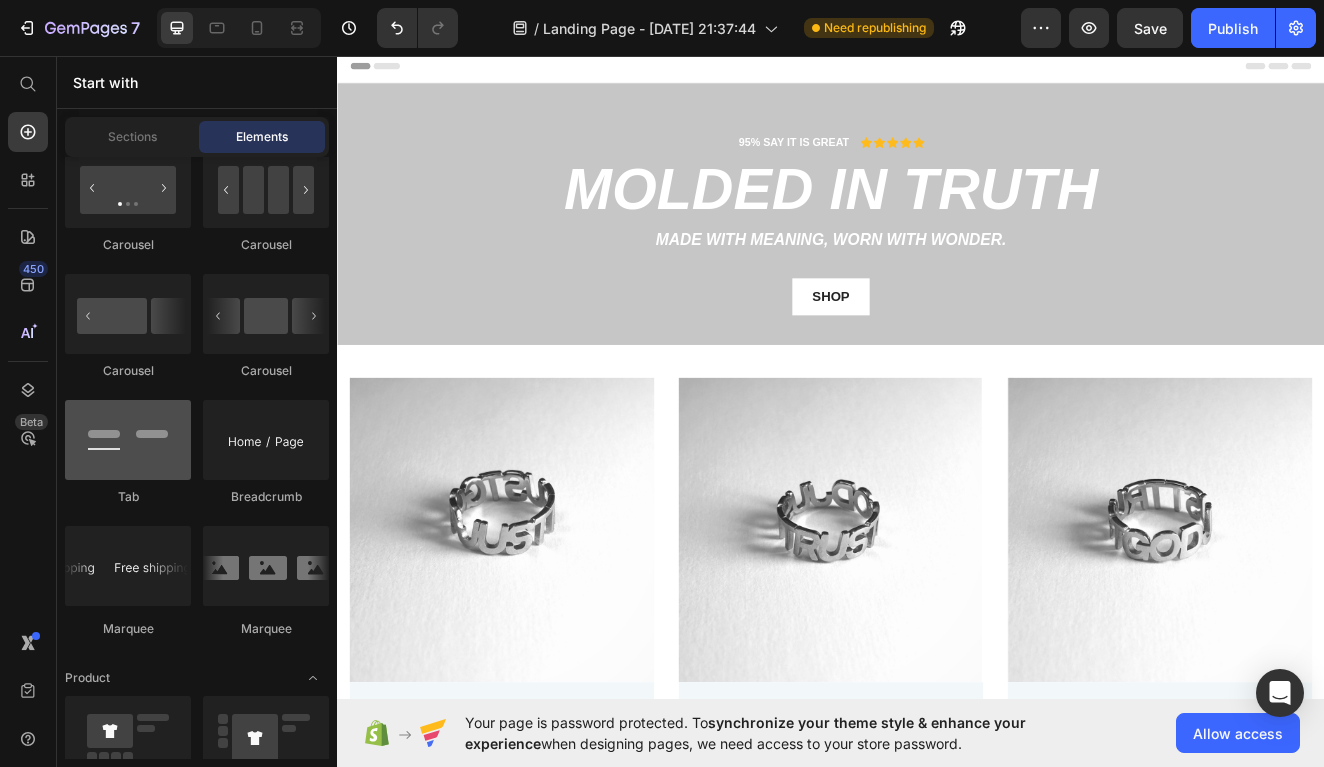 click at bounding box center (128, 440) 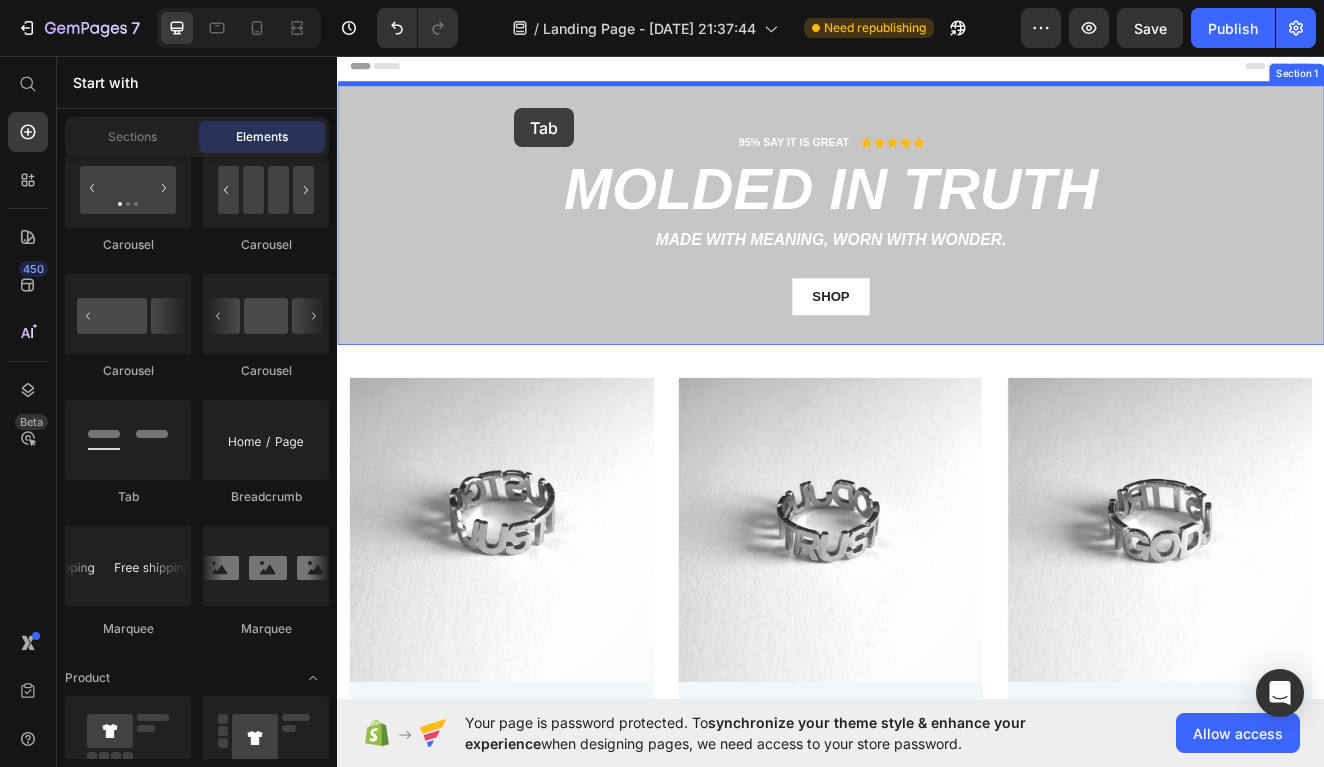 drag, startPoint x: 463, startPoint y: 489, endPoint x: 552, endPoint y: 120, distance: 379.58136 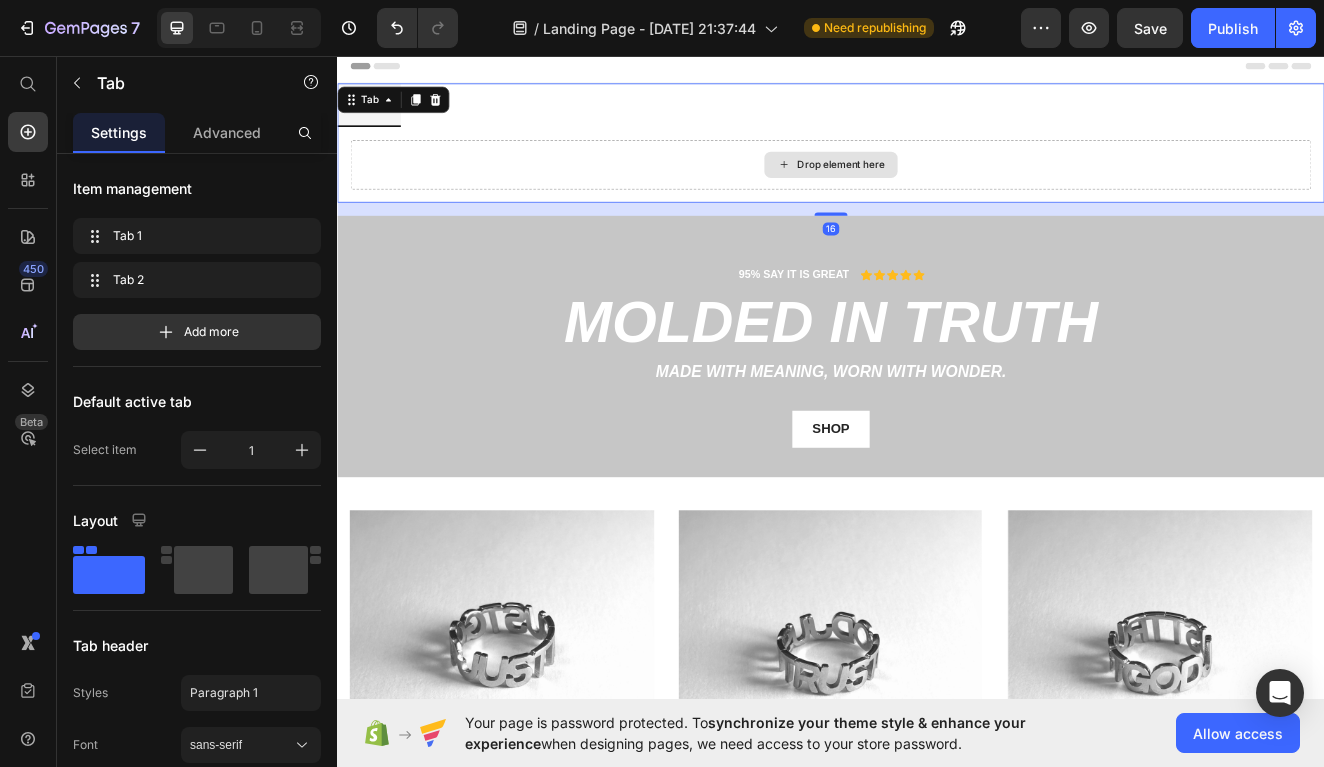 click on "Drop element here" at bounding box center (937, 189) 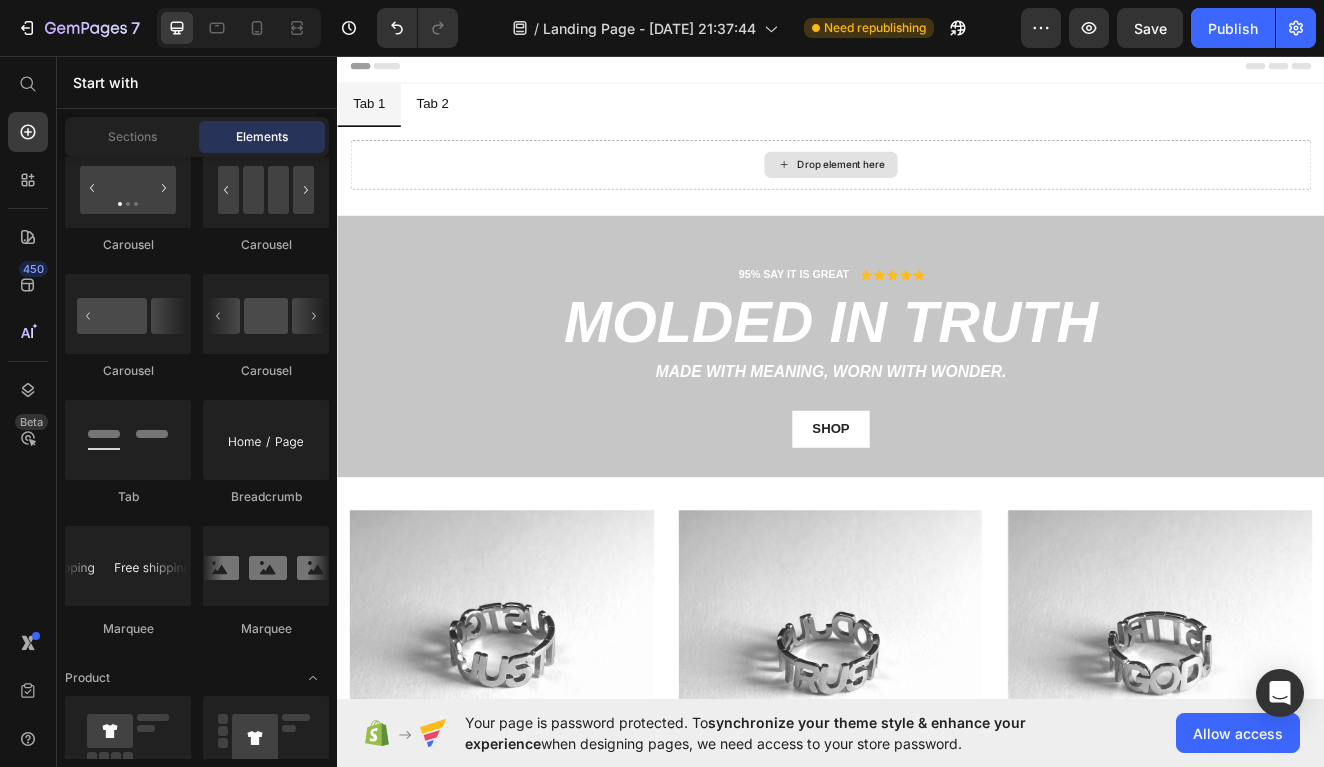 click on "Drop element here" at bounding box center [937, 189] 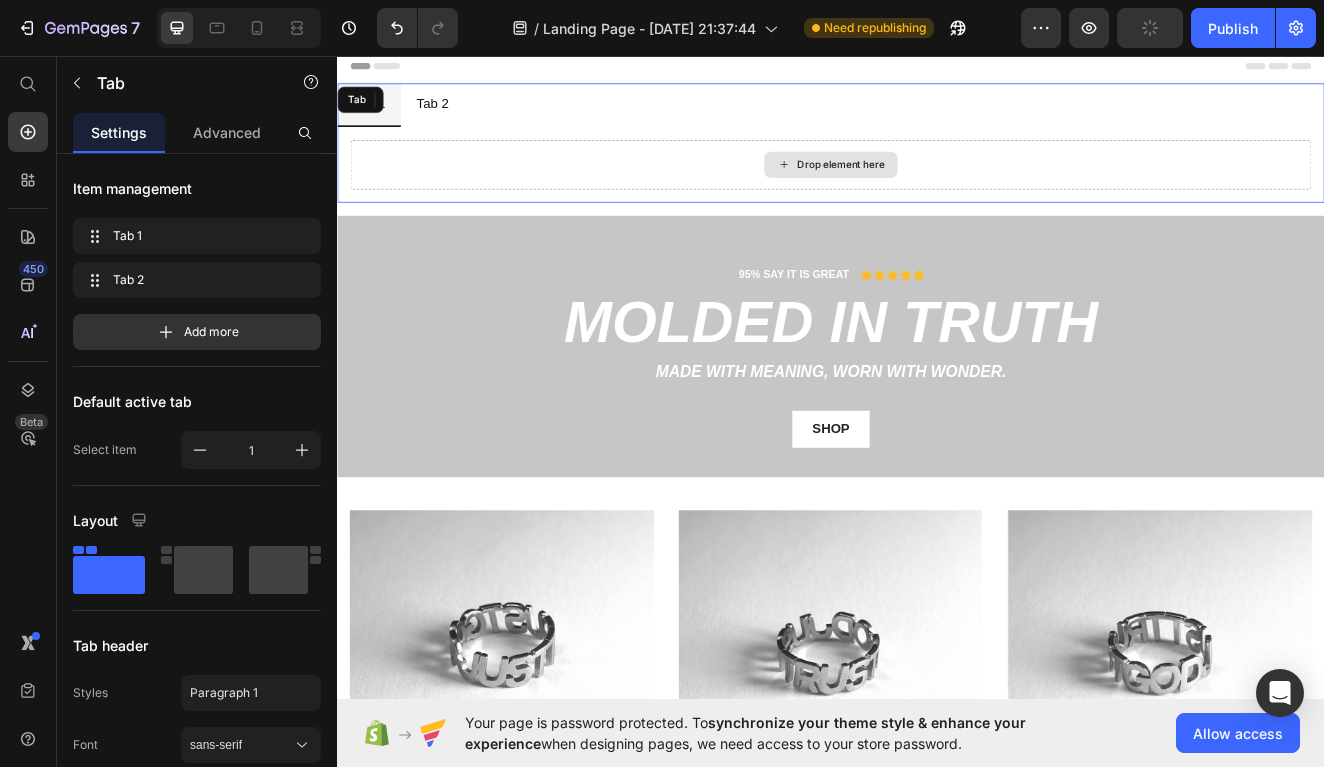 click on "Drop element here" at bounding box center [937, 189] 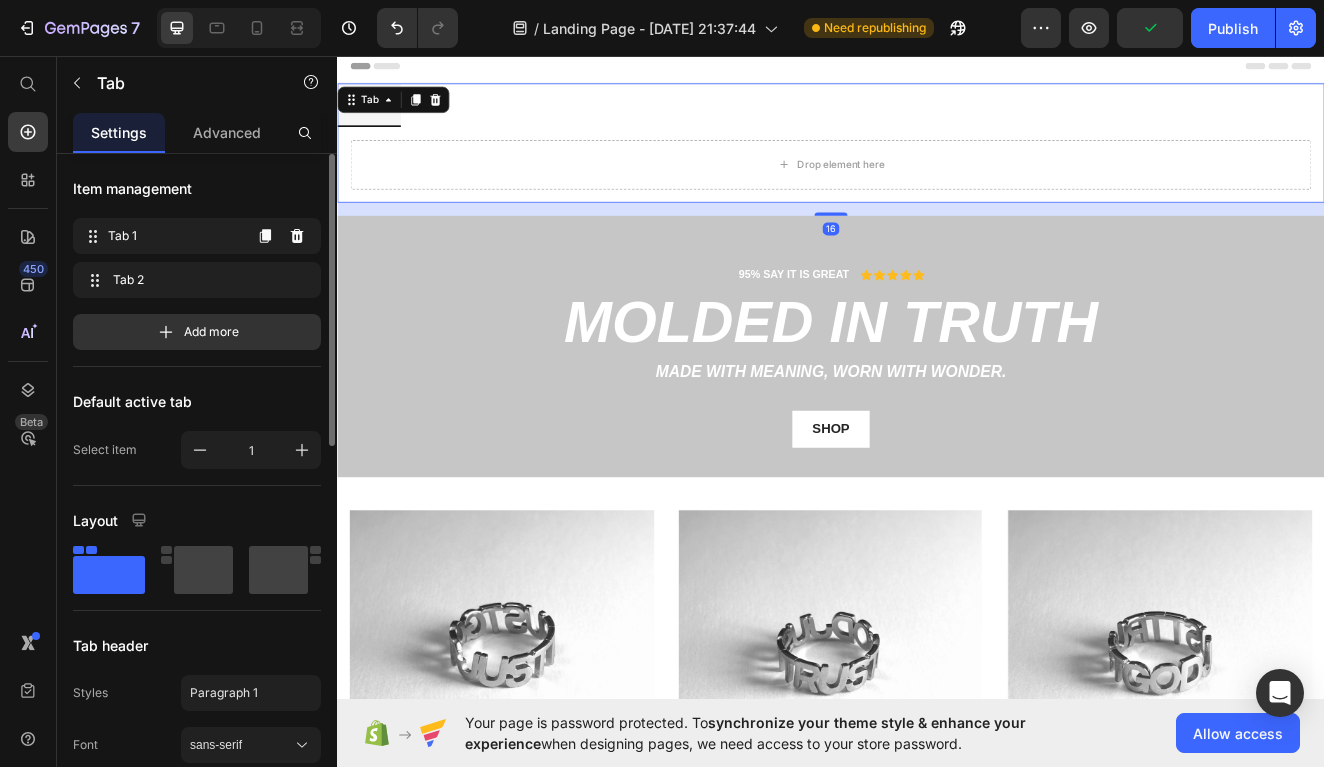 click on "Tab 1 Tab 1
Tab 2 Tab 2" at bounding box center (197, 258) 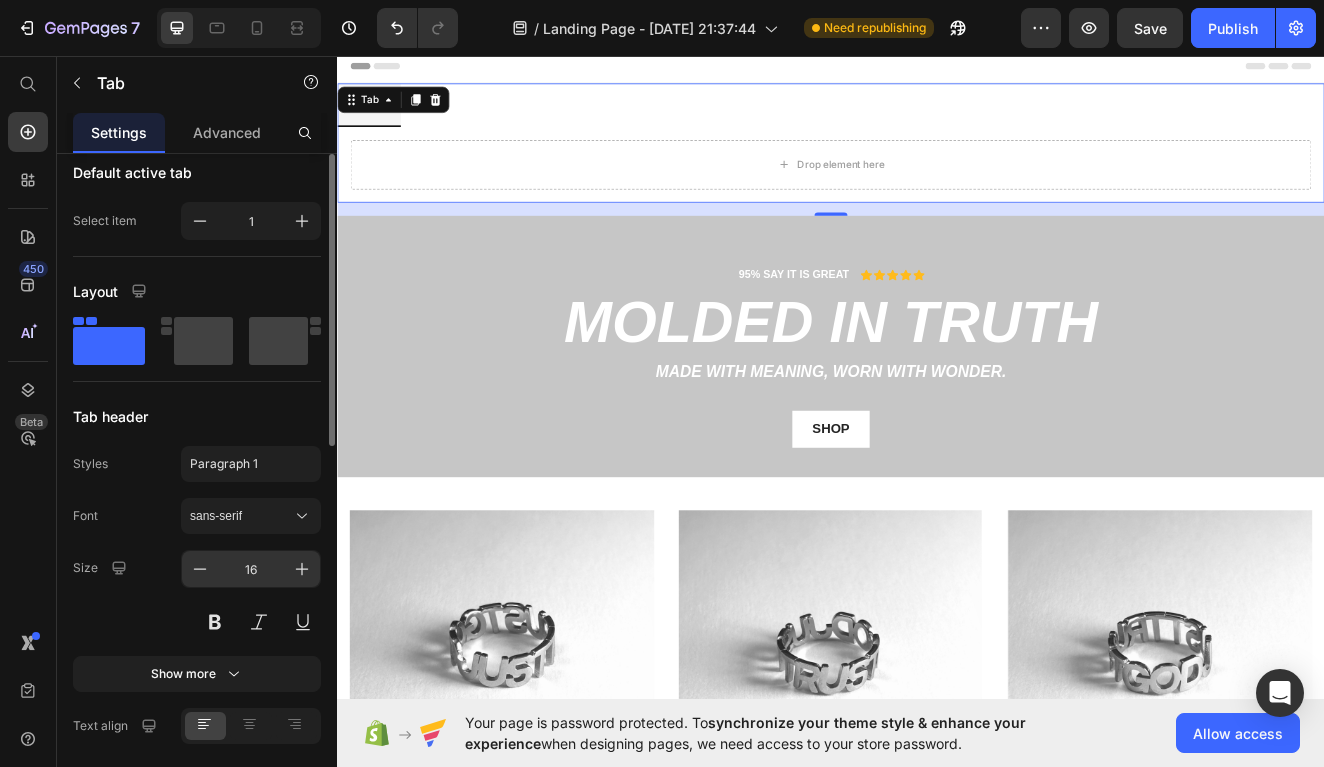 scroll, scrollTop: 44, scrollLeft: 0, axis: vertical 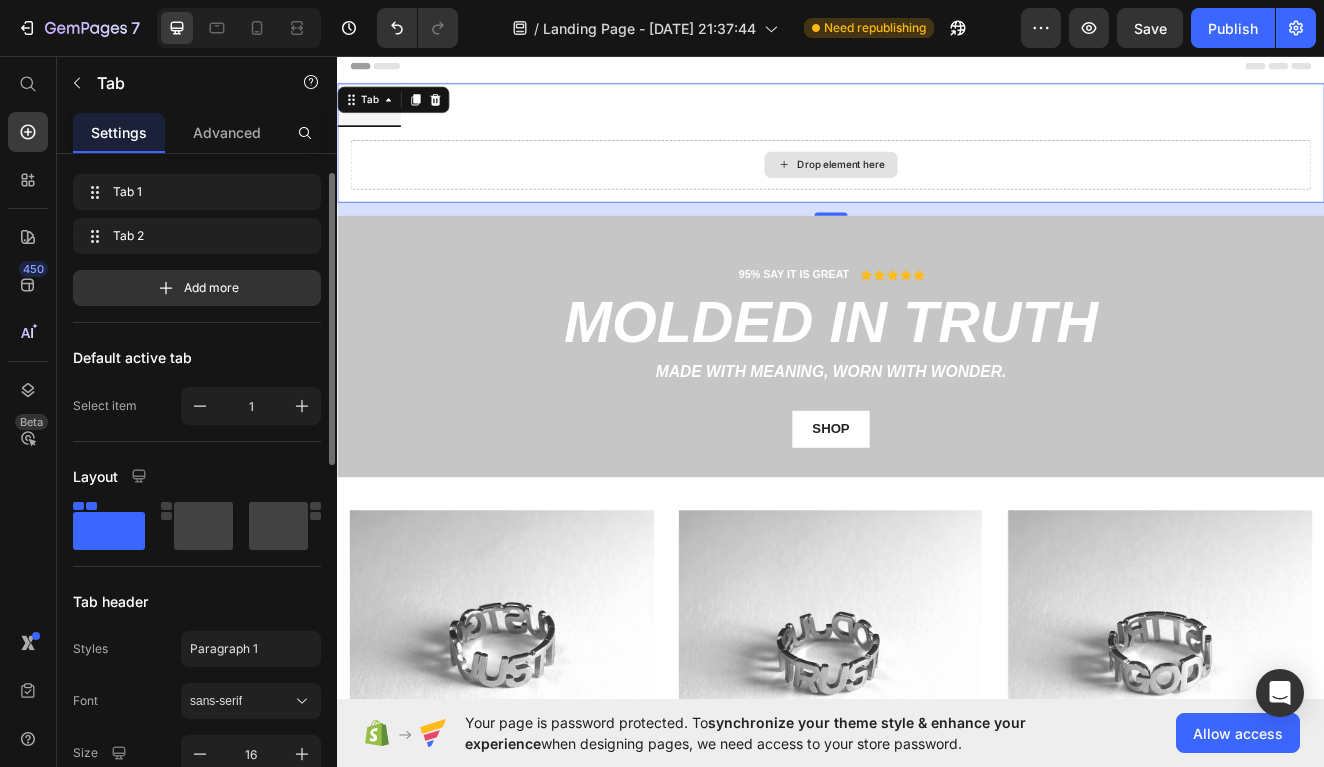 click on "Drop element here" at bounding box center [937, 189] 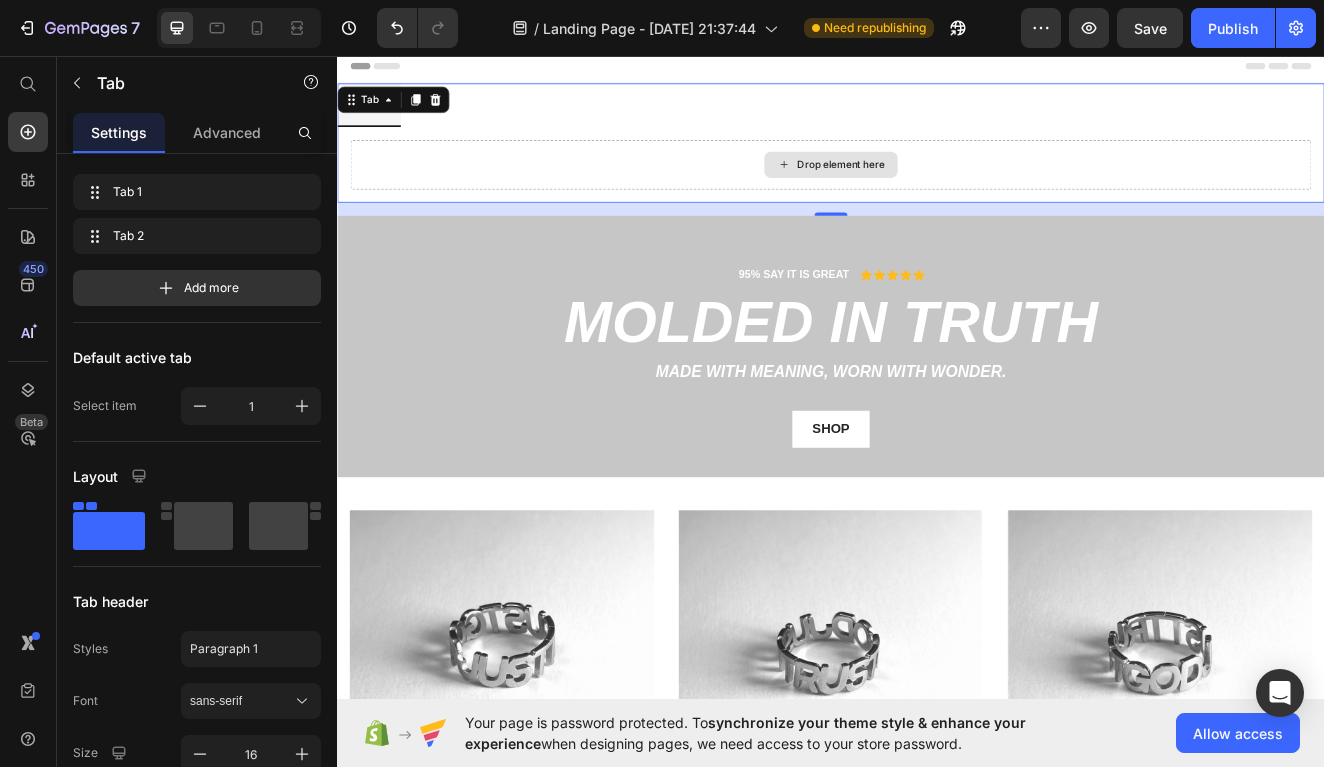 click on "Drop element here" at bounding box center [937, 189] 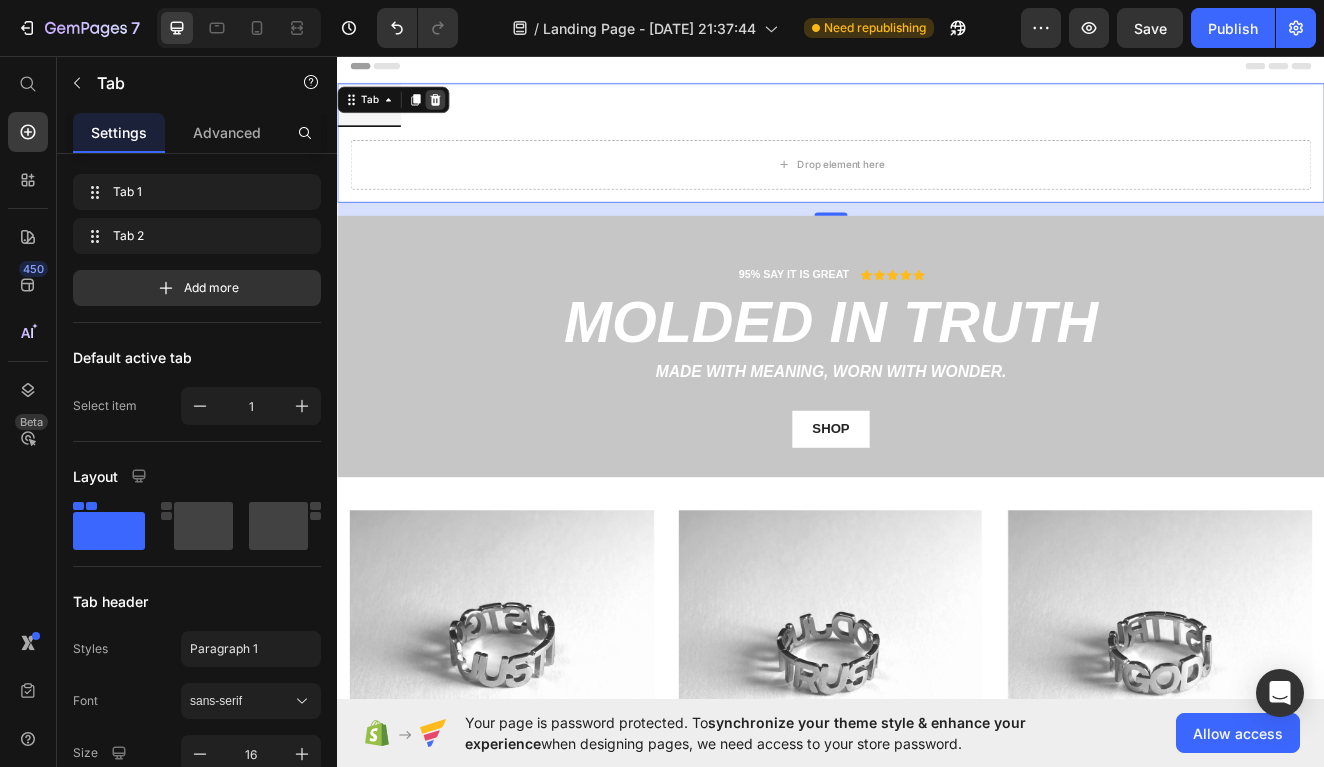 click 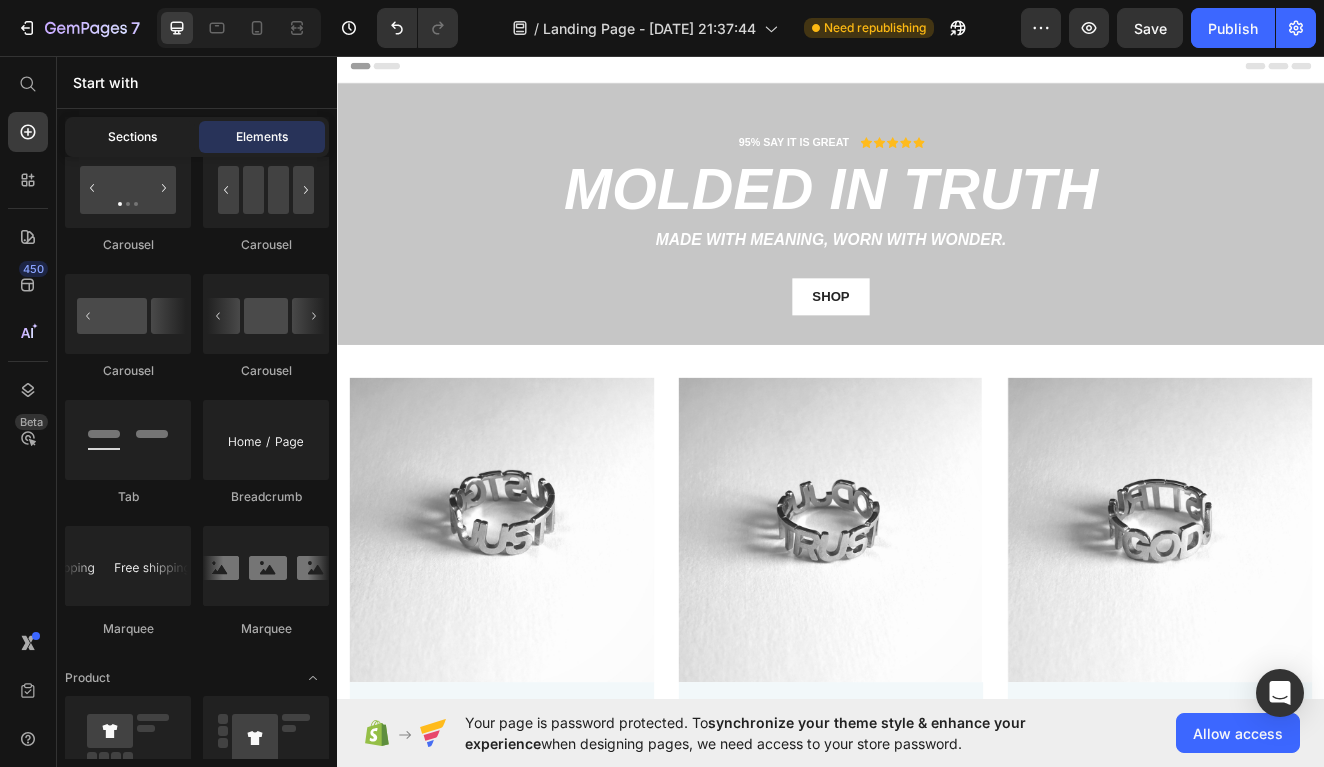 click on "Sections" at bounding box center [132, 137] 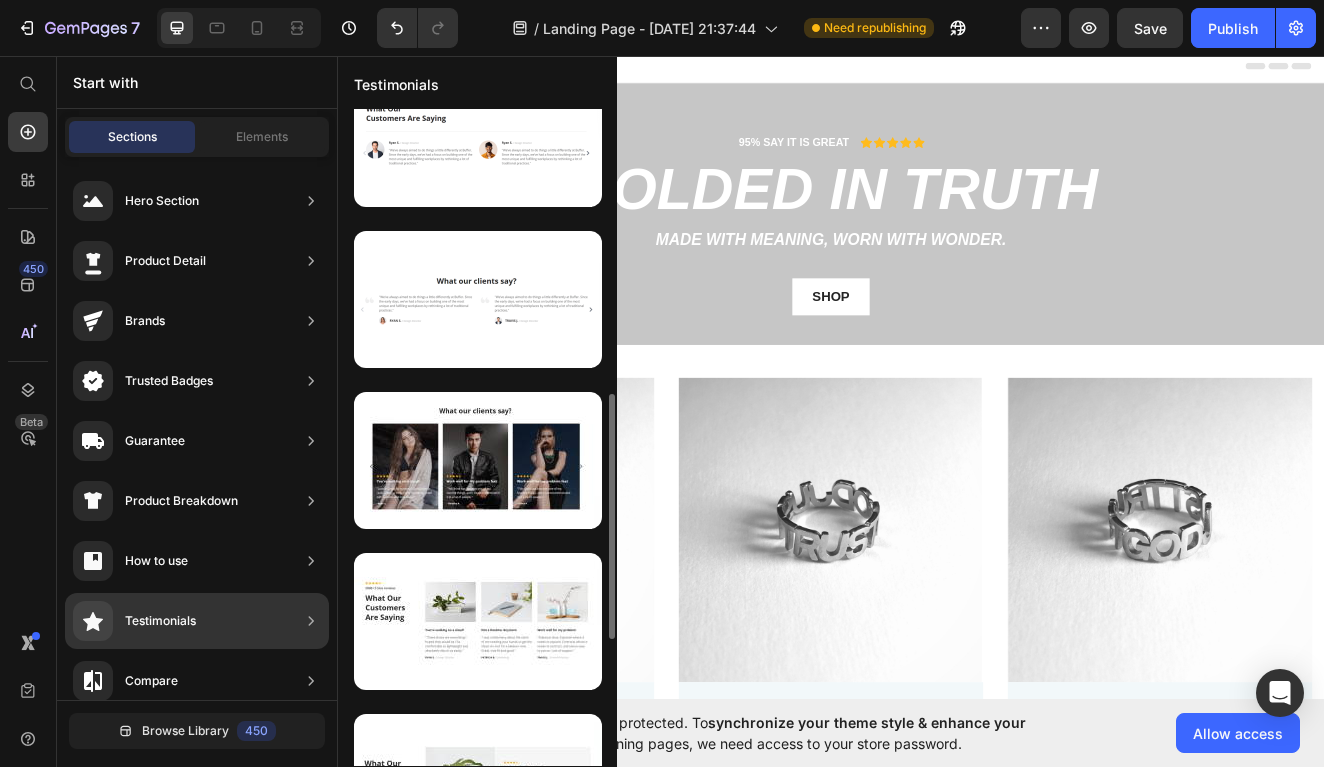 scroll, scrollTop: 0, scrollLeft: 0, axis: both 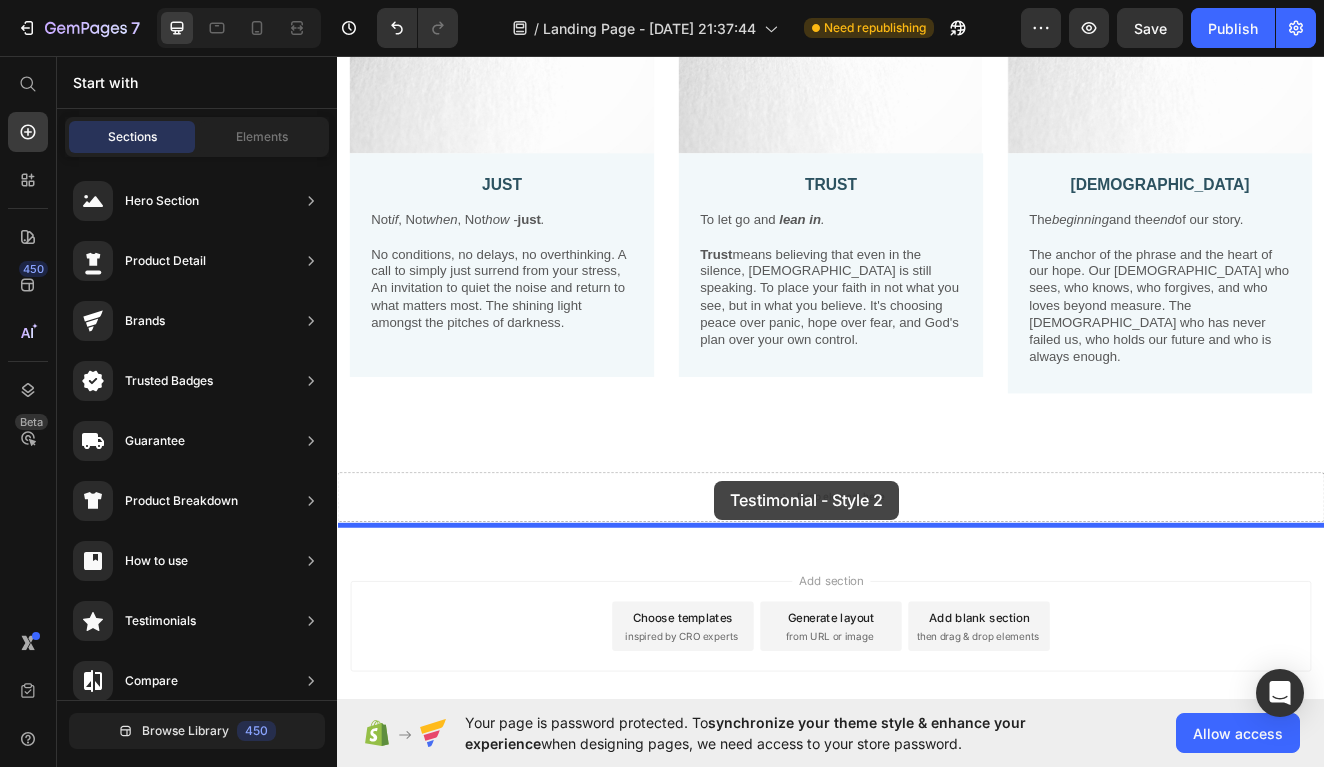 drag, startPoint x: 811, startPoint y: 408, endPoint x: 793, endPoint y: 563, distance: 156.04166 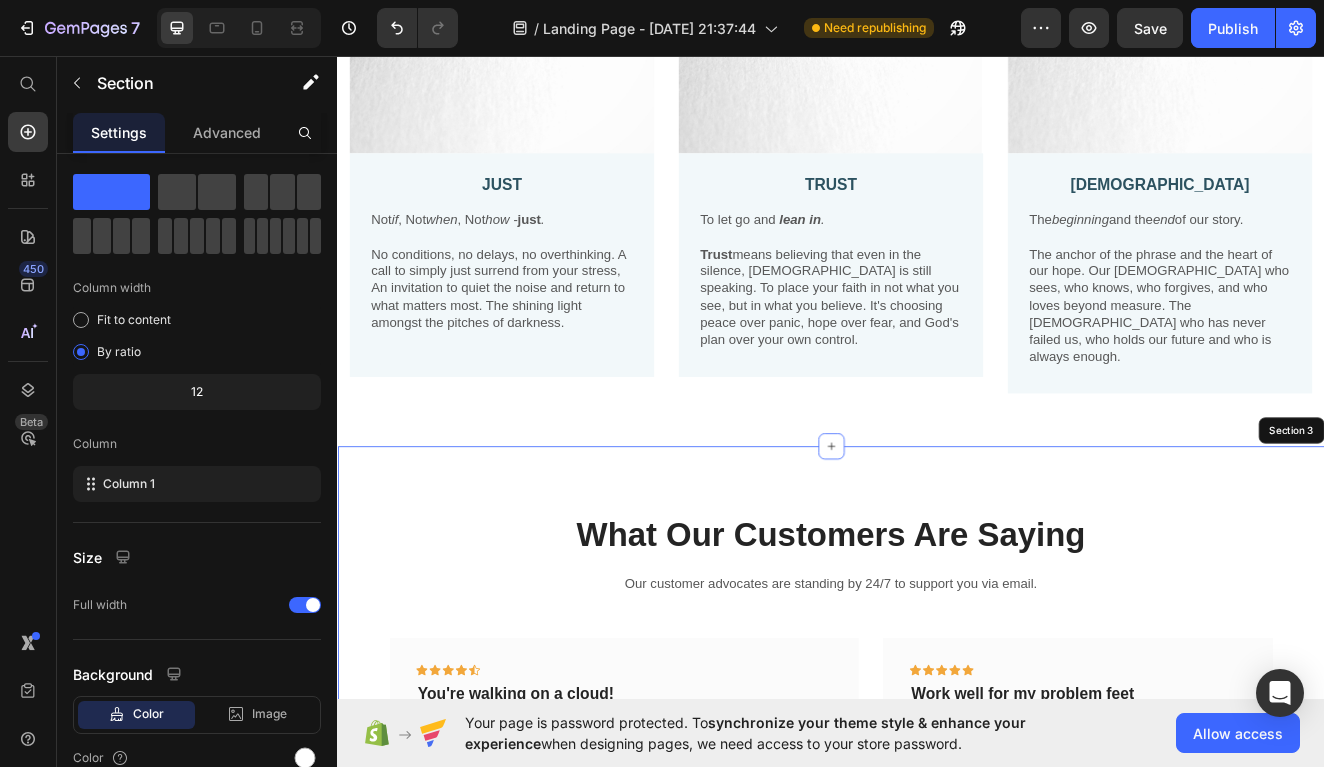 scroll, scrollTop: 976, scrollLeft: 0, axis: vertical 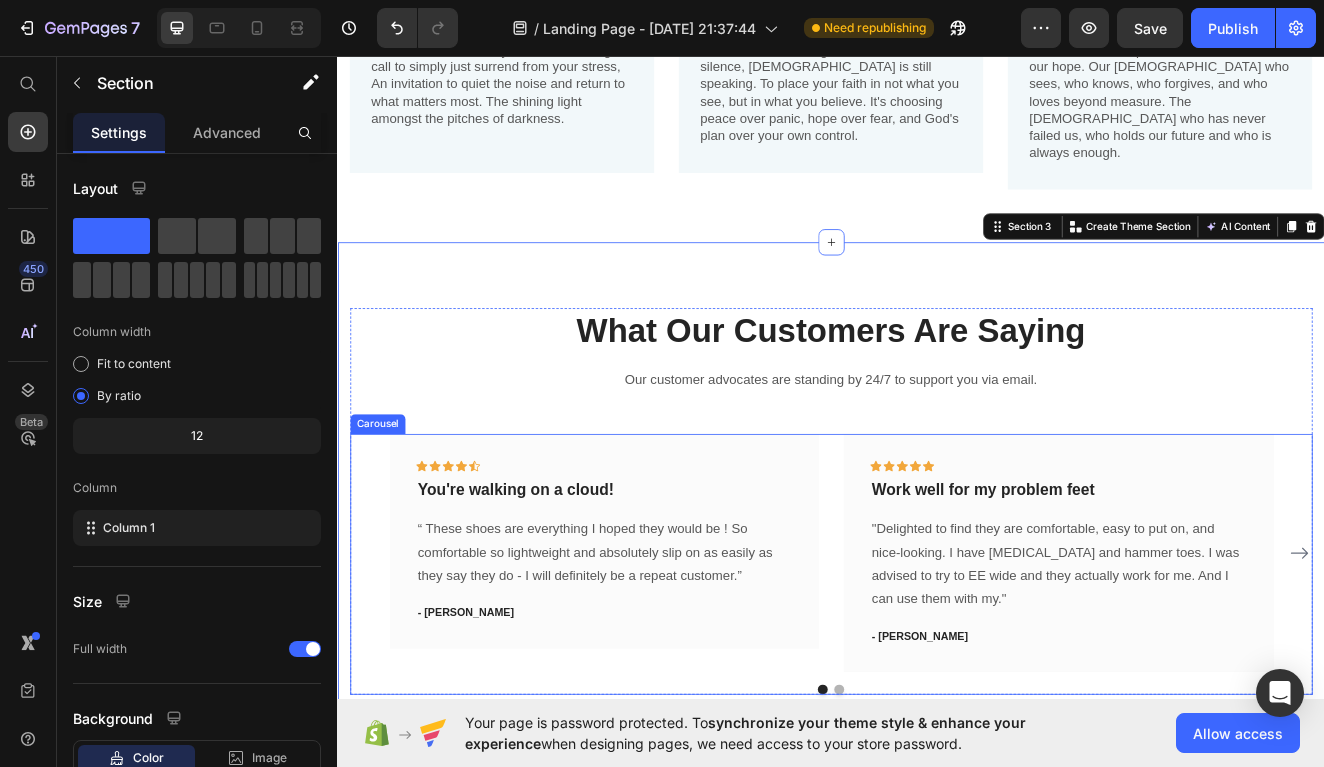 click 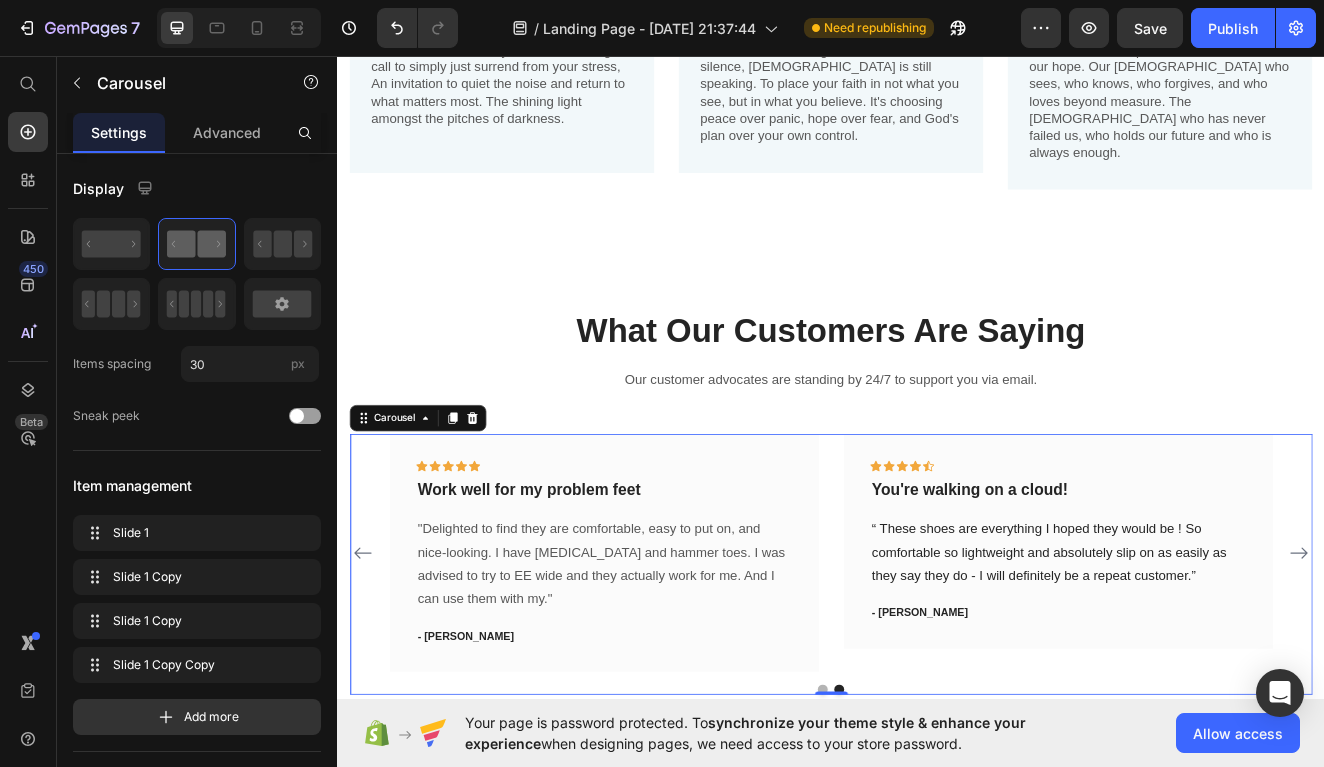 click 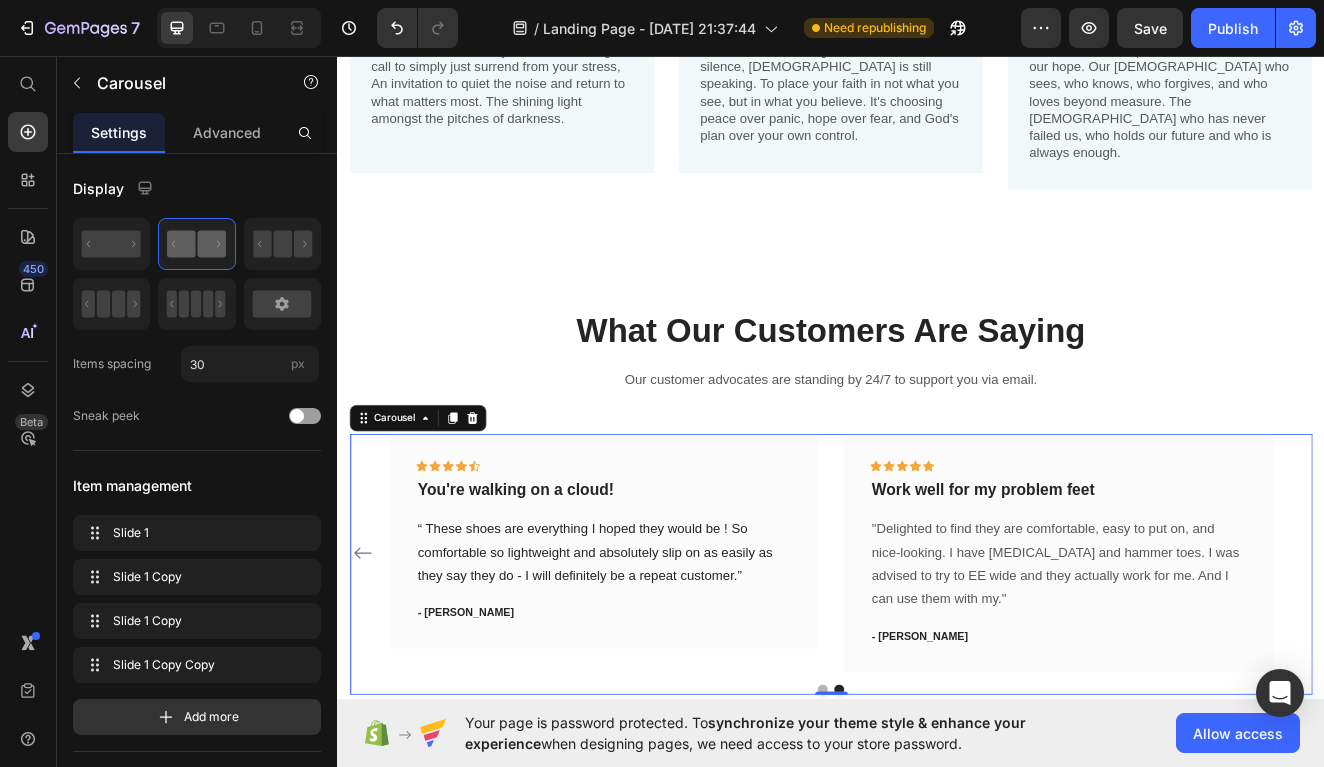 click 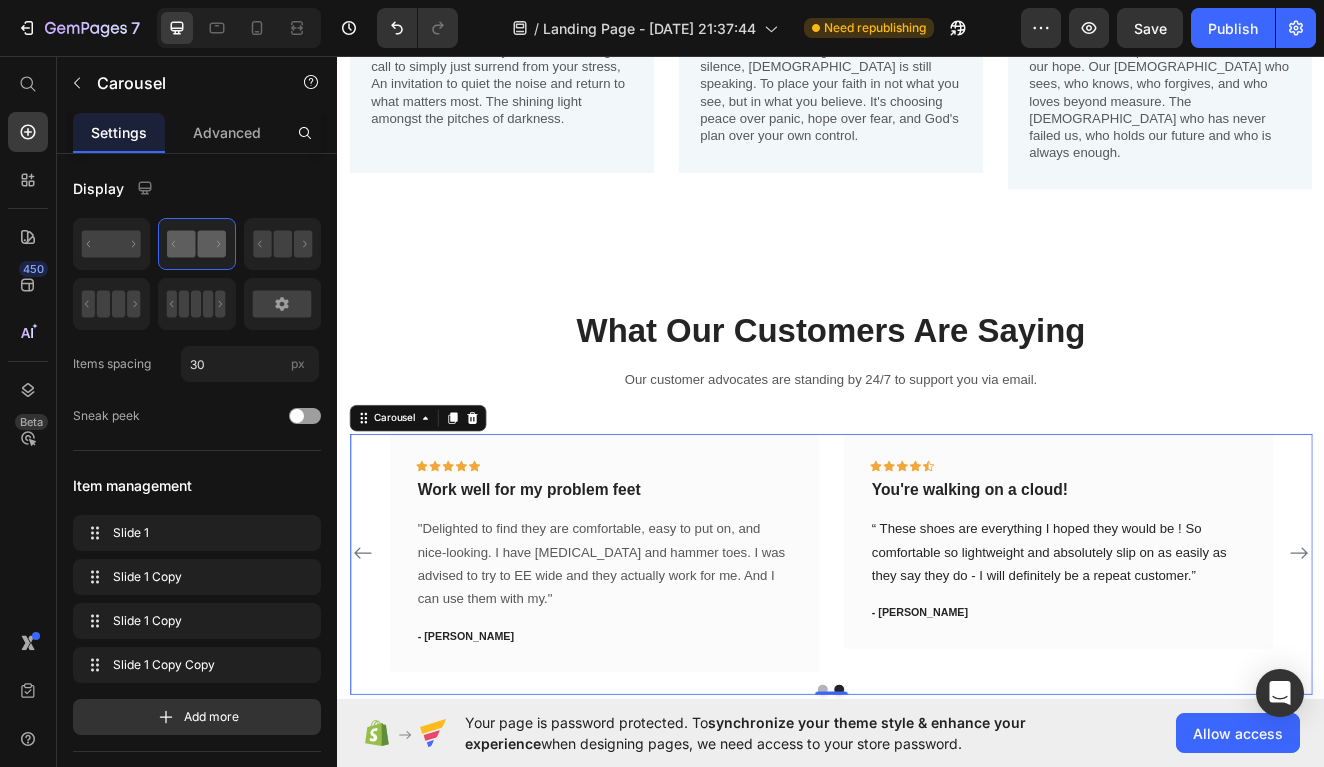 click 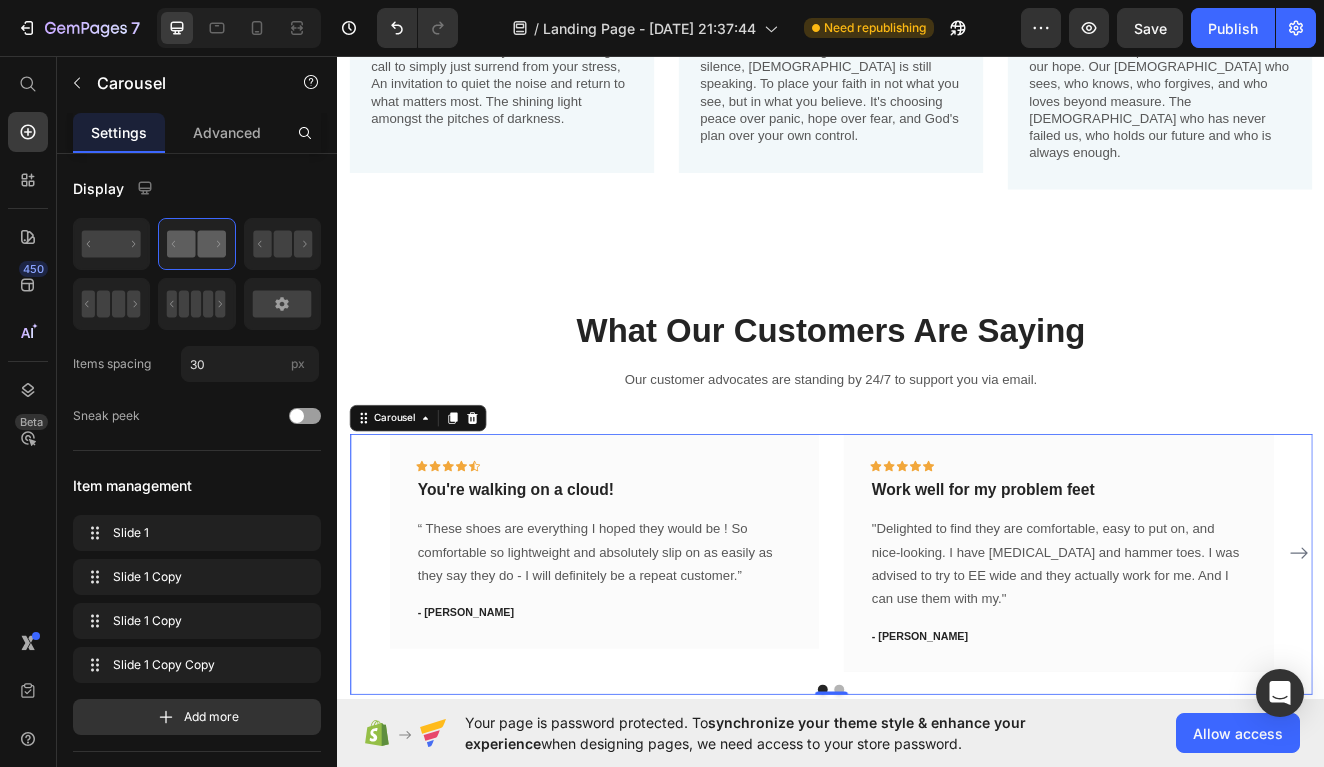 click on "Icon
Icon
Icon
Icon
Icon Row You're walking on a cloud! Text block “ These shoes are everything I hoped they would be ! So comfortable so lightweight and absolutely slip on as easily as they say they do - I will definitely be a repeat customer.” Text block - Ryan S. Text block Row
Icon
Icon
Icon
Icon
Icon Row Work well for my problem feet Text block "Delighted to find they are comfortable, easy to put on, and nice-looking. I have bunions and hammer toes. I was advised to try to EE wide and they actually work for me. And I can use them with my." Text block - Travis J. Text block Row
Icon
Icon
Icon
Icon
Icon Row You're walking on a cloud! Text block Text block - Ryan S. Text block Row
Icon
Icon
Icon Icon Icon" at bounding box center (937, 660) 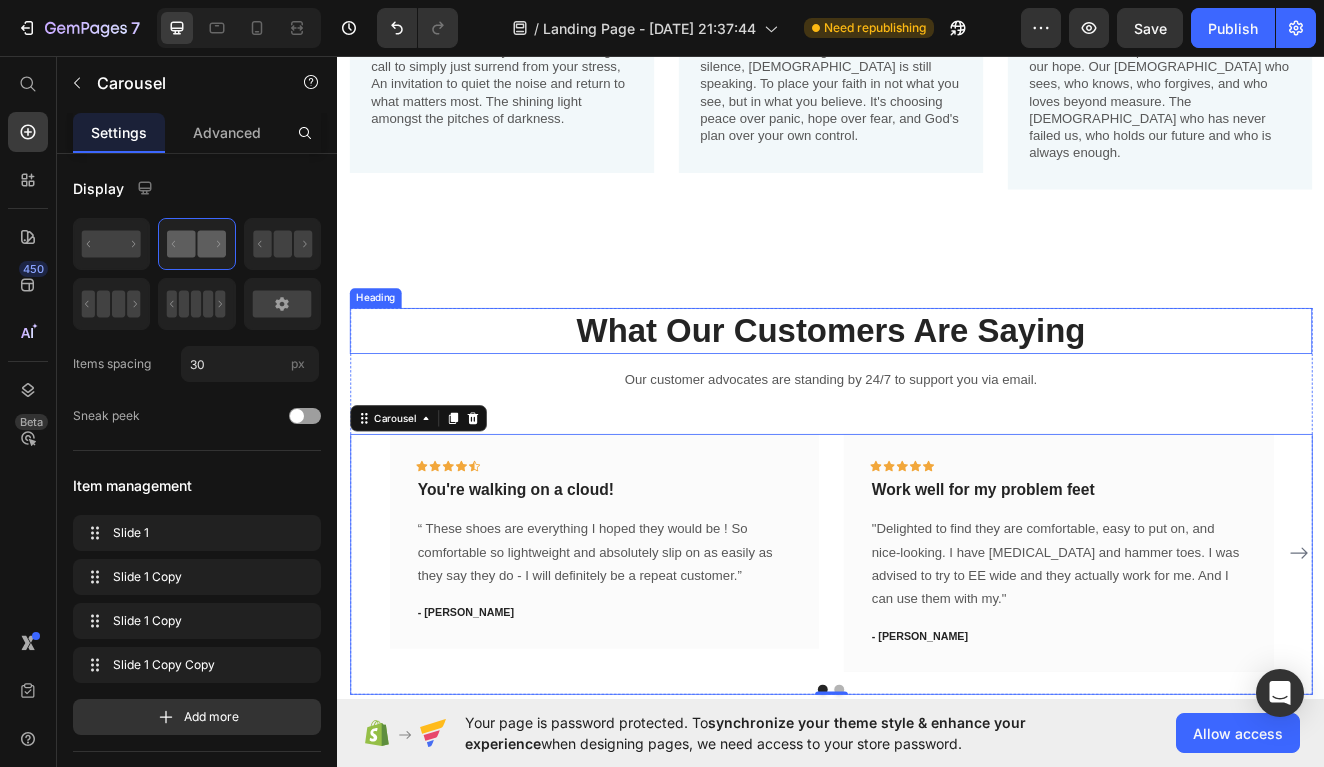 click on "What Our Customers Are Saying" at bounding box center [937, 391] 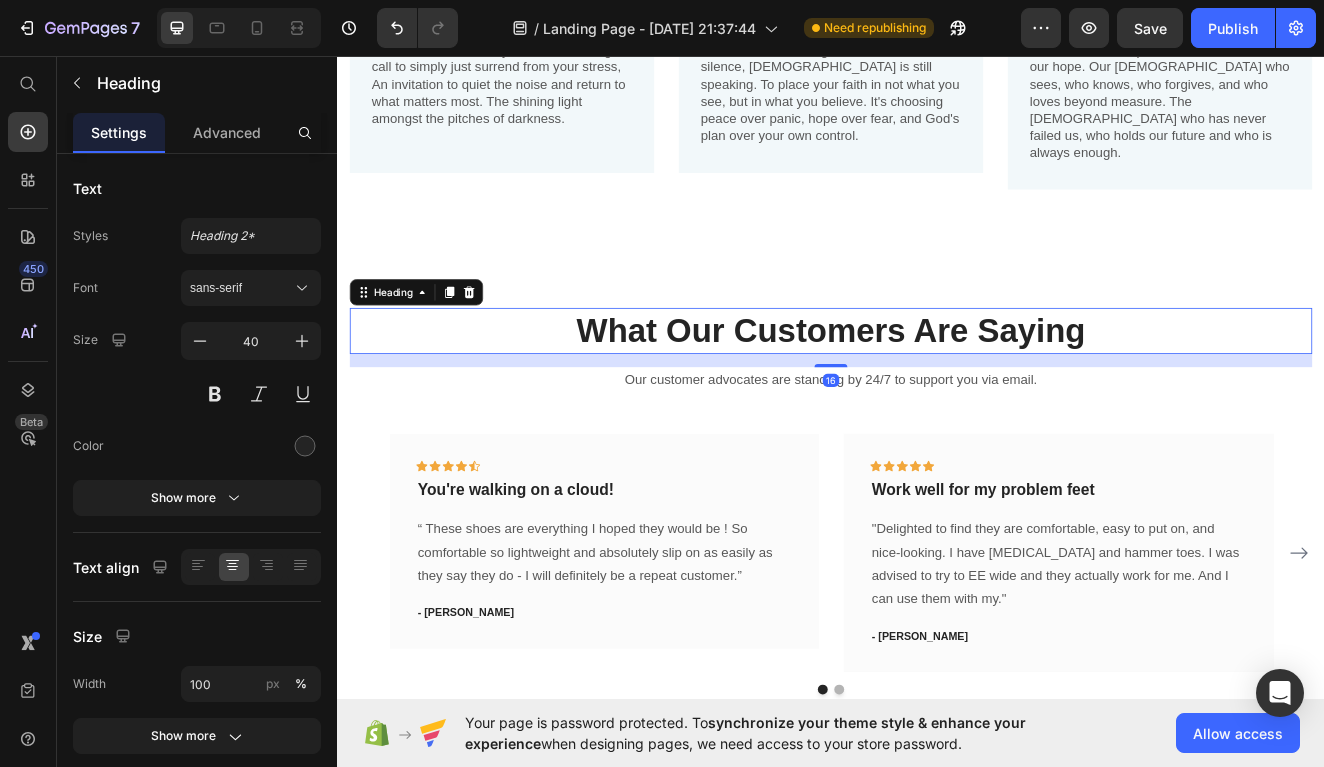 click on "What Our Customers Are Saying" at bounding box center [937, 391] 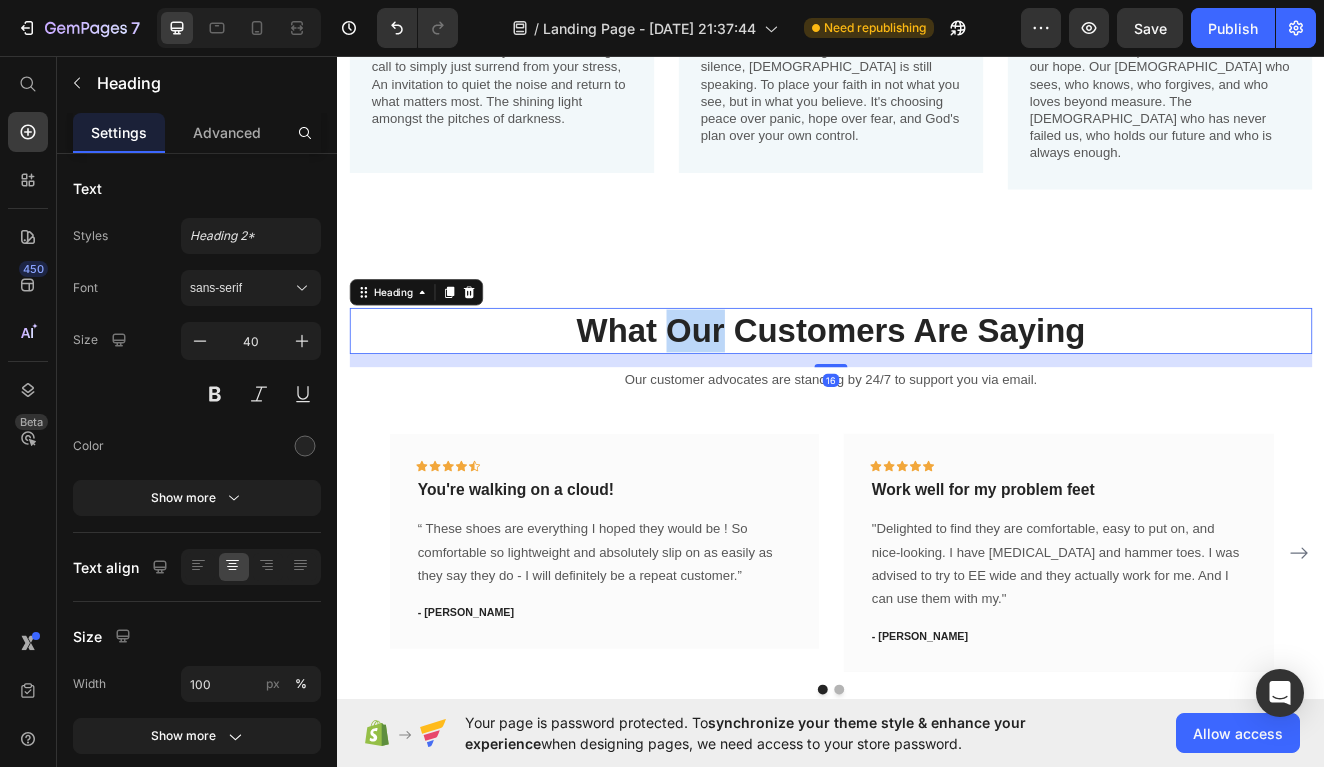 click on "What Our Customers Are Saying" at bounding box center (937, 391) 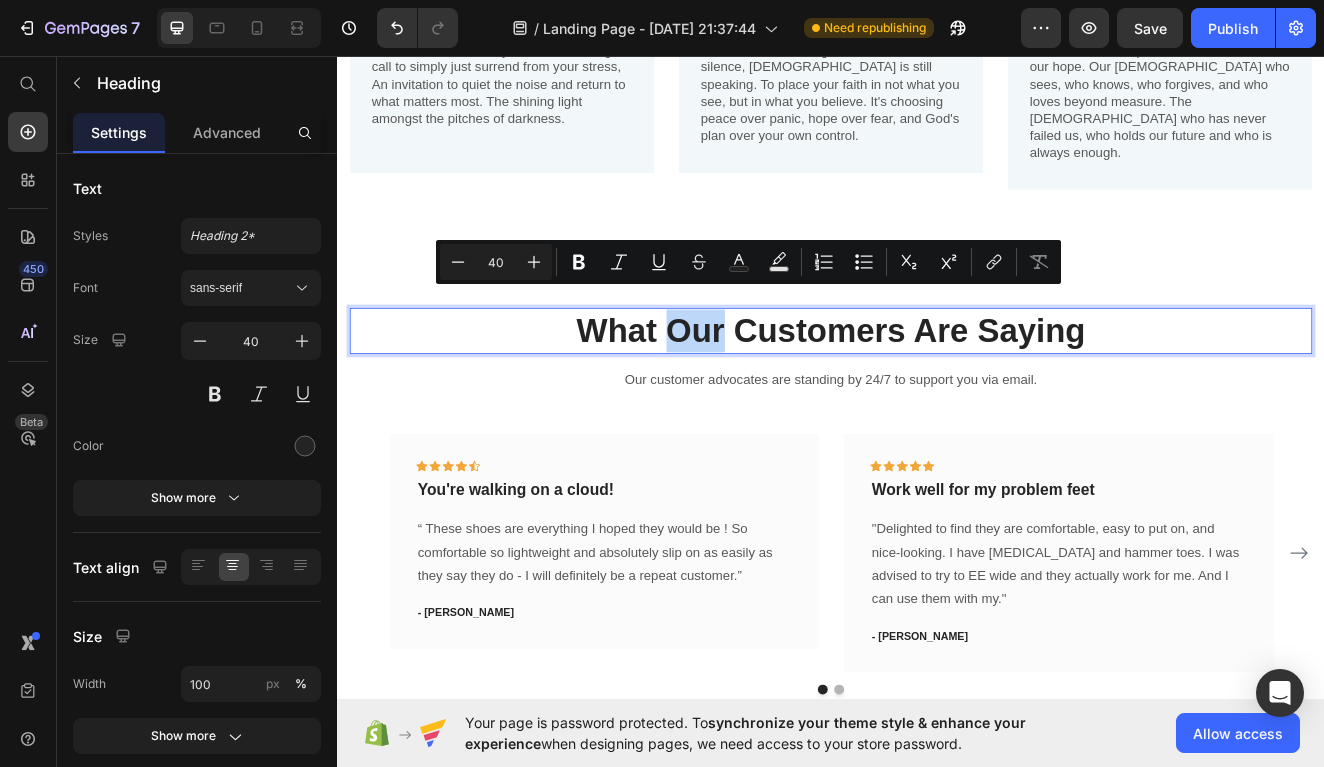 click on "What Our Customers Are Saying" at bounding box center [937, 391] 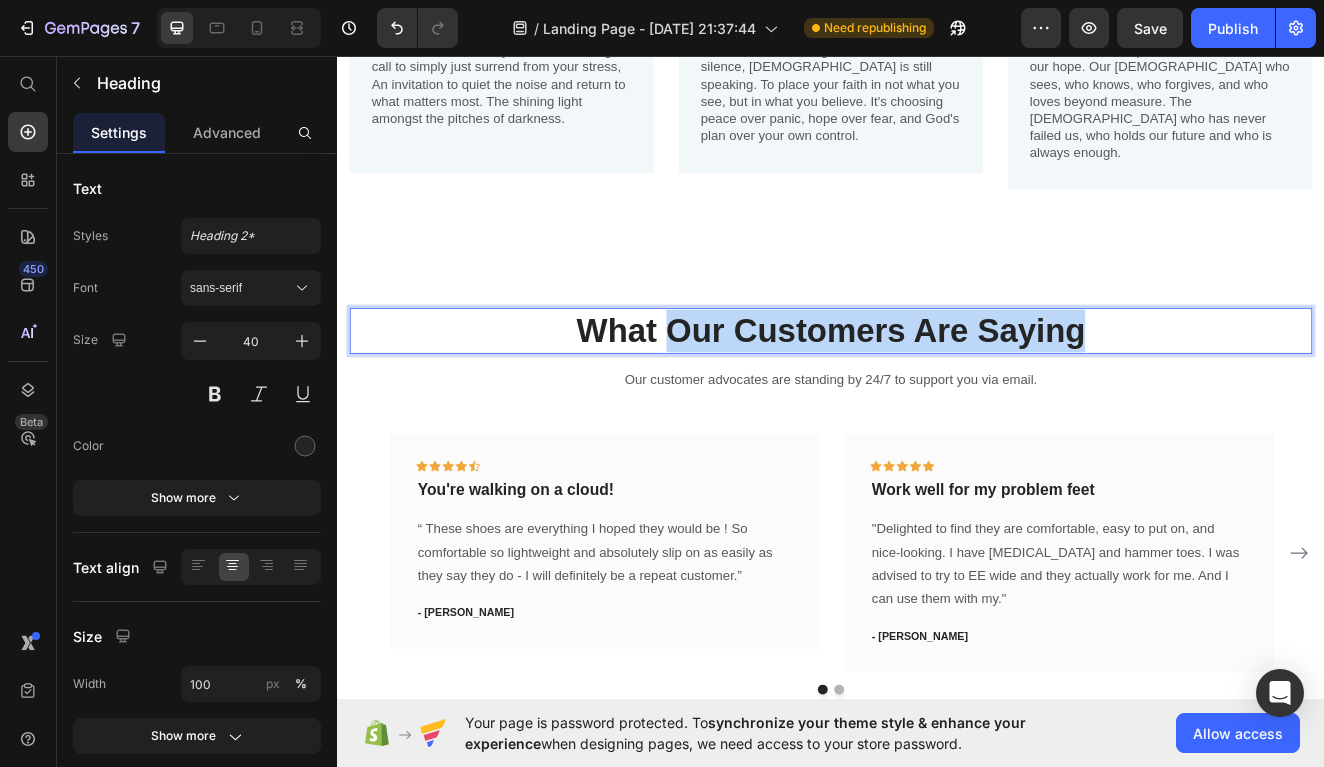 drag, startPoint x: 738, startPoint y: 363, endPoint x: 1231, endPoint y: 387, distance: 493.58383 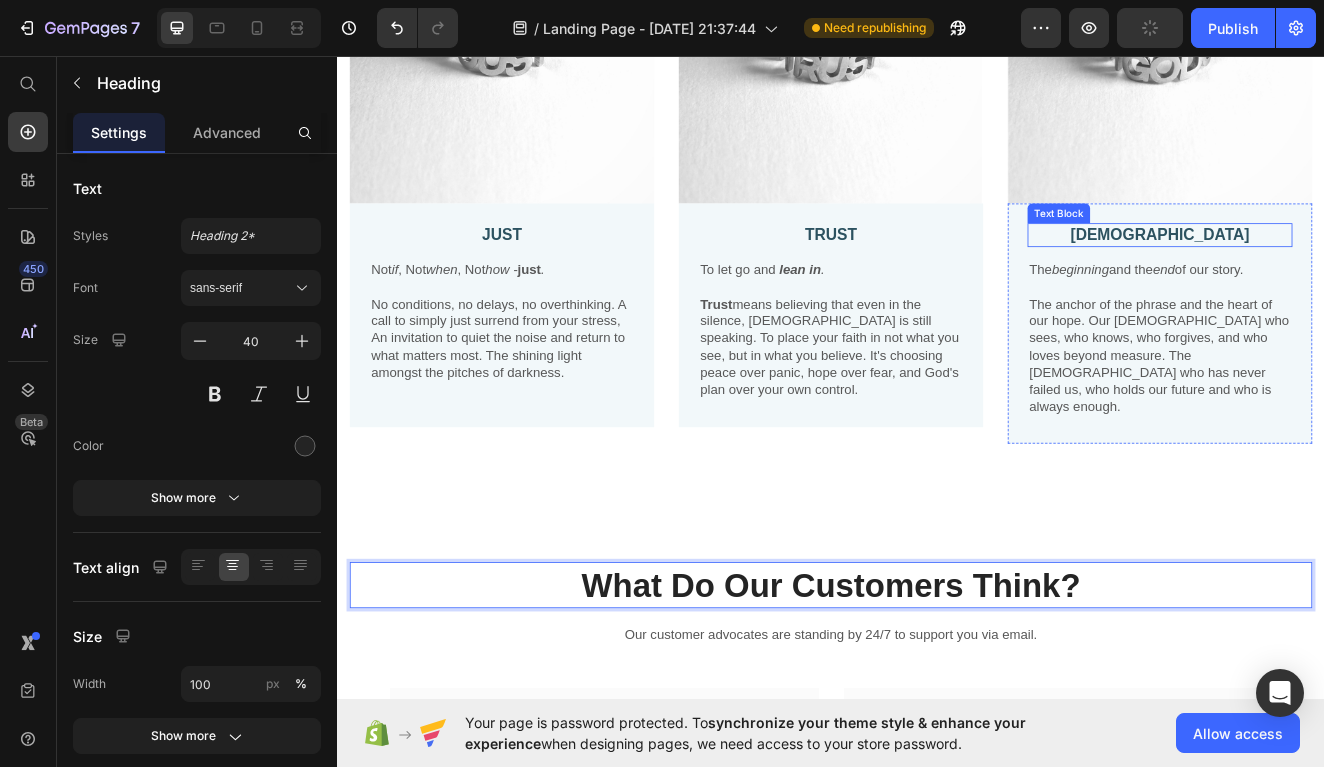 scroll, scrollTop: 656, scrollLeft: 0, axis: vertical 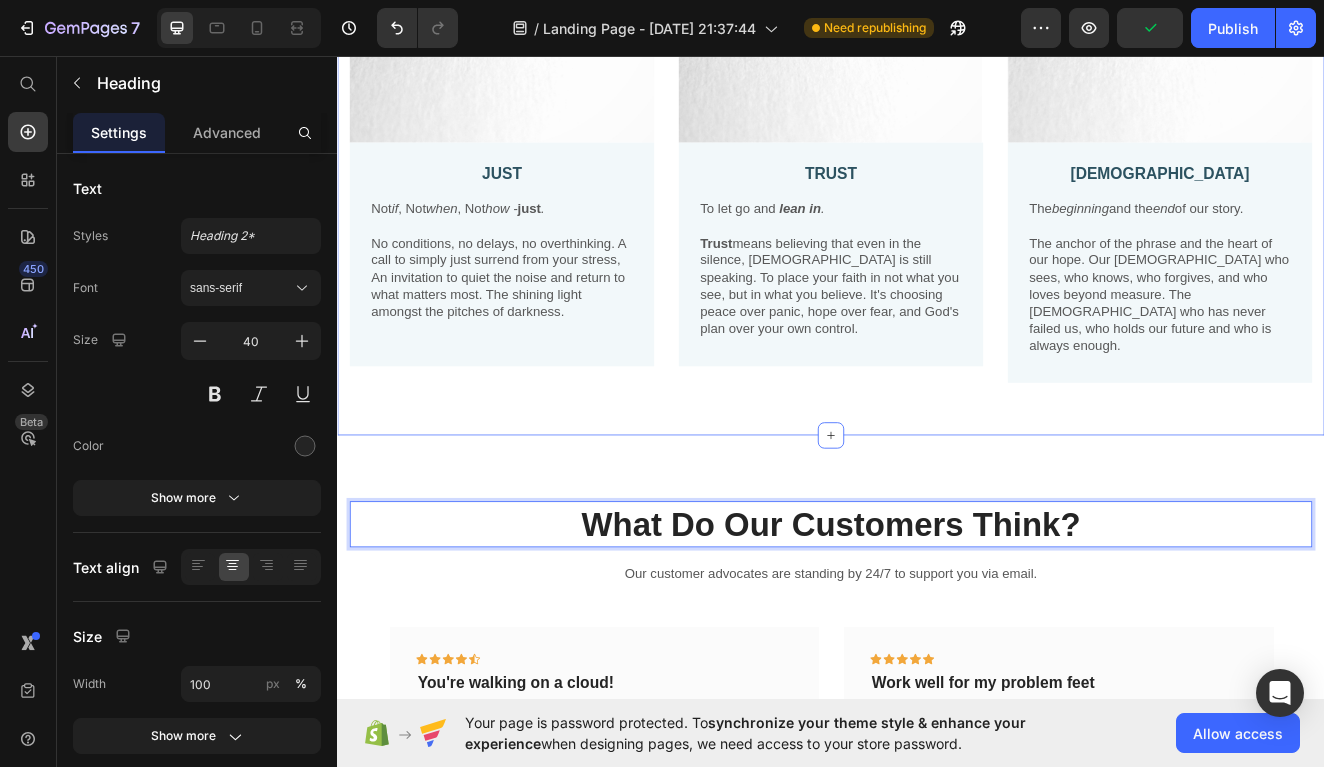click on "Image JUST Text Block Not  if , Not  when , Not  how -  just . No conditions, no delays, no overthinking. A call to simply just surrend from your stress, An invitation to quiet the noise and return to what matters most. The shining light amongst the pitches of darkness.   Text Block Row Image TRUST Text Block To let go and   lean in . Trust  means believing that even in the silence, God is still speaking. To place your faith in not what you see, but in what you believe. It's choosing peace over panic, hope over fear, and God's plan over your own control.  Text Block Row Image GOD Text Block The  beginning  and the  end  of our story. The anchor of the phrase and the heart of our hope. Our God who sees, who knows, who forgives, and who loves beyond measure. The God who has never failed us, who holds our future and who is always enough.  Text Block Row Row Section 2" at bounding box center [937, 135] 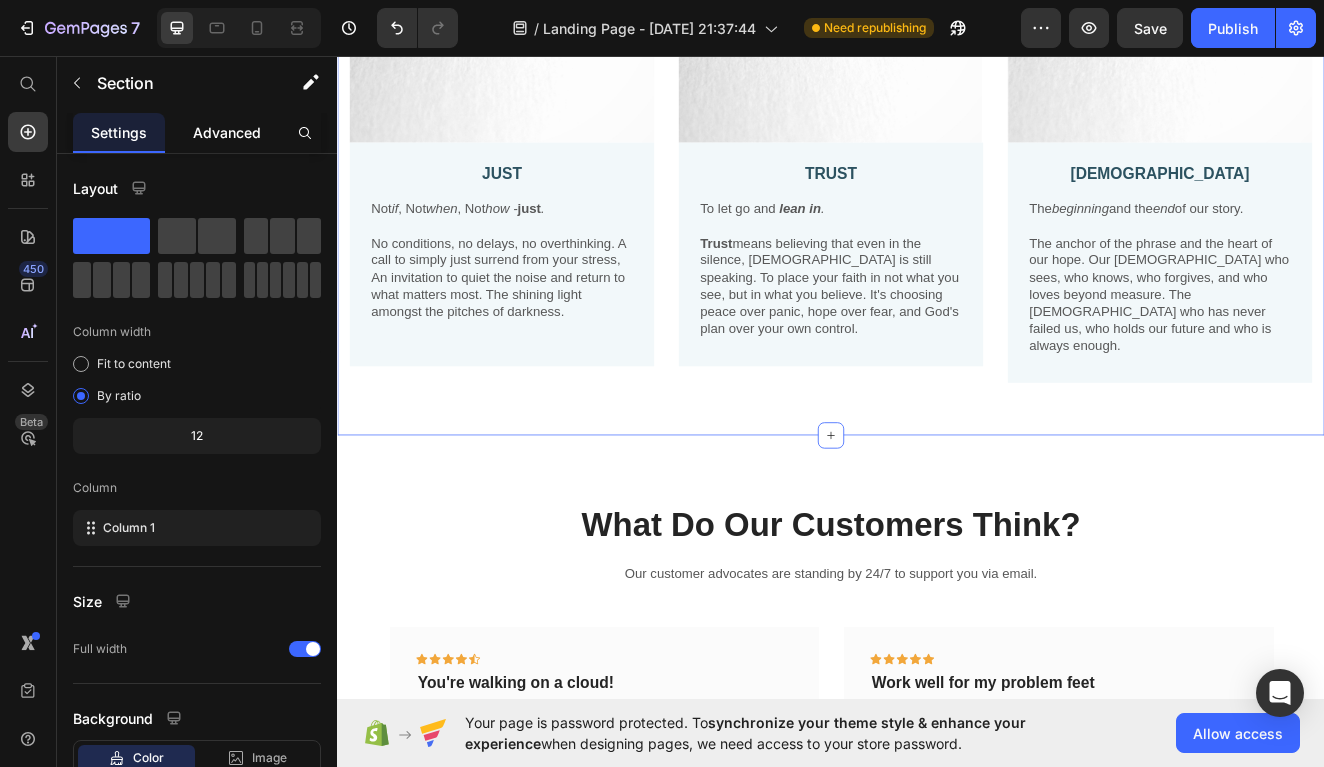 click on "Advanced" at bounding box center [227, 132] 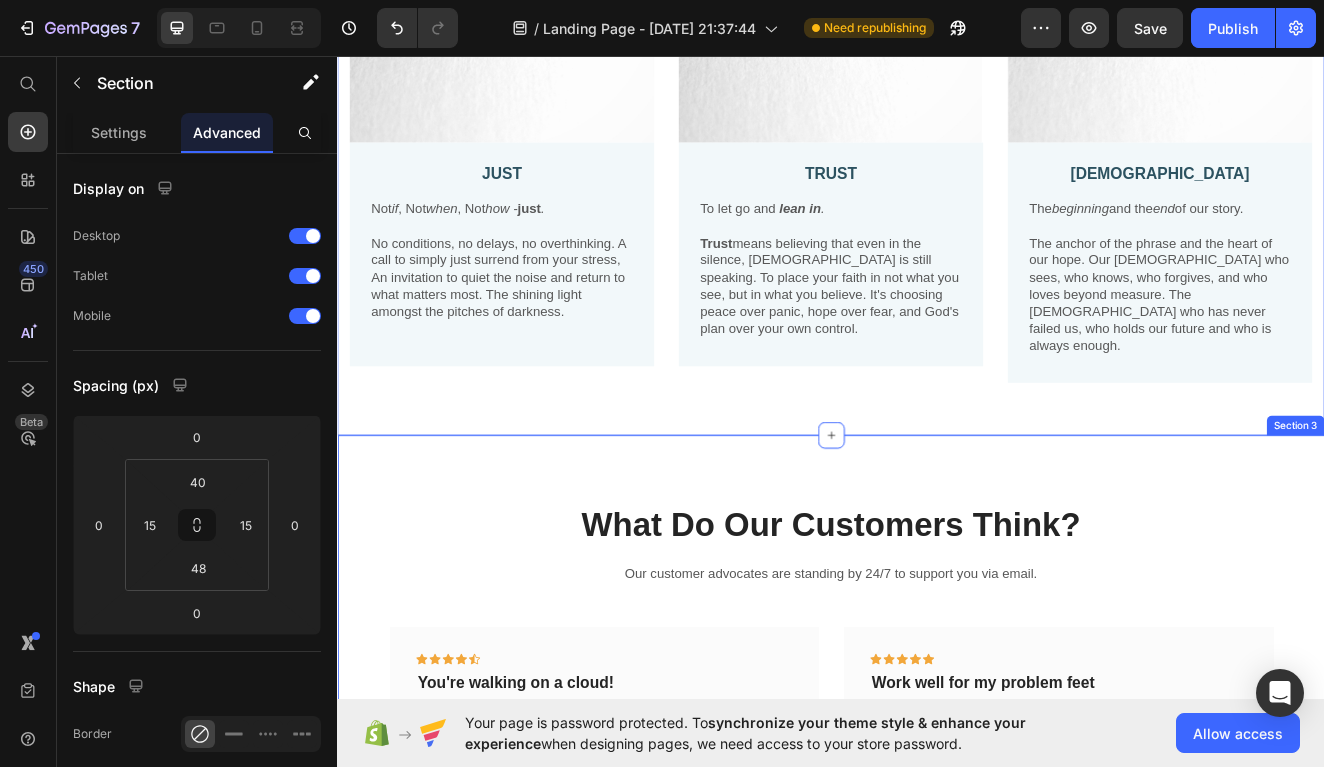 click on "What Do Our Customers Think? Heading Our customer advocates are standing by 24/7 to support you via email. Text block
Icon
Icon
Icon
Icon
Icon Row You're walking on a cloud! Text block “ These shoes are everything I hoped they would be ! So comfortable so lightweight and absolutely slip on as easily as they say they do - I will definitely be a repeat customer.” Text block - Ryan S. Text block Row
Icon
Icon
Icon
Icon
Icon Row Work well for my problem feet Text block "Delighted to find they are comfortable, easy to put on, and nice-looking. I have bunions and hammer toes. I was advised to try to EE wide and they actually work for me. And I can use them with my." Text block - Travis J. Text block Row
Icon
Icon
Icon
Icon
Icon Row You're walking on a cloud!" at bounding box center (937, 833) 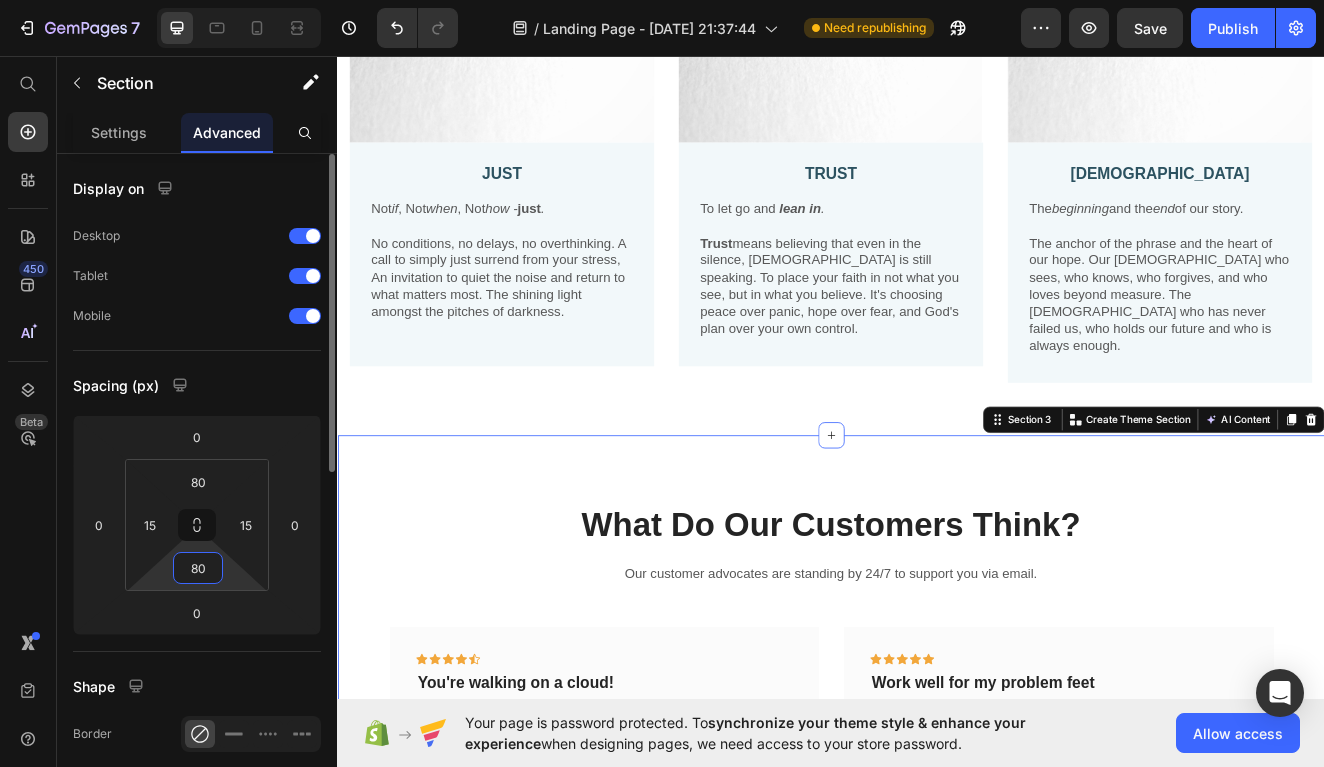click on "80" at bounding box center [198, 568] 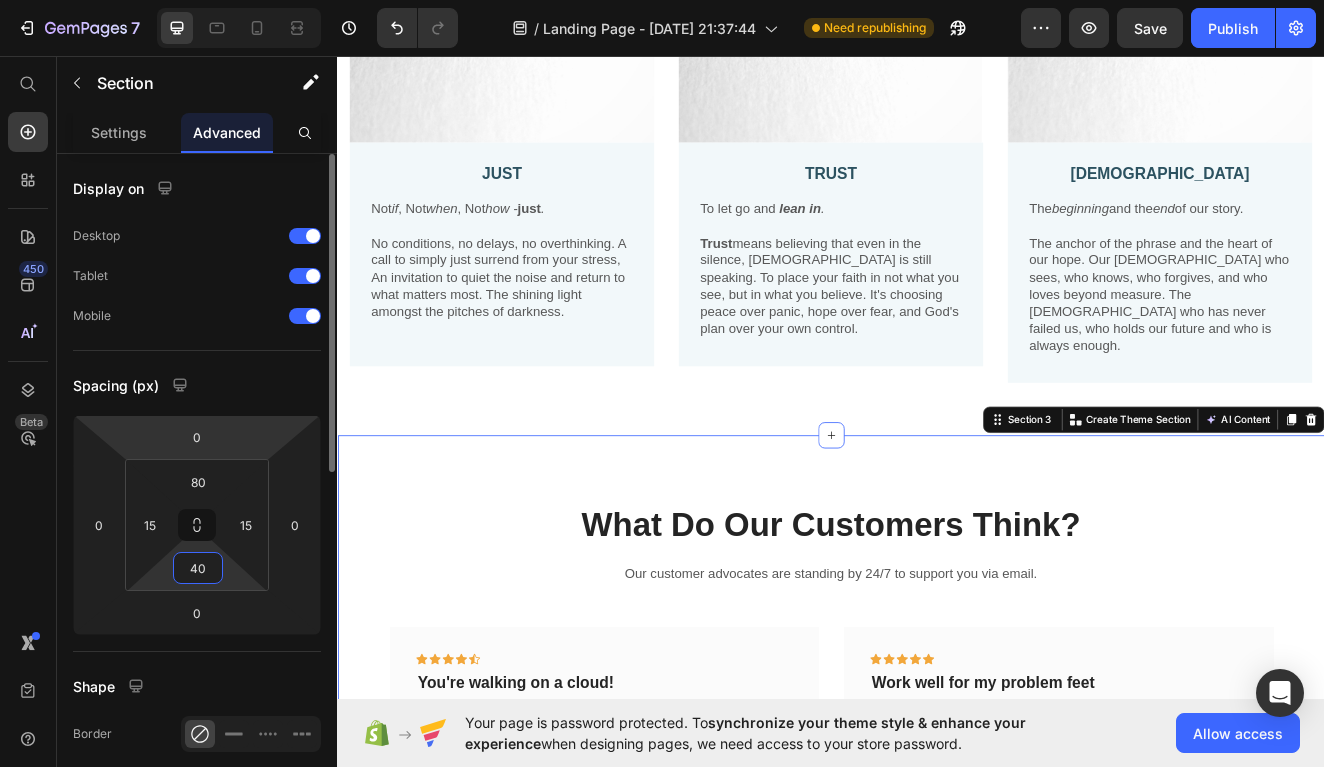 type on "40" 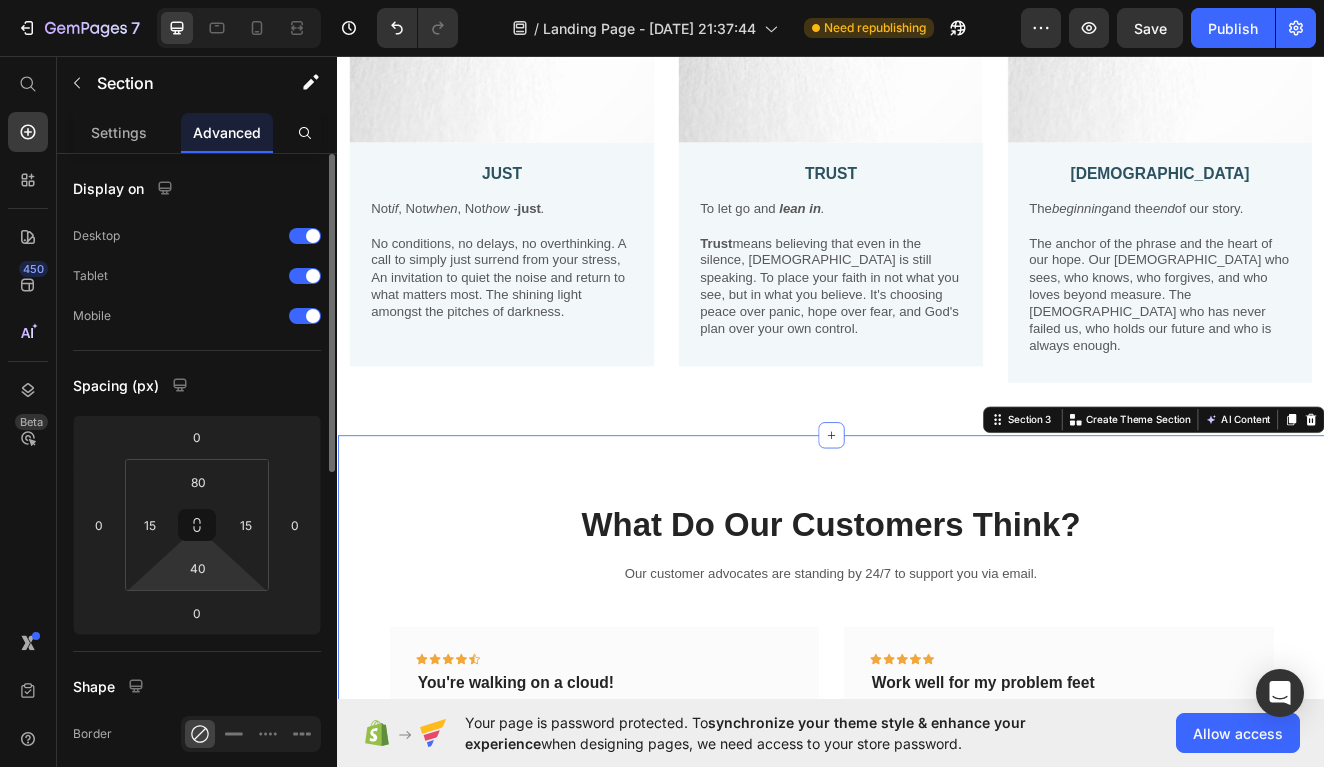click on "Spacing (px) 0 0 0 0 80 15 40 15" 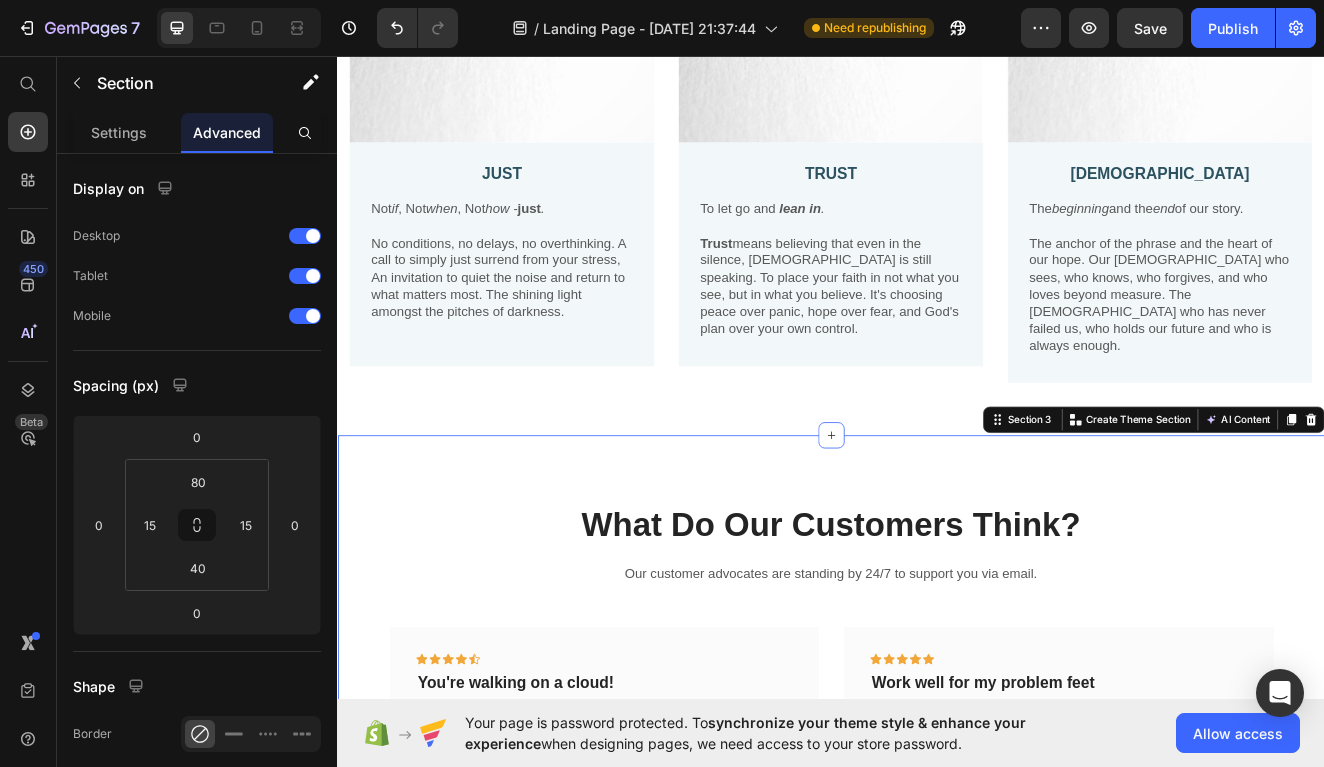 click on "What Do Our Customers Think? Heading Our customer advocates are standing by 24/7 to support you via email. Text block
Icon
Icon
Icon
Icon
Icon Row You're walking on a cloud! Text block “ These shoes are everything I hoped they would be ! So comfortable so lightweight and absolutely slip on as easily as they say they do - I will definitely be a repeat customer.” Text block - Ryan S. Text block Row
Icon
Icon
Icon
Icon
Icon Row Work well for my problem feet Text block "Delighted to find they are comfortable, easy to put on, and nice-looking. I have bunions and hammer toes. I was advised to try to EE wide and they actually work for me. And I can use them with my." Text block - Travis J. Text block Row
Icon
Icon
Icon
Icon
Icon Row You're walking on a cloud!" at bounding box center (937, 813) 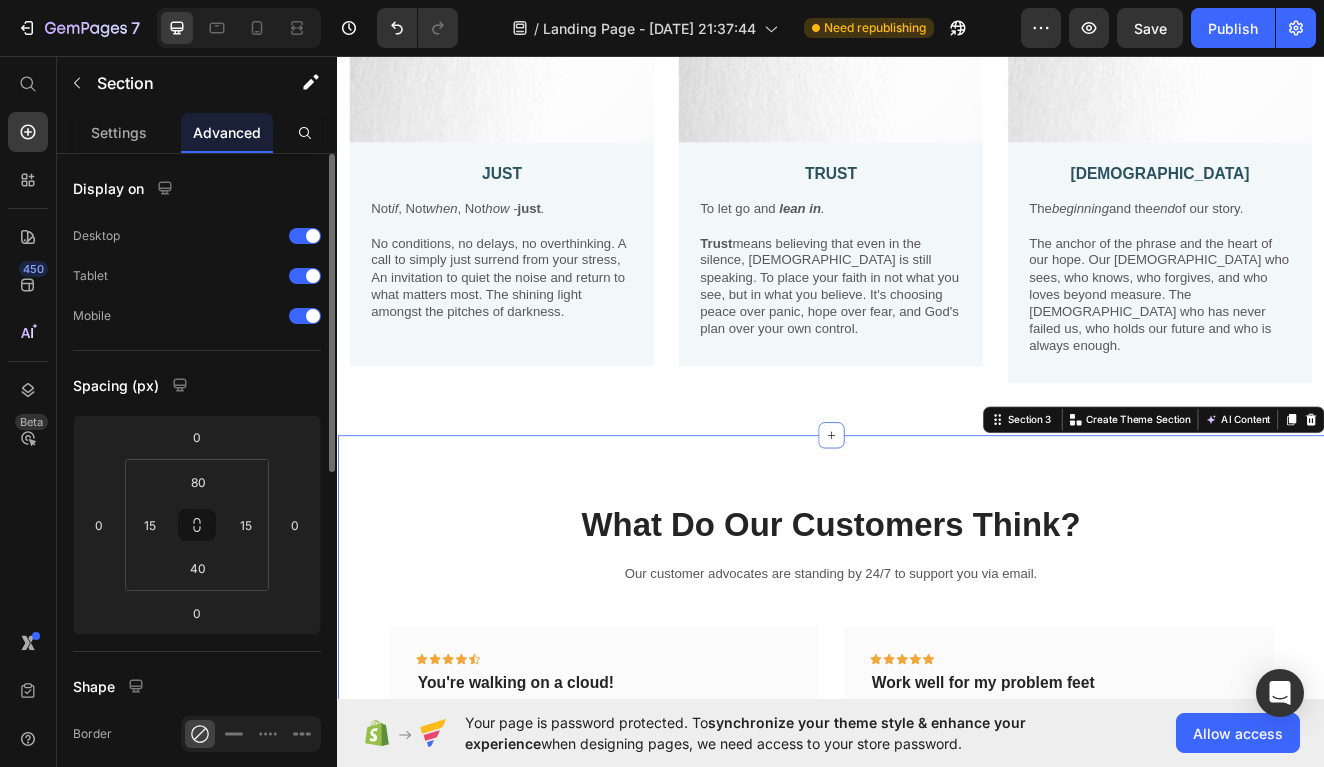 click on "Spacing (px)" at bounding box center [197, 385] 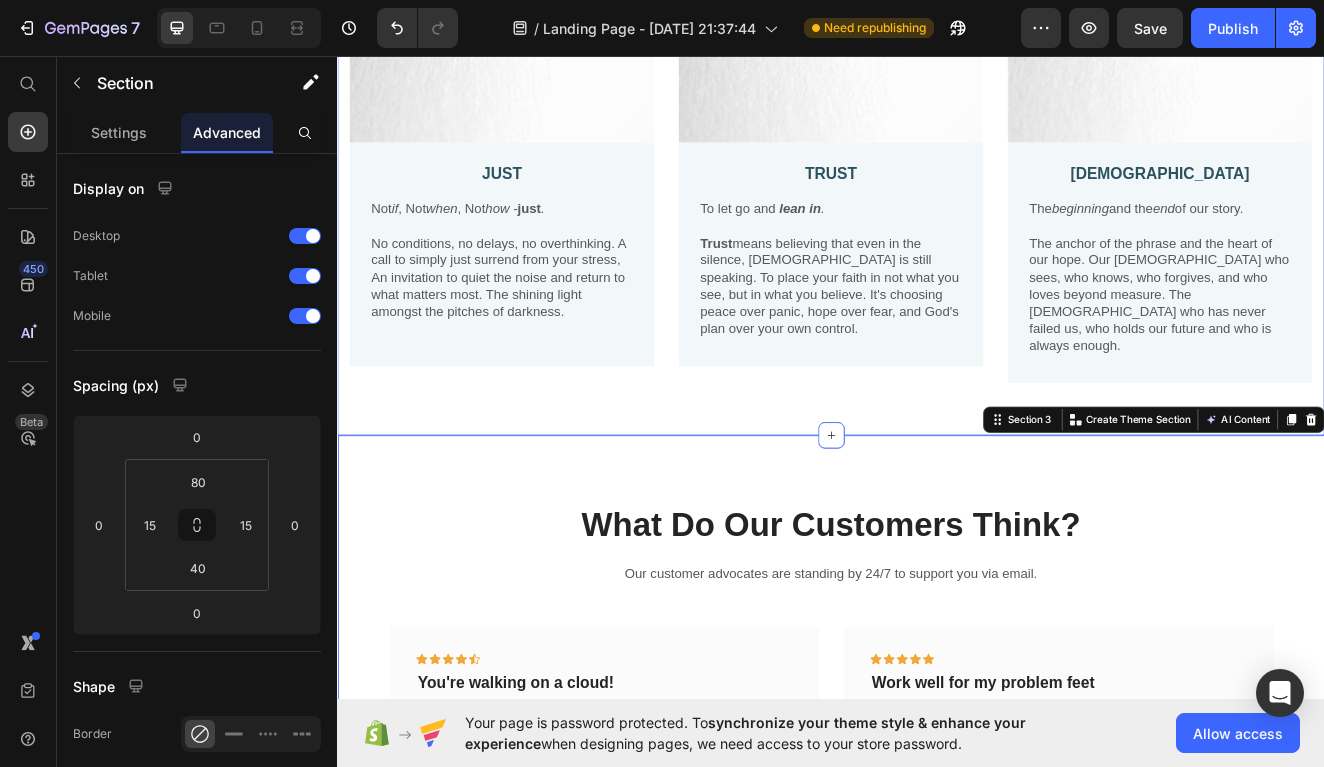 click on "Image JUST Text Block Not  if , Not  when , Not  how -  just . No conditions, no delays, no overthinking. A call to simply just surrend from your stress, An invitation to quiet the noise and return to what matters most. The shining light amongst the pitches of darkness.   Text Block Row Image TRUST Text Block To let go and   lean in . Trust  means believing that even in the silence, God is still speaking. To place your faith in not what you see, but in what you believe. It's choosing peace over panic, hope over fear, and God's plan over your own control.  Text Block Row Image GOD Text Block The  beginning  and the  end  of our story. The anchor of the phrase and the heart of our hope. Our God who sees, who knows, who forgives, and who loves beyond measure. The God who has never failed us, who holds our future and who is always enough.  Text Block Row Row Section 2" at bounding box center (937, 135) 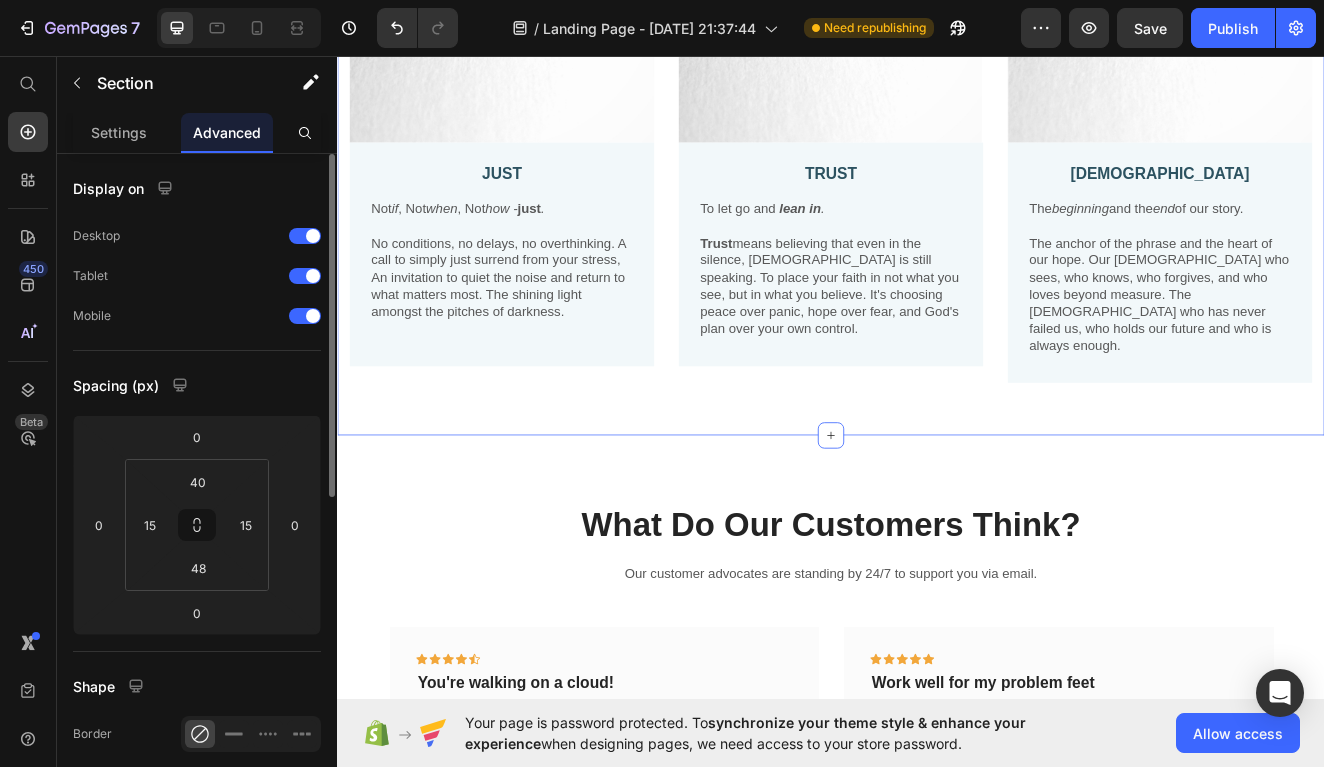 click on "Display on Desktop Tablet Mobile Spacing (px) 0 0 0 0 40 15 48 15 Shape Border Corner Shadow Position Opacity 100 % Animation Upgrade to Build plan  to unlock Animation & other premium features. Interaction Upgrade to Optimize plan  to unlock Interaction & other premium features. CSS class" at bounding box center [197, 757] 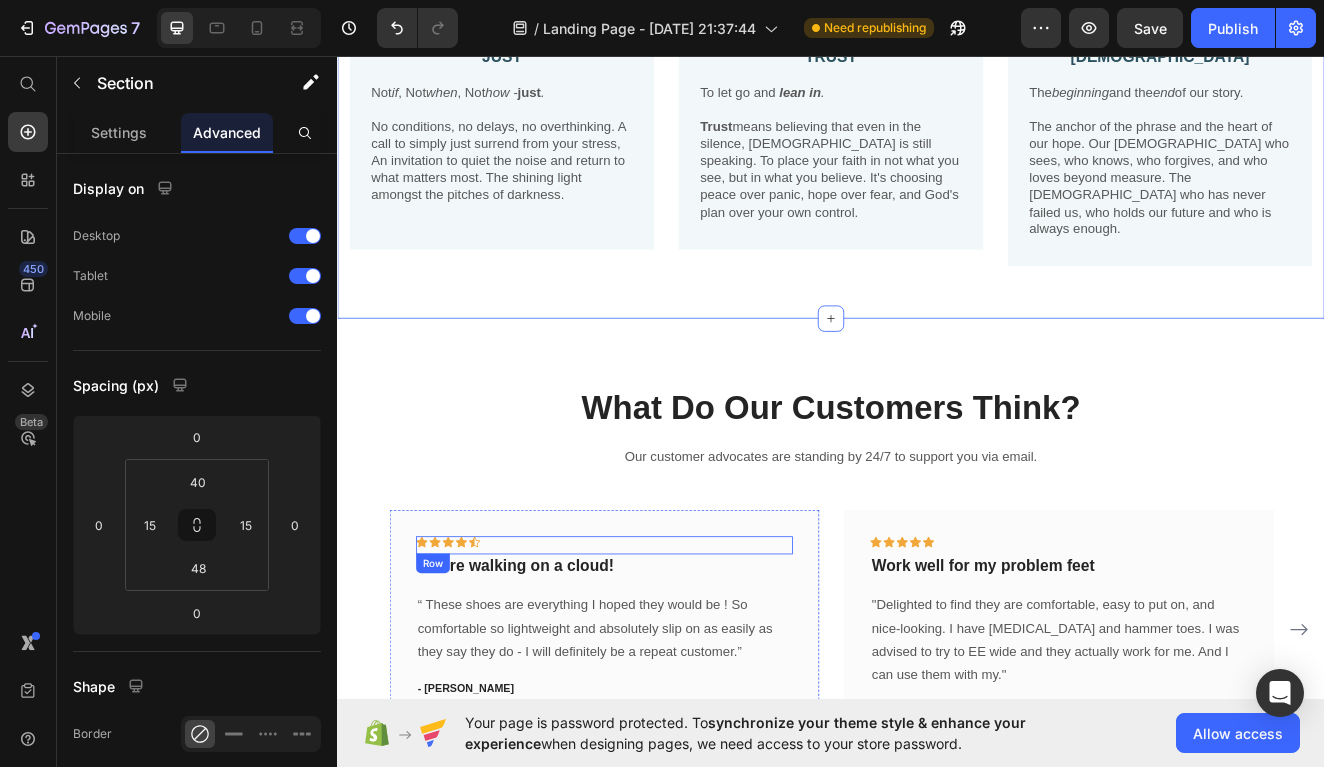 scroll, scrollTop: 828, scrollLeft: 0, axis: vertical 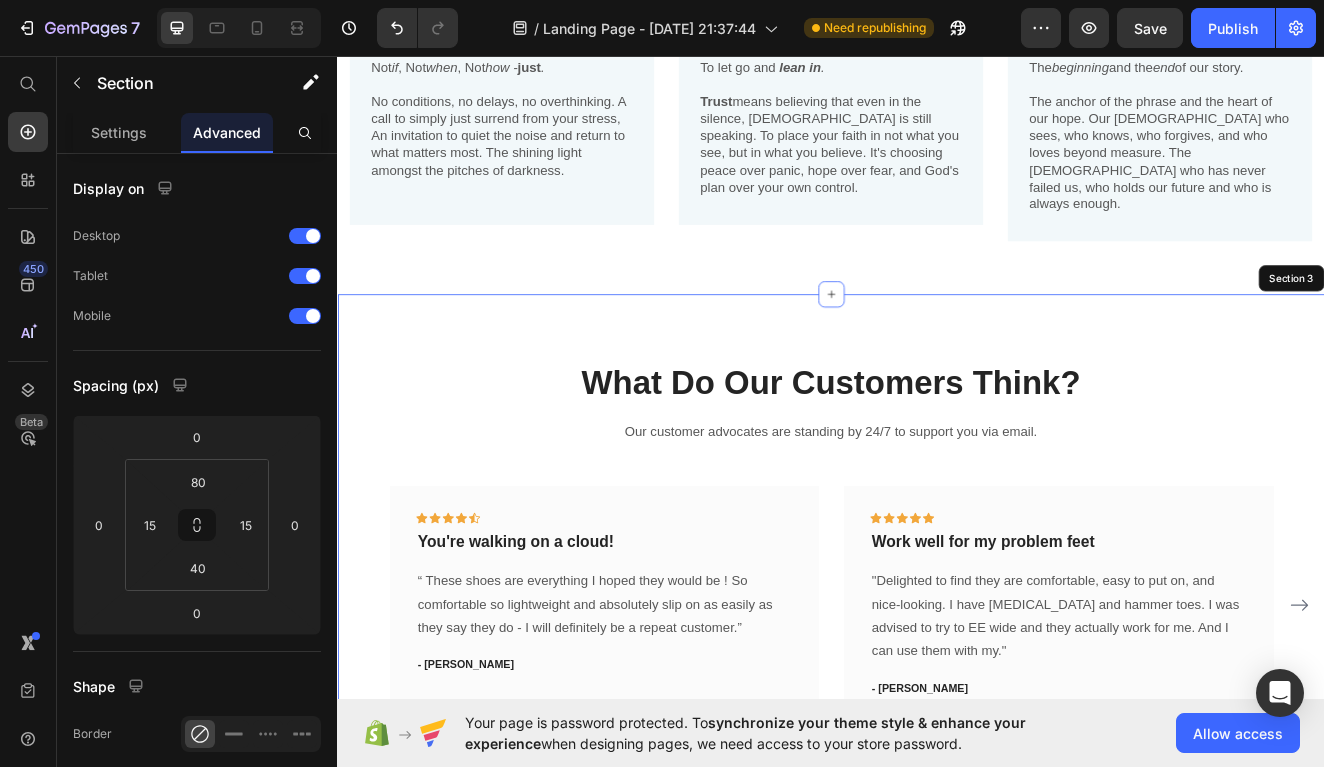 click on "What Do Our Customers Think? Heading Our customer advocates are standing by 24/7 to support you via email. Text block
Icon
Icon
Icon
Icon
Icon Row You're walking on a cloud! Text block “ These shoes are everything I hoped they would be ! So comfortable so lightweight and absolutely slip on as easily as they say they do - I will definitely be a repeat customer.” Text block - Ryan S. Text block Row
Icon
Icon
Icon
Icon
Icon Row Work well for my problem feet Text block "Delighted to find they are comfortable, easy to put on, and nice-looking. I have bunions and hammer toes. I was advised to try to EE wide and they actually work for me. And I can use them with my." Text block - Travis J. Text block Row
Icon
Icon
Icon
Icon
Icon Row You're walking on a cloud!" at bounding box center (937, 641) 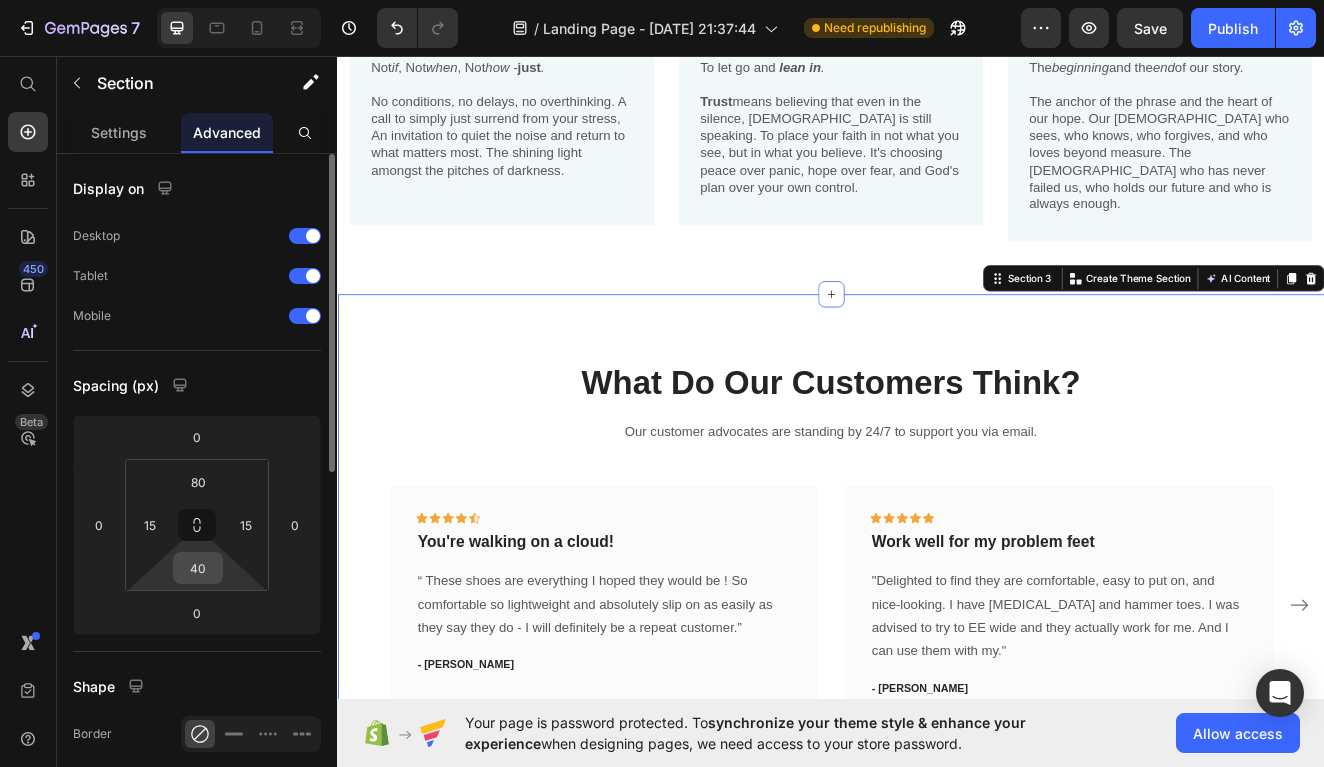 click on "40" at bounding box center (198, 568) 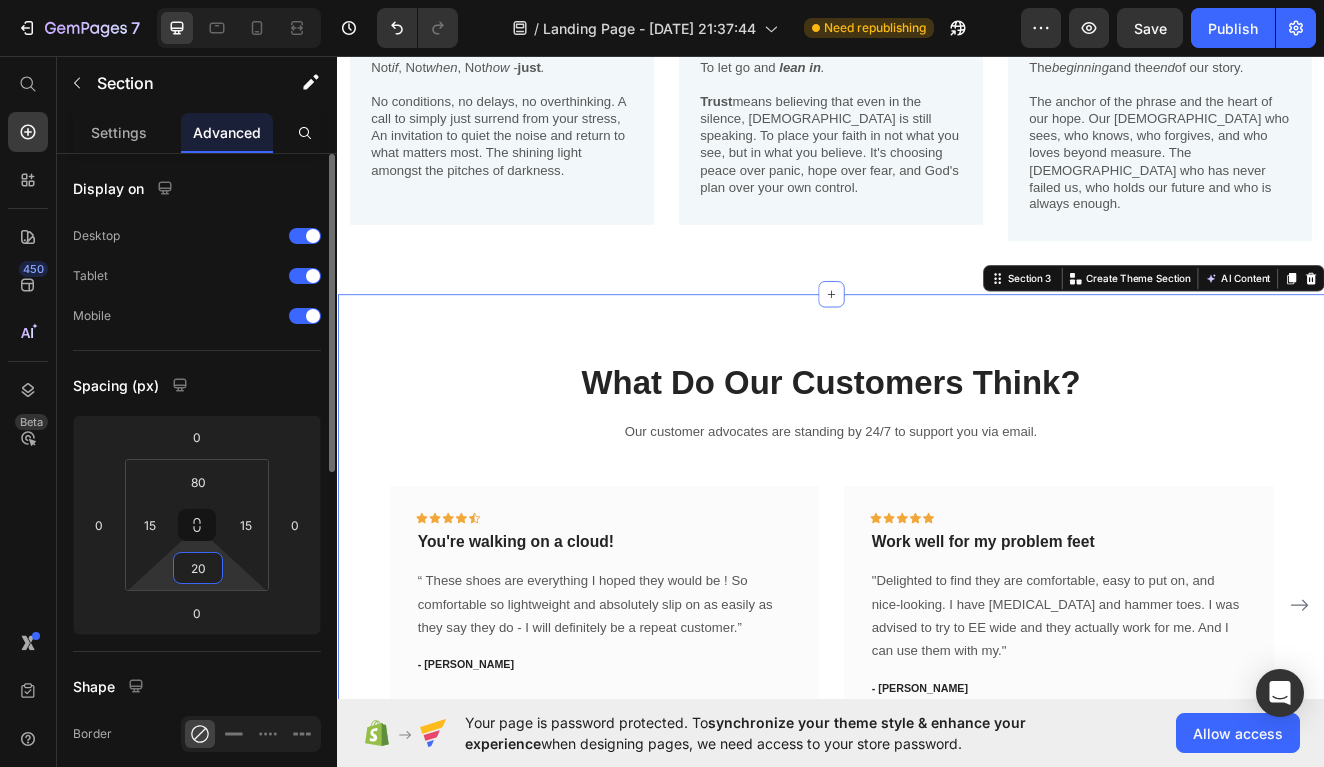 type on "2" 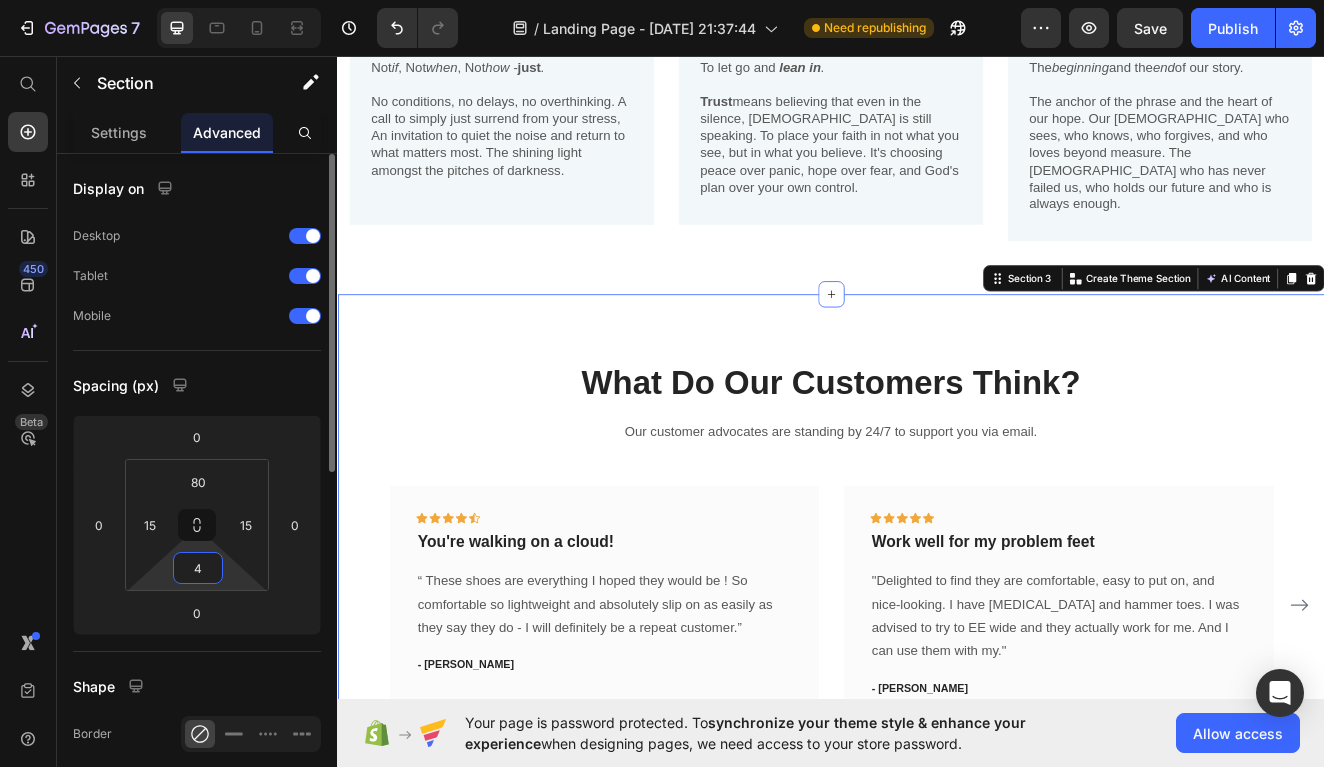 type on "40" 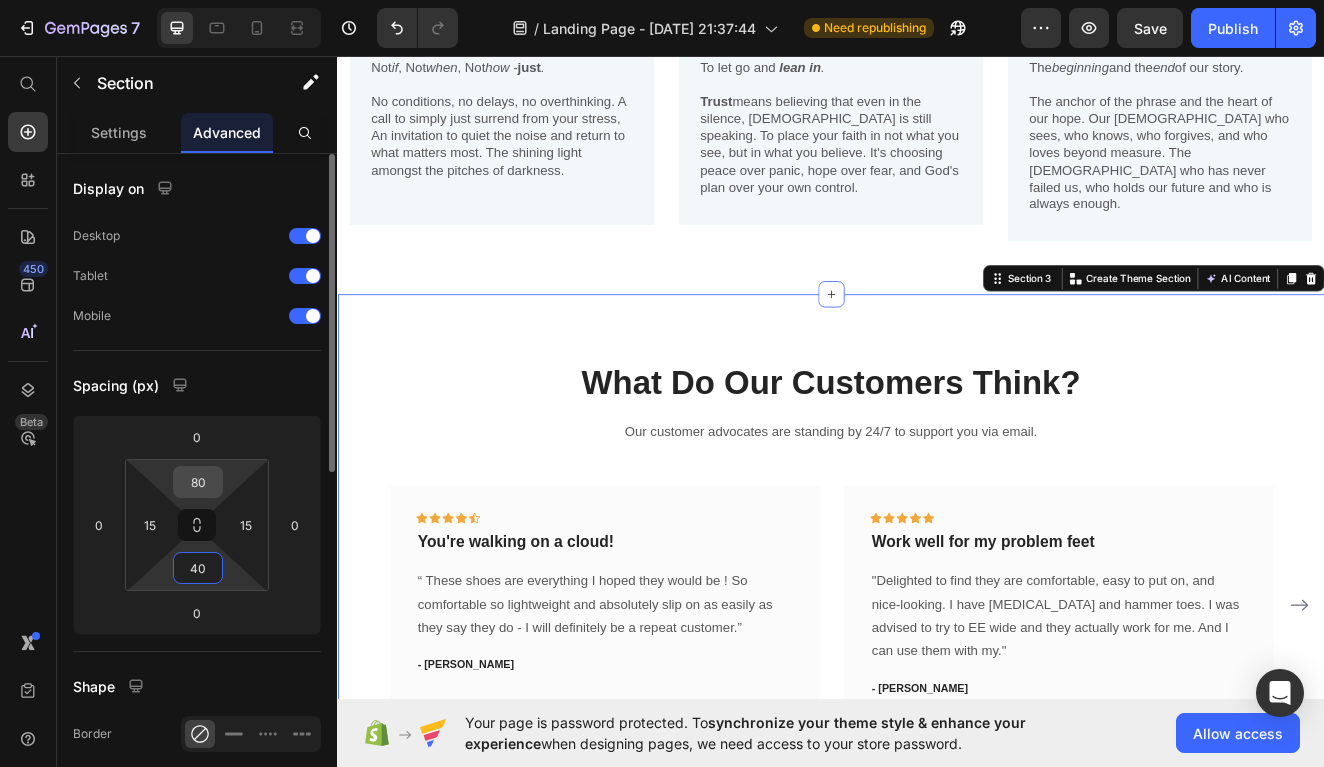 click on "80" at bounding box center (198, 482) 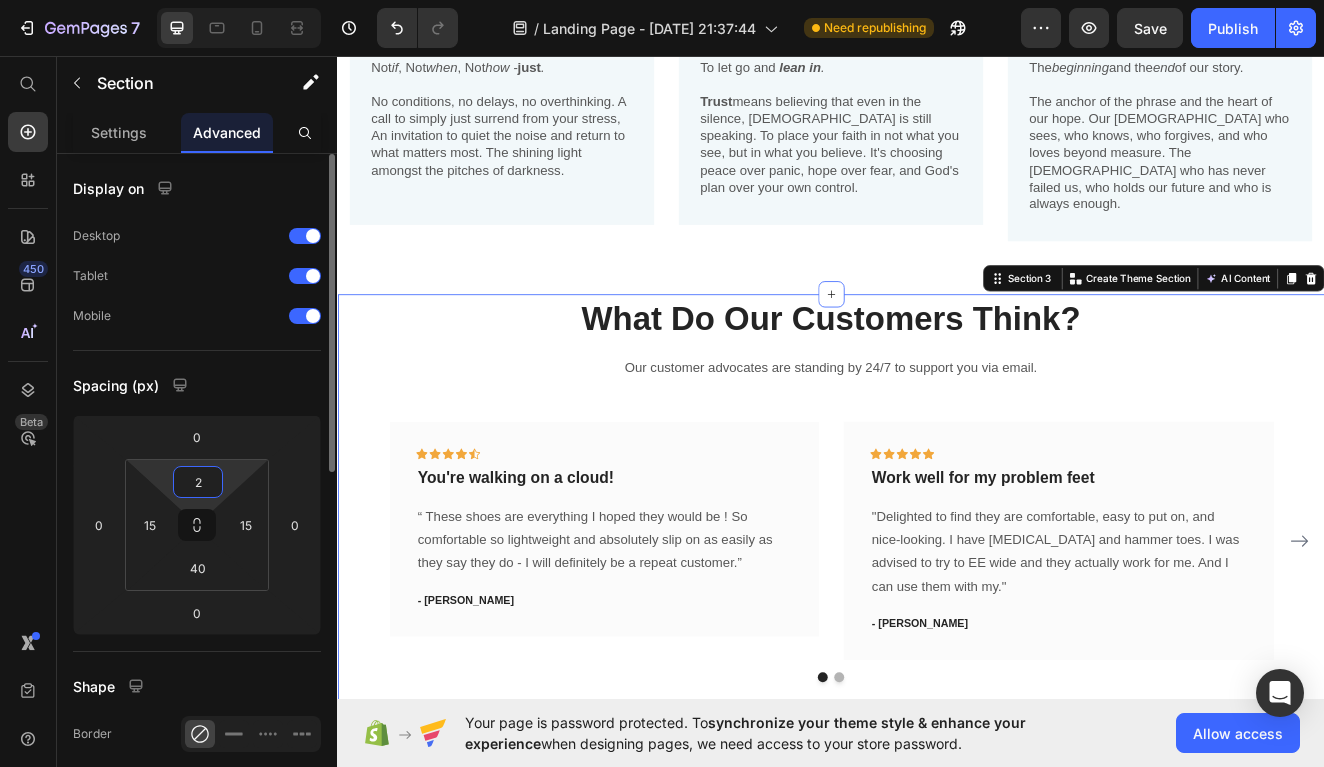 type on "20" 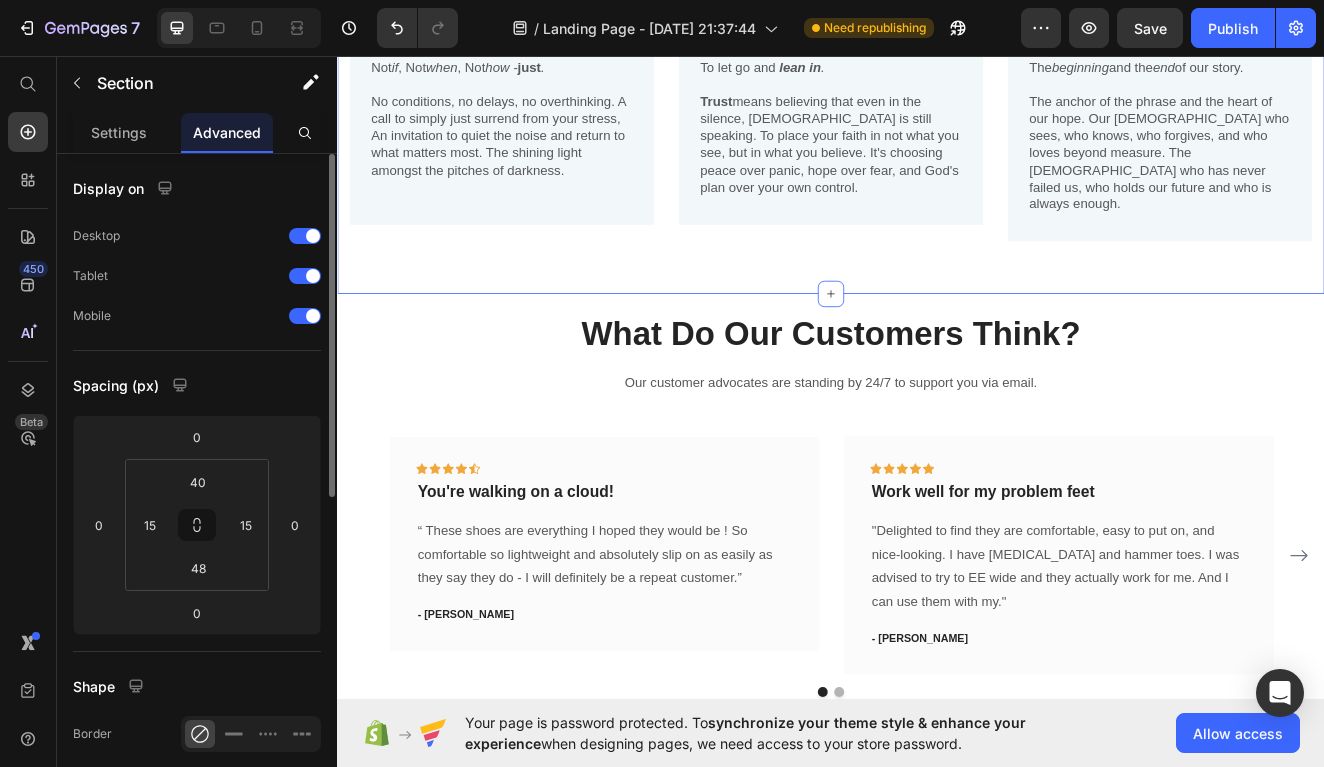 click on "Image JUST Text Block Not  if , Not  when , Not  how -  just . No conditions, no delays, no overthinking. A call to simply just surrend from your stress, An invitation to quiet the noise and return to what matters most. The shining light amongst the pitches of darkness.   Text Block Row Image TRUST Text Block To let go and   lean in . Trust  means believing that even in the silence, God is still speaking. To place your faith in not what you see, but in what you believe. It's choosing peace over panic, hope over fear, and God's plan over your own control.  Text Block Row Image GOD Text Block The  beginning  and the  end  of our story. The anchor of the phrase and the heart of our hope. Our God who sees, who knows, who forgives, and who loves beyond measure. The God who has never failed us, who holds our future and who is always enough.  Text Block Row Row Section 2   You can create reusable sections Create Theme Section AI Content Write with GemAI What would you like to describe here? Tone and Voice Product" at bounding box center [937, -37] 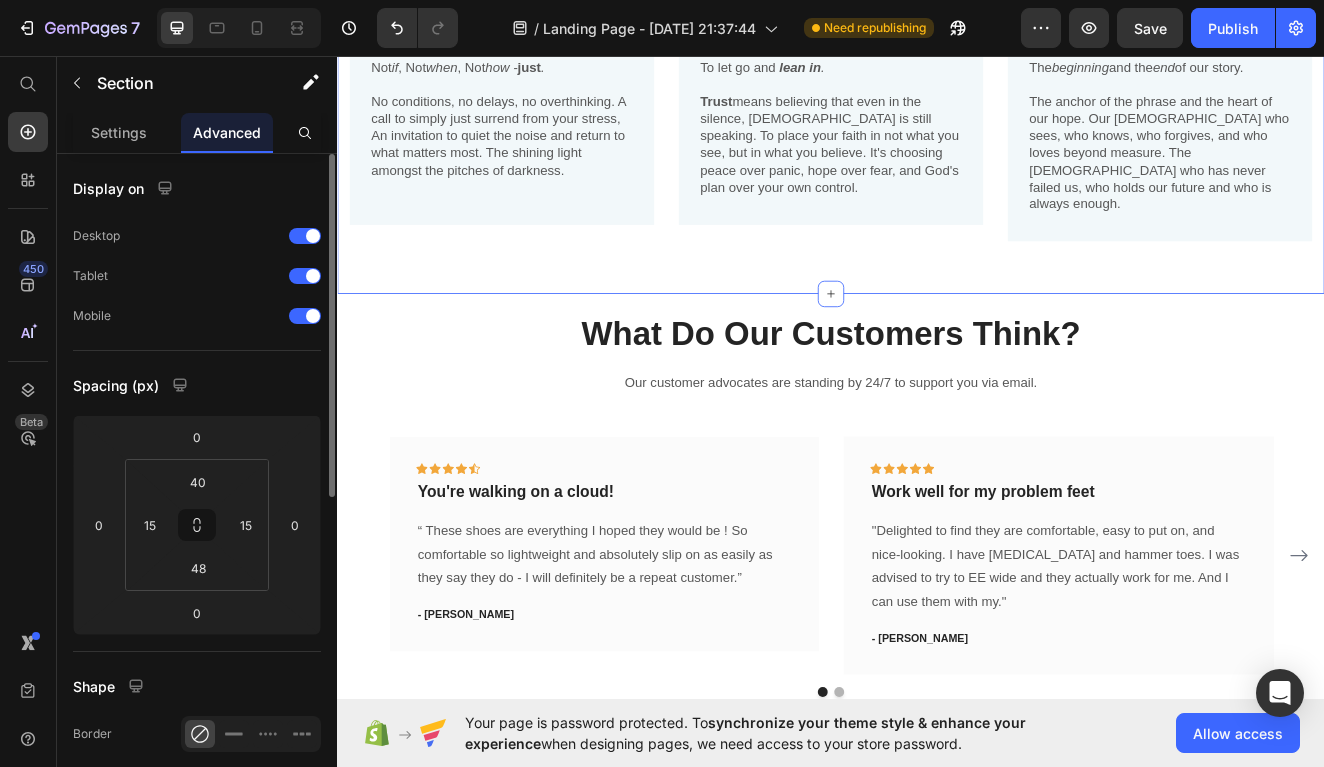 click on "Image JUST Text Block Not  if , Not  when , Not  how -  just . No conditions, no delays, no overthinking. A call to simply just surrend from your stress, An invitation to quiet the noise and return to what matters most. The shining light amongst the pitches of darkness.   Text Block Row Image TRUST Text Block To let go and   lean in . Trust  means believing that even in the silence, God is still speaking. To place your faith in not what you see, but in what you believe. It's choosing peace over panic, hope over fear, and God's plan over your own control.  Text Block Row Image GOD Text Block The  beginning  and the  end  of our story. The anchor of the phrase and the heart of our hope. Our God who sees, who knows, who forgives, and who loves beyond measure. The God who has never failed us, who holds our future and who is always enough.  Text Block Row Row Section 2   You can create reusable sections Create Theme Section AI Content Write with GemAI What would you like to describe here? Tone and Voice Product" at bounding box center (937, -37) 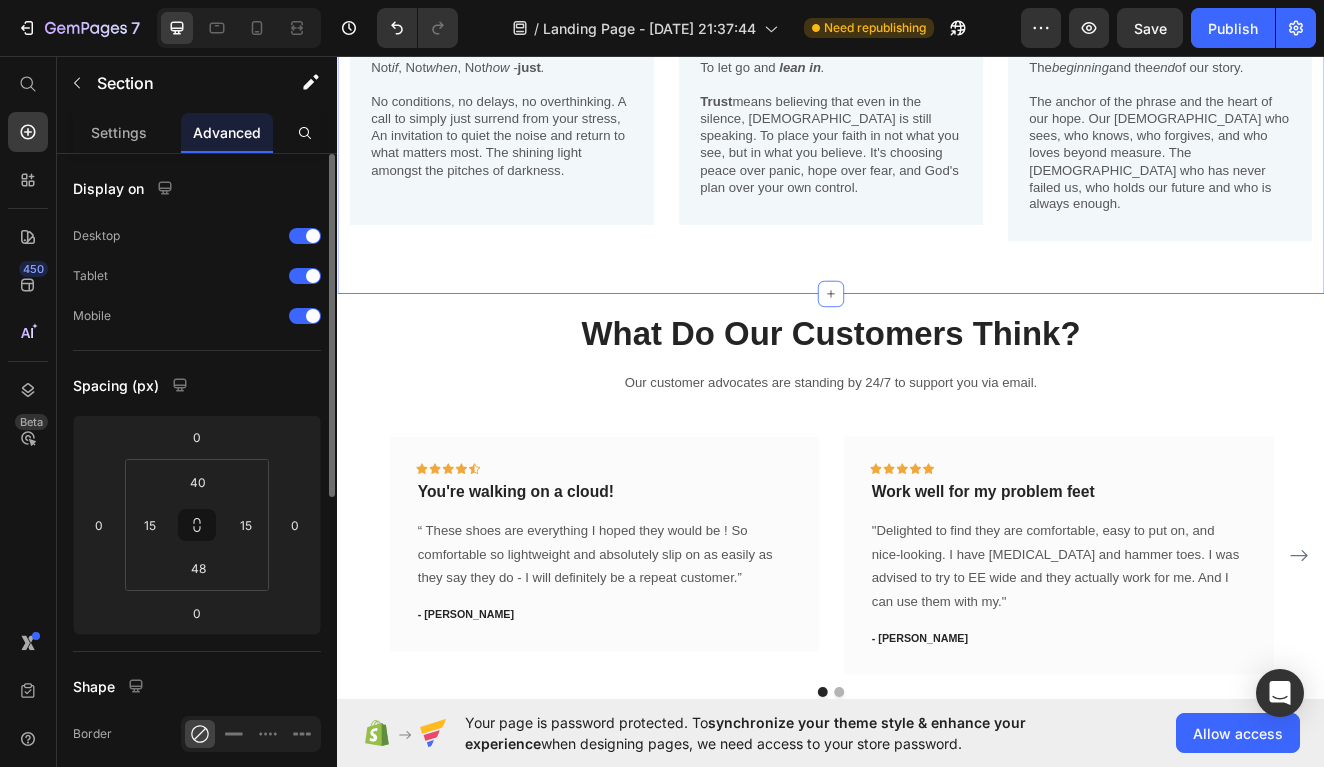 click on "Display on" at bounding box center [197, 188] 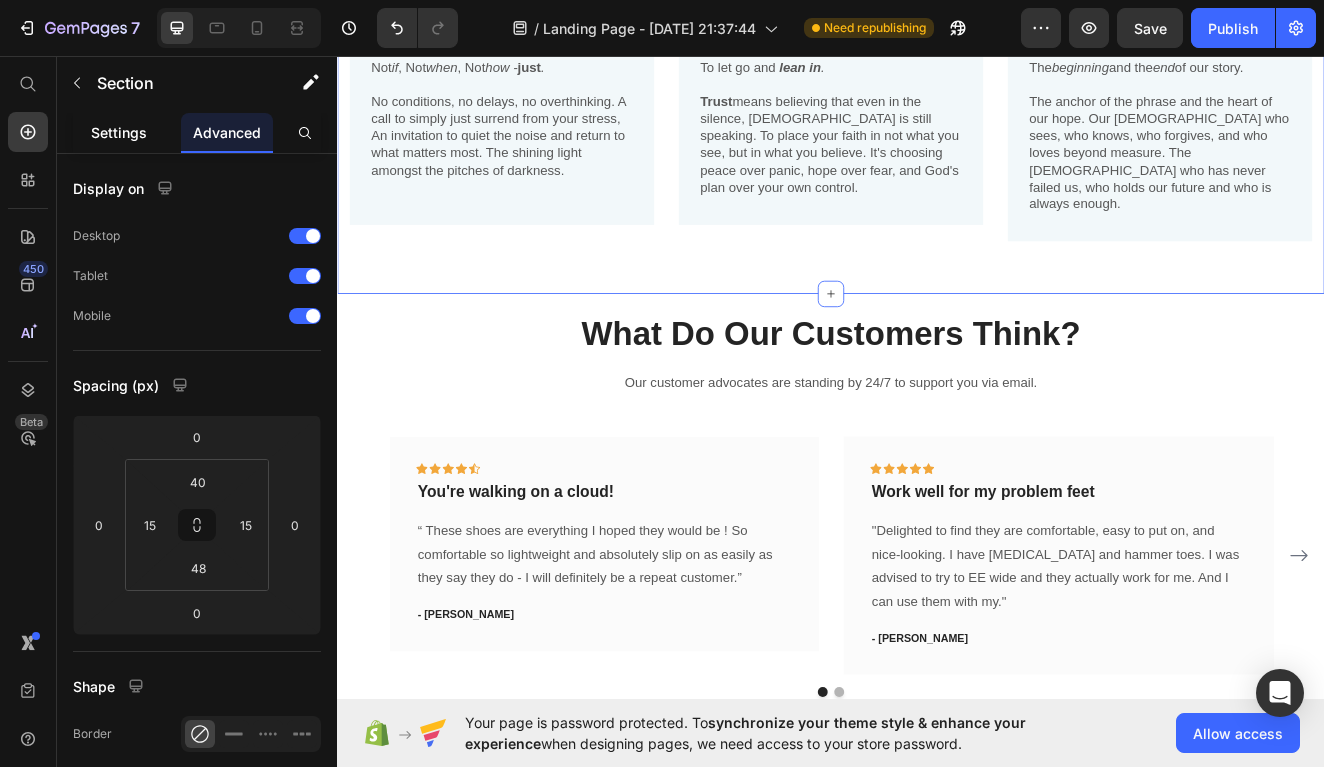 click on "Settings" 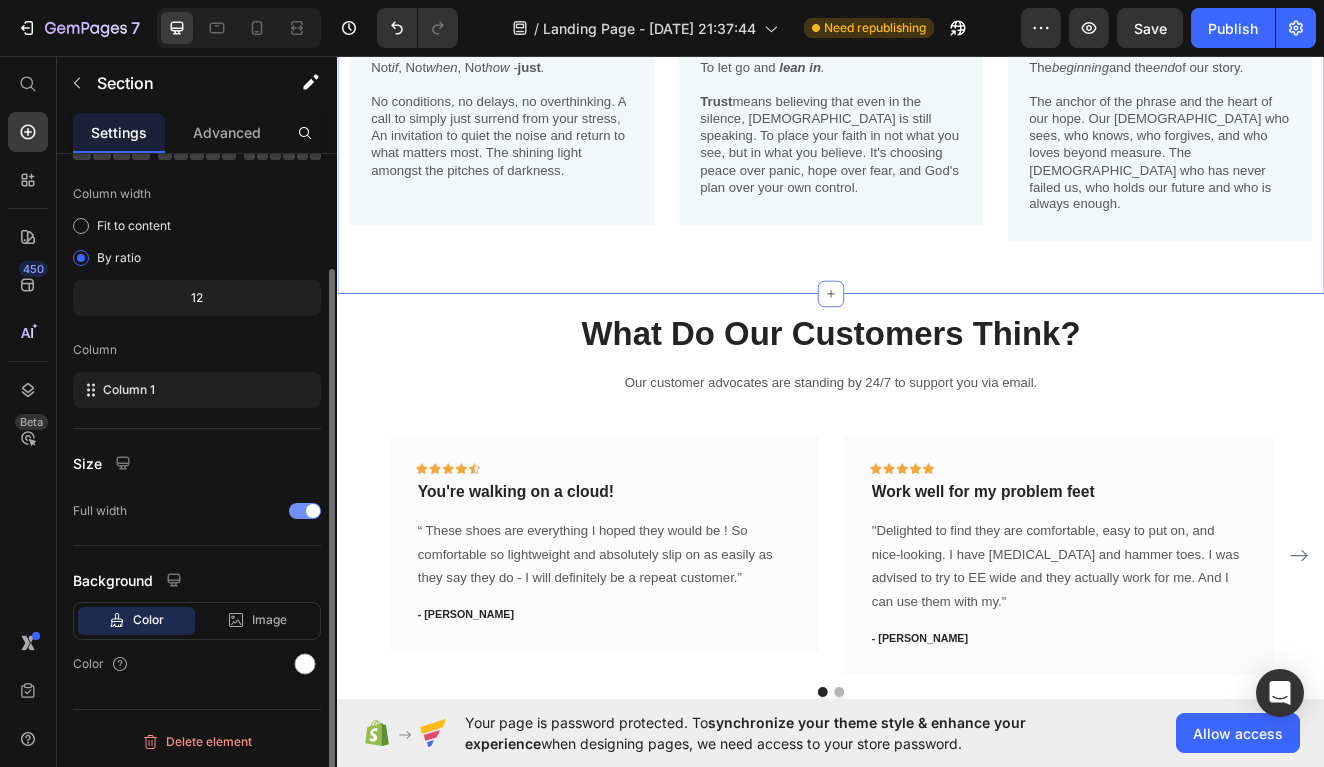 scroll, scrollTop: 0, scrollLeft: 0, axis: both 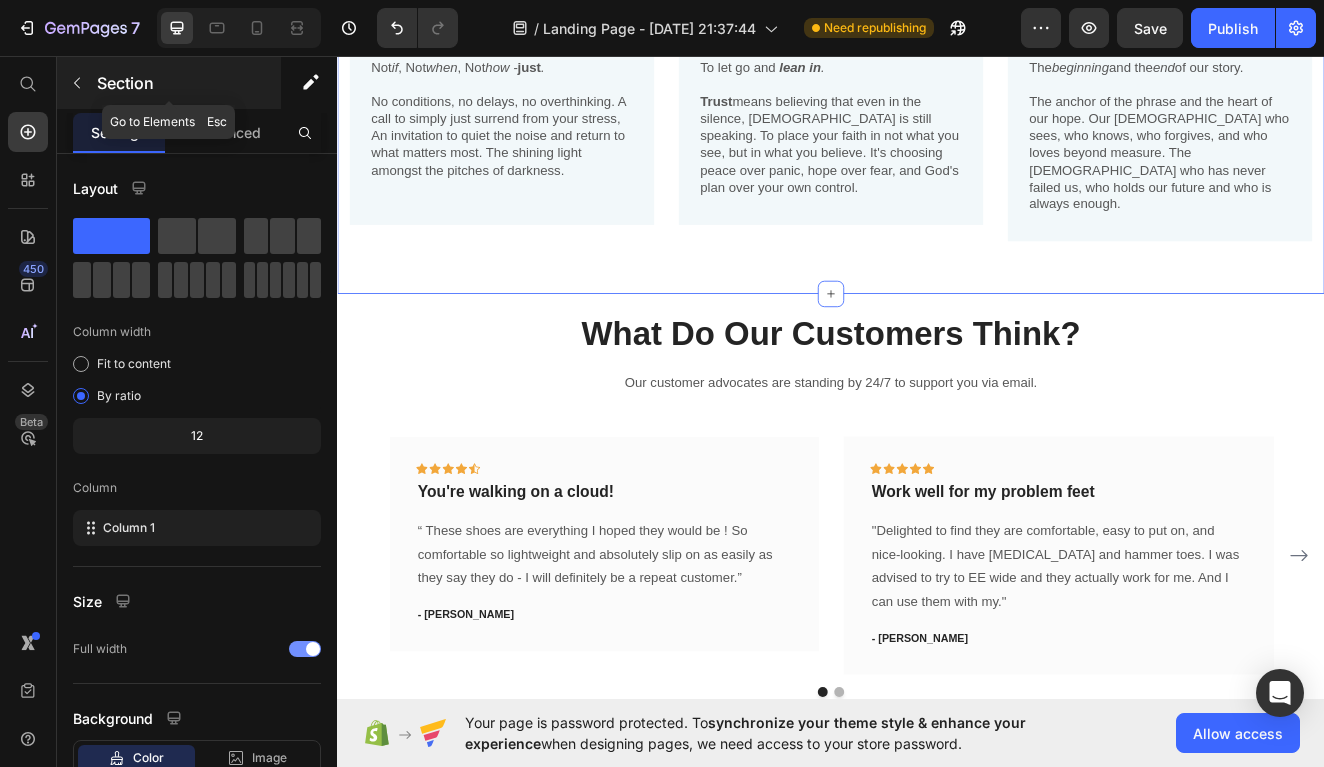 click 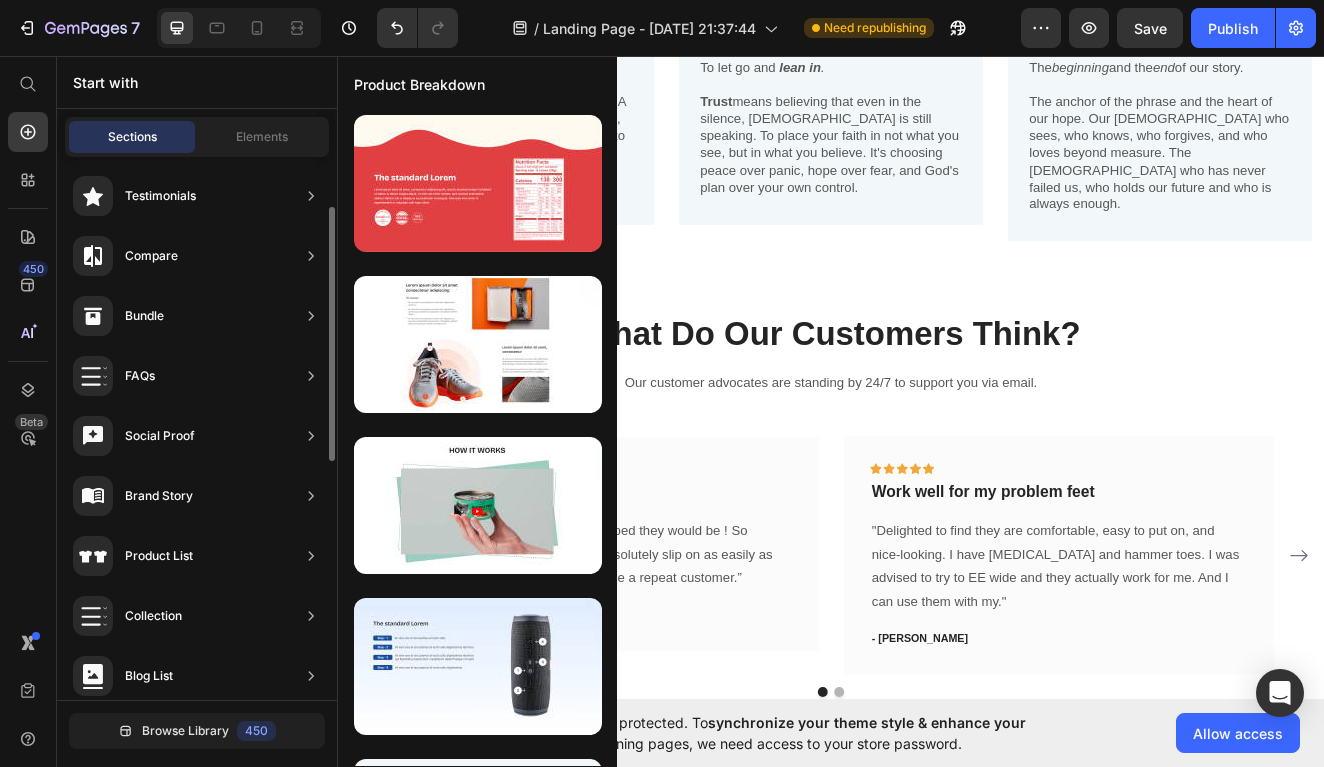 scroll, scrollTop: 294, scrollLeft: 0, axis: vertical 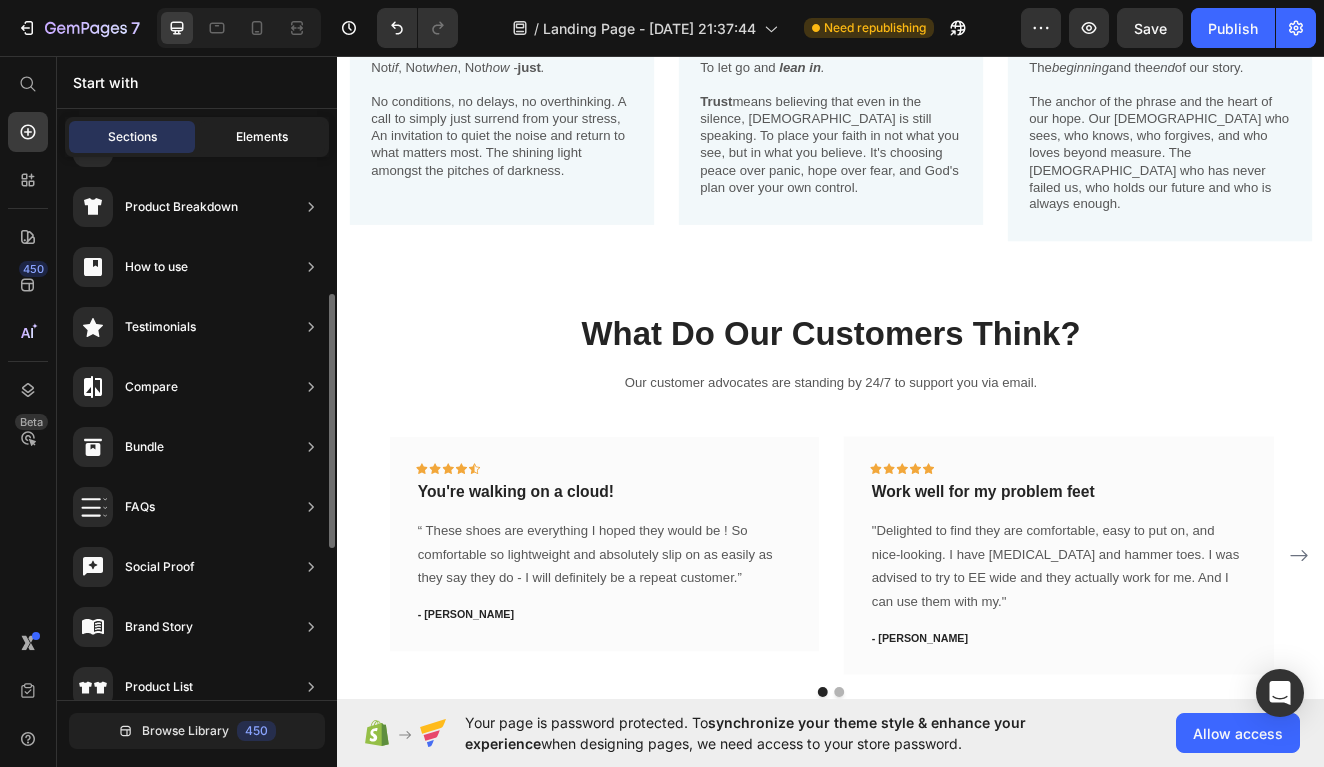click on "Elements" 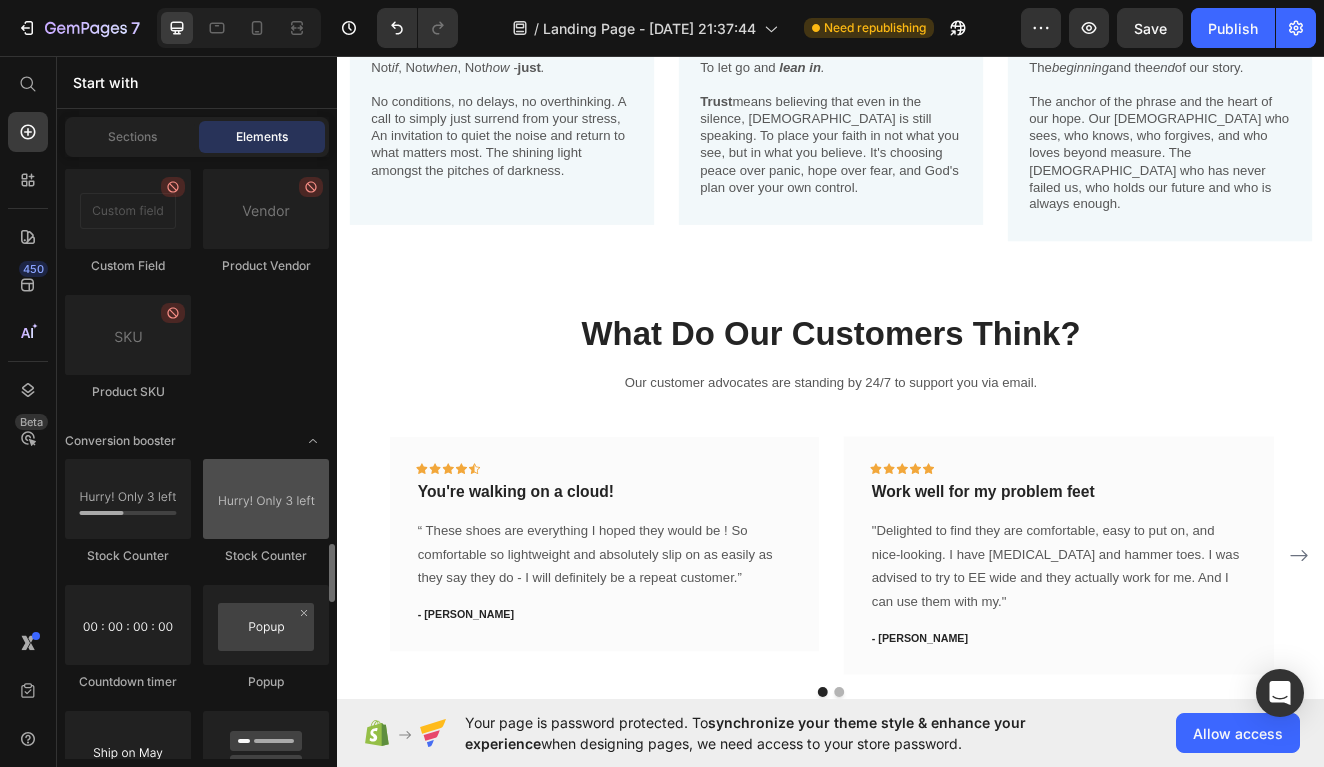 scroll, scrollTop: 3965, scrollLeft: 0, axis: vertical 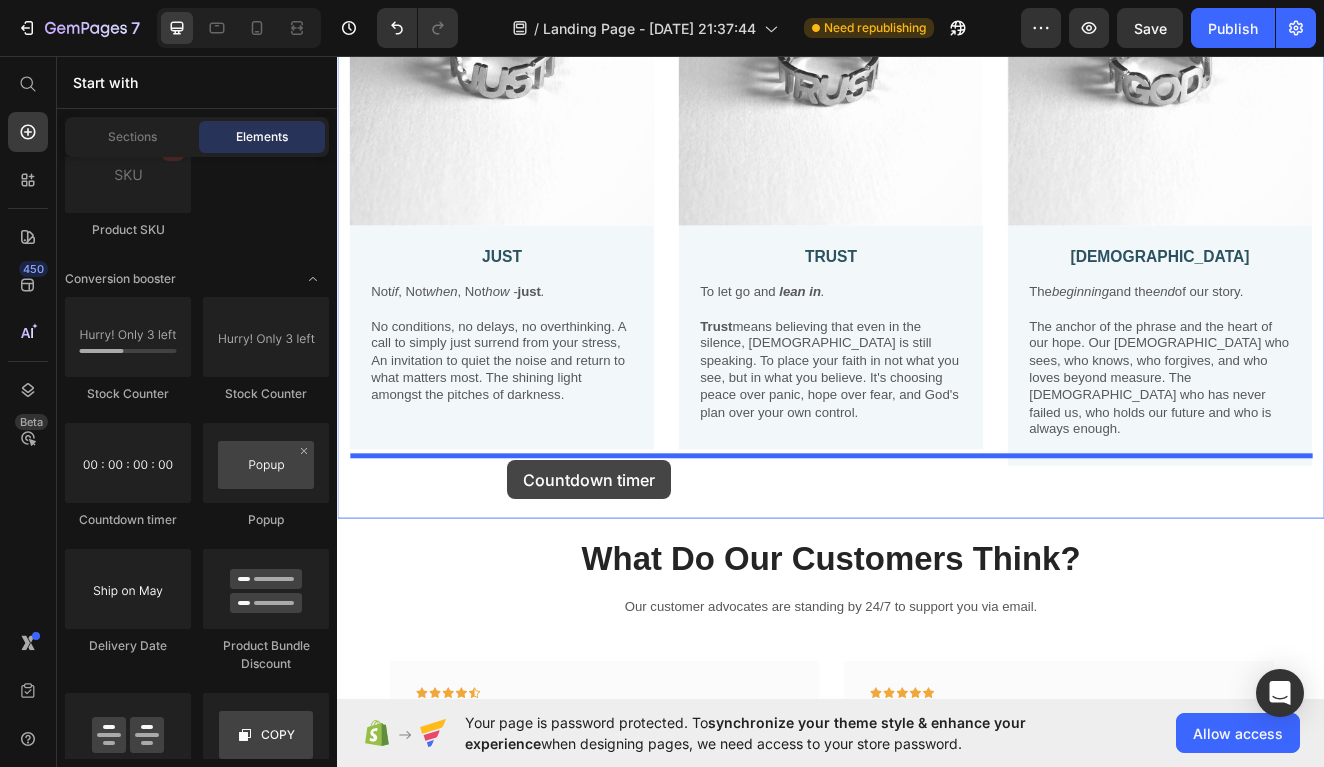 drag, startPoint x: 487, startPoint y: 514, endPoint x: 544, endPoint y: 548, distance: 66.37017 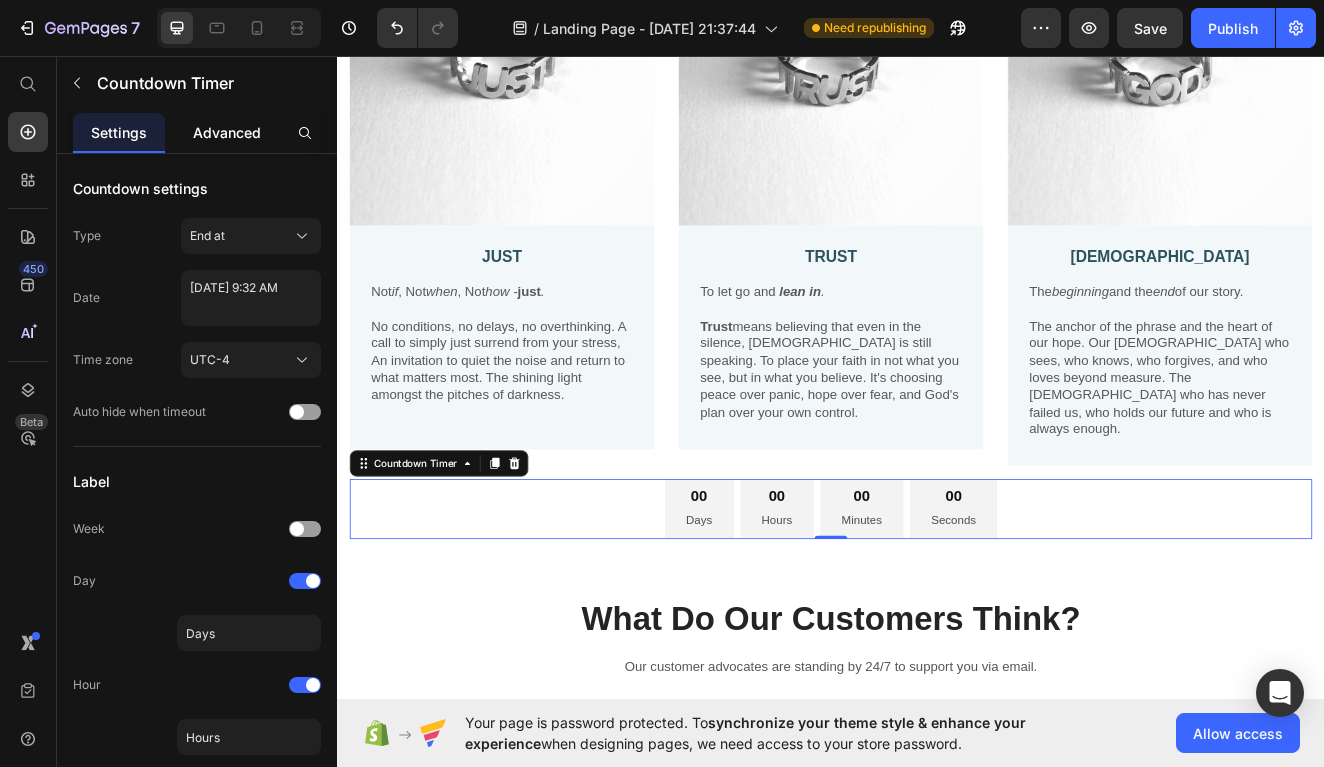 click on "Advanced" at bounding box center (227, 132) 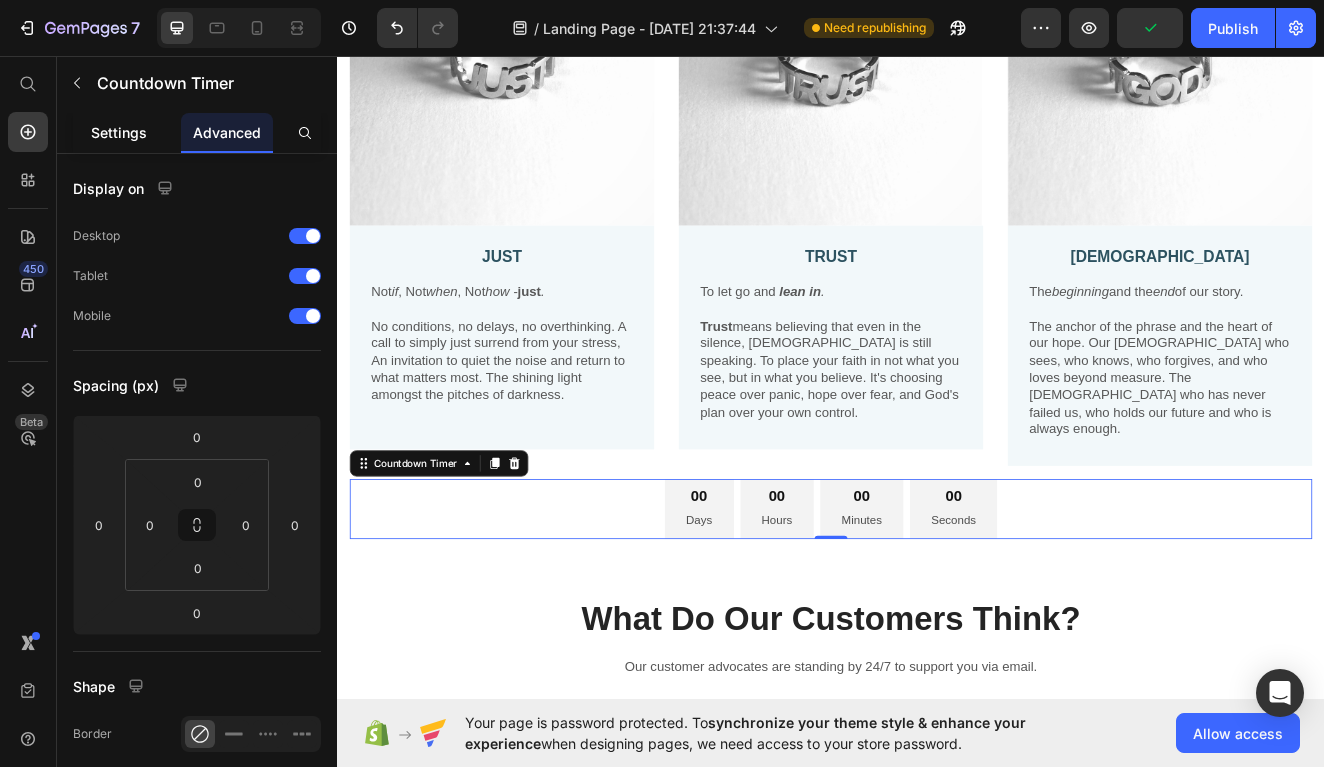 click on "Settings" at bounding box center (119, 132) 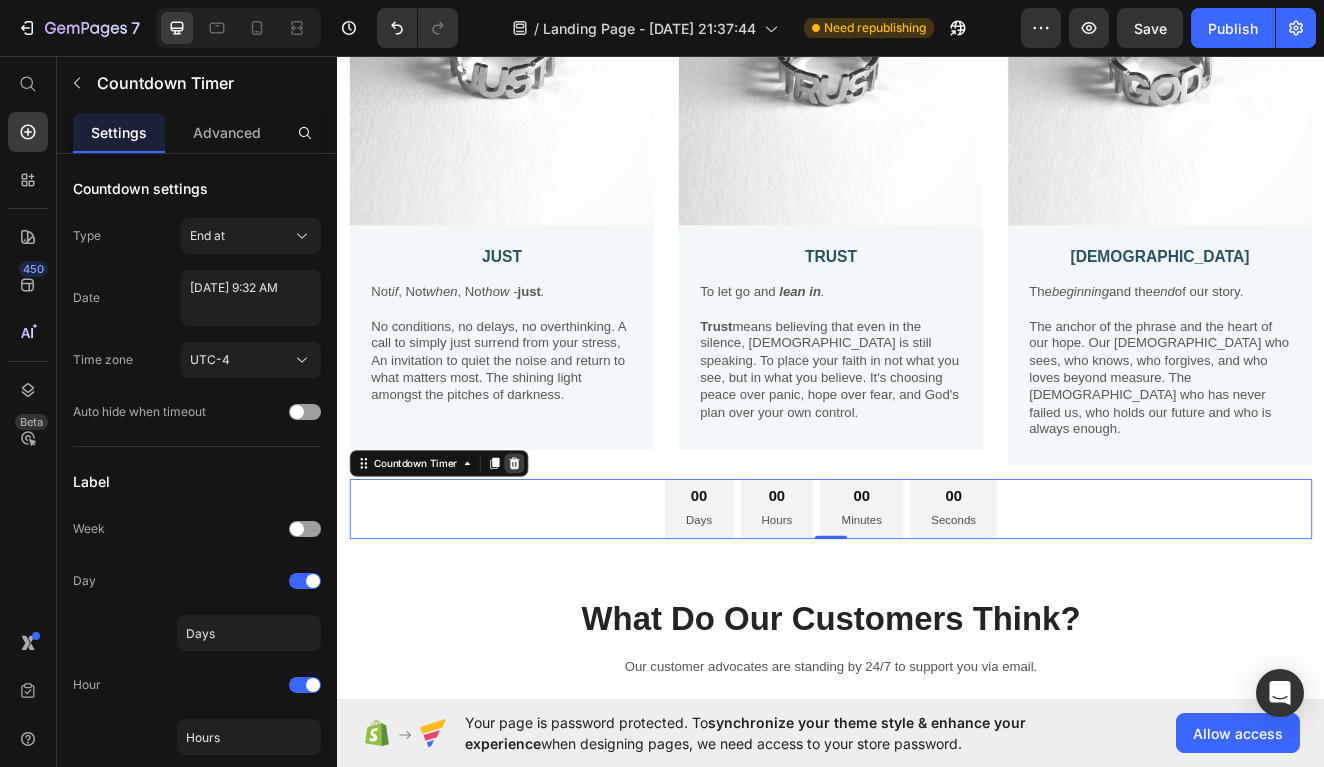 click 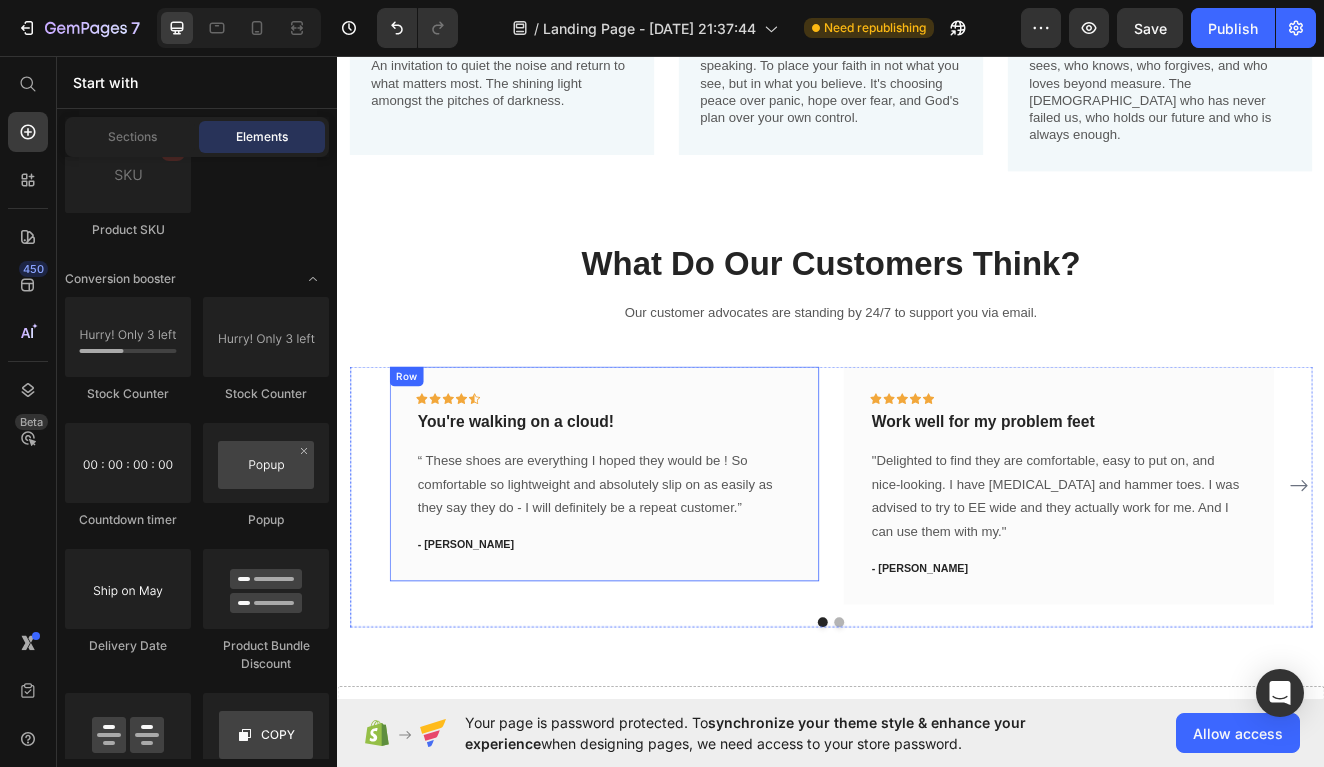 scroll, scrollTop: 958, scrollLeft: 0, axis: vertical 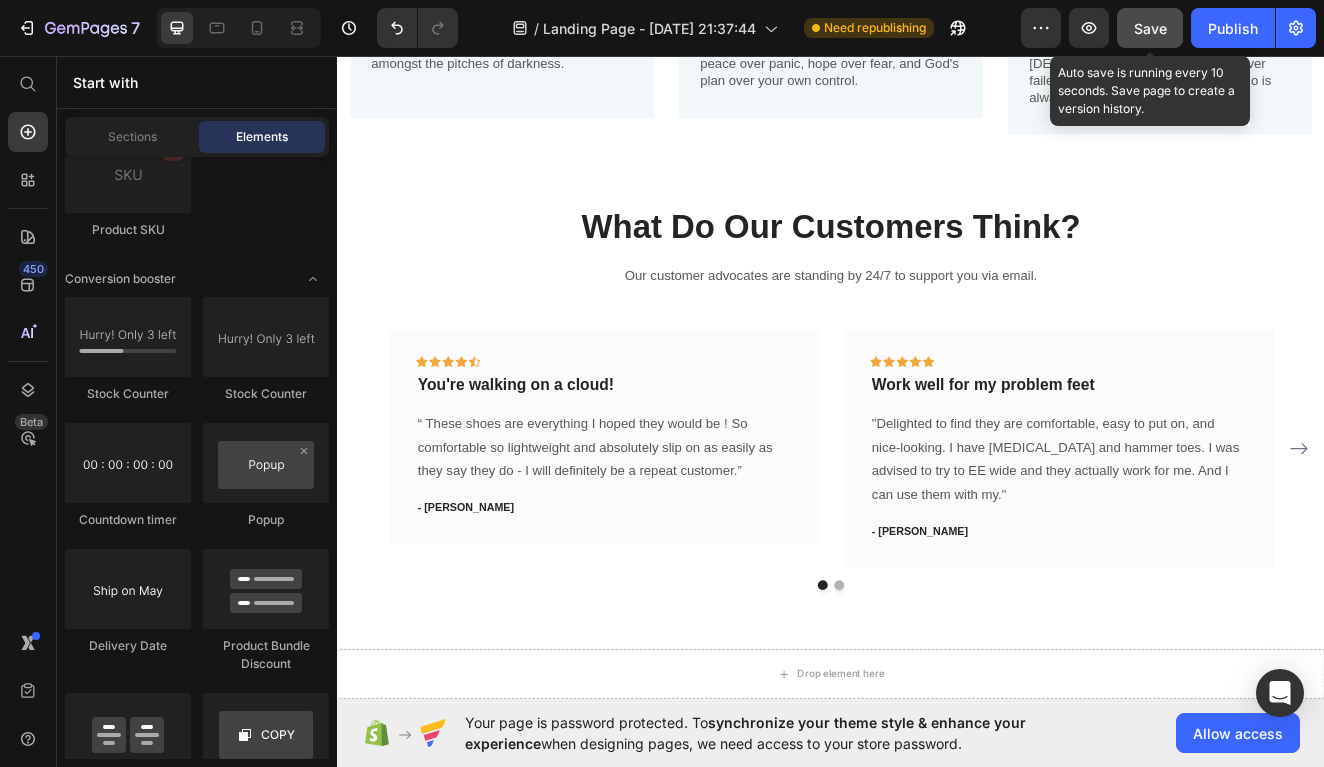 click on "Save" 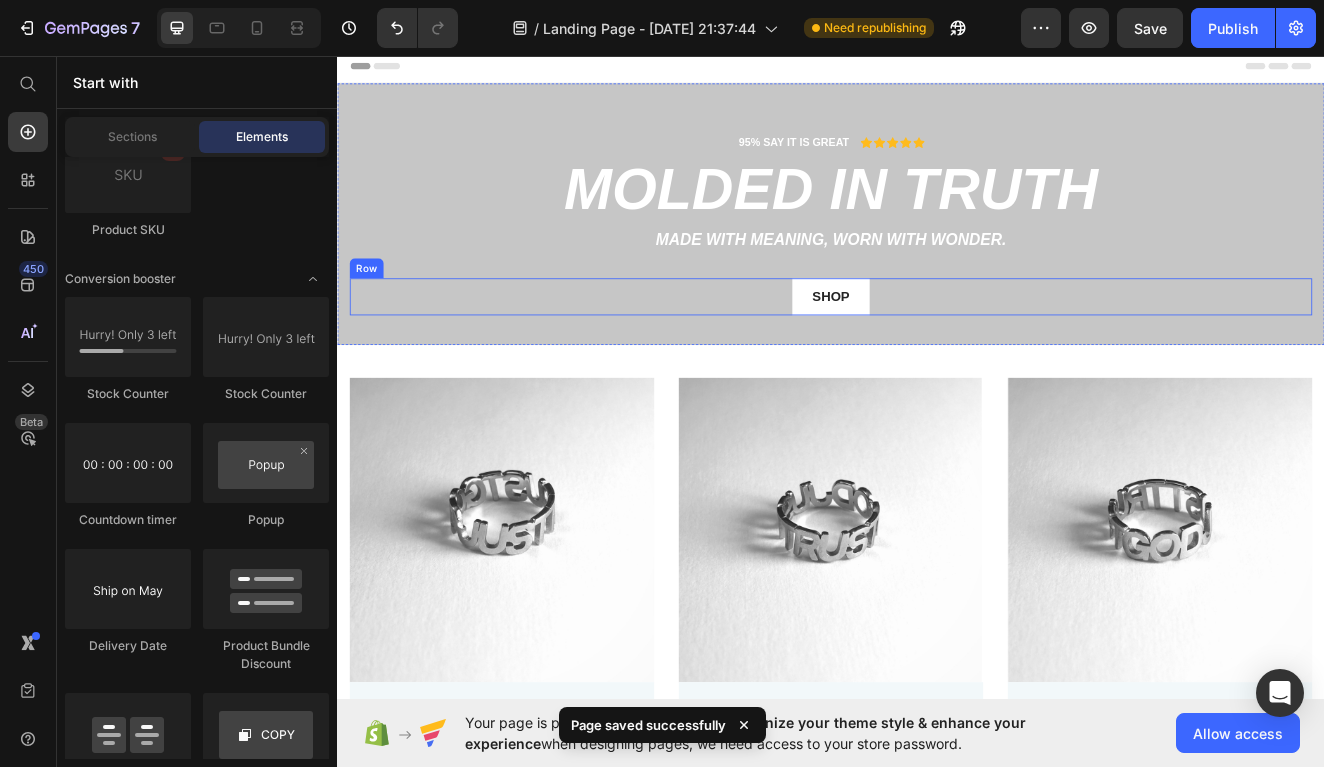 scroll, scrollTop: 67, scrollLeft: 0, axis: vertical 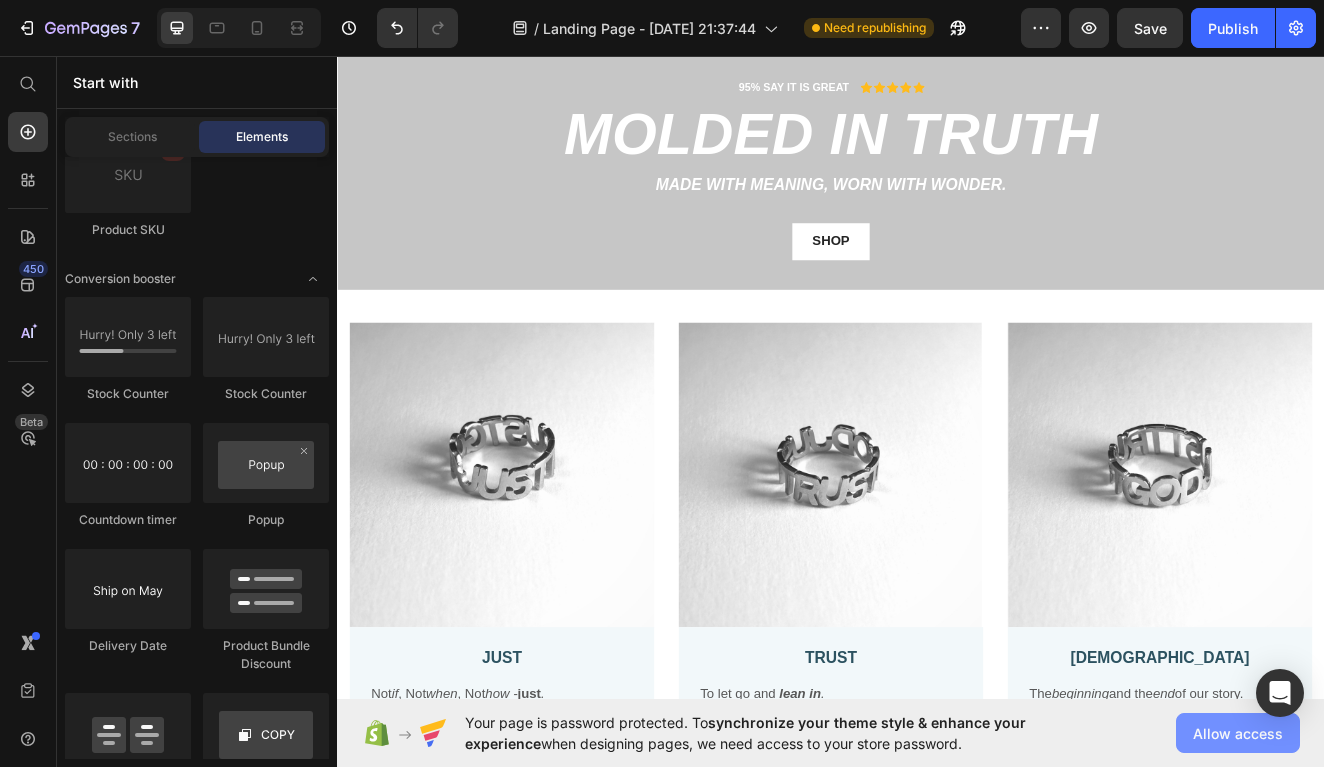 click on "Allow access" 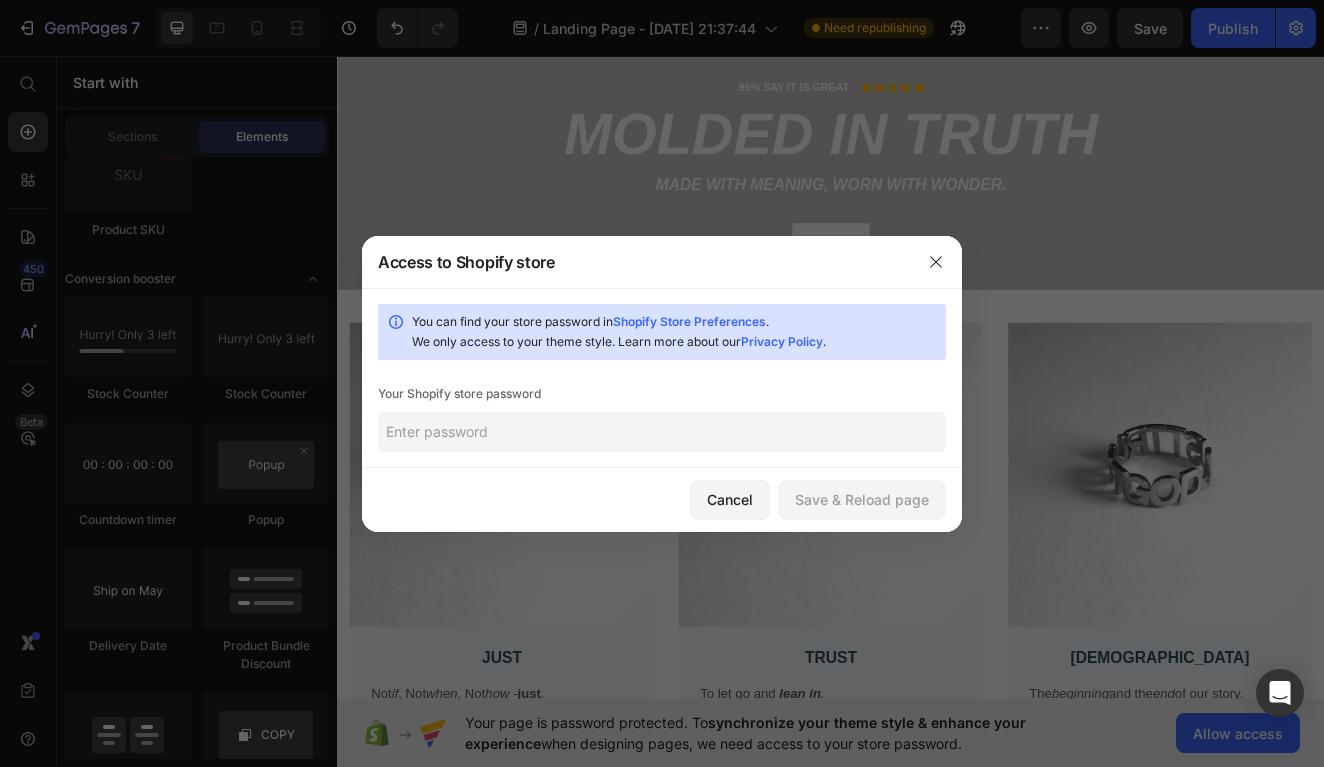 click 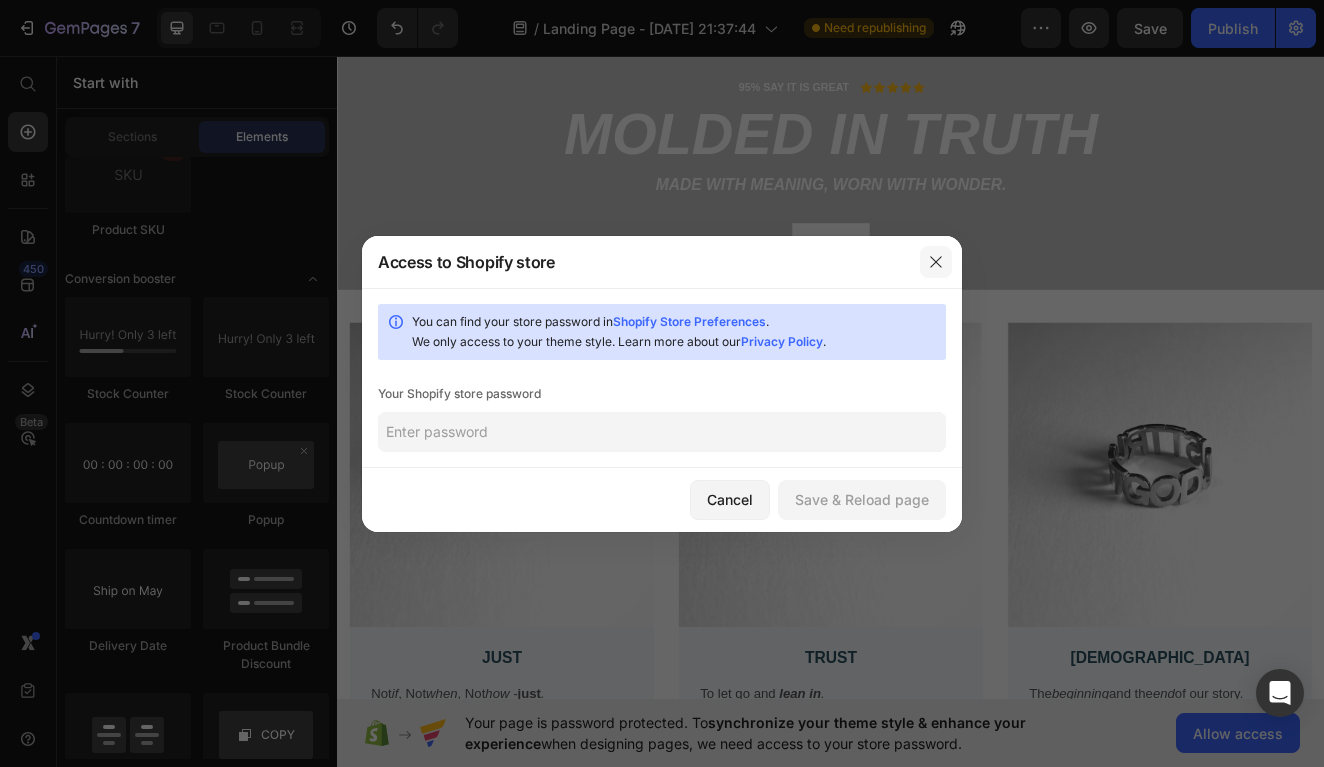 click 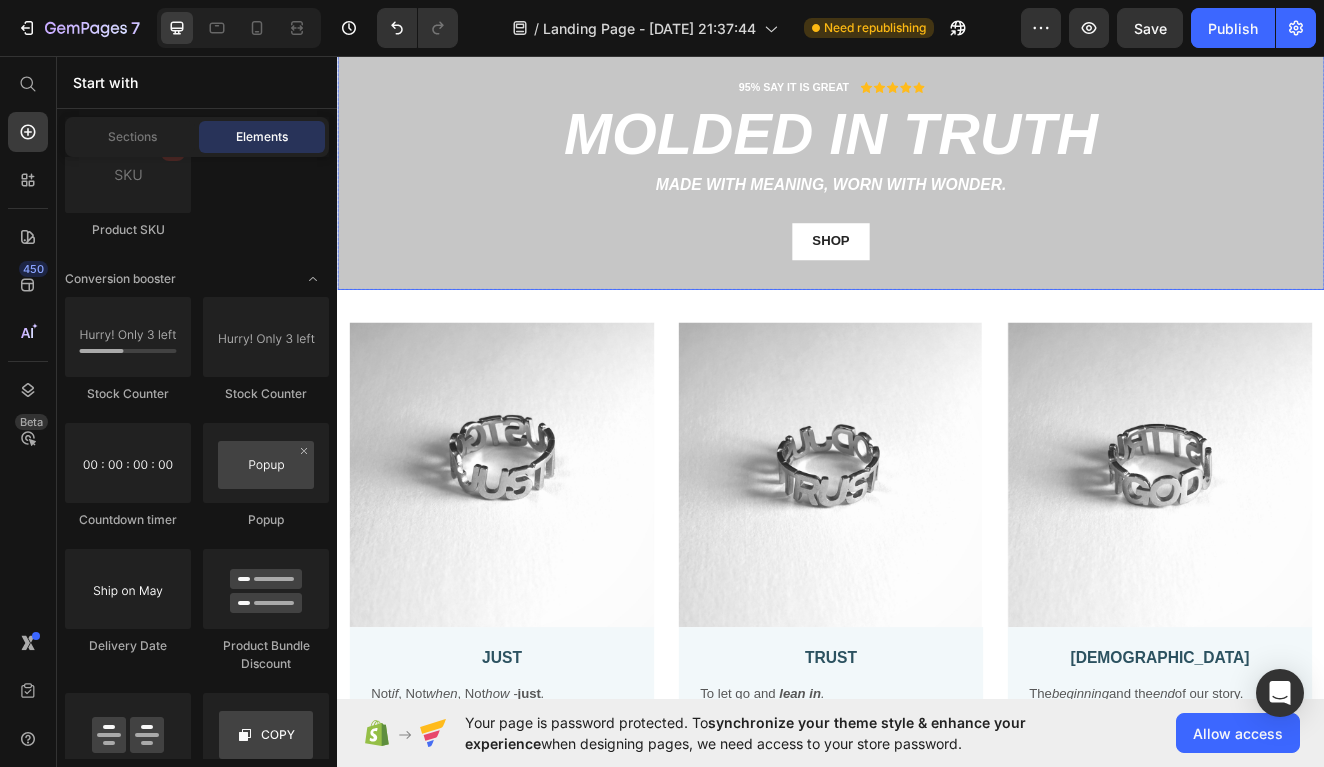click on "Save" at bounding box center [1150, 28] 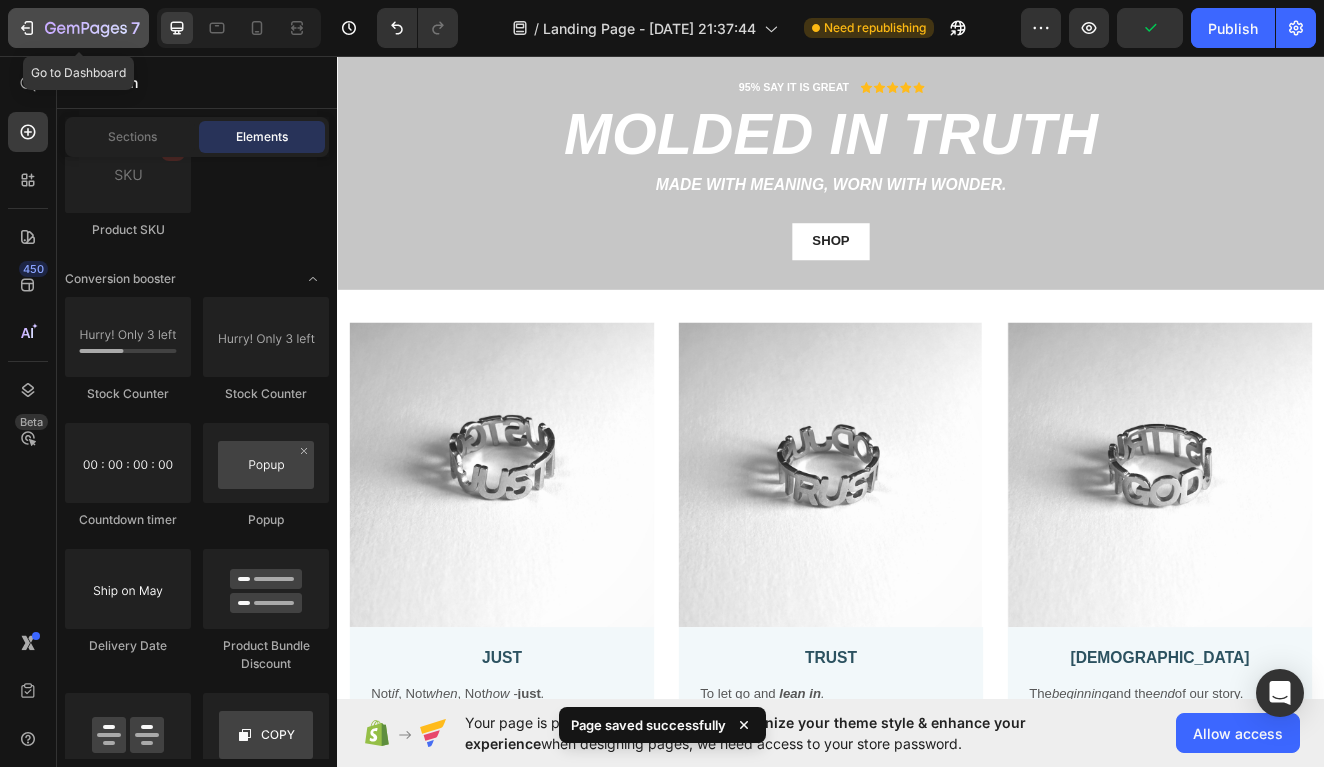 click 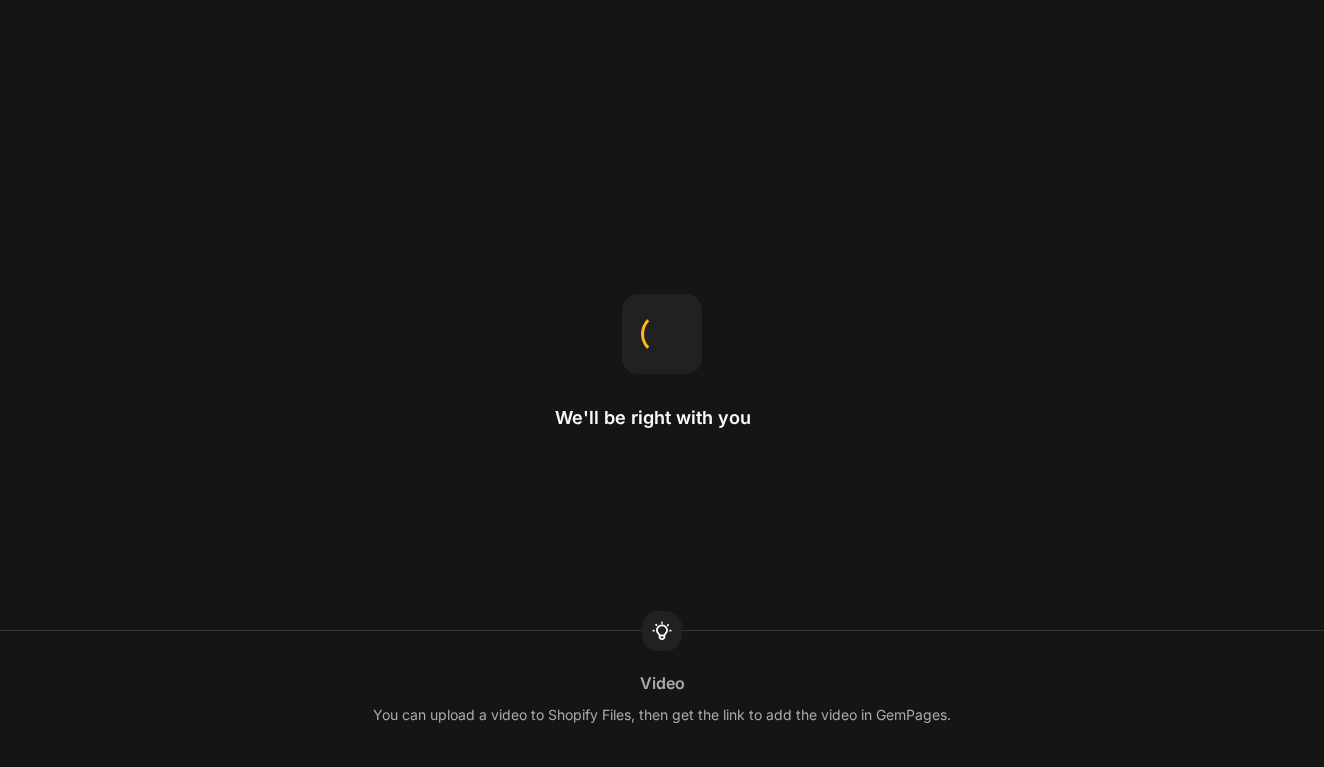 scroll, scrollTop: 0, scrollLeft: 0, axis: both 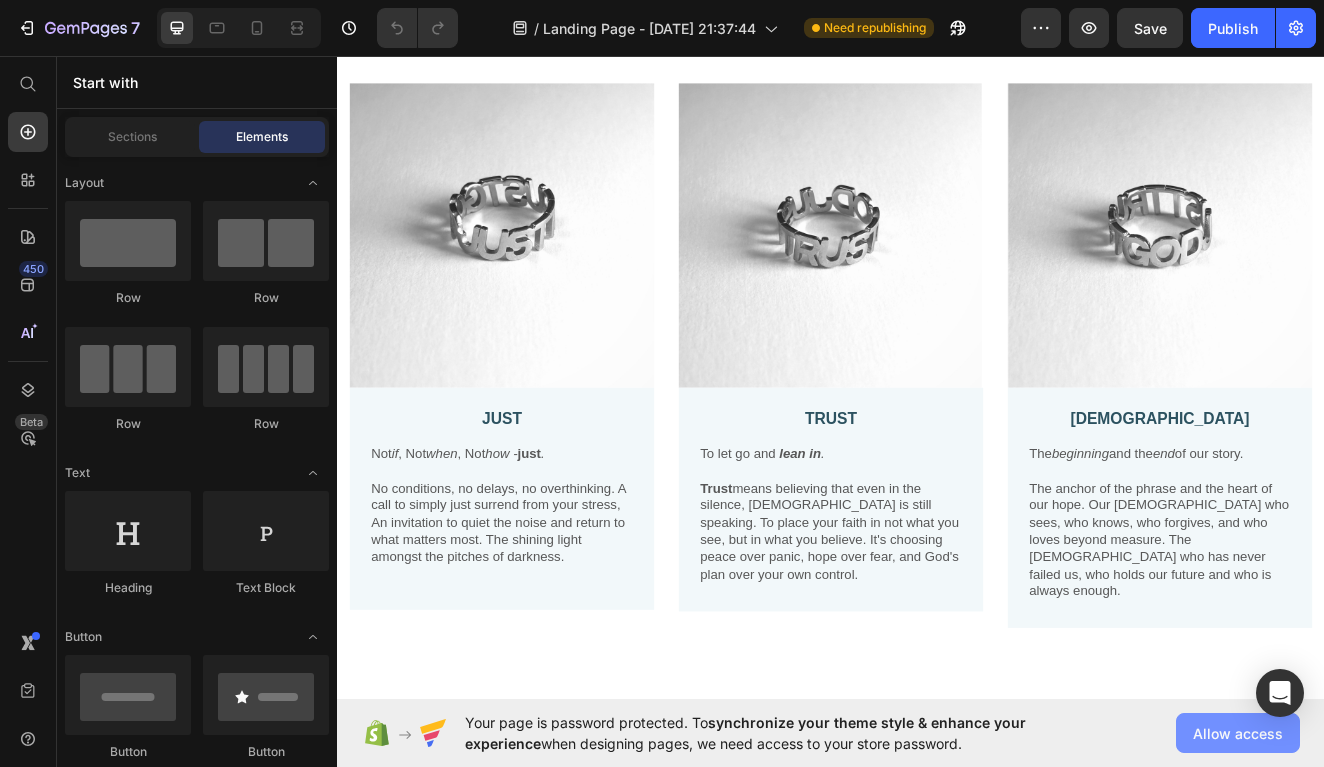 click on "Allow access" 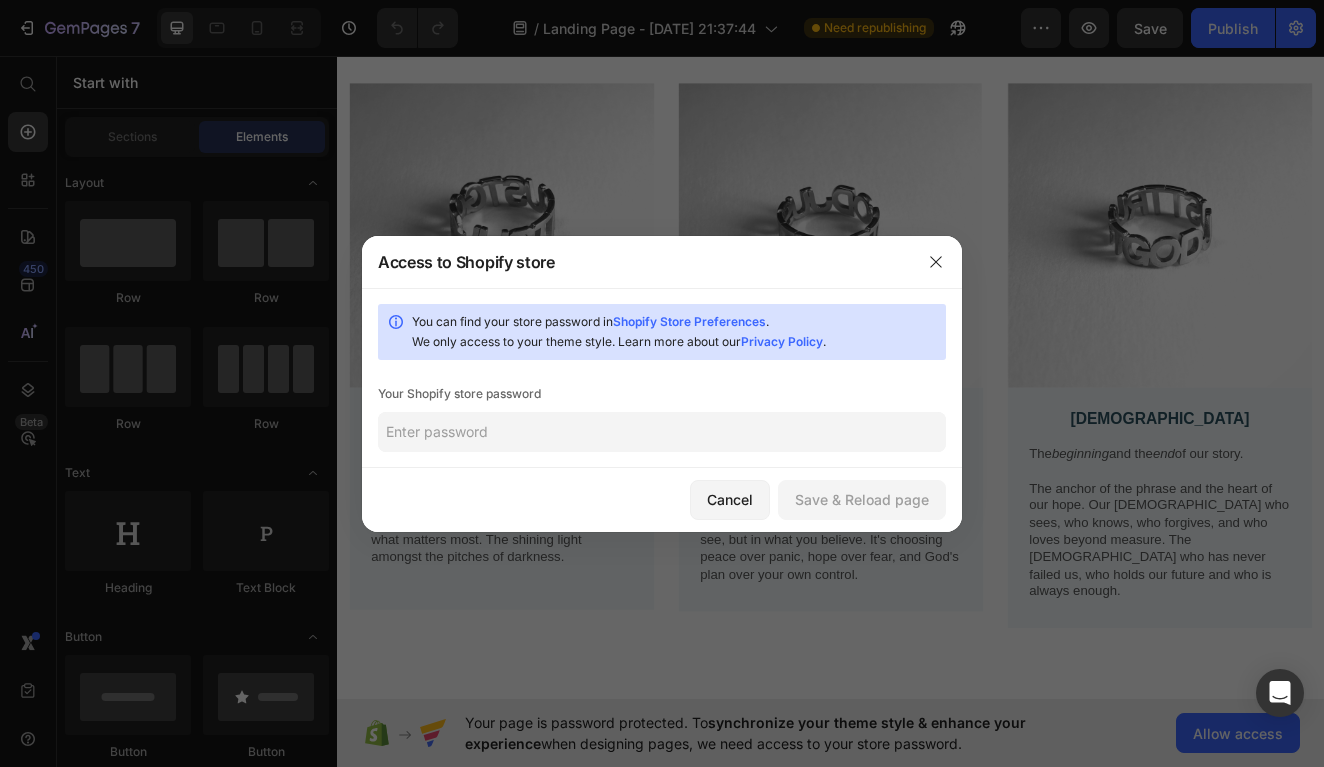click on "Shopify Store Preferences" at bounding box center (689, 321) 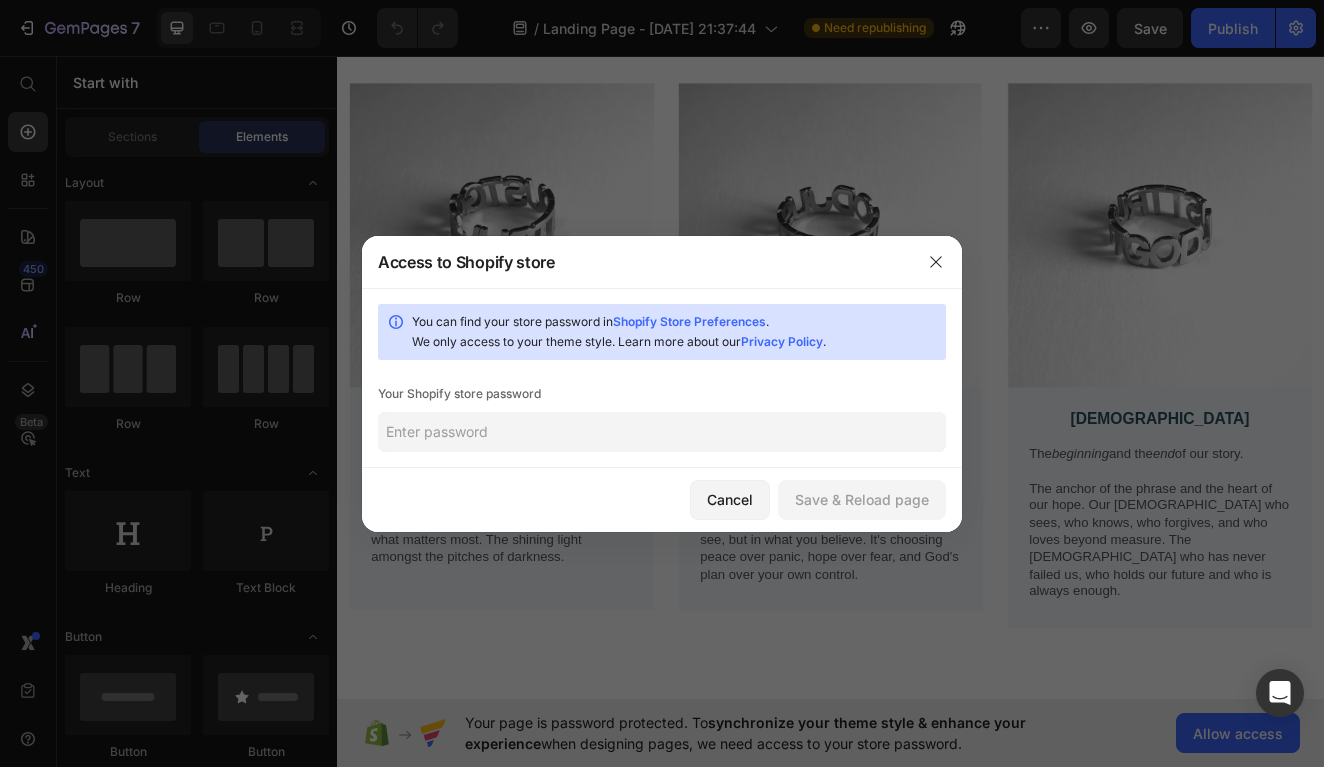 click 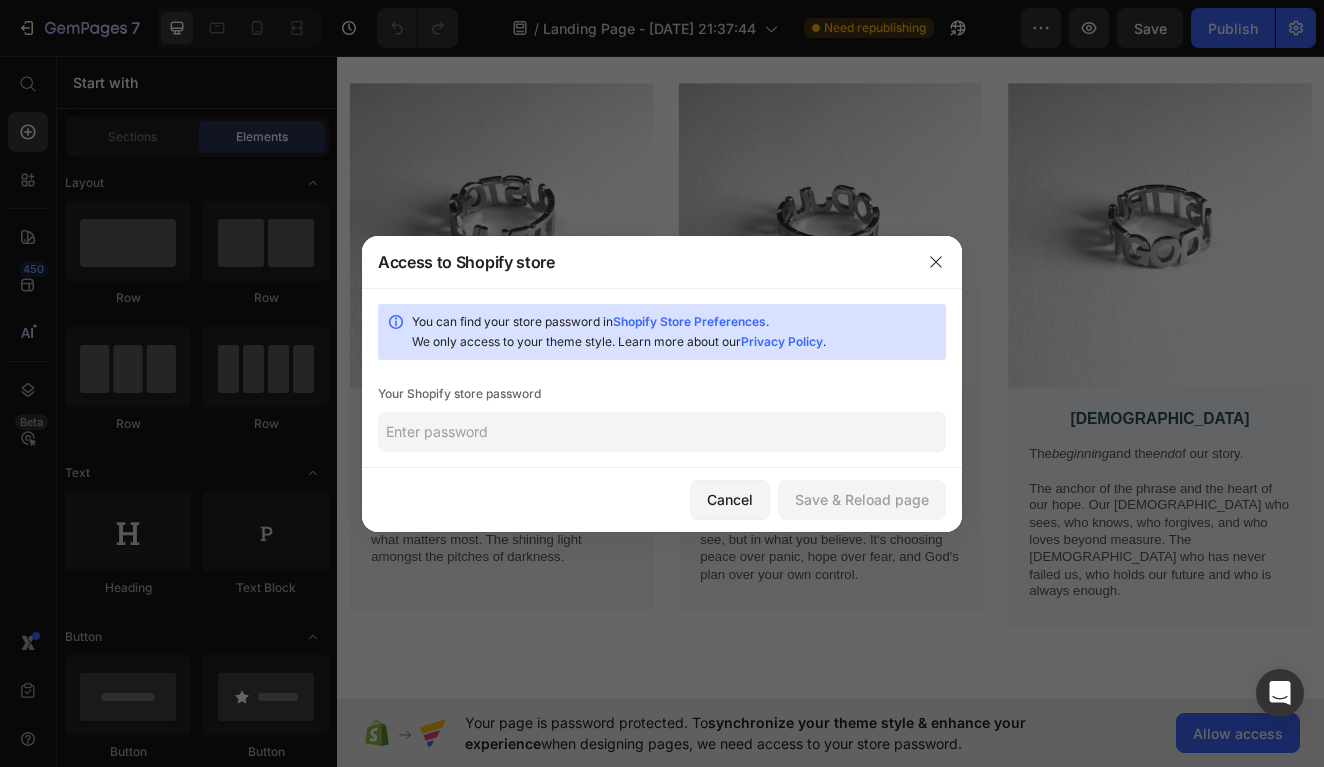 paste on "biemai" 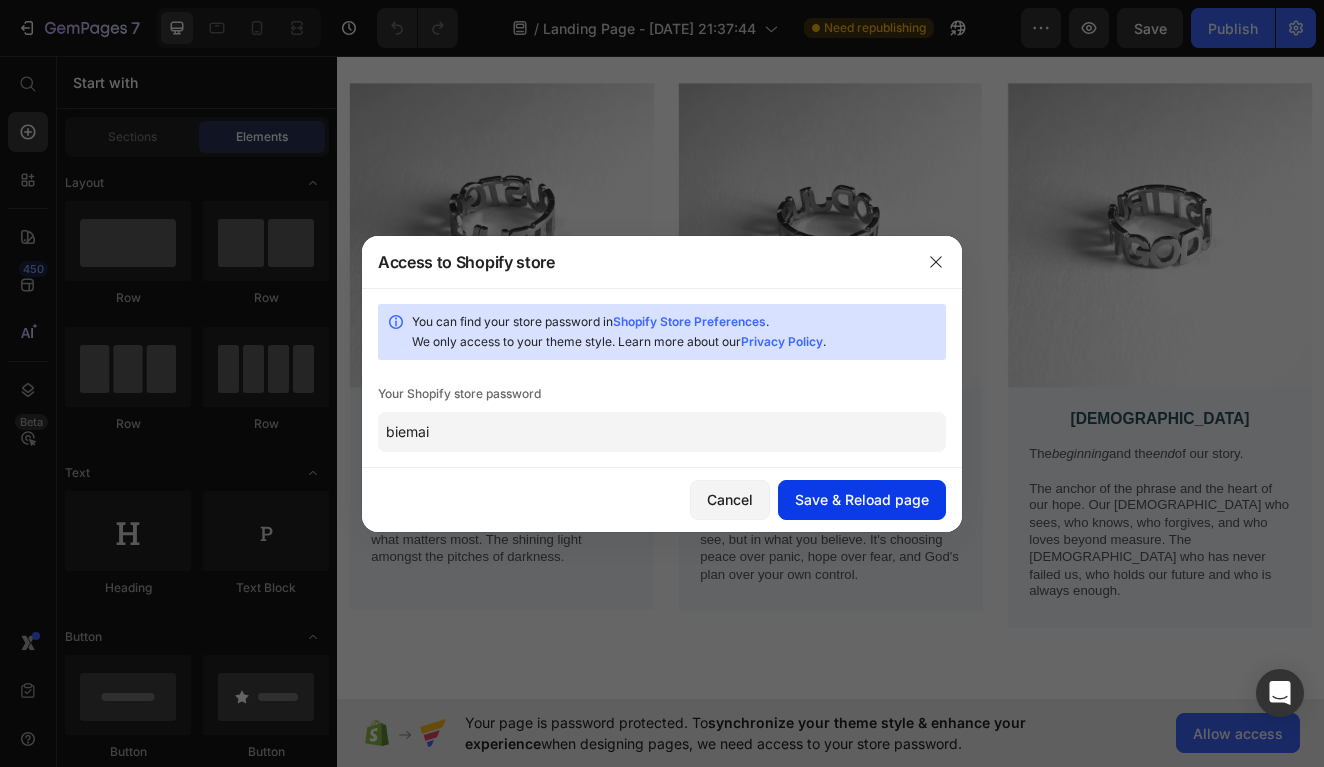 type on "biemai" 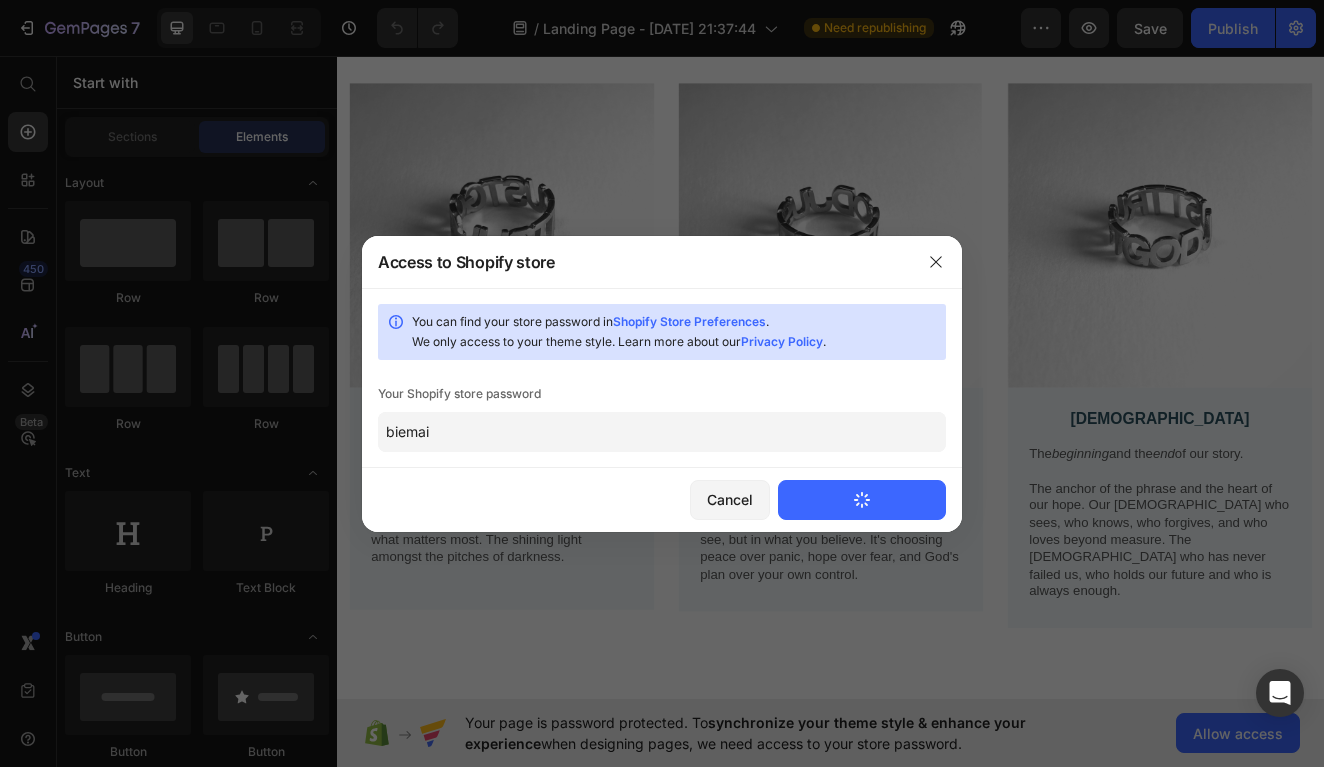 type 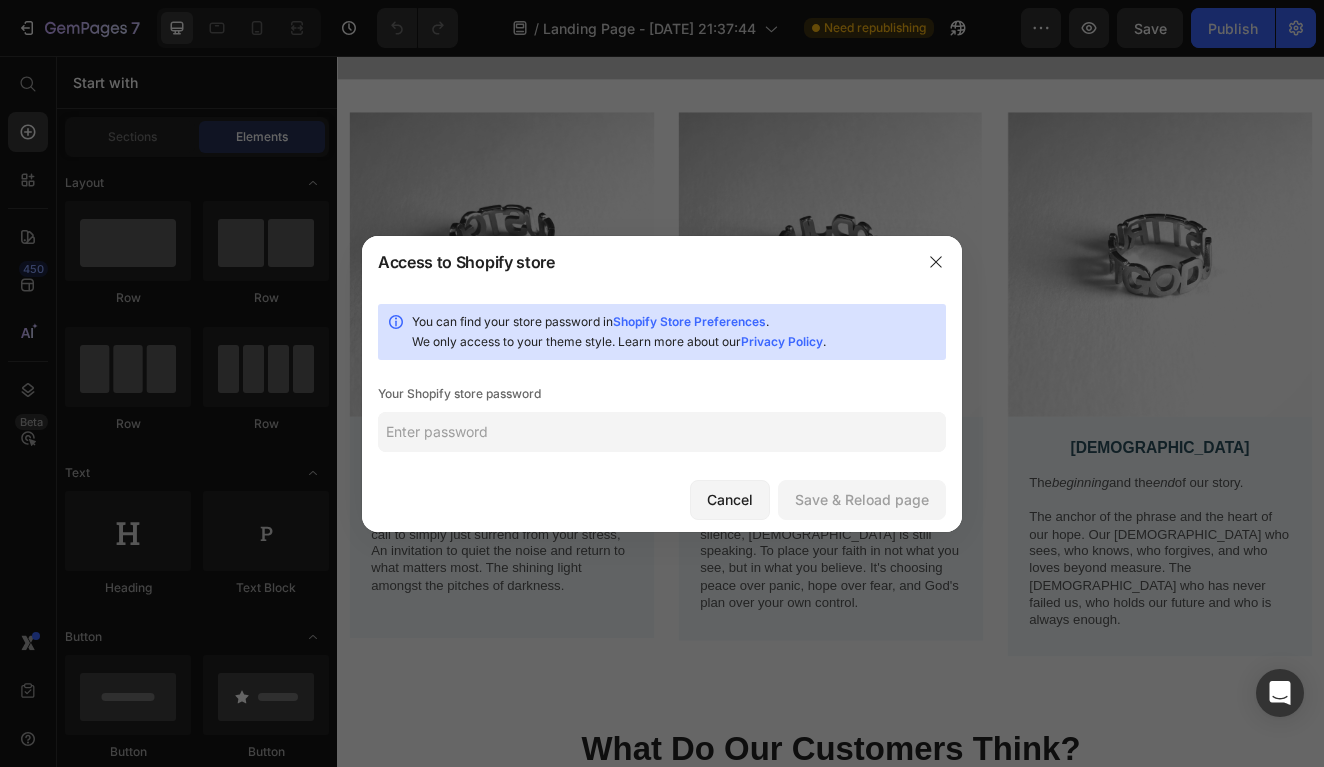 scroll, scrollTop: 0, scrollLeft: 0, axis: both 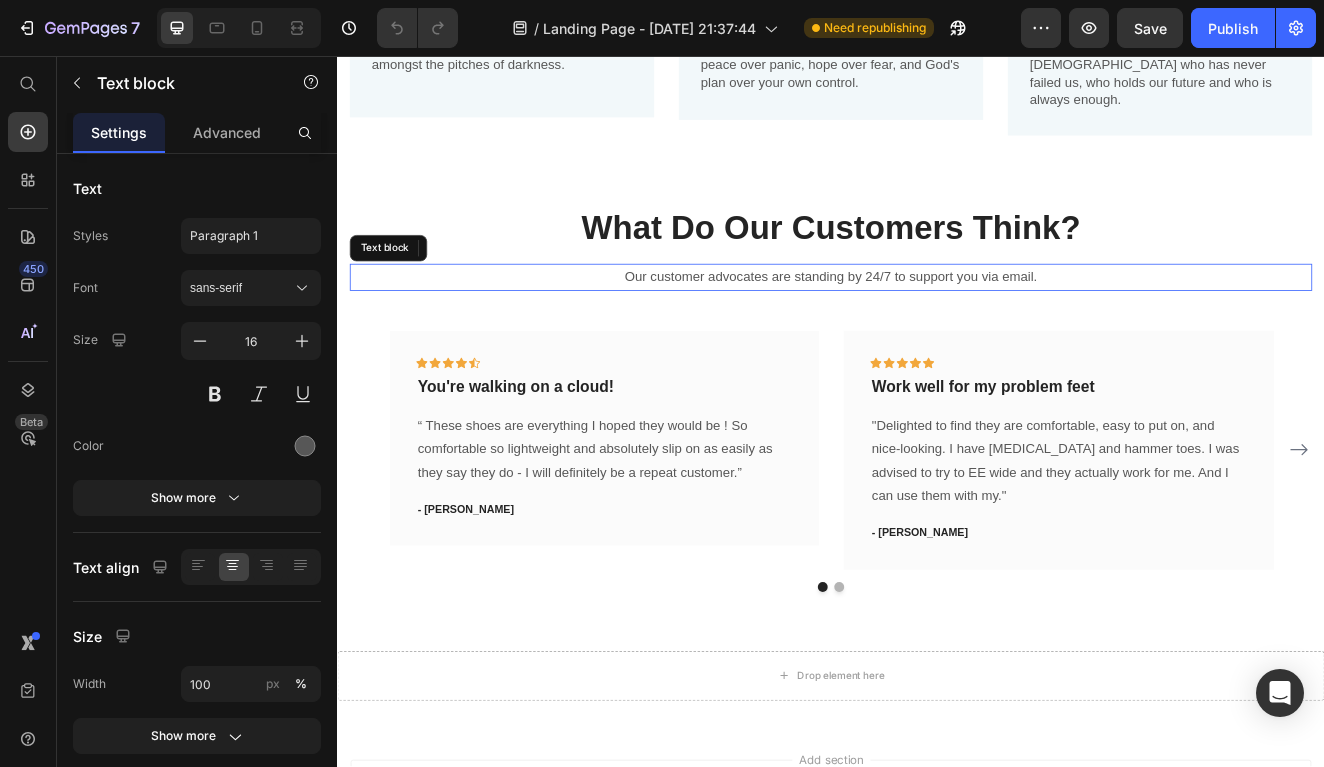 click on "Our customer advocates are standing by 24/7 to support you via email." at bounding box center (937, 325) 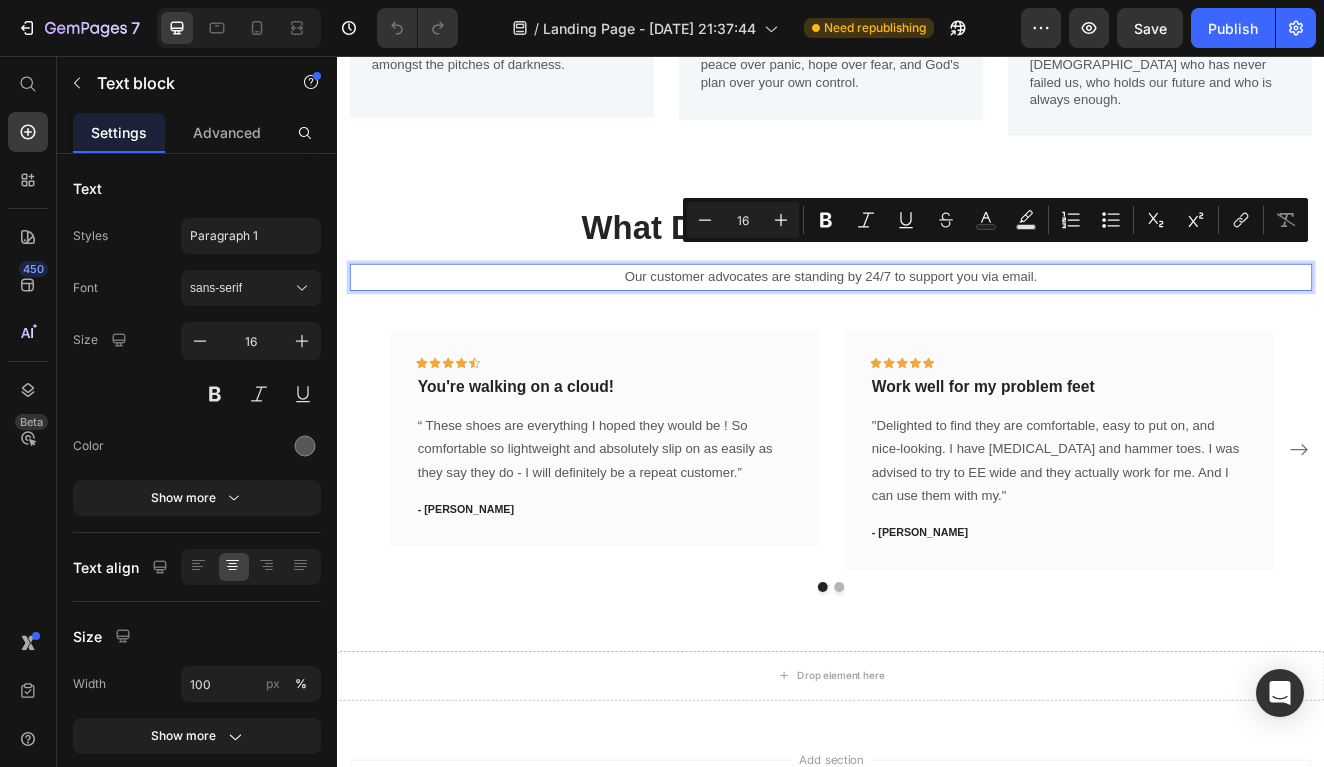 click on "Our customer advocates are standing by 24/7 to support you via email." at bounding box center (937, 325) 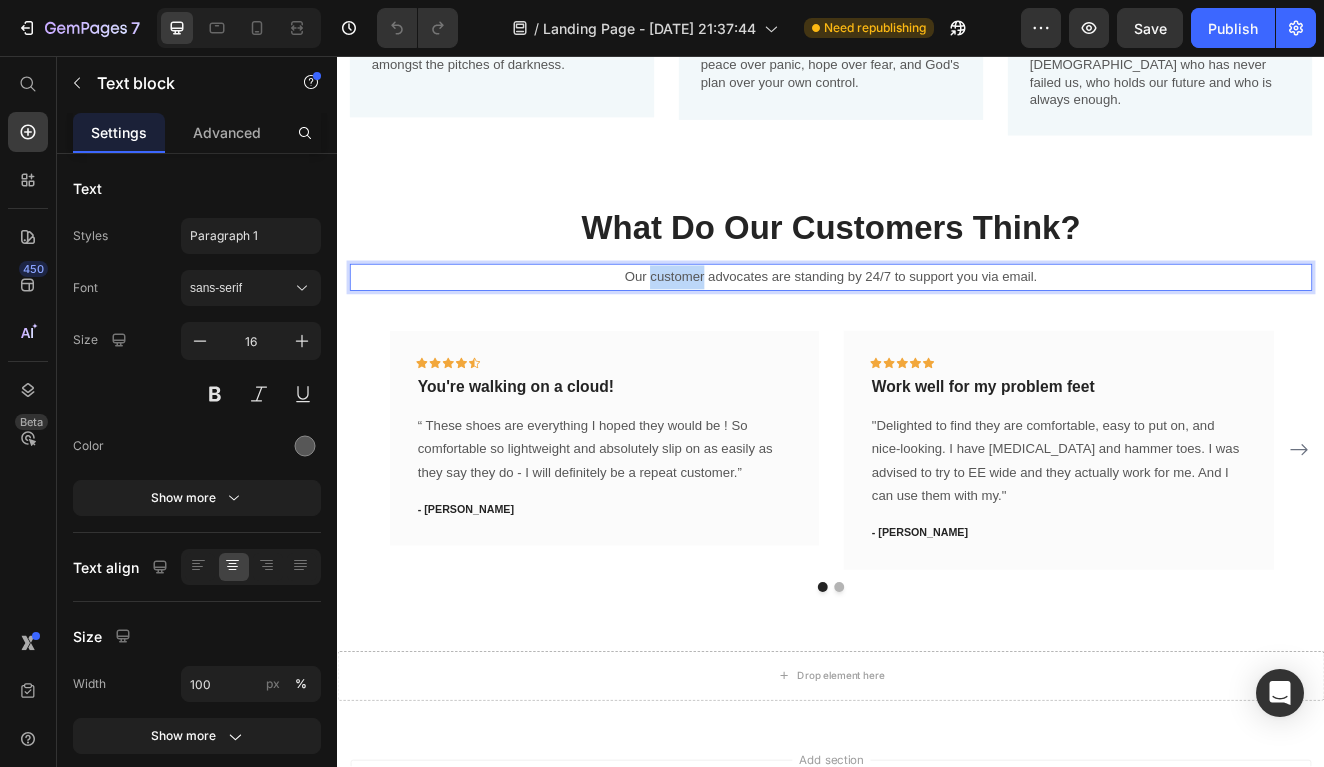 click on "Our customer advocates are standing by 24/7 to support you via email." at bounding box center [937, 325] 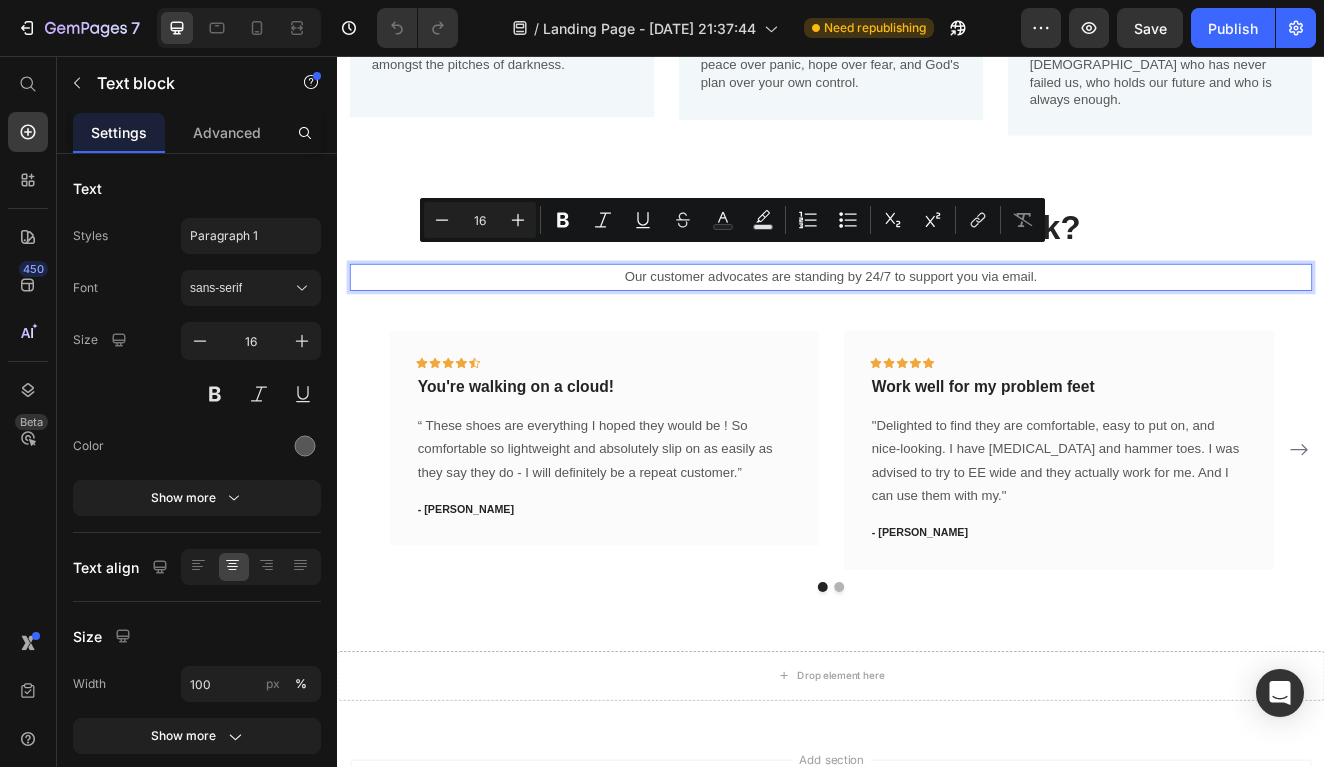 click on "Our customer advocates are standing by 24/7 to support you via email." at bounding box center (937, 325) 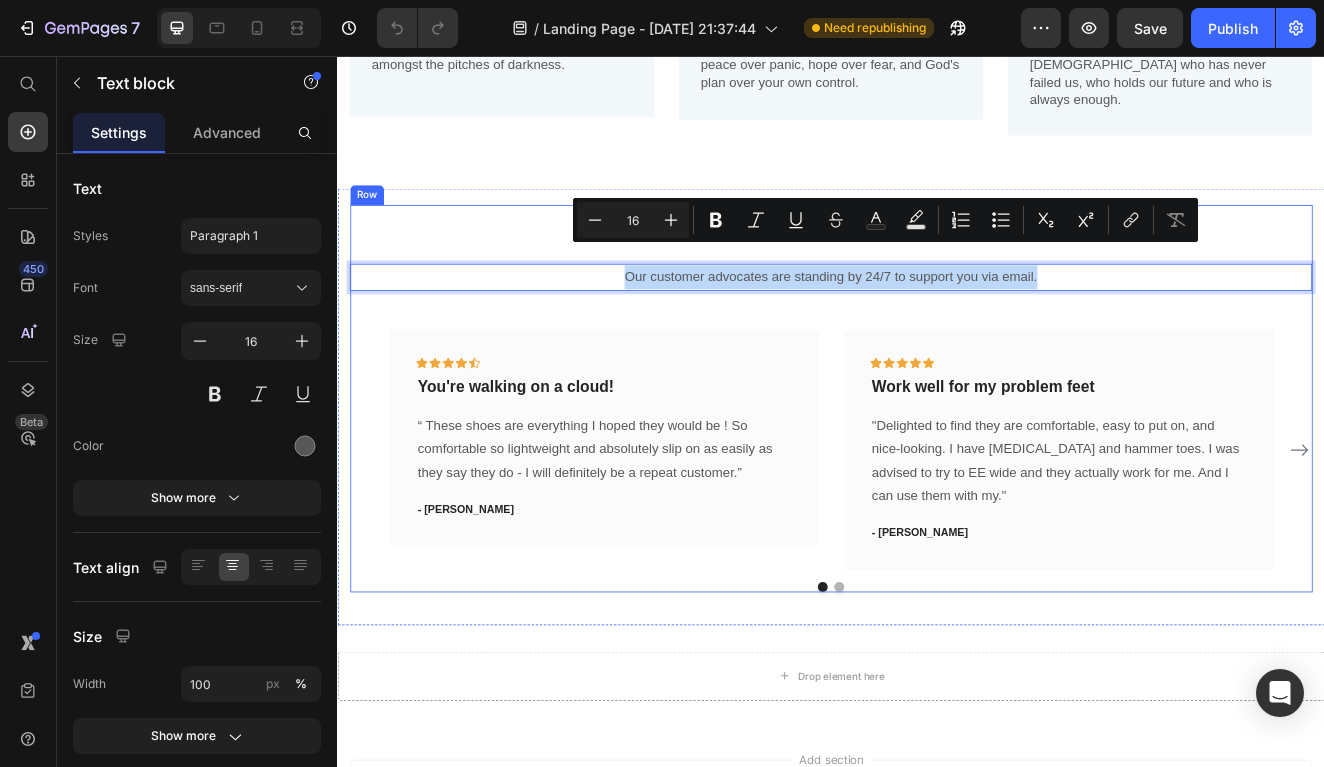 drag, startPoint x: 685, startPoint y: 297, endPoint x: 1093, endPoint y: 331, distance: 409.4142 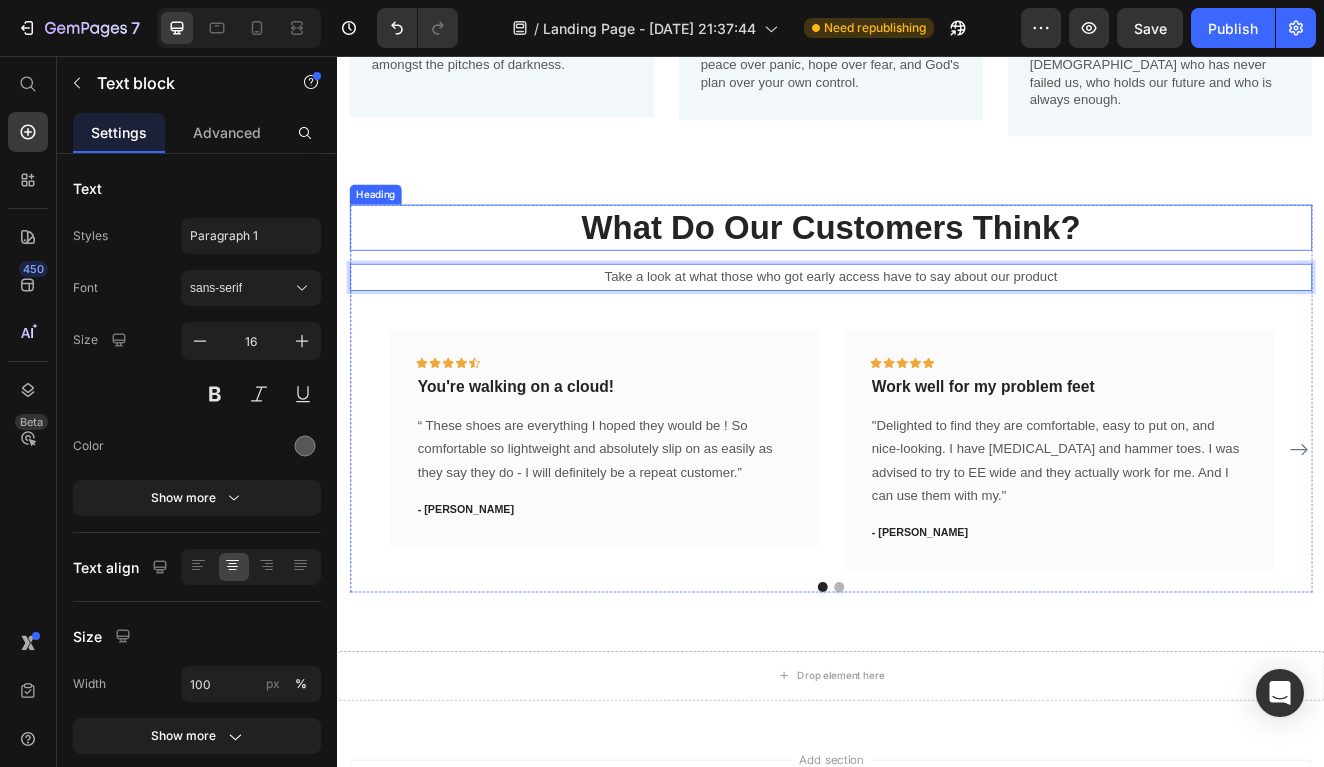 click on "What Do Our Customers Think?" at bounding box center (937, 265) 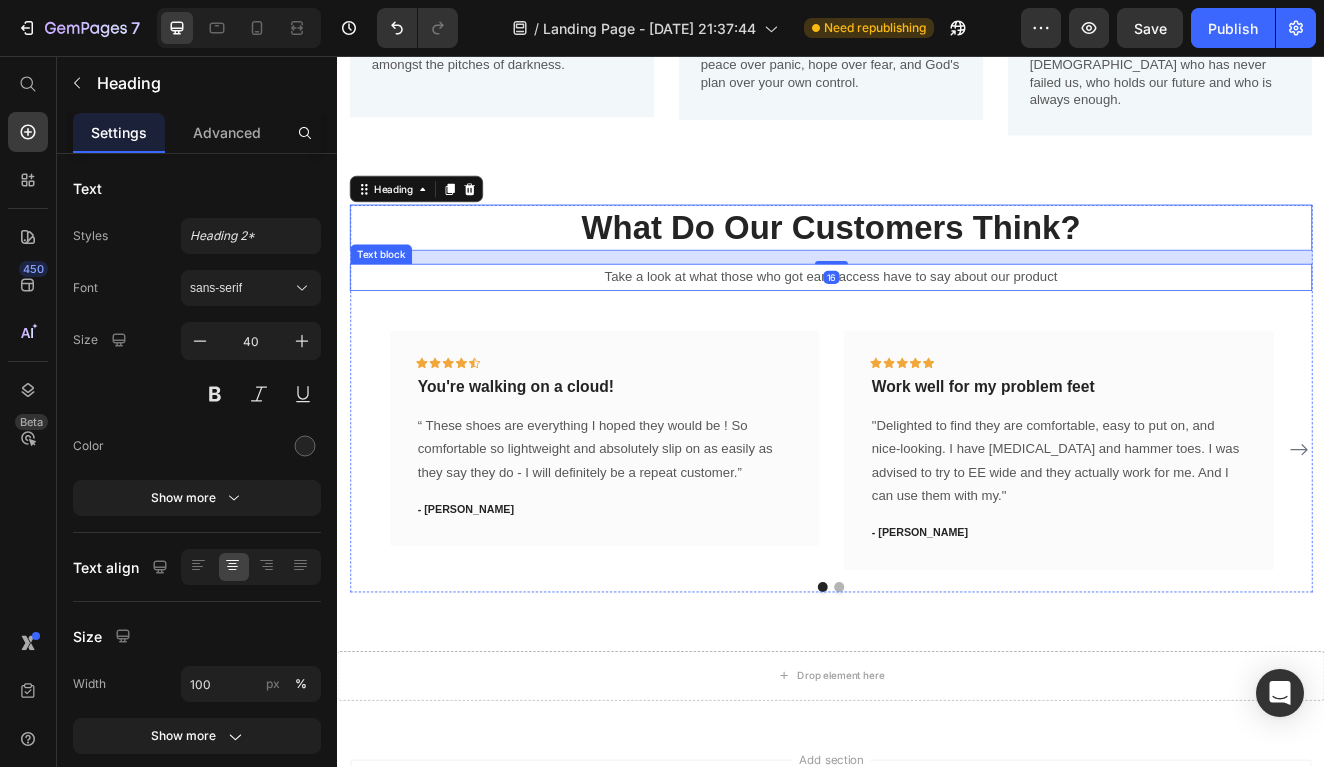 click on "Take a look at what those who got early access have to say about our product" at bounding box center (937, 325) 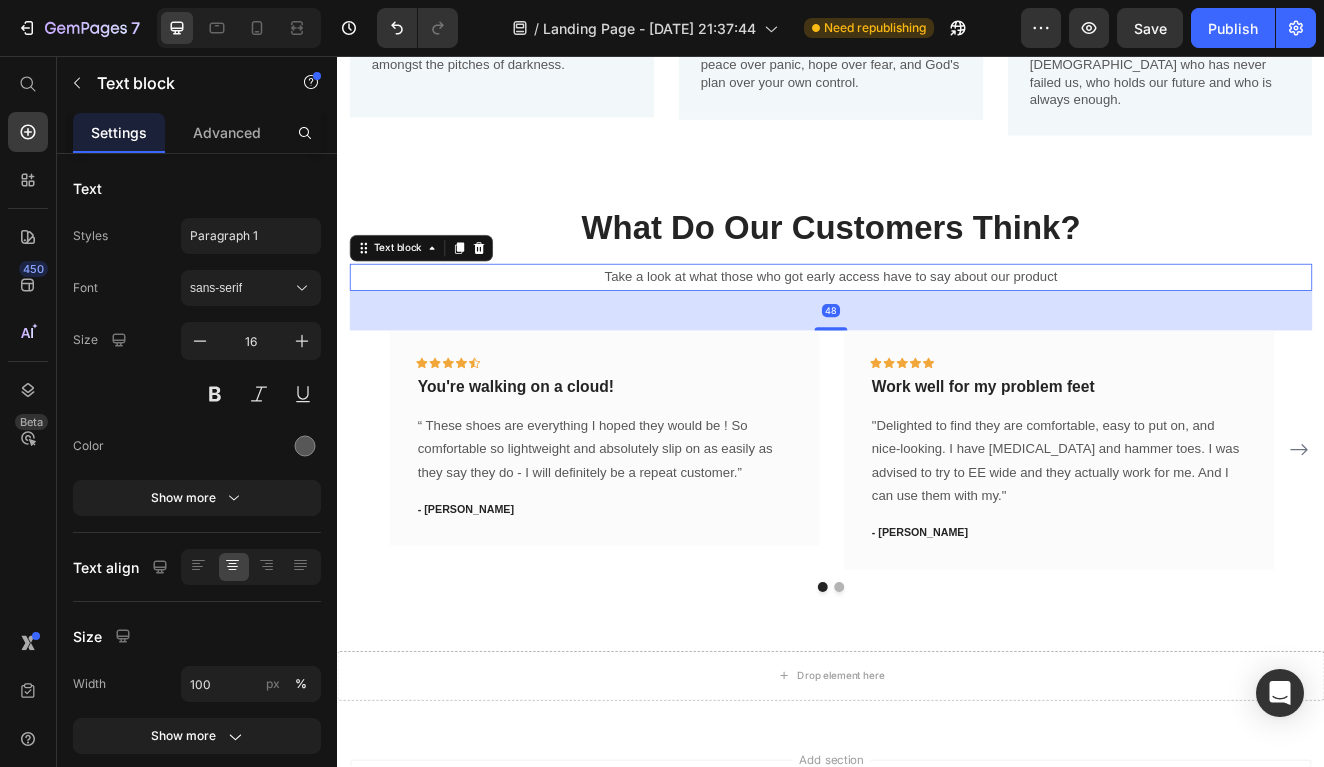 click on "Icon
Icon
Icon
Icon
Icon Row Work well for my problem feet Text block "Delighted to find they are comfortable, easy to put on, and nice-looking. I have [MEDICAL_DATA] and hammer toes. I was advised to try to EE wide and they actually work for me. And I can use them with my." Text block - [PERSON_NAME] Text block Row" at bounding box center (1213, 534) 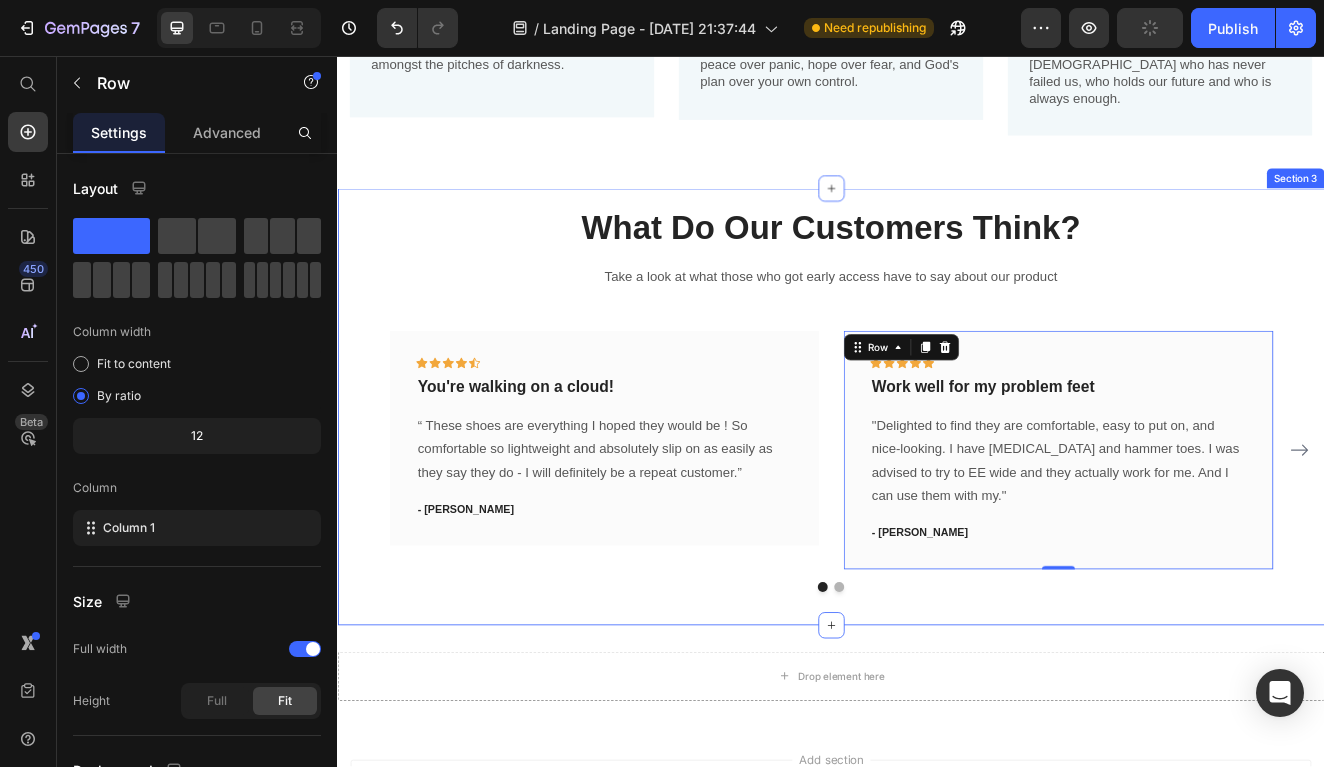 click on "What Do Our Customers Think? Heading Take a look at what those who got early access have to say about our product Text block
Icon
Icon
Icon
Icon
Icon Row You're walking on a cloud! Text block “ These shoes are everything I hoped they would be ! So comfortable so lightweight and absolutely slip on as easily as they say they do - I will definitely be a repeat customer.” Text block - [PERSON_NAME] Text block Row
Icon
Icon
Icon
Icon
Icon Row Work well for my problem feet Text block "Delighted to find they are comfortable, easy to put on, and nice-looking. I have [MEDICAL_DATA] and hammer toes. I was advised to try to EE wide and they actually work for me. And I can use them with my." Text block - [PERSON_NAME] Text block Row   0
Icon
Icon
Icon
Icon
Icon Row Text block Row" at bounding box center (937, 482) 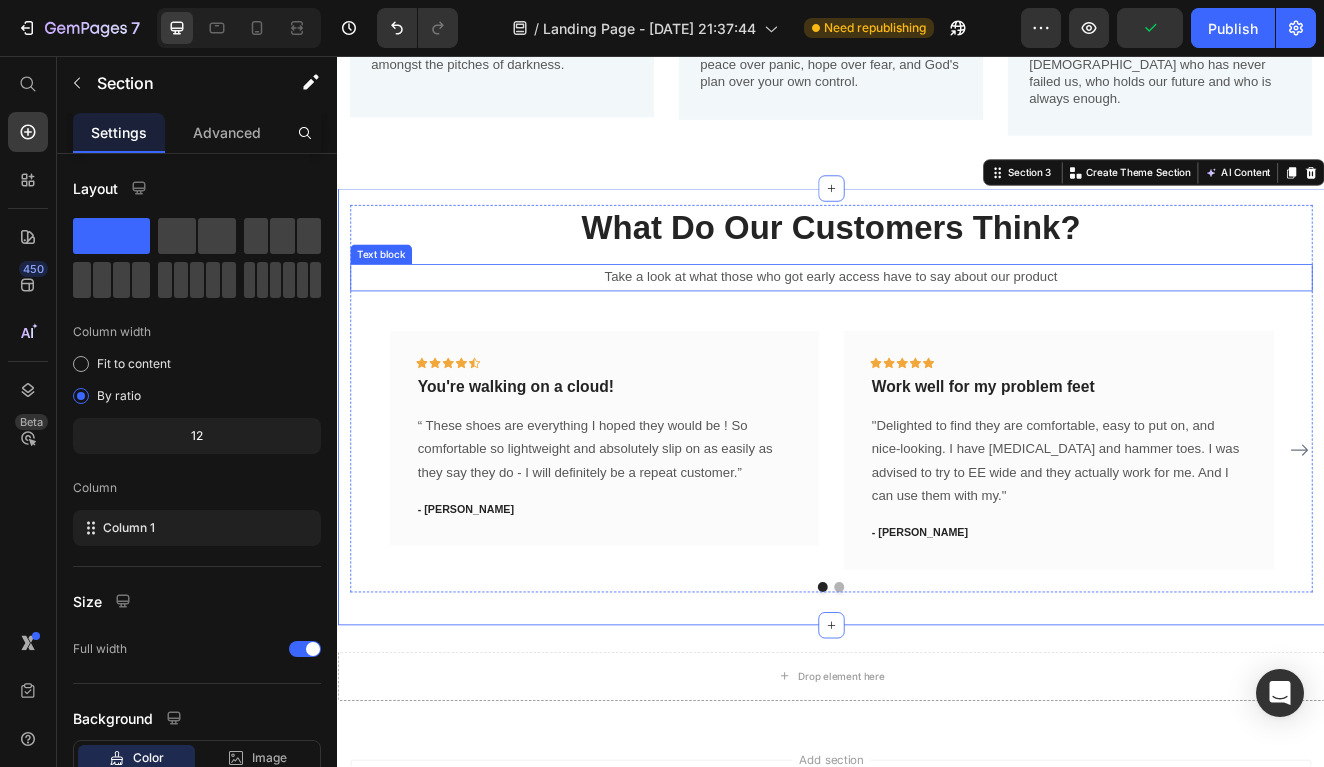 click on "Take a look at what those who got early access have to say about our product" at bounding box center (937, 325) 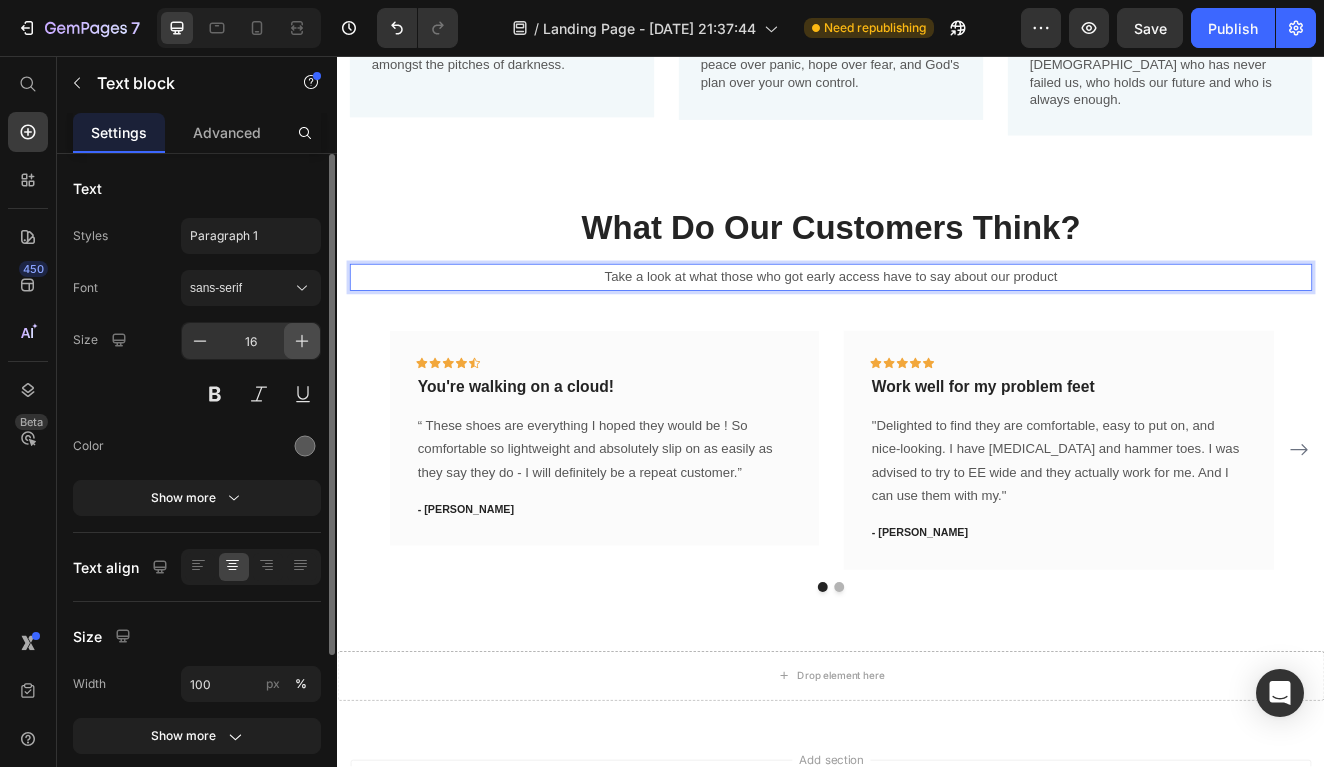 click 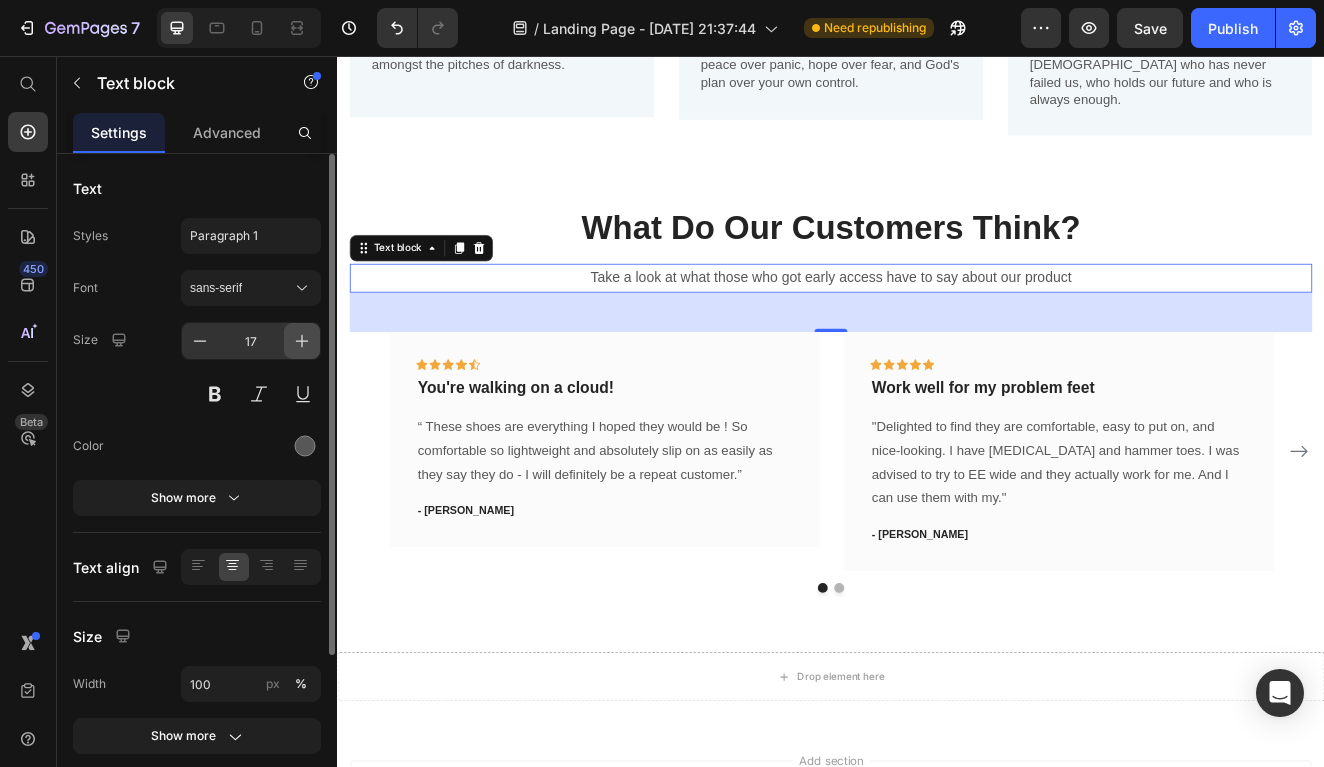 click 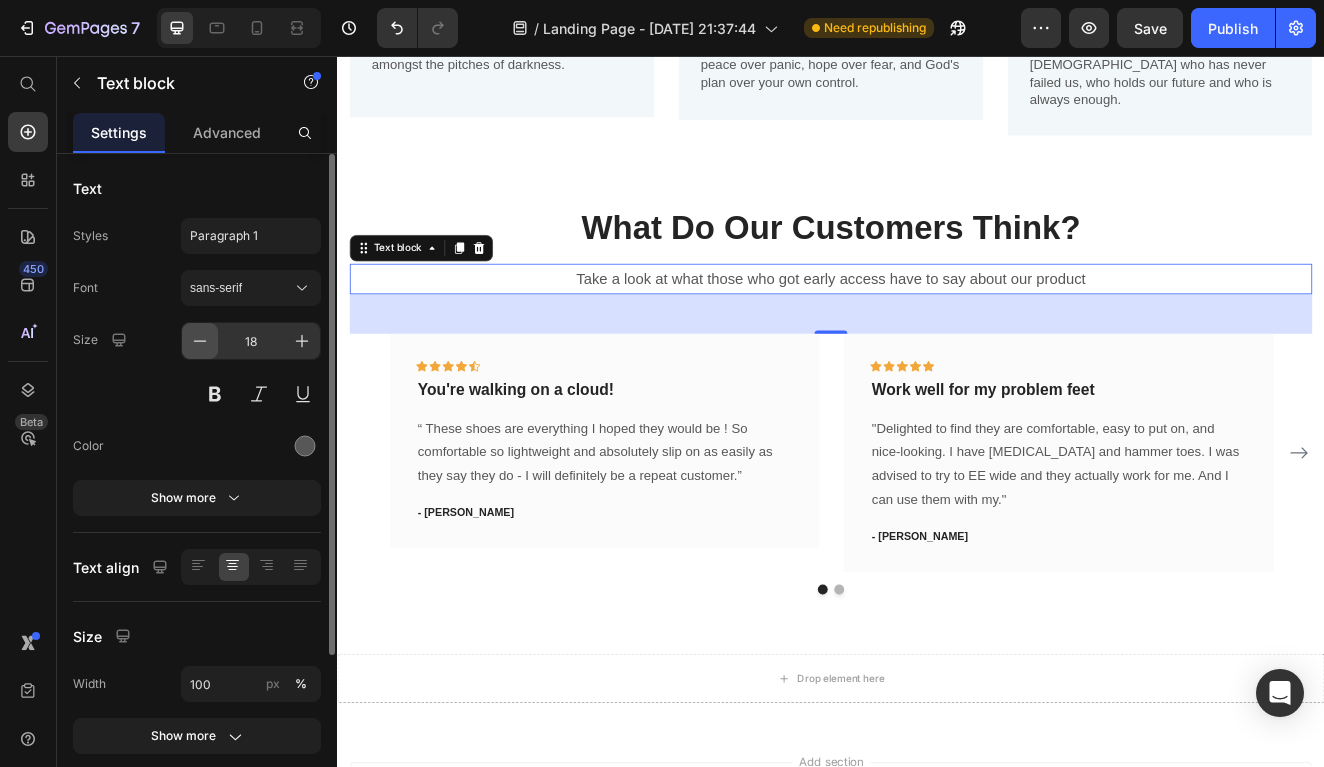 click at bounding box center [200, 341] 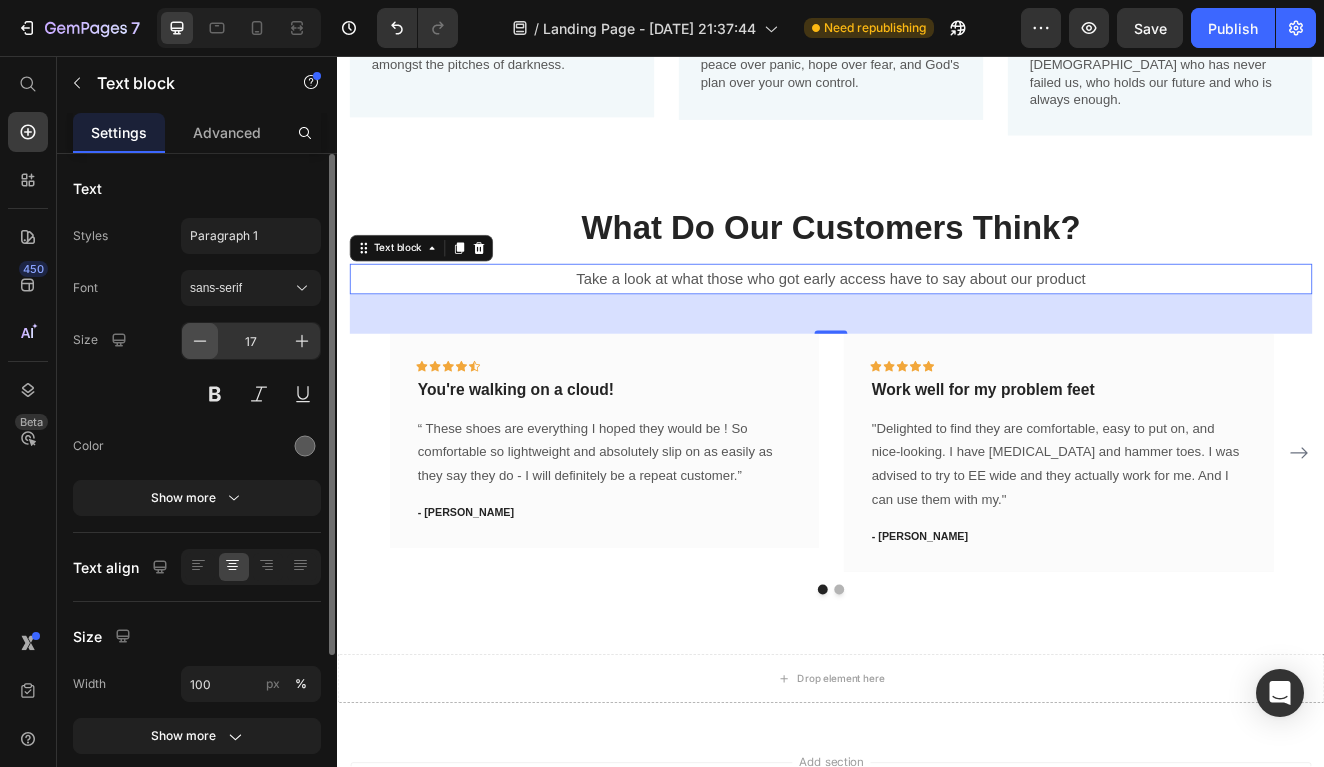 click at bounding box center [200, 341] 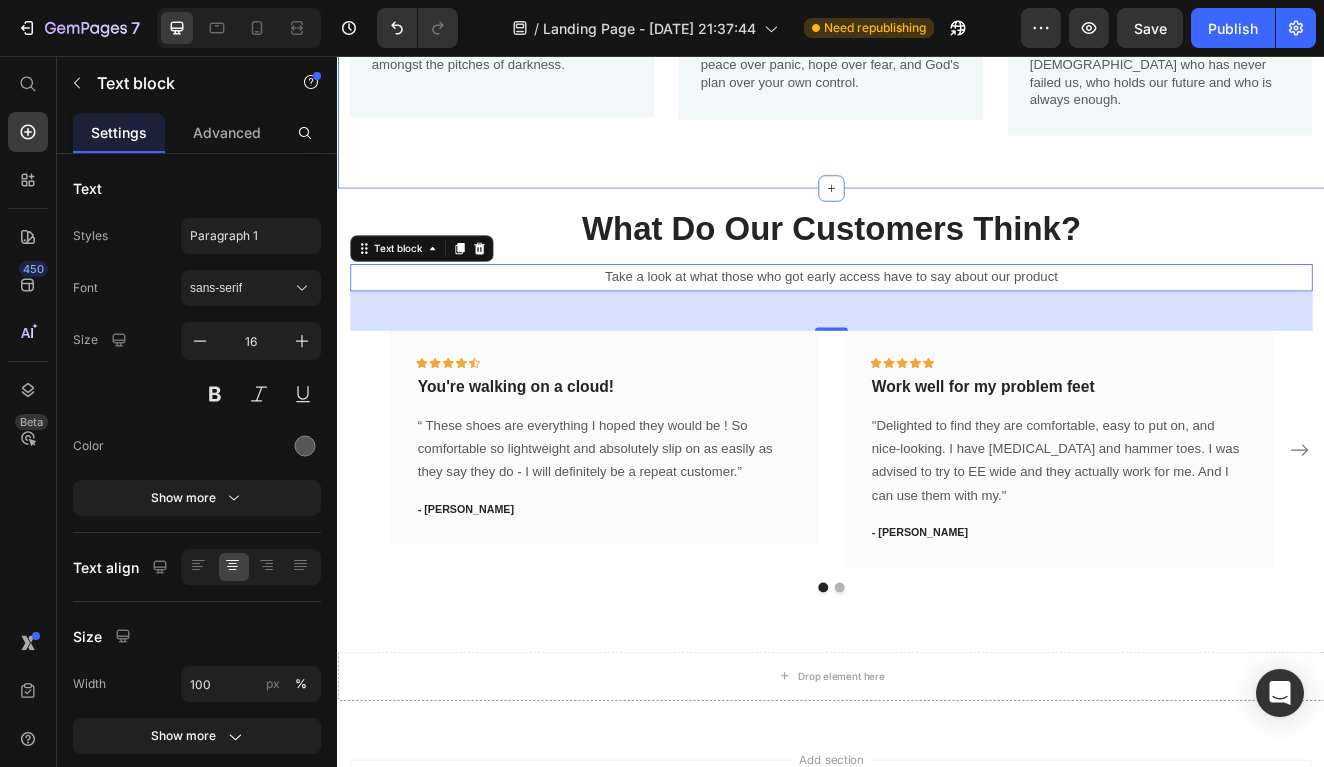 click on "Image JUST Text Block Not  if , Not  when , Not  how -  just .   No conditions, no delays, no overthinking. A call to simply just surrend from your stress, An invitation to quiet the noise and return to what matters most. The shining light amongst the pitches of darkness.   Text Block Row Image TRUST Text Block To let go and   lean in .   Trust  means believing that even in the silence, [DEMOGRAPHIC_DATA] is still speaking. To place your faith in not what you see, but in what you believe. It's choosing peace over panic, hope over fear, and God's plan over your own control.  Text Block Row Image GOD Text Block The  beginning  and the  end  of our story.   The anchor of the phrase and the heart of our hope. Our [DEMOGRAPHIC_DATA] who sees, who knows, who forgives, and who loves beyond measure. The [DEMOGRAPHIC_DATA] who has never failed us, who holds our future and who is always enough.  Text Block Row Row Section 2" at bounding box center [937, -165] 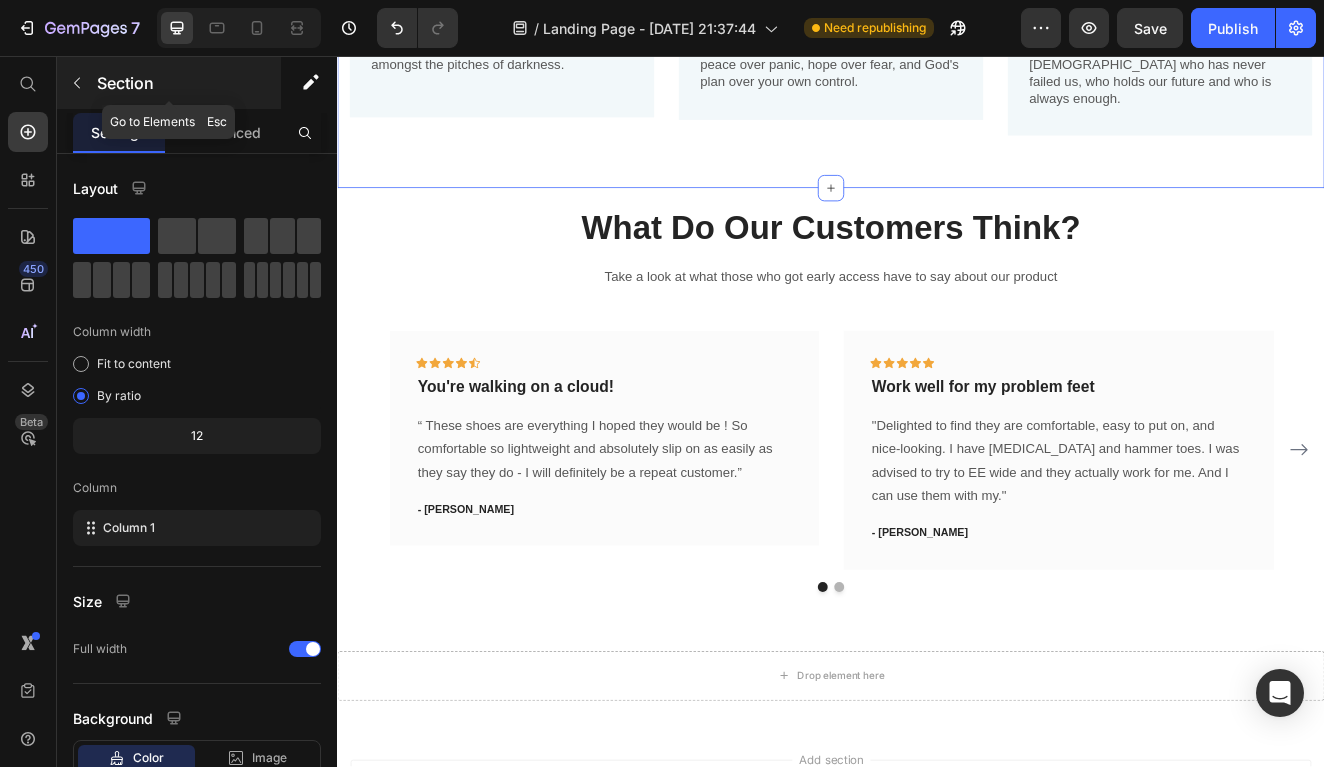 click 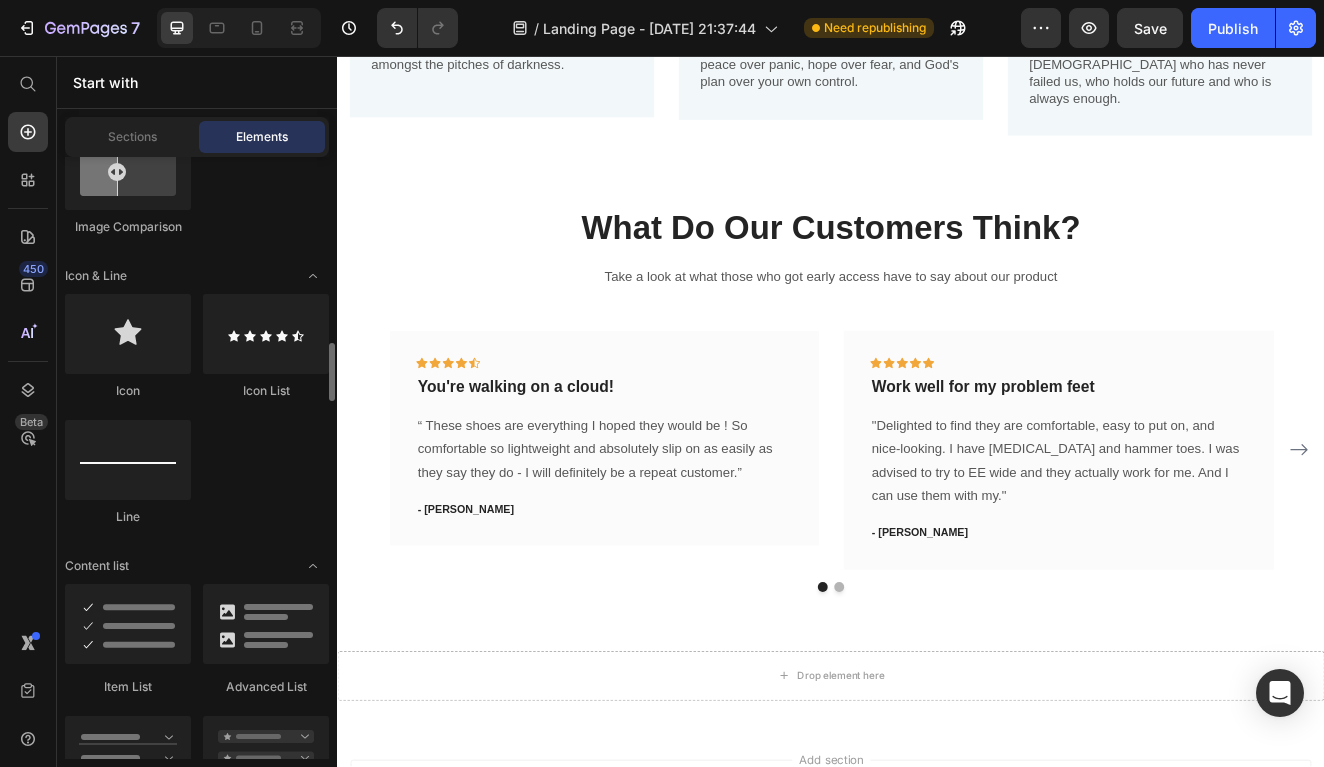 scroll, scrollTop: 1393, scrollLeft: 0, axis: vertical 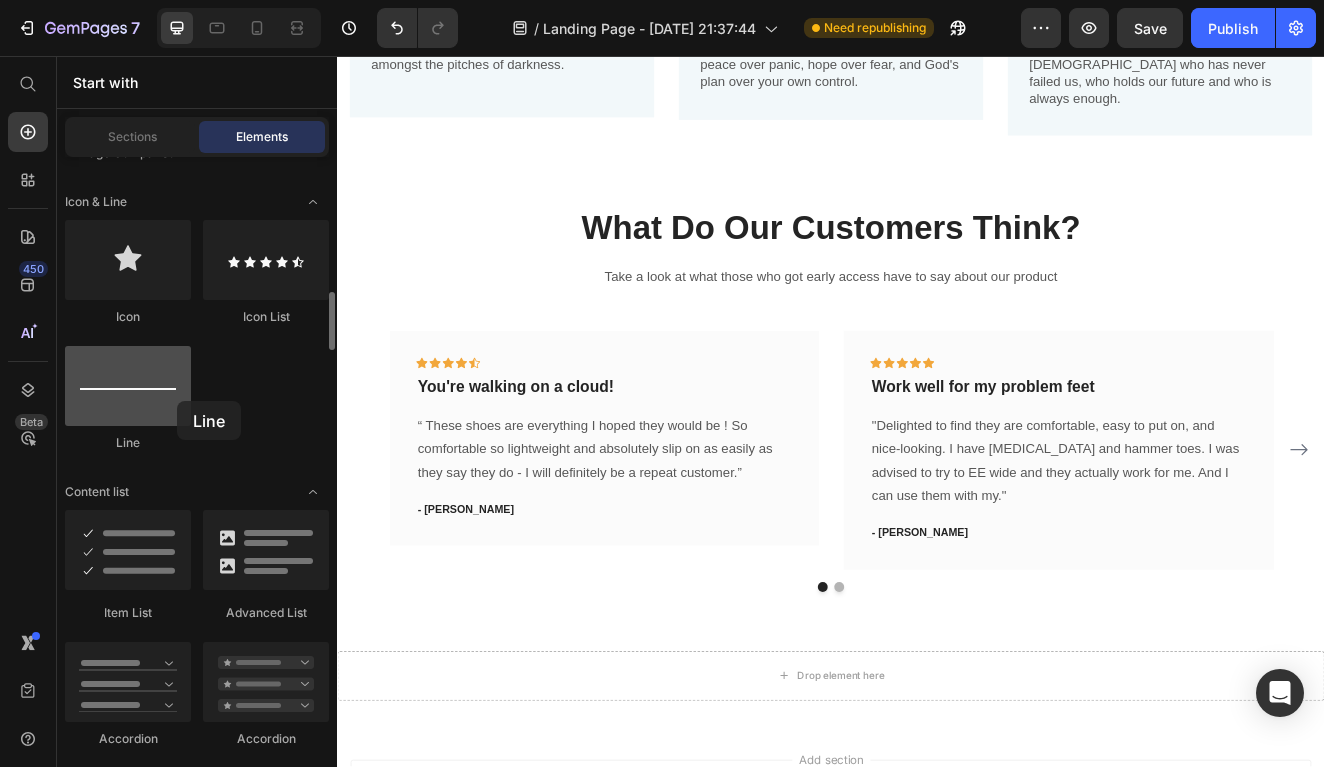 click at bounding box center (128, 386) 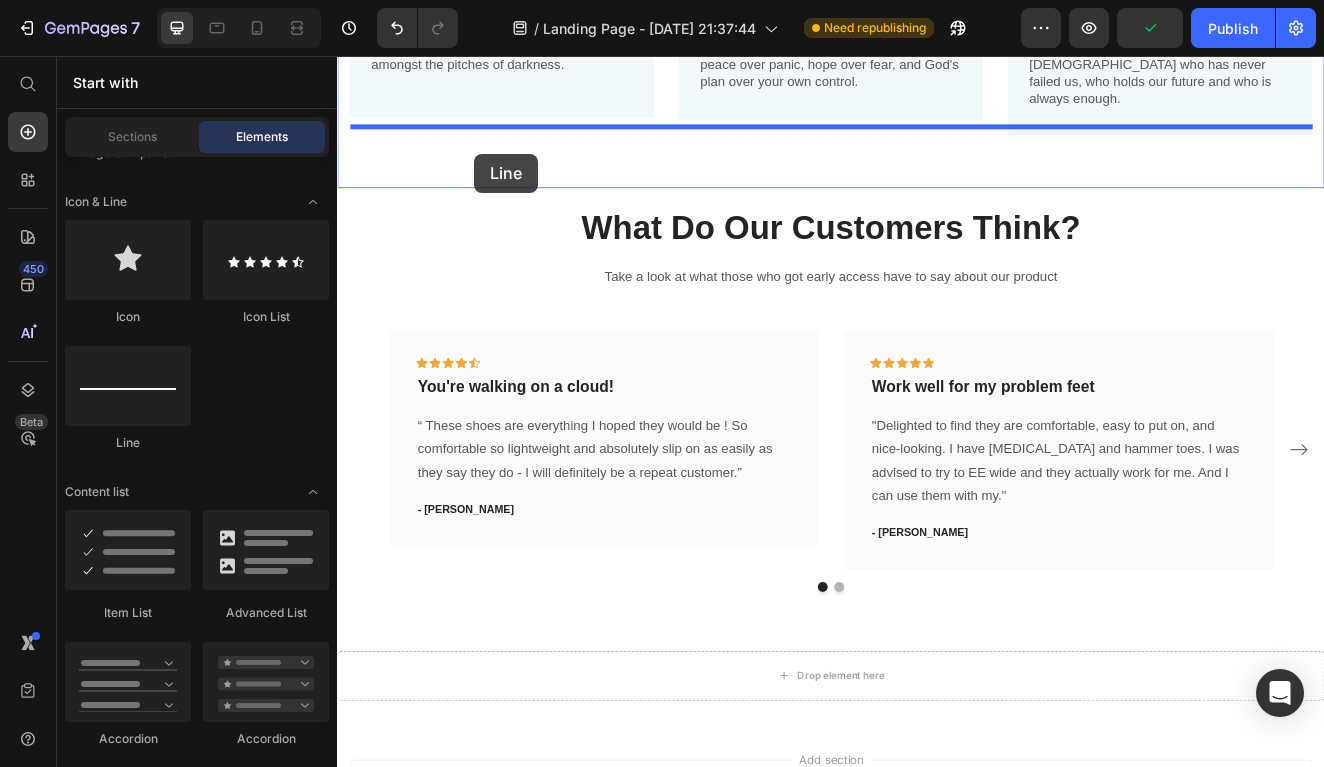 drag, startPoint x: 498, startPoint y: 458, endPoint x: 504, endPoint y: 175, distance: 283.0636 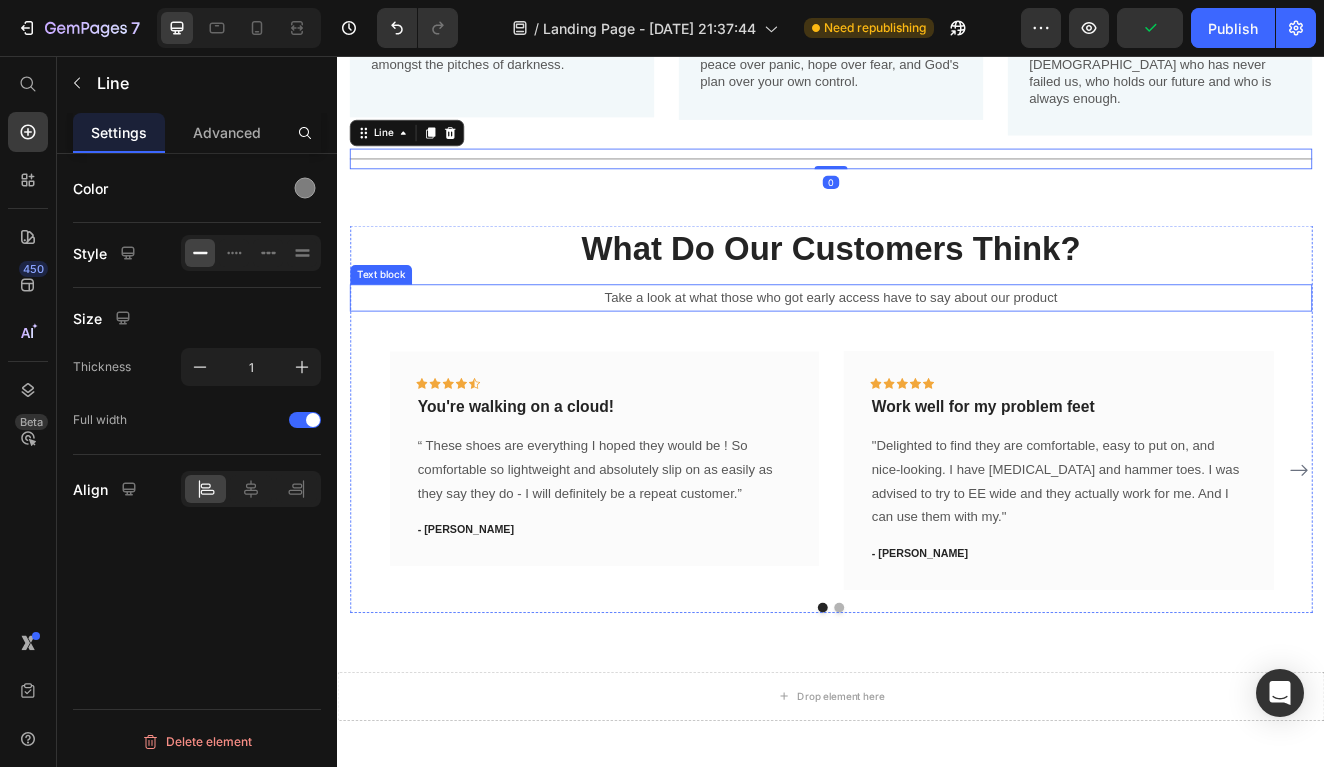 click on "Take a look at what those who got early access have to say about our product" at bounding box center (937, 350) 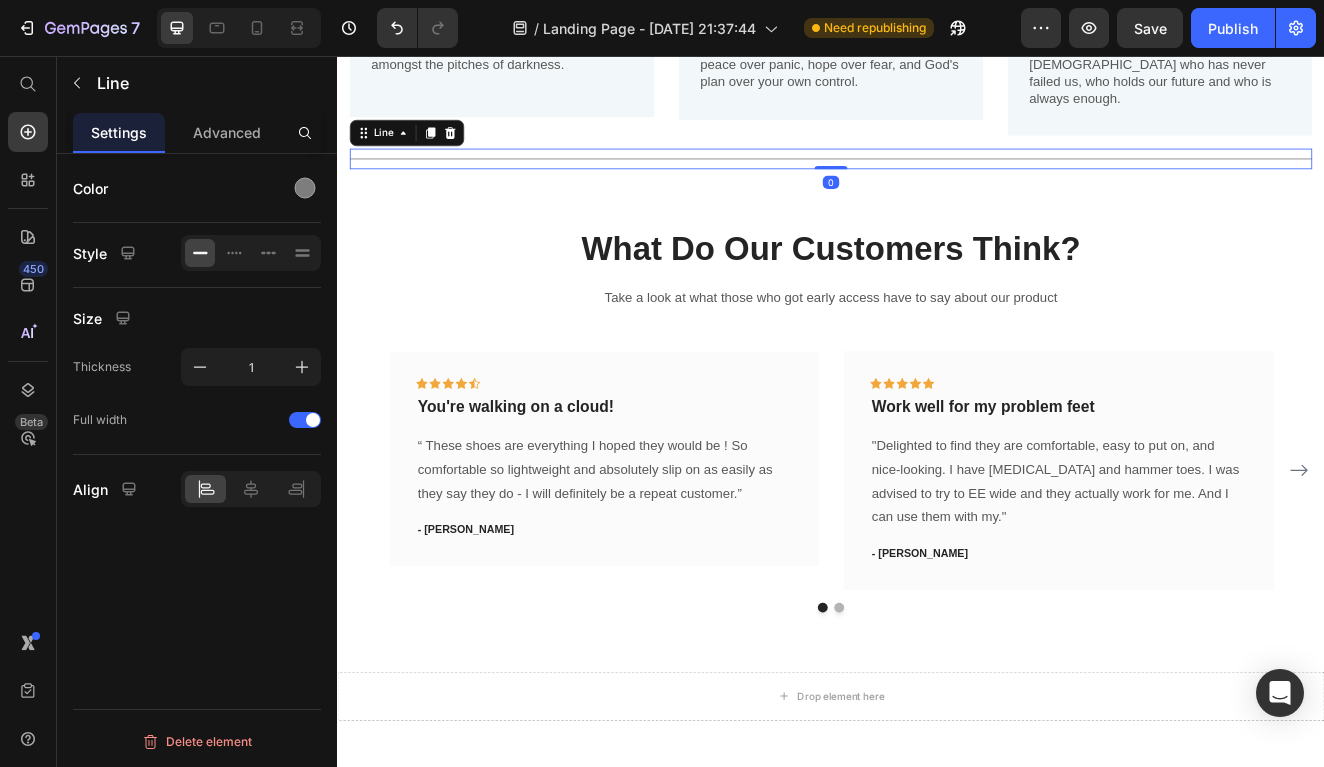 click on "Title Line   0" at bounding box center (937, 181) 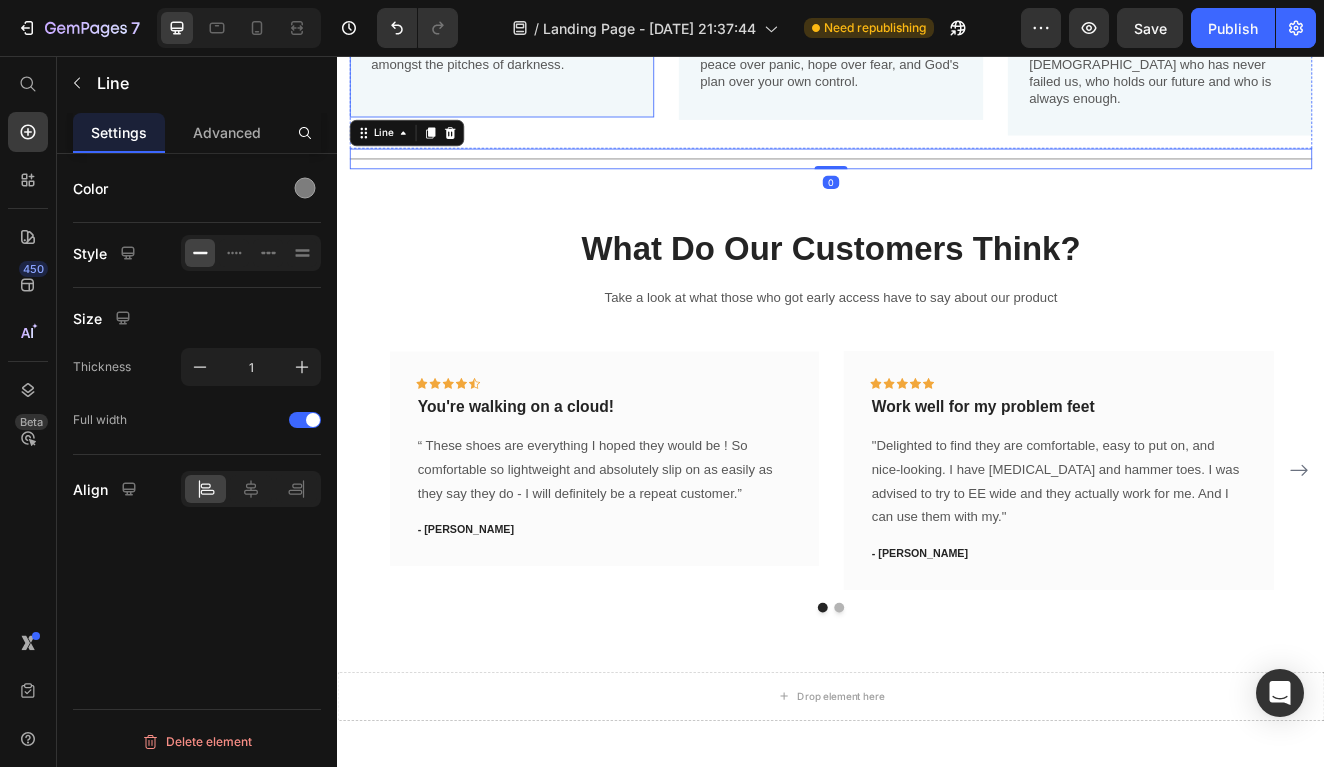 click on "JUST Text Block Not  if , Not  when , Not  how -  just .   No conditions, no delays, no overthinking. A call to simply just surrend from your stress, An invitation to quiet the noise and return to what matters most. The shining light amongst the pitches of darkness.   Text Block Row" at bounding box center (537, -4) 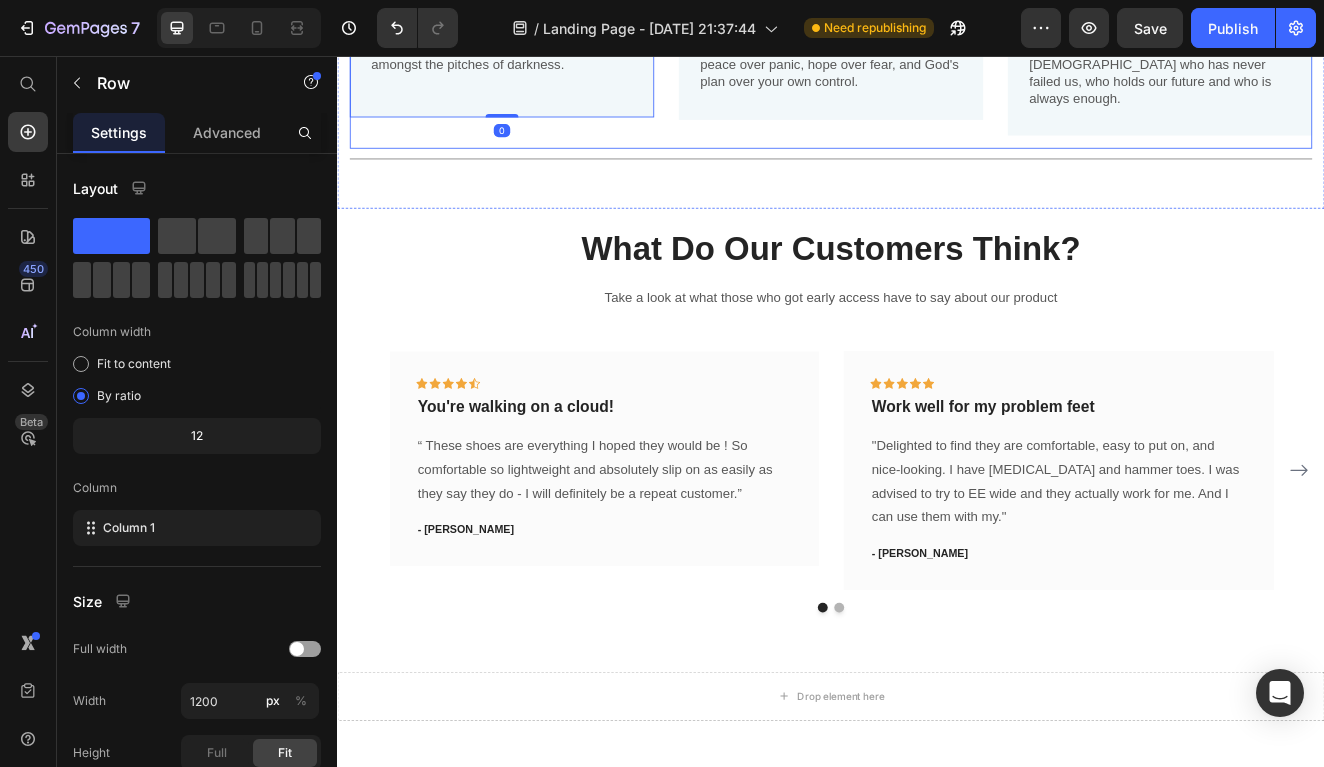 click on "Image JUST Text Block Not  if , Not  when , Not  how -  just .   No conditions, no delays, no overthinking. A call to simply just surrend from your stress, An invitation to quiet the noise and return to what matters most. The shining light amongst the pitches of darkness.   Text Block Row   0" at bounding box center [537, -169] 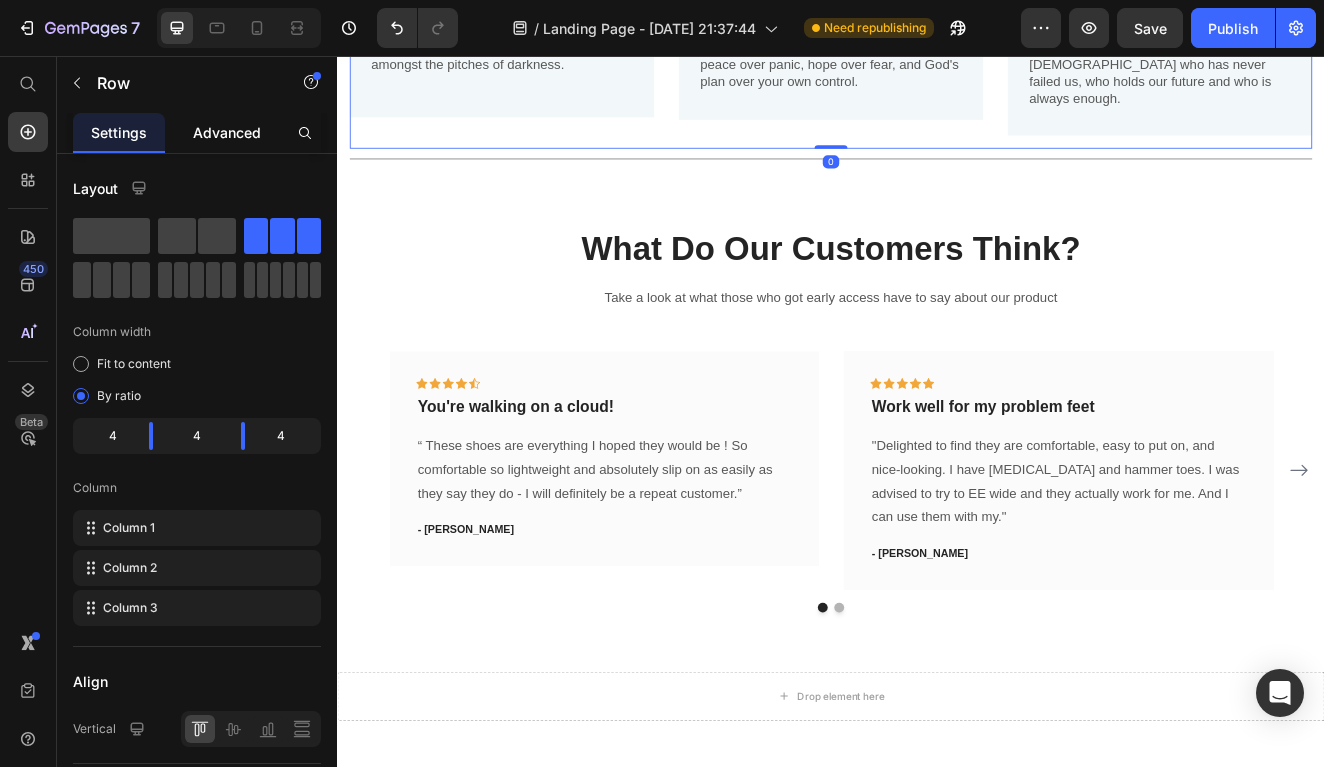 click on "Advanced" 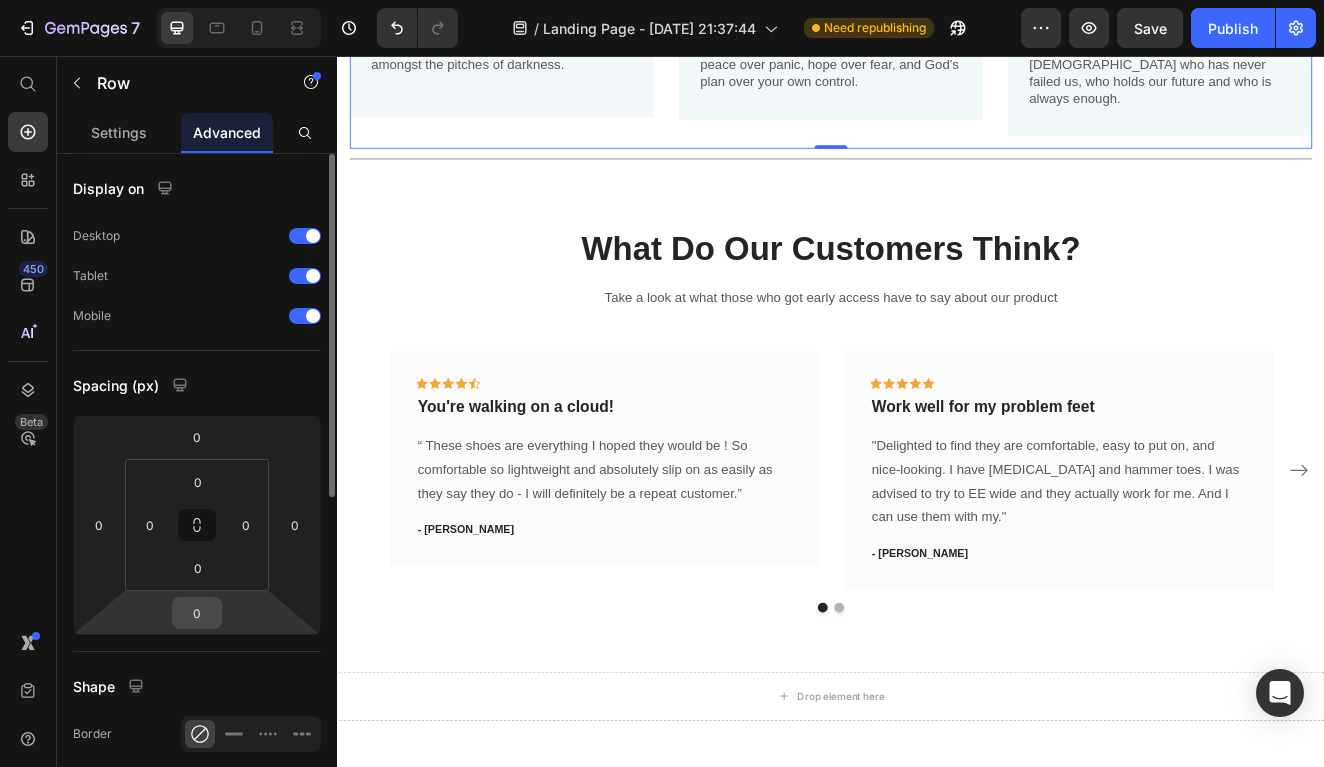click on "0" at bounding box center [197, 613] 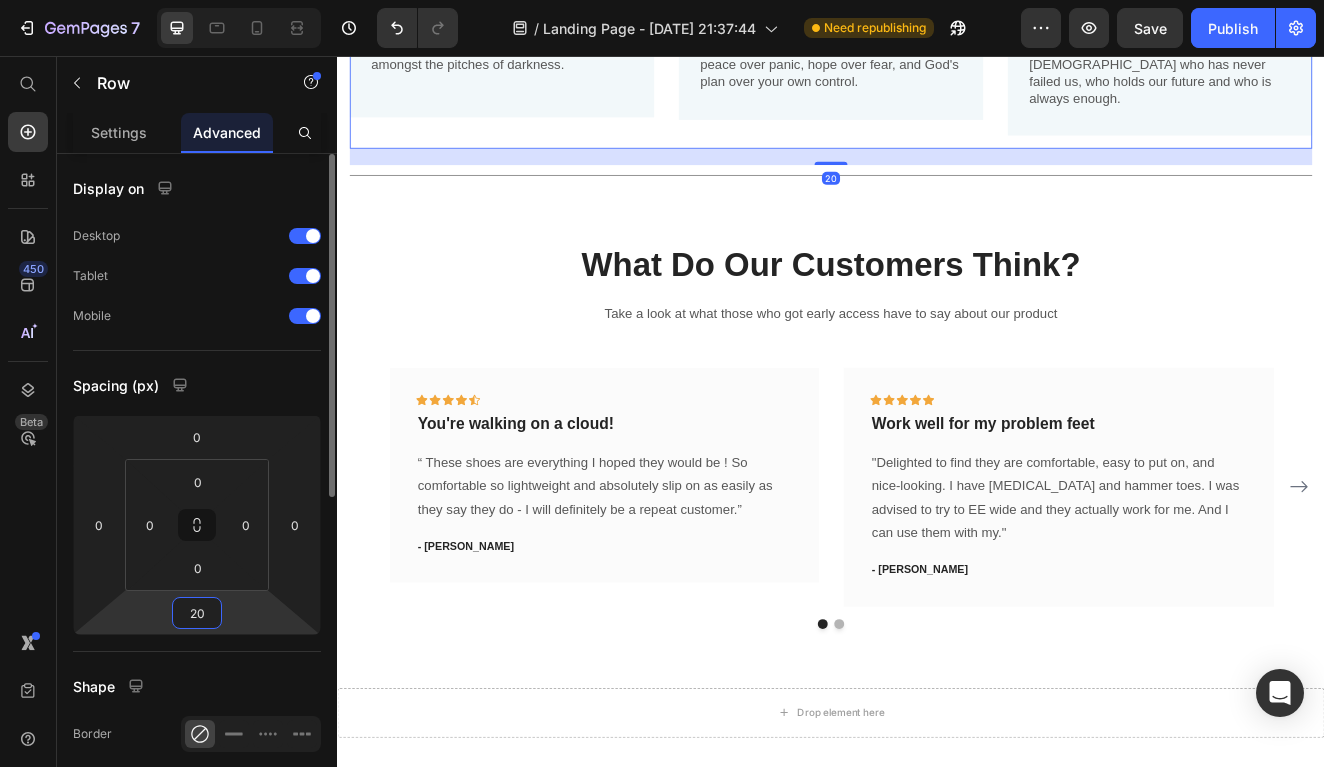 type on "2" 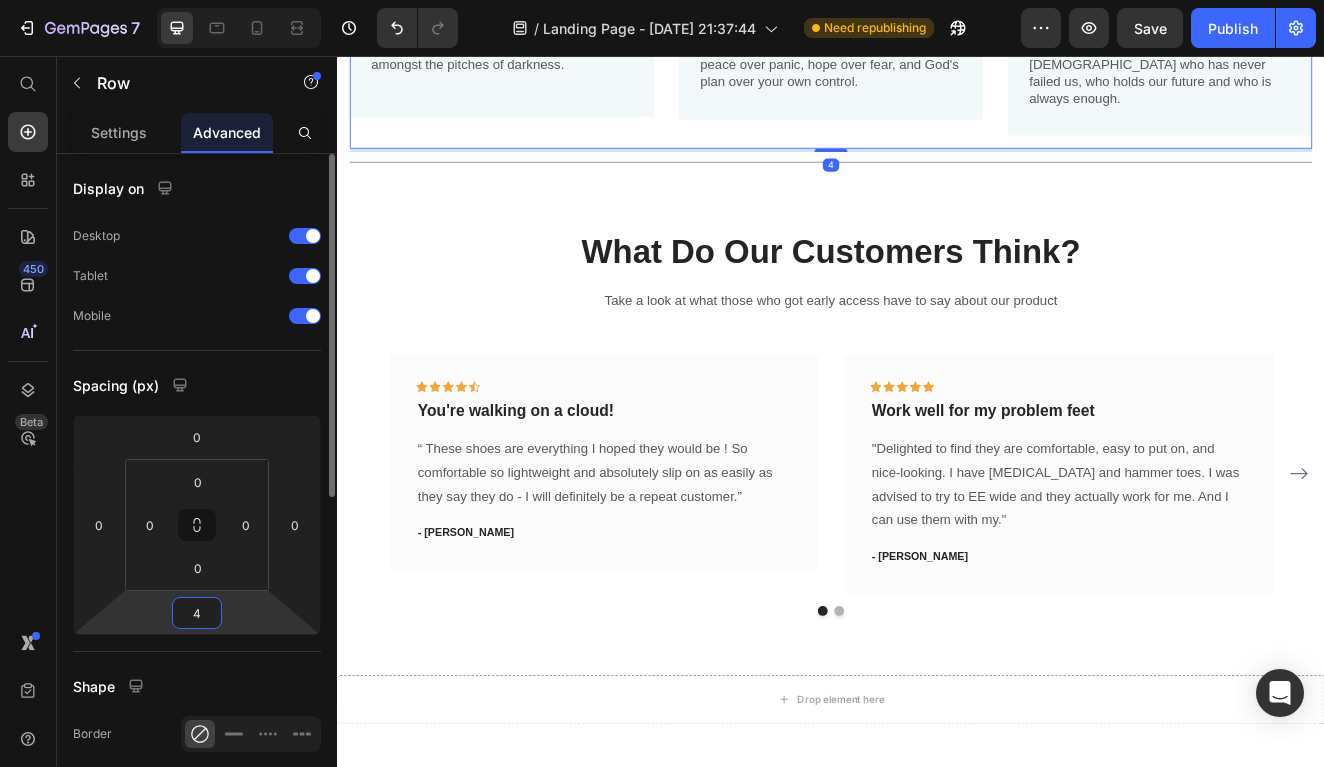 type on "40" 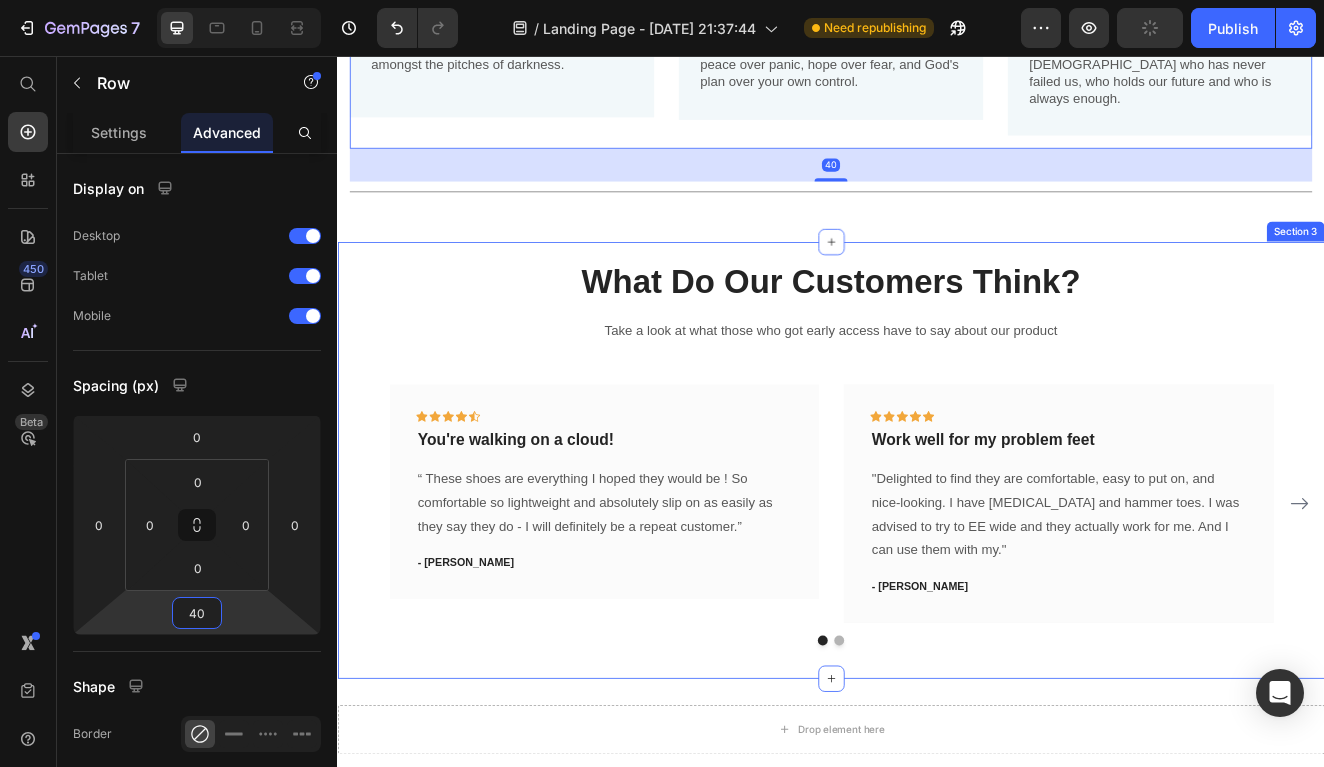 click on "What Do Our Customers Think? Heading Take a look at what those who got early access have to say about our product Text block
Icon
Icon
Icon
Icon
Icon Row You're walking on a cloud! Text block “ These shoes are everything I hoped they would be ! So comfortable so lightweight and absolutely slip on as easily as they say they do - I will definitely be a repeat customer.” Text block - [PERSON_NAME] Text block Row
Icon
Icon
Icon
Icon
Icon Row Work well for my problem feet Text block "Delighted to find they are comfortable, easy to put on, and nice-looking. I have [MEDICAL_DATA] and hammer toes. I was advised to try to EE wide and they actually work for me. And I can use them with my." Text block - [PERSON_NAME] Text block Row
Icon
Icon
Icon
Icon
Icon Row Text block Text block" at bounding box center (937, 547) 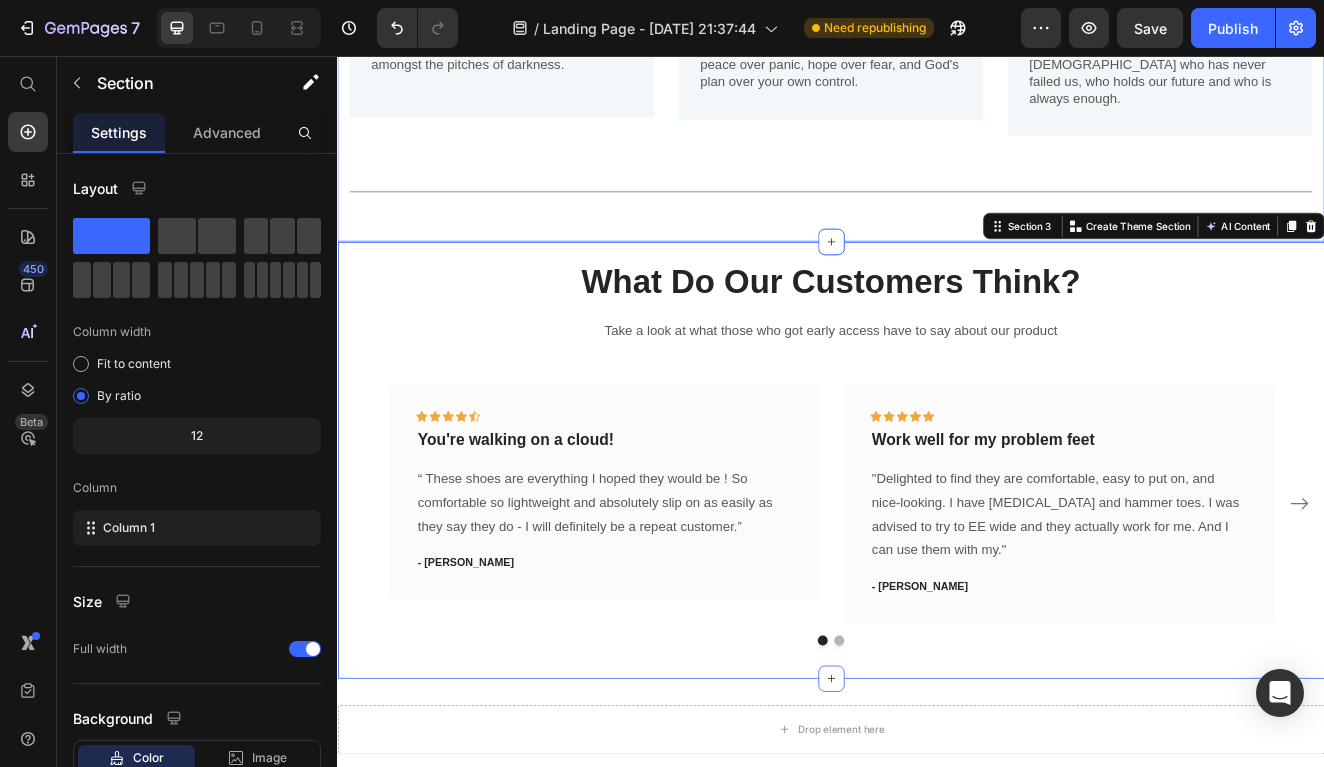 click on "Image JUST Text Block Not  if , Not  when , Not  how -  just .   No conditions, no delays, no overthinking. A call to simply just surrend from your stress, An invitation to quiet the noise and return to what matters most. The shining light amongst the pitches of darkness.   Text Block Row Image TRUST Text Block To let go and   lean in .   Trust  means believing that even in the silence, [DEMOGRAPHIC_DATA] is still speaking. To place your faith in not what you see, but in what you believe. It's choosing peace over panic, hope over fear, and God's plan over your own control.  Text Block Row Image GOD Text Block The  beginning  and the  end  of our story.   The anchor of the phrase and the heart of our hope. Our [DEMOGRAPHIC_DATA] who sees, who knows, who forgives, and who loves beyond measure. The [DEMOGRAPHIC_DATA] who has never failed us, who holds our future and who is always enough.  Text Block Row Row                Title Line Section 2" at bounding box center (937, -133) 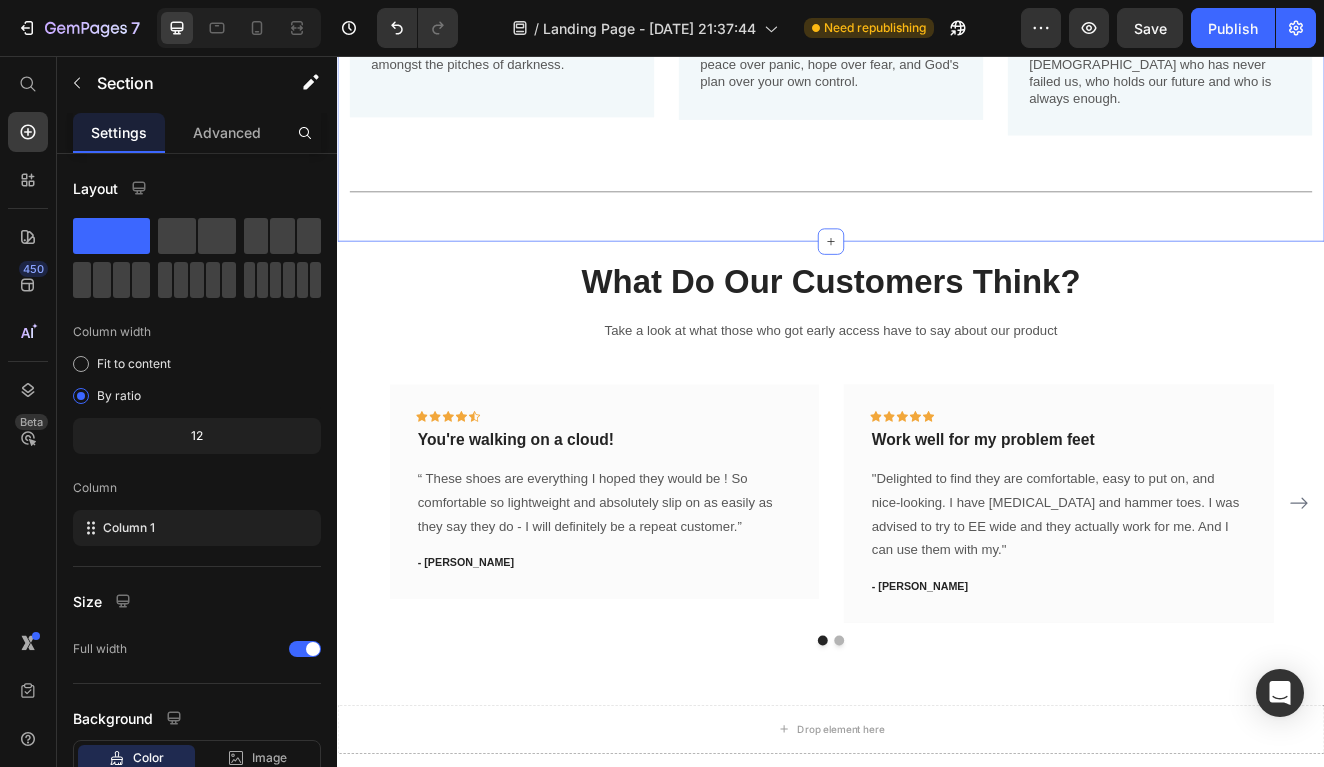 click on "Image JUST Text Block Not  if , Not  when , Not  how -  just .   No conditions, no delays, no overthinking. A call to simply just surrend from your stress, An invitation to quiet the noise and return to what matters most. The shining light amongst the pitches of darkness.   Text Block Row Image TRUST Text Block To let go and   lean in .   Trust  means believing that even in the silence, [DEMOGRAPHIC_DATA] is still speaking. To place your faith in not what you see, but in what you believe. It's choosing peace over panic, hope over fear, and God's plan over your own control.  Text Block Row Image GOD Text Block The  beginning  and the  end  of our story.   The anchor of the phrase and the heart of our hope. Our [DEMOGRAPHIC_DATA] who sees, who knows, who forgives, and who loves beyond measure. The [DEMOGRAPHIC_DATA] who has never failed us, who holds our future and who is always enough.  Text Block Row Row                Title Line Section 2   You can create reusable sections Create Theme Section AI Content Write with GemAI Tone and Voice Persuasive" at bounding box center (937, -133) 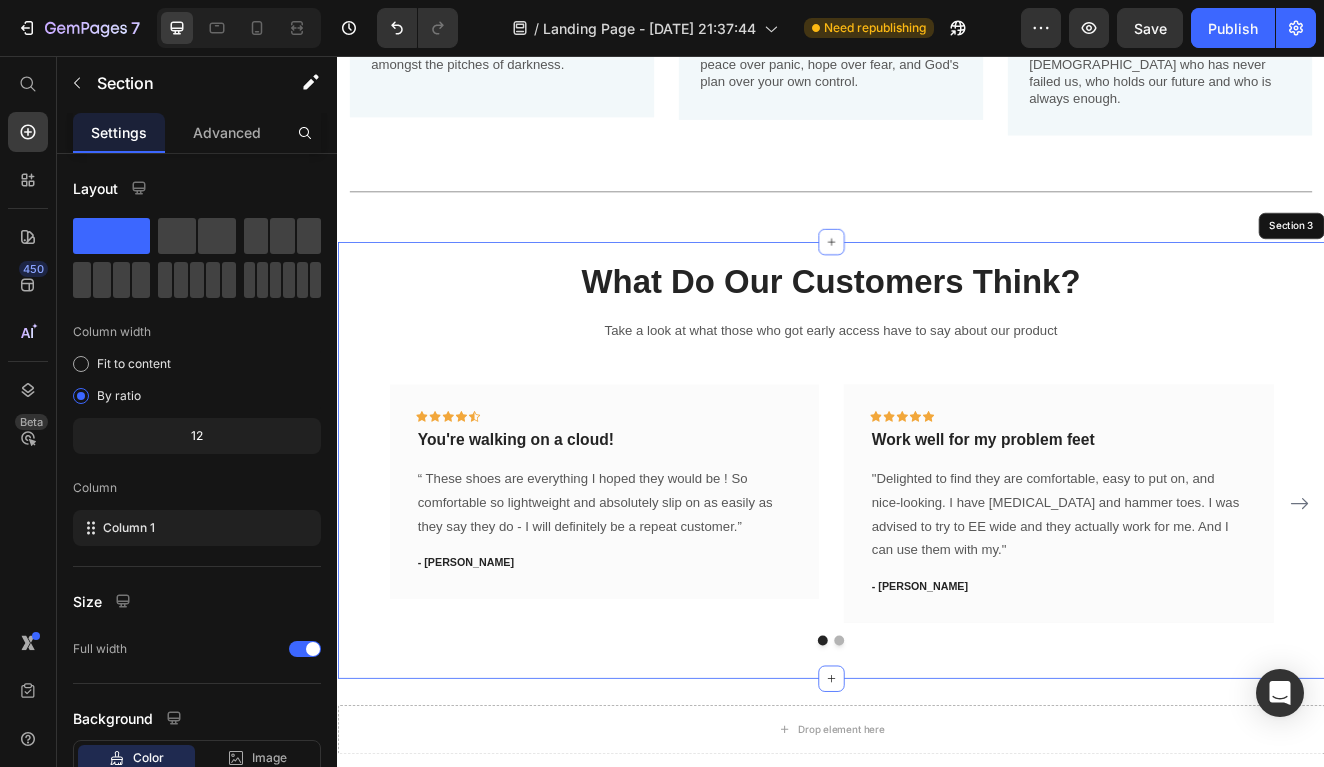 click on "What Do Our Customers Think? Heading Take a look at what those who got early access have to say about our product Text block
Icon
Icon
Icon
Icon
Icon Row You're walking on a cloud! Text block “ These shoes are everything I hoped they would be ! So comfortable so lightweight and absolutely slip on as easily as they say they do - I will definitely be a repeat customer.” Text block - [PERSON_NAME] Text block Row
Icon
Icon
Icon
Icon
Icon Row Work well for my problem feet Text block "Delighted to find they are comfortable, easy to put on, and nice-looking. I have [MEDICAL_DATA] and hammer toes. I was advised to try to EE wide and they actually work for me. And I can use them with my." Text block - [PERSON_NAME] Text block Row
Icon
Icon
Icon
Icon
Icon Row Text block Text block" at bounding box center (937, 547) 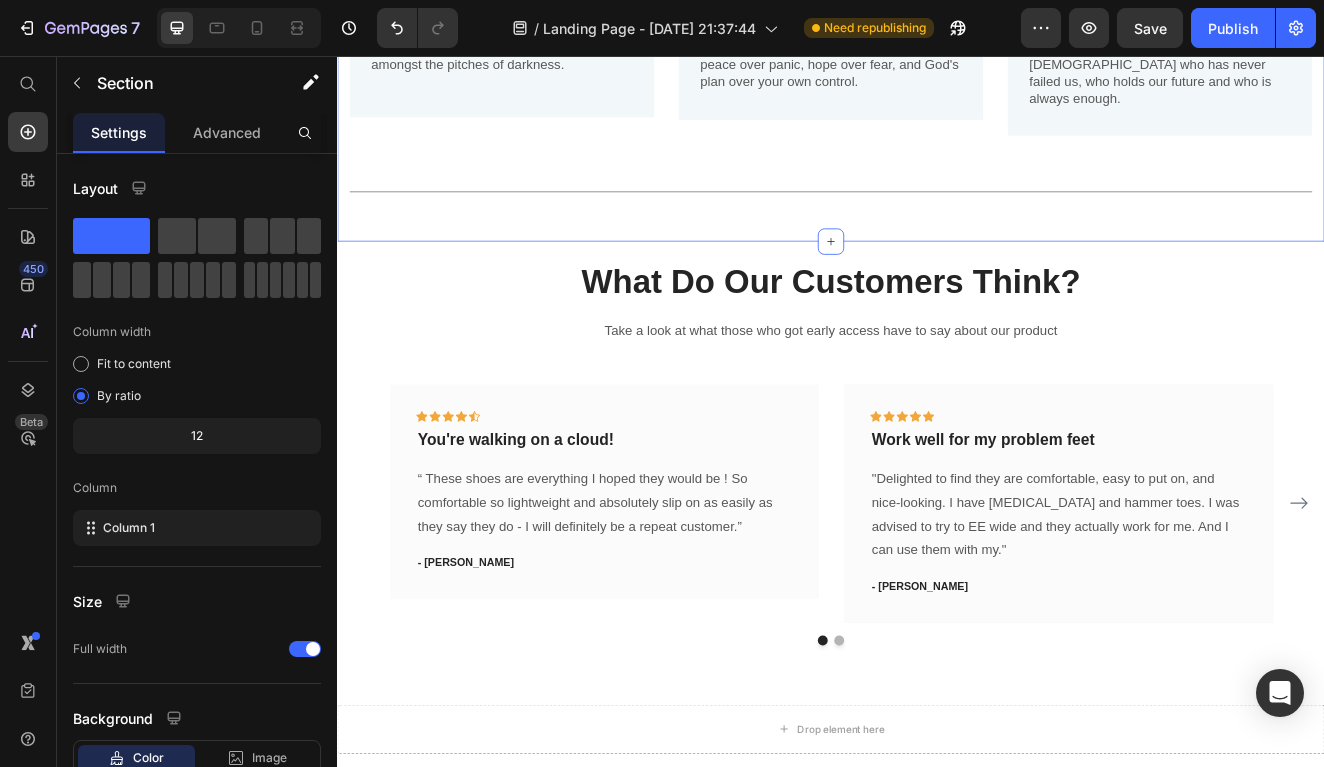 click on "Image JUST Text Block Not  if , Not  when , Not  how -  just .   No conditions, no delays, no overthinking. A call to simply just surrend from your stress, An invitation to quiet the noise and return to what matters most. The shining light amongst the pitches of darkness.   Text Block Row Image TRUST Text Block To let go and   lean in .   Trust  means believing that even in the silence, [DEMOGRAPHIC_DATA] is still speaking. To place your faith in not what you see, but in what you believe. It's choosing peace over panic, hope over fear, and God's plan over your own control.  Text Block Row Image GOD Text Block The  beginning  and the  end  of our story.   The anchor of the phrase and the heart of our hope. Our [DEMOGRAPHIC_DATA] who sees, who knows, who forgives, and who loves beyond measure. The [DEMOGRAPHIC_DATA] who has never failed us, who holds our future and who is always enough.  Text Block Row Row                Title Line Section 2   You can create reusable sections Create Theme Section AI Content Write with GemAI Tone and Voice Persuasive" at bounding box center (937, -133) 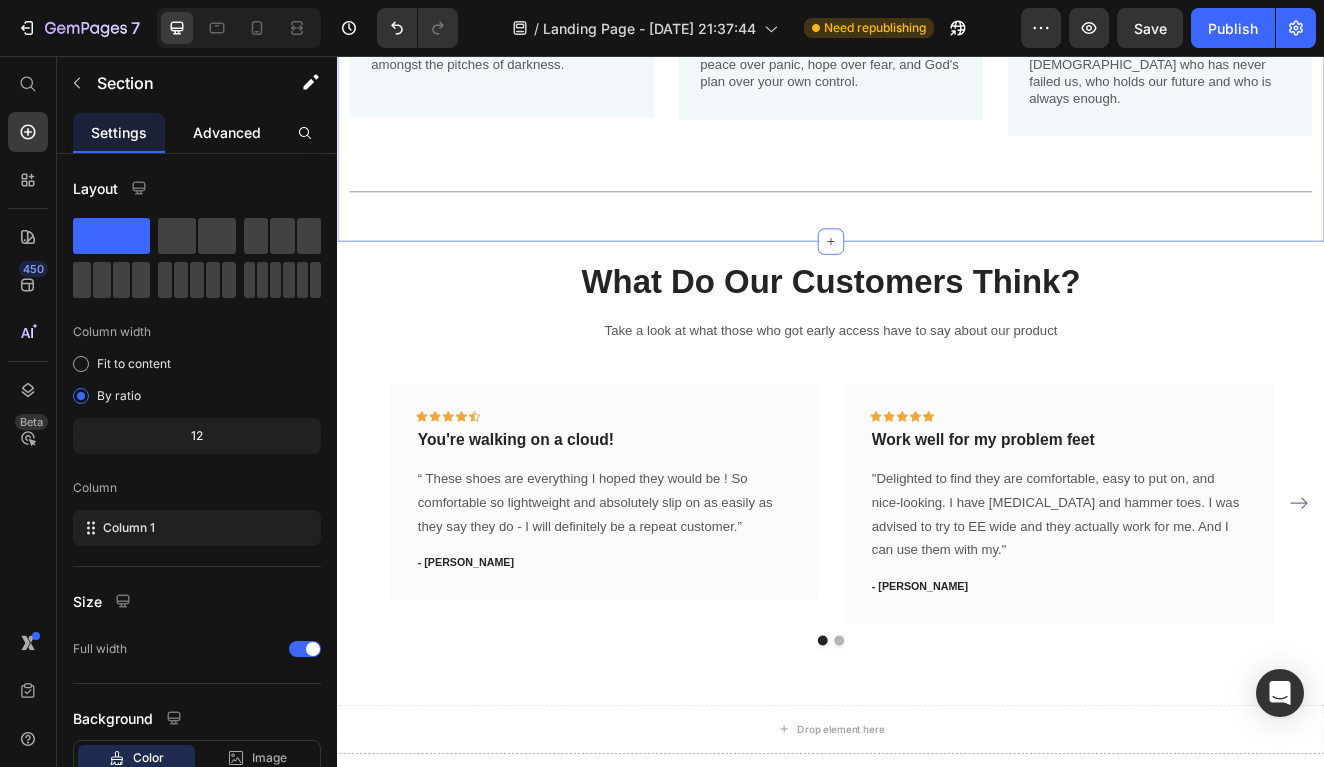 click on "Advanced" at bounding box center (227, 132) 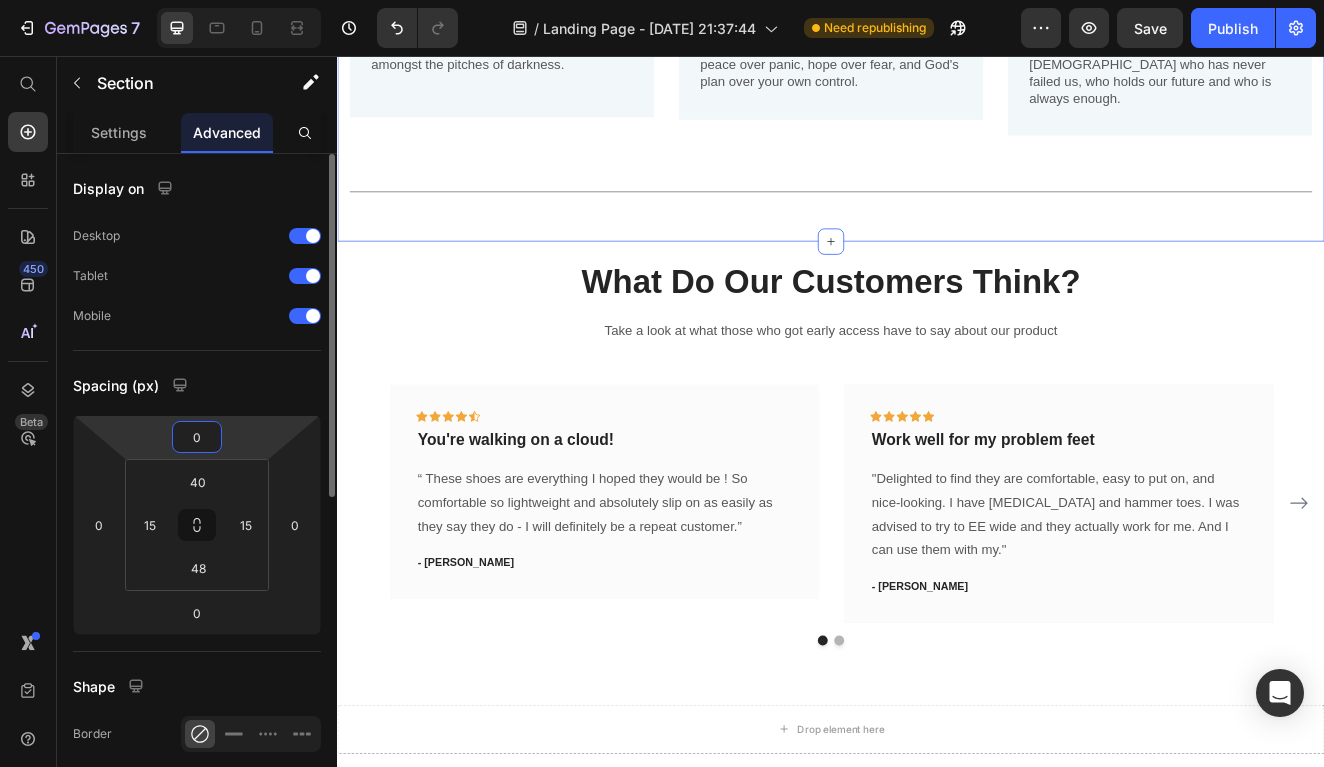 click on "0" at bounding box center (197, 437) 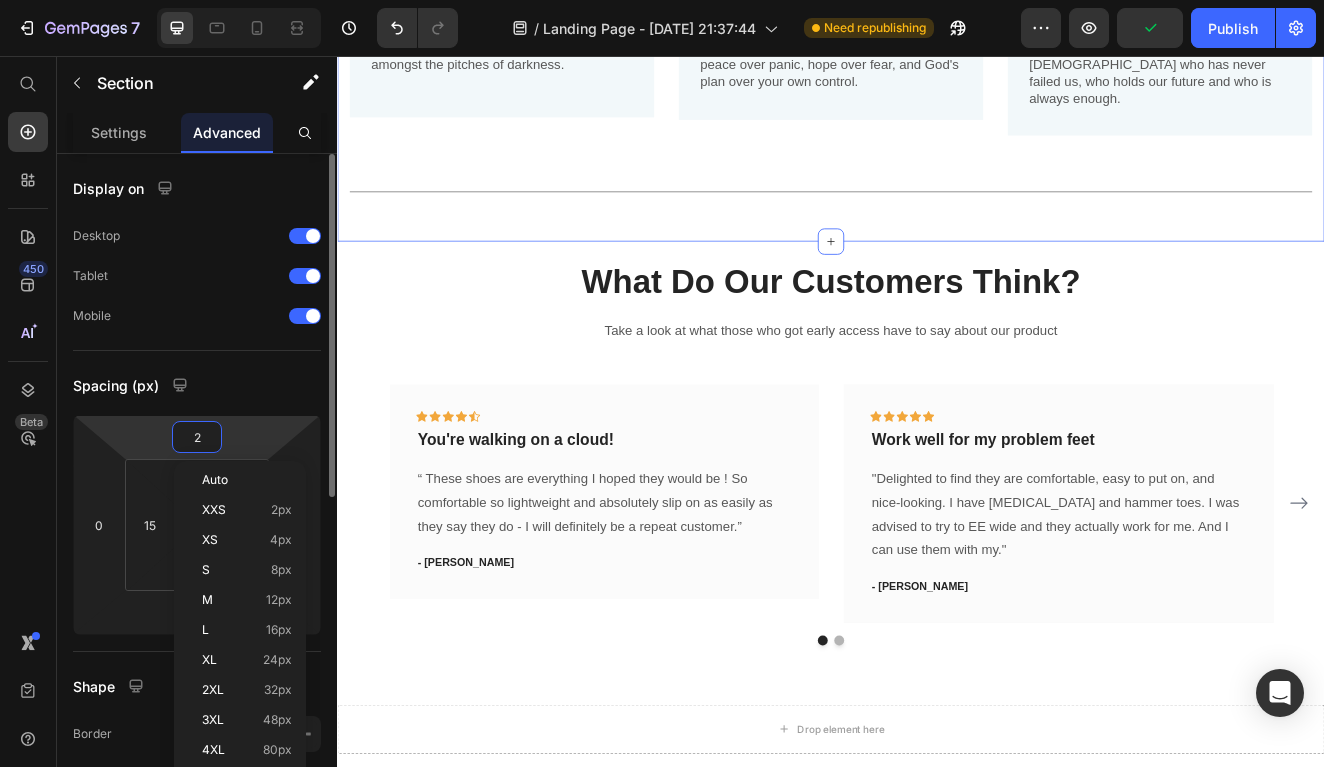 type on "20" 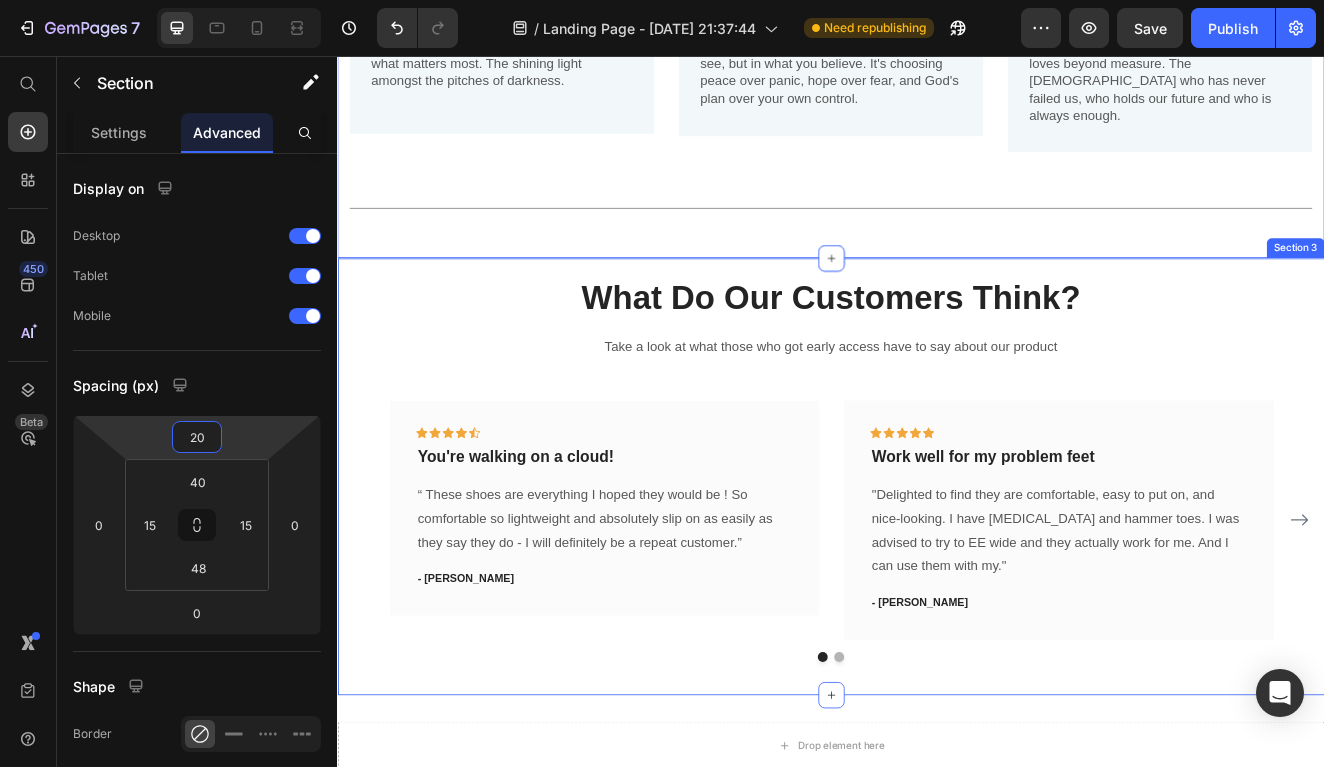 click on "What Do Our Customers Think? Heading Take a look at what those who got early access have to say about our product Text block
Icon
Icon
Icon
Icon
Icon Row You're walking on a cloud! Text block “ These shoes are everything I hoped they would be ! So comfortable so lightweight and absolutely slip on as easily as they say they do - I will definitely be a repeat customer.” Text block - [PERSON_NAME] Text block Row
Icon
Icon
Icon
Icon
Icon Row Work well for my problem feet Text block "Delighted to find they are comfortable, easy to put on, and nice-looking. I have [MEDICAL_DATA] and hammer toes. I was advised to try to EE wide and they actually work for me. And I can use them with my." Text block - [PERSON_NAME] Text block Row
Icon
Icon
Icon
Icon
Icon Row Text block Text block" at bounding box center (937, 567) 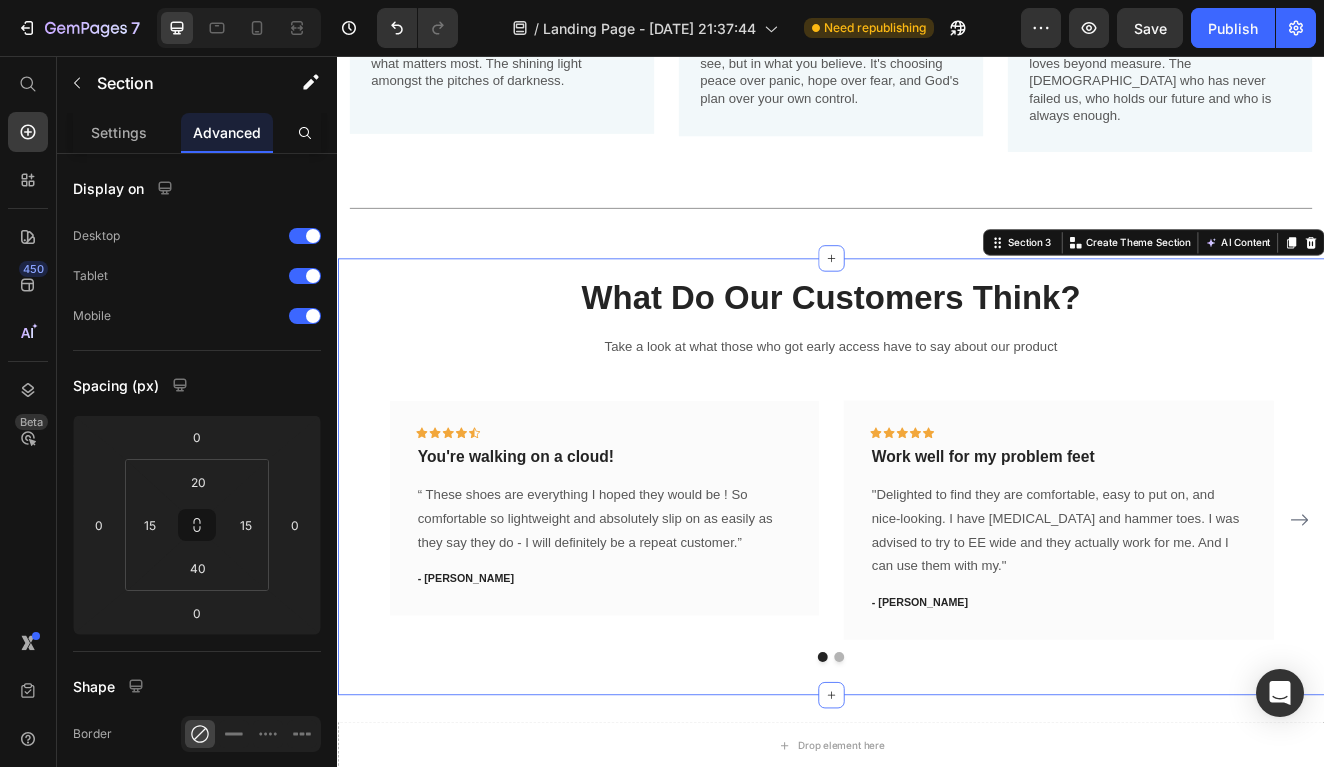 click on "What Do Our Customers Think? Heading Take a look at what those who got early access have to say about our product Text block
Icon
Icon
Icon
Icon
Icon Row You're walking on a cloud! Text block “ These shoes are everything I hoped they would be ! So comfortable so lightweight and absolutely slip on as easily as they say they do - I will definitely be a repeat customer.” Text block - [PERSON_NAME] Text block Row
Icon
Icon
Icon
Icon
Icon Row Work well for my problem feet Text block "Delighted to find they are comfortable, easy to put on, and nice-looking. I have [MEDICAL_DATA] and hammer toes. I was advised to try to EE wide and they actually work for me. And I can use them with my." Text block - [PERSON_NAME] Text block Row
Icon
Icon
Icon
Icon
Icon Row Text block Text block" at bounding box center (937, 557) 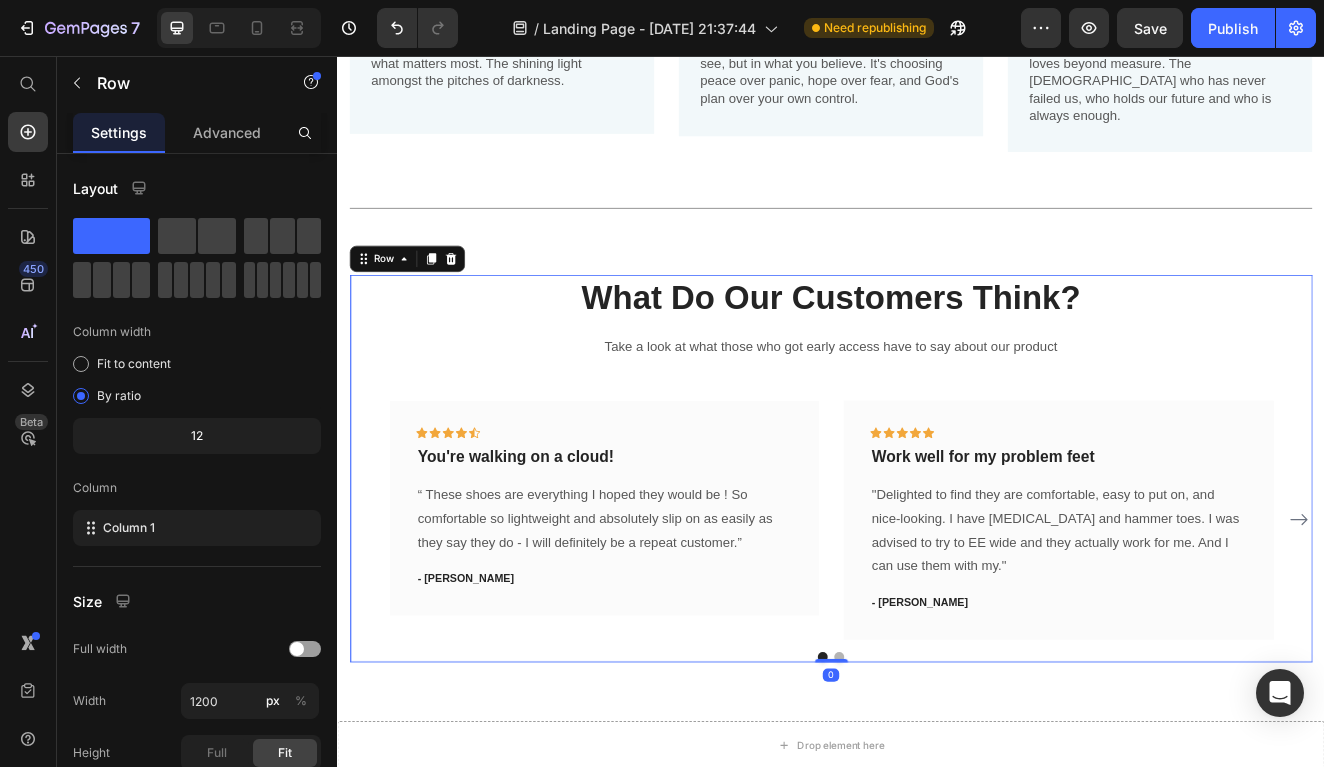 scroll, scrollTop: 951, scrollLeft: 0, axis: vertical 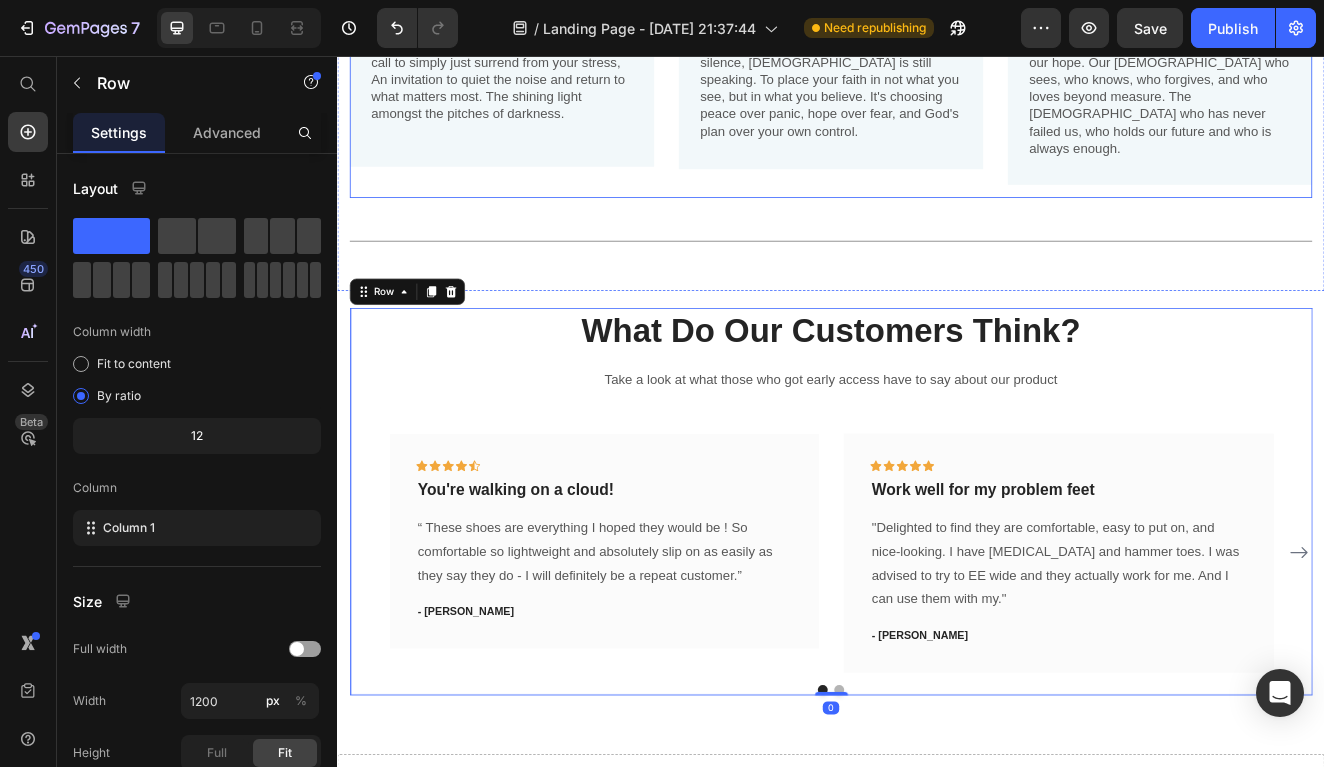 click on "Image TRUST Text Block To let go and   lean in .   Trust  means believing that even in the silence, [DEMOGRAPHIC_DATA] is still speaking. To place your faith in not what you see, but in what you believe. It's choosing peace over panic, hope over fear, and God's plan over your own control.  Text Block Row" at bounding box center [937, -109] 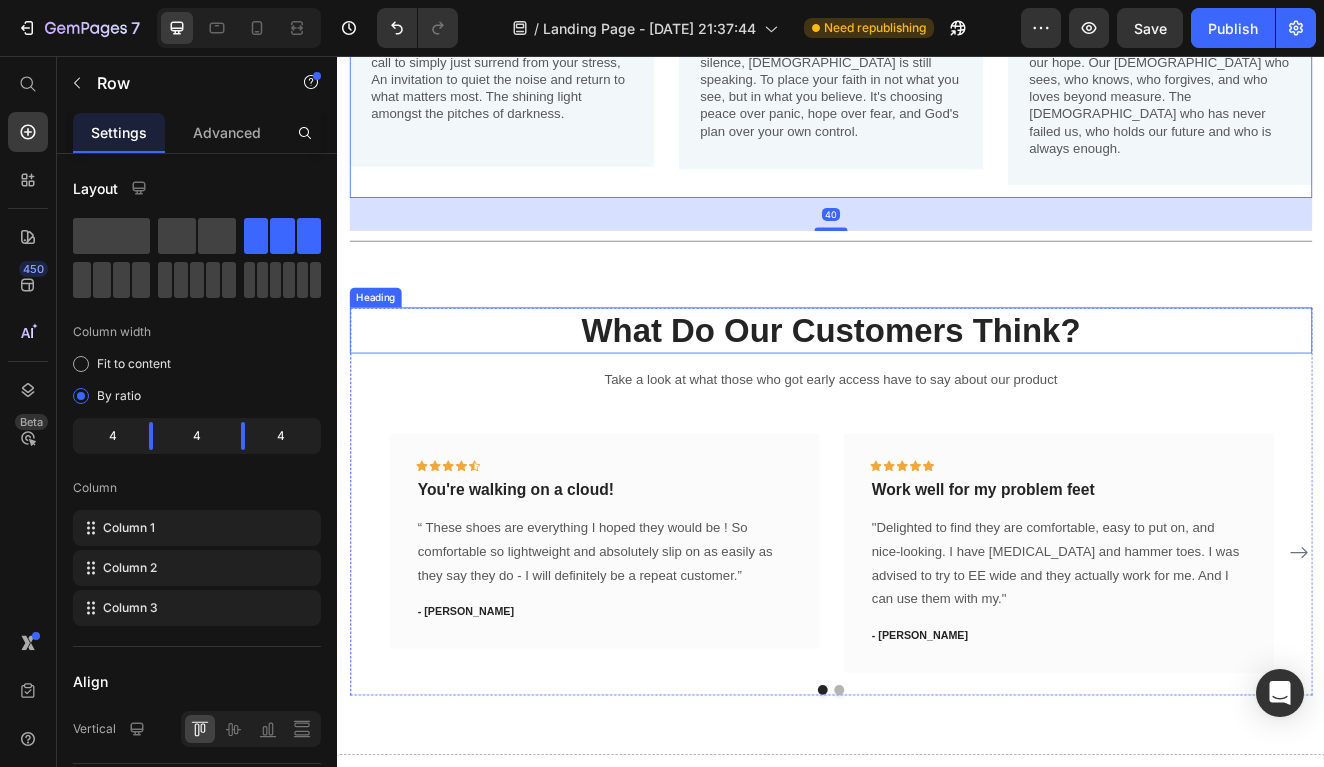 click on "What Do Our Customers Think?" at bounding box center (937, 390) 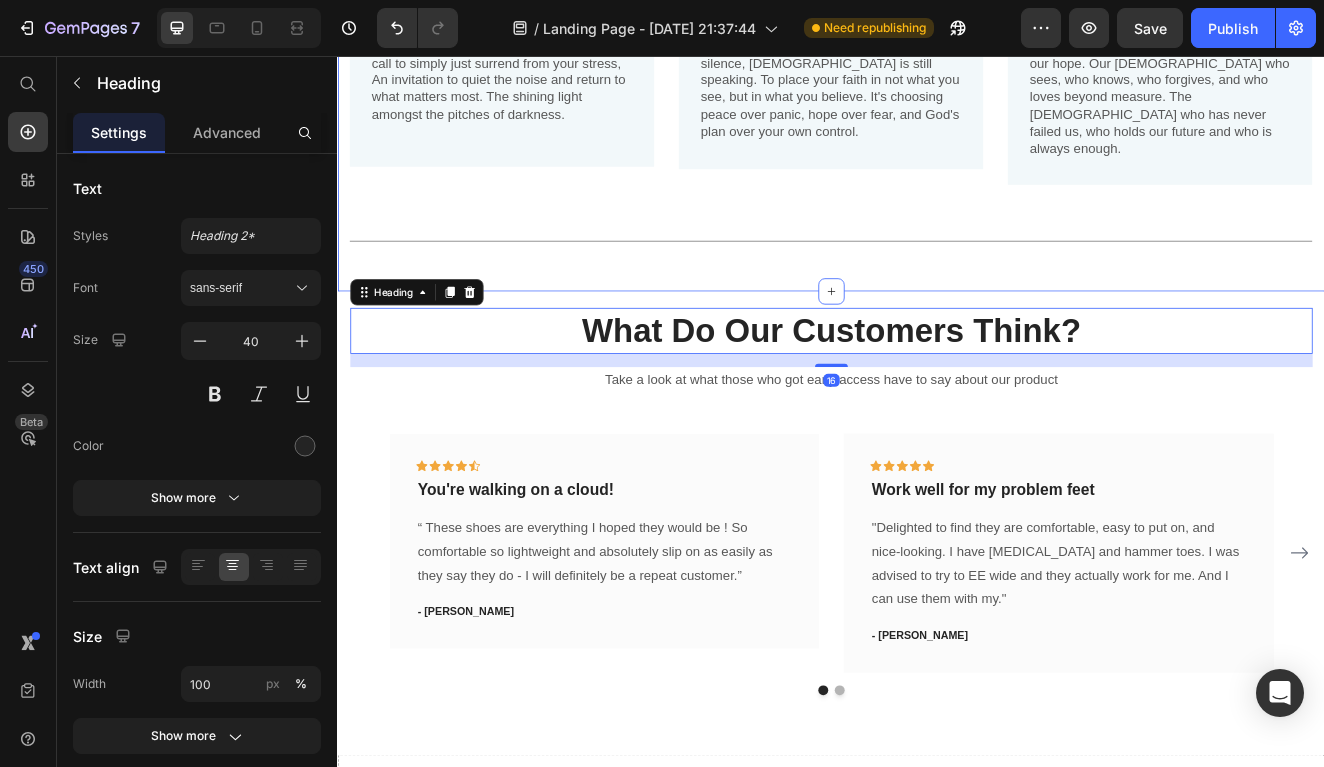 click on "Image JUST Text Block Not  if , Not  when , Not  how -  just .   No conditions, no delays, no overthinking. A call to simply just surrend from your stress, An invitation to quiet the noise and return to what matters most. The shining light amongst the pitches of darkness.   Text Block Row Image TRUST Text Block To let go and   lean in .   Trust  means believing that even in the silence, [DEMOGRAPHIC_DATA] is still speaking. To place your faith in not what you see, but in what you believe. It's choosing peace over panic, hope over fear, and God's plan over your own control.  Text Block Row Image GOD Text Block The  beginning  and the  end  of our story.   The anchor of the phrase and the heart of our hope. Our [DEMOGRAPHIC_DATA] who sees, who knows, who forgives, and who loves beyond measure. The [DEMOGRAPHIC_DATA] who has never failed us, who holds our future and who is always enough.  Text Block Row Row                Title Line Section 2" at bounding box center (937, -73) 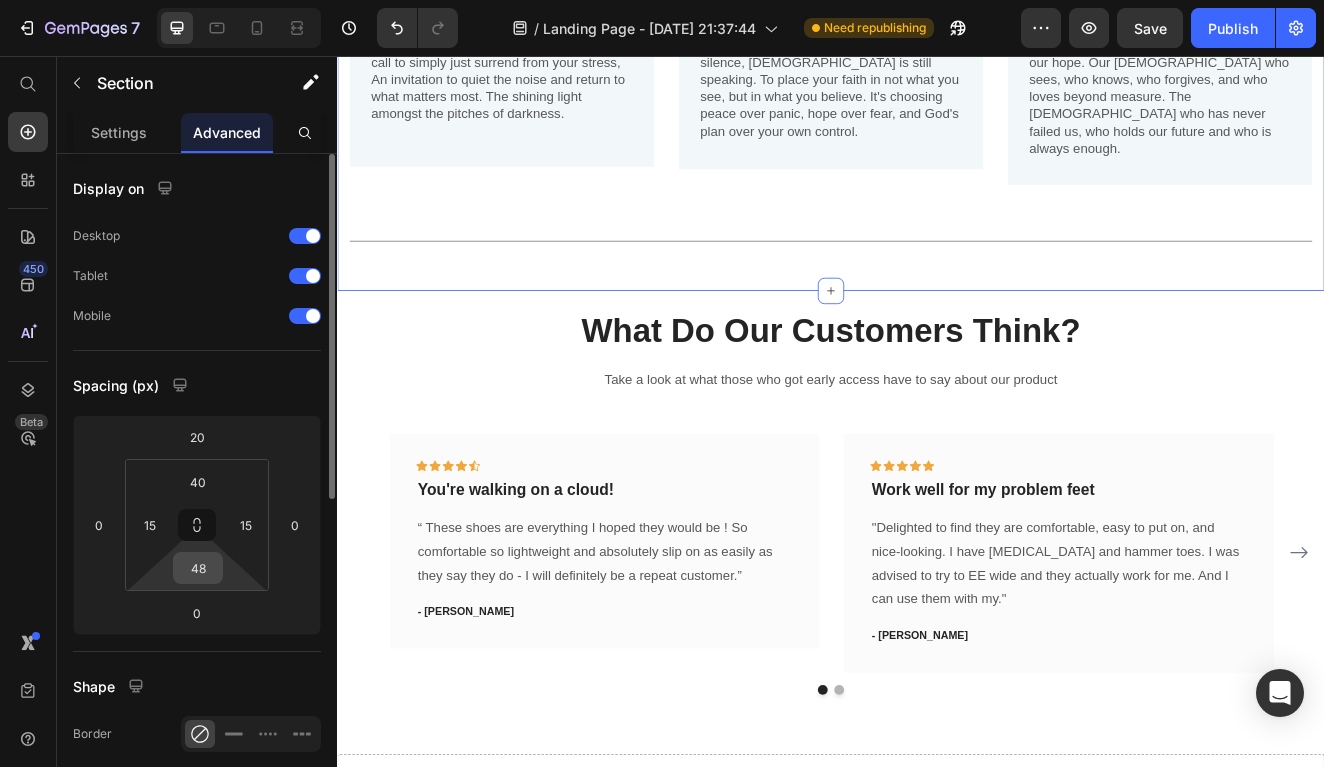 click on "48" at bounding box center (198, 568) 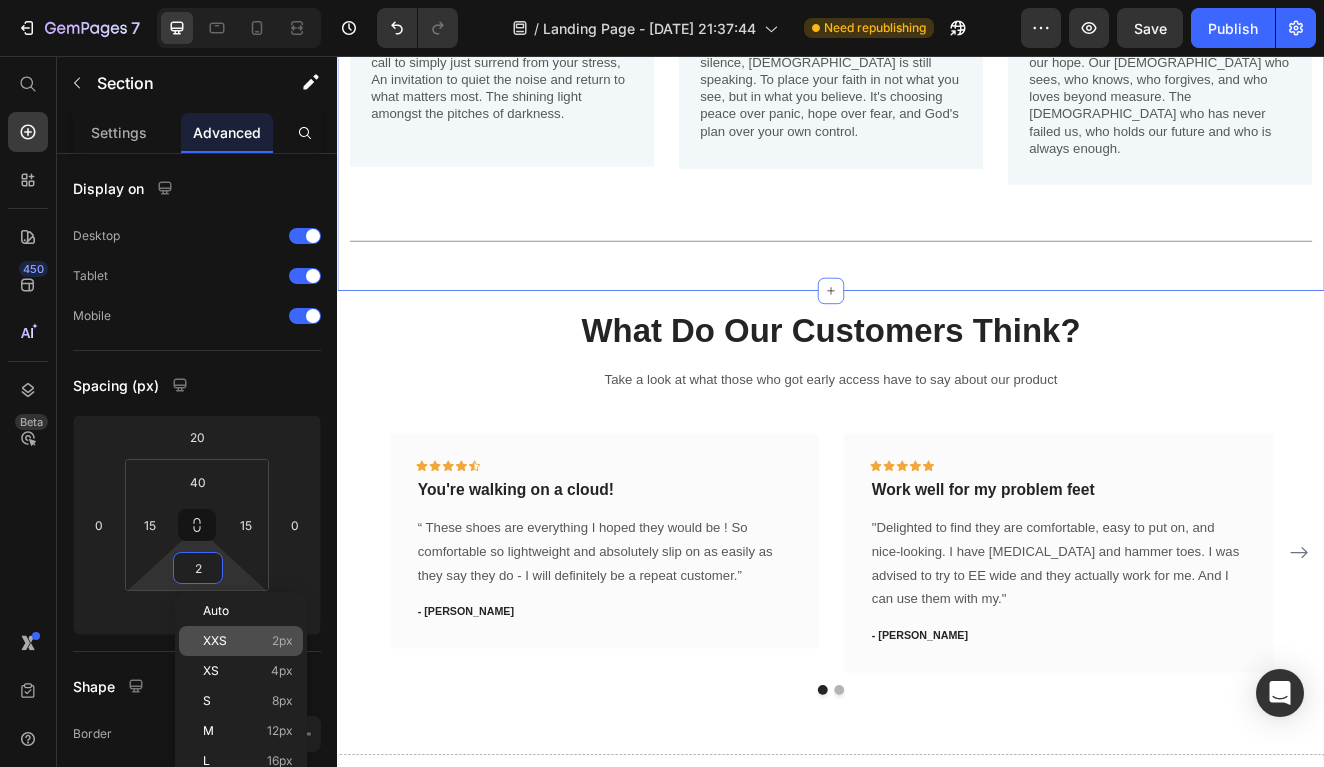type on "20" 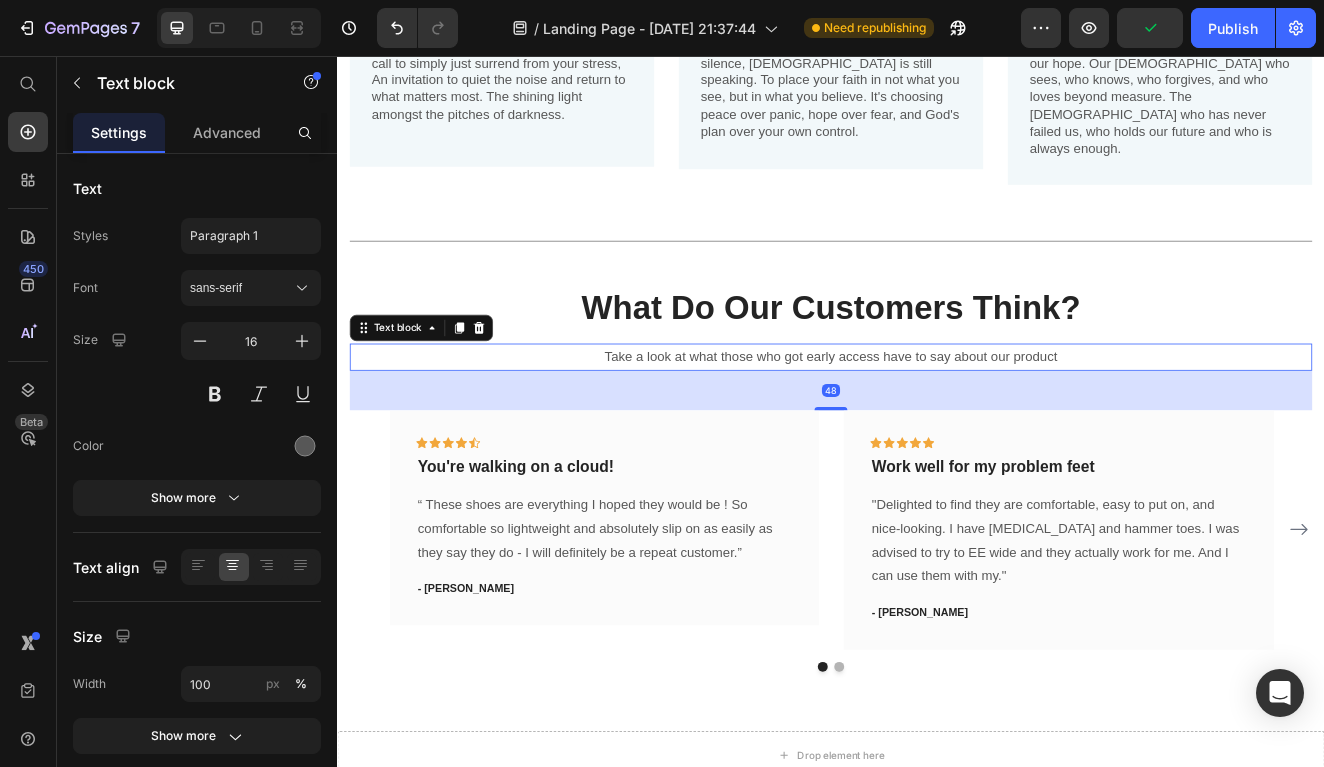 click on "Take a look at what those who got early access have to say about our product Text block   48" at bounding box center (937, 422) 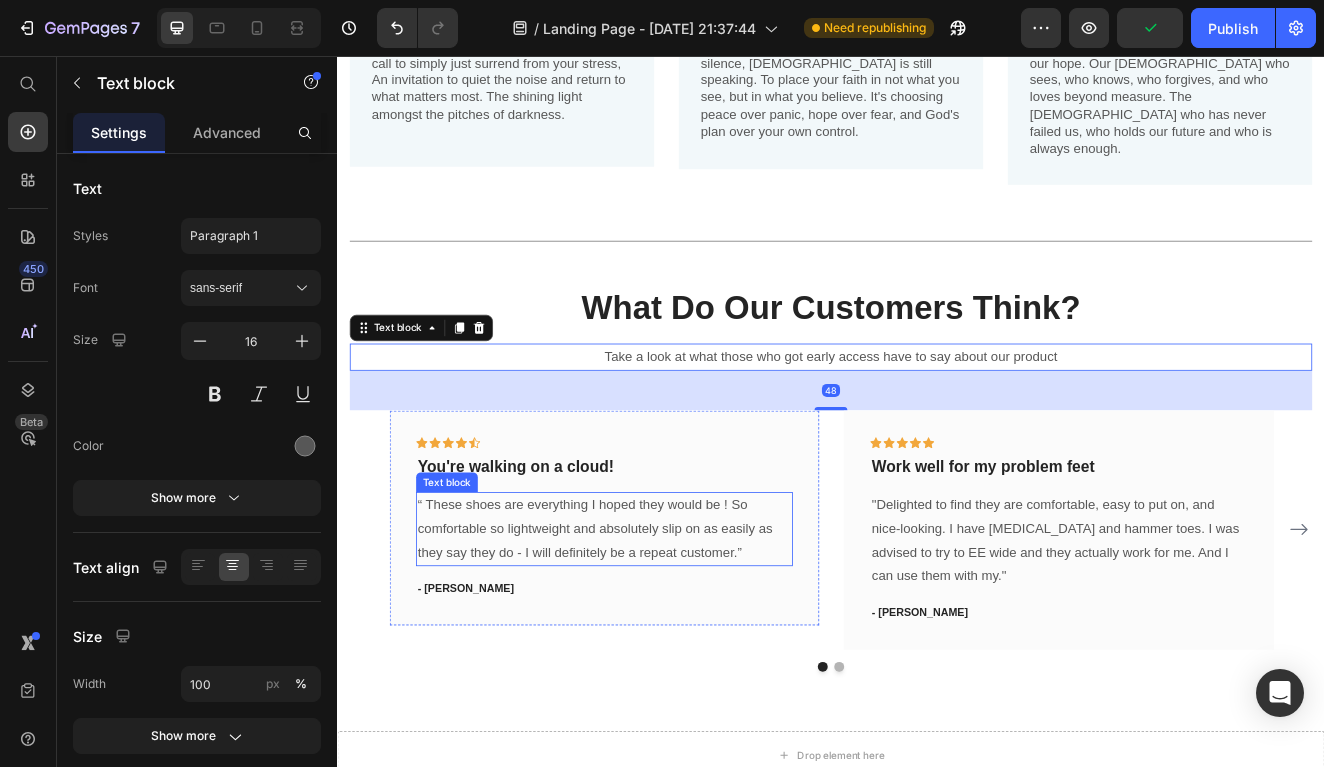 click on "- [PERSON_NAME]" at bounding box center (661, 704) 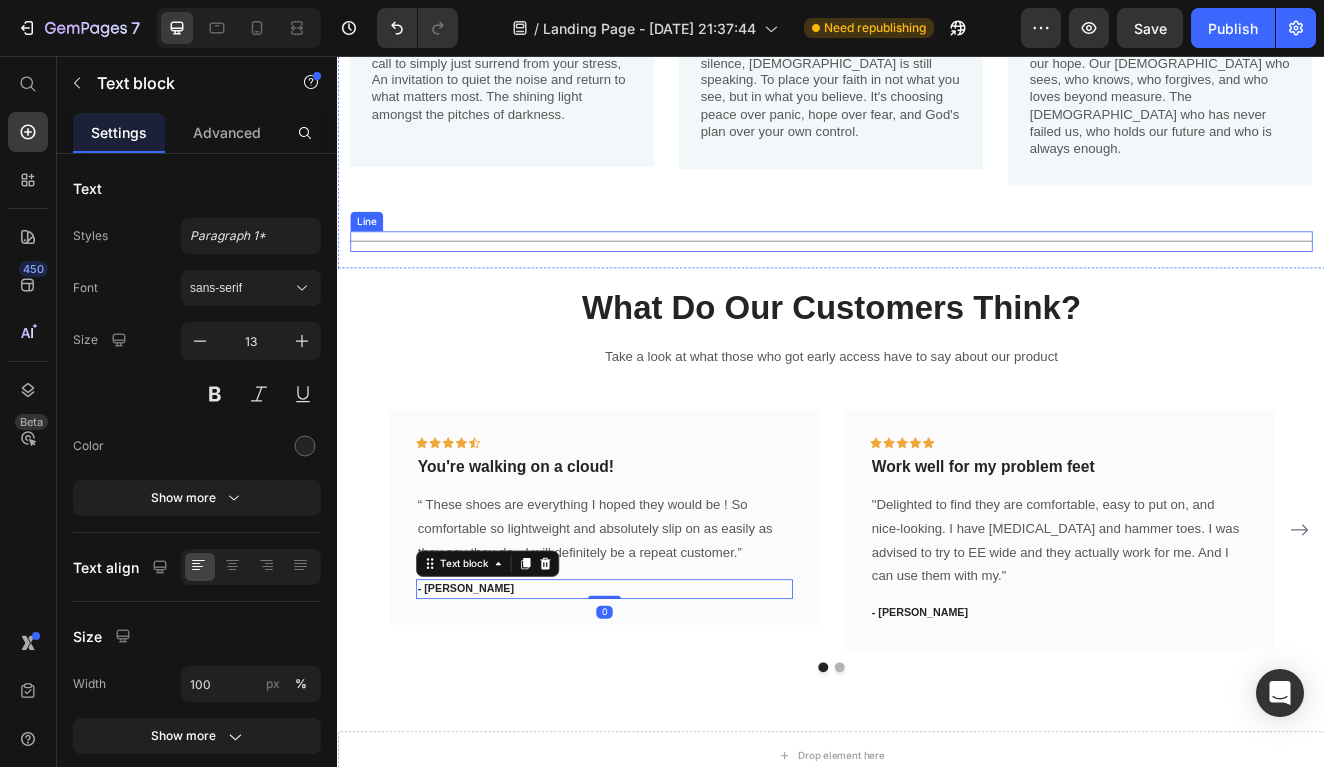 click on "Title Line" at bounding box center [937, 281] 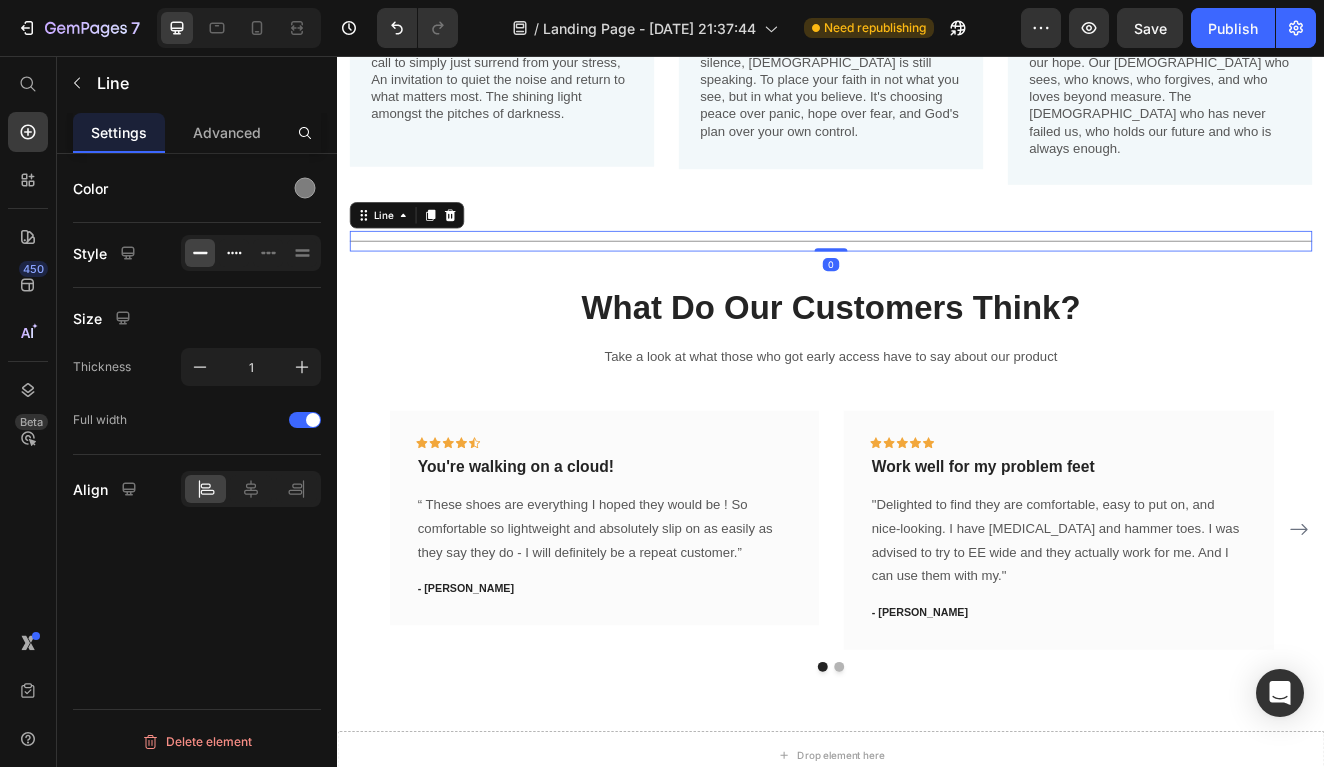 click 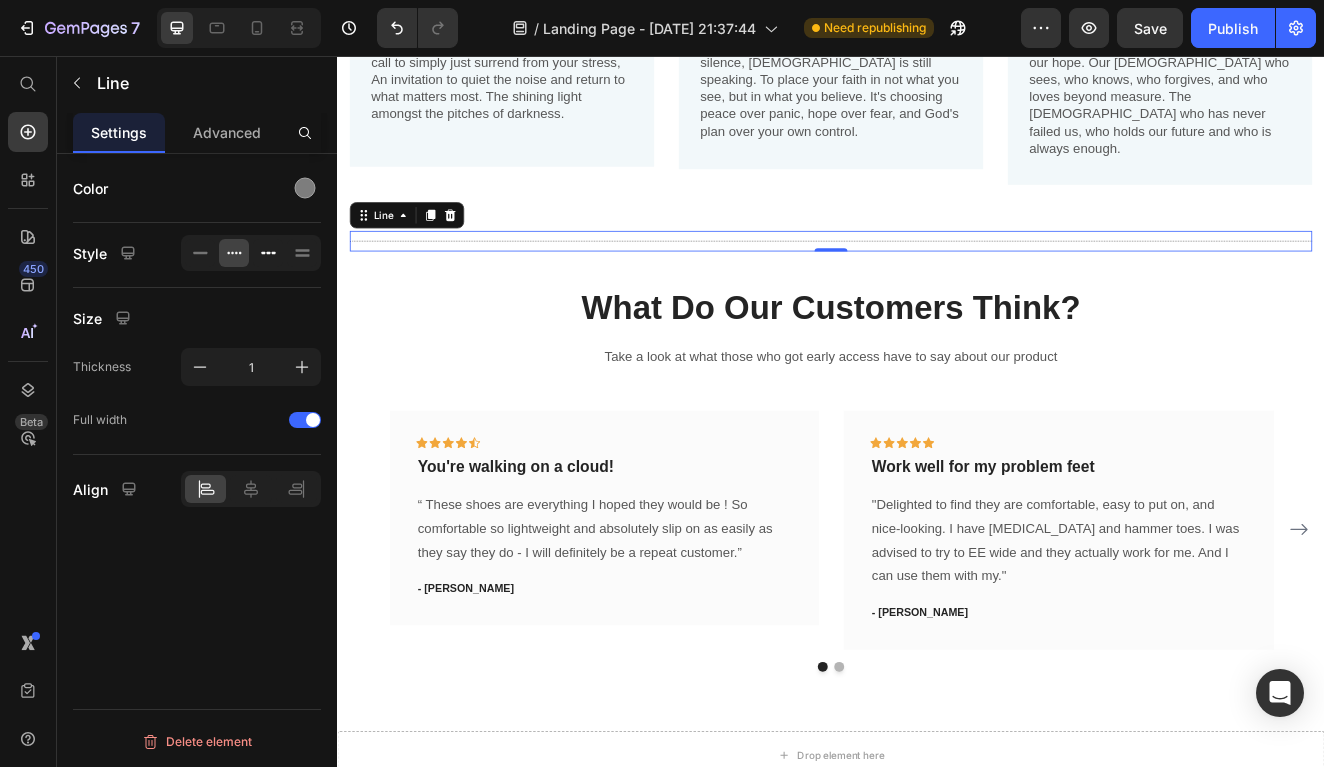 click 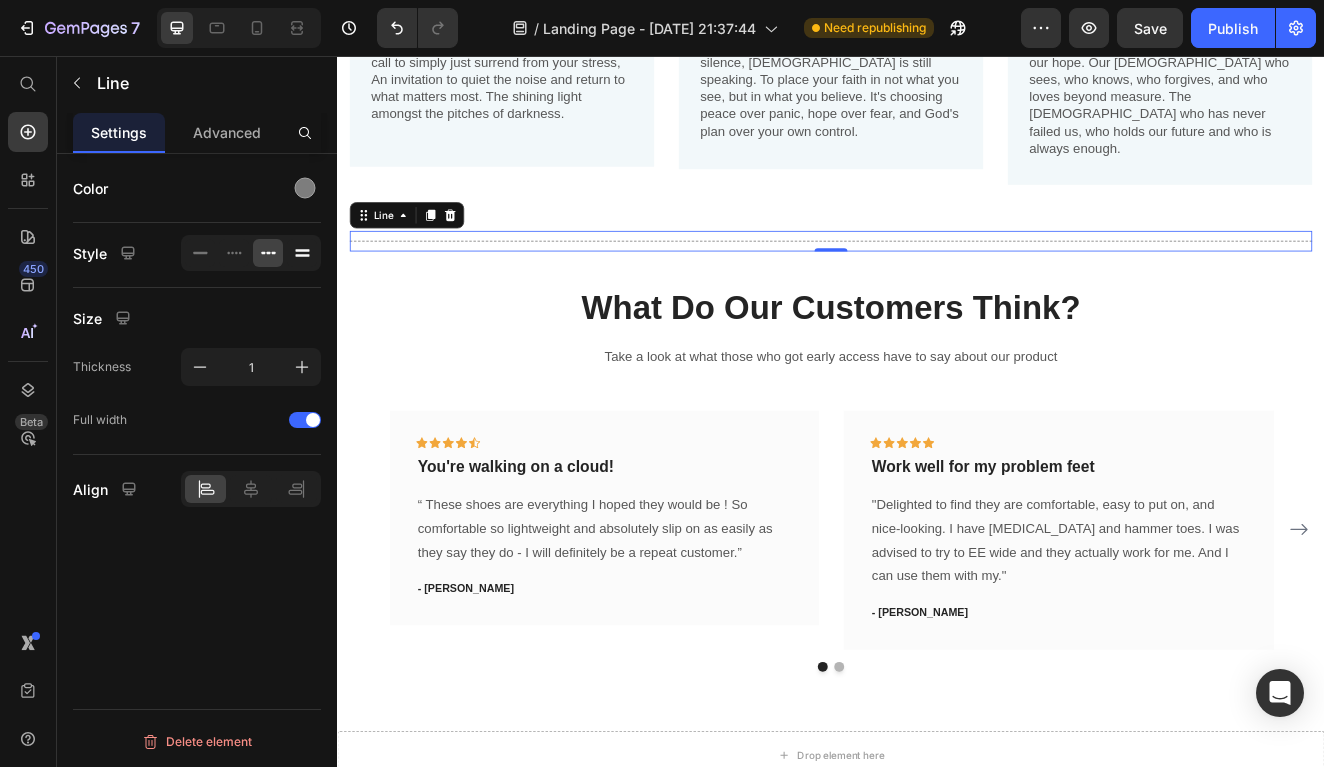 click 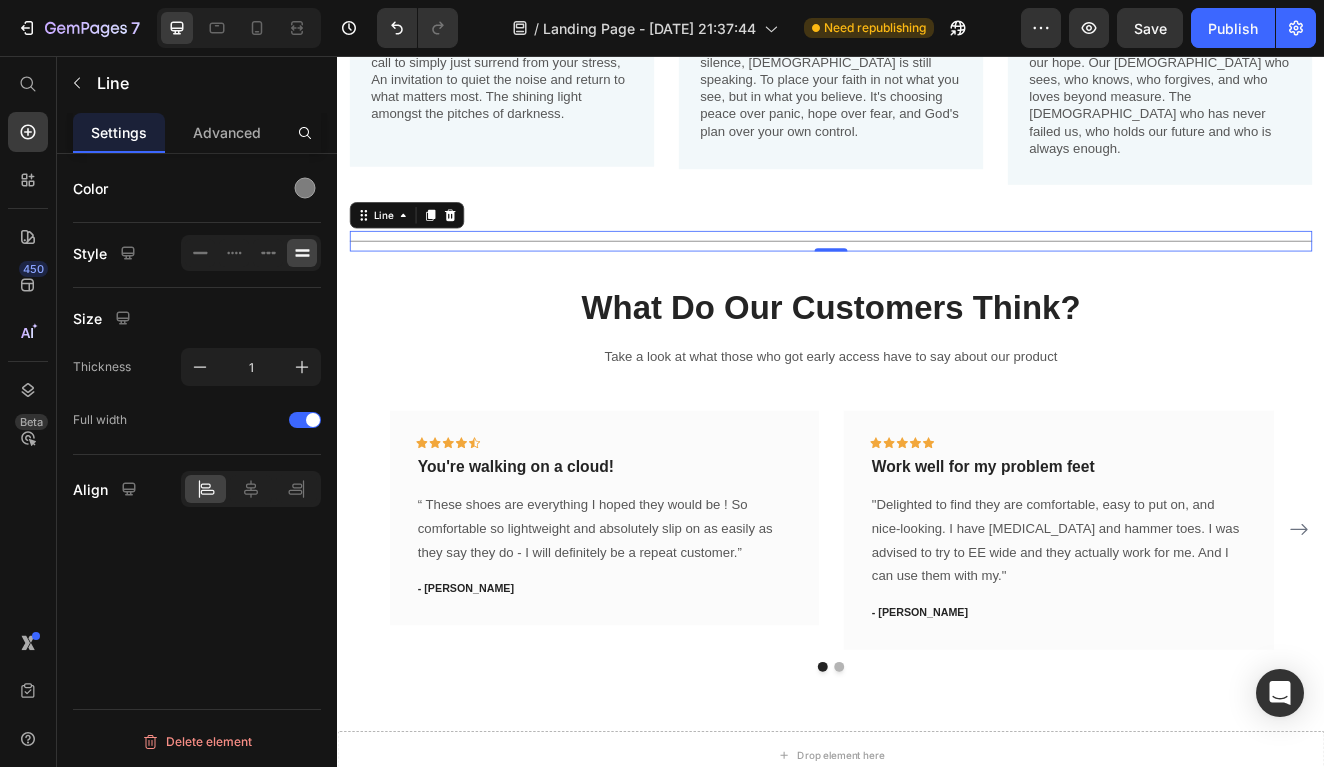 click on "What Do Our Customers Think?" at bounding box center (937, 362) 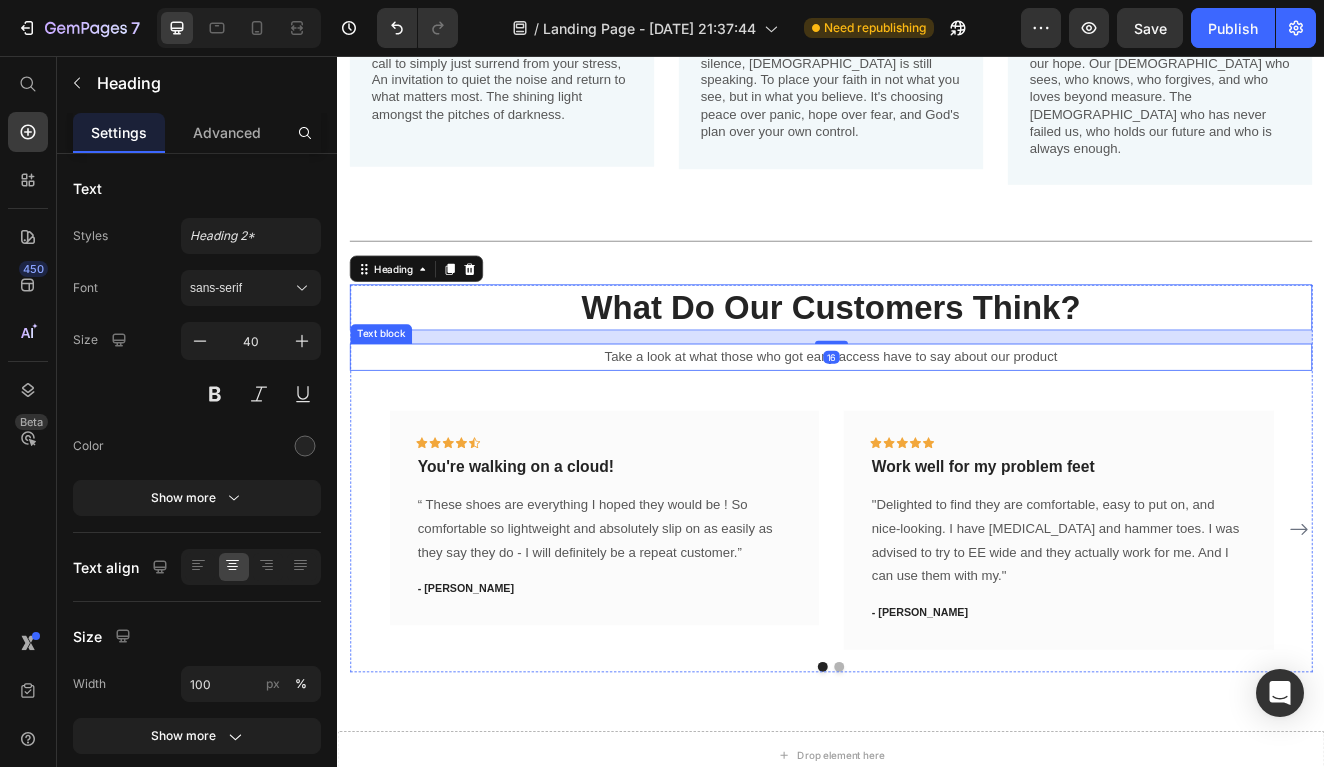 click on "Take a look at what those who got early access have to say about our product" at bounding box center (937, 422) 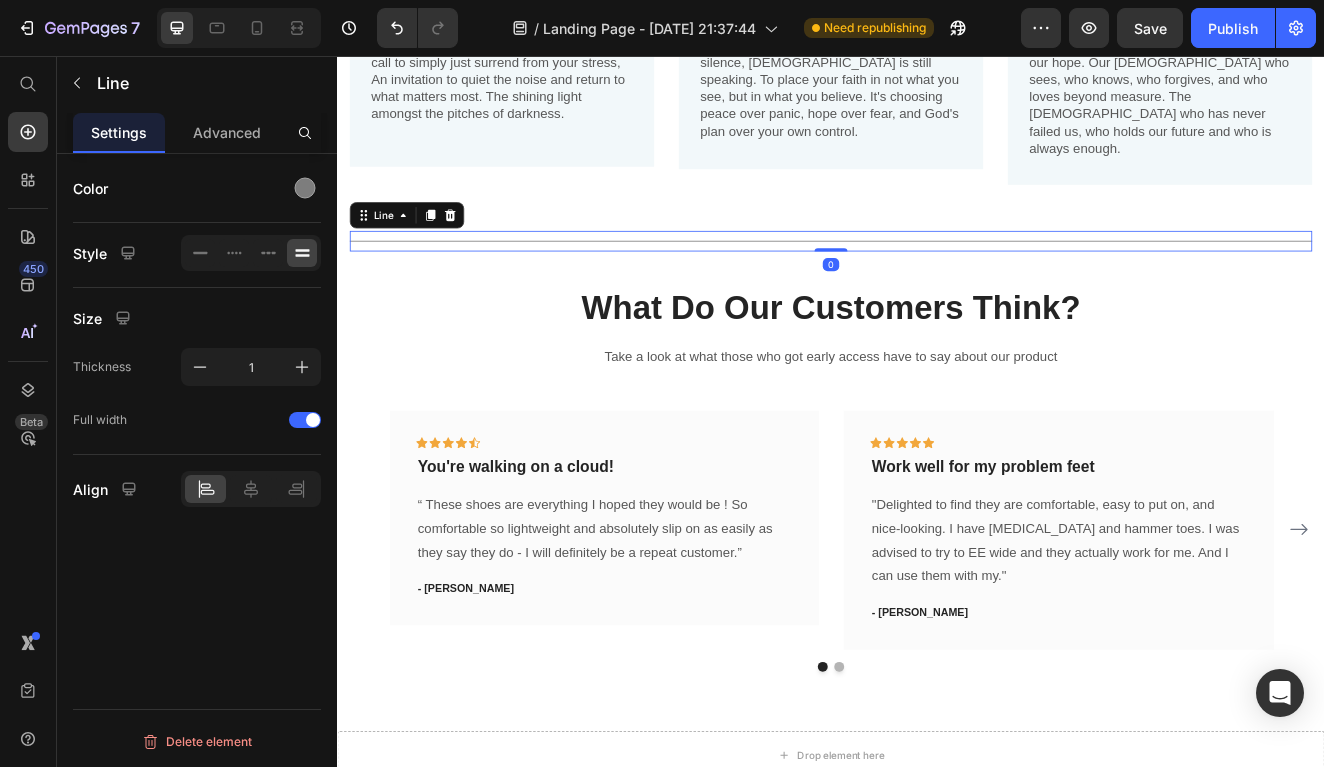 click on "Title Line   0" at bounding box center (937, 281) 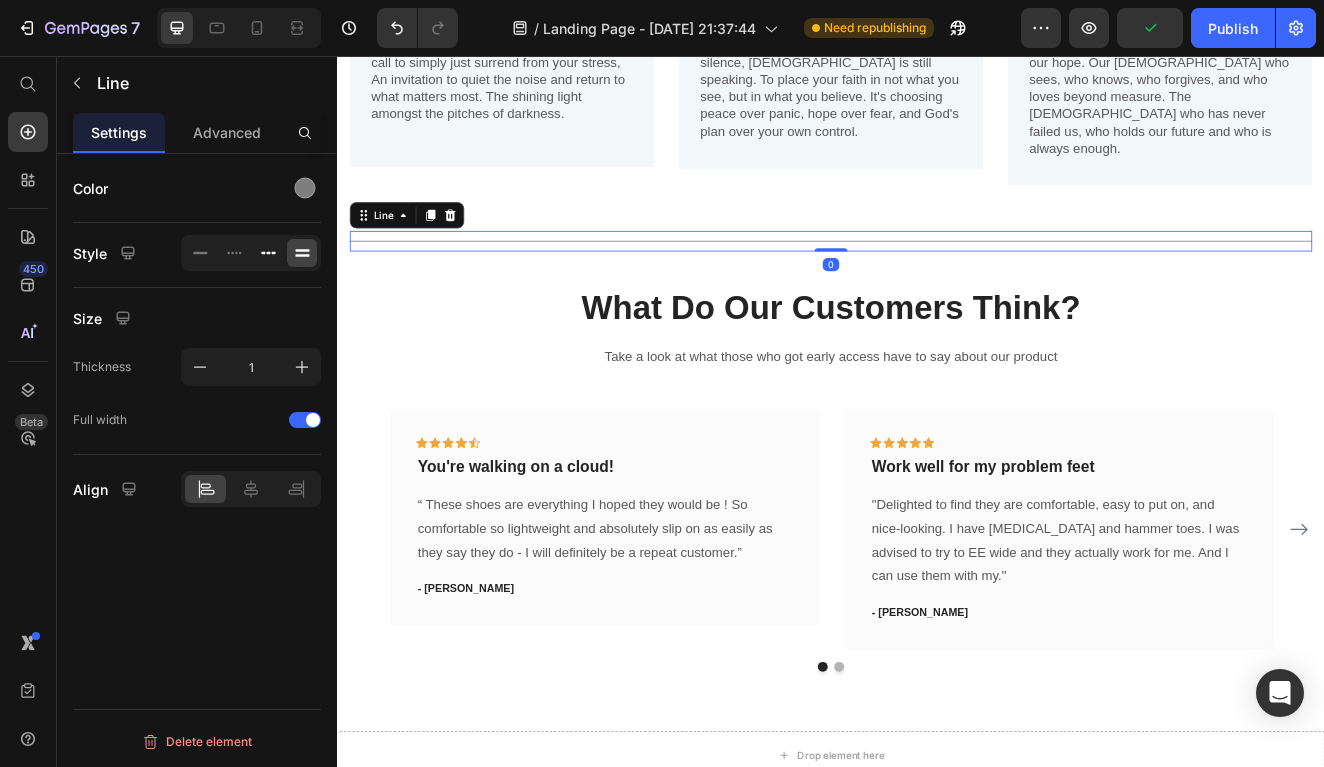 click 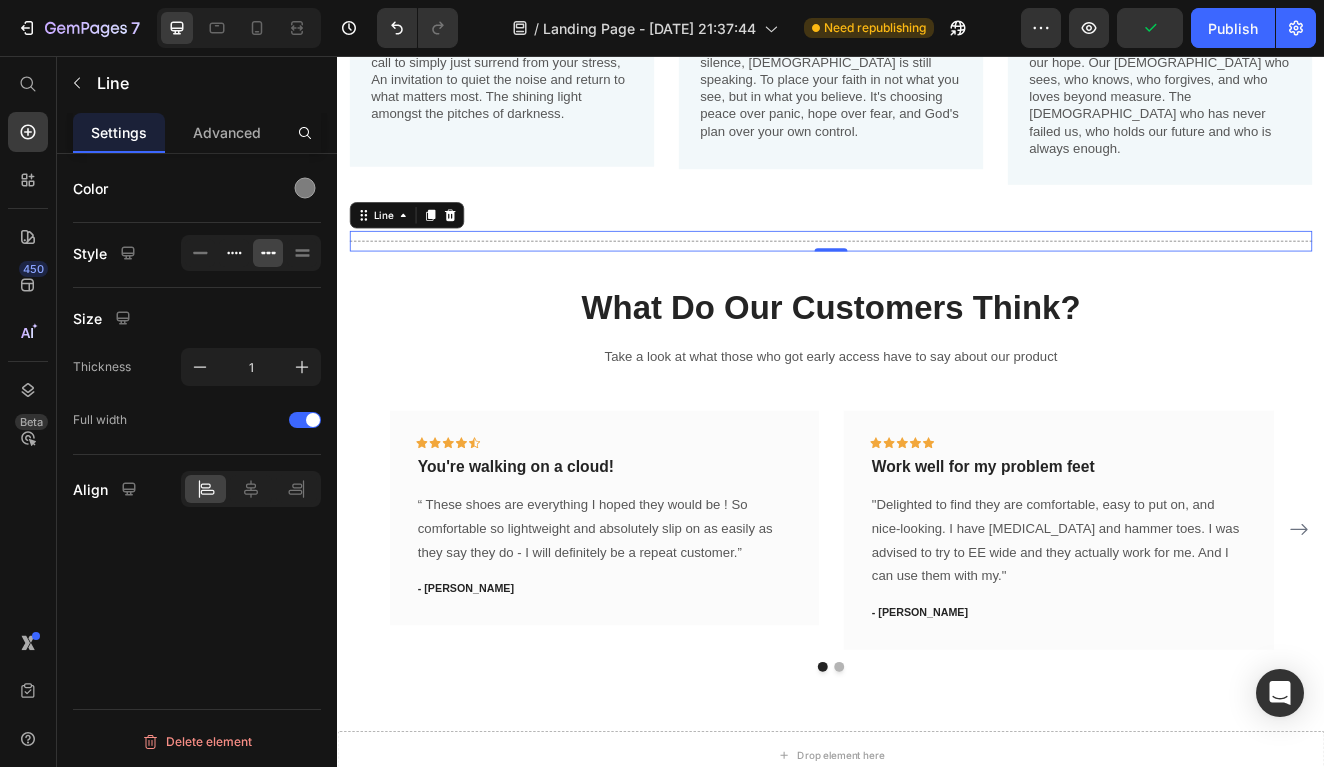 click 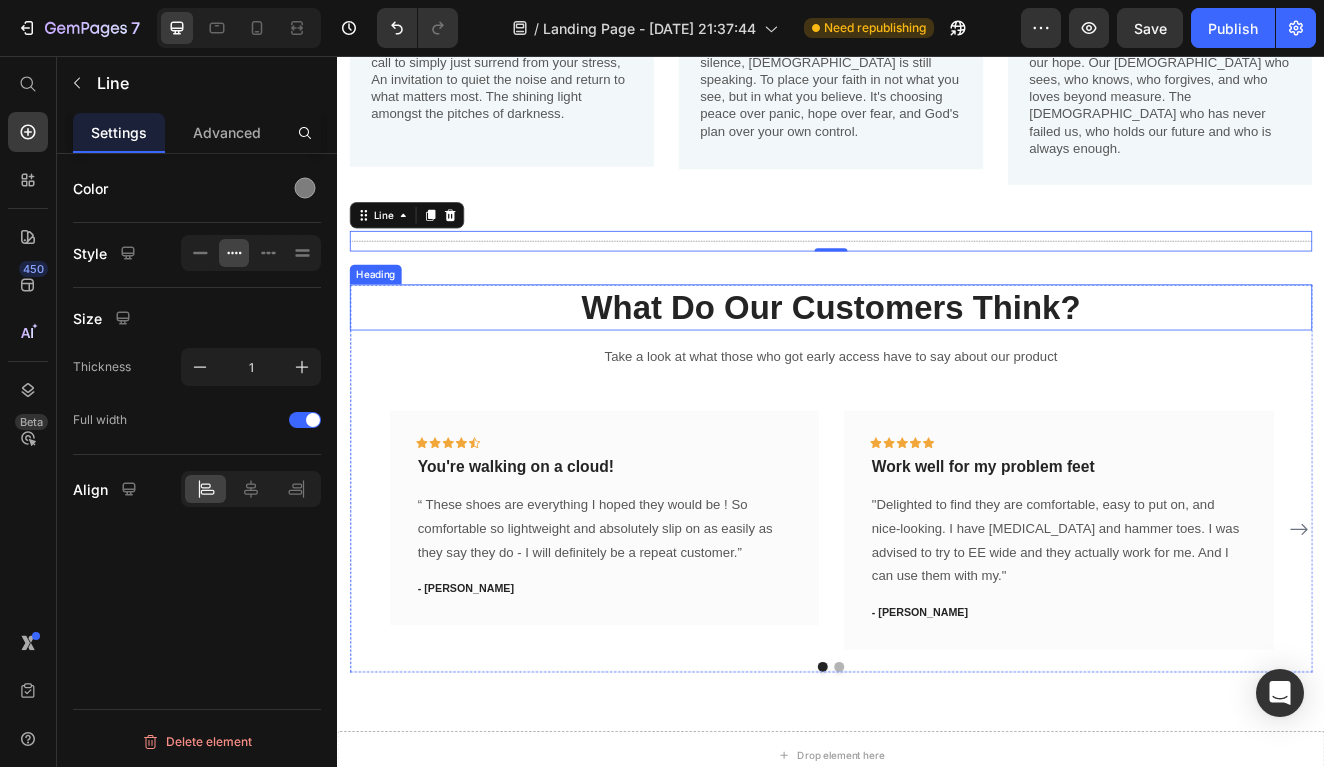 click on "What Do Our Customers Think?" at bounding box center [937, 362] 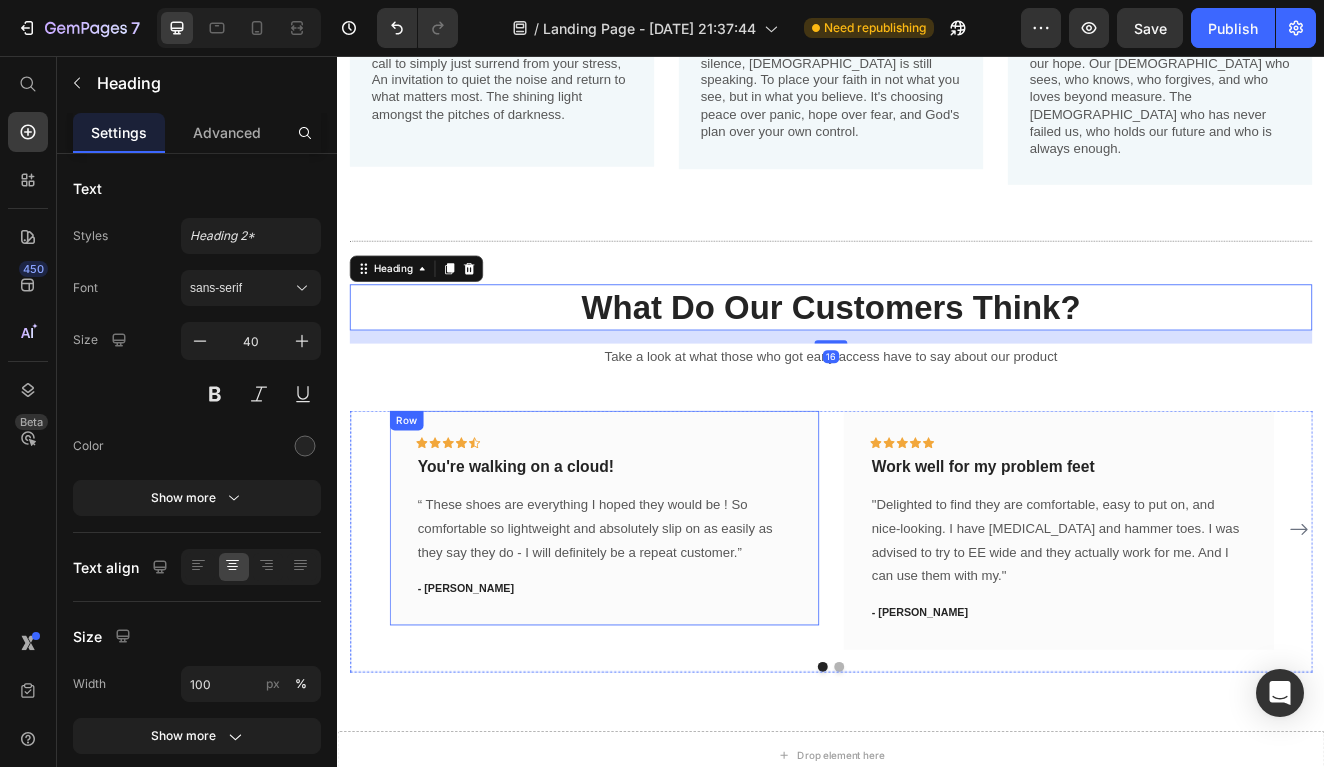 click on "Icon
Icon
Icon
Icon
Icon Row You're walking on a cloud! Text block “ These shoes are everything I hoped they would be ! So comfortable so lightweight and absolutely slip on as easily as they say they do - I will definitely be a repeat customer.” Text block - [PERSON_NAME] Text block Row" at bounding box center [661, 617] 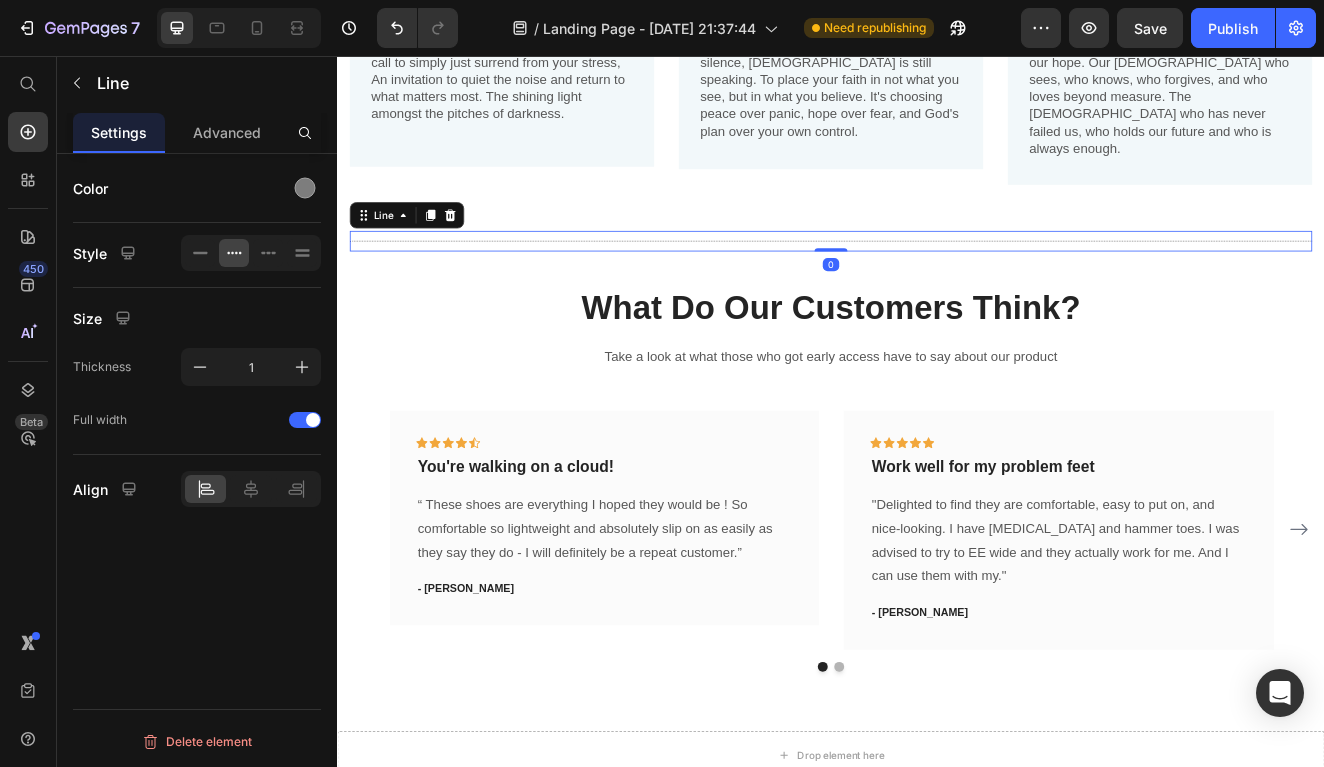 click on "Title Line   0" at bounding box center [937, 281] 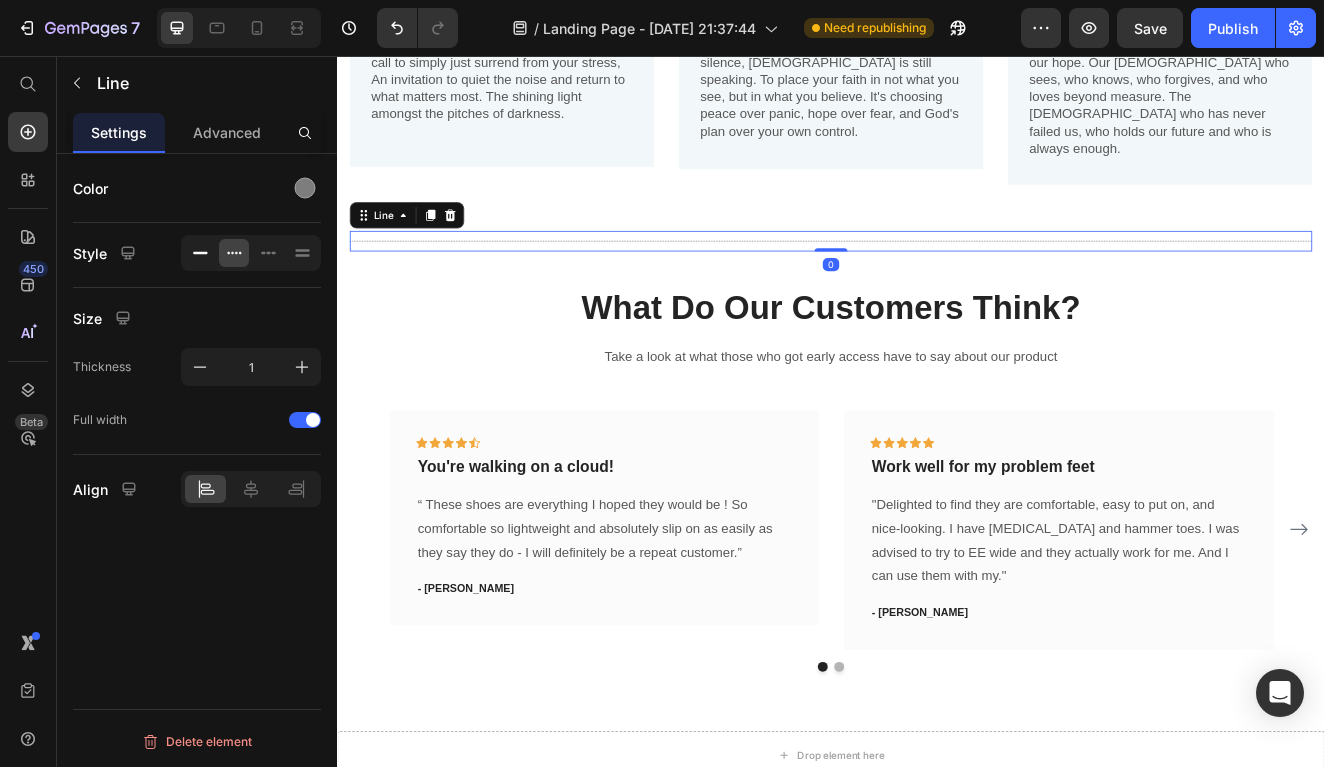 click 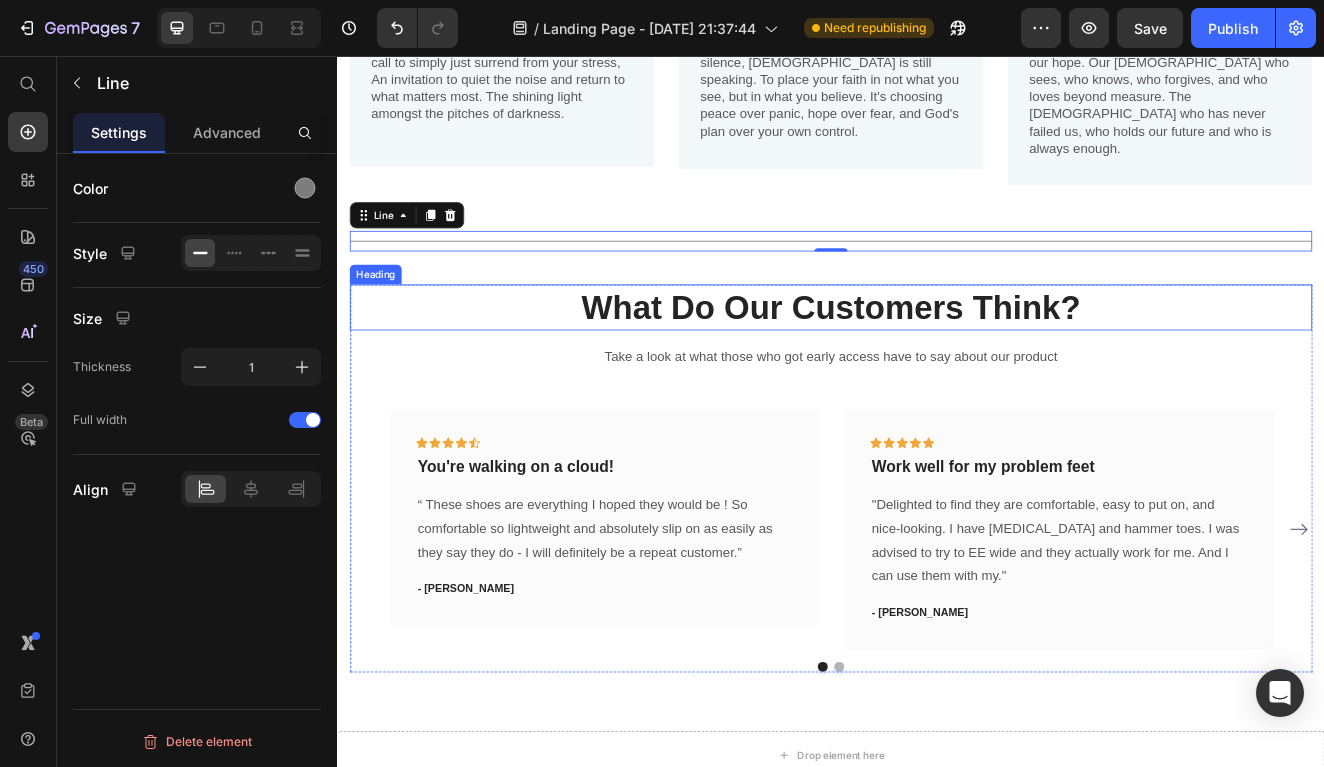 click on "What Do Our Customers Think?" at bounding box center [937, 362] 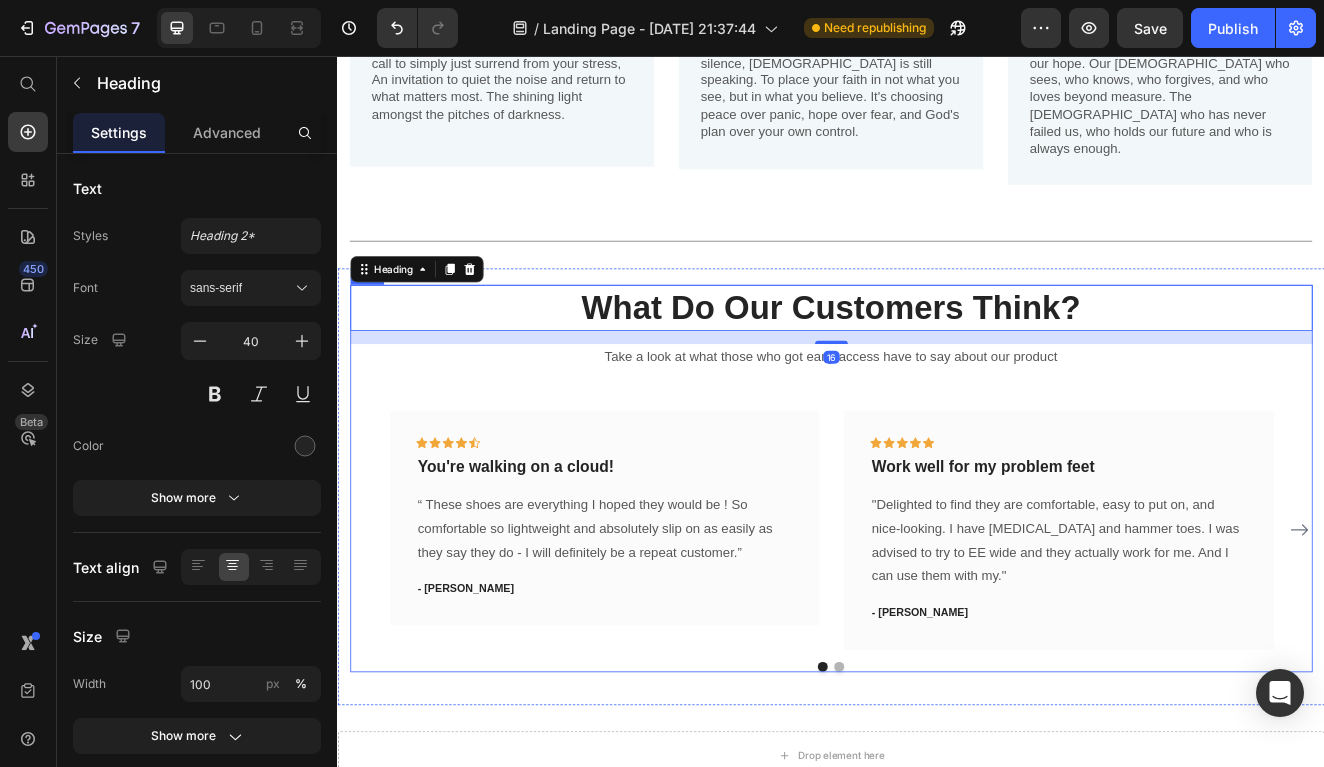 click on "What Do Our Customers Think? Heading   16 Take a look at what those who got early access have to say about our product Text block
Icon
Icon
Icon
Icon
Icon Row You're walking on a cloud! Text block “ These shoes are everything I hoped they would be ! So comfortable so lightweight and absolutely slip on as easily as they say they do - I will definitely be a repeat customer.” Text block - [PERSON_NAME] Text block Row
Icon
Icon
Icon
Icon
Icon Row Work well for my problem feet Text block "Delighted to find they are comfortable, easy to put on, and nice-looking. I have [MEDICAL_DATA] and hammer toes. I was advised to try to EE wide and they actually work for me. And I can use them with my." Text block - [PERSON_NAME] Text block Row
Icon
Icon
Icon
Icon
Icon Row Text block Row" at bounding box center [937, 569] 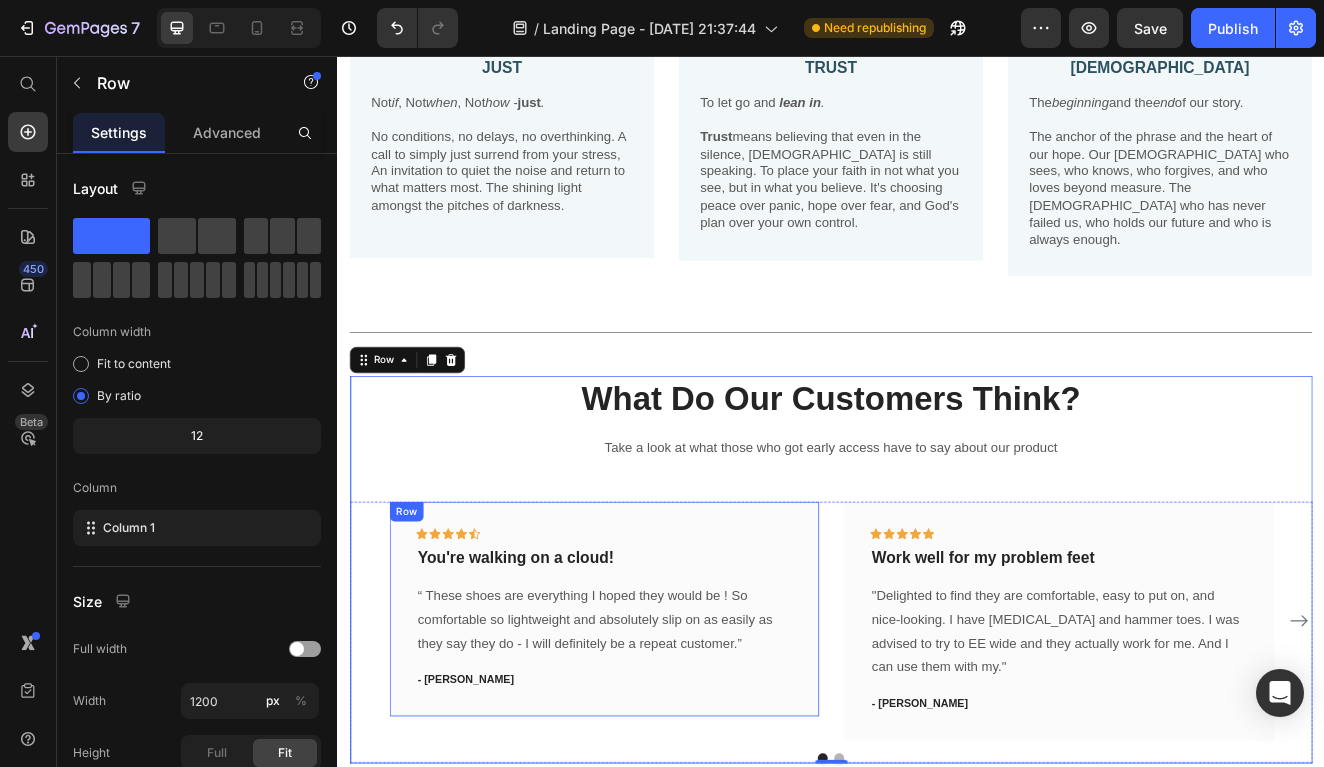 scroll, scrollTop: 831, scrollLeft: 0, axis: vertical 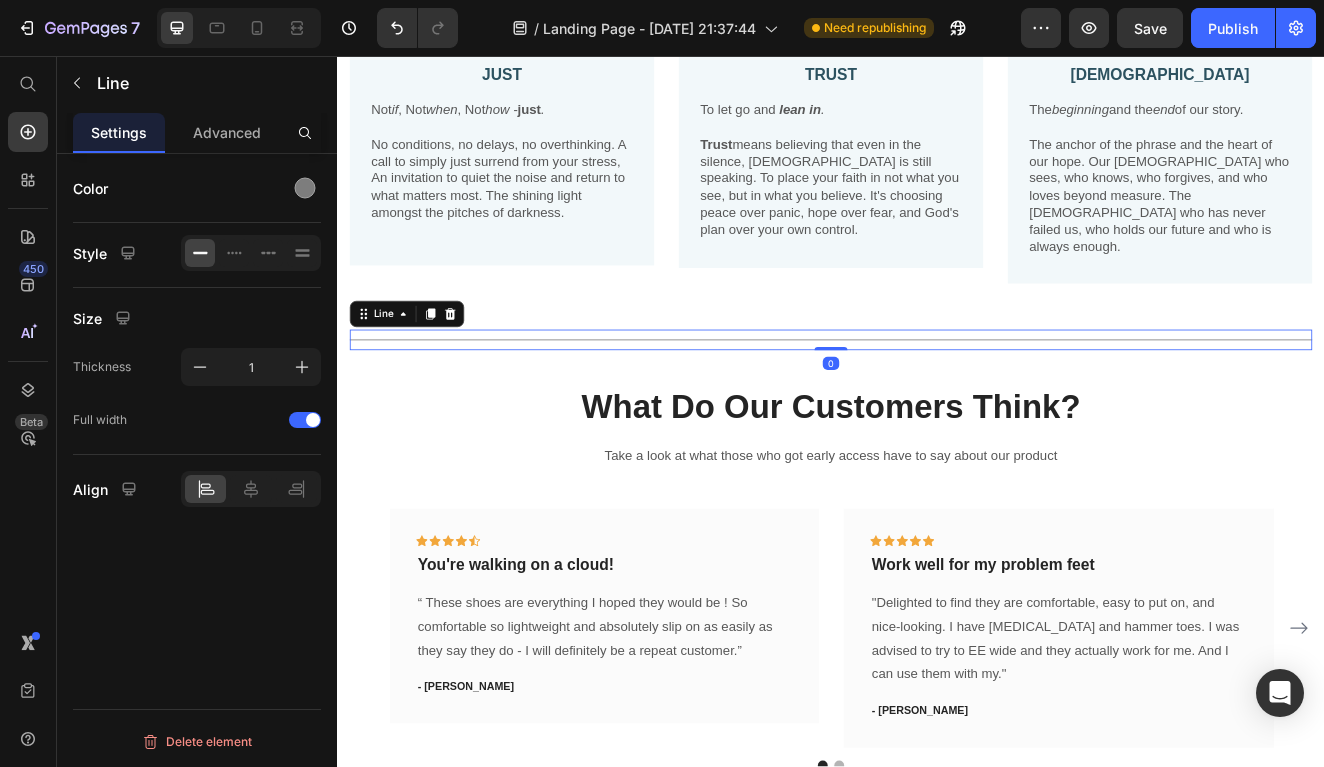 click on "Title Line   0" at bounding box center (937, 401) 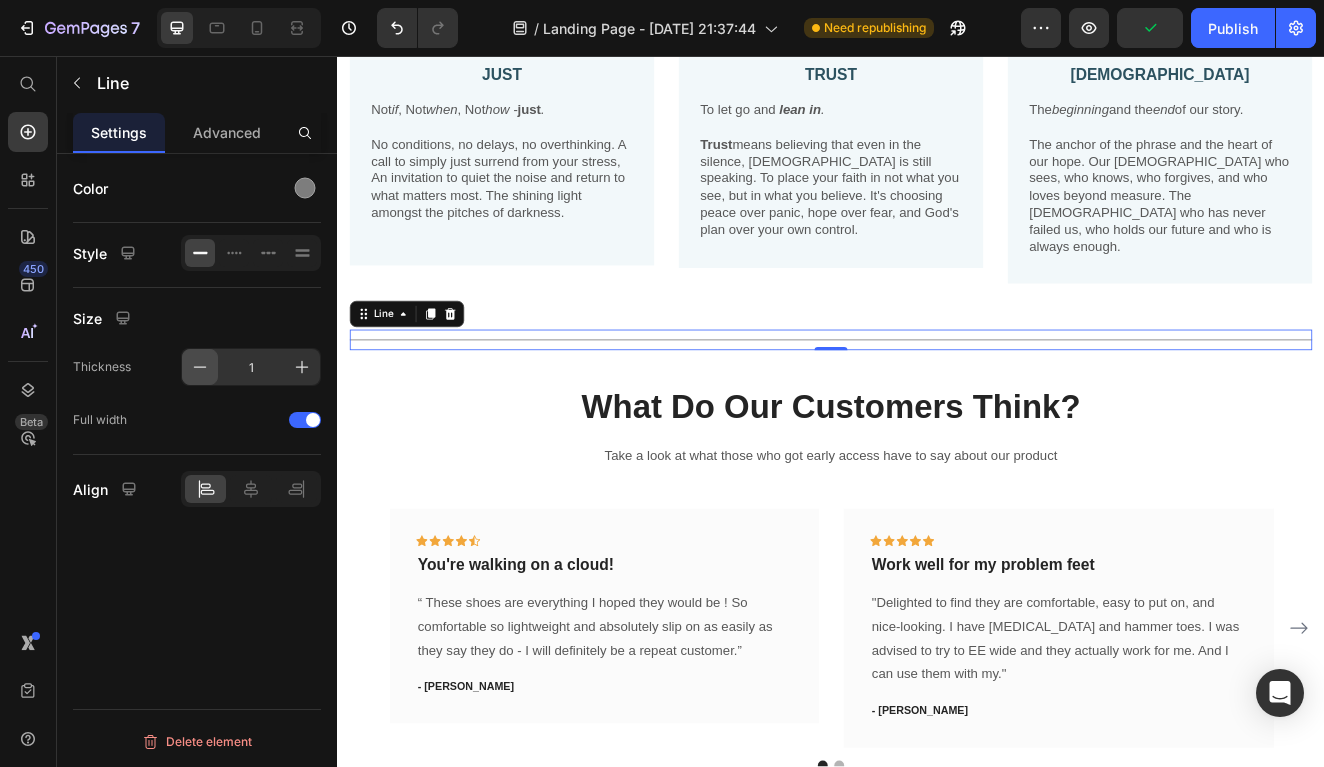 click at bounding box center (200, 367) 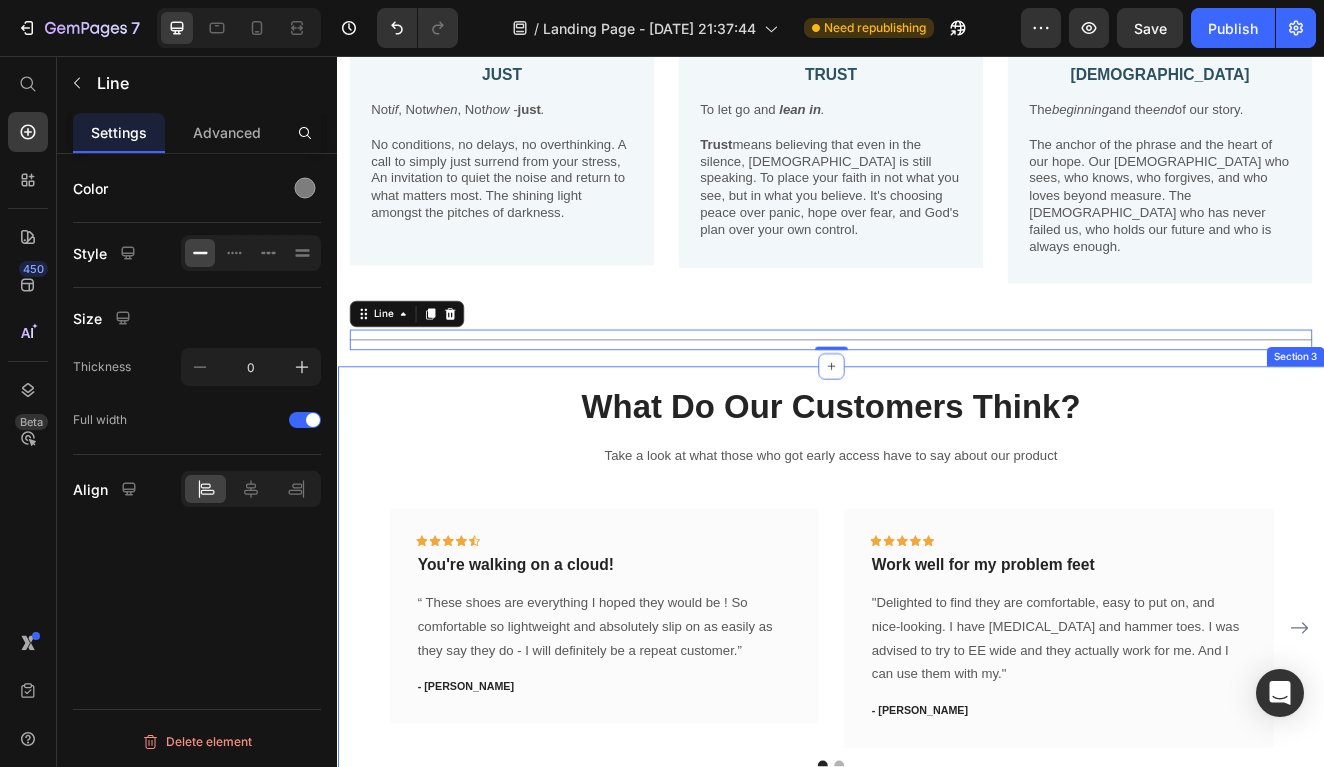 click on "What Do Our Customers Think? Heading Take a look at what those who got early access have to say about our product Text block
Icon
Icon
Icon
Icon
Icon Row You're walking on a cloud! Text block “ These shoes are everything I hoped they would be ! So comfortable so lightweight and absolutely slip on as easily as they say they do - I will definitely be a repeat customer.” Text block - [PERSON_NAME] Text block Row
Icon
Icon
Icon
Icon
Icon Row Work well for my problem feet Text block "Delighted to find they are comfortable, easy to put on, and nice-looking. I have [MEDICAL_DATA] and hammer toes. I was advised to try to EE wide and they actually work for me. And I can use them with my." Text block - [PERSON_NAME] Text block Row
Icon
Icon
Icon
Icon
Icon Row Text block Text block" at bounding box center (937, 699) 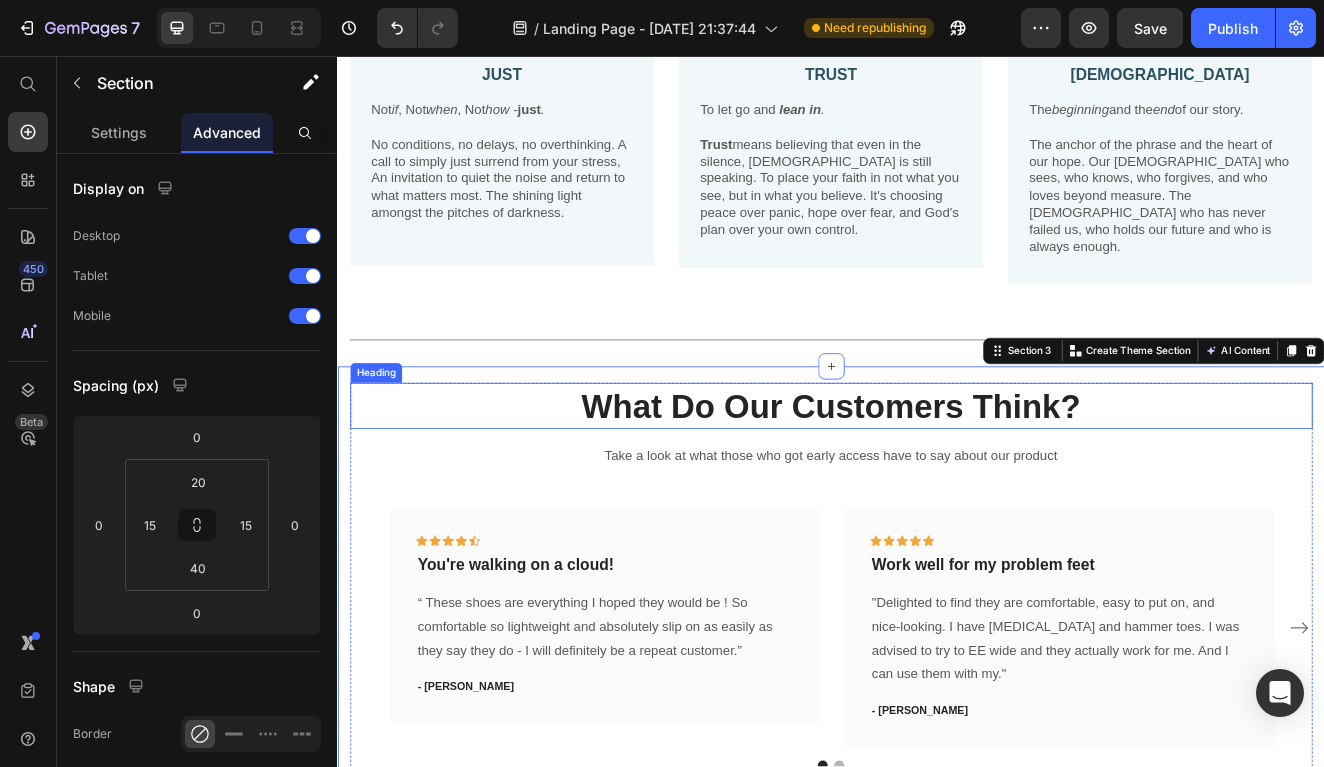 click on "What Do Our Customers Think?" at bounding box center (937, 482) 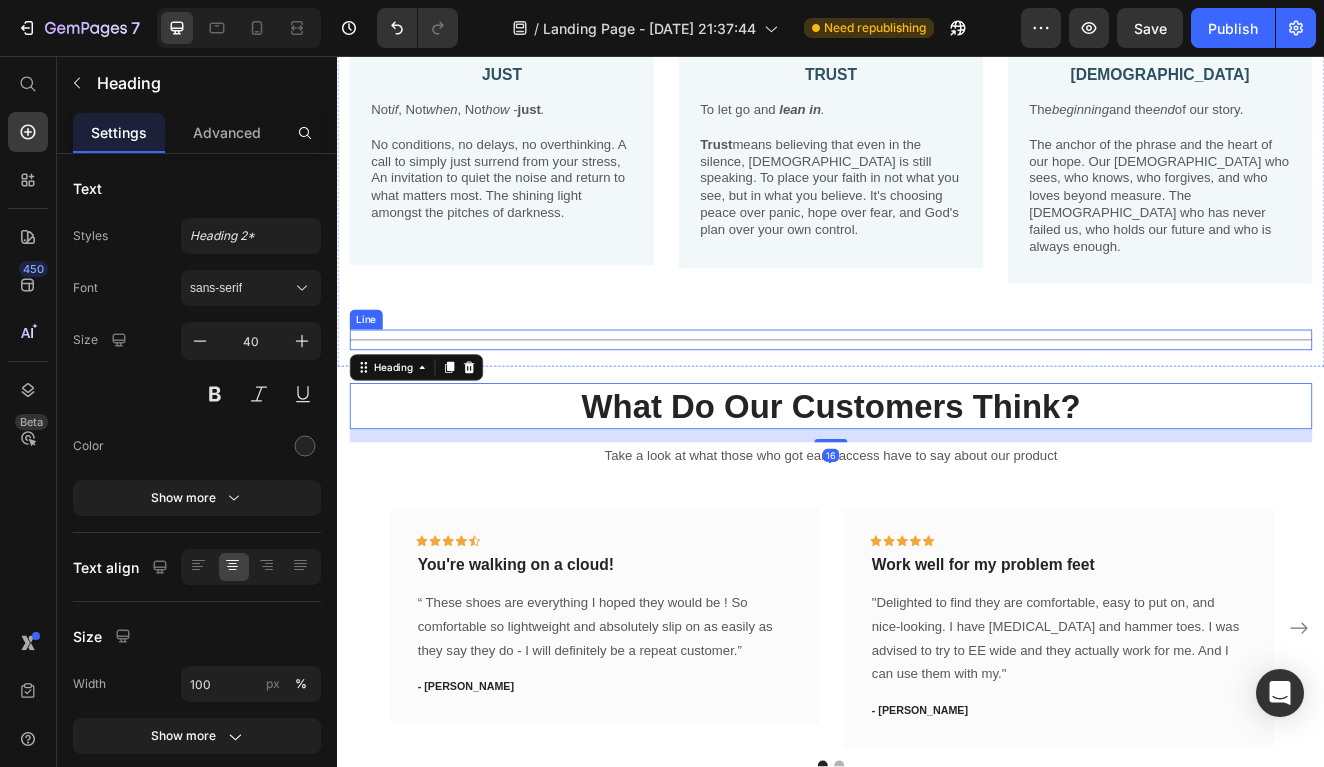 click on "Title Line" at bounding box center (937, 401) 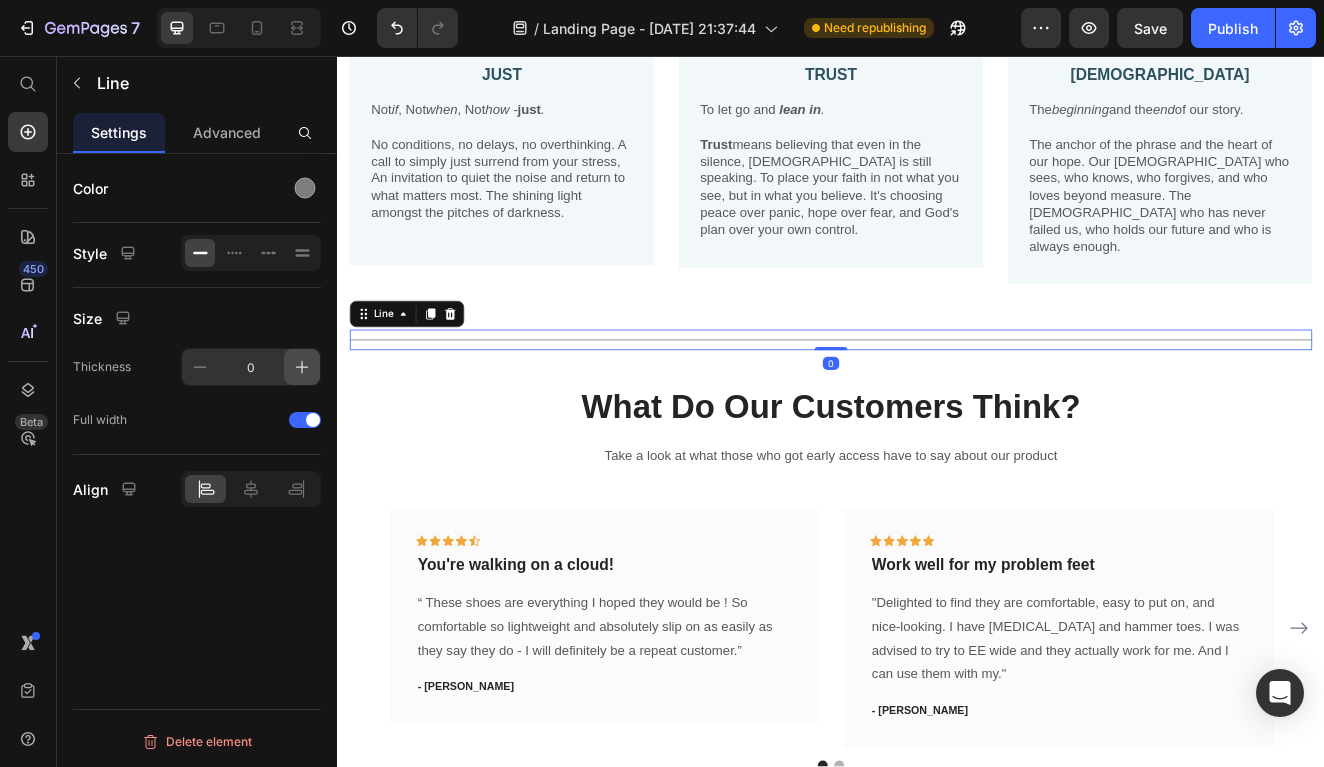 click 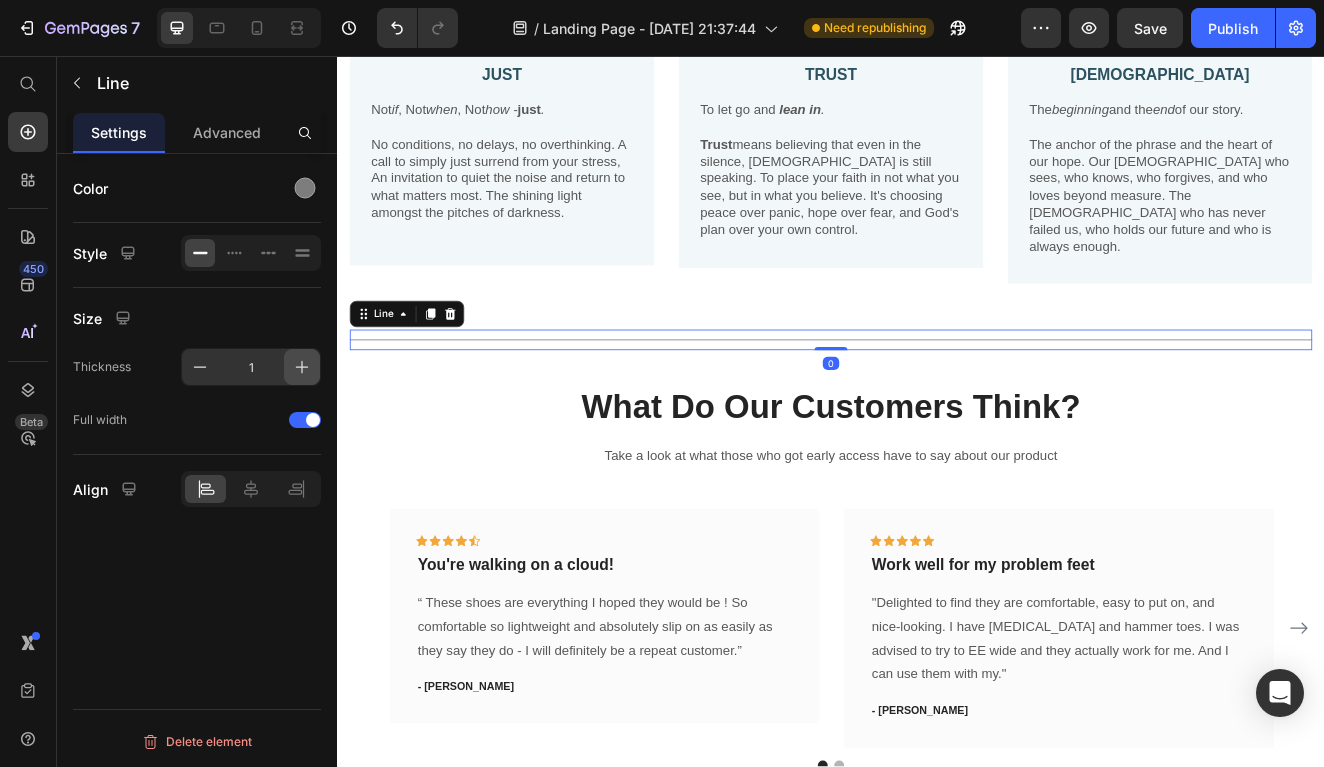 click 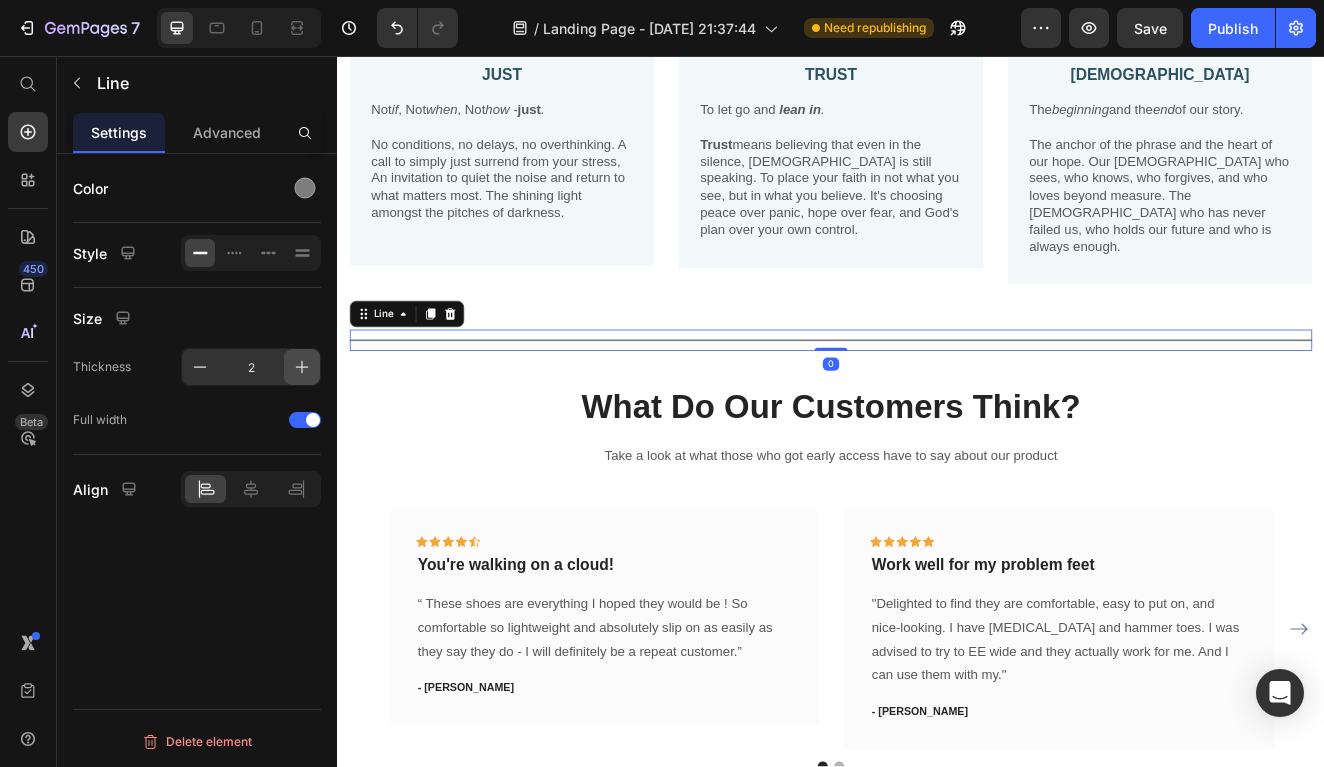 click 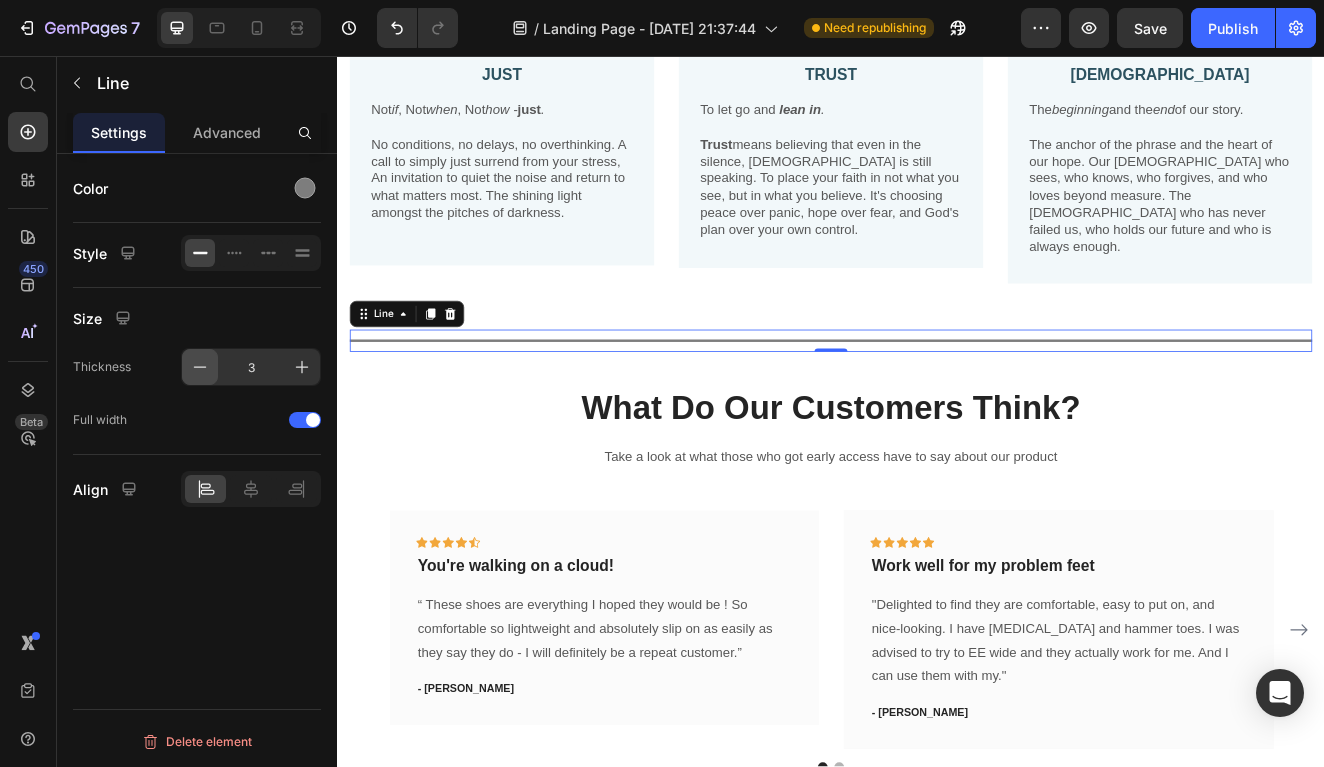 click 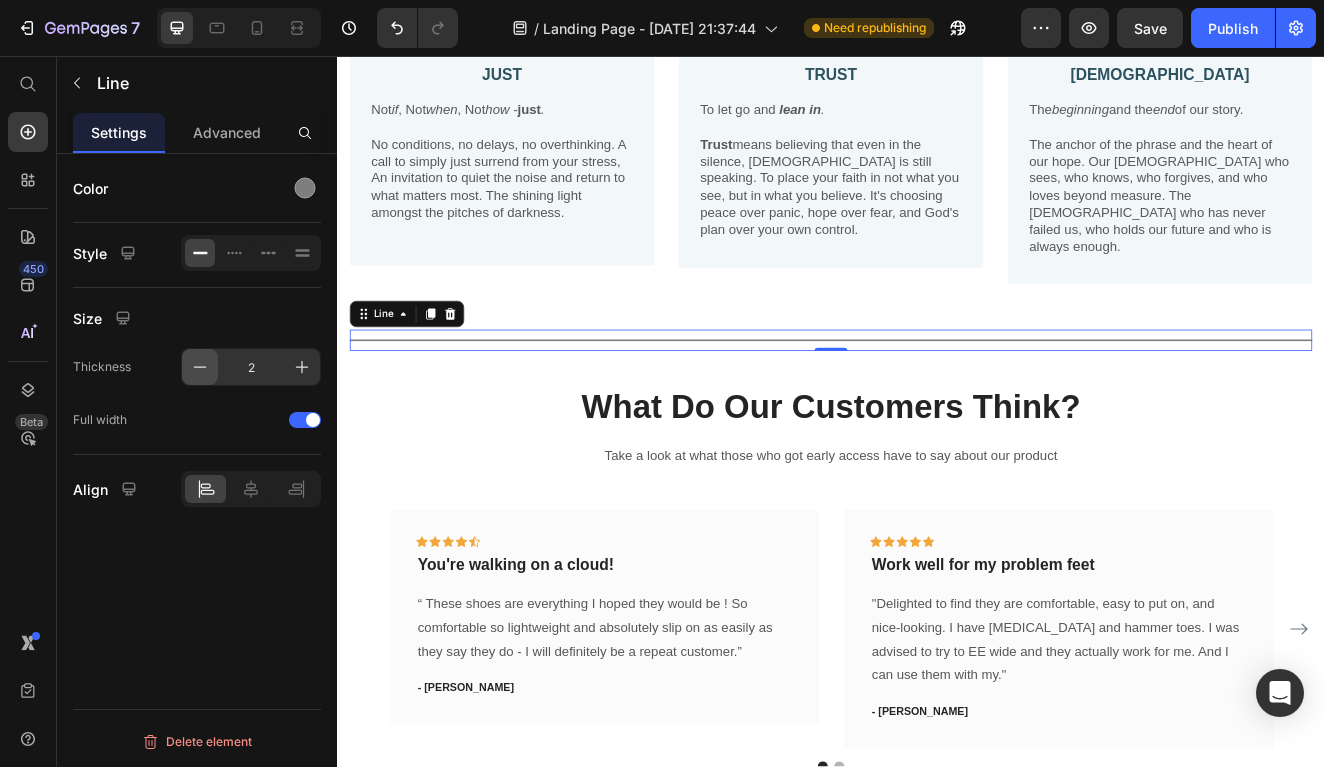 click 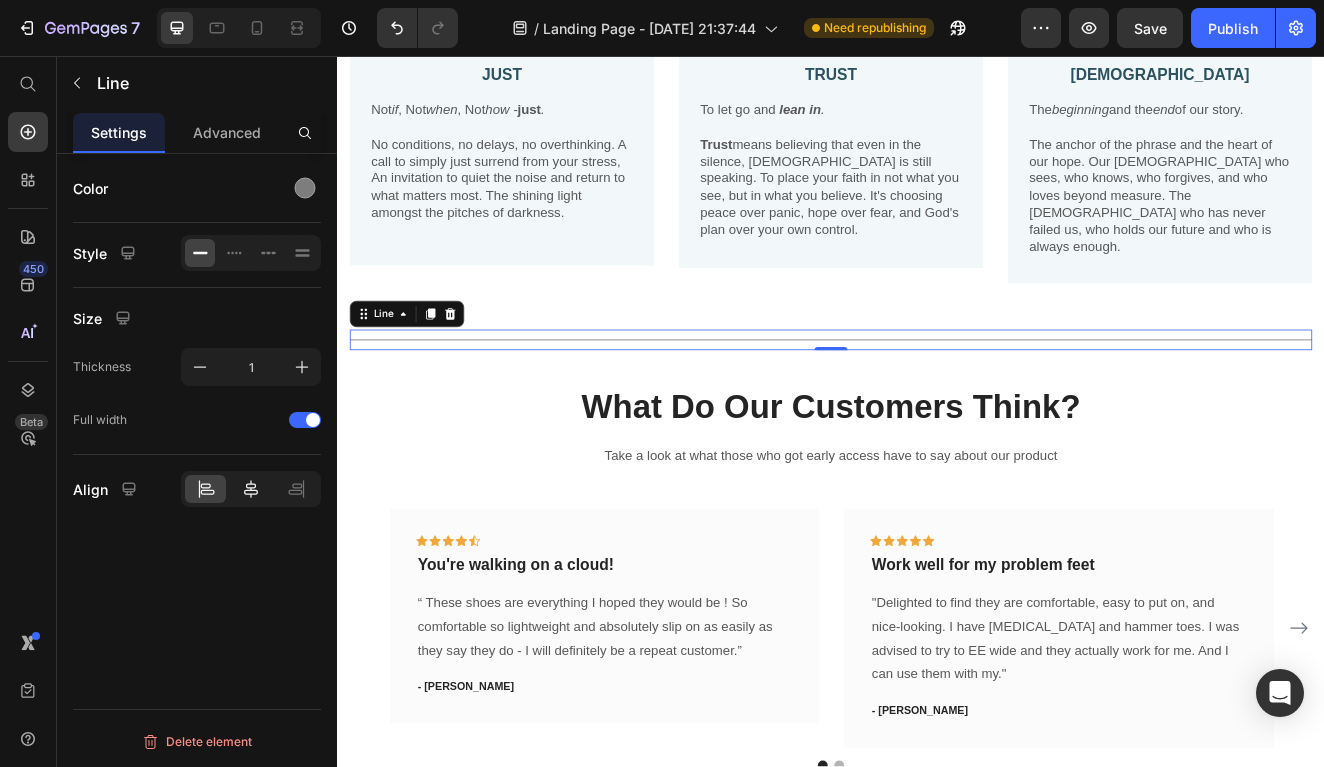 click 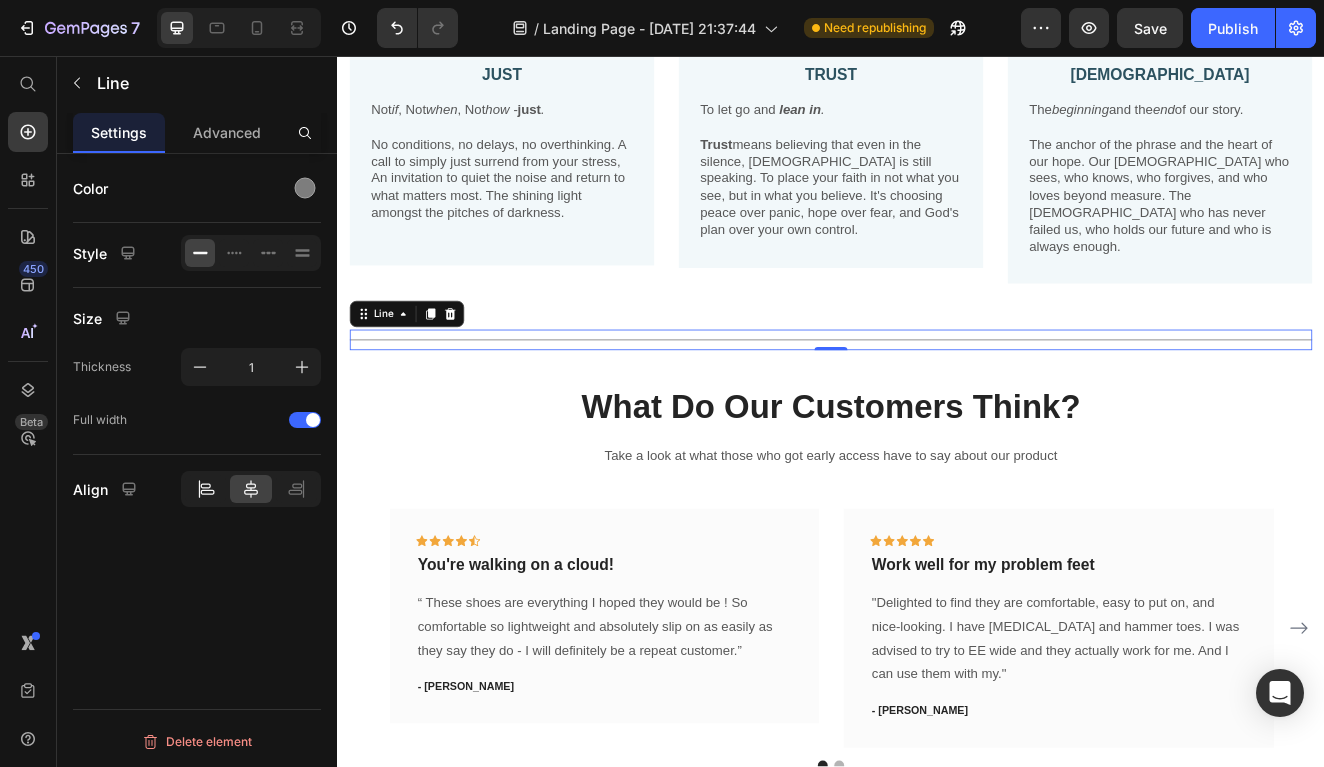 click 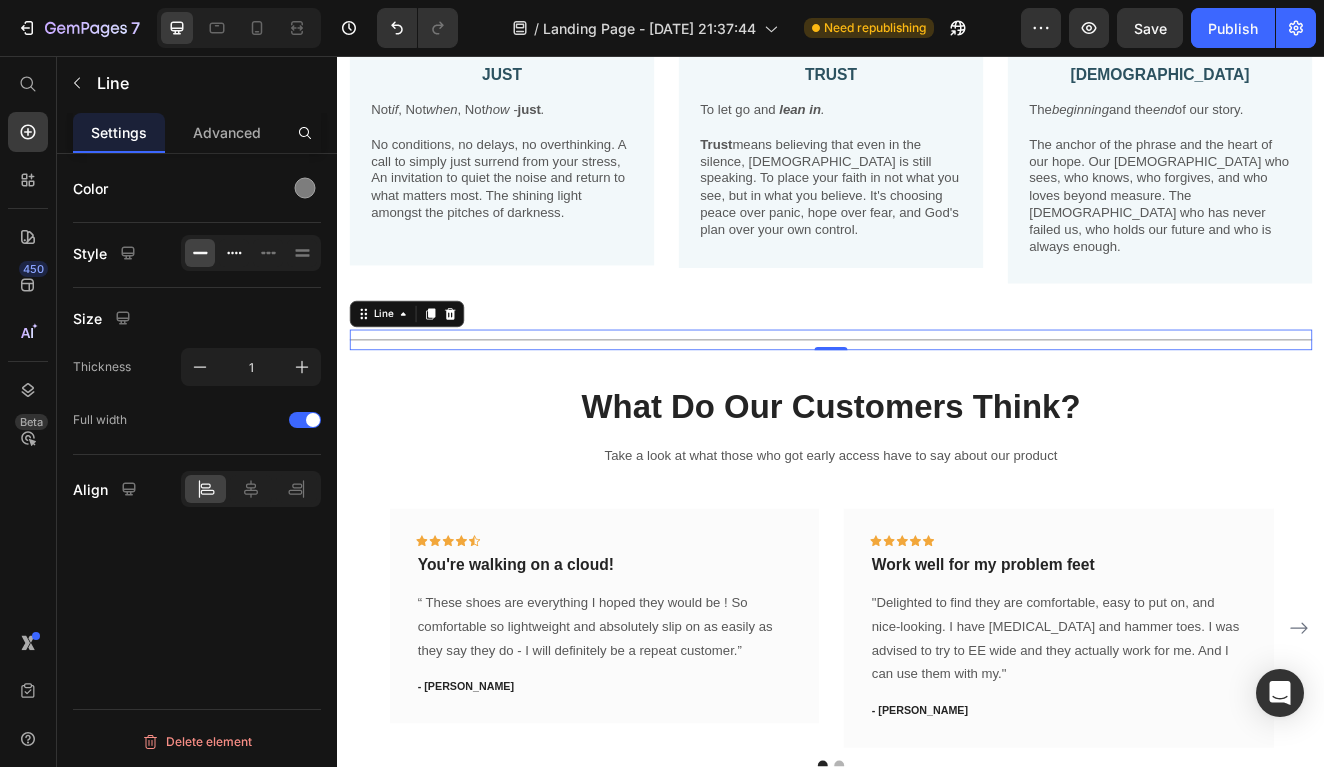 click 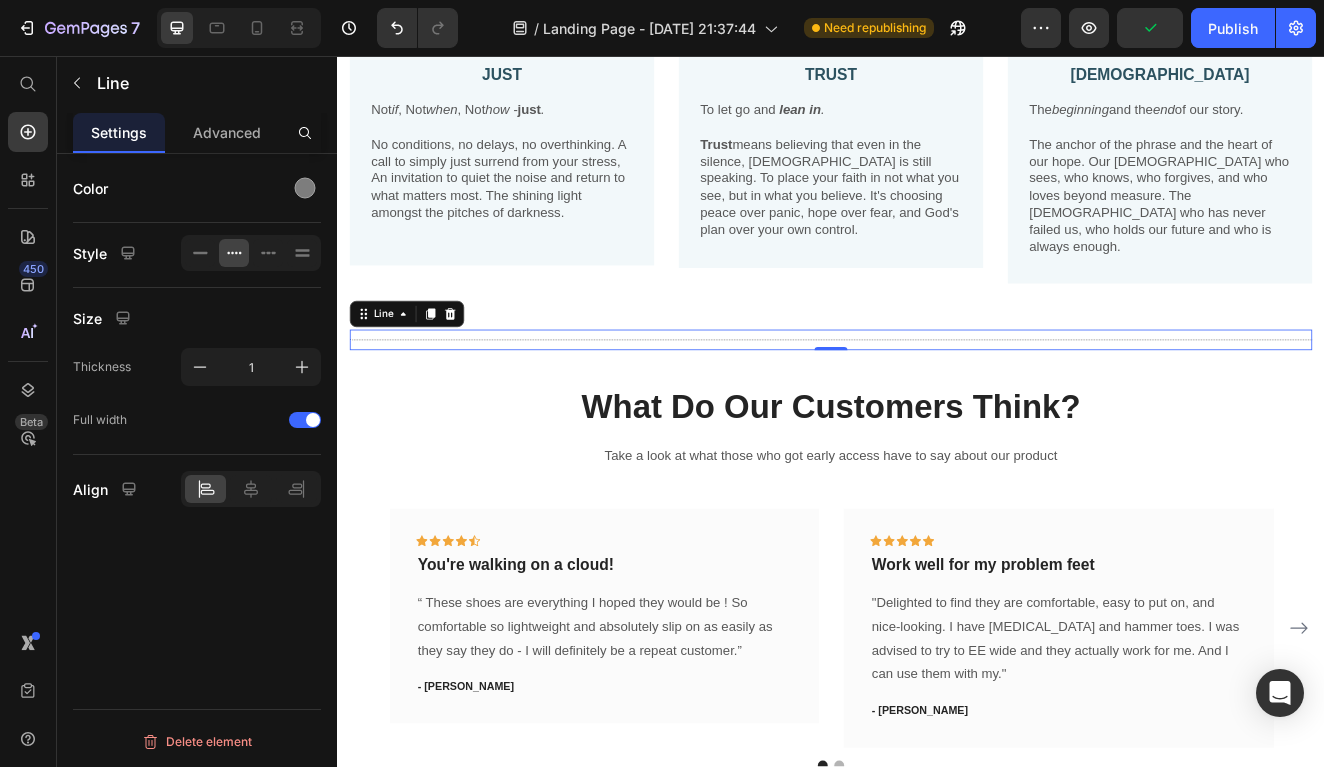 click 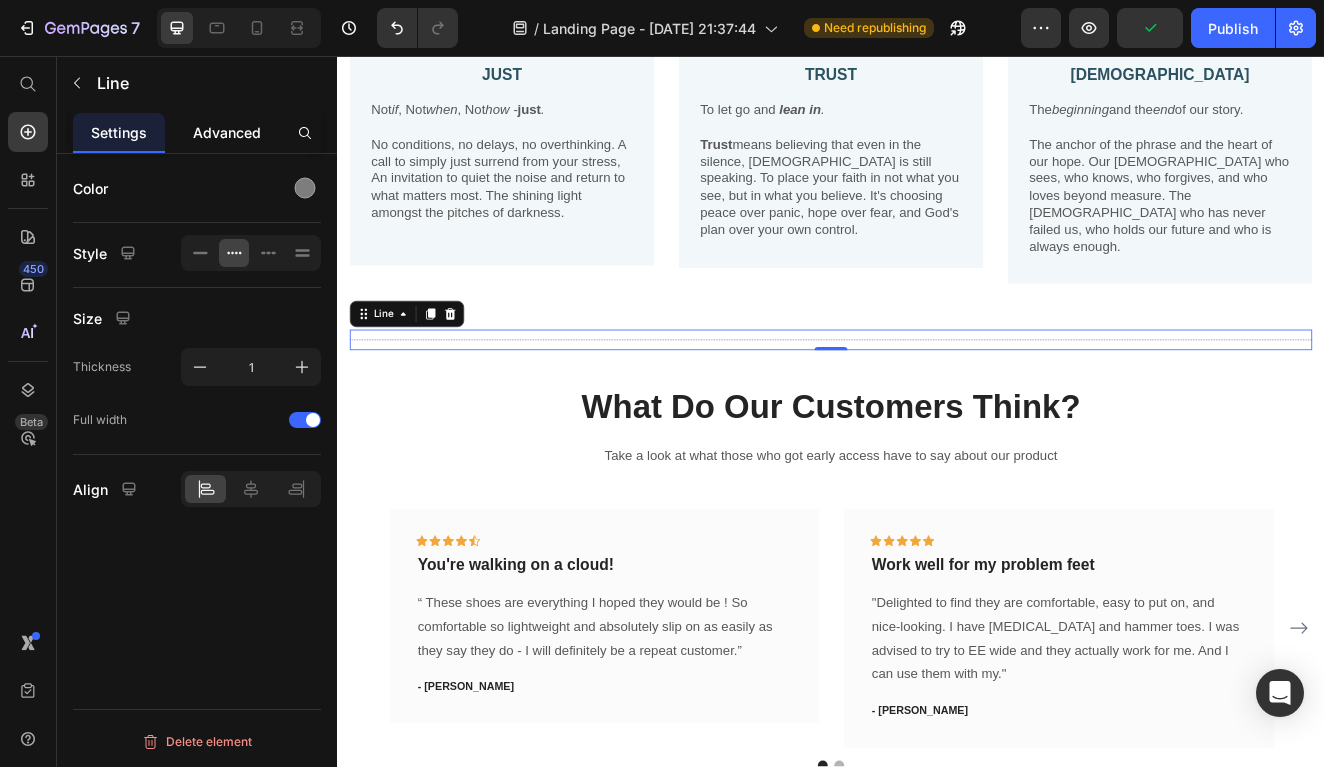 click on "Advanced" 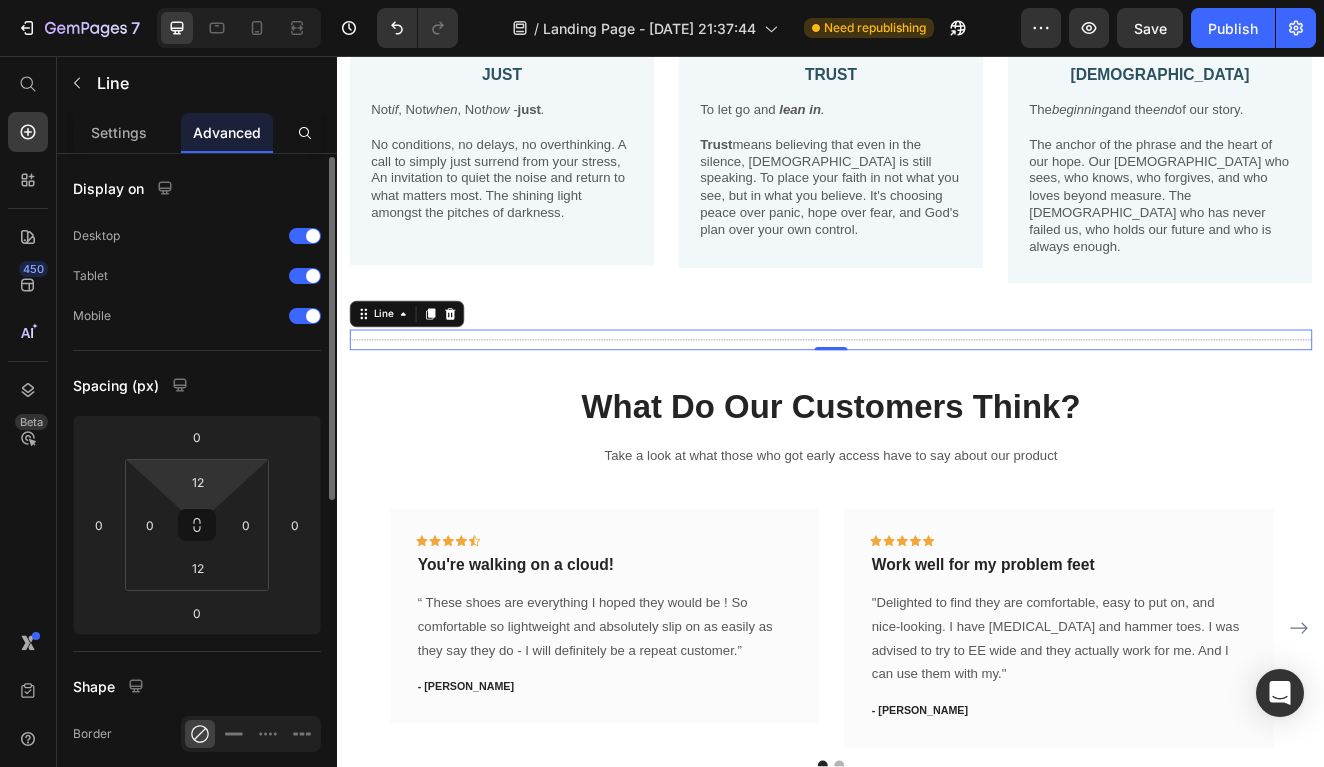 scroll, scrollTop: 175, scrollLeft: 0, axis: vertical 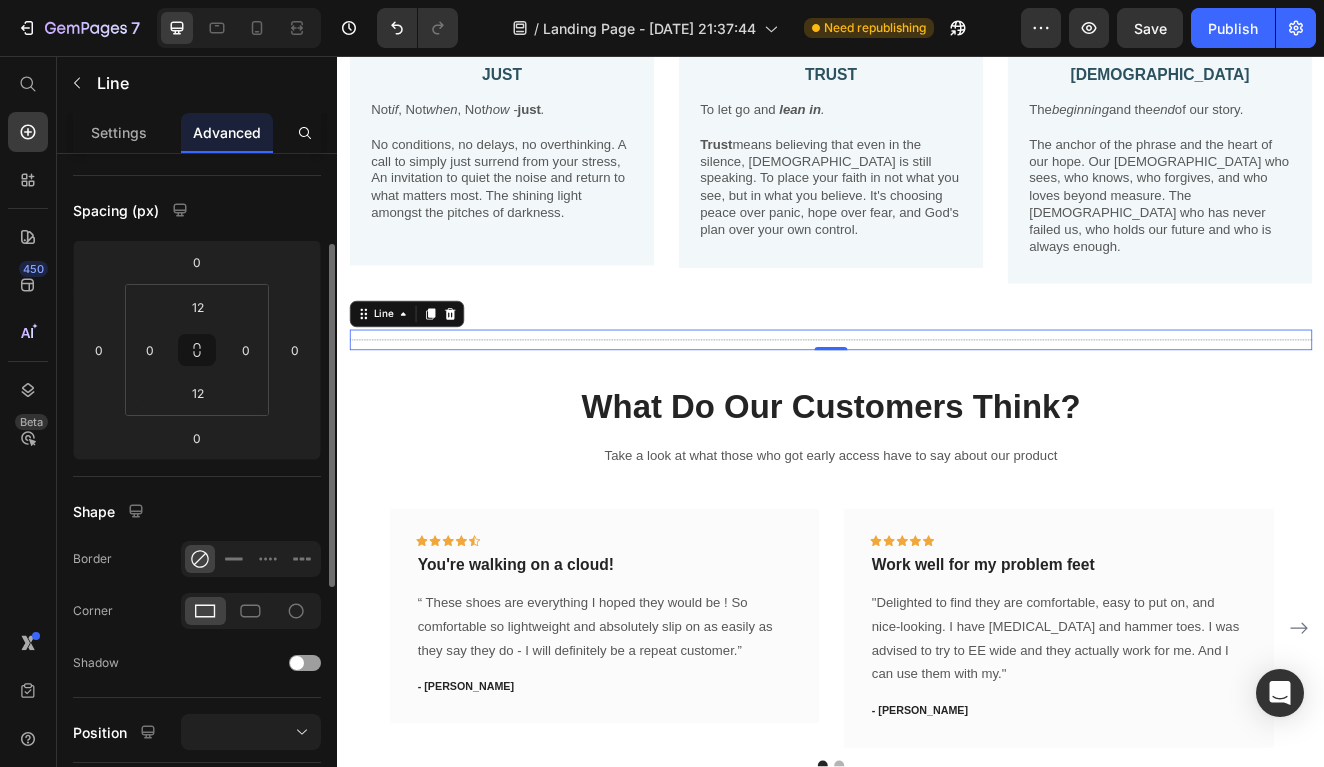 click on "What Do Our Customers Think? Heading Take a look at what those who got early access have to say about our product Text block
Icon
Icon
Icon
Icon
Icon Row You're walking on a cloud! Text block “ These shoes are everything I hoped they would be ! So comfortable so lightweight and absolutely slip on as easily as they say they do - I will definitely be a repeat customer.” Text block - [PERSON_NAME] Text block Row
Icon
Icon
Icon
Icon
Icon Row Work well for my problem feet Text block "Delighted to find they are comfortable, easy to put on, and nice-looking. I have [MEDICAL_DATA] and hammer toes. I was advised to try to EE wide and they actually work for me. And I can use them with my." Text block - [PERSON_NAME] Text block Row
Icon
Icon
Icon
Icon
Icon Row Text block Text block" at bounding box center (937, 689) 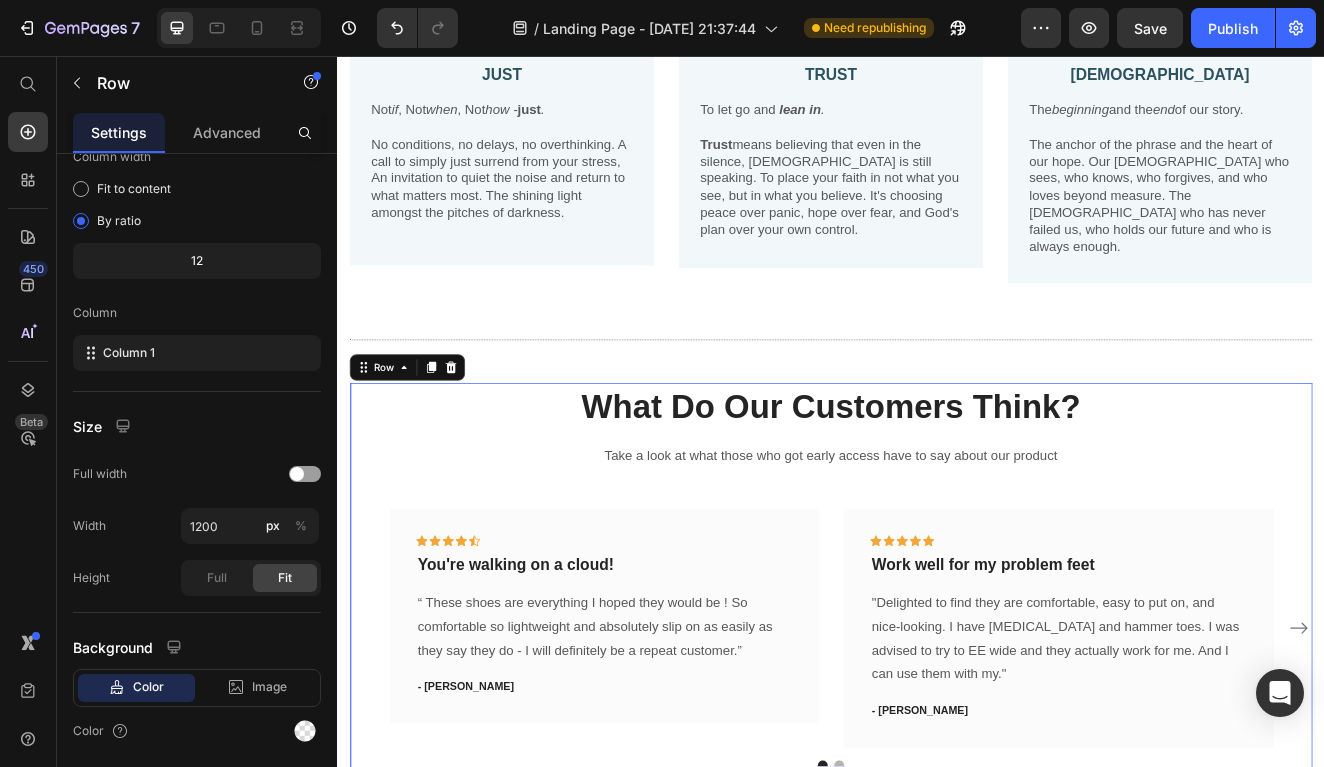 scroll, scrollTop: 0, scrollLeft: 0, axis: both 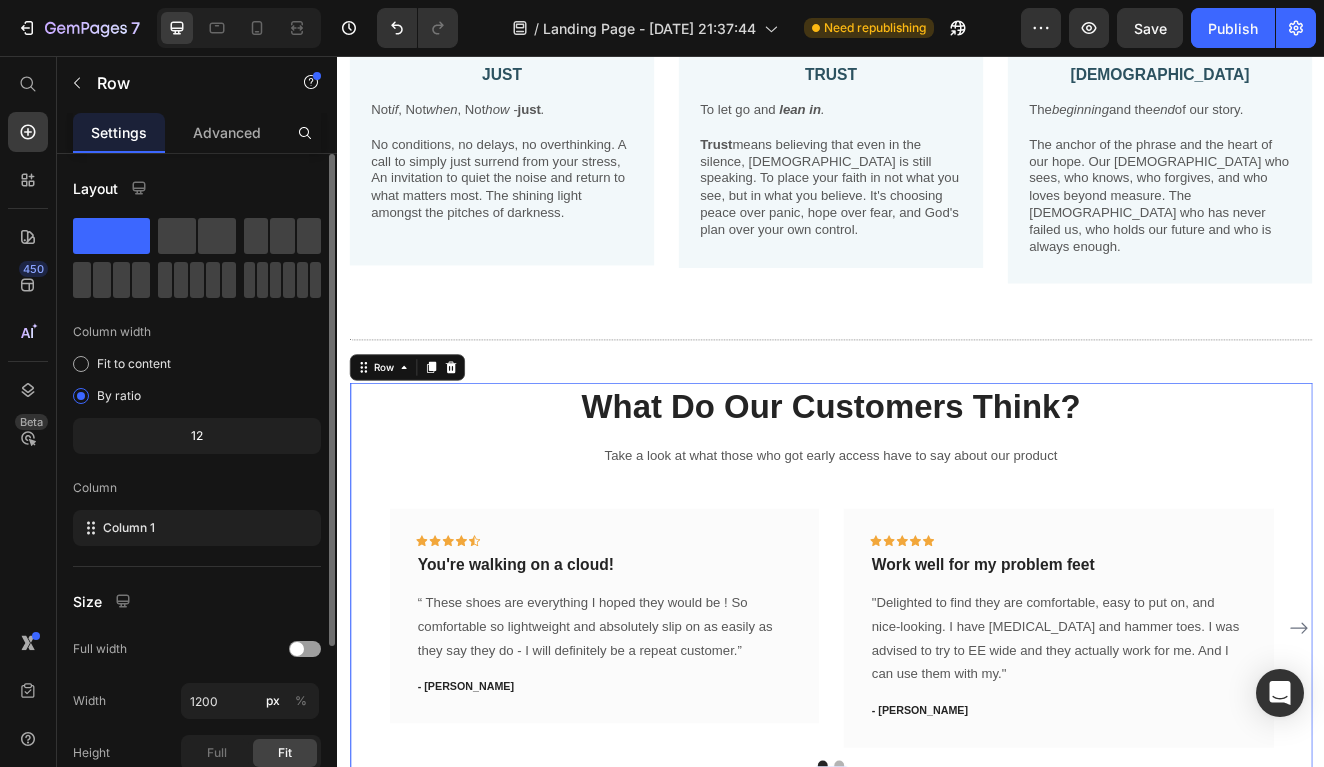 click on "What Do Our Customers Think? Heading Take a look at what those who got early access have to say about our product Text block
Icon
Icon
Icon
Icon
Icon Row You're walking on a cloud! Text block “ These shoes are everything I hoped they would be ! So comfortable so lightweight and absolutely slip on as easily as they say they do - I will definitely be a repeat customer.” Text block - [PERSON_NAME] Text block Row
Icon
Icon
Icon
Icon
Icon Row Work well for my problem feet Text block "Delighted to find they are comfortable, easy to put on, and nice-looking. I have [MEDICAL_DATA] and hammer toes. I was advised to try to EE wide and they actually work for me. And I can use them with my." Text block - [PERSON_NAME] Text block Row
Icon
Icon
Icon
Icon
Icon Row Text block Text block" at bounding box center (937, 689) 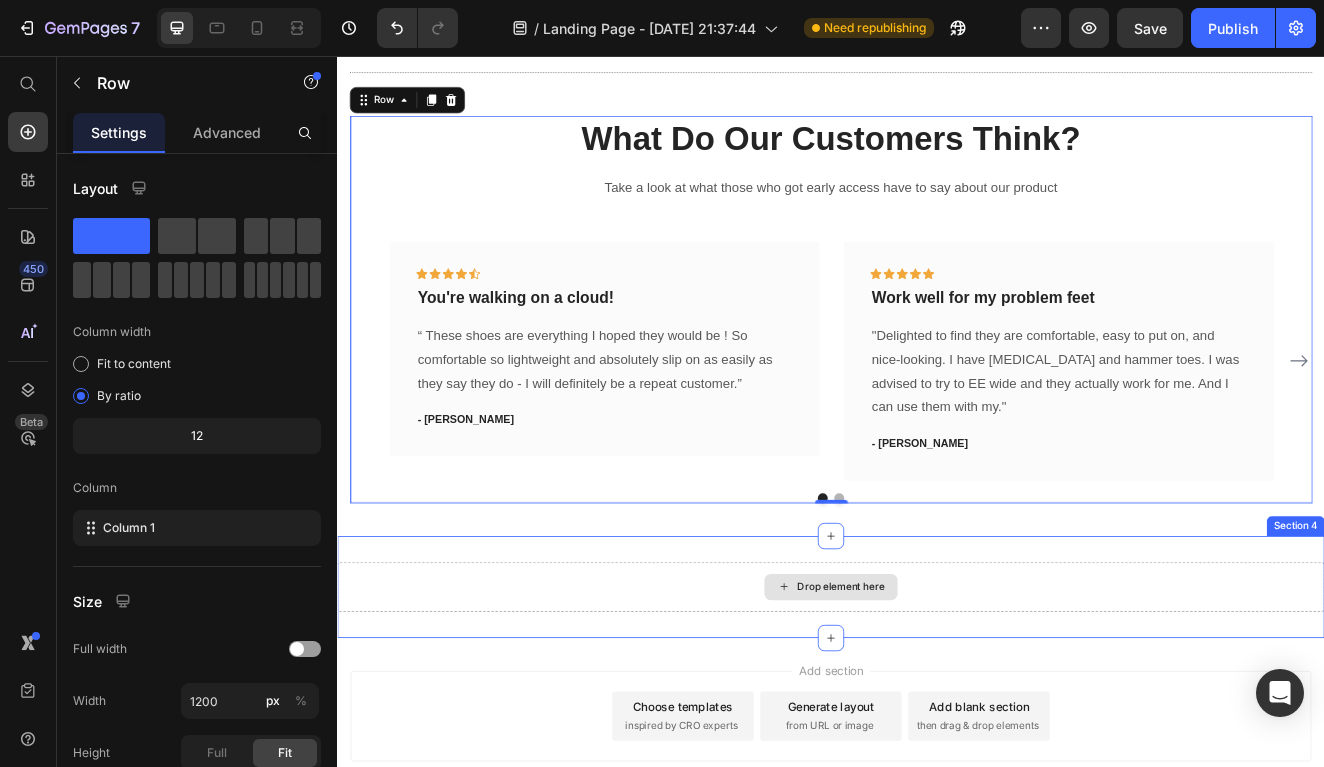 scroll, scrollTop: 1160, scrollLeft: 0, axis: vertical 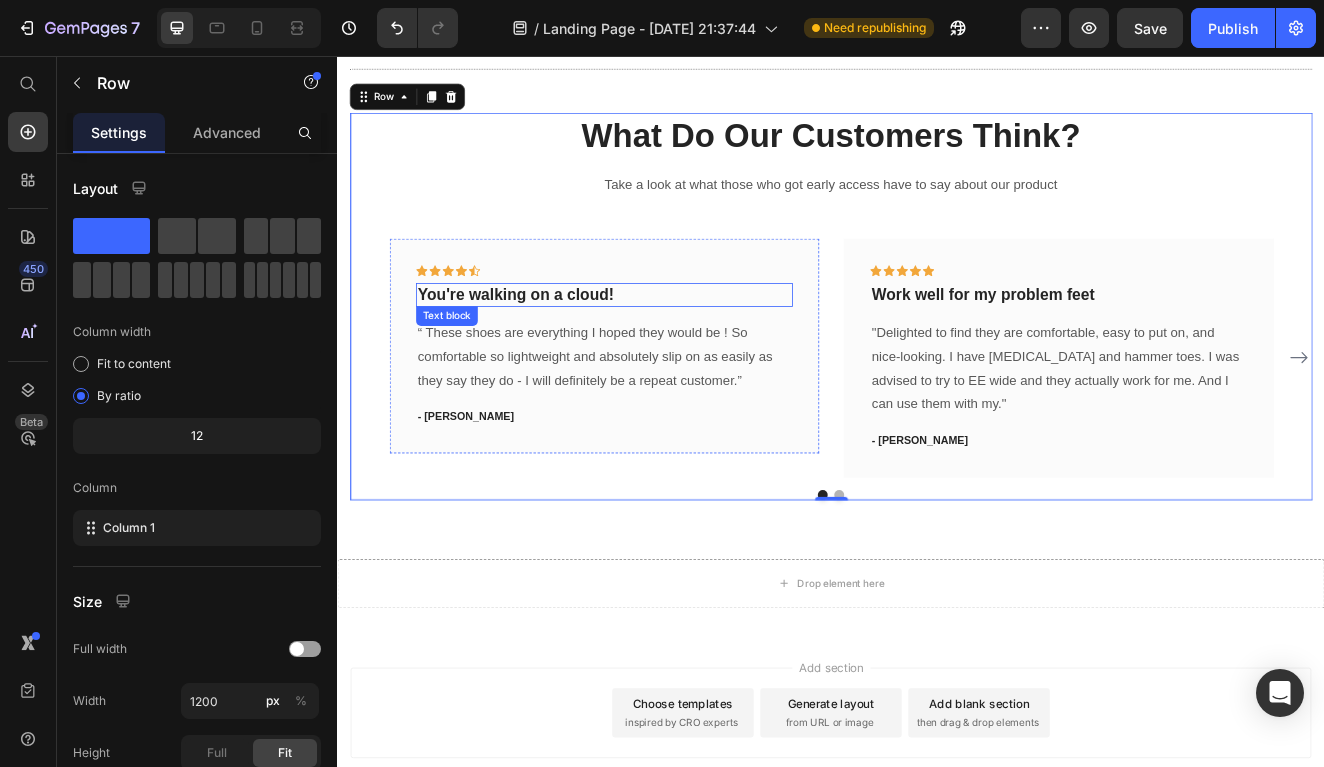 click on "You're walking on a cloud!" at bounding box center (661, 346) 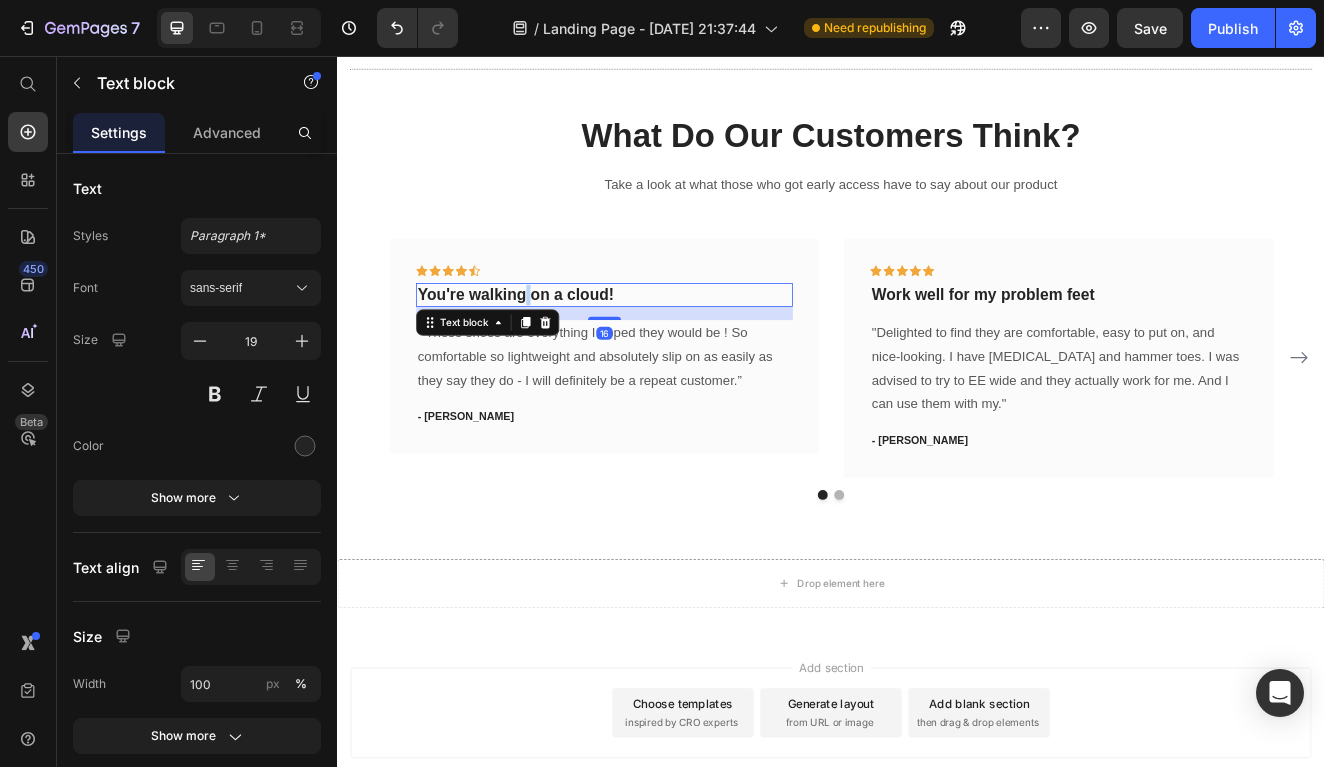 click on "You're walking on a cloud!" at bounding box center [661, 346] 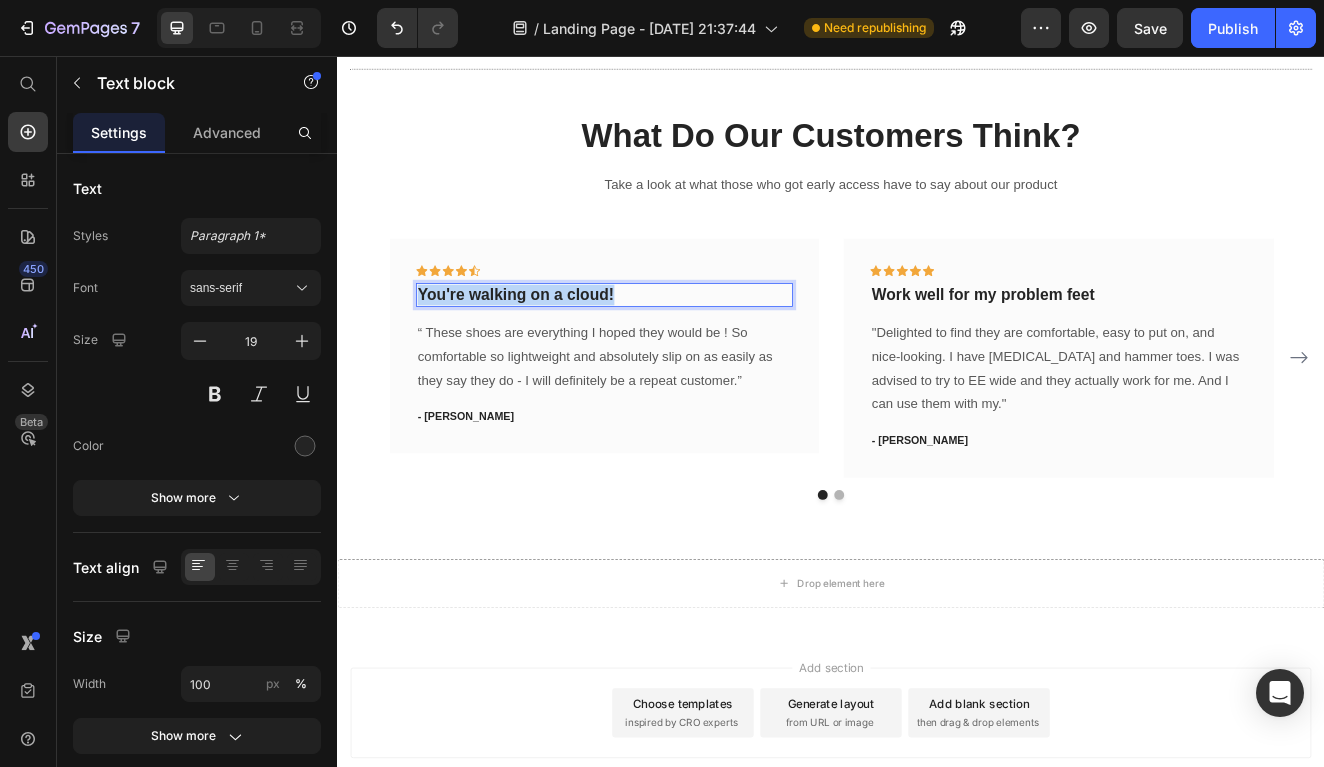 drag, startPoint x: 681, startPoint y: 319, endPoint x: 438, endPoint y: 315, distance: 243.03291 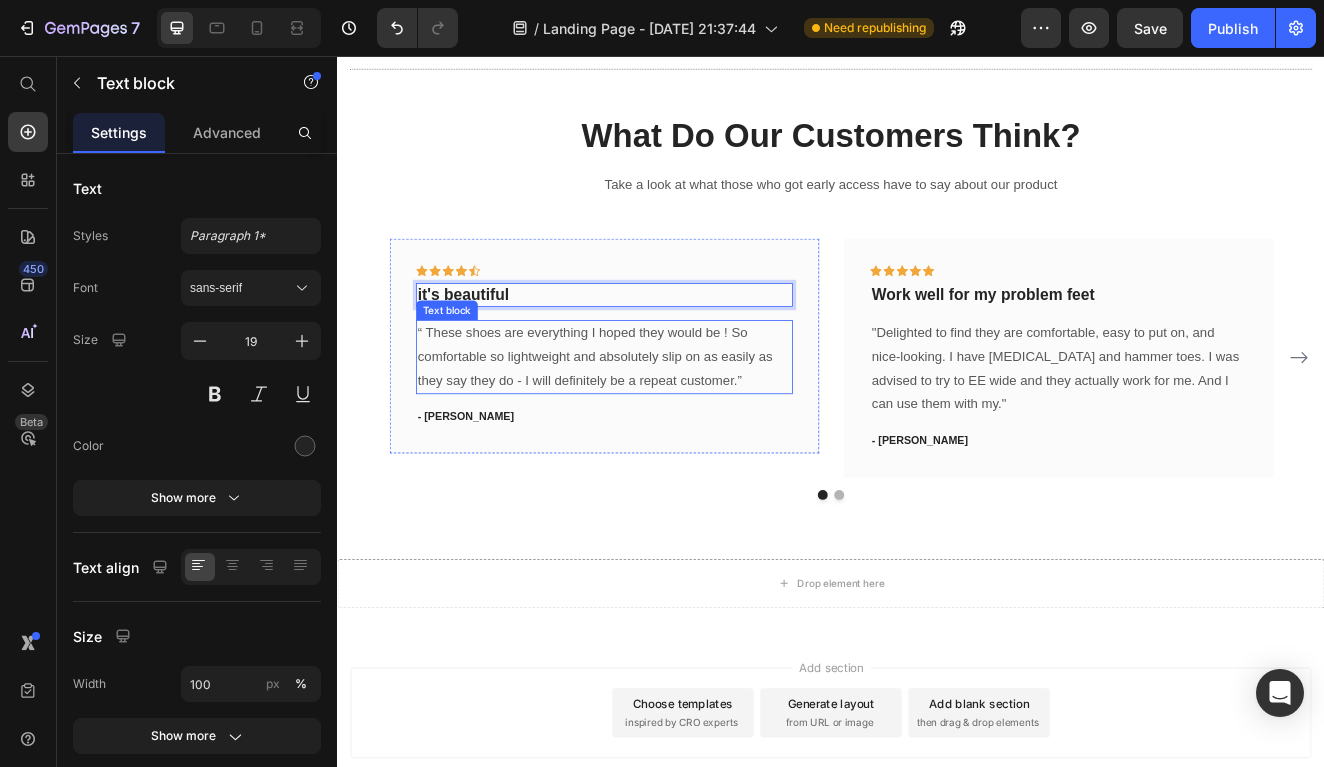 click on "“ These shoes are everything I hoped they would be ! So comfortable so lightweight and absolutely slip on as easily as they say they do - I will definitely be a repeat customer.”" at bounding box center [661, 422] 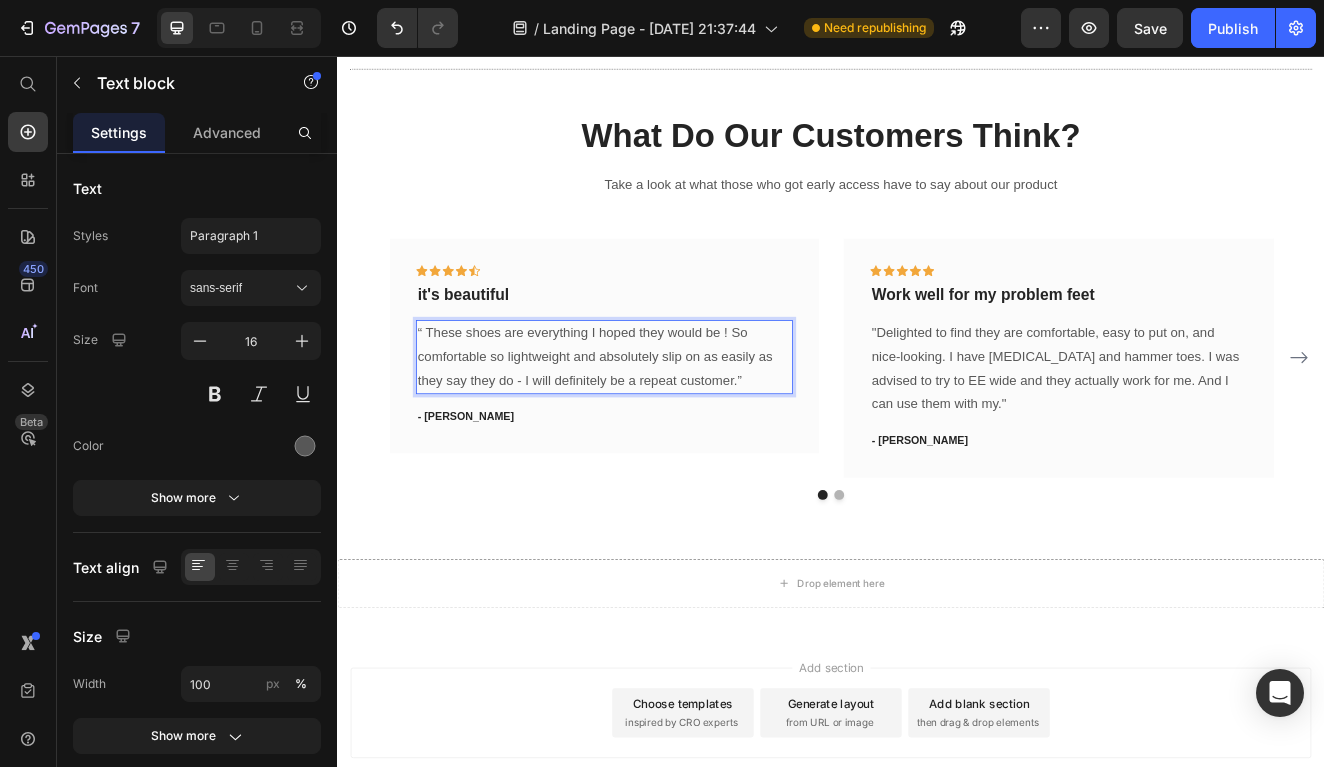 click on "“ These shoes are everything I hoped they would be ! So comfortable so lightweight and absolutely slip on as easily as they say they do - I will definitely be a repeat customer.”" at bounding box center [661, 422] 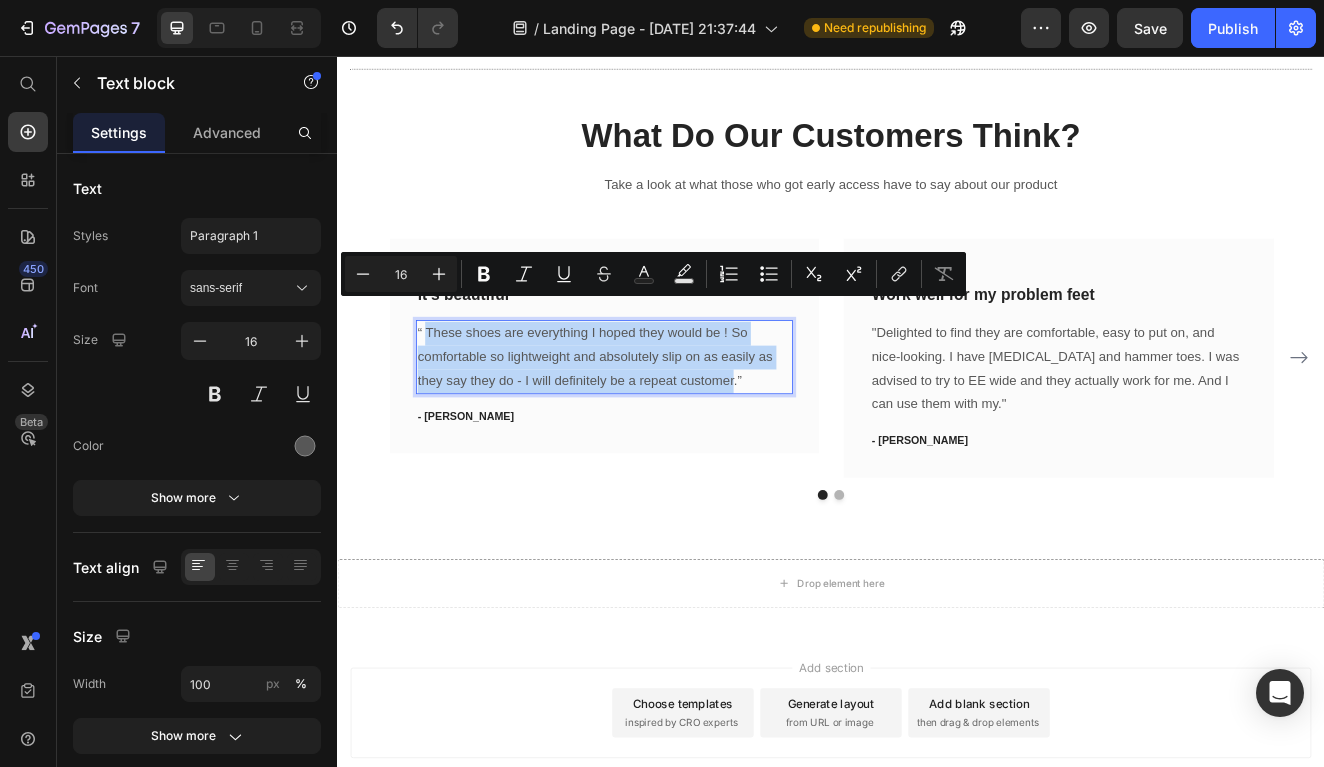 drag, startPoint x: 816, startPoint y: 417, endPoint x: 442, endPoint y: 360, distance: 378.31863 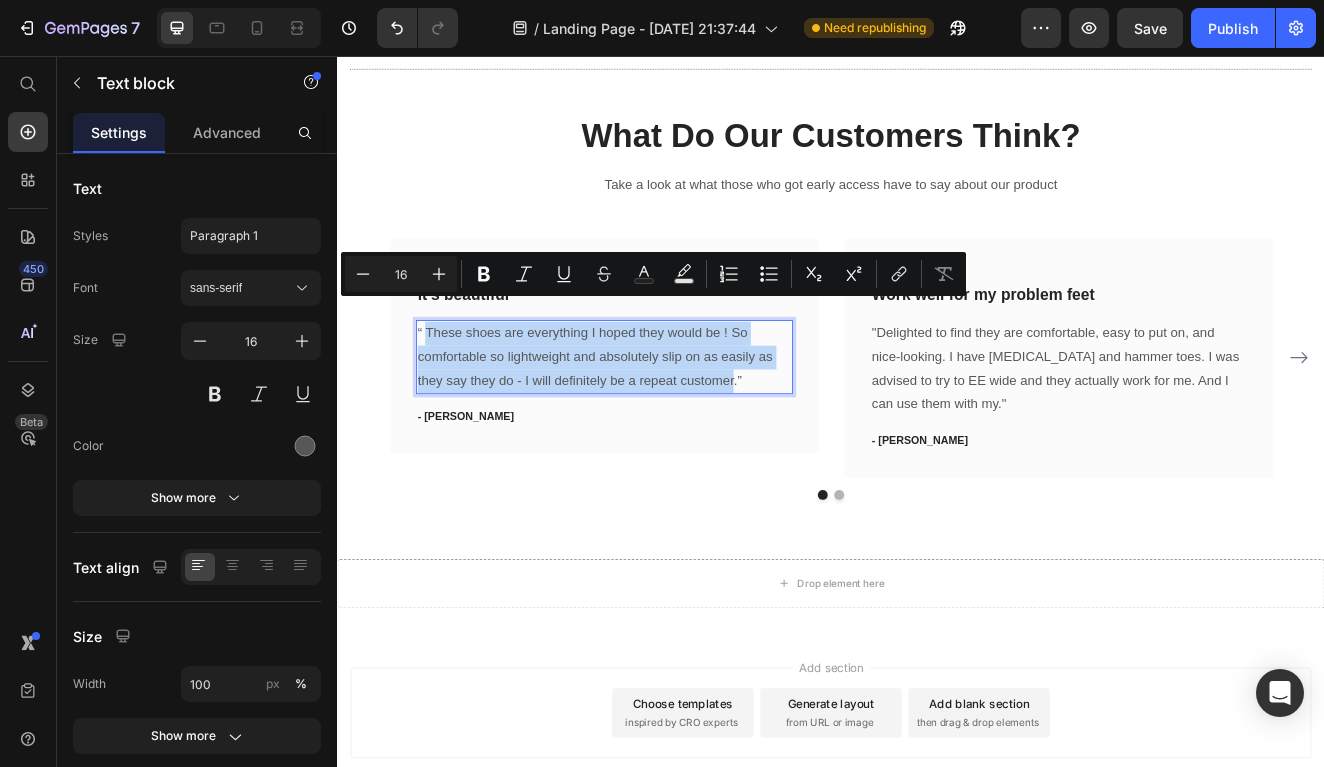 click on "“ These shoes are everything I hoped they would be ! So comfortable so lightweight and absolutely slip on as easily as they say they do - I will definitely be a repeat customer.”" at bounding box center (661, 422) 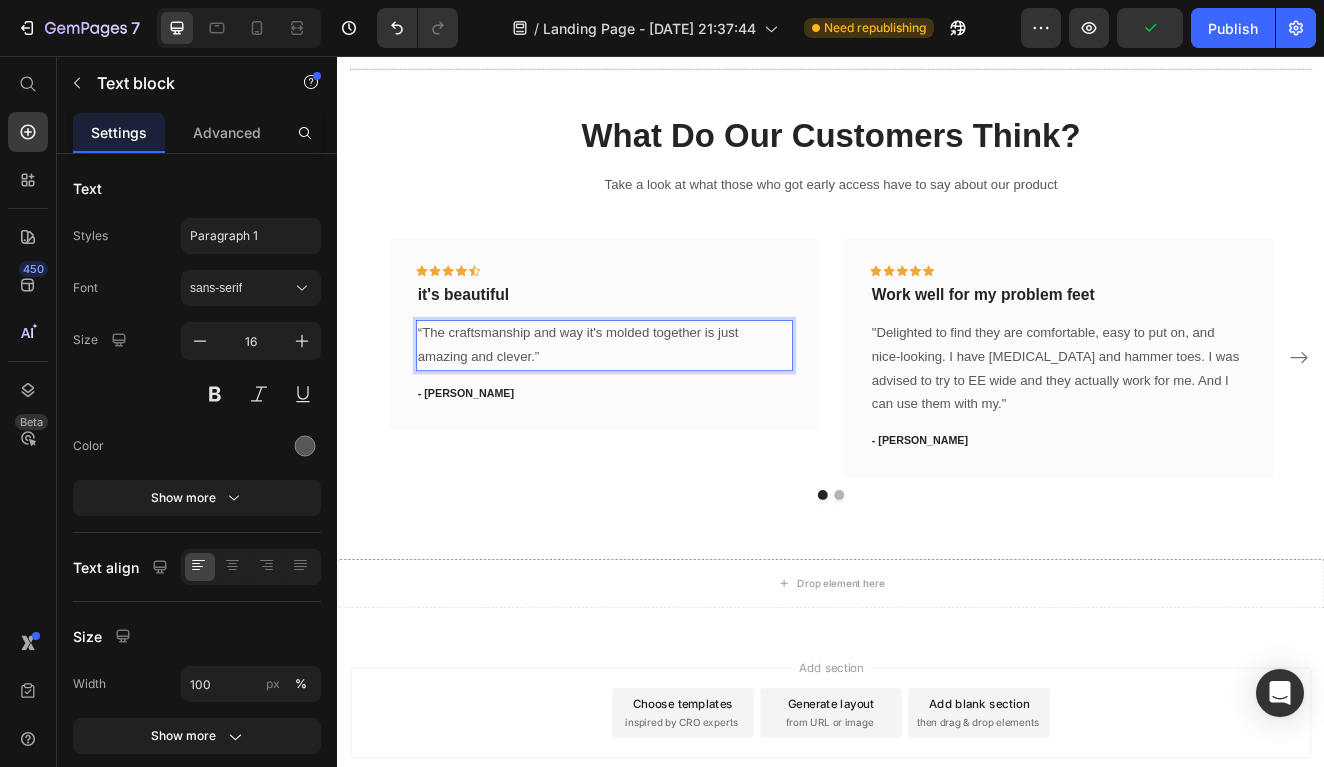click on "“The craftsmanship and way it's molded together is just amazing and clever.”" at bounding box center (661, 408) 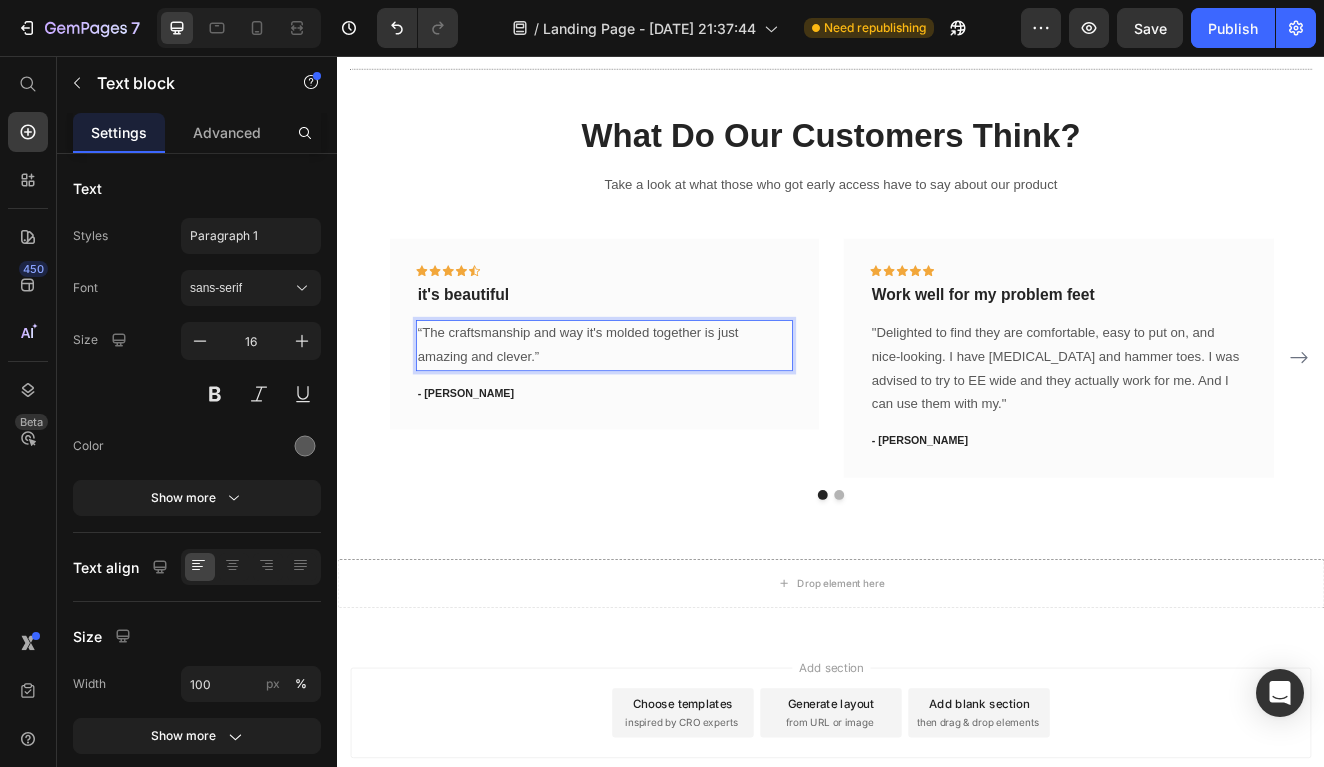click on "“The craftsmanship and way it's molded together is just amazing and clever.”" at bounding box center (661, 408) 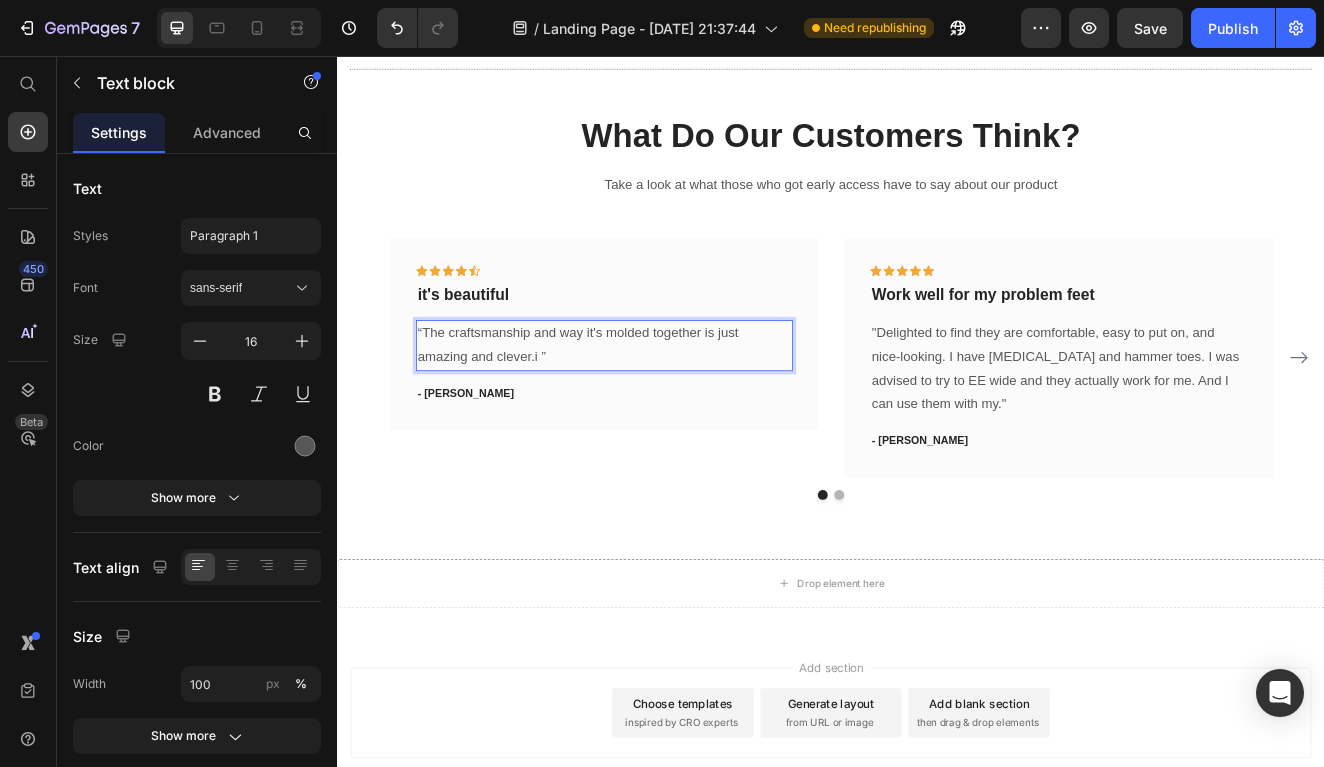 click on "“The craftsmanship and way it's molded together is just amazing and clever.i ”" at bounding box center (661, 408) 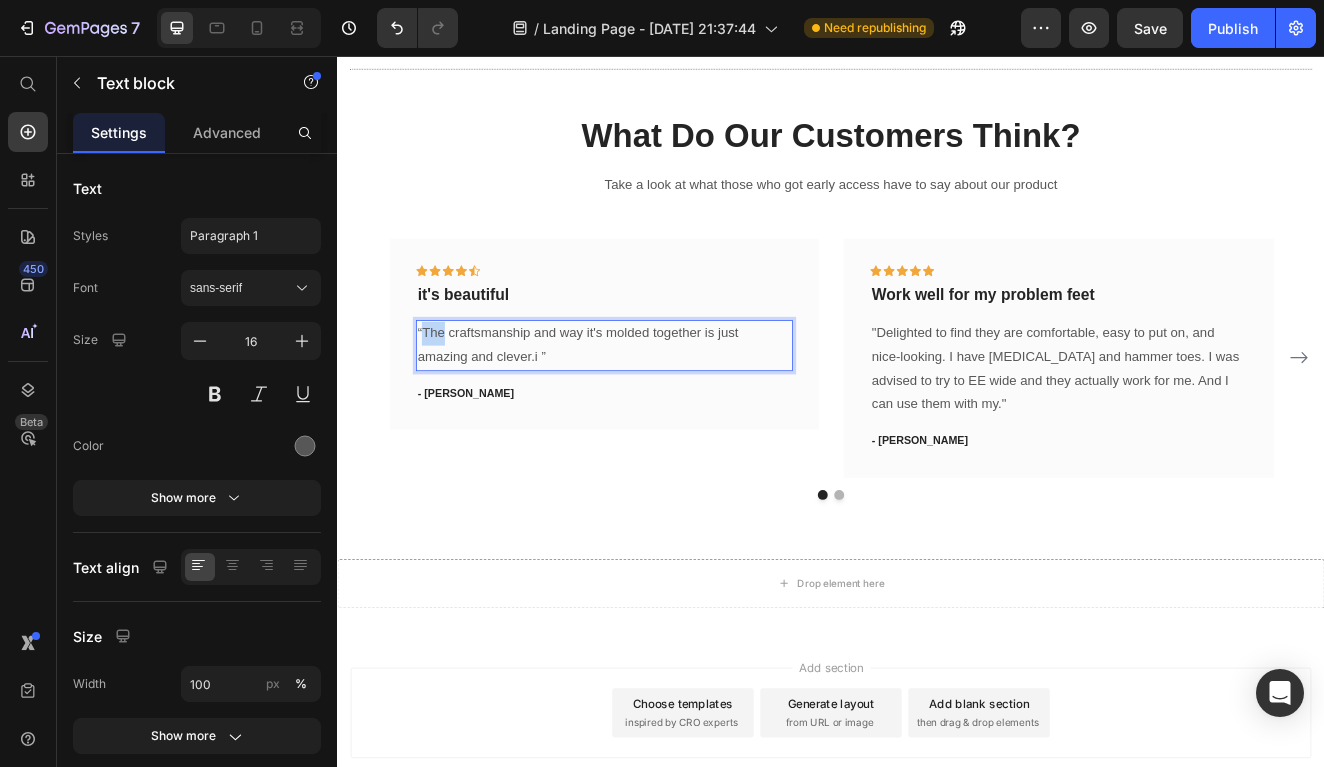 click on "“The craftsmanship and way it's molded together is just amazing and clever.i ”" at bounding box center (661, 408) 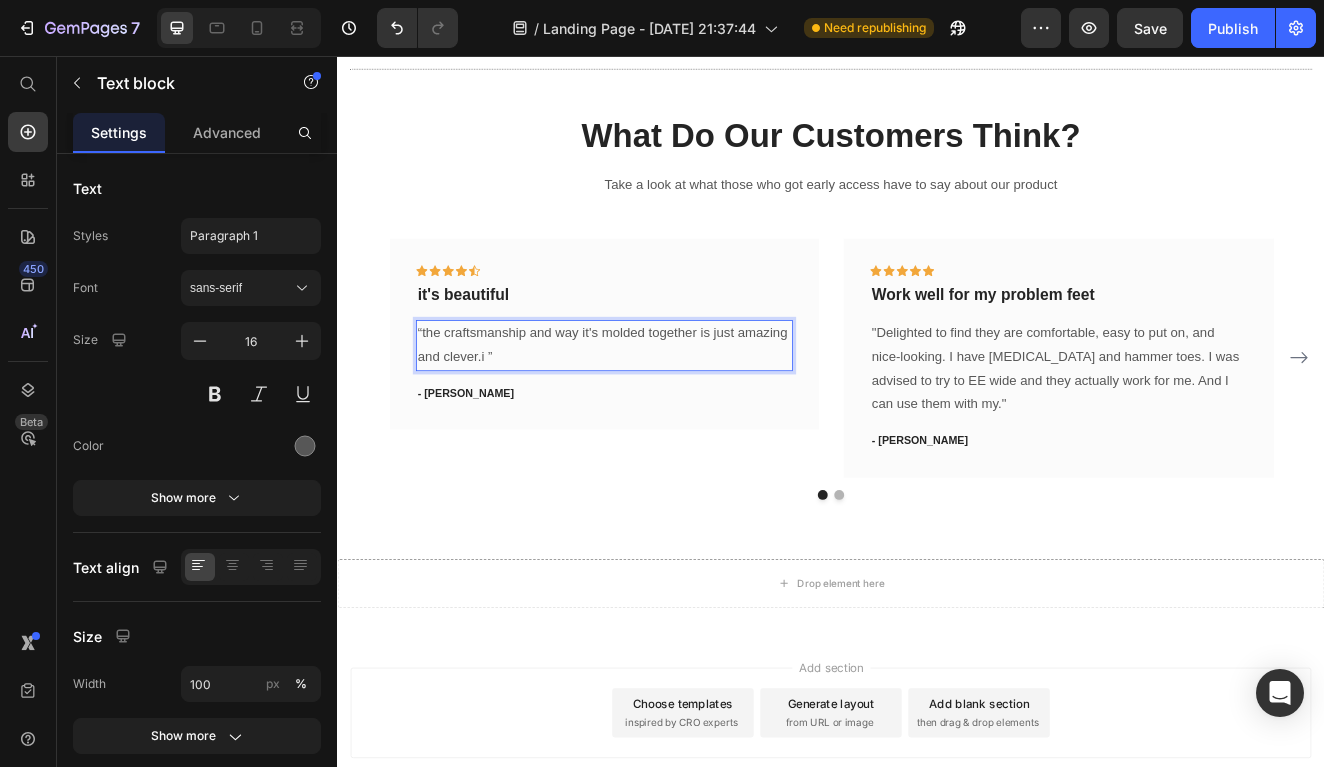 click on "“the craftsmanship and way it's molded together is just amazing and clever.i ”" at bounding box center (661, 408) 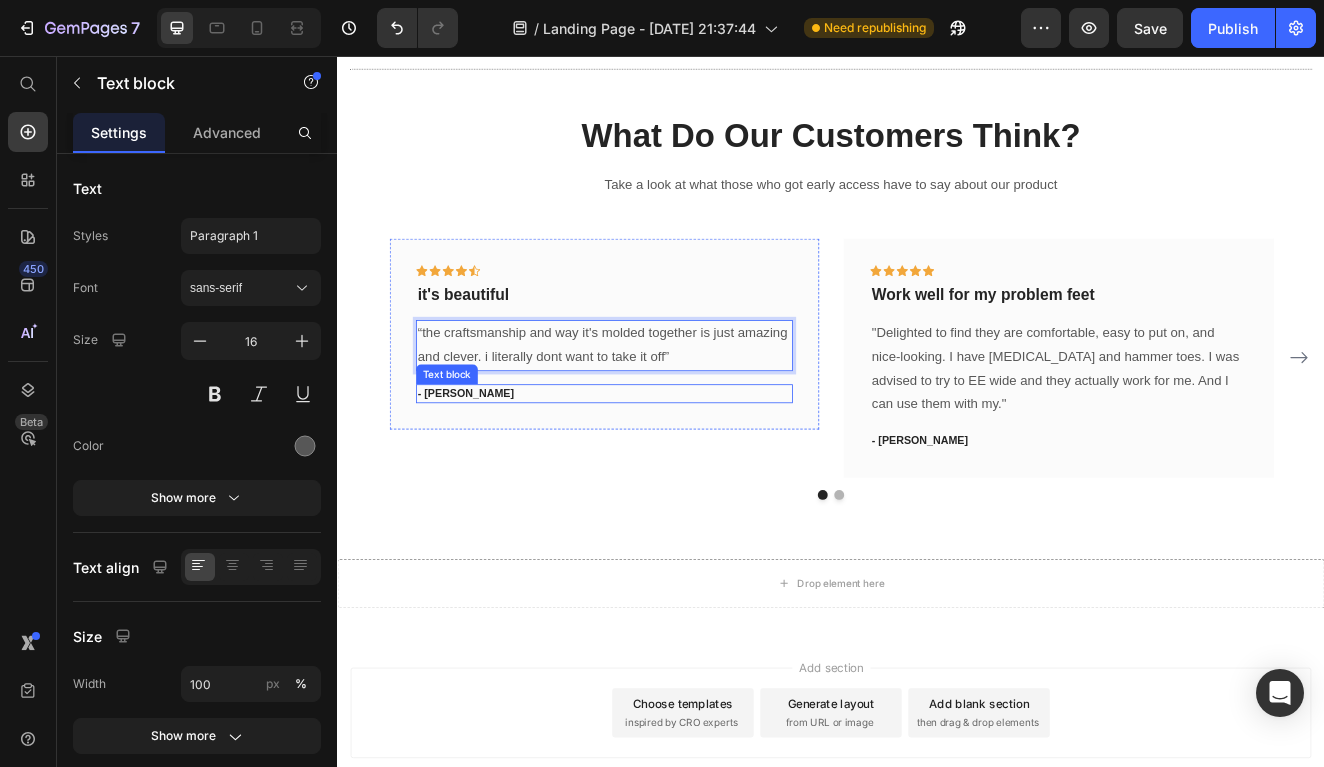 click on "- [PERSON_NAME]" at bounding box center (661, 467) 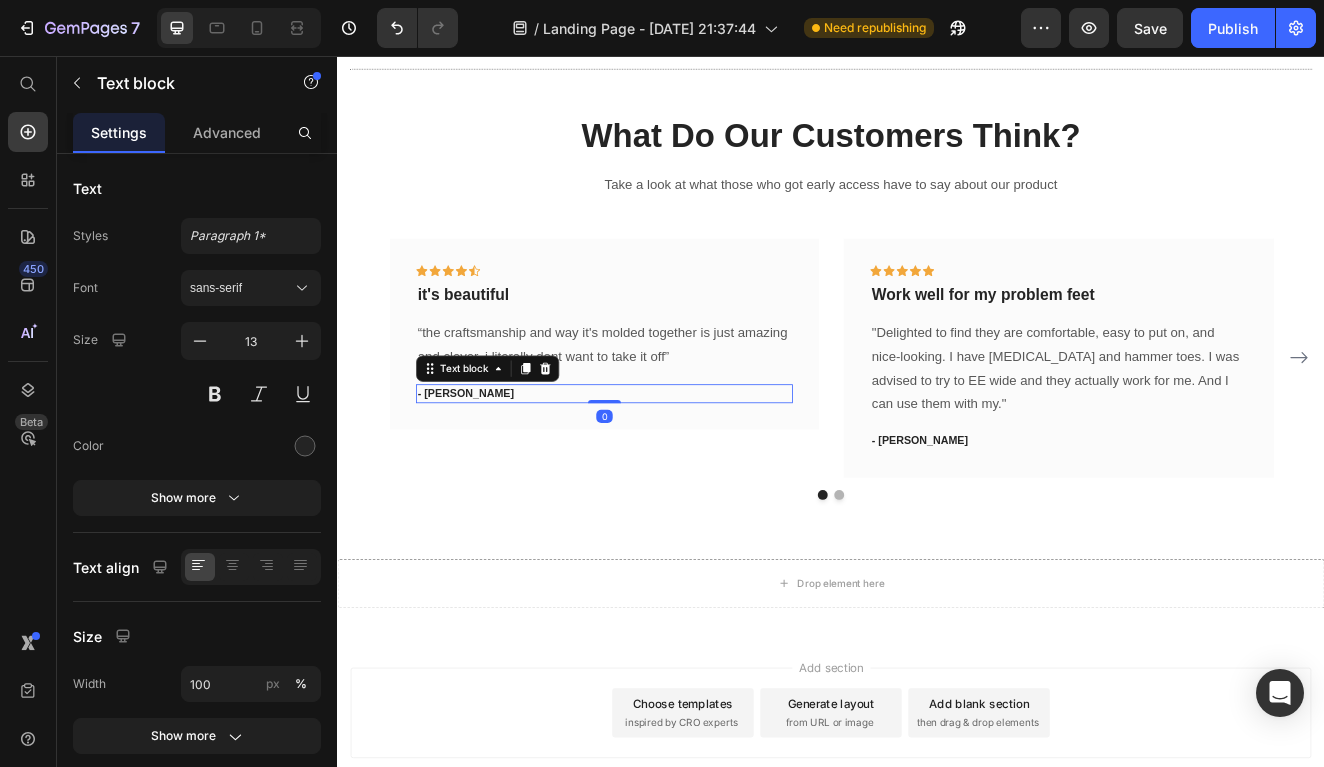 click on "- [PERSON_NAME]" at bounding box center (661, 467) 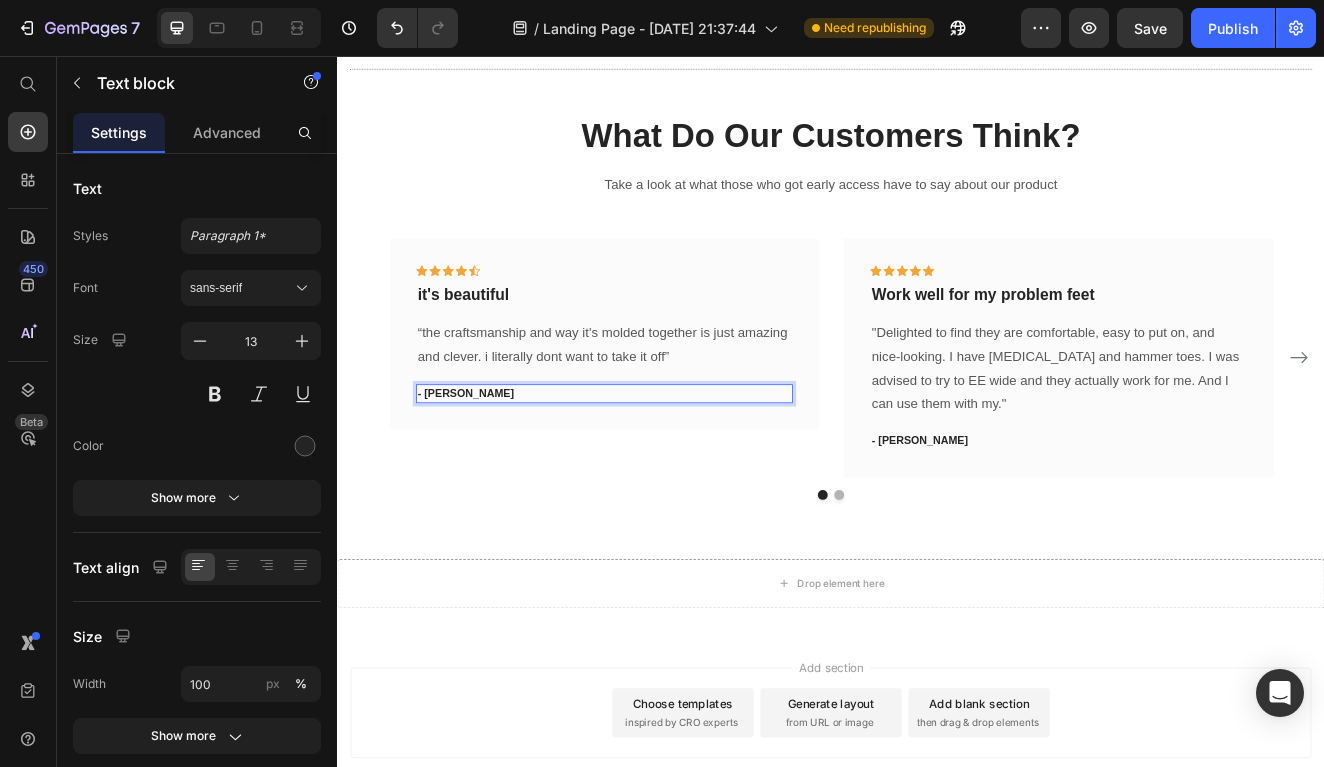 click on "- [PERSON_NAME]" at bounding box center (661, 467) 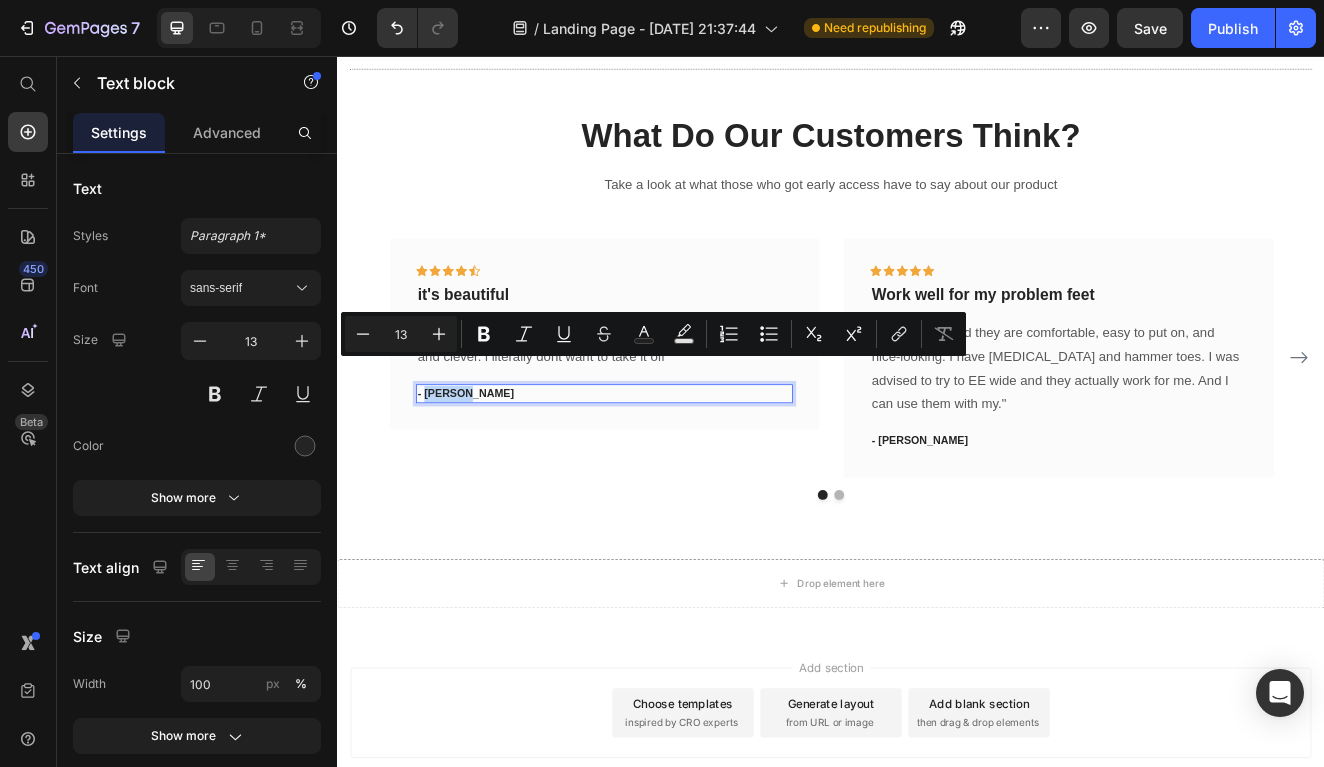 drag, startPoint x: 487, startPoint y: 438, endPoint x: 454, endPoint y: 434, distance: 33.24154 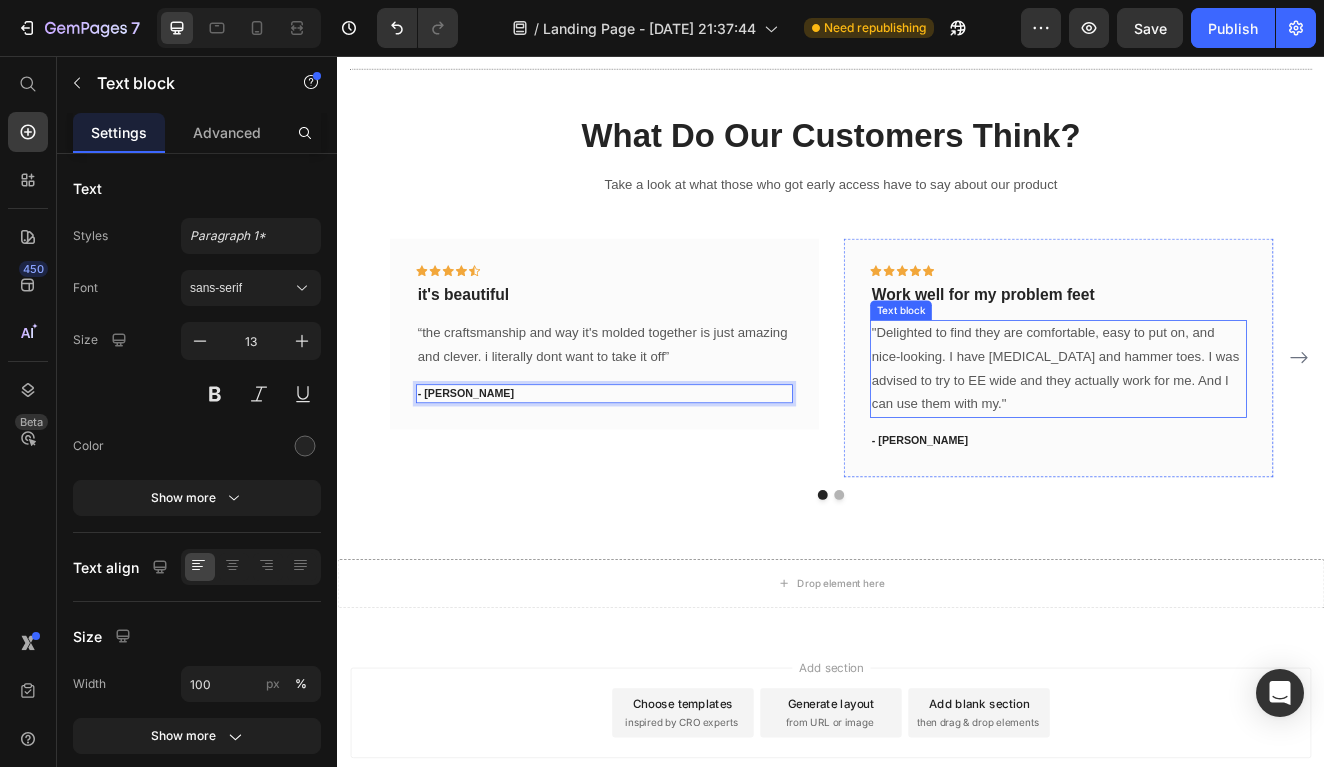 click on ""Delighted to find they are comfortable, easy to put on, and nice-looking. I have [MEDICAL_DATA] and hammer toes. I was advised to try to EE wide and they actually work for me. And I can use them with my."" at bounding box center (1213, 436) 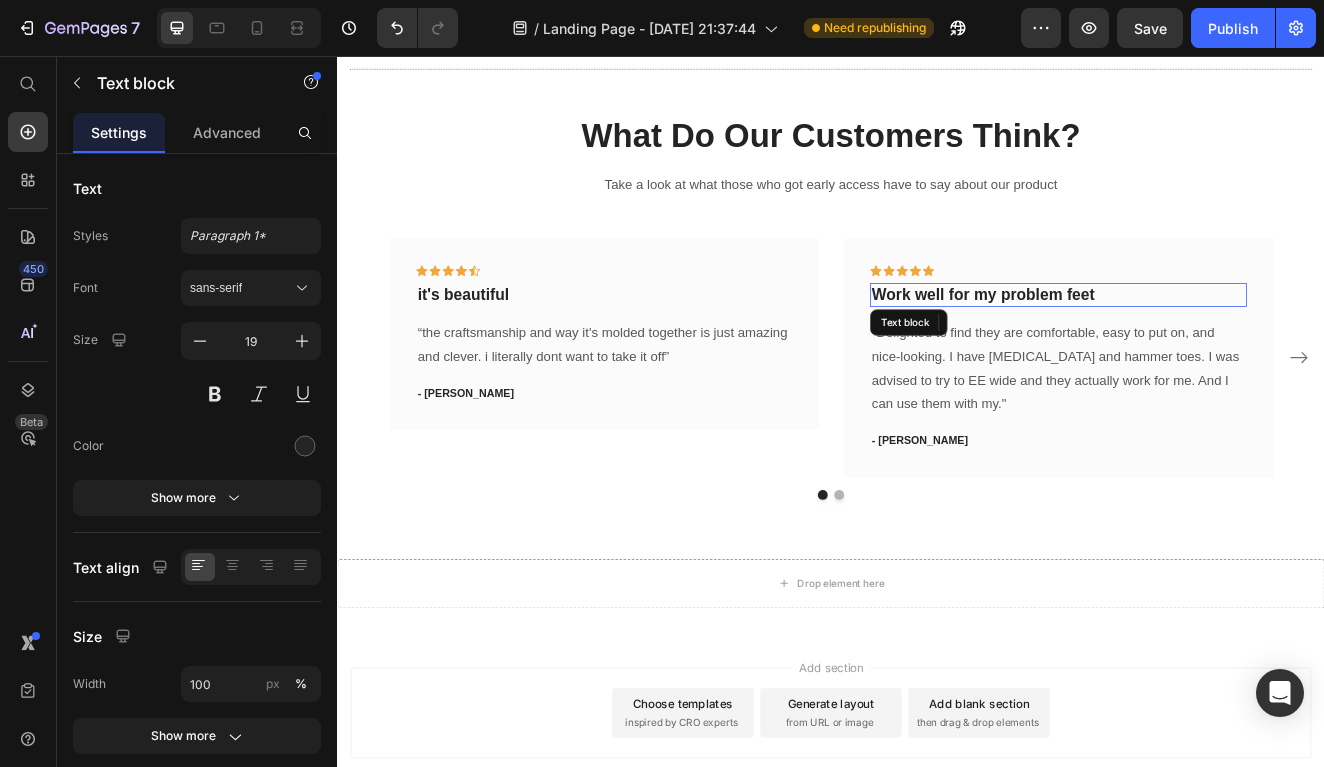 click on "Work well for my problem feet" at bounding box center [1213, 346] 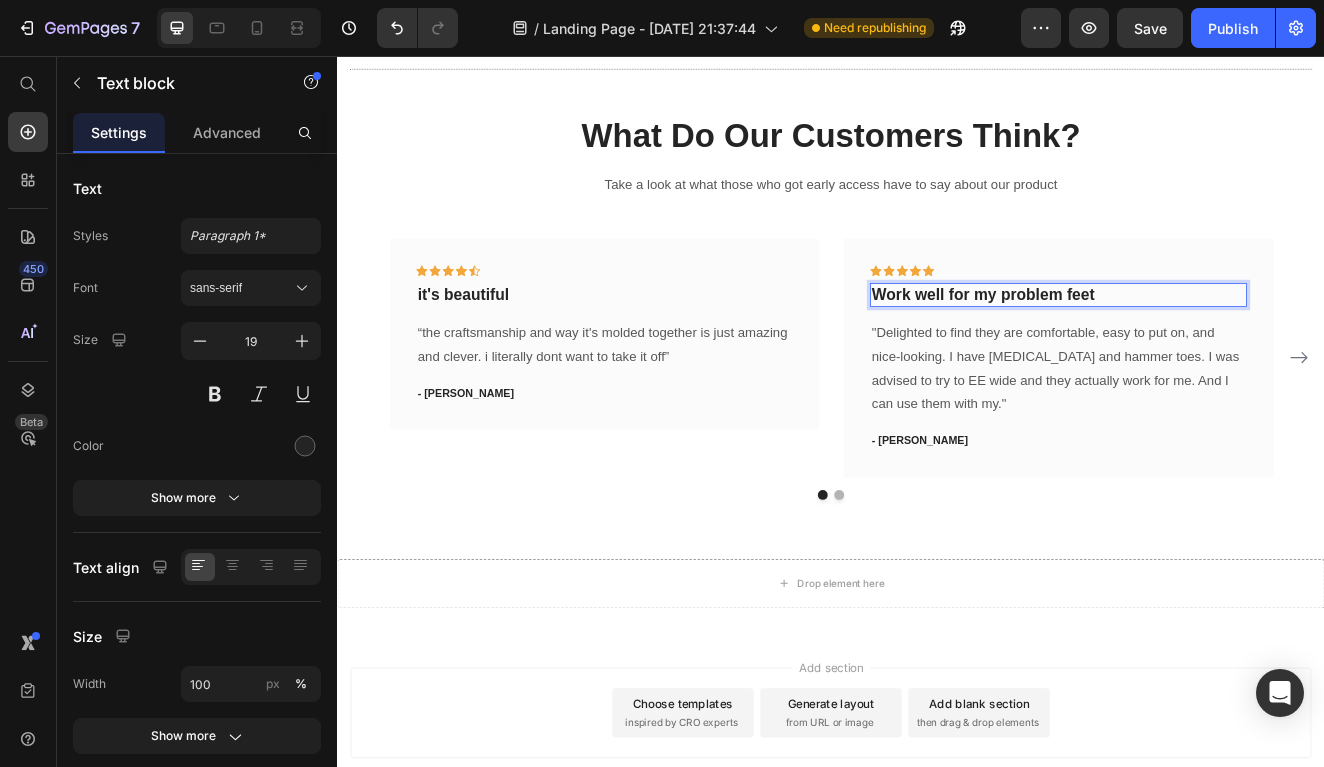 click on "Work well for my problem feet" at bounding box center [1213, 346] 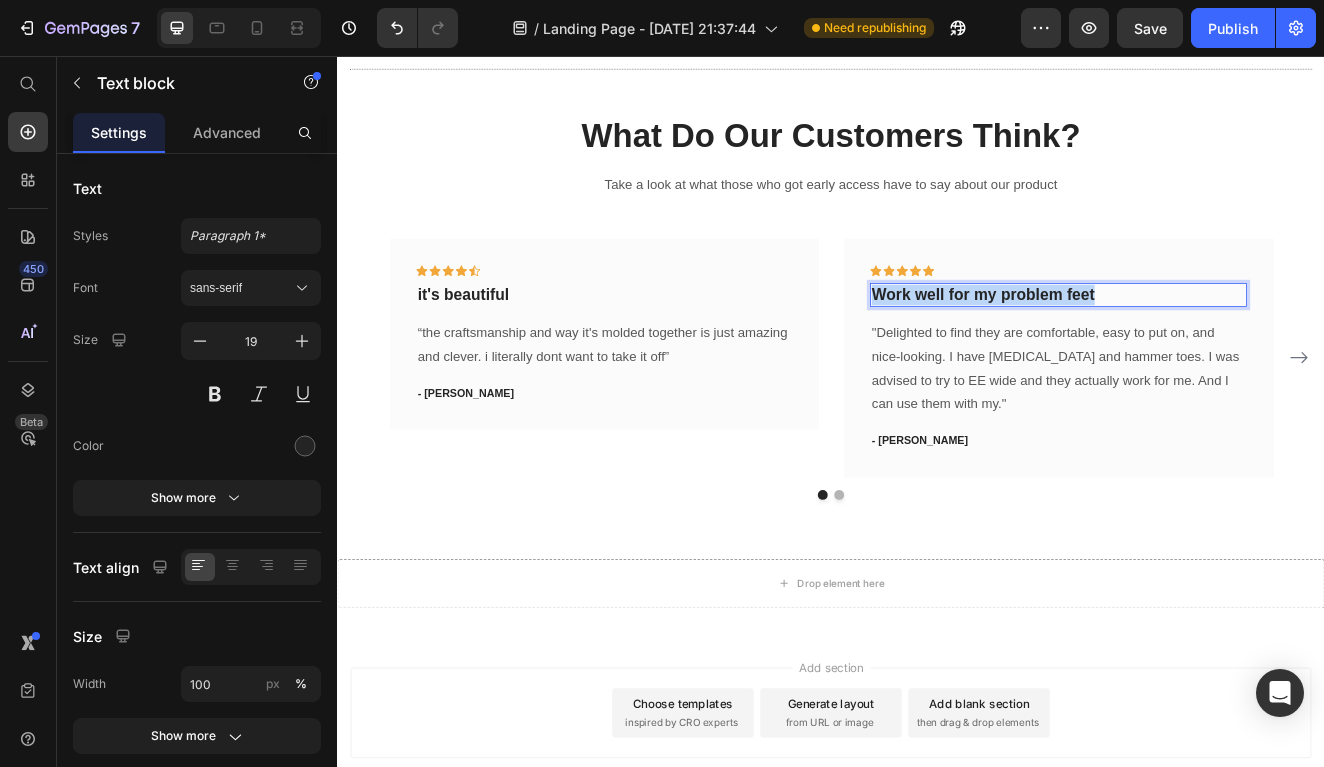 drag, startPoint x: 1272, startPoint y: 322, endPoint x: 992, endPoint y: 319, distance: 280.01608 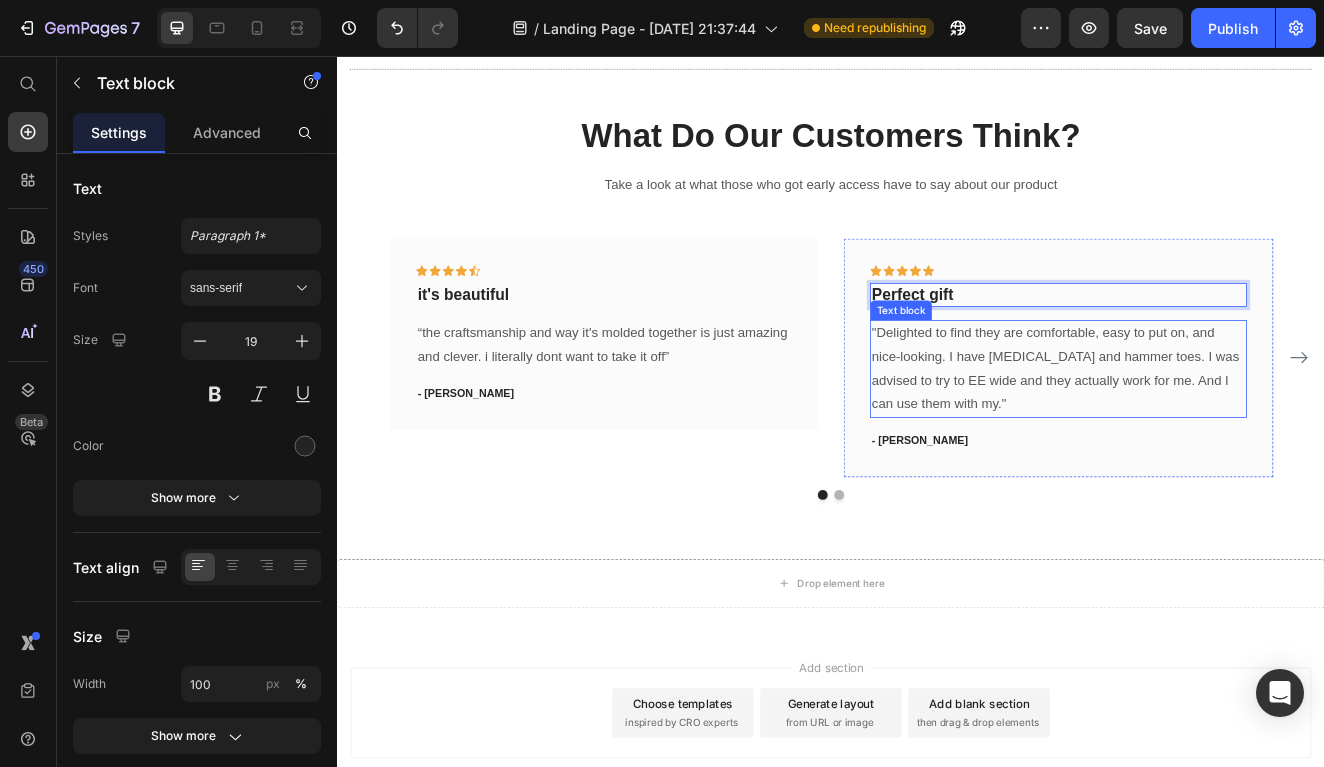 click on ""Delighted to find they are comfortable, easy to put on, and nice-looking. I have [MEDICAL_DATA] and hammer toes. I was advised to try to EE wide and they actually work for me. And I can use them with my."" at bounding box center [1213, 436] 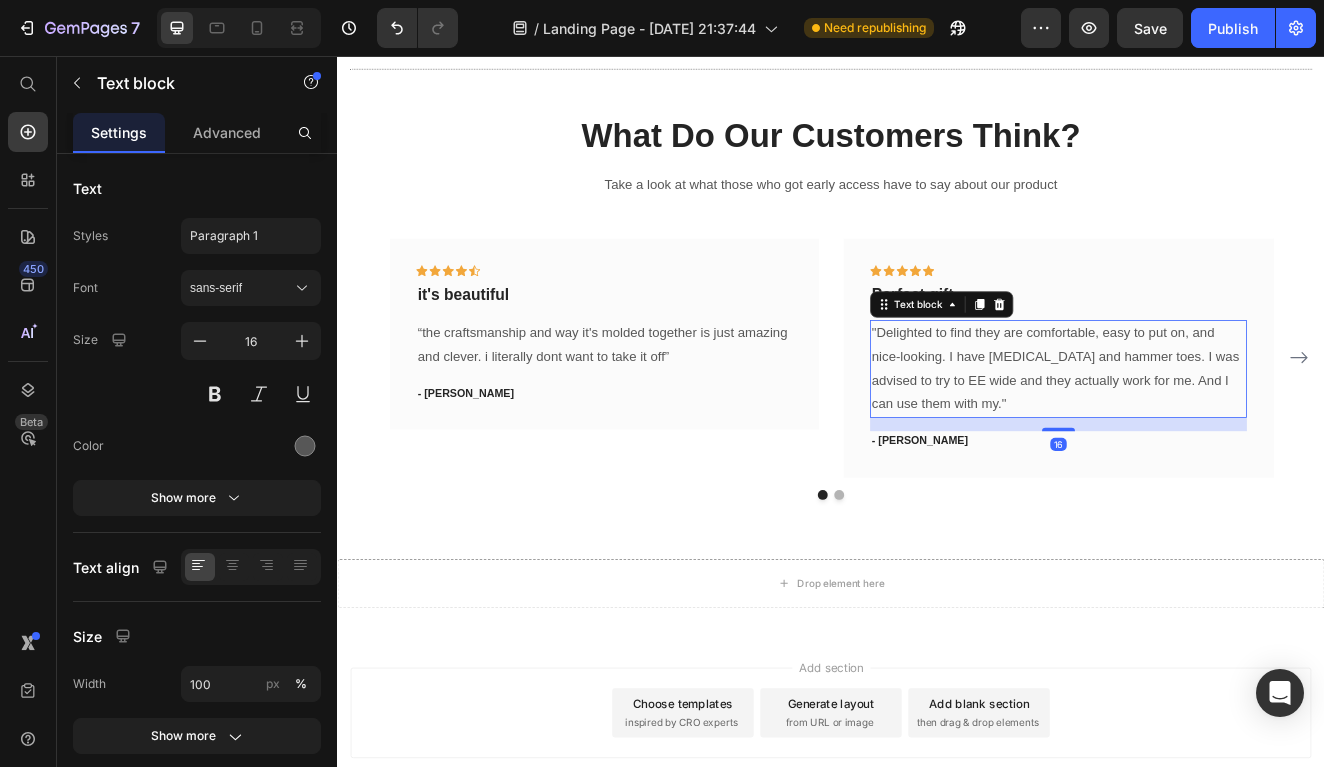 click on ""Delighted to find they are comfortable, easy to put on, and nice-looking. I have [MEDICAL_DATA] and hammer toes. I was advised to try to EE wide and they actually work for me. And I can use them with my."" at bounding box center [1213, 436] 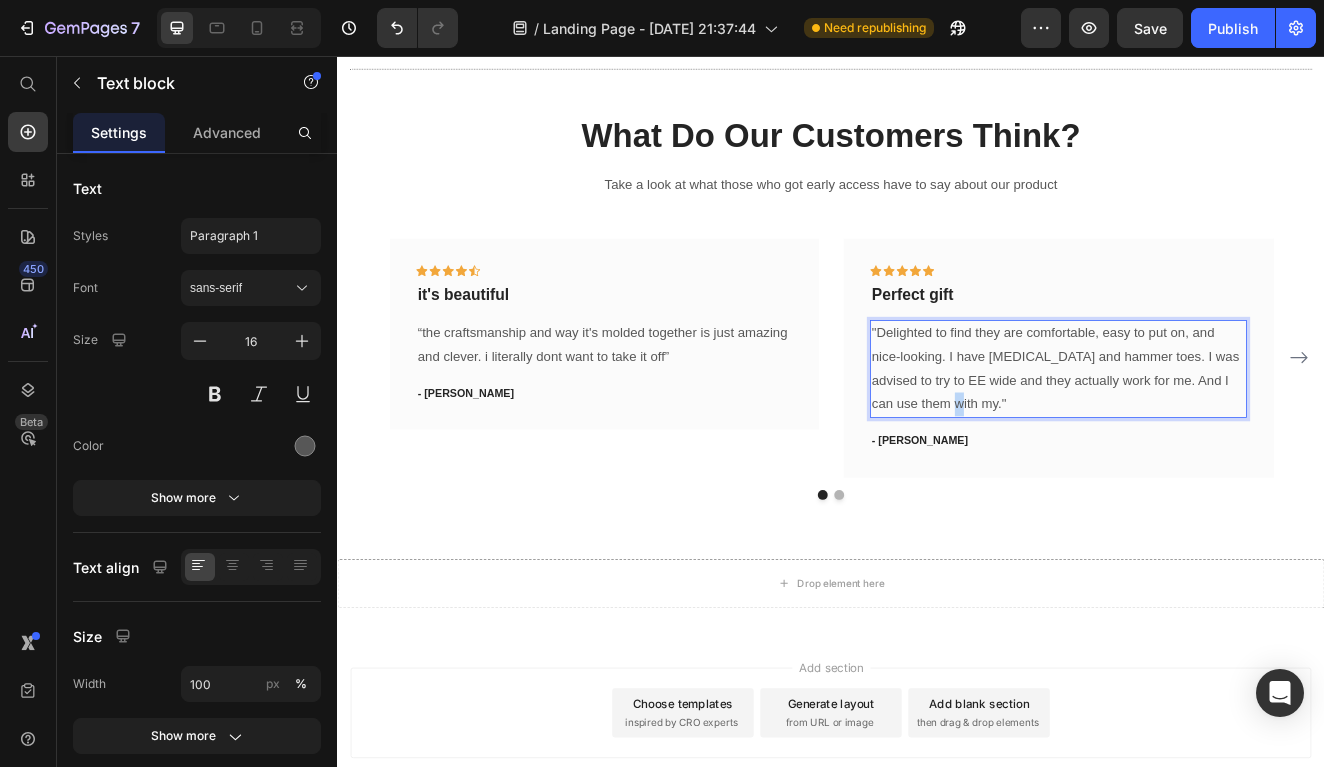 click on ""Delighted to find they are comfortable, easy to put on, and nice-looking. I have [MEDICAL_DATA] and hammer toes. I was advised to try to EE wide and they actually work for me. And I can use them with my."" at bounding box center [1213, 436] 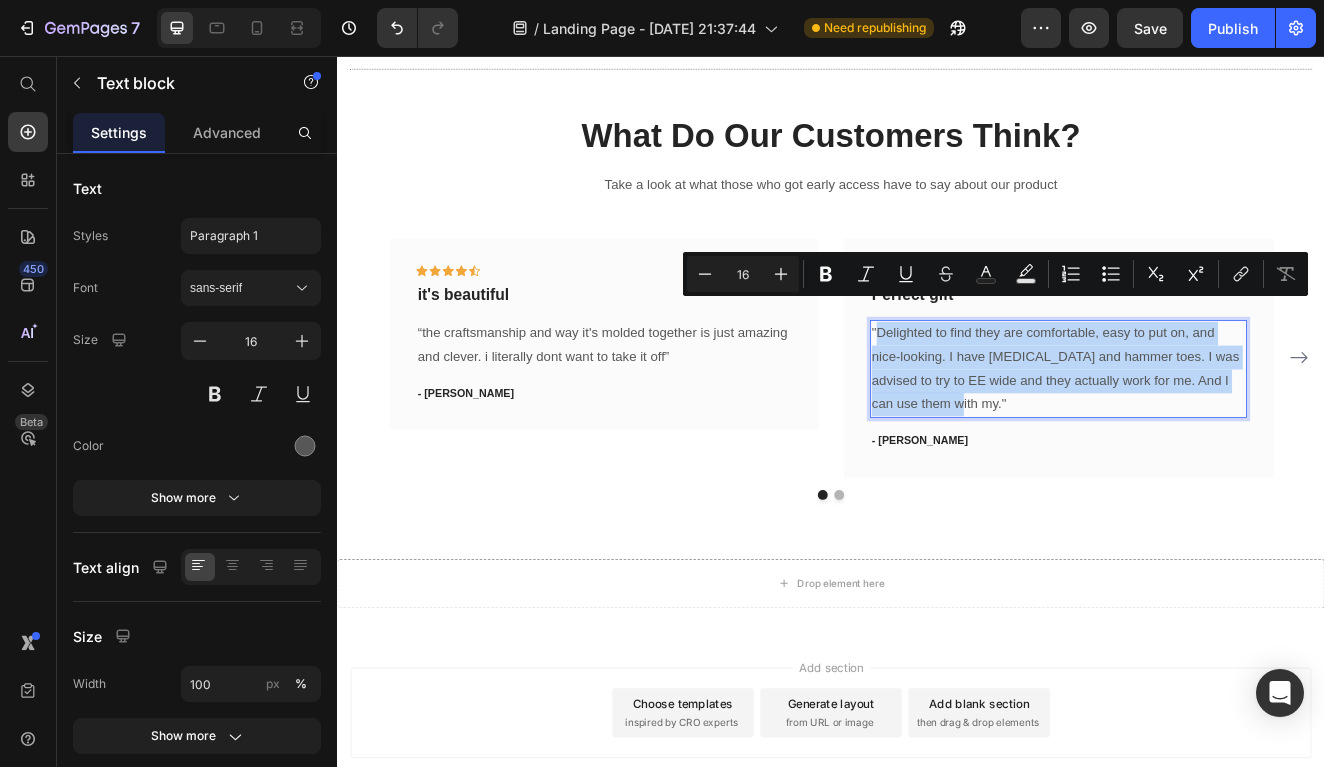 drag, startPoint x: 1077, startPoint y: 445, endPoint x: 998, endPoint y: 361, distance: 115.31262 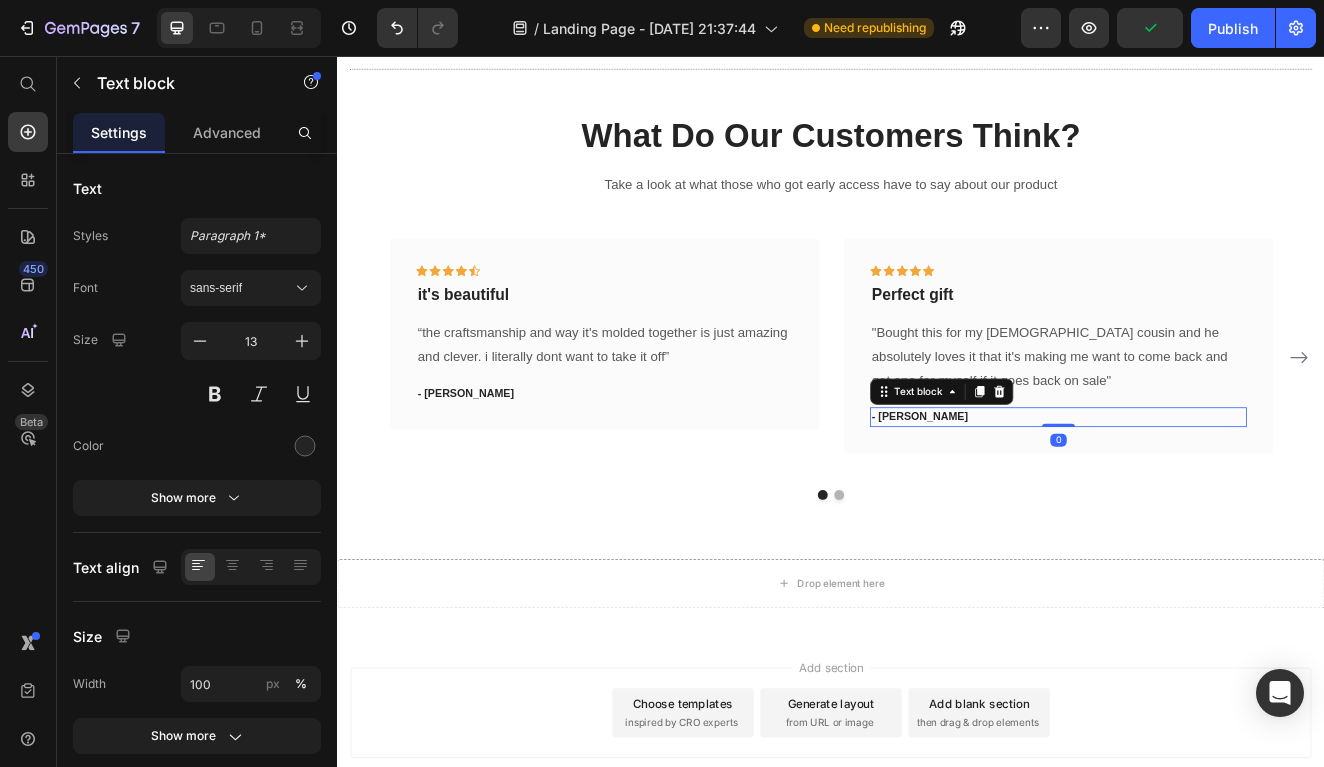 click on "- [PERSON_NAME]" at bounding box center [1213, 495] 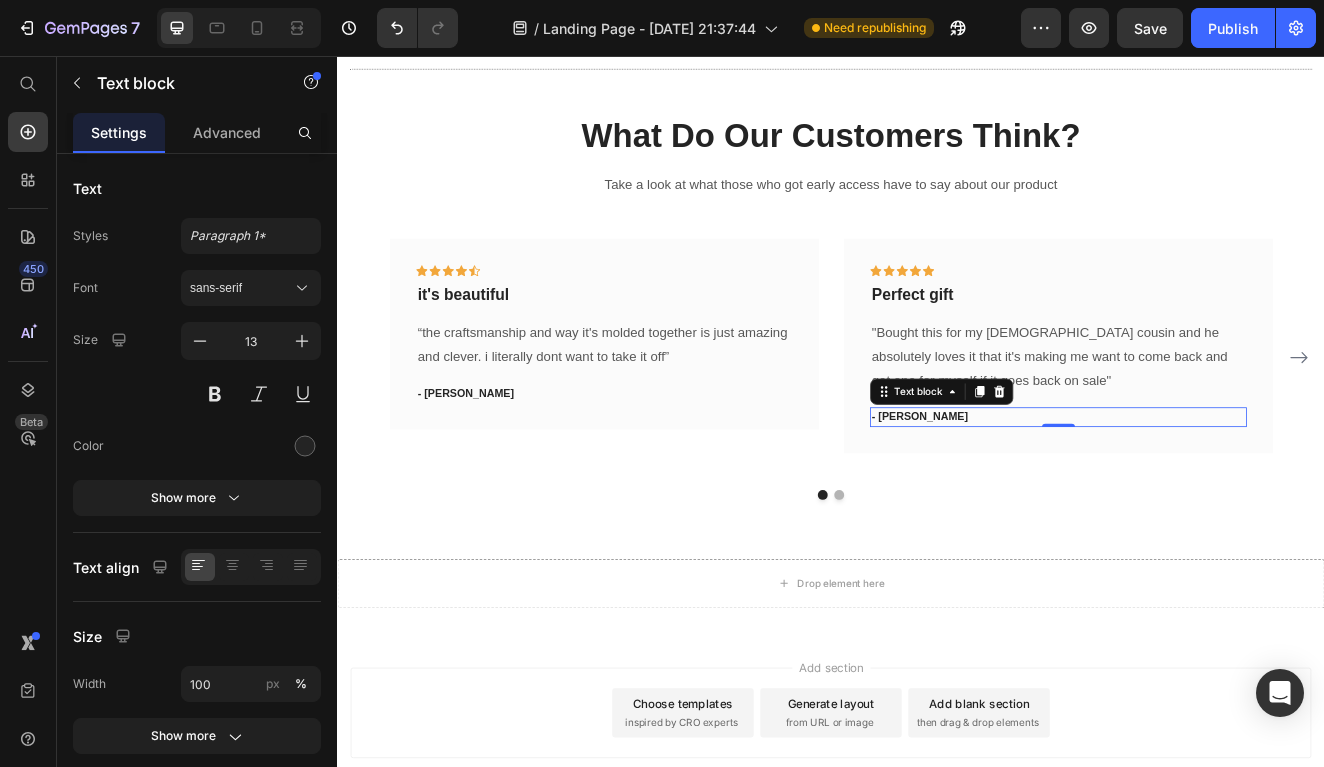 click on "- [PERSON_NAME]" at bounding box center [1213, 495] 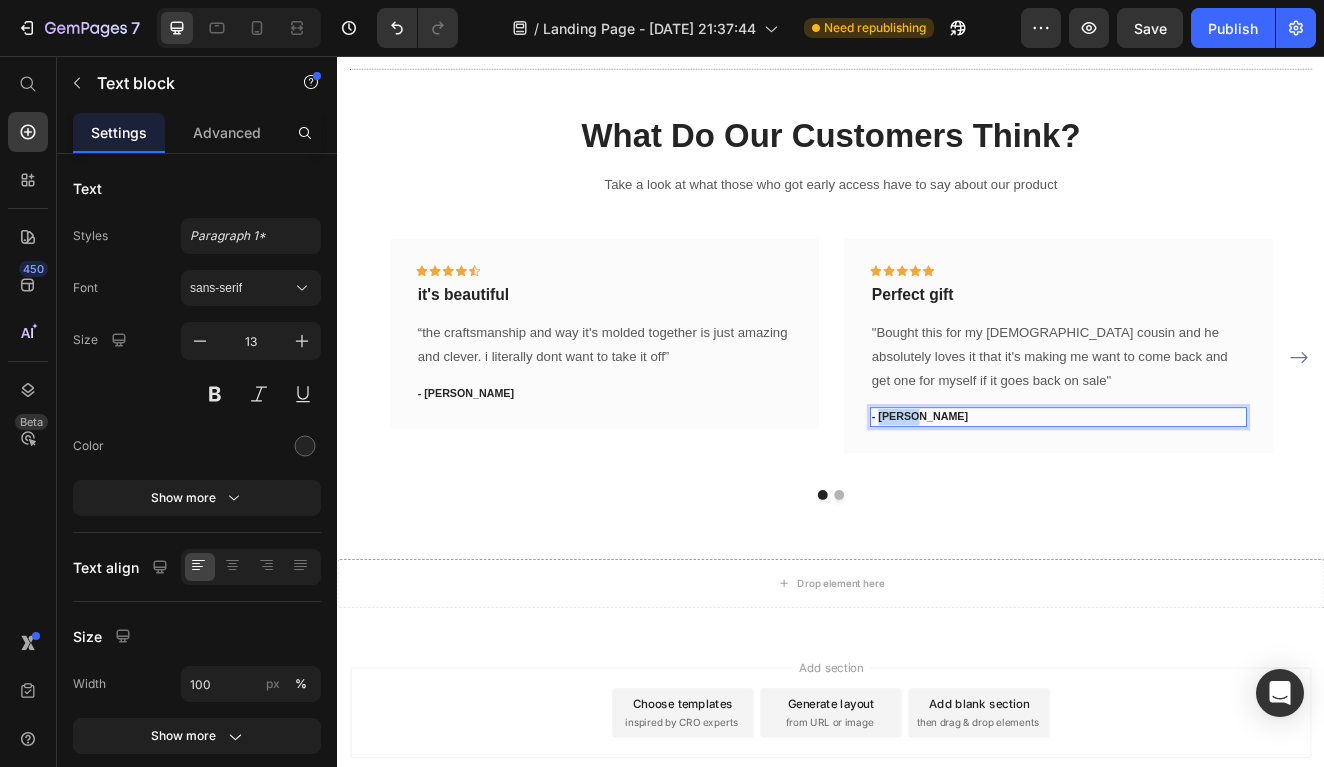 click on "- [PERSON_NAME]" at bounding box center (1213, 495) 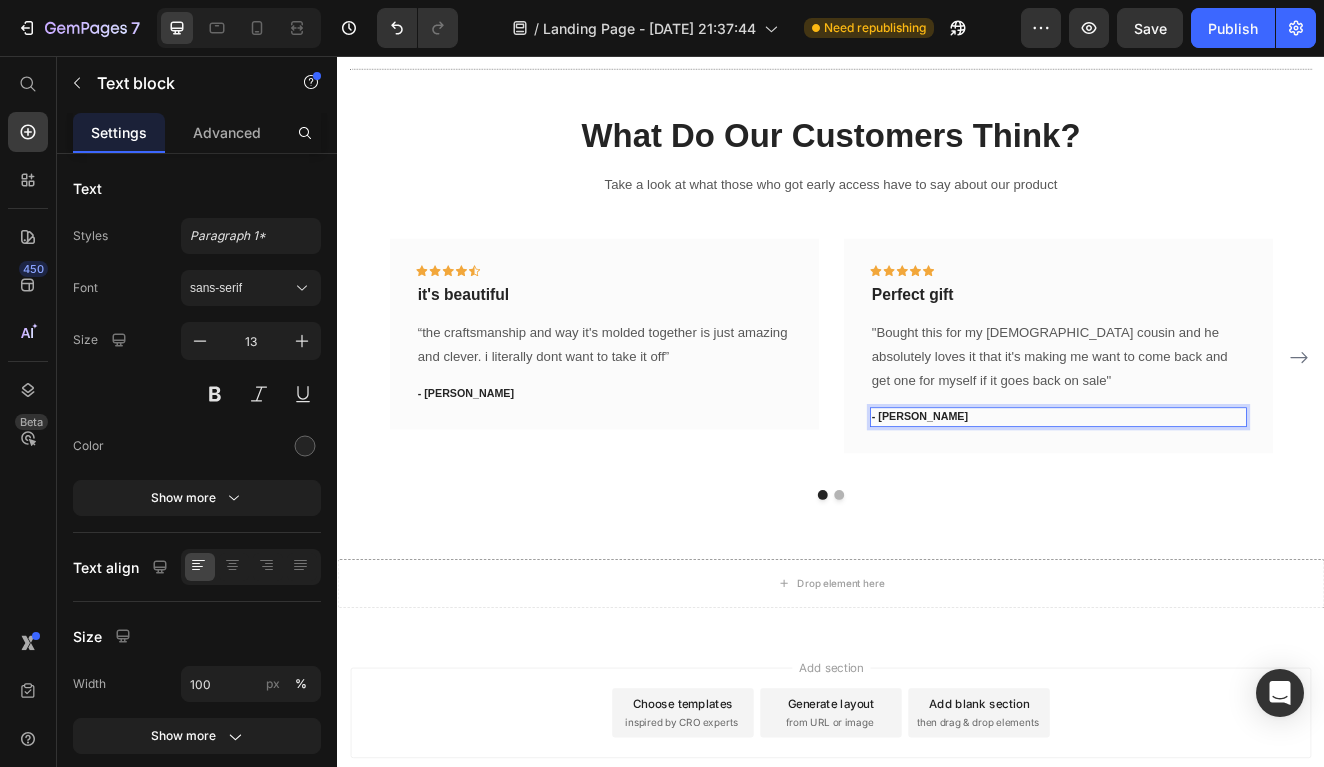 click on "- [PERSON_NAME]" at bounding box center [1213, 495] 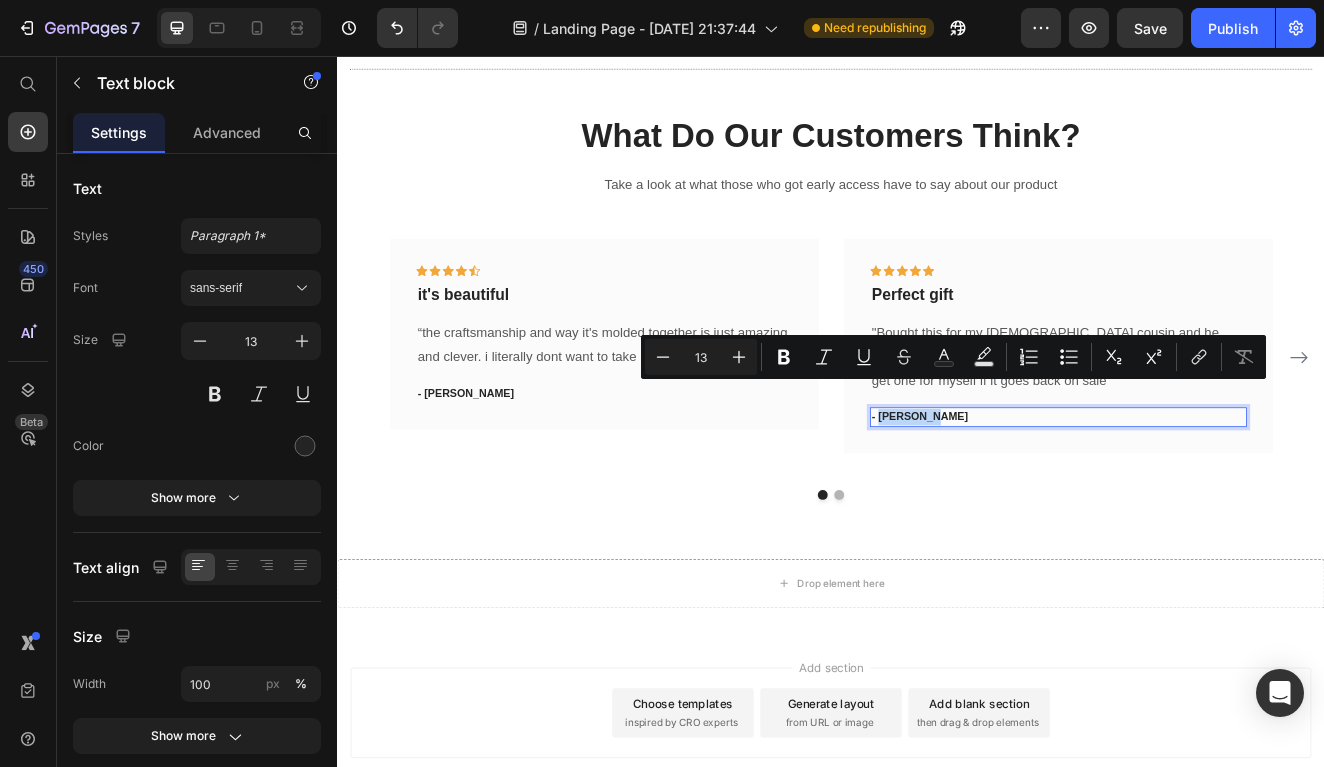 drag, startPoint x: 1043, startPoint y: 465, endPoint x: 1007, endPoint y: 463, distance: 36.05551 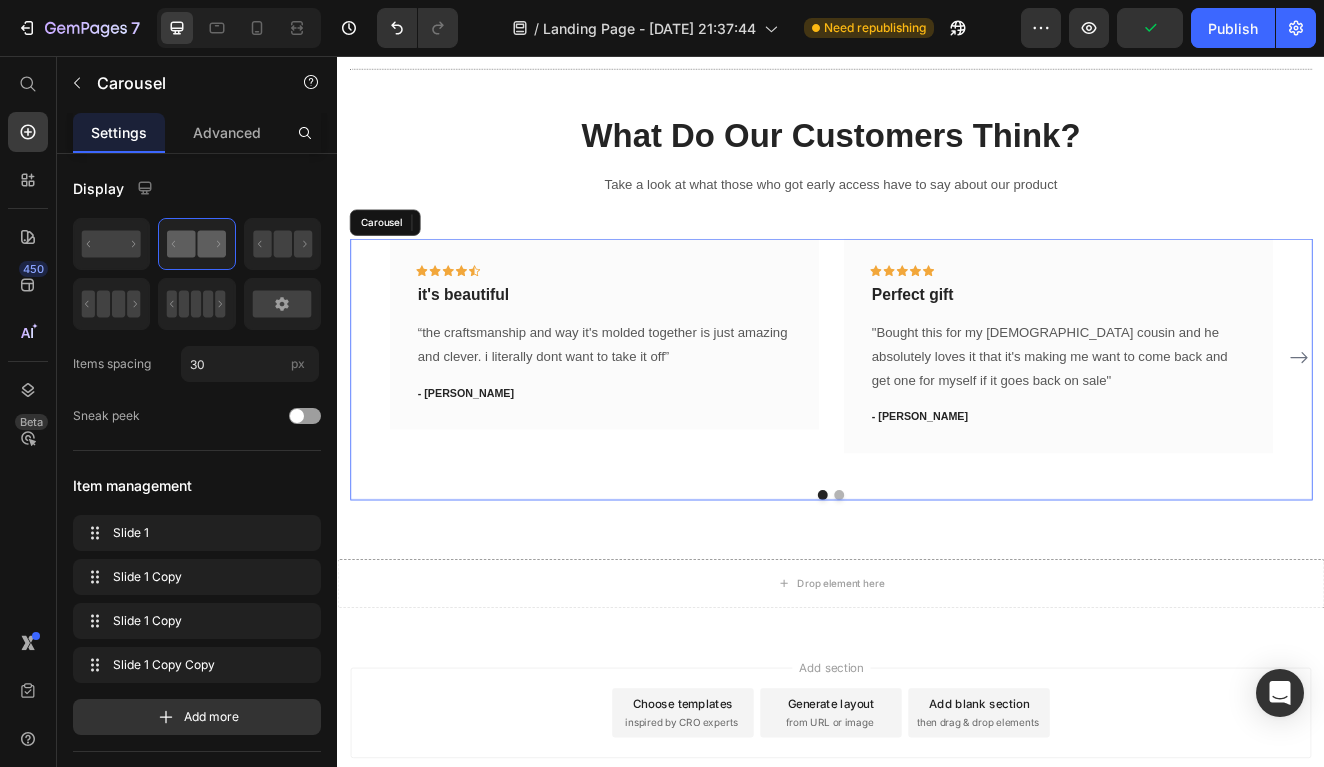 click 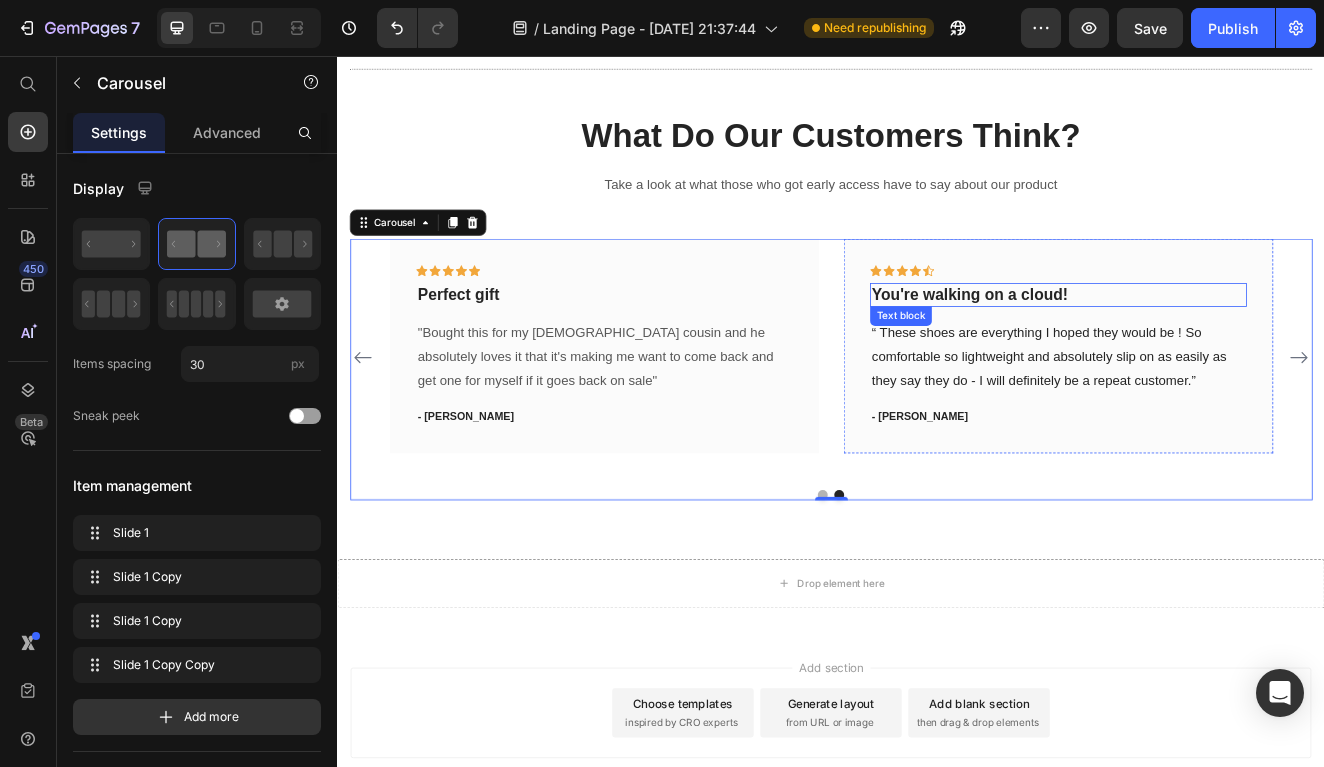 click on "You're walking on a cloud!" at bounding box center [1213, 346] 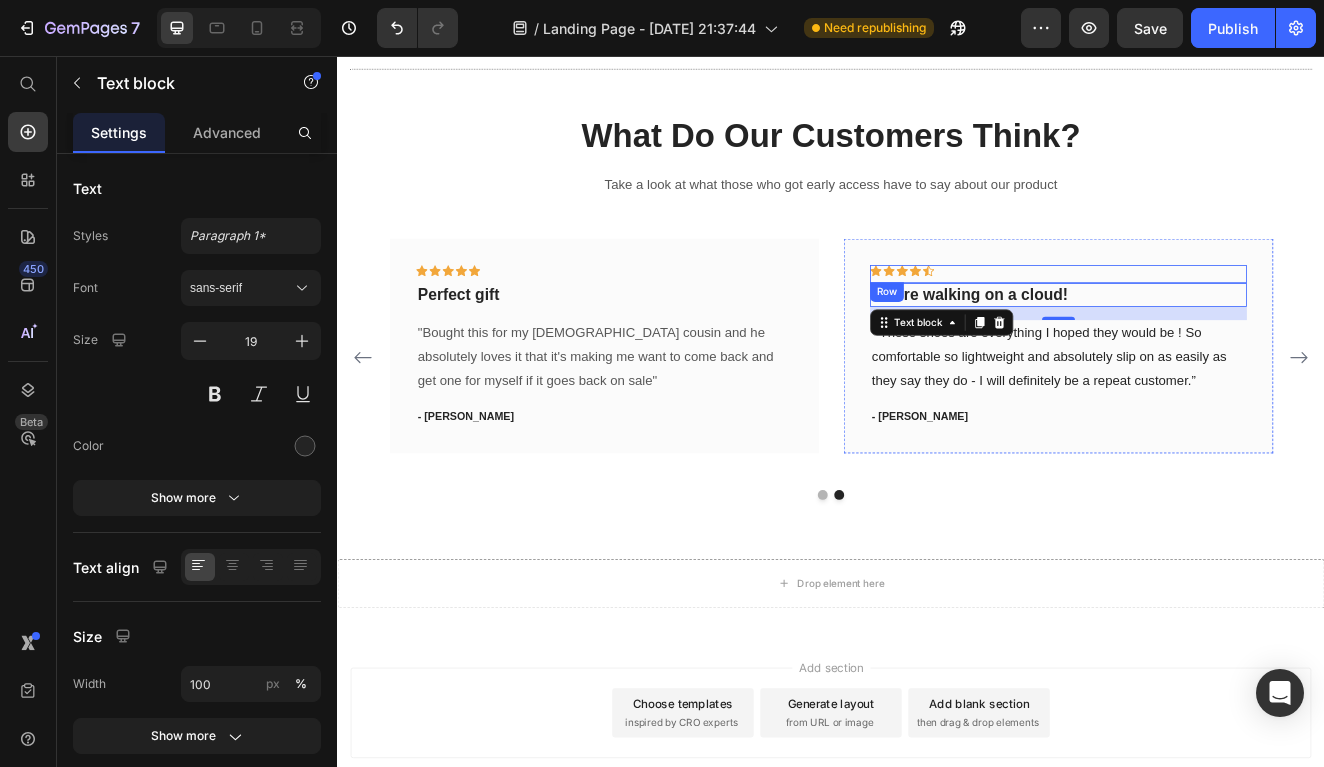 click on "Icon
Icon
Icon
Icon
Icon Row" at bounding box center [1213, 321] 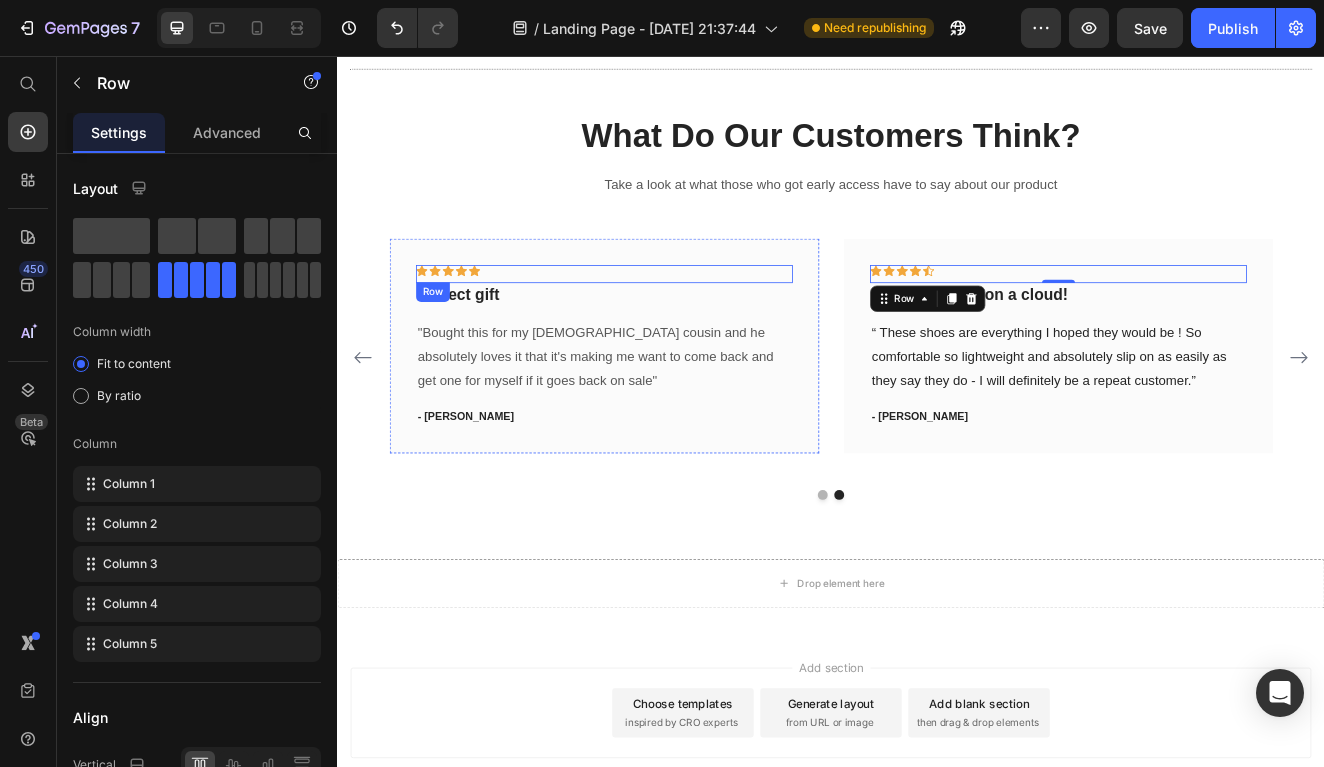 click on "Icon
Icon
Icon
Icon
Icon Row" at bounding box center [661, 321] 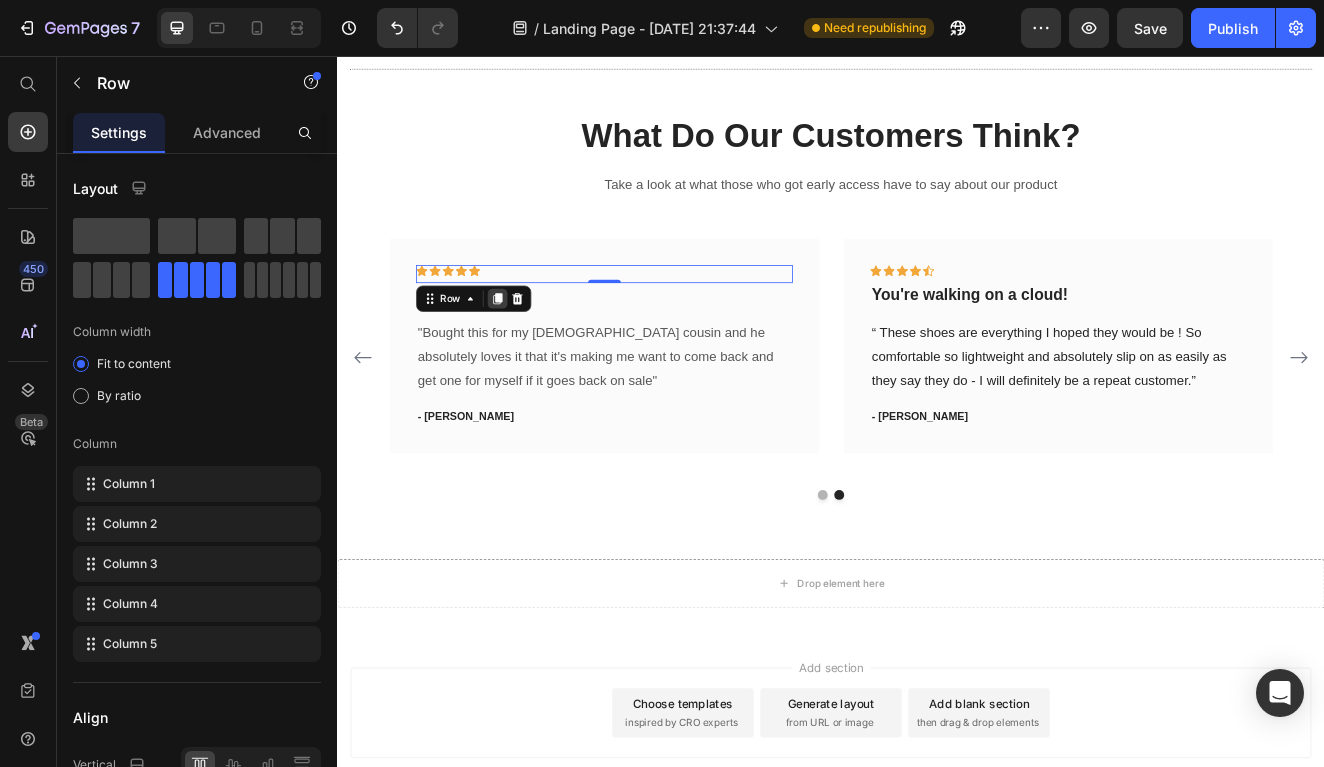 click 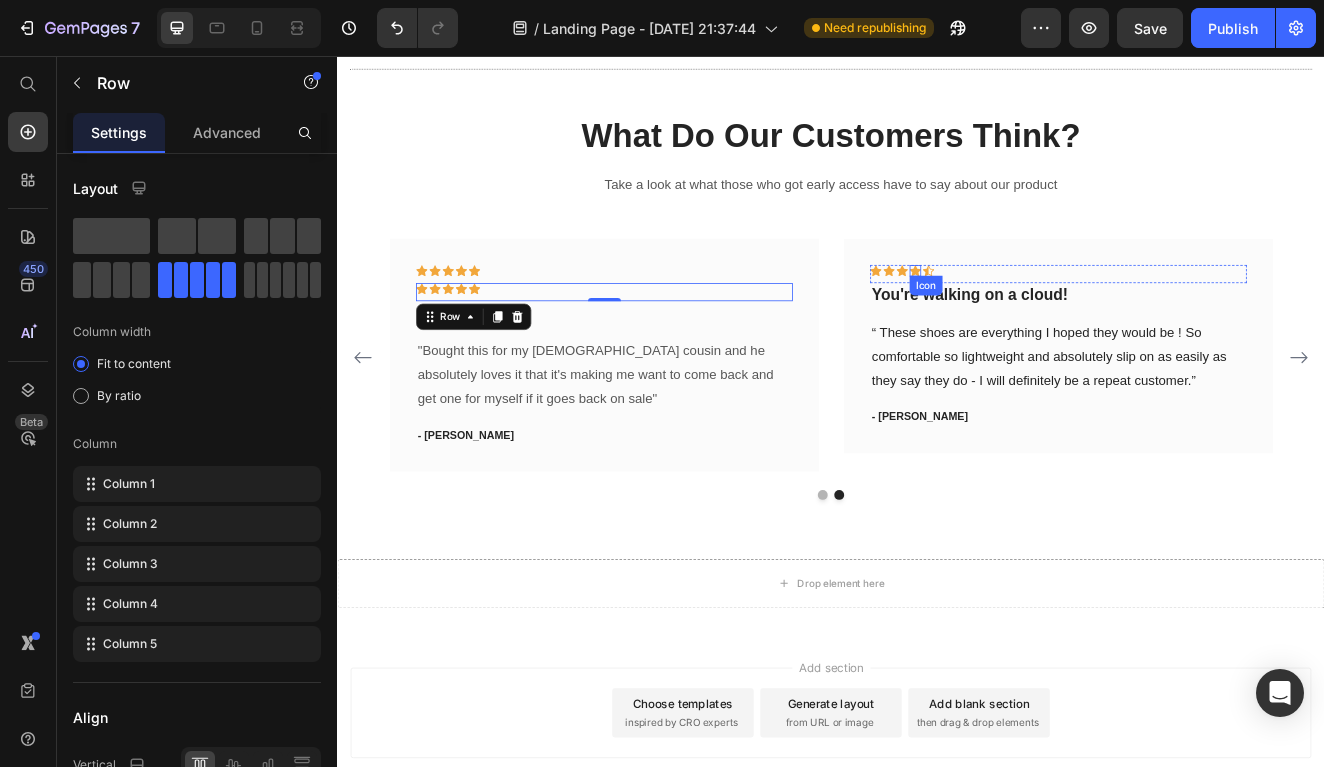 click 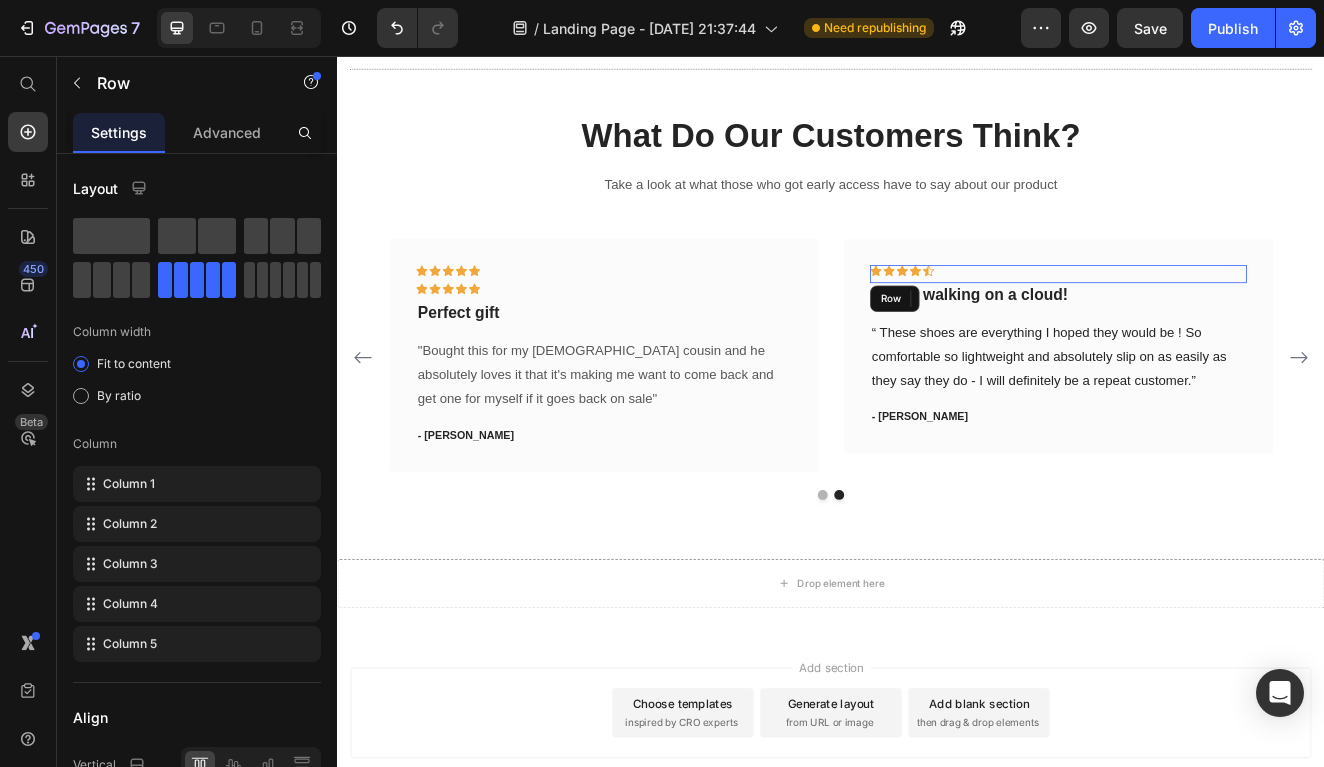 click on "Icon
Icon
Icon
Icon   0
Icon Row" at bounding box center [1213, 321] 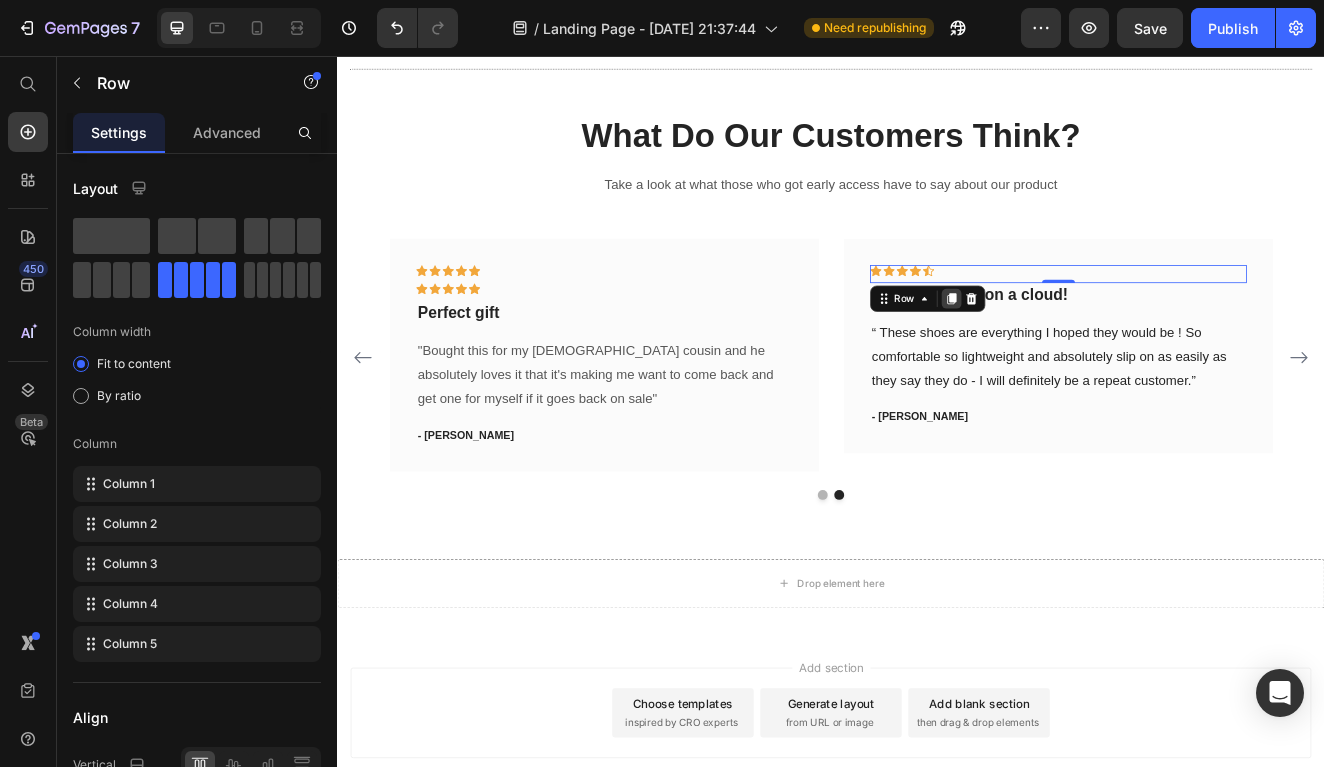 click 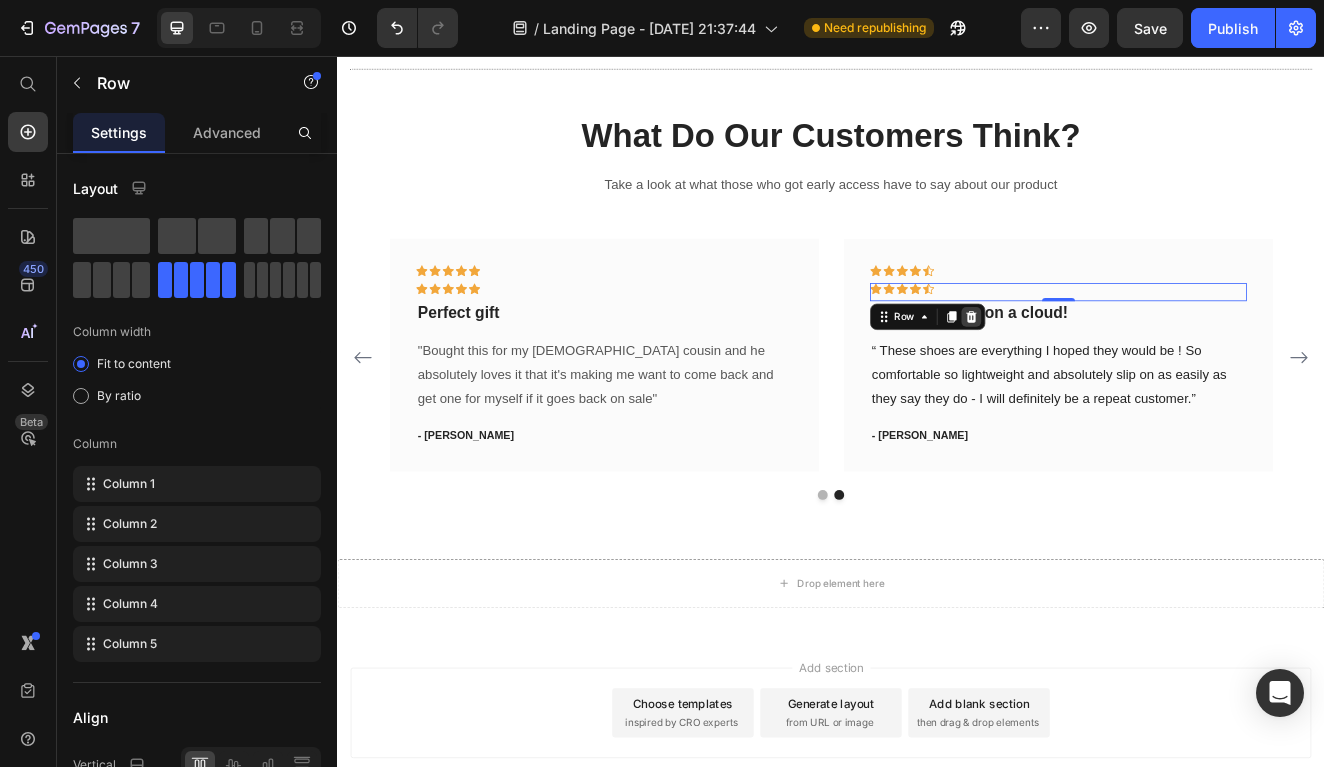 click 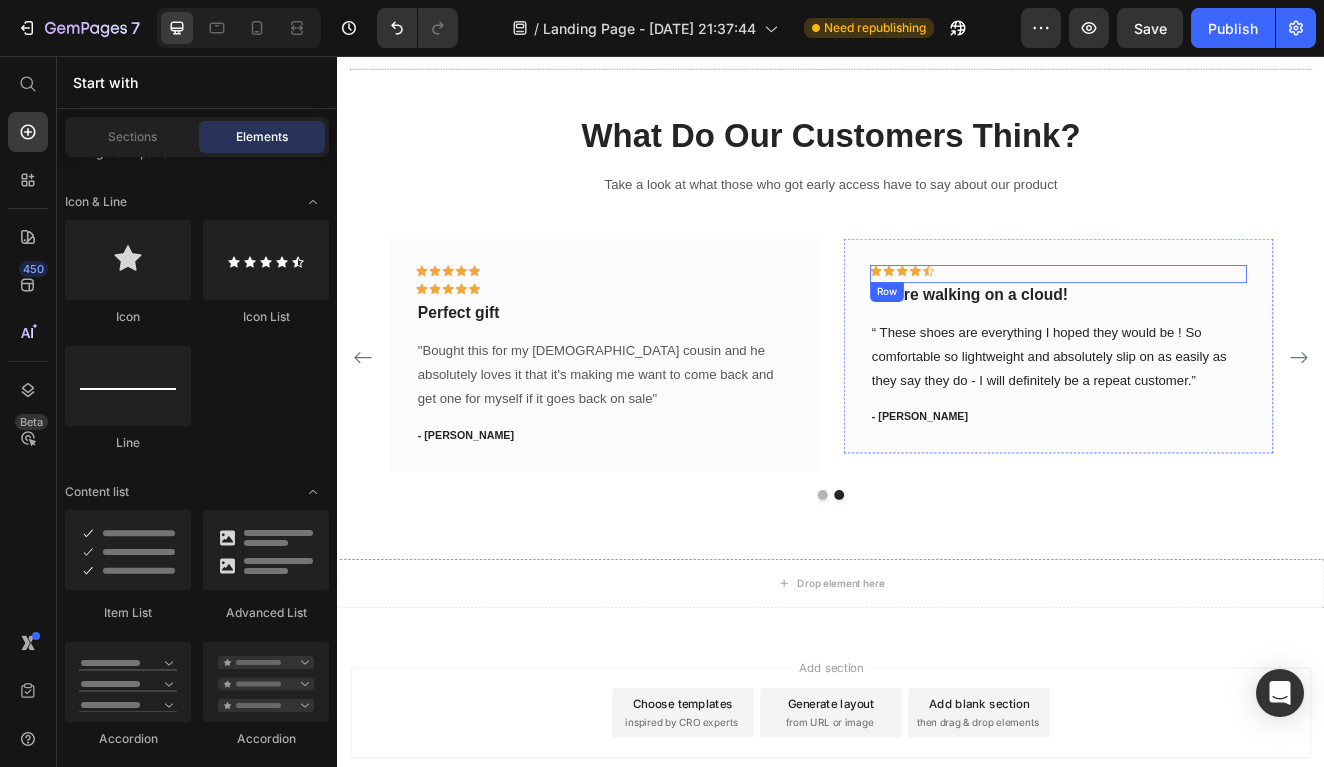 click on "Icon
Icon
Icon
Icon
Icon Row" at bounding box center (1213, 321) 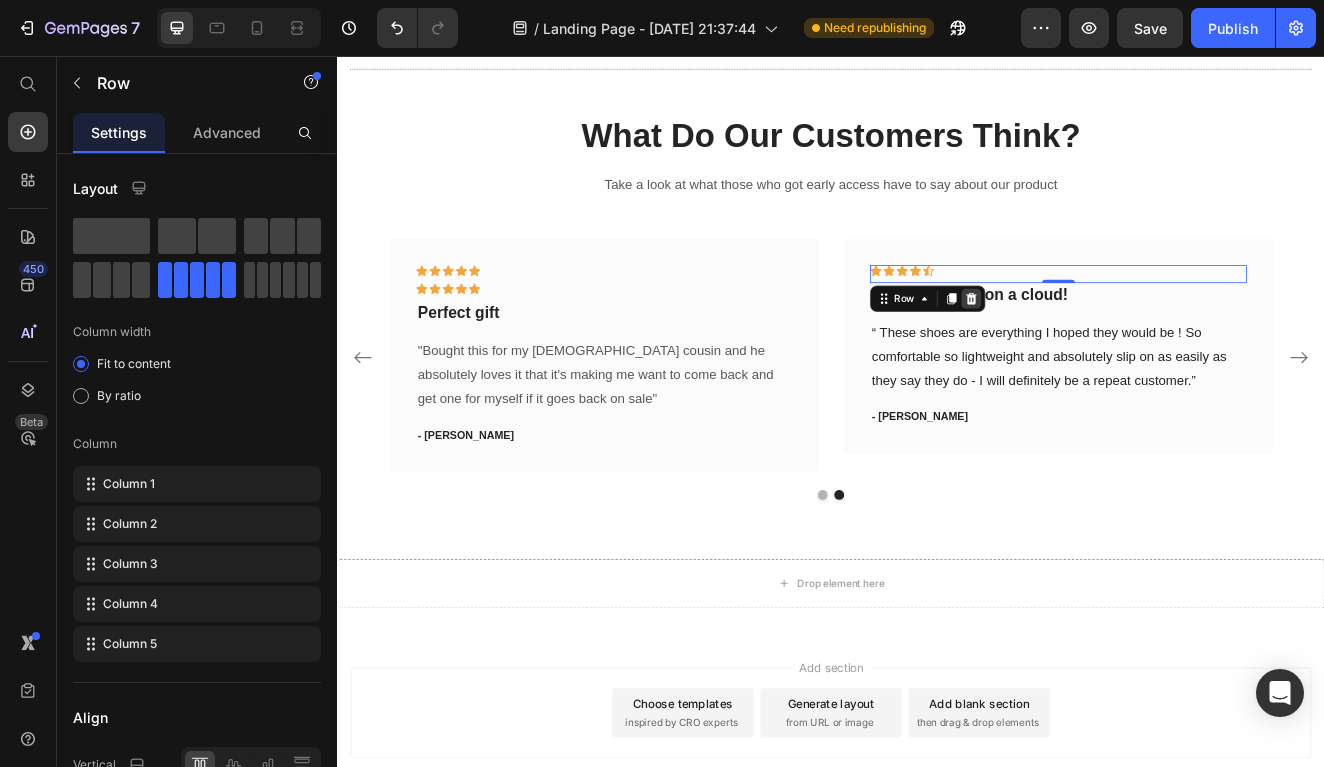 click at bounding box center (1107, 351) 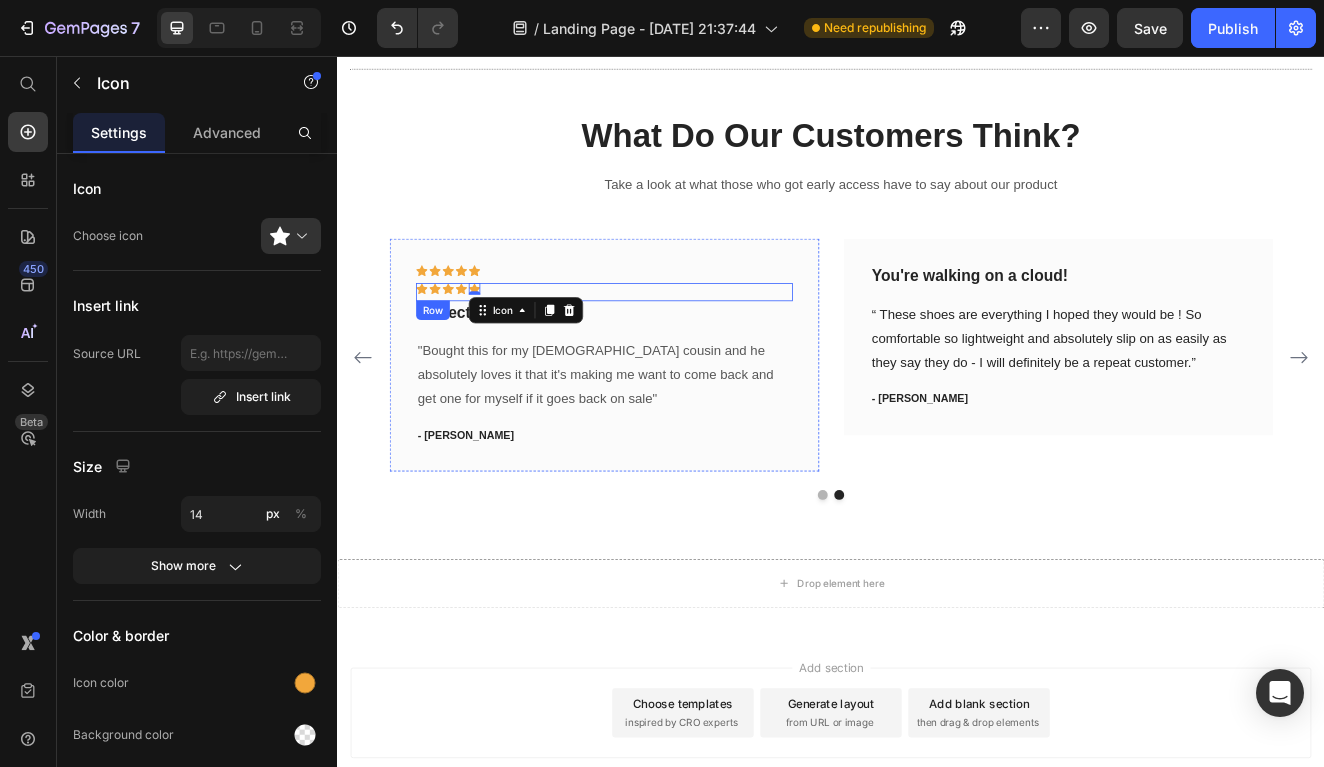 click on "Icon
Icon
Icon
Icon
Icon   0 Row" at bounding box center [661, 343] 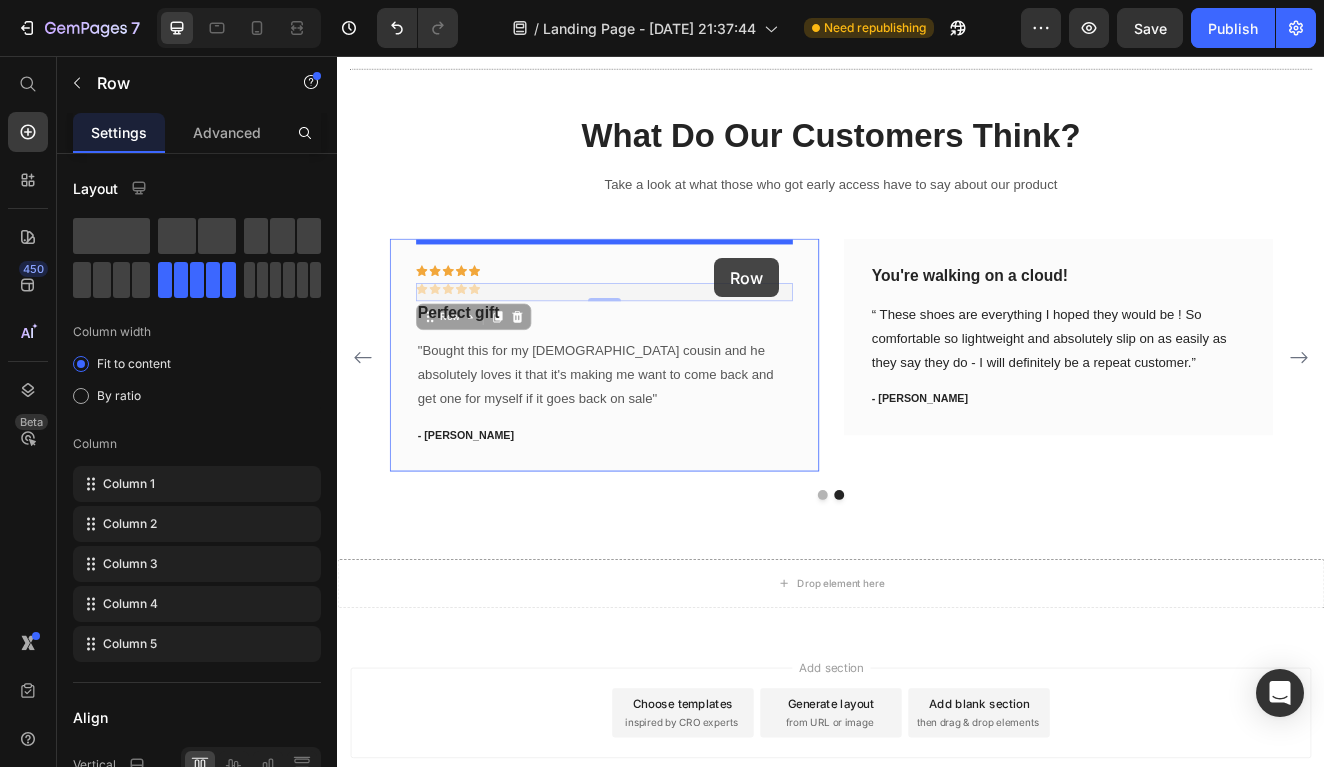 drag, startPoint x: 573, startPoint y: 308, endPoint x: 794, endPoint y: 300, distance: 221.14474 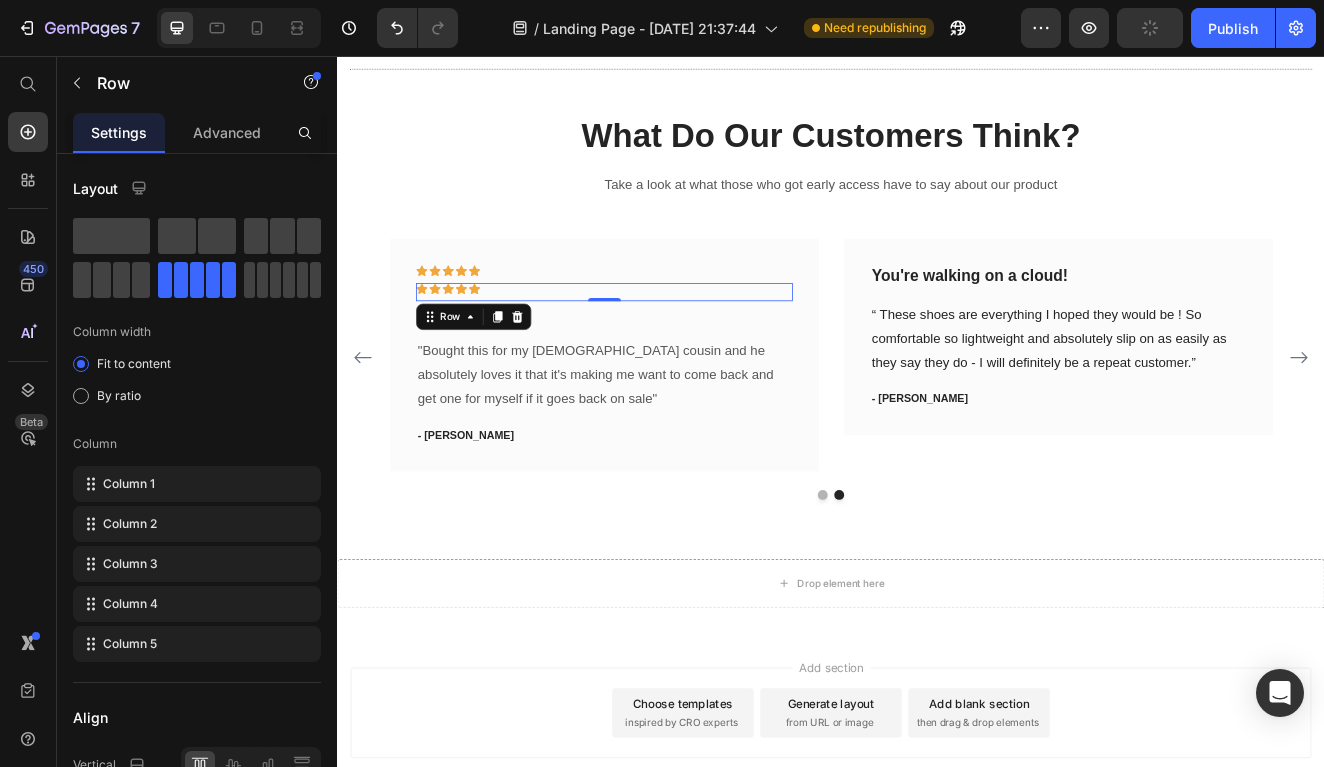 click on "Icon
Icon
Icon
Icon
Icon Row   0" at bounding box center (661, 343) 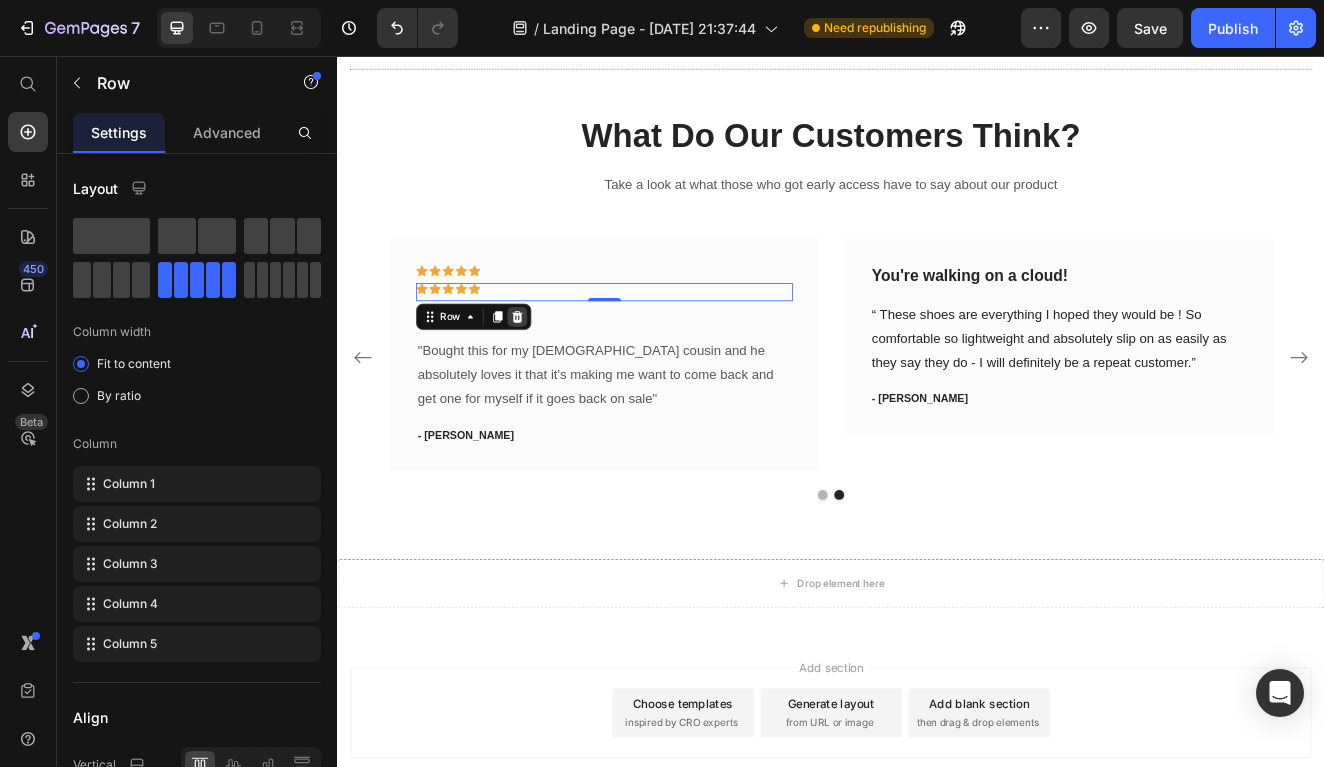 click 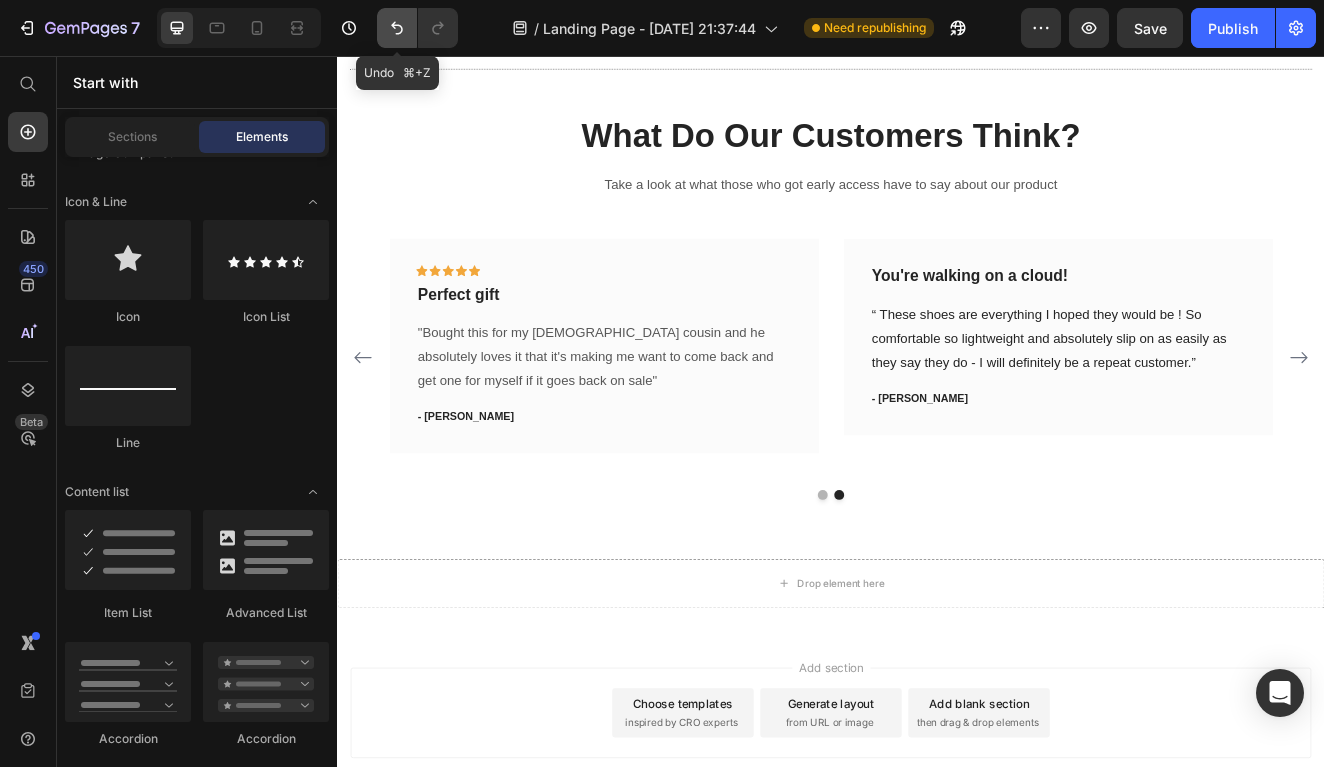 click 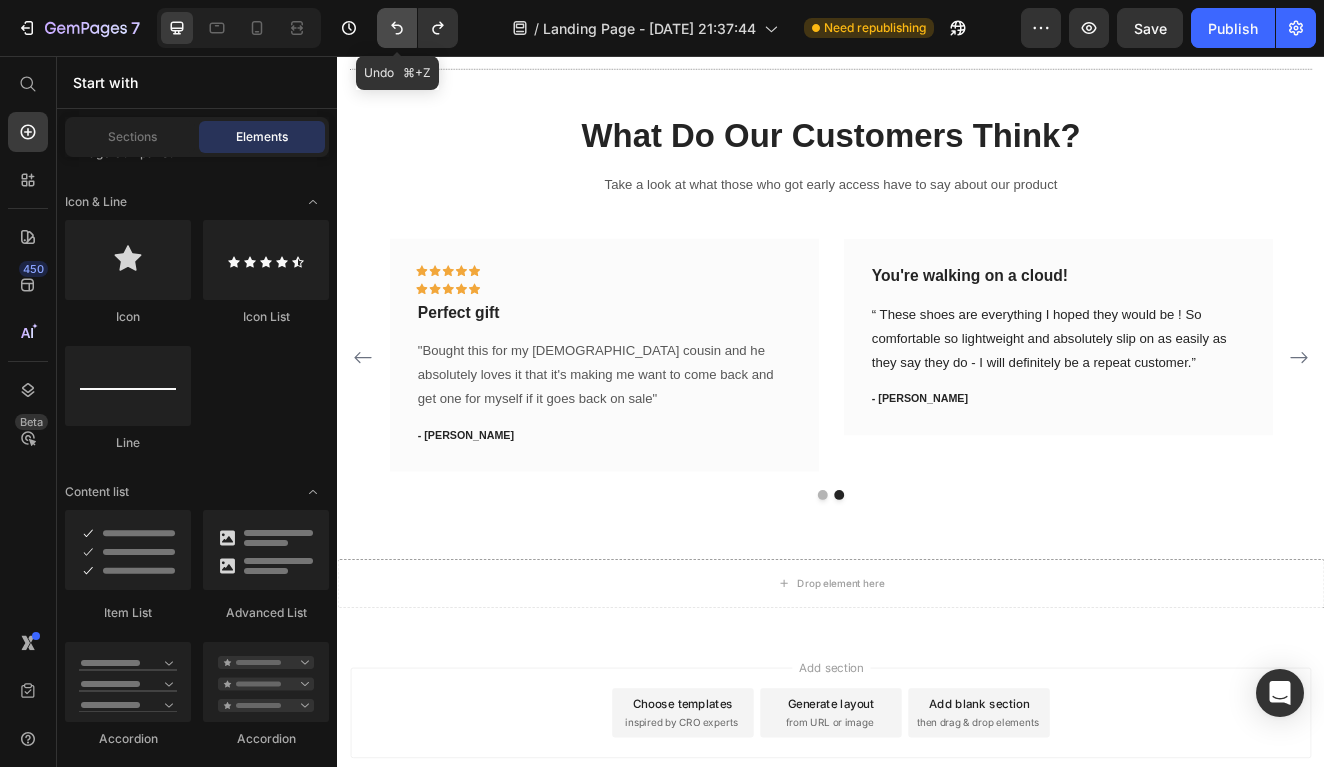 click 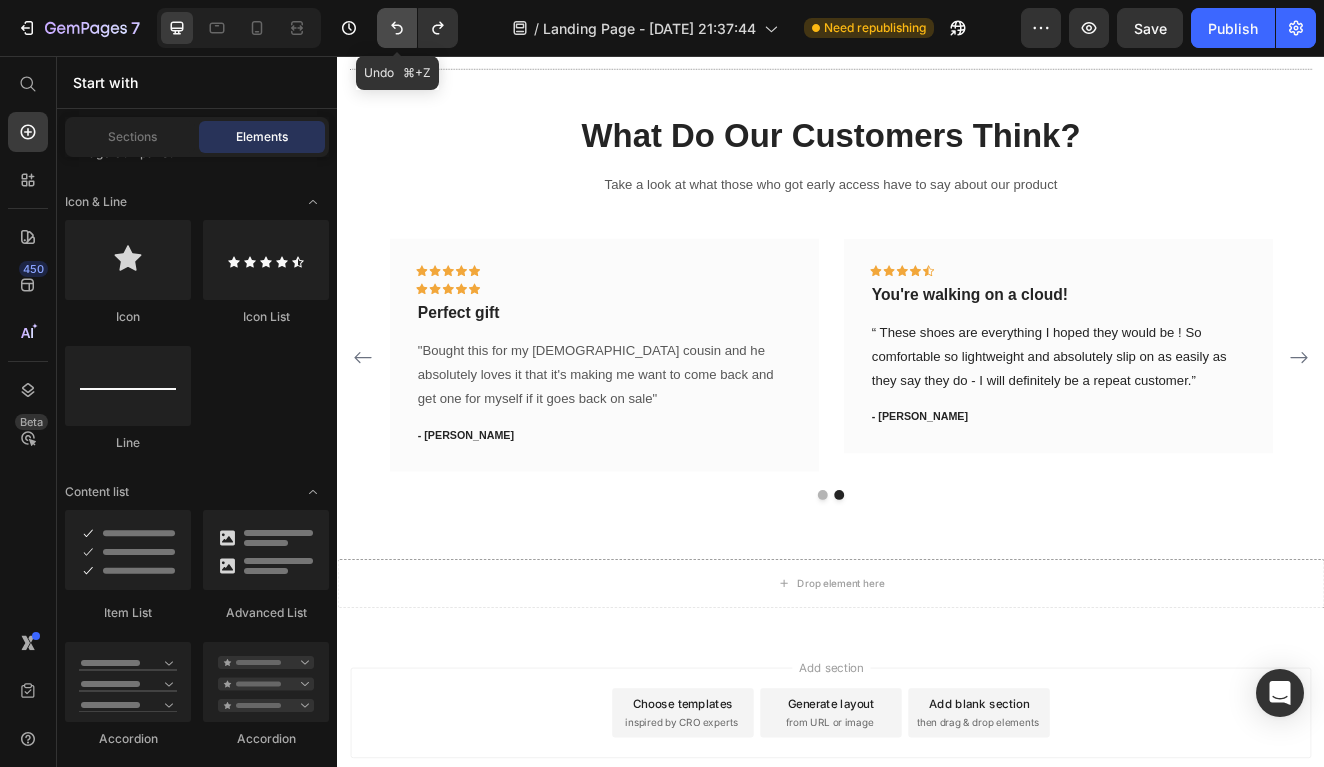 click 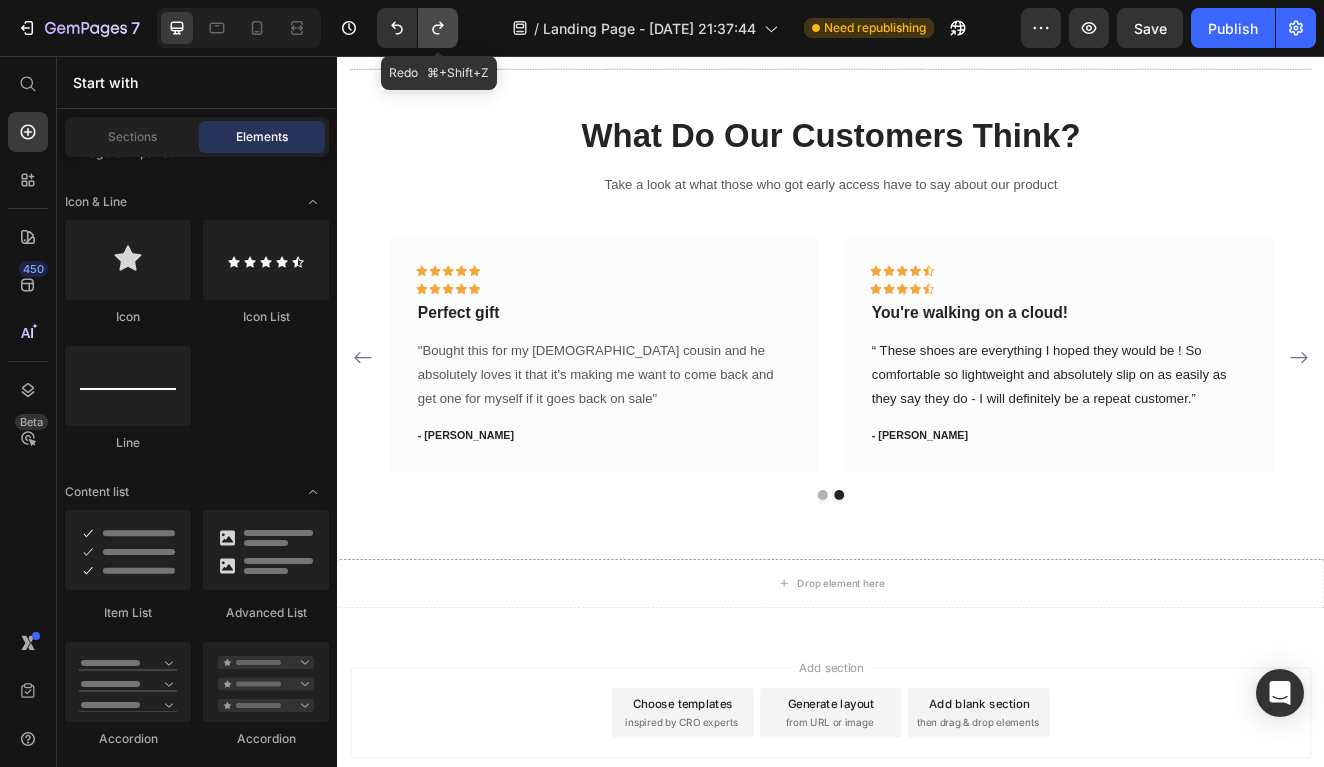 click 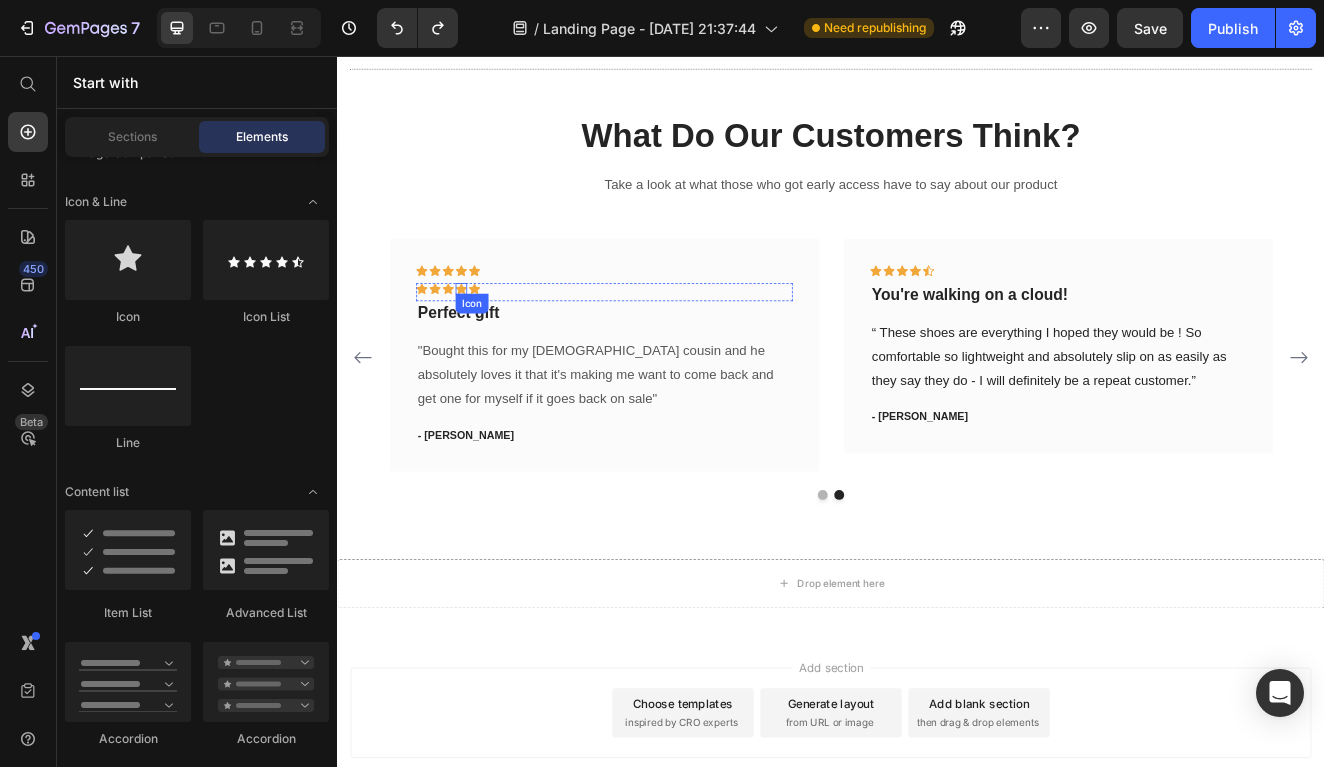 click 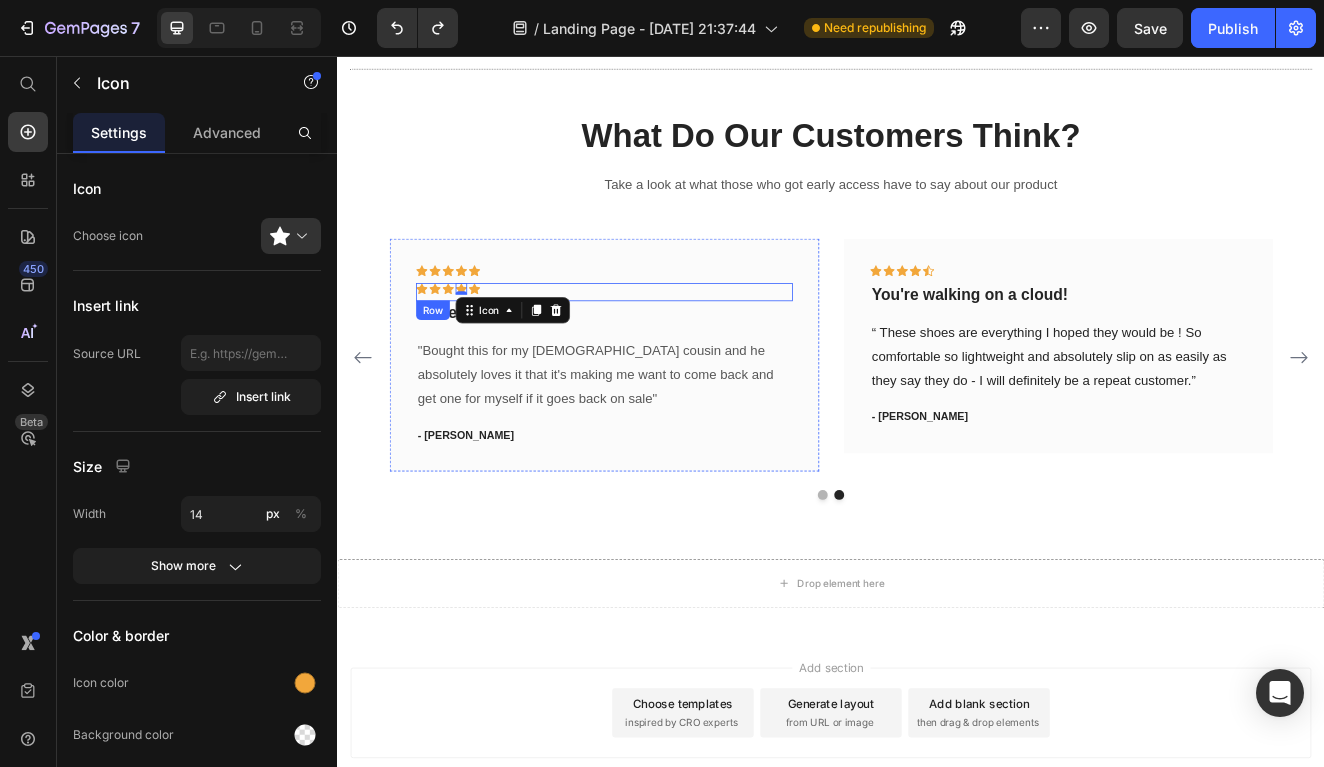 click on "Icon
Icon
Icon
Icon   0
Icon Row" at bounding box center (661, 343) 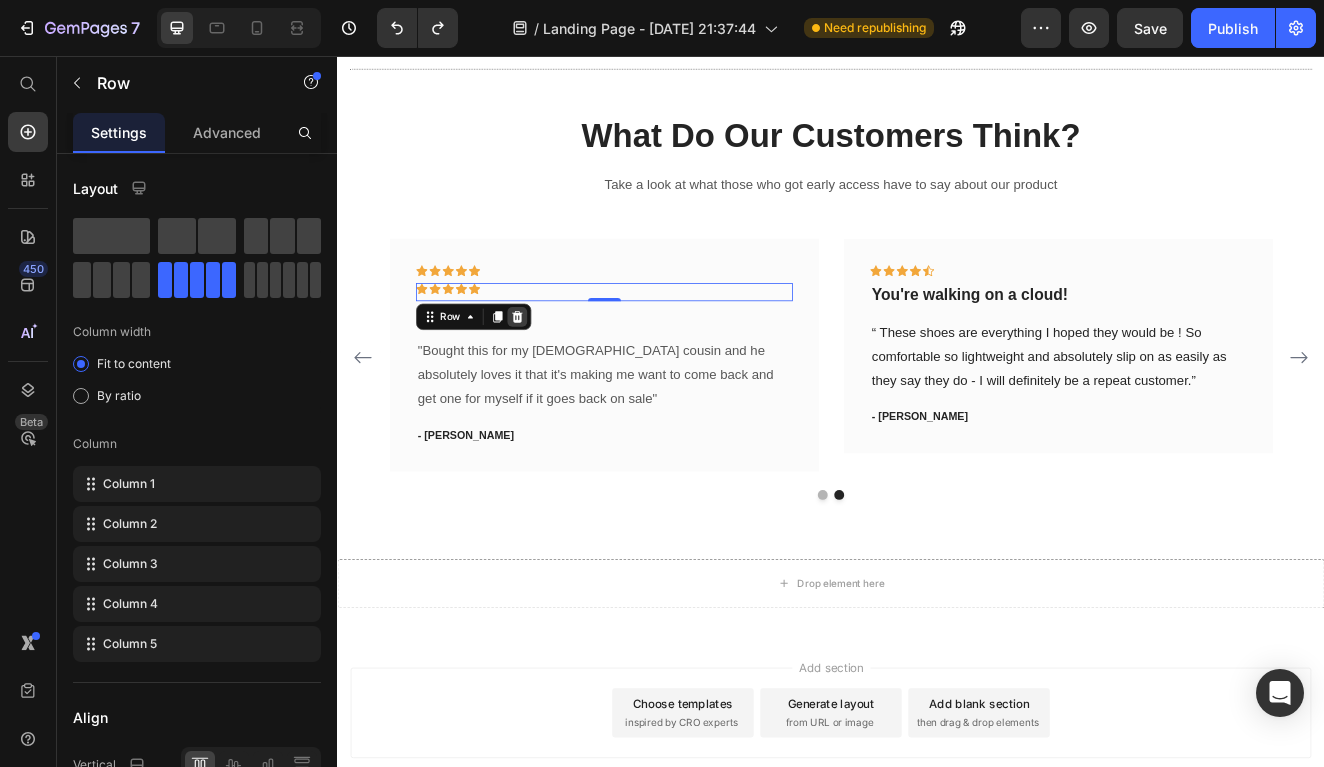 click 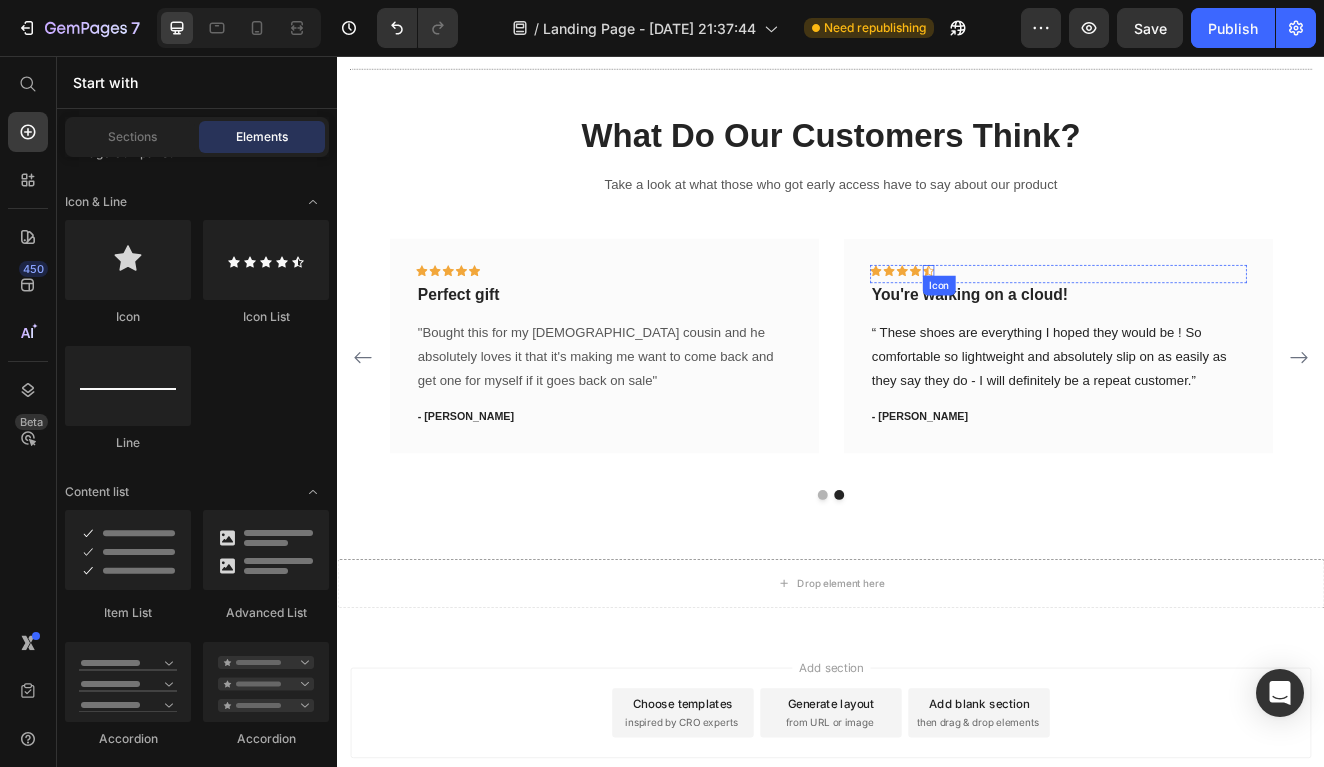 click on "Icon" at bounding box center [1055, 317] 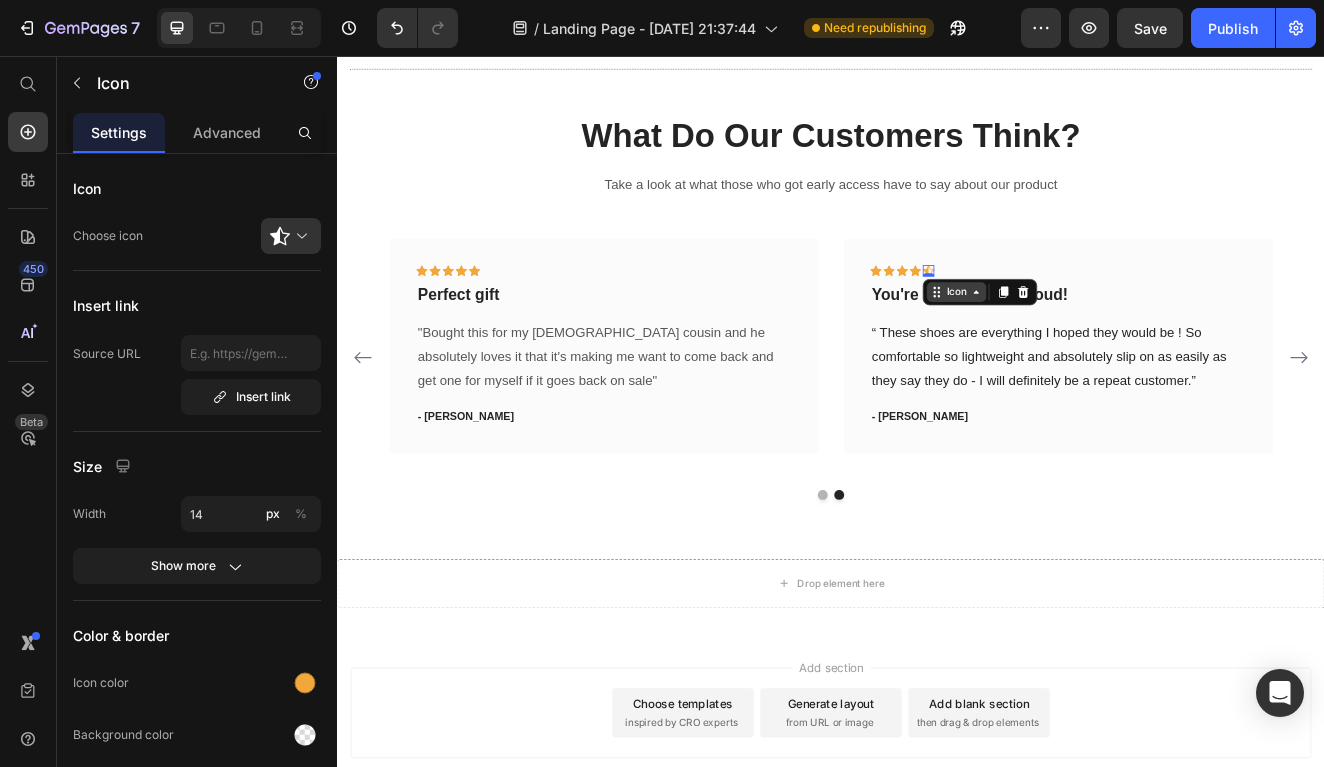 click 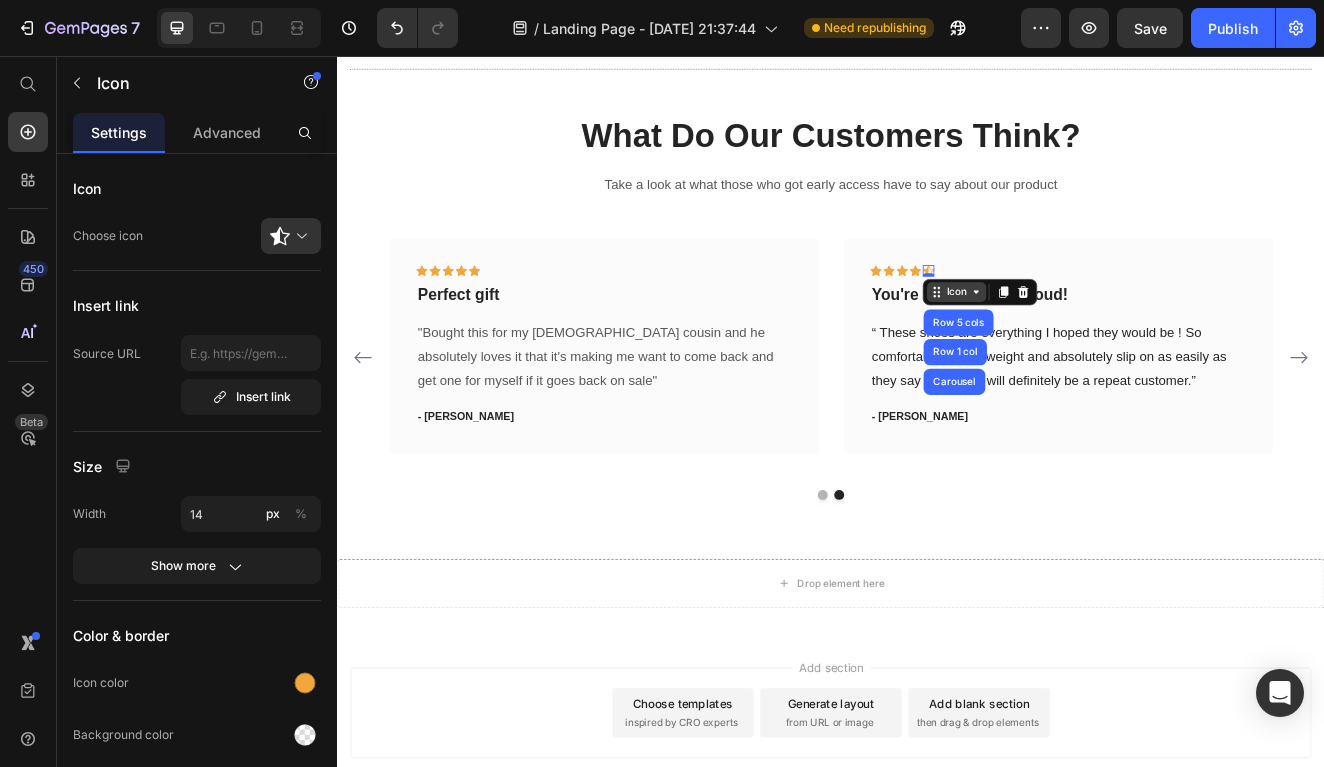 click on "Icon" at bounding box center (1089, 343) 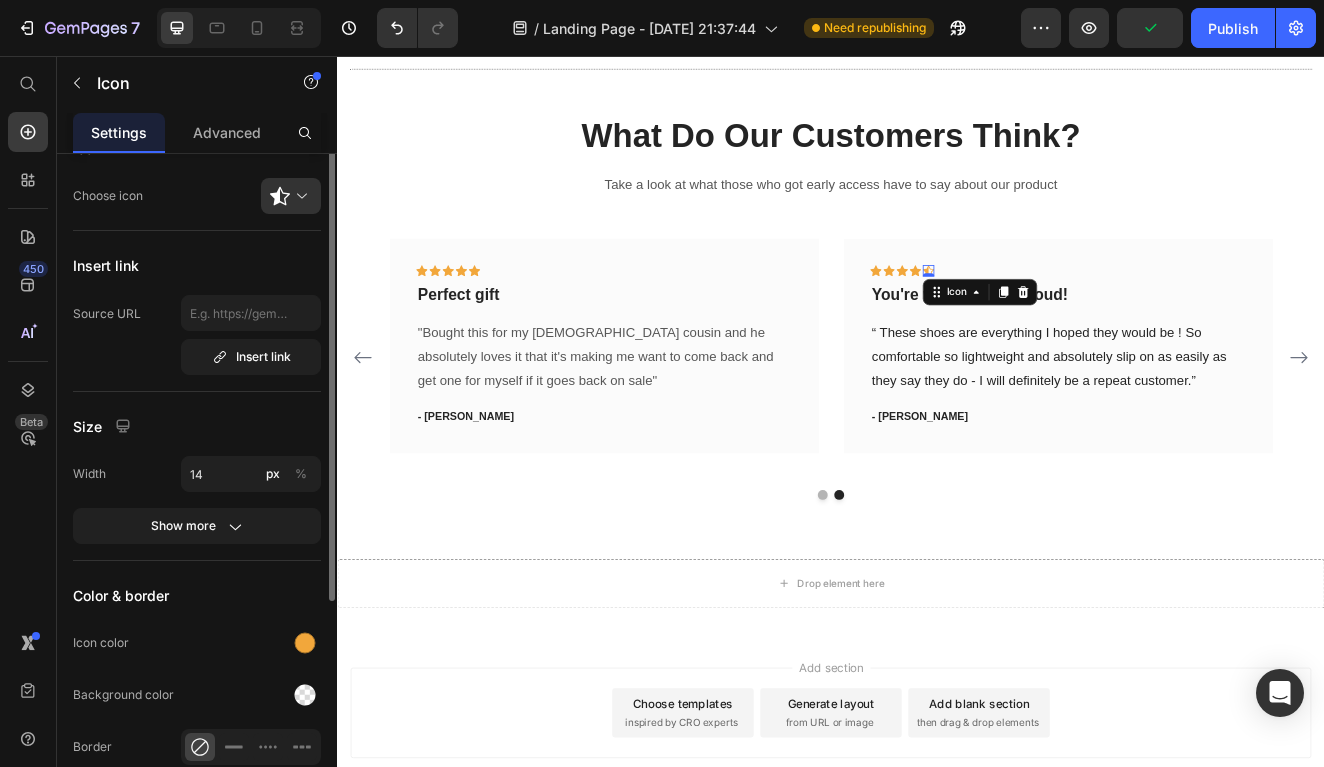scroll, scrollTop: 0, scrollLeft: 0, axis: both 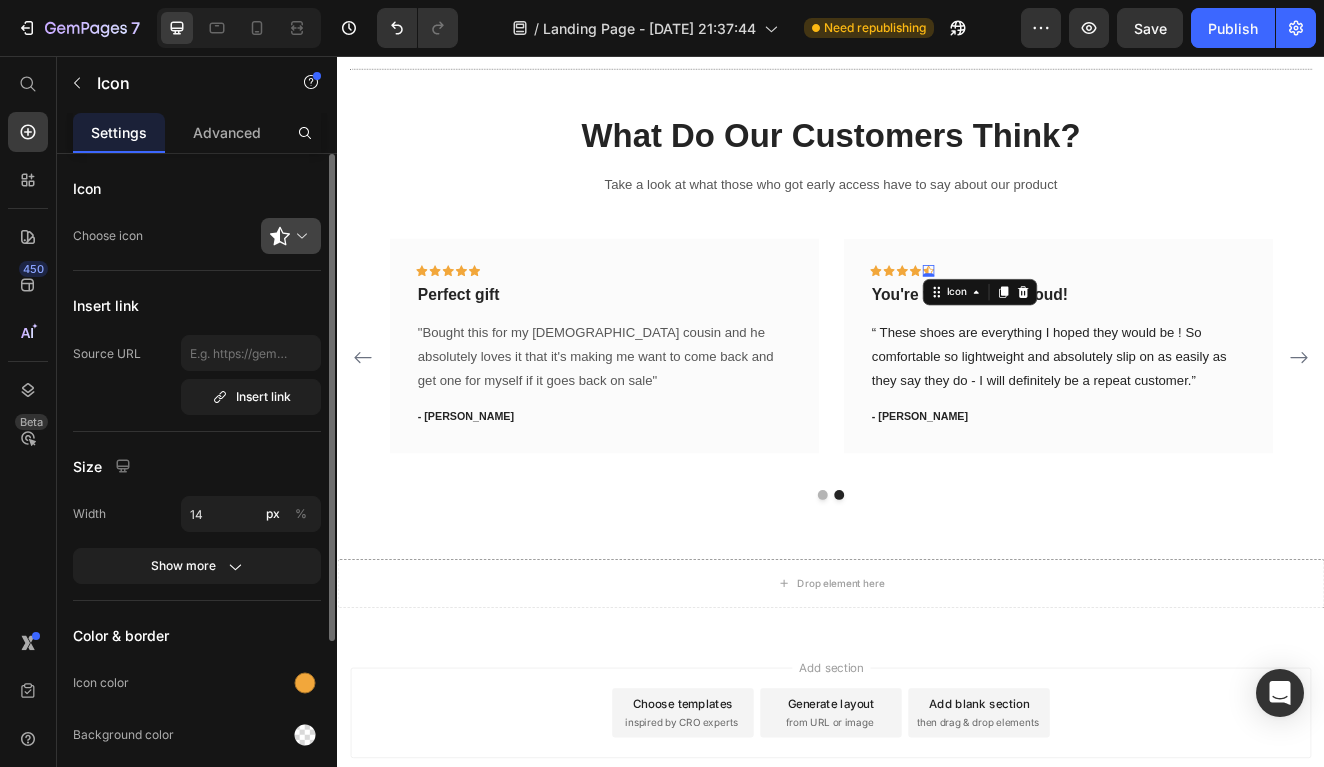 click at bounding box center [299, 236] 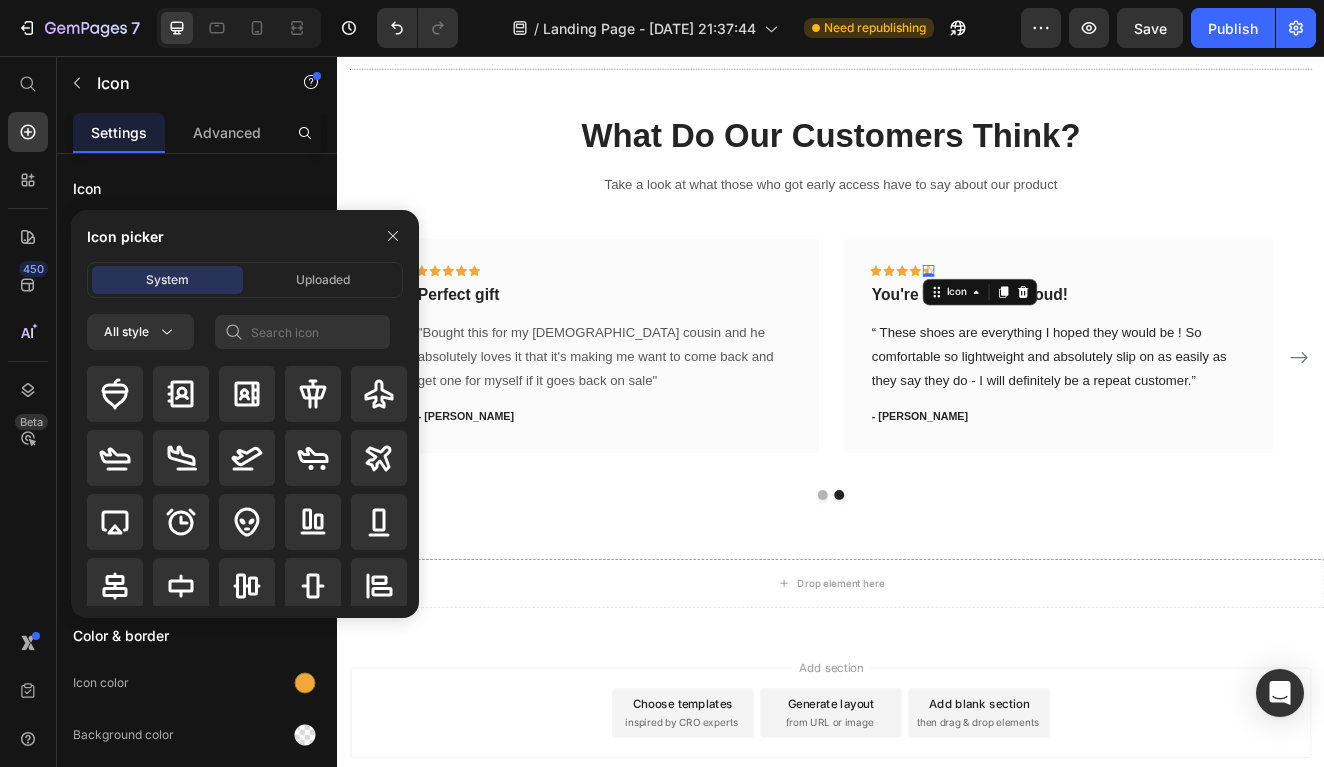 scroll, scrollTop: 0, scrollLeft: 0, axis: both 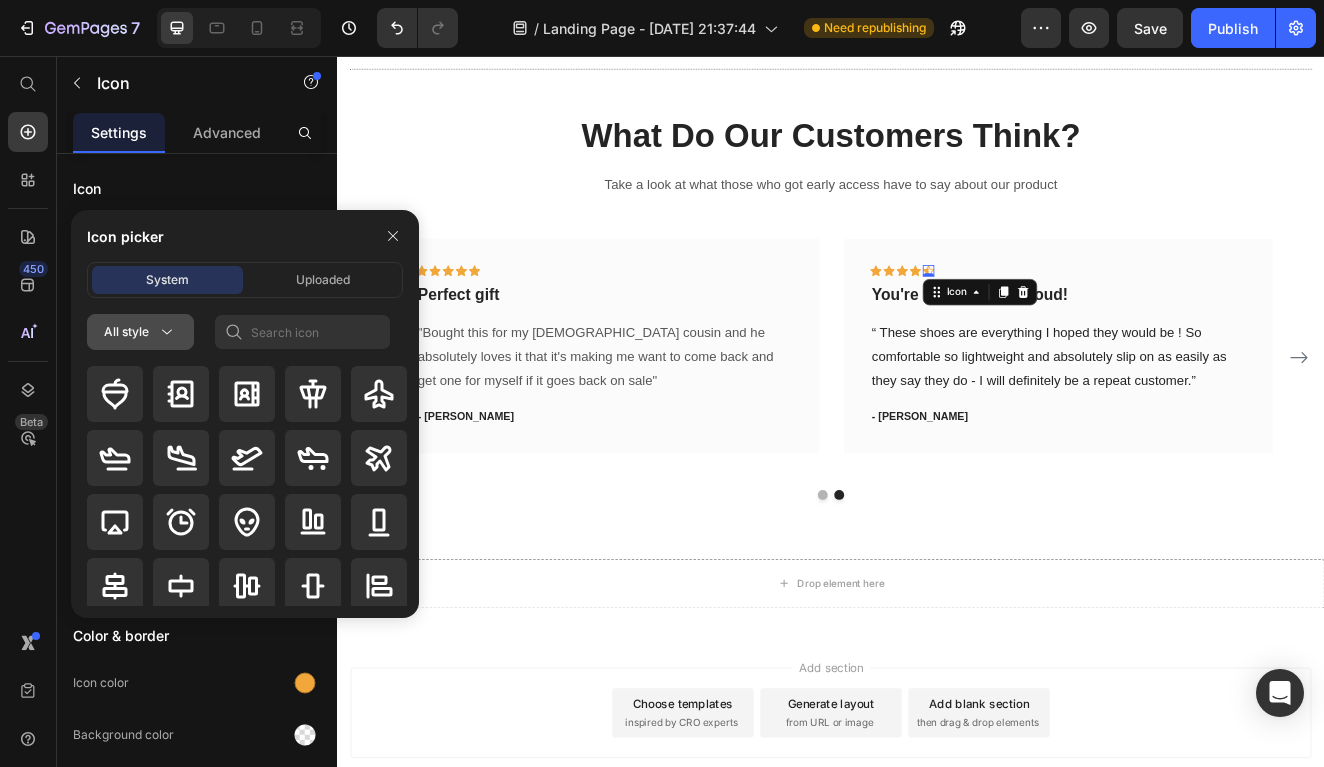 click 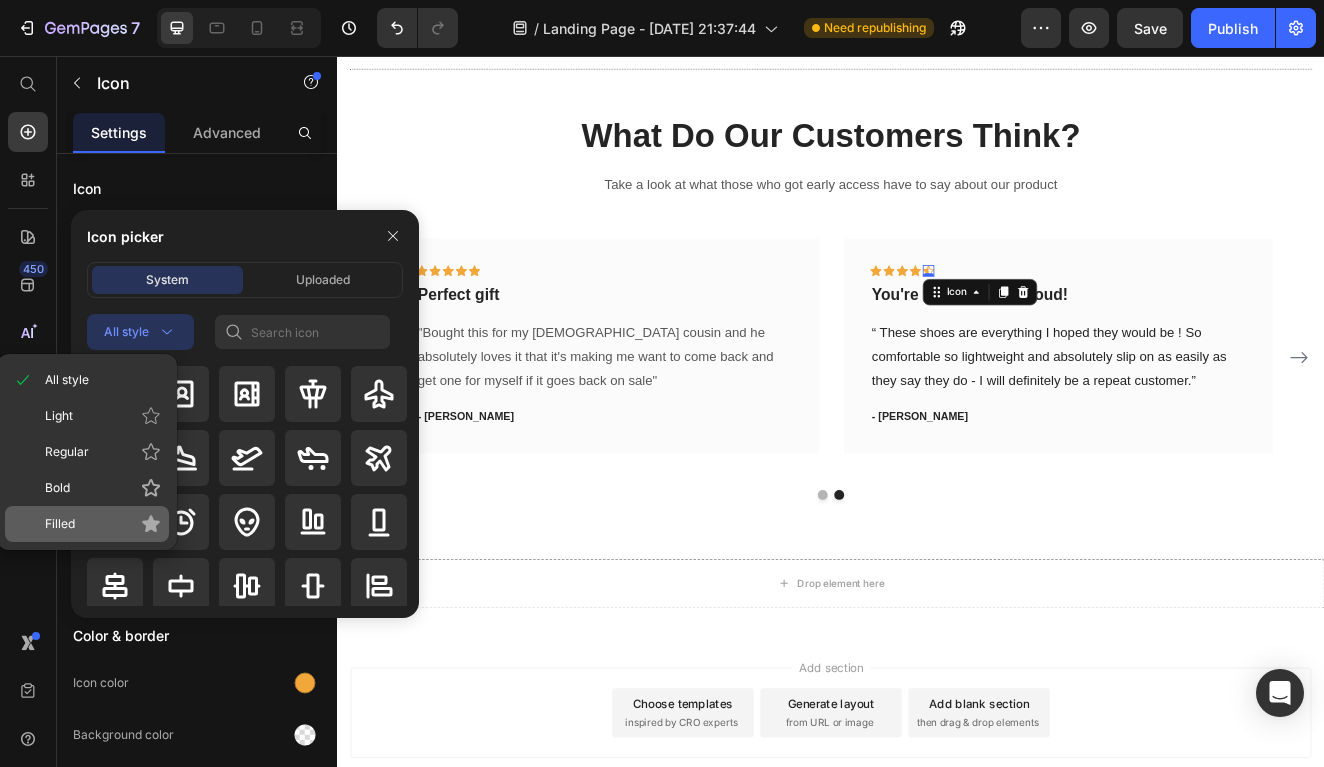 click 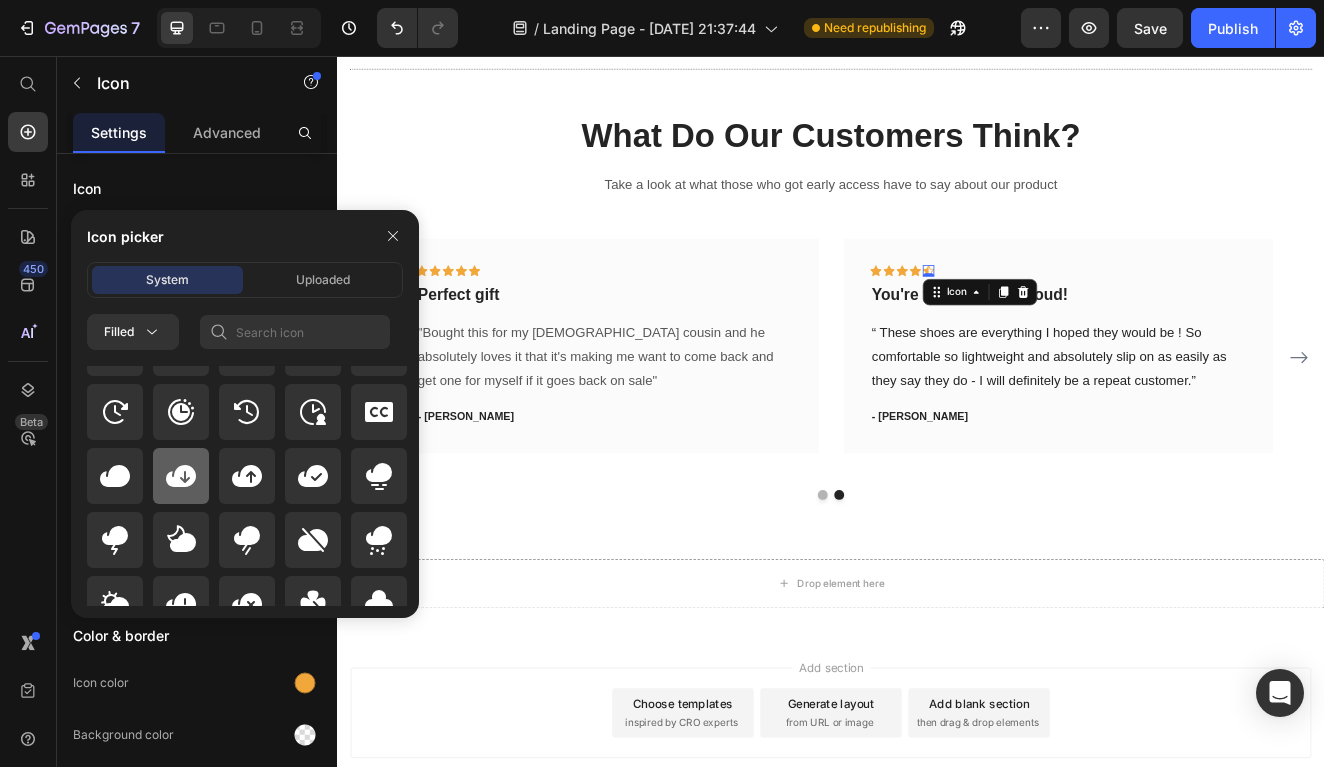 scroll, scrollTop: 4338, scrollLeft: 0, axis: vertical 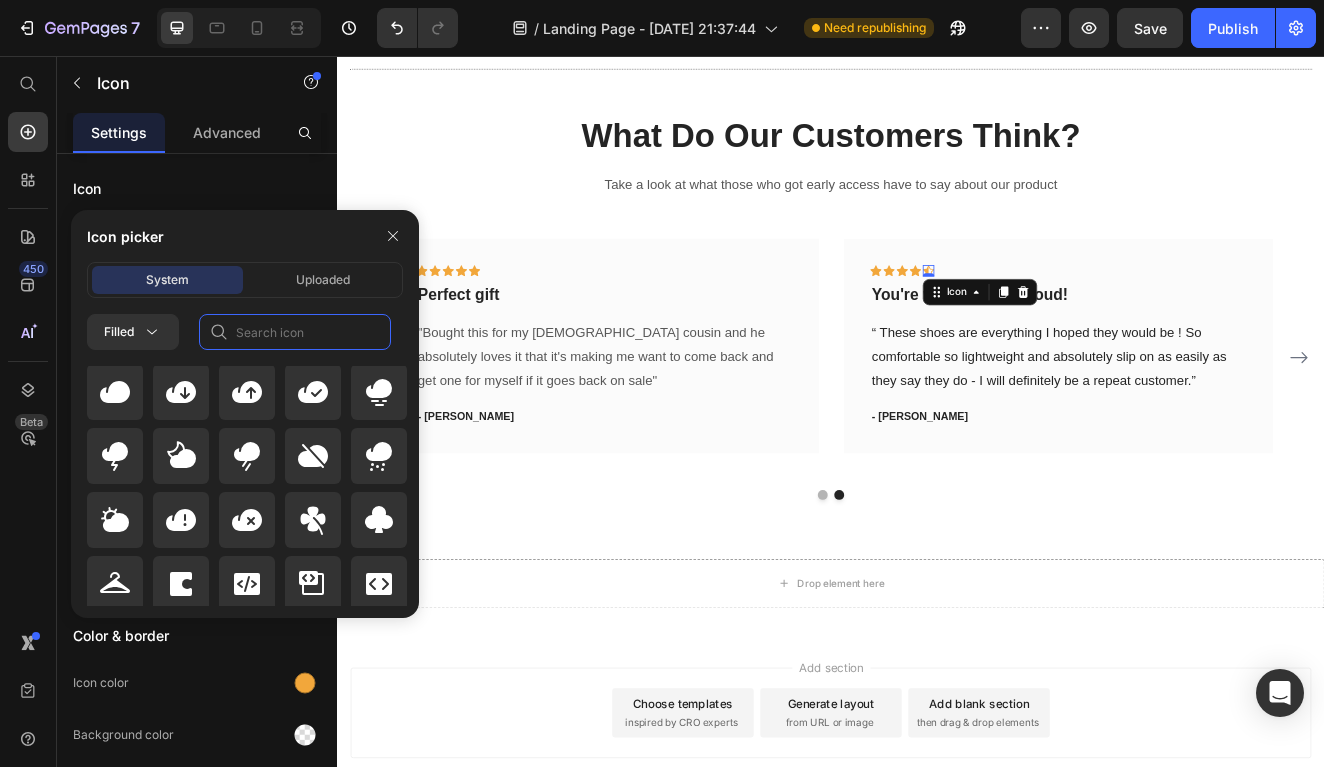 click 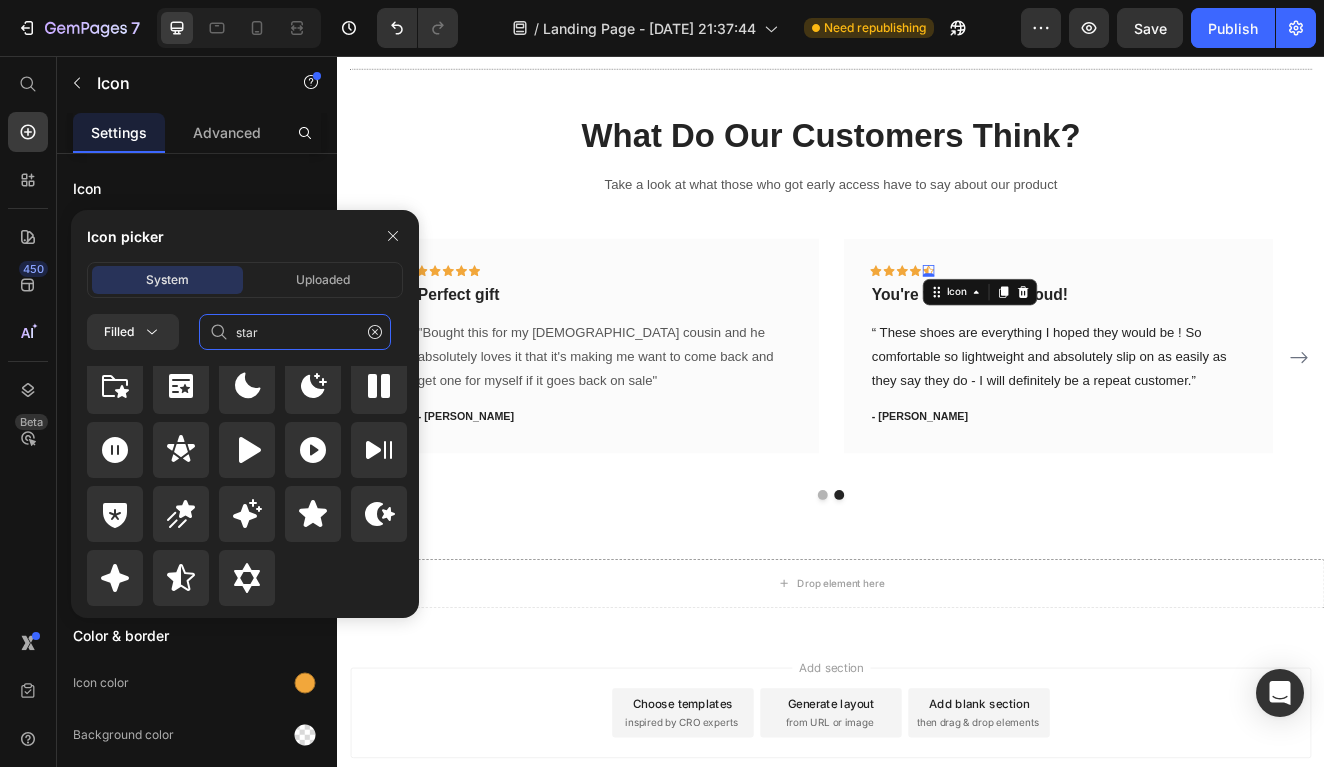 scroll, scrollTop: 72, scrollLeft: 0, axis: vertical 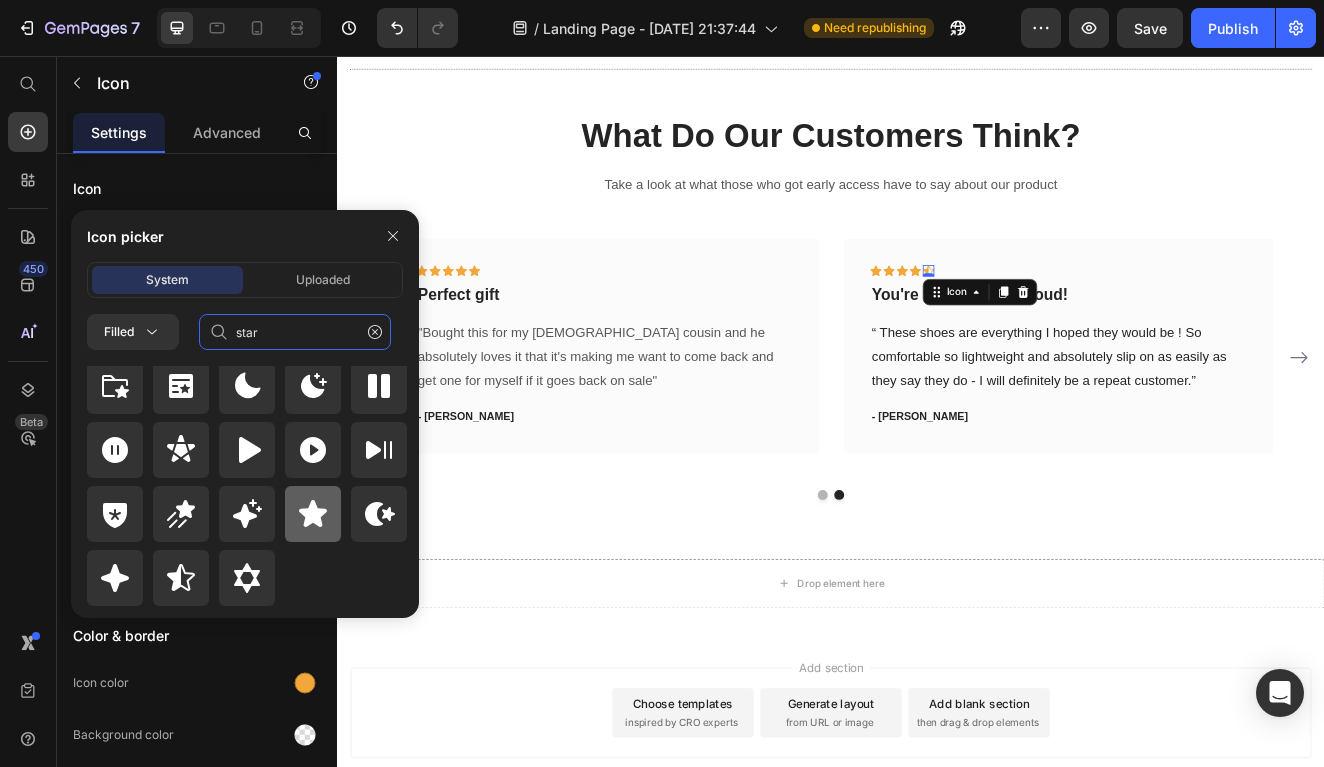 type on "star" 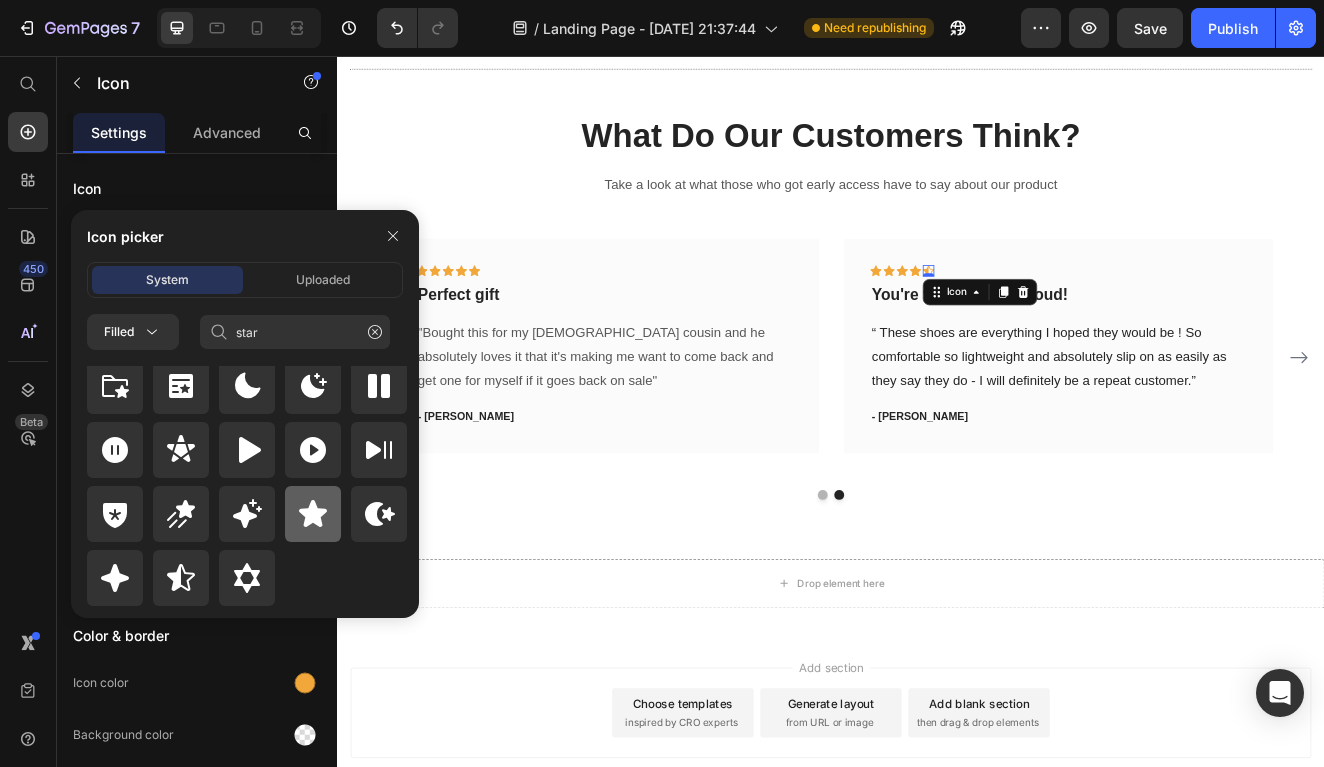 click 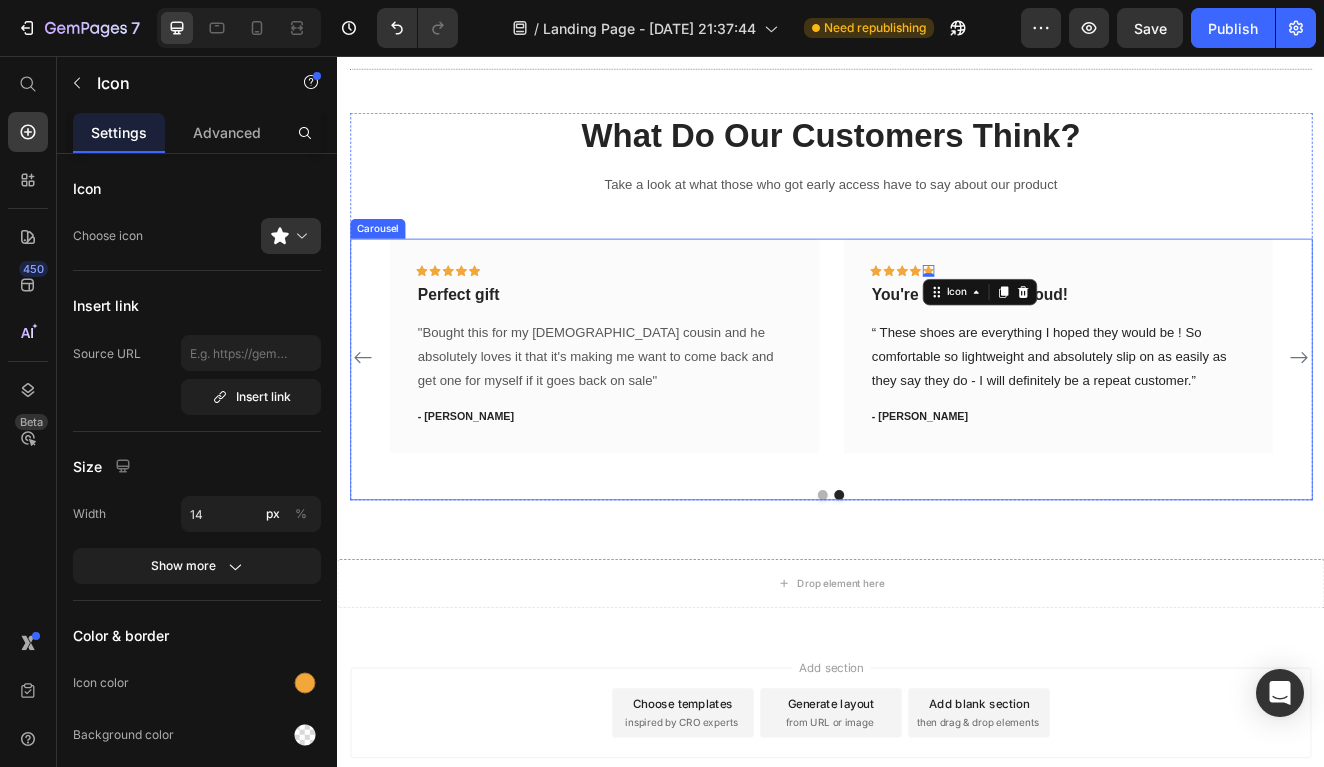 click on "Icon
Icon
Icon
Icon
Icon Row Perfect gift Text block "Bought this for my [DEMOGRAPHIC_DATA] cousin and he absolutely loves it that it's making me want to come back and get one for myself if it goes back on sale" Text block - [PERSON_NAME] Text block Row" at bounding box center [661, 422] 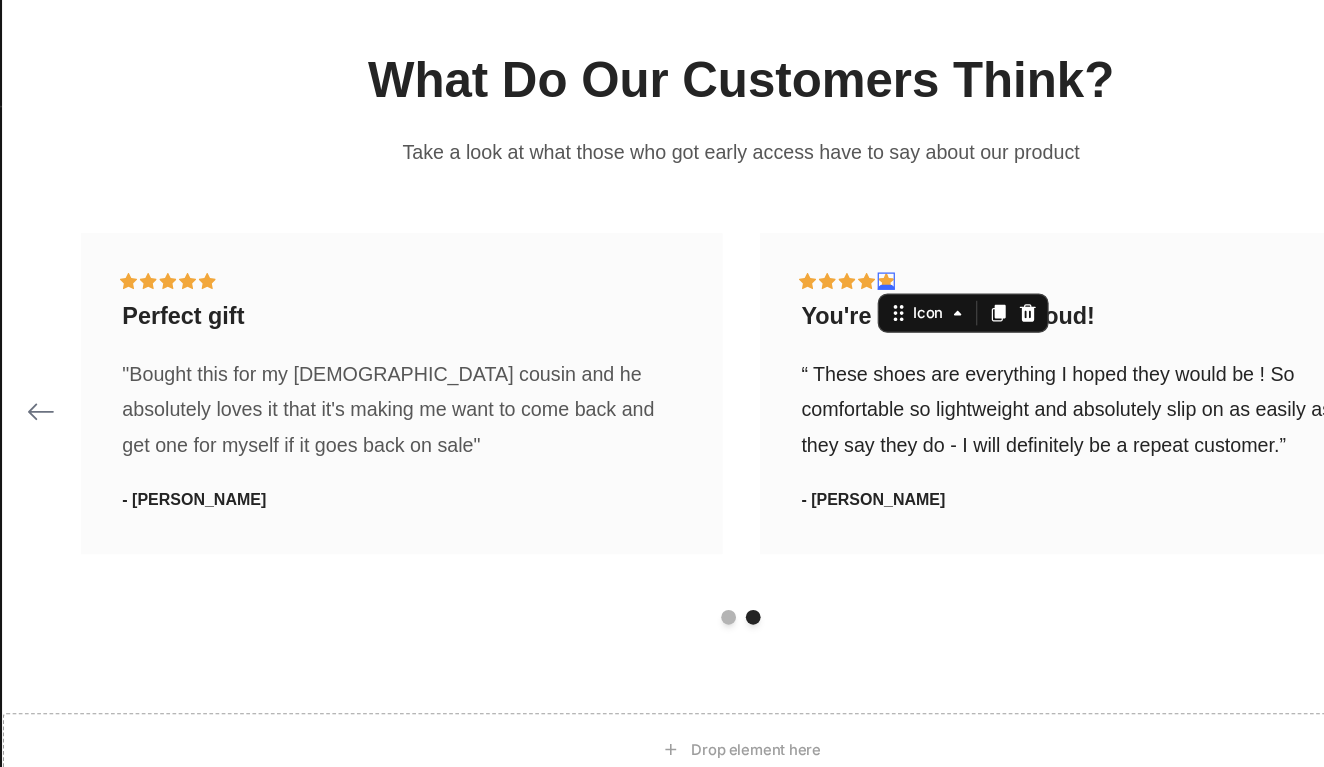 click on "Icon   0" at bounding box center [720, 222] 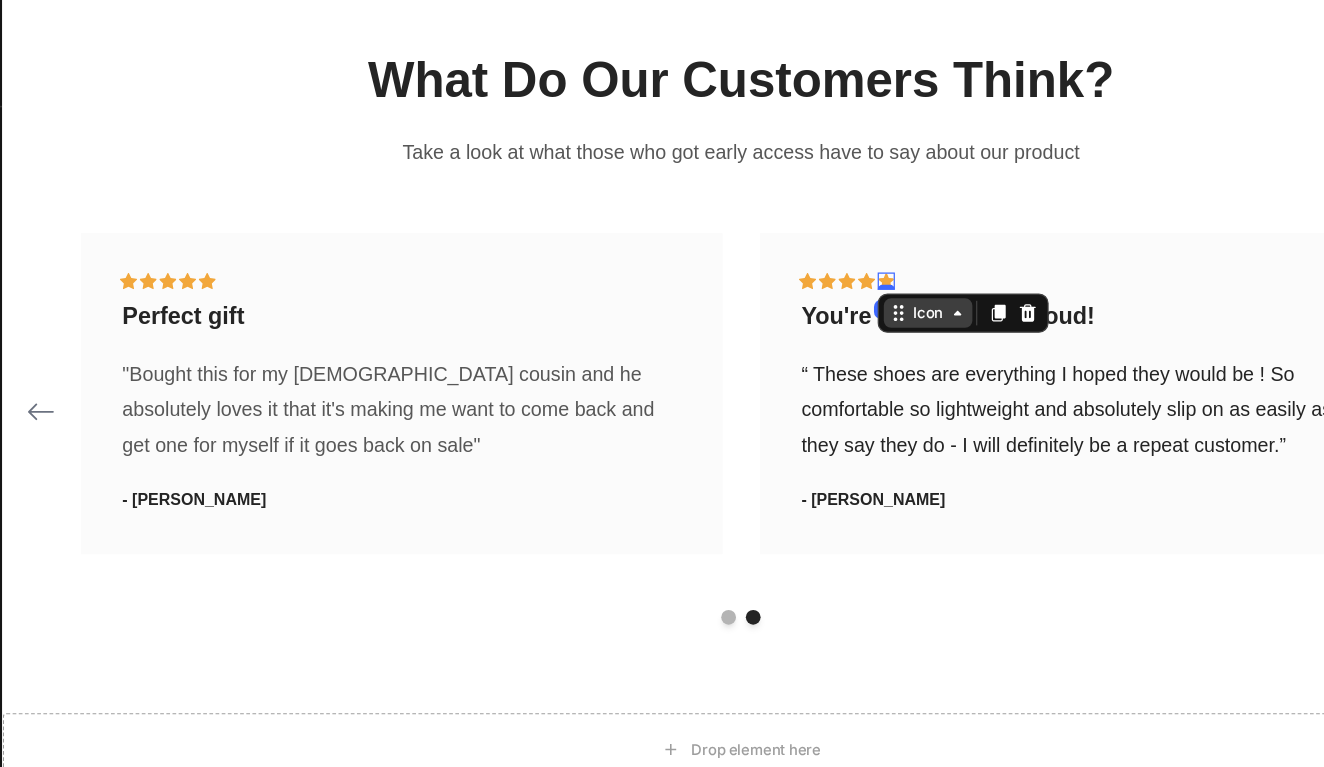 click on "Icon" at bounding box center [754, 248] 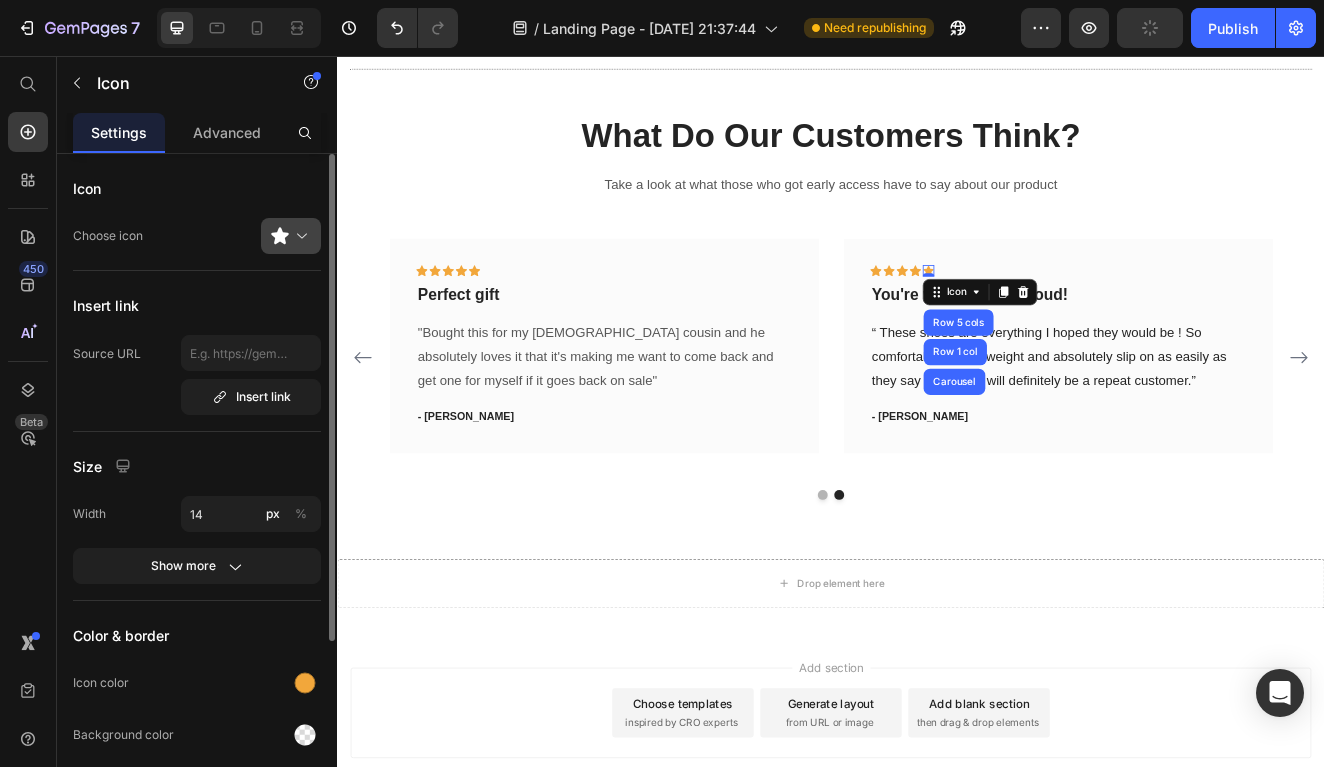 click 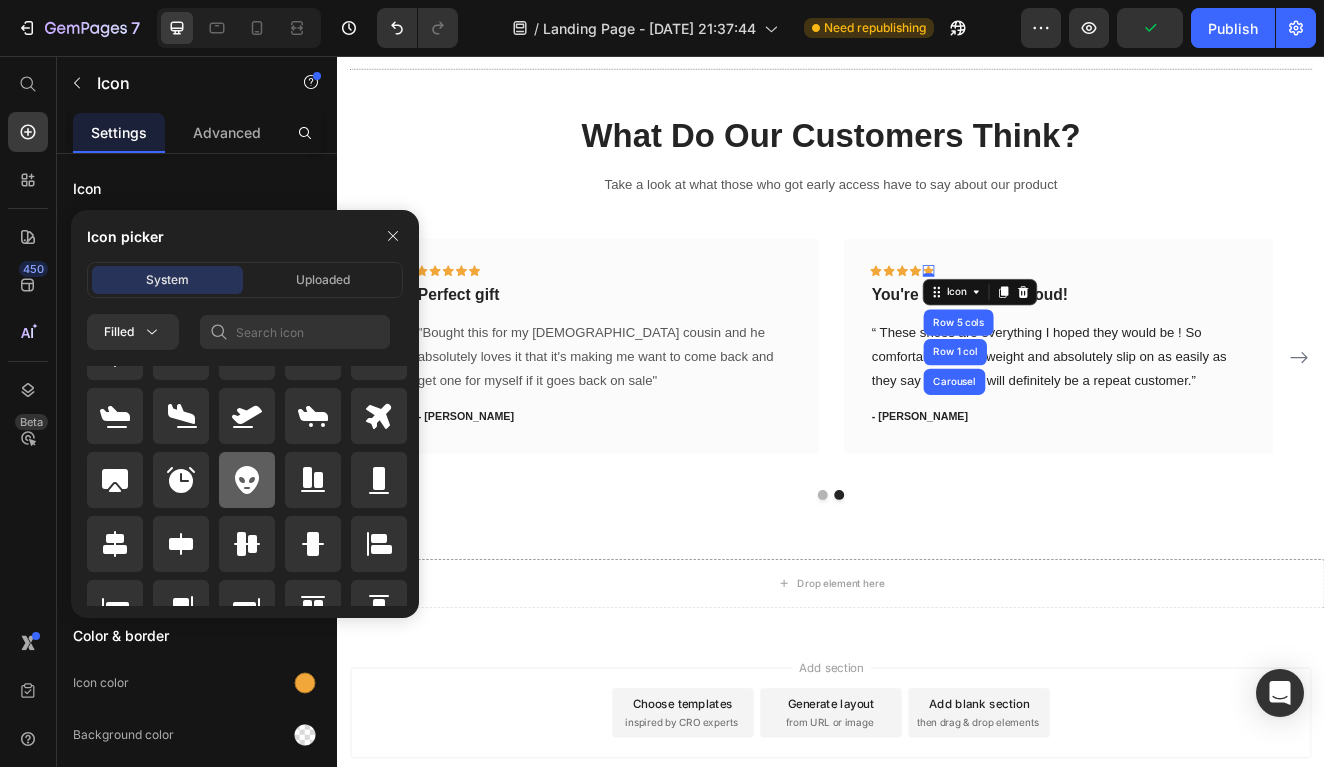 scroll, scrollTop: 67, scrollLeft: 0, axis: vertical 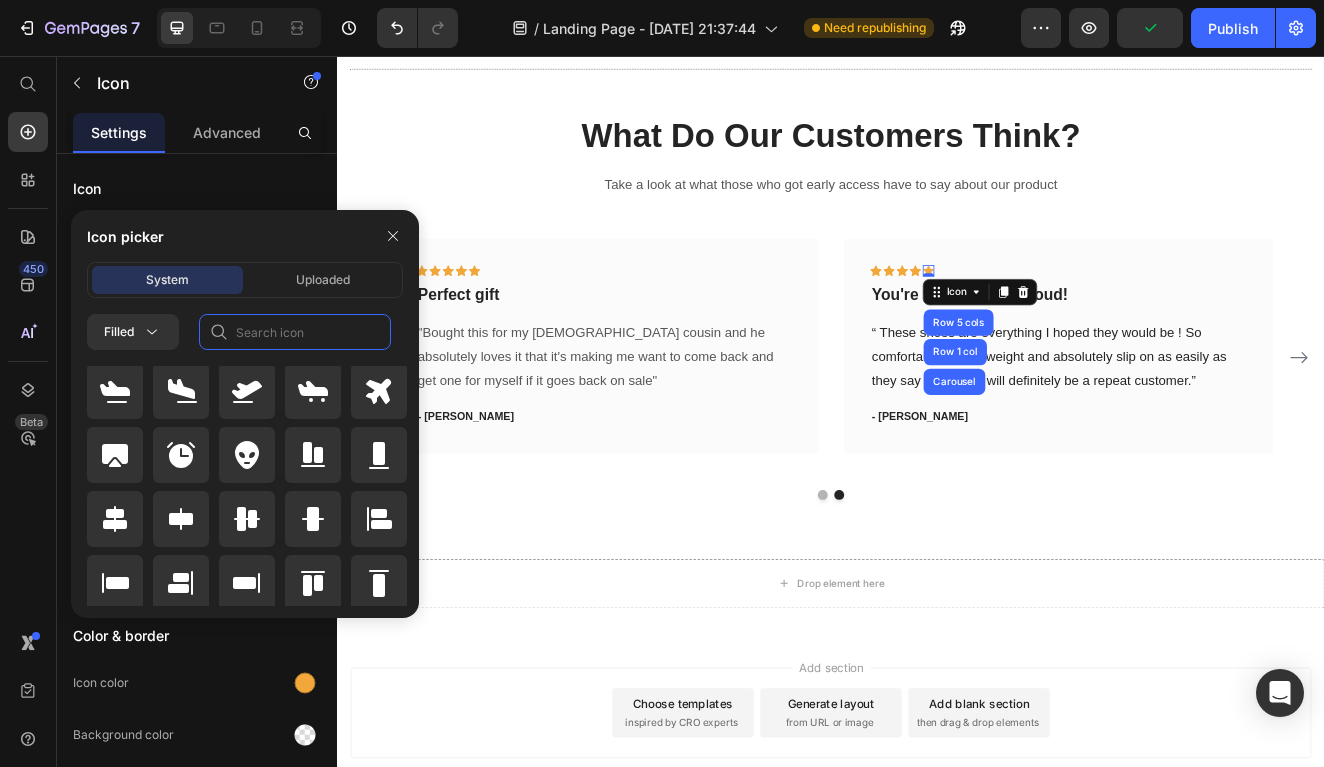click 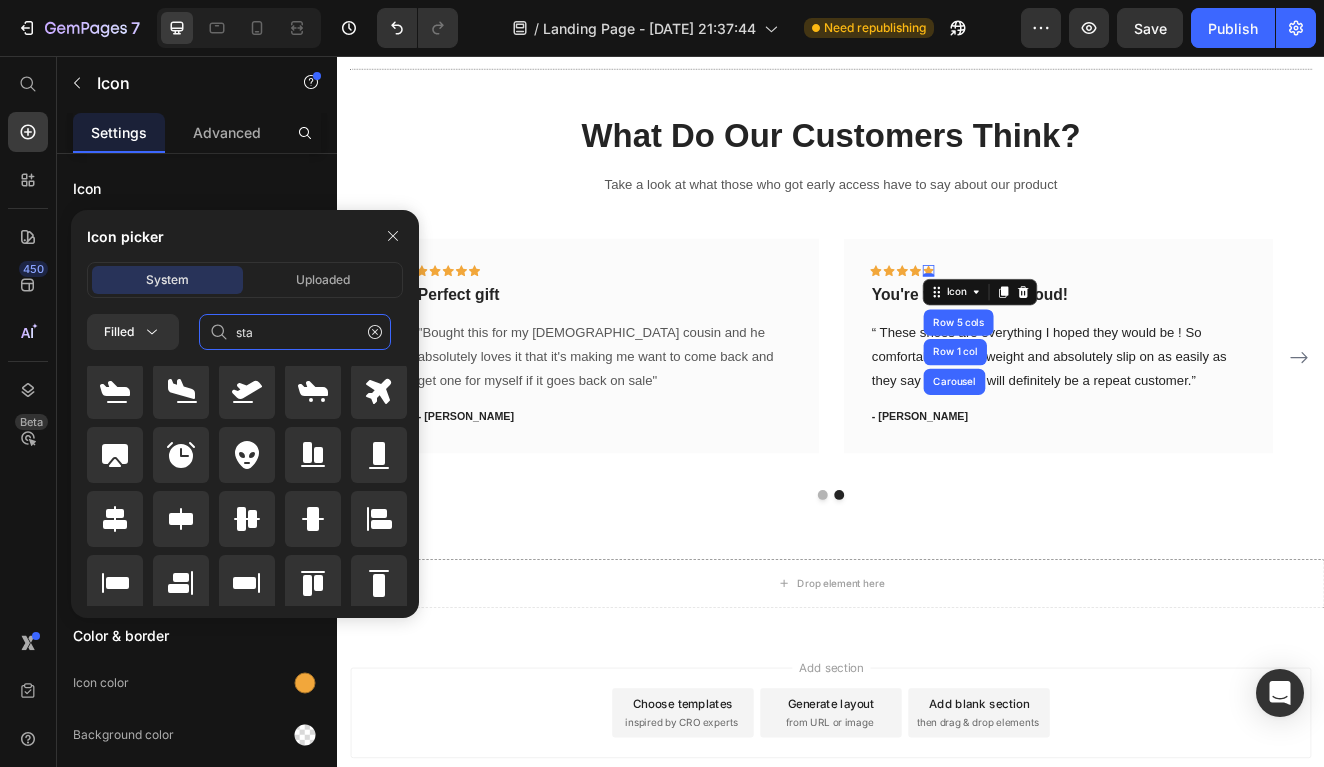 type on "star" 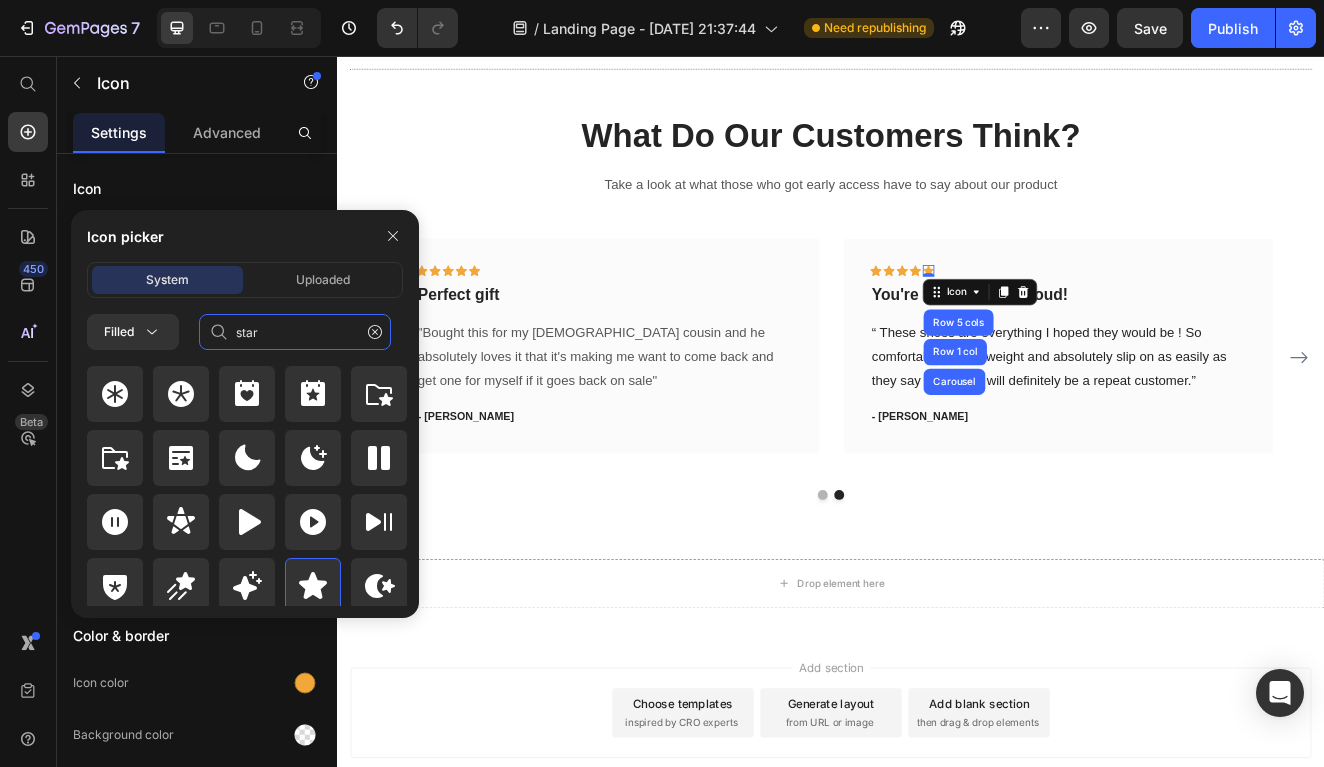 scroll, scrollTop: 0, scrollLeft: 0, axis: both 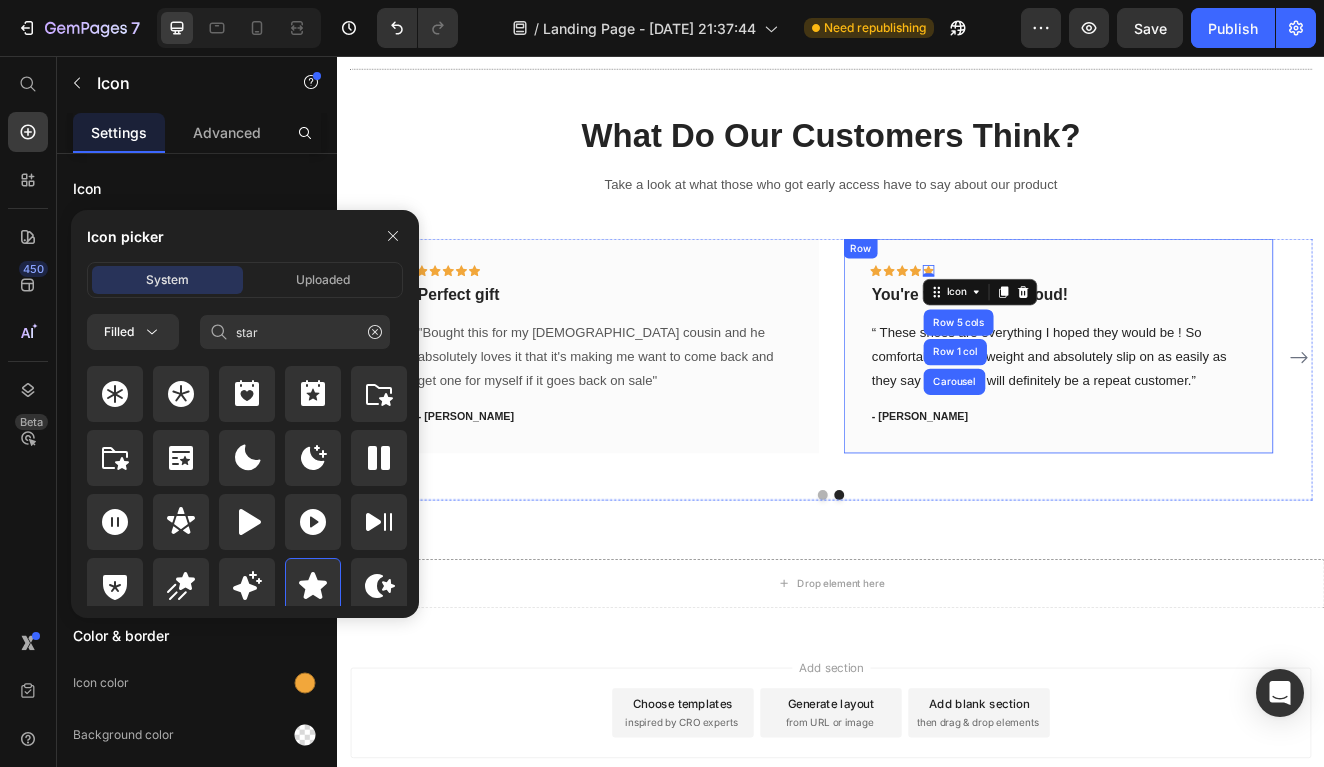 click on "Take a look at what those who got early access have to say about our product" at bounding box center [937, 213] 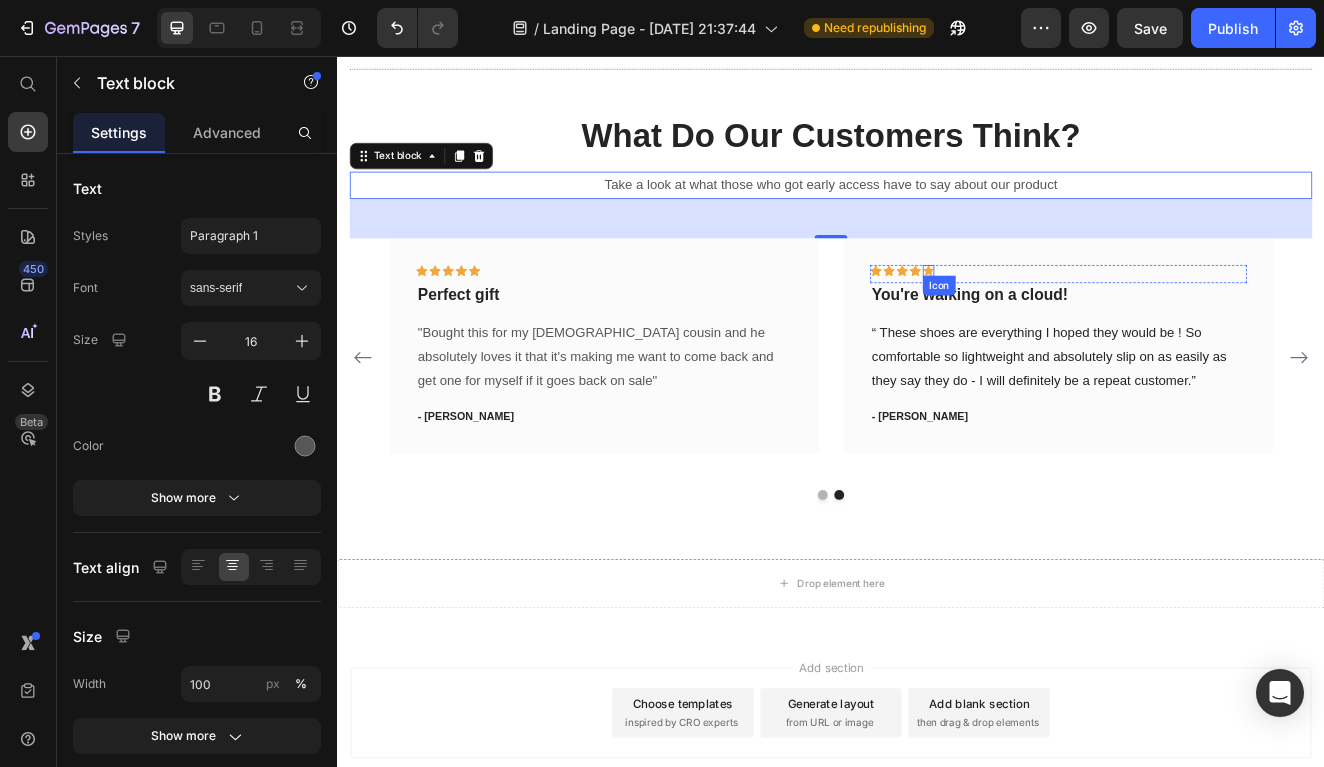 click 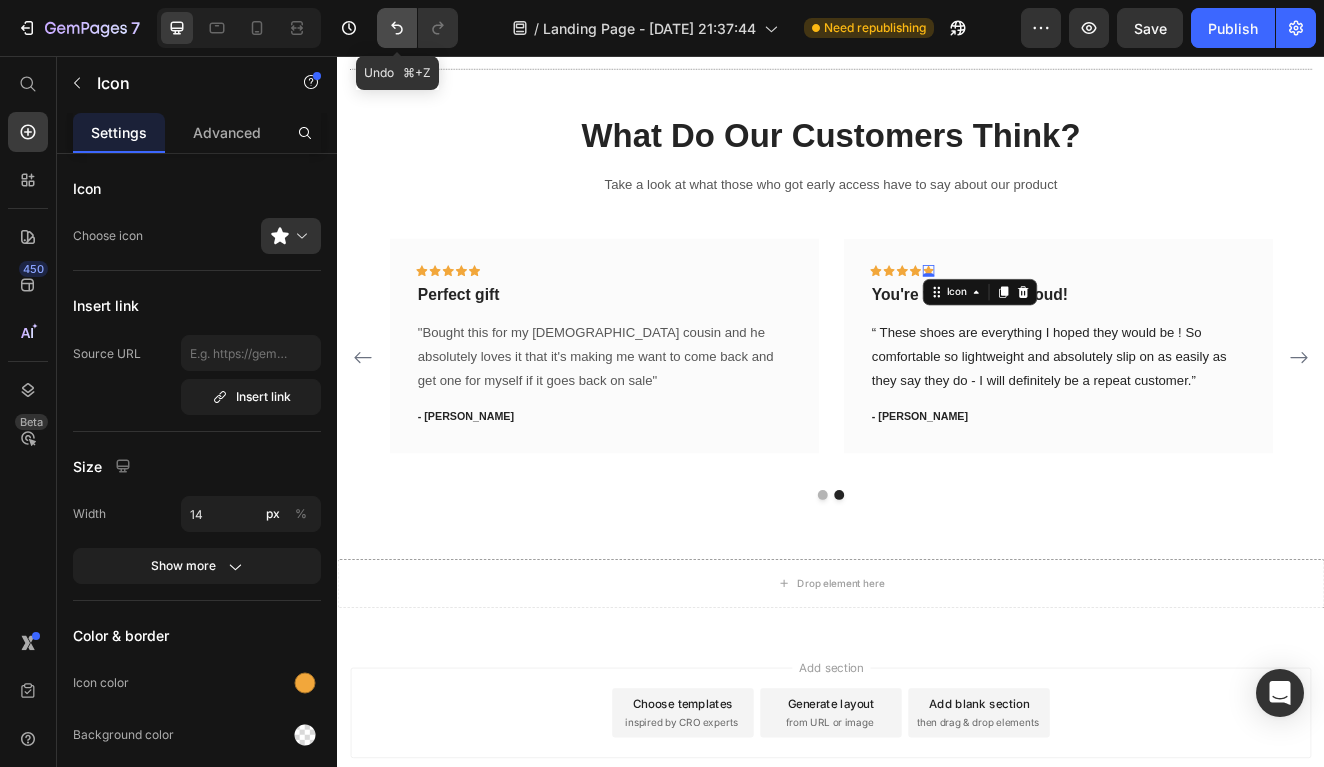 click 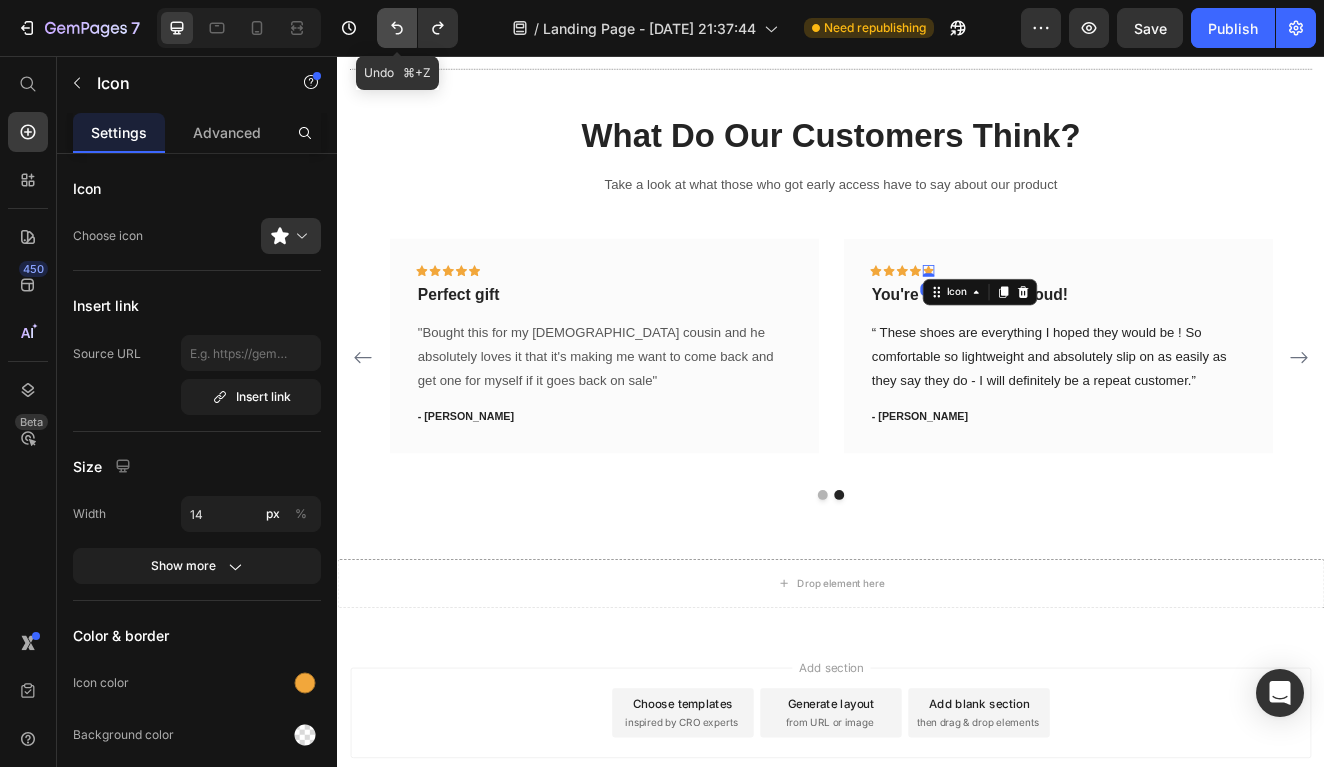 click 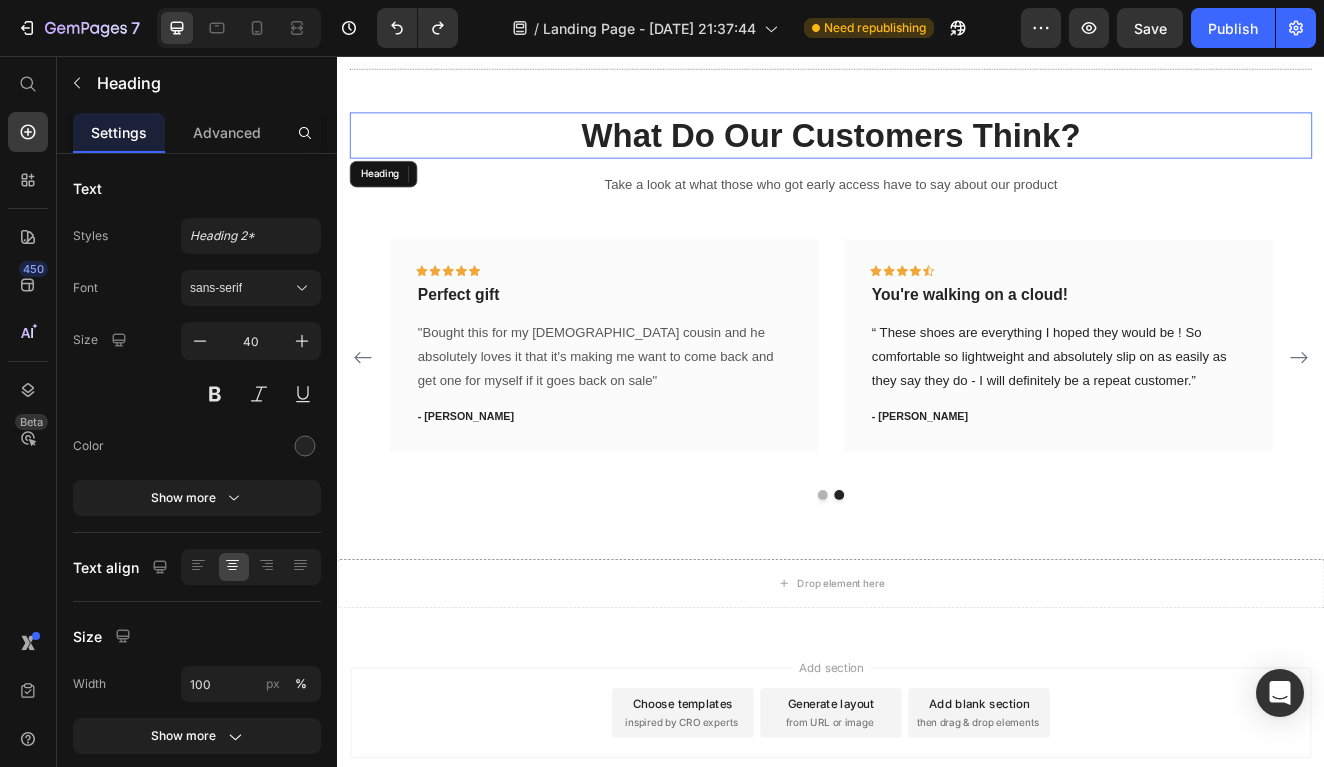 click on "What Do Our Customers Think?" at bounding box center [937, 153] 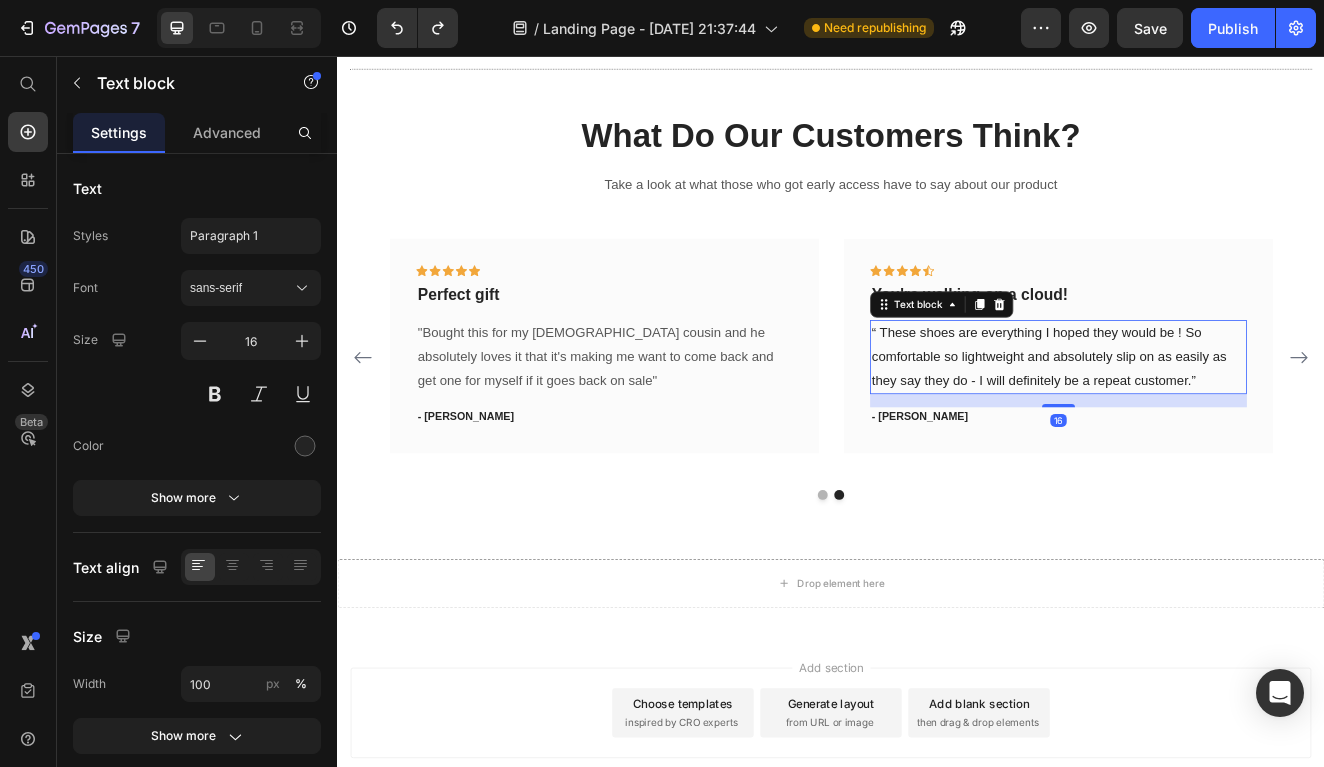 click on "“ These shoes are everything I hoped they would be ! So comfortable so lightweight and absolutely slip on as easily as they say they do - I will definitely be a repeat customer.”" at bounding box center (1213, 422) 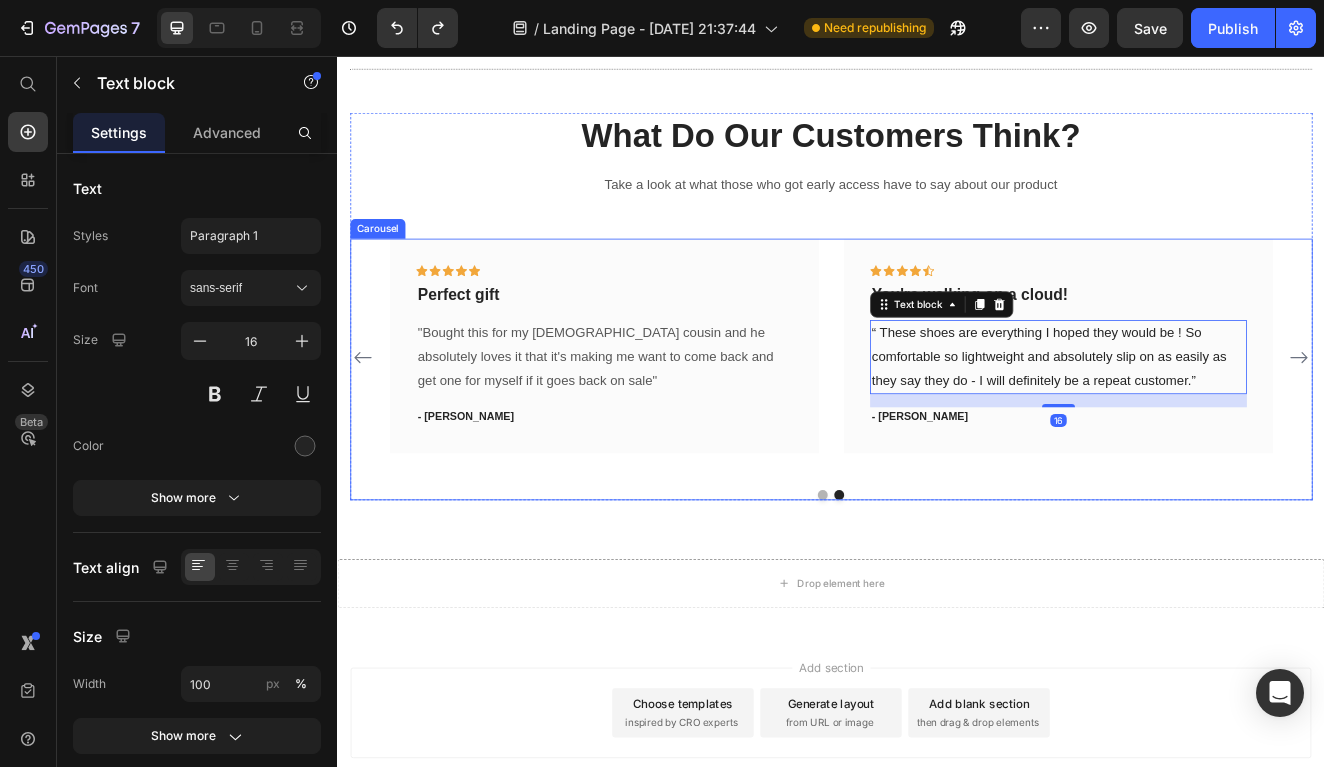 click on "Icon
Icon
Icon
Icon
Icon Row it's beautiful Text block “the craftsmanship and way it's molded together is just amazing and clever. i literally dont want to take it off” Text block - [PERSON_NAME]  Text block Row
Icon
Icon
Icon
Icon
Icon Row Perfect gift Text block "Bought this for my [DEMOGRAPHIC_DATA] cousin and he absolutely loves it that it's making me want to come back and get one for myself if it goes back on sale" Text block - [PERSON_NAME] Text block Row
Icon
Icon
Icon
Icon
Icon Row You're walking on a cloud! Text block “ These shoes are everything I hoped they would be ! So comfortable so lightweight and absolutely slip on as easily as they say they do - I will definitely be a repeat customer.” Text block   16 - [PERSON_NAME] Text block Row
Icon" at bounding box center [937, 436] 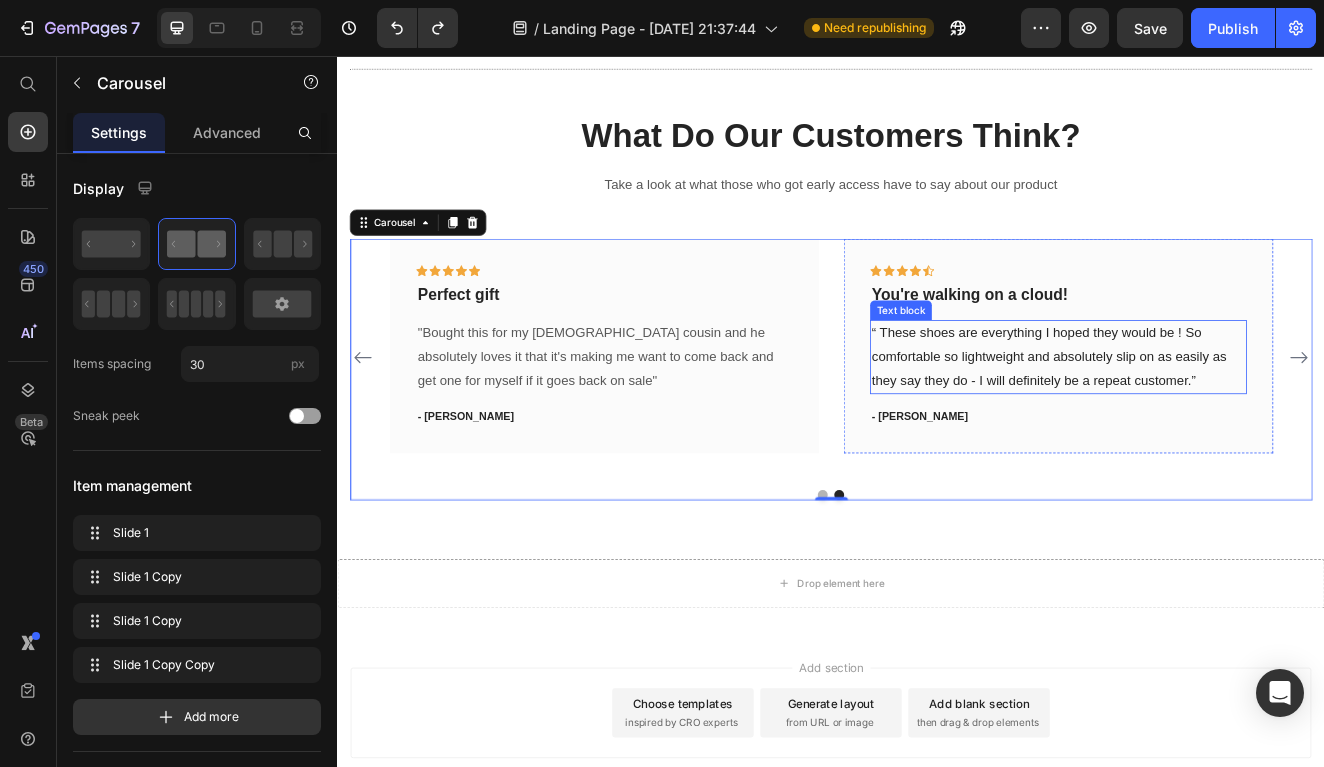 click on "“ These shoes are everything I hoped they would be ! So comfortable so lightweight and absolutely slip on as easily as they say they do - I will definitely be a repeat customer.”" at bounding box center (1213, 422) 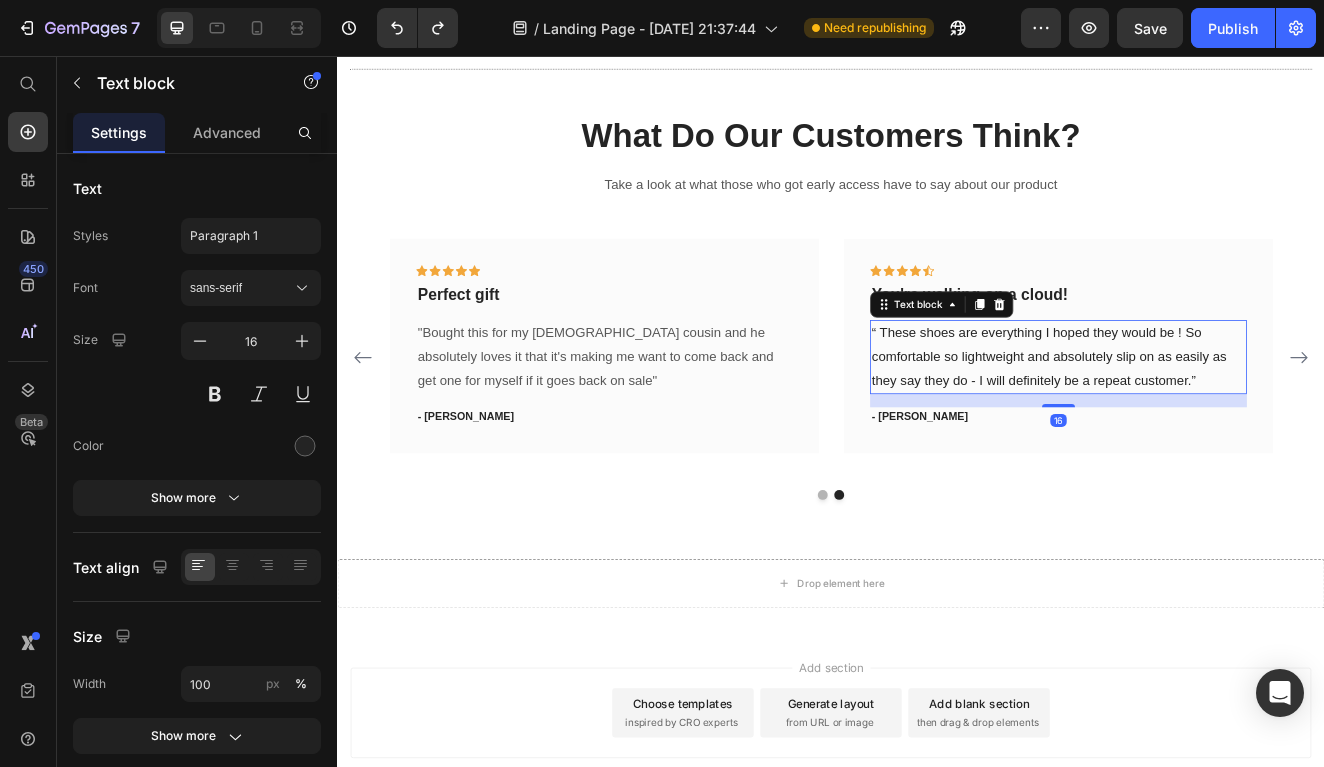 click on "“ These shoes are everything I hoped they would be ! So comfortable so lightweight and absolutely slip on as easily as they say they do - I will definitely be a repeat customer.”" at bounding box center (1213, 422) 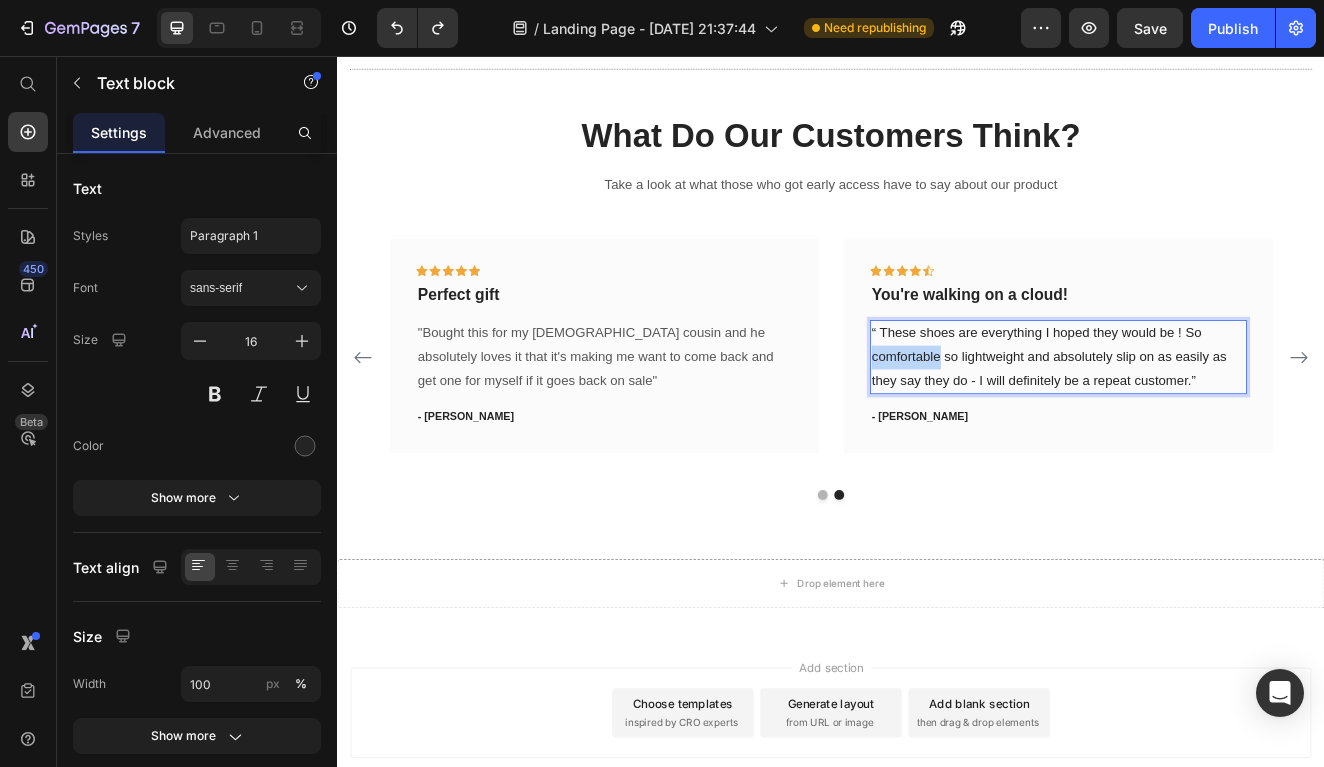 click on "“ These shoes are everything I hoped they would be ! So comfortable so lightweight and absolutely slip on as easily as they say they do - I will definitely be a repeat customer.”" at bounding box center (1213, 422) 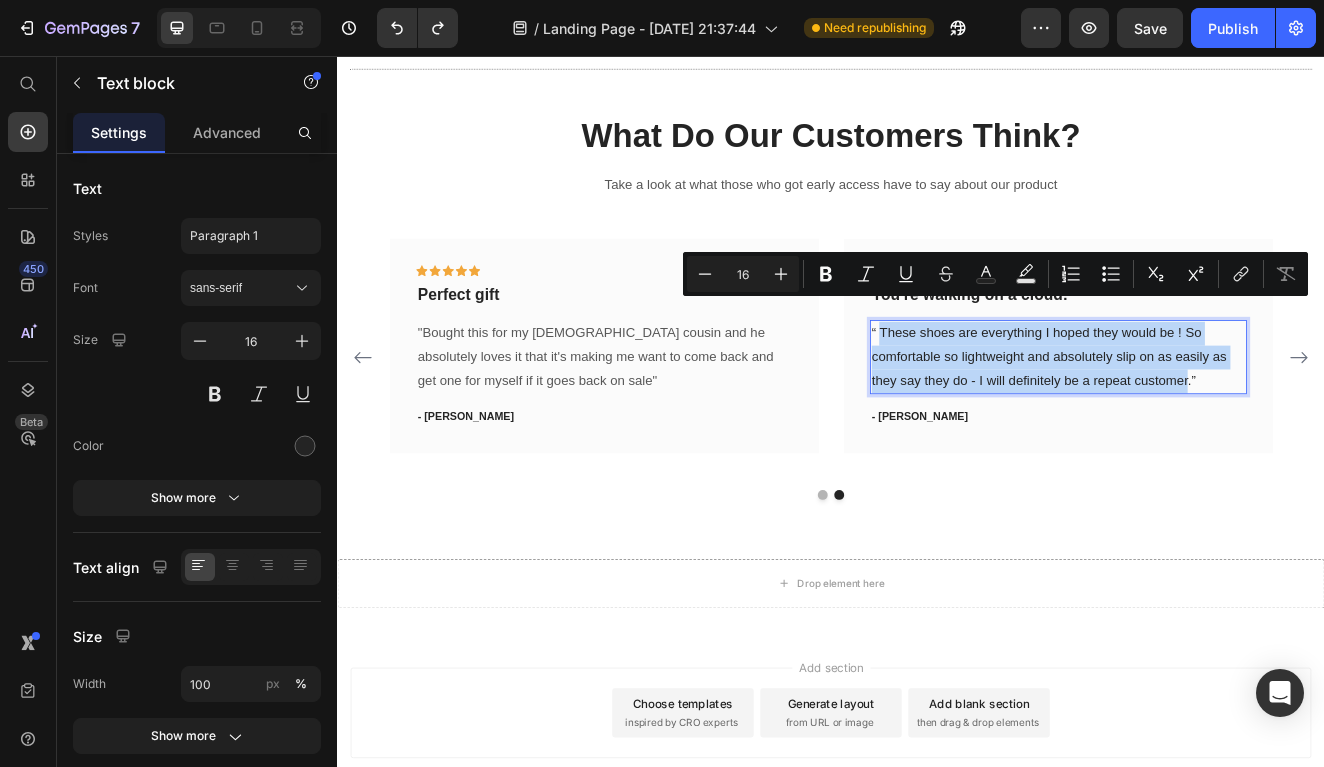 drag, startPoint x: 1368, startPoint y: 420, endPoint x: 998, endPoint y: 364, distance: 374.21384 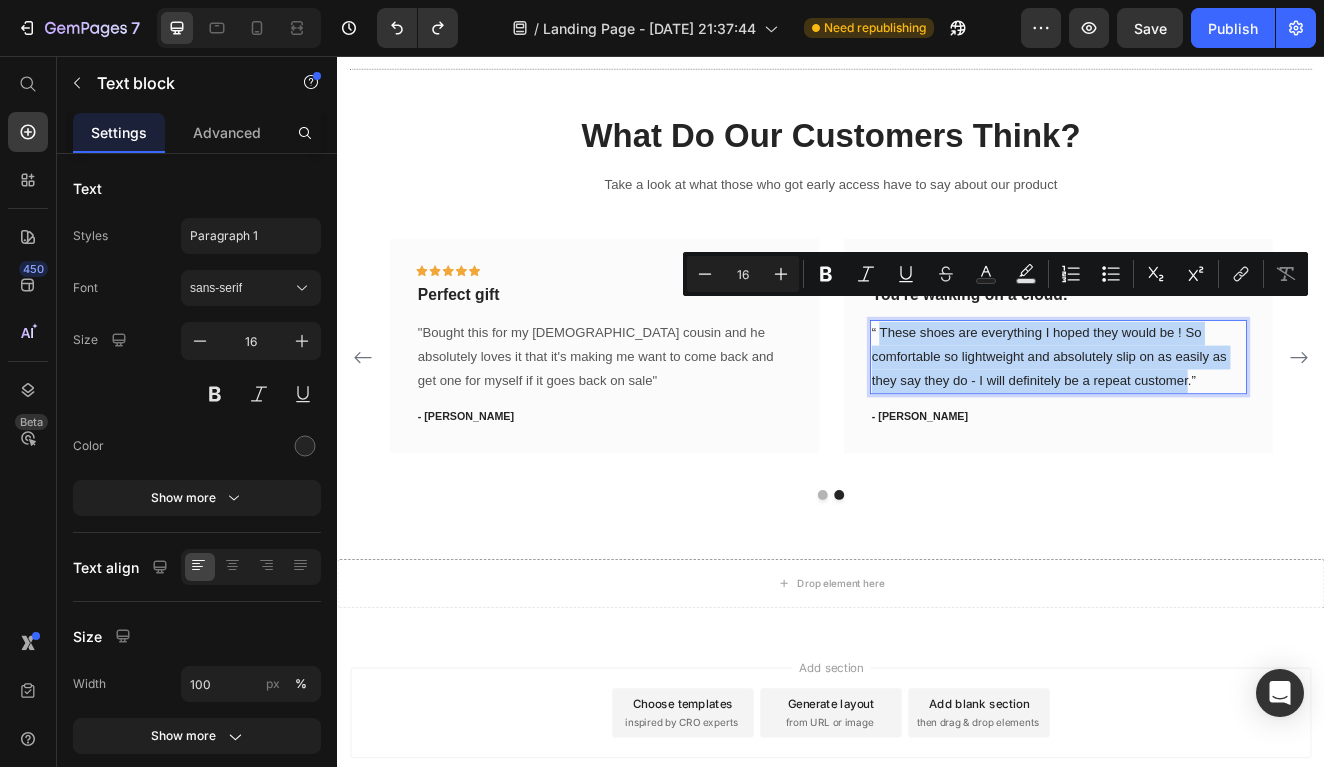 click on "“ These shoes are everything I hoped they would be ! So comfortable so lightweight and absolutely slip on as easily as they say they do - I will definitely be a repeat customer.”" at bounding box center [1213, 422] 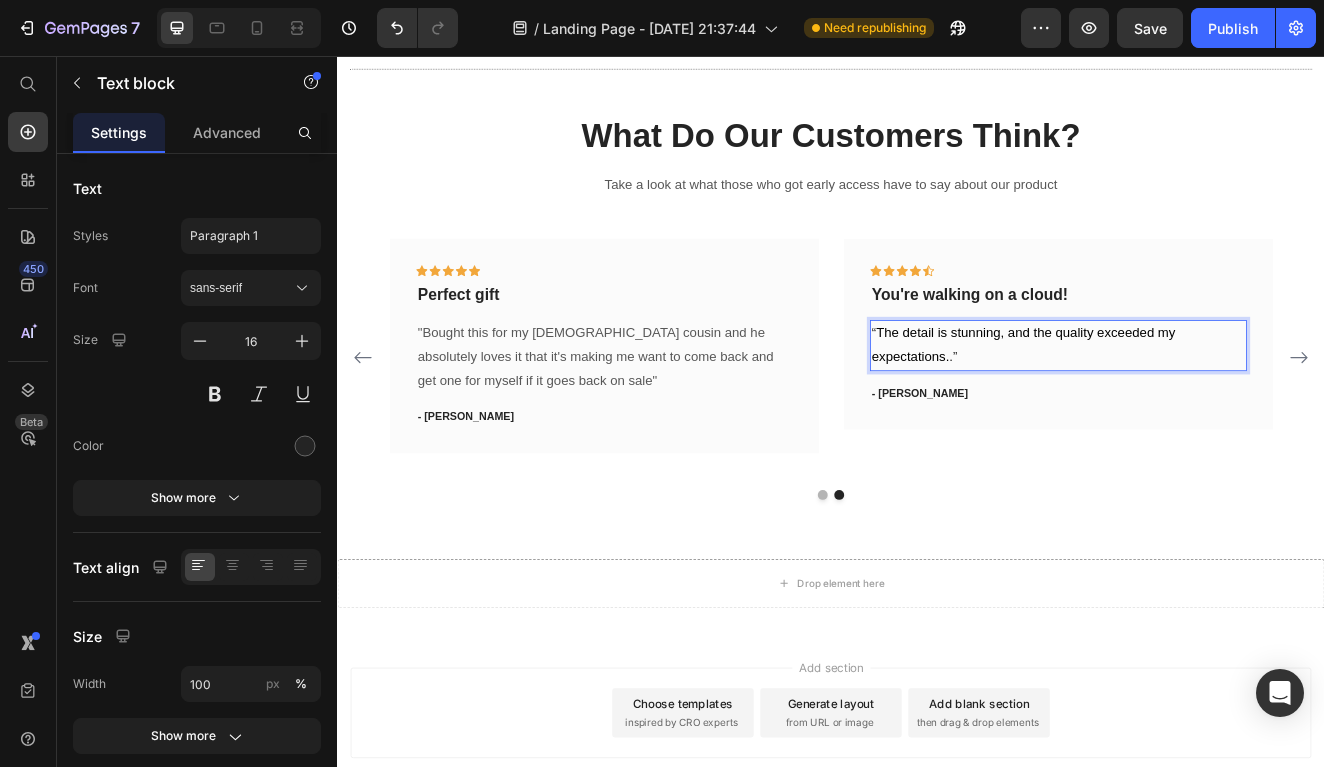 click on "The detail is stunning, and the quality exceeded my expectations." at bounding box center [1170, 407] 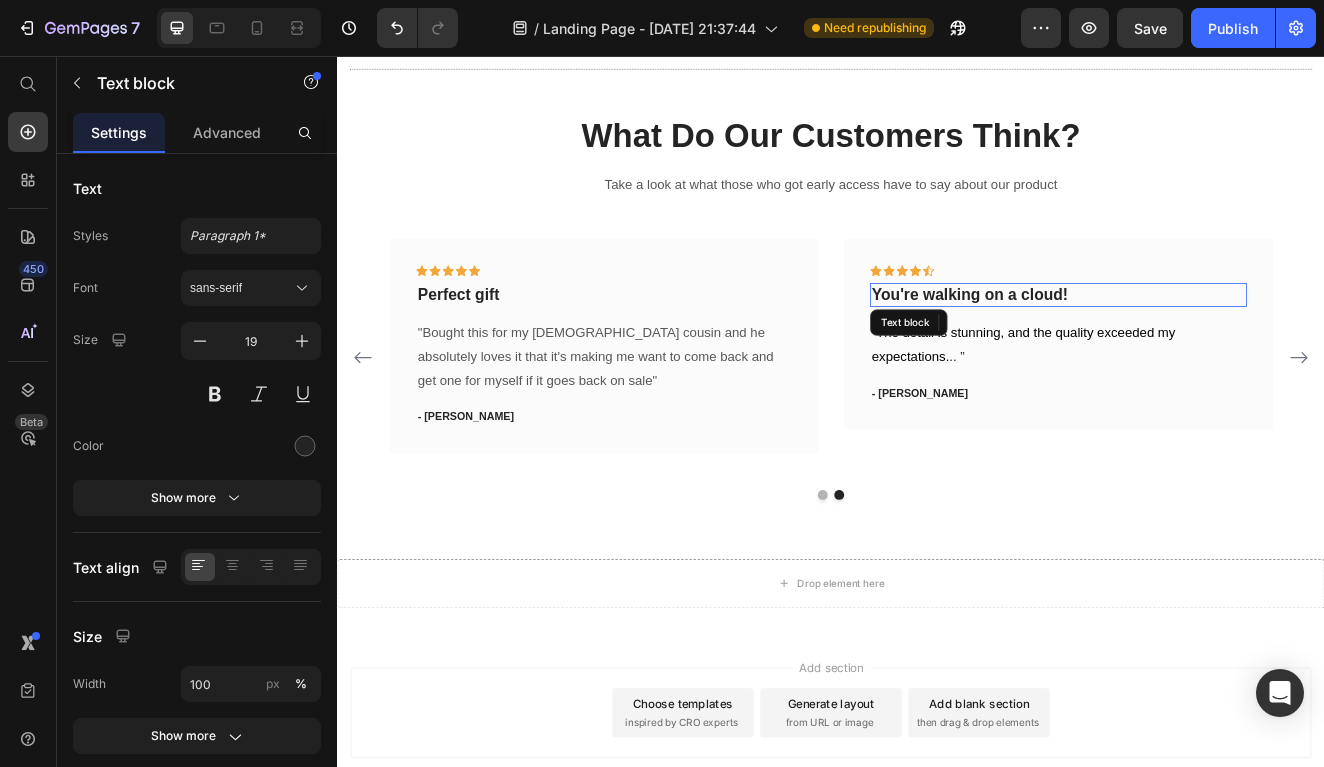 click on "You're walking on a cloud!" at bounding box center [1213, 346] 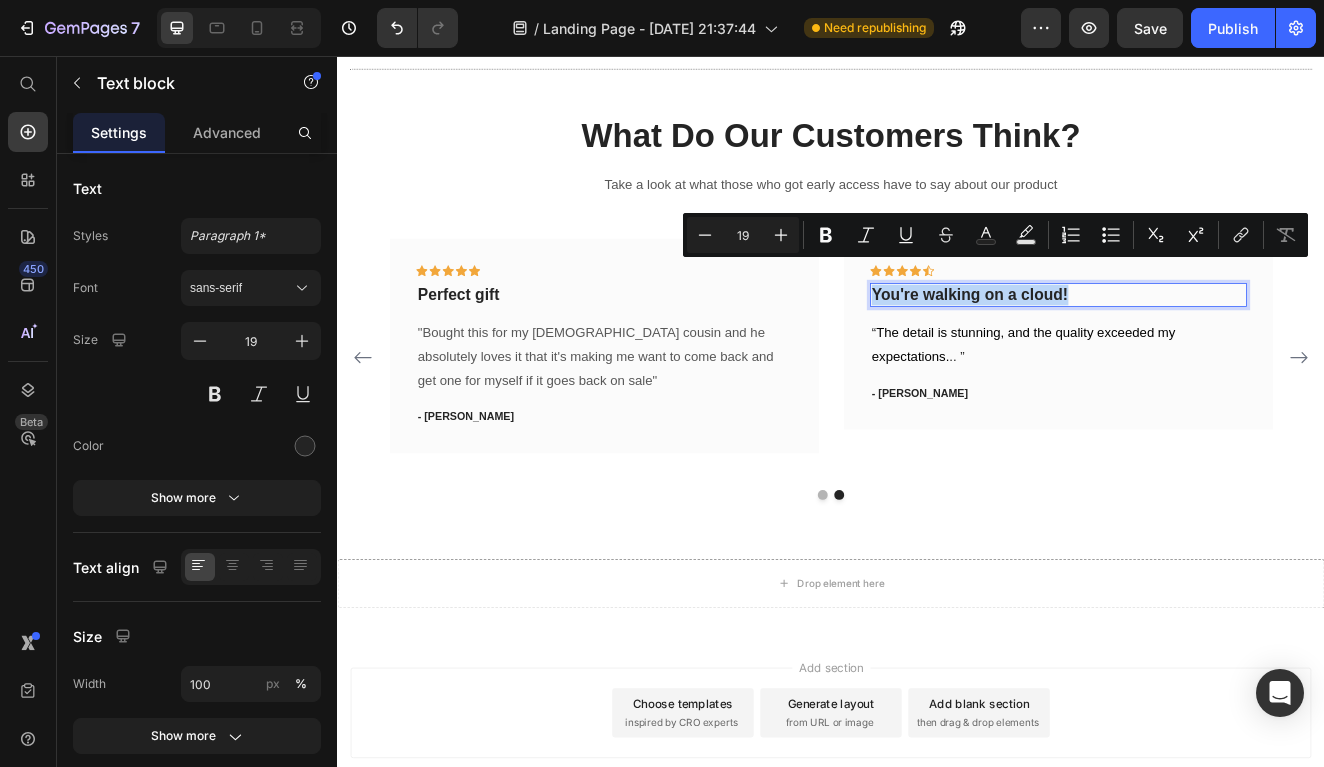 drag, startPoint x: 1232, startPoint y: 319, endPoint x: 990, endPoint y: 310, distance: 242.1673 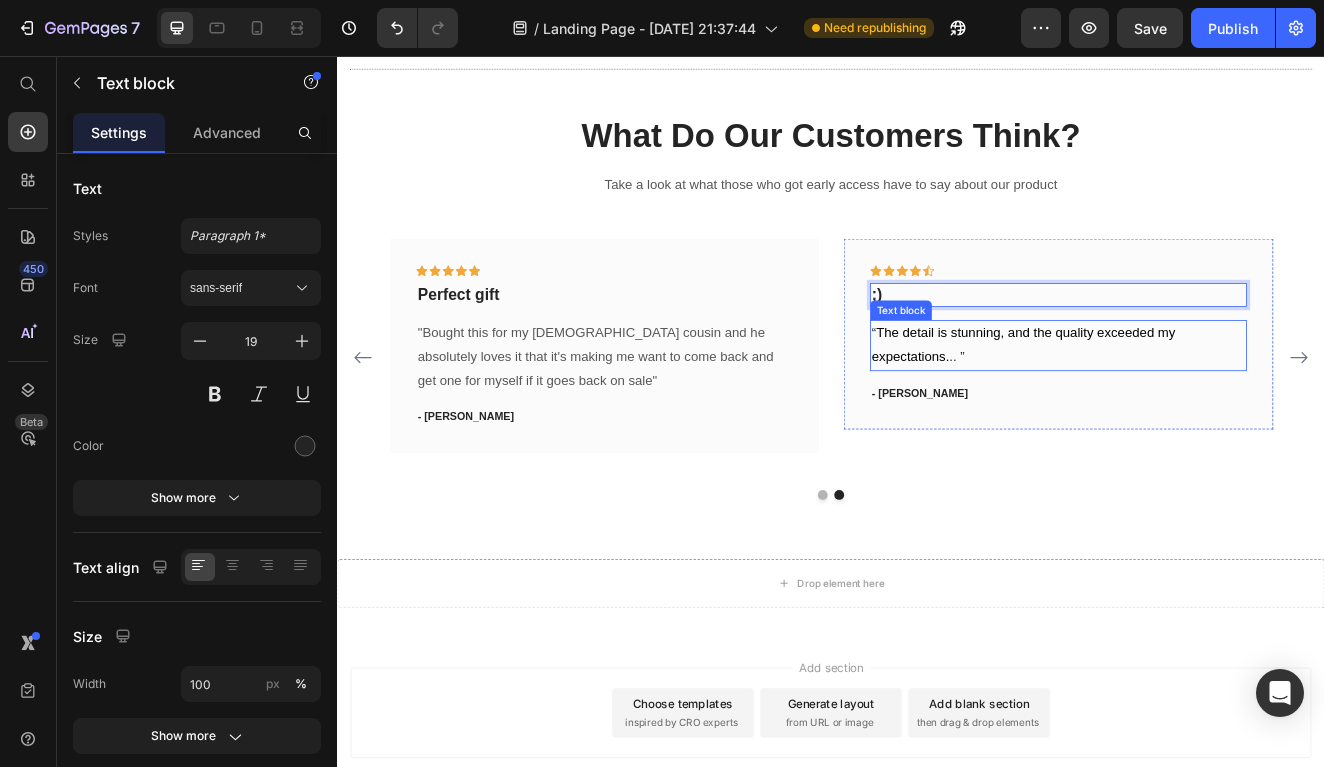 click on "The detail is stunning, and the quality exceeded my expectations." at bounding box center (1170, 407) 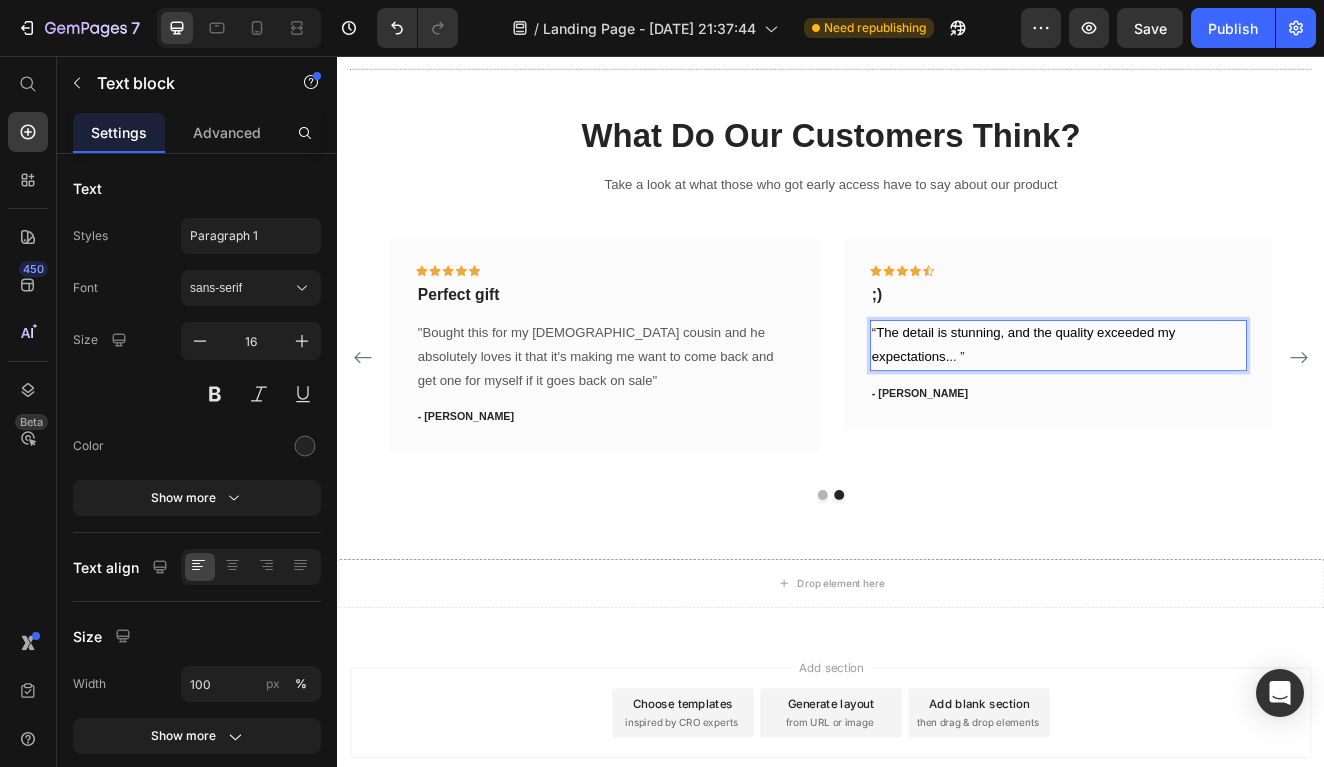click on "“ The detail is stunning, and the quality exceeded my expectations. .. ”" at bounding box center [1213, 408] 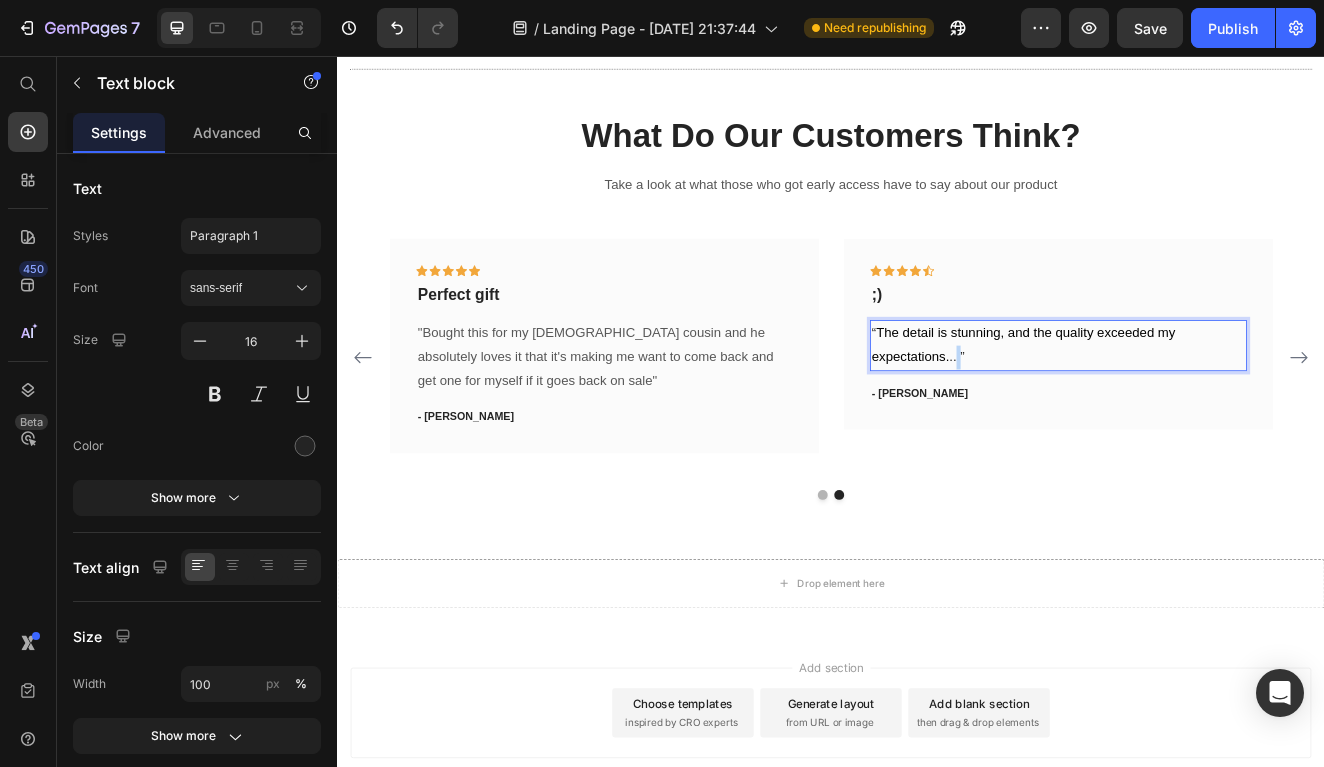 click on "“ The detail is stunning, and the quality exceeded my expectations. .. ”" at bounding box center (1213, 408) 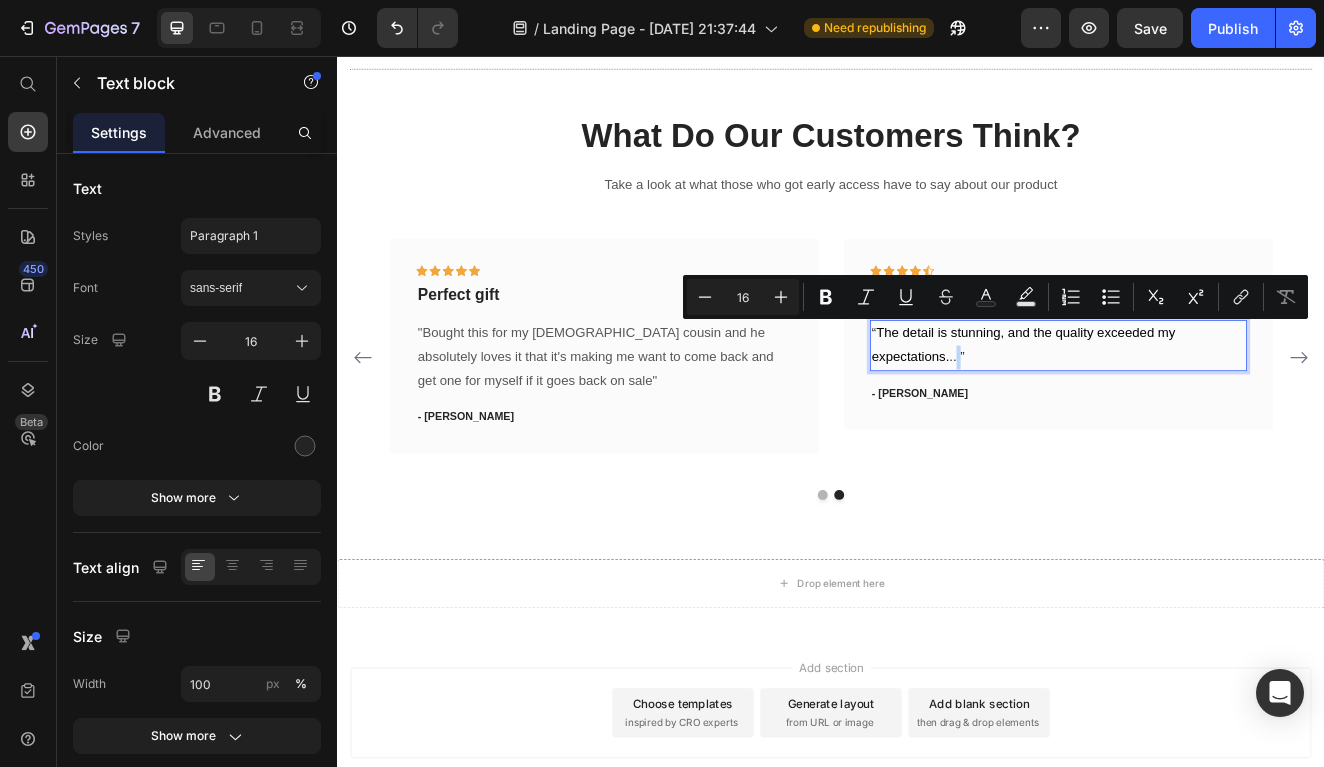 click on "“ The detail is stunning, and the quality exceeded my expectations. .. ”" at bounding box center (1213, 408) 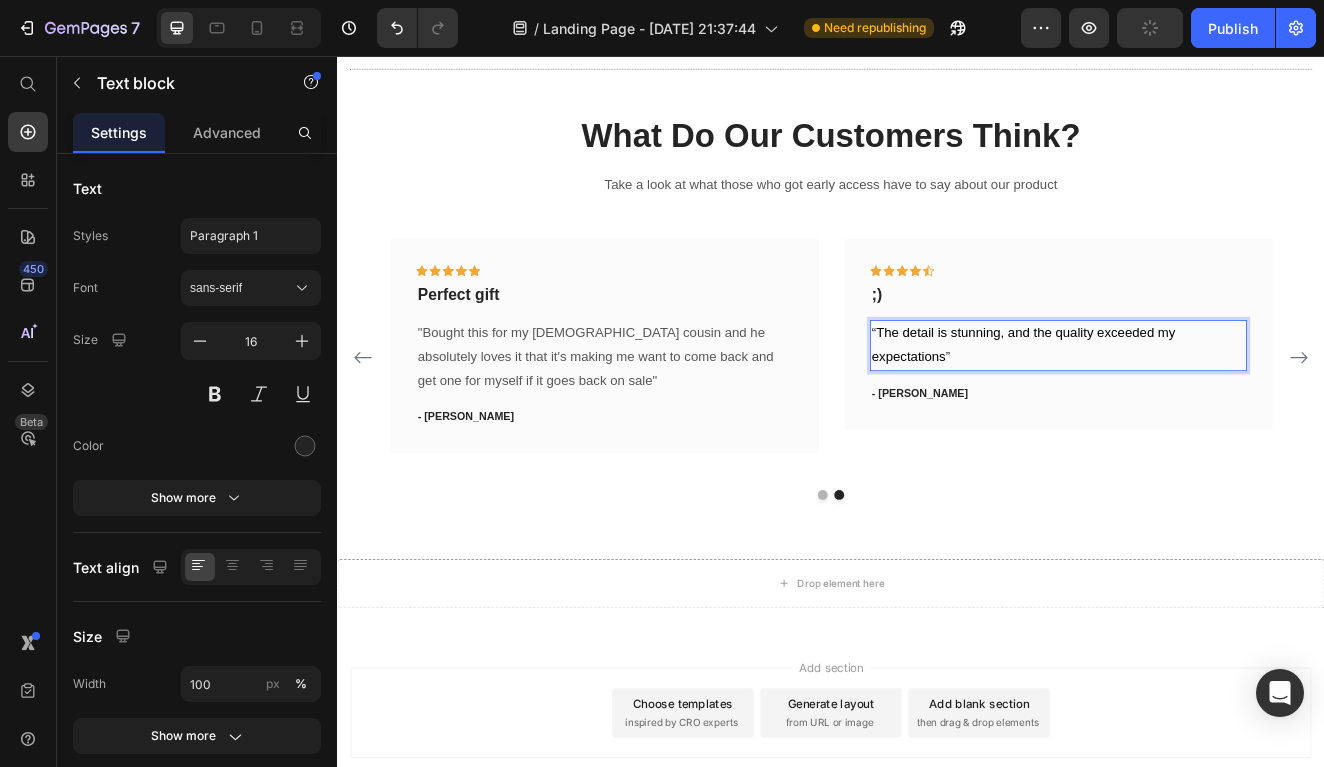 click on "“ The detail is stunning, and the quality exceeded my expectations  ”" at bounding box center (1213, 408) 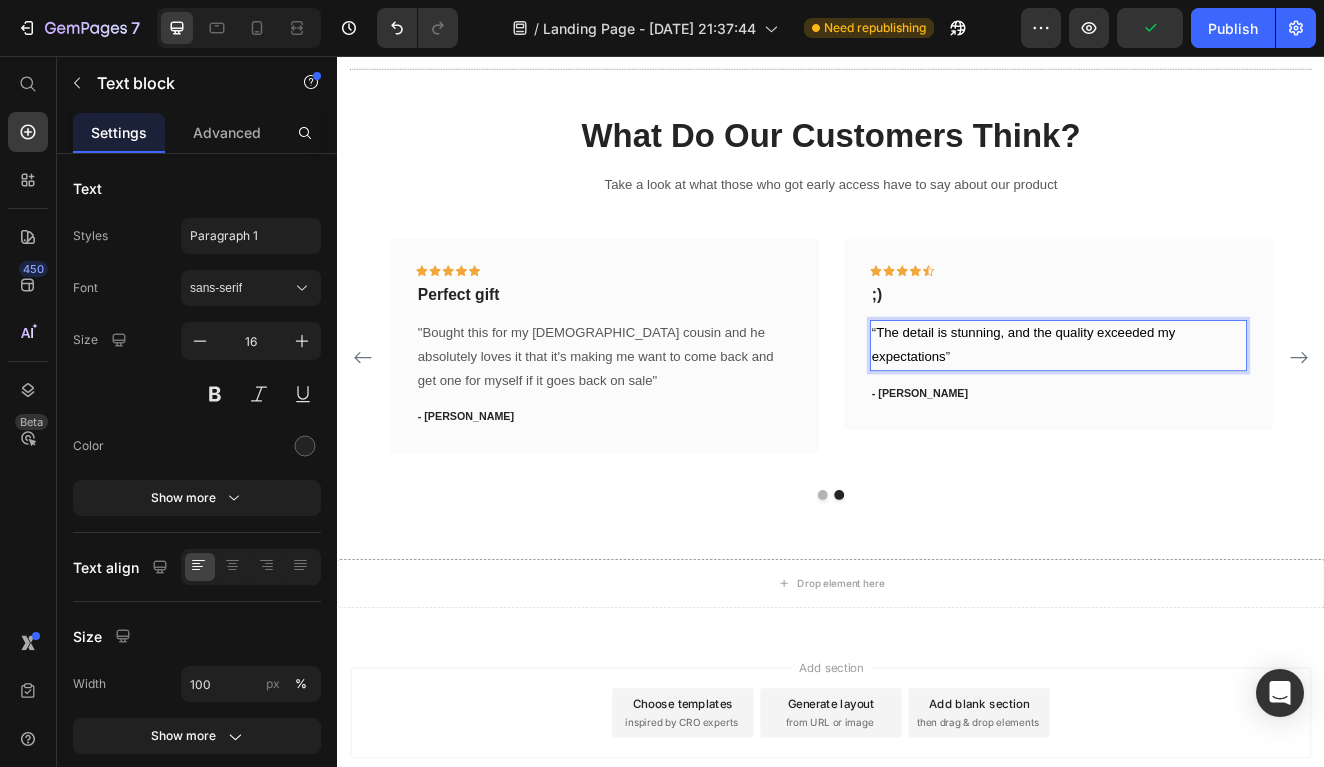 click on "“ The detail is stunning, and the quality exceeded my expectations  ”" at bounding box center (1213, 408) 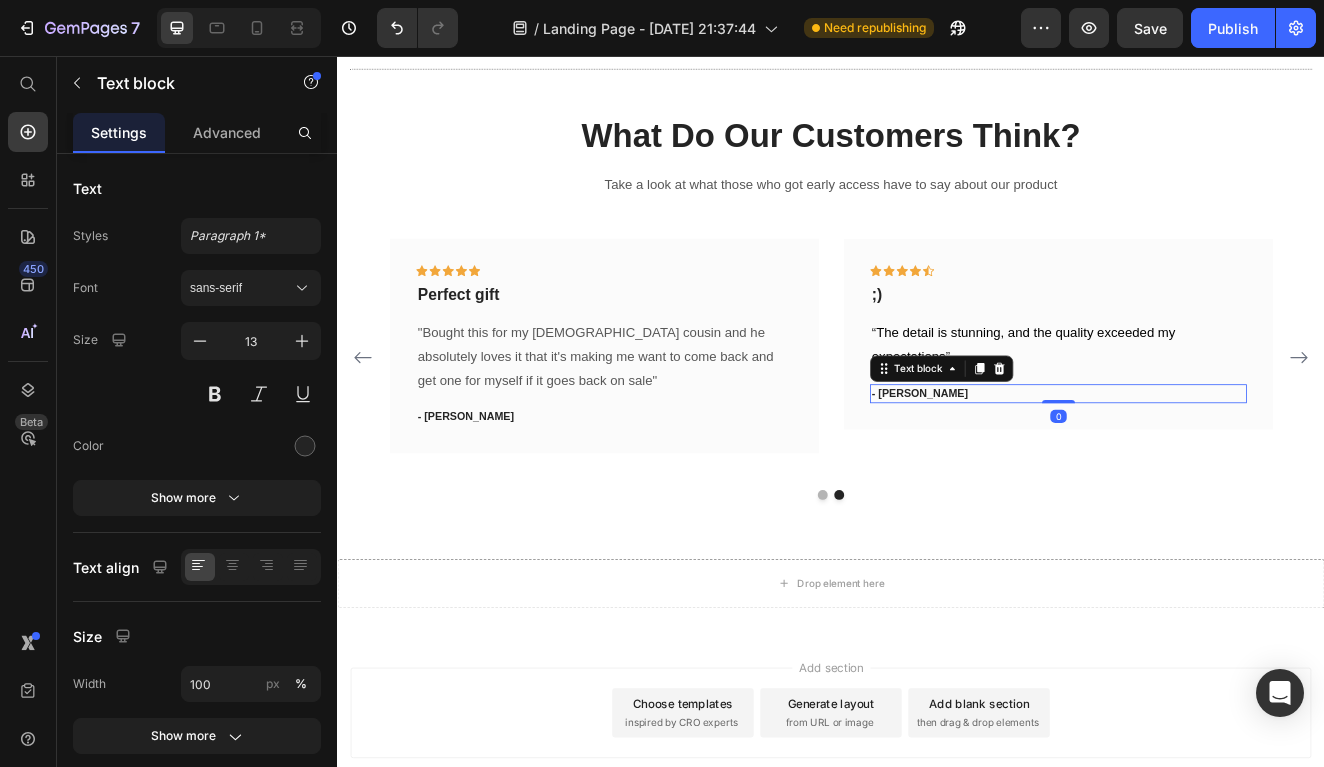 click on "- [PERSON_NAME]" at bounding box center [1213, 467] 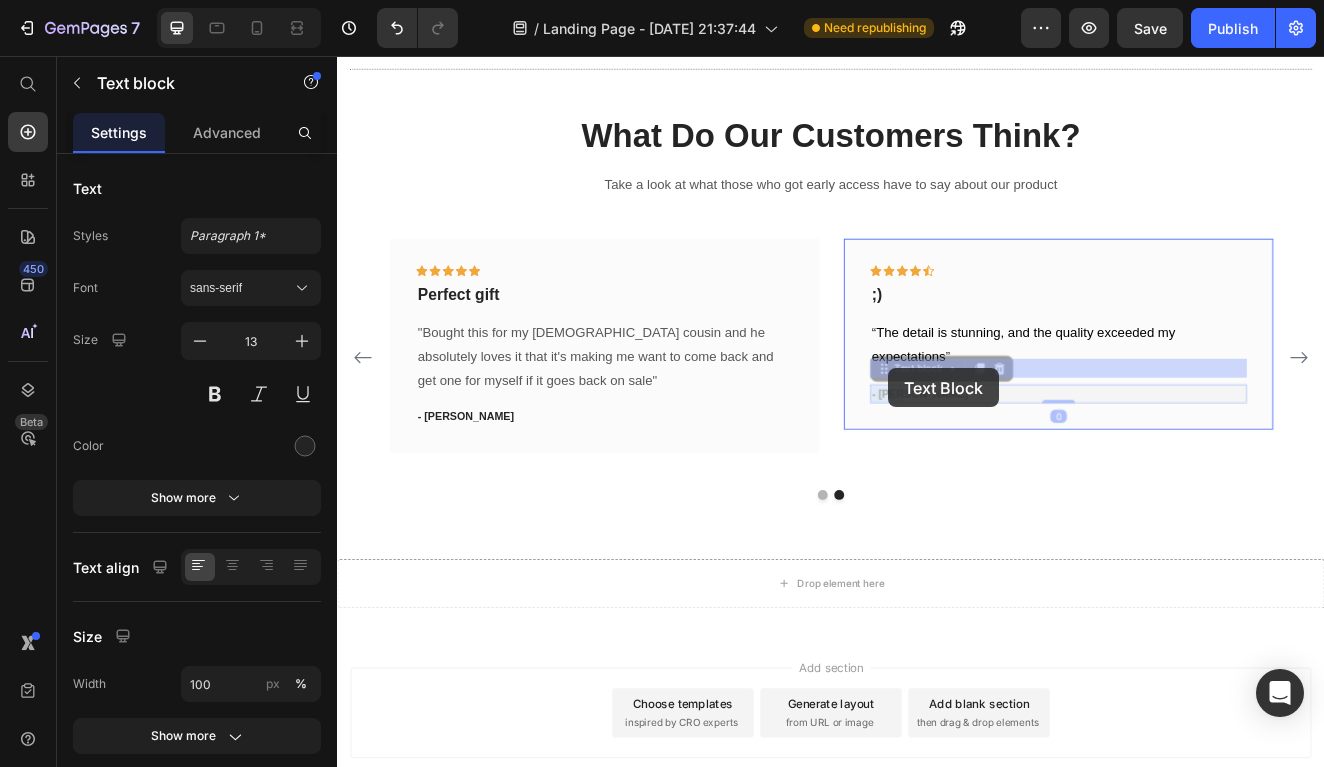 drag, startPoint x: 1025, startPoint y: 433, endPoint x: 1006, endPoint y: 435, distance: 19.104973 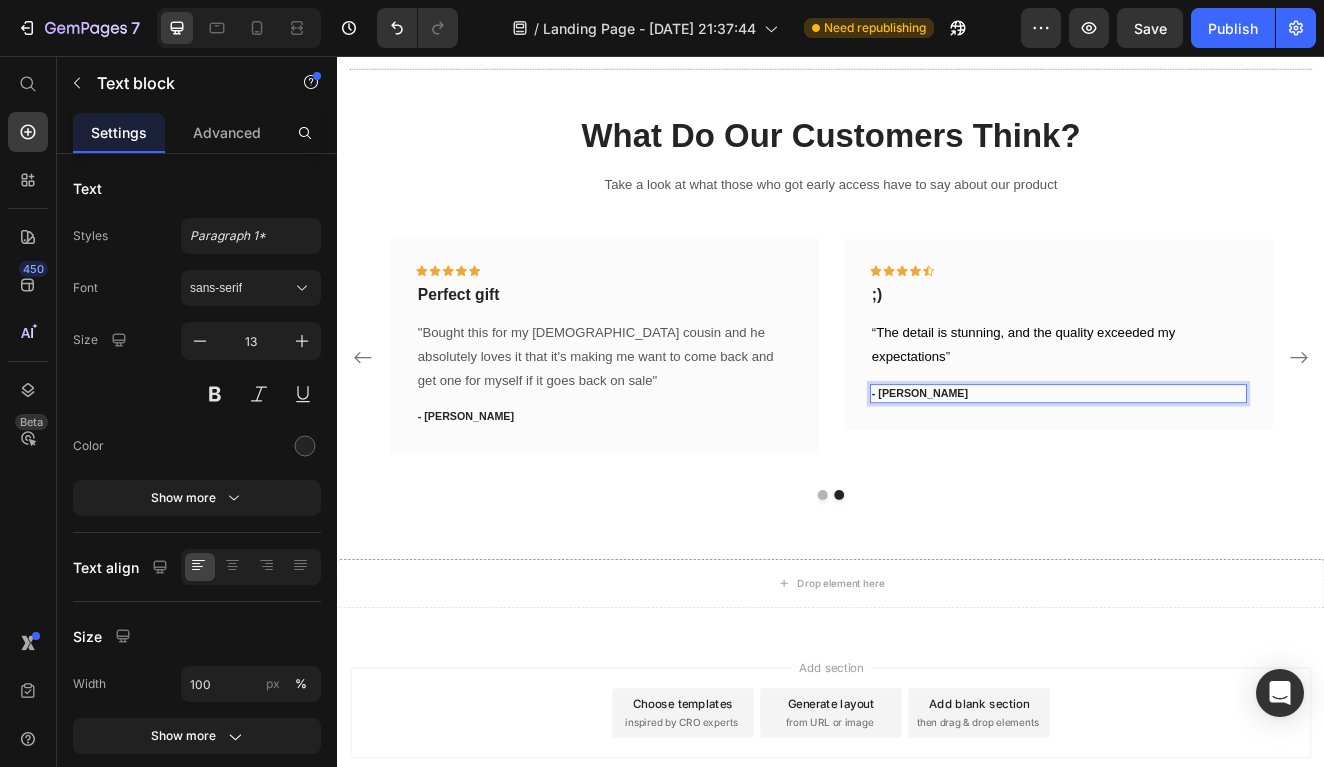 click on "- [PERSON_NAME]" at bounding box center [1213, 467] 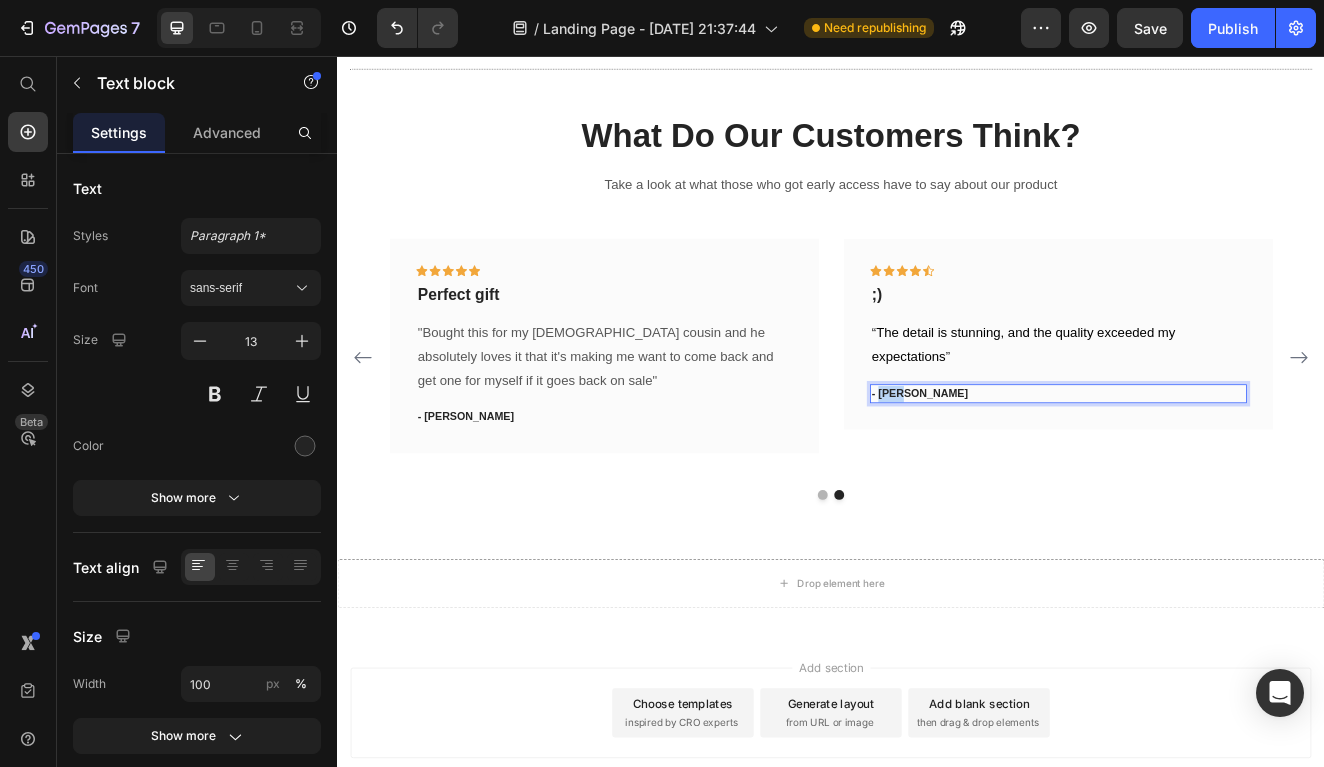 click on "- [PERSON_NAME]" at bounding box center [1213, 467] 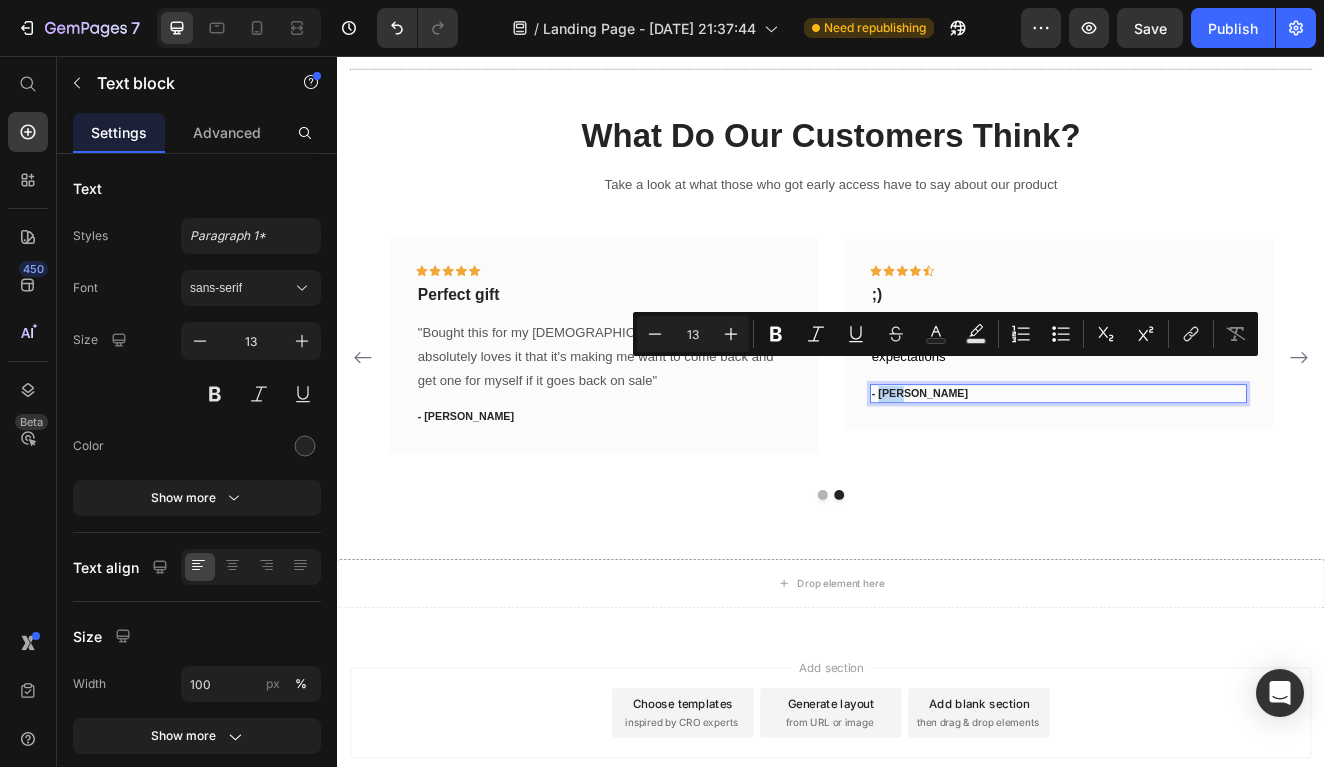 click on "- [PERSON_NAME]" at bounding box center [1213, 467] 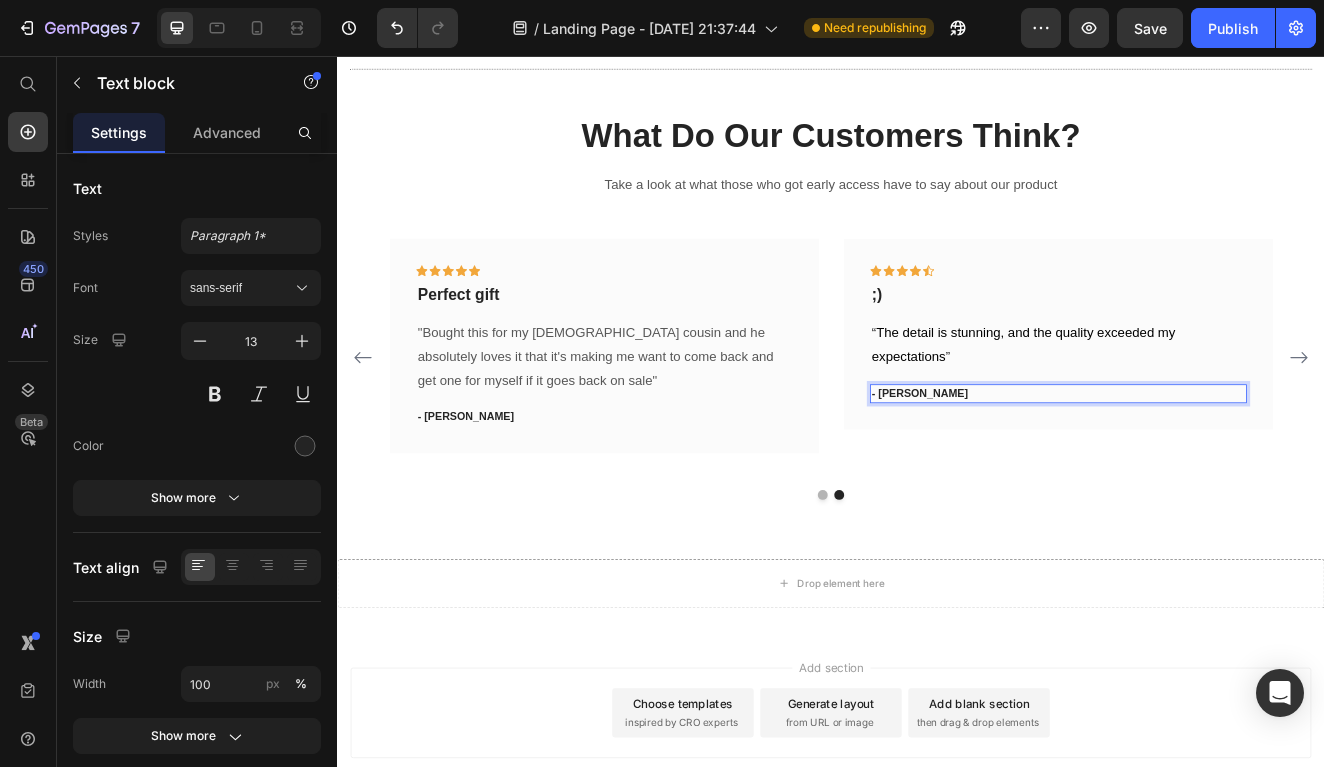 click on "- [PERSON_NAME]" at bounding box center (1213, 467) 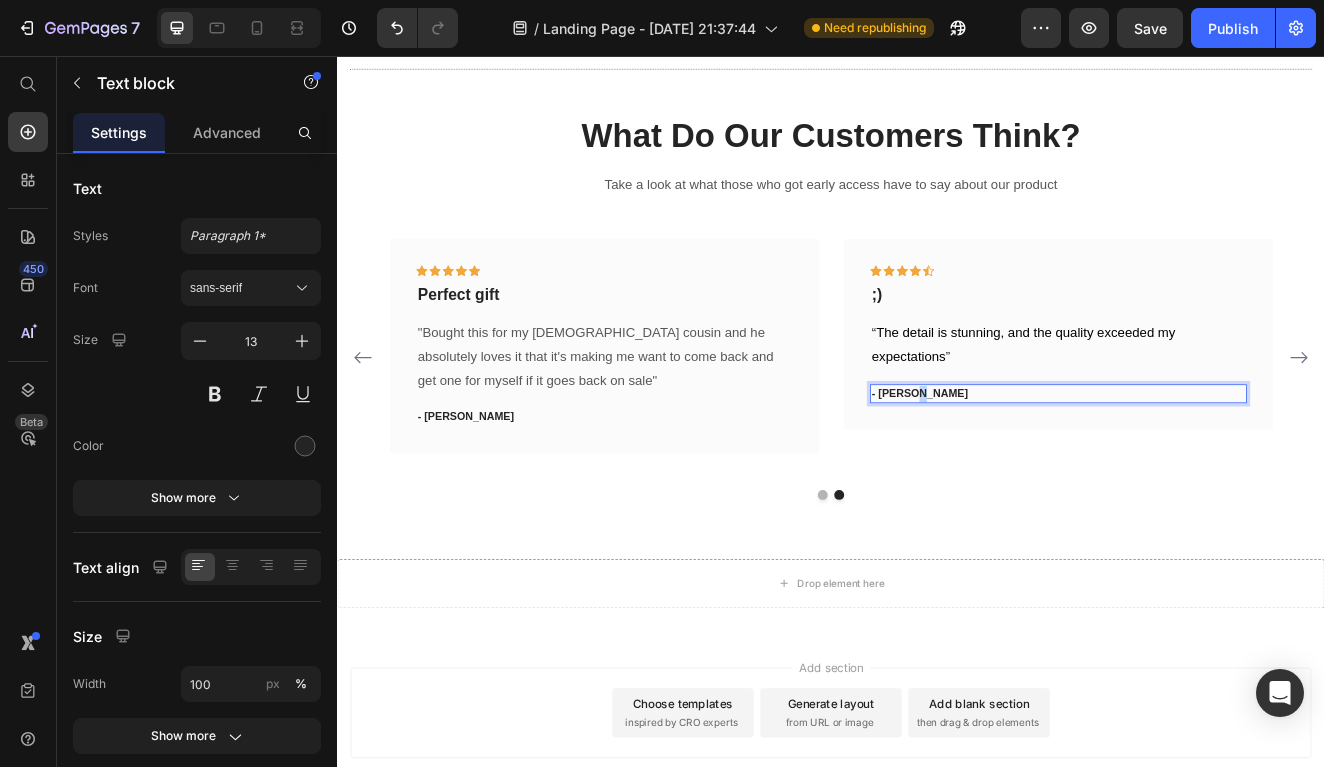 click on "- [PERSON_NAME]" at bounding box center (1213, 467) 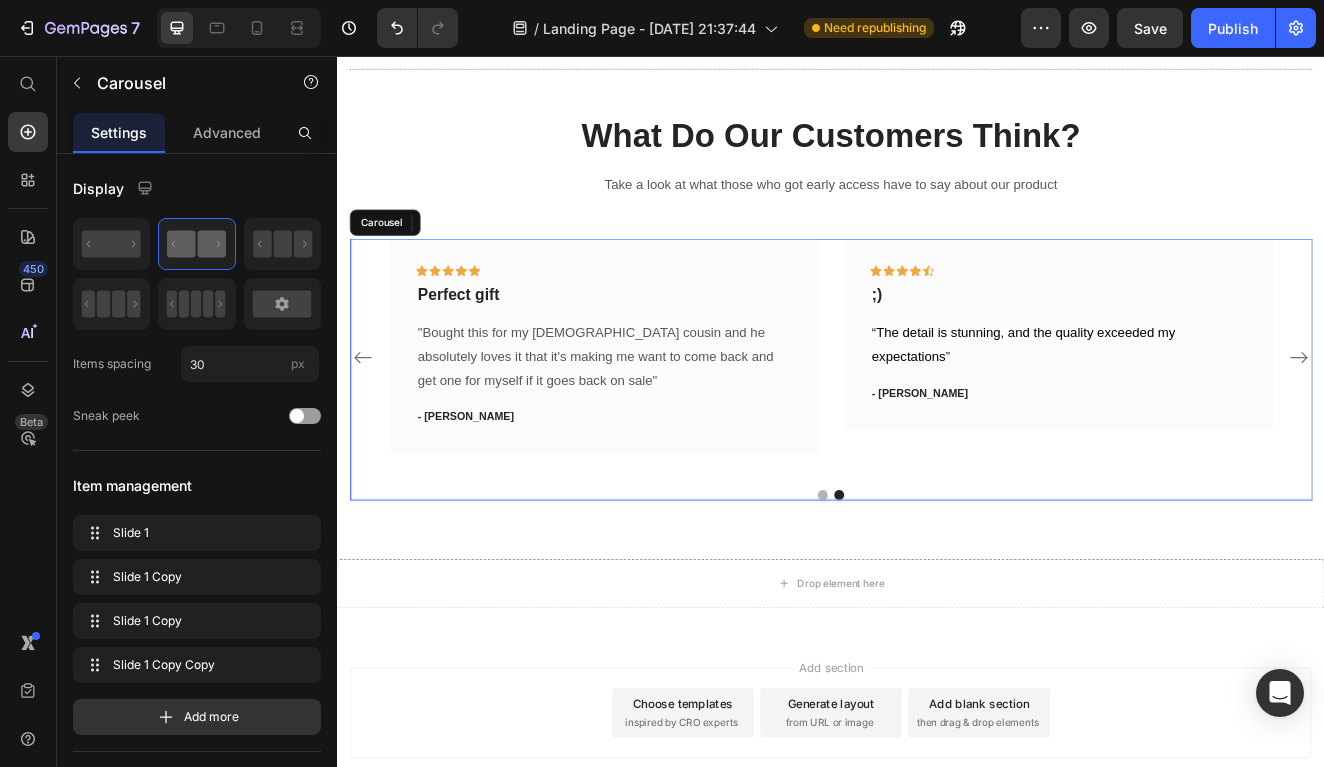 click 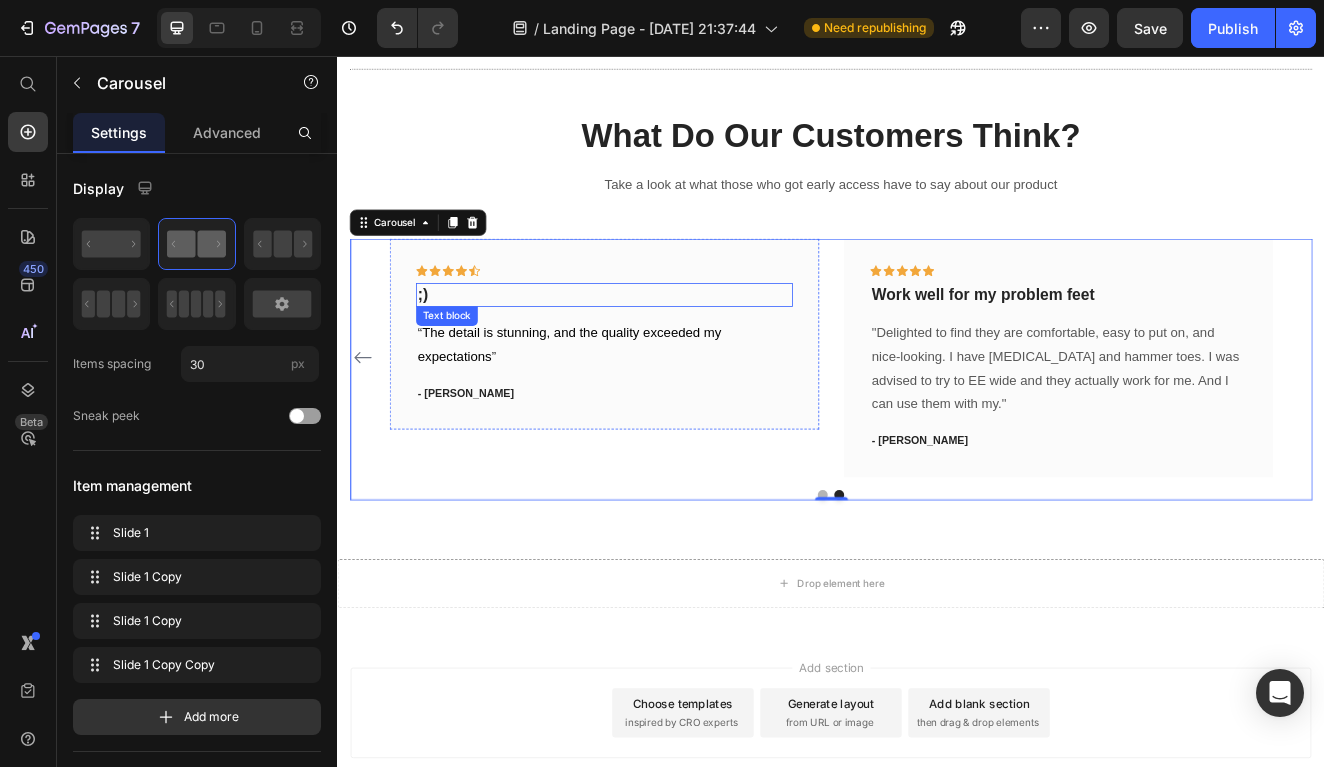 click on ";)" at bounding box center [661, 346] 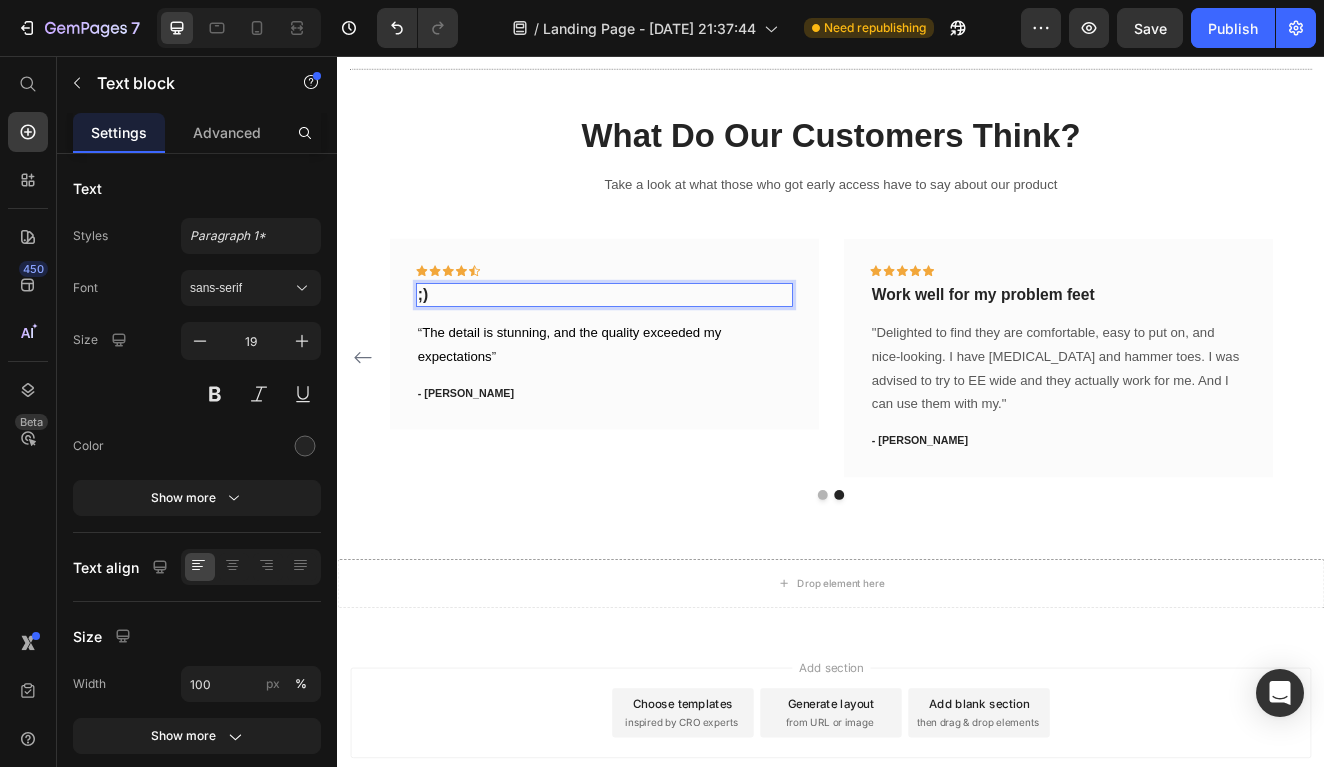 click on ";)" at bounding box center (661, 346) 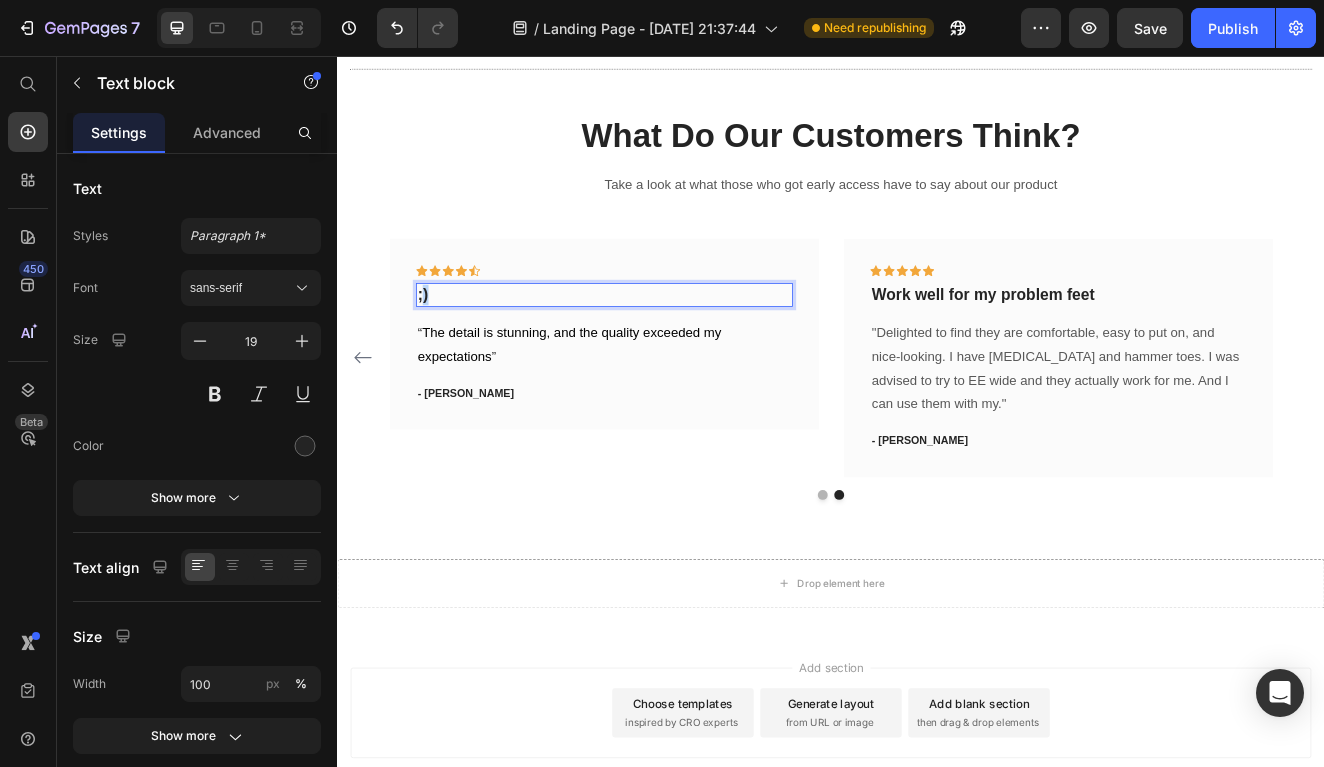 click on ";)" at bounding box center [661, 346] 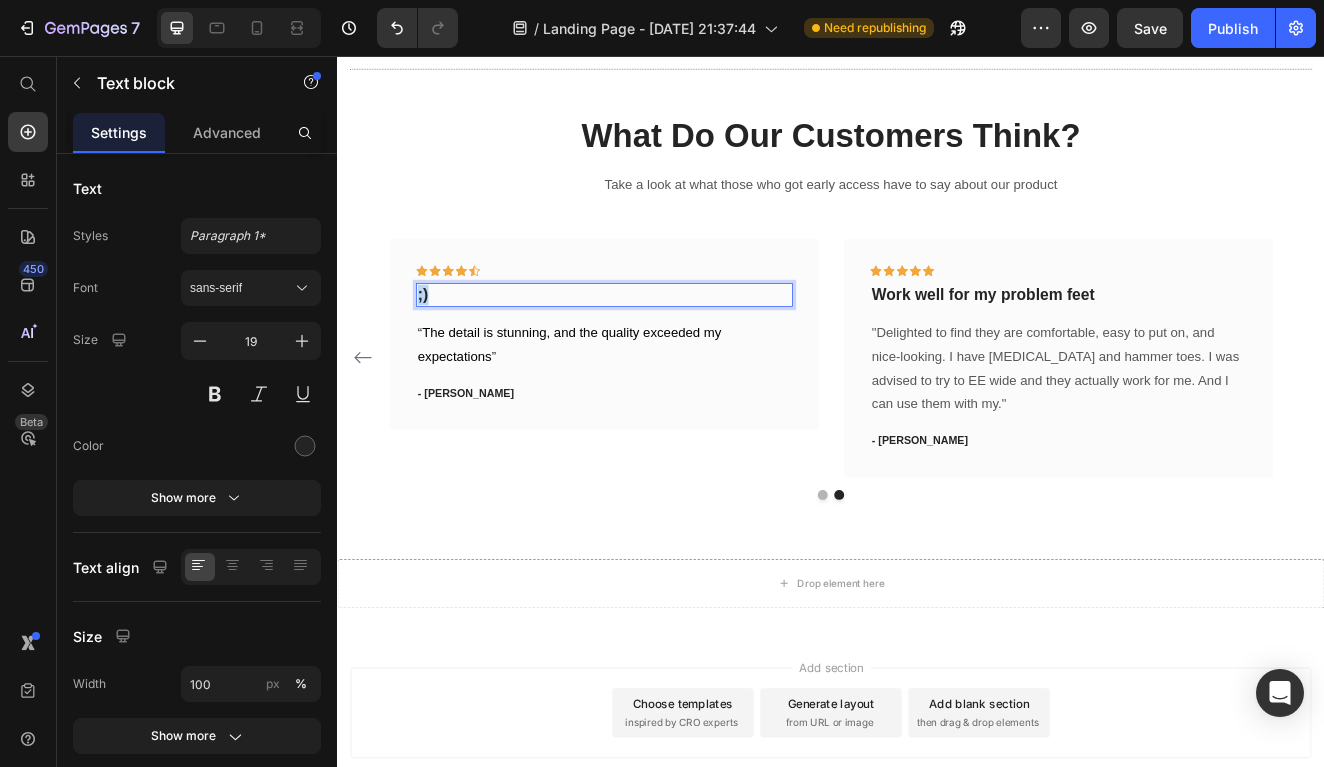click on ";)" at bounding box center (661, 346) 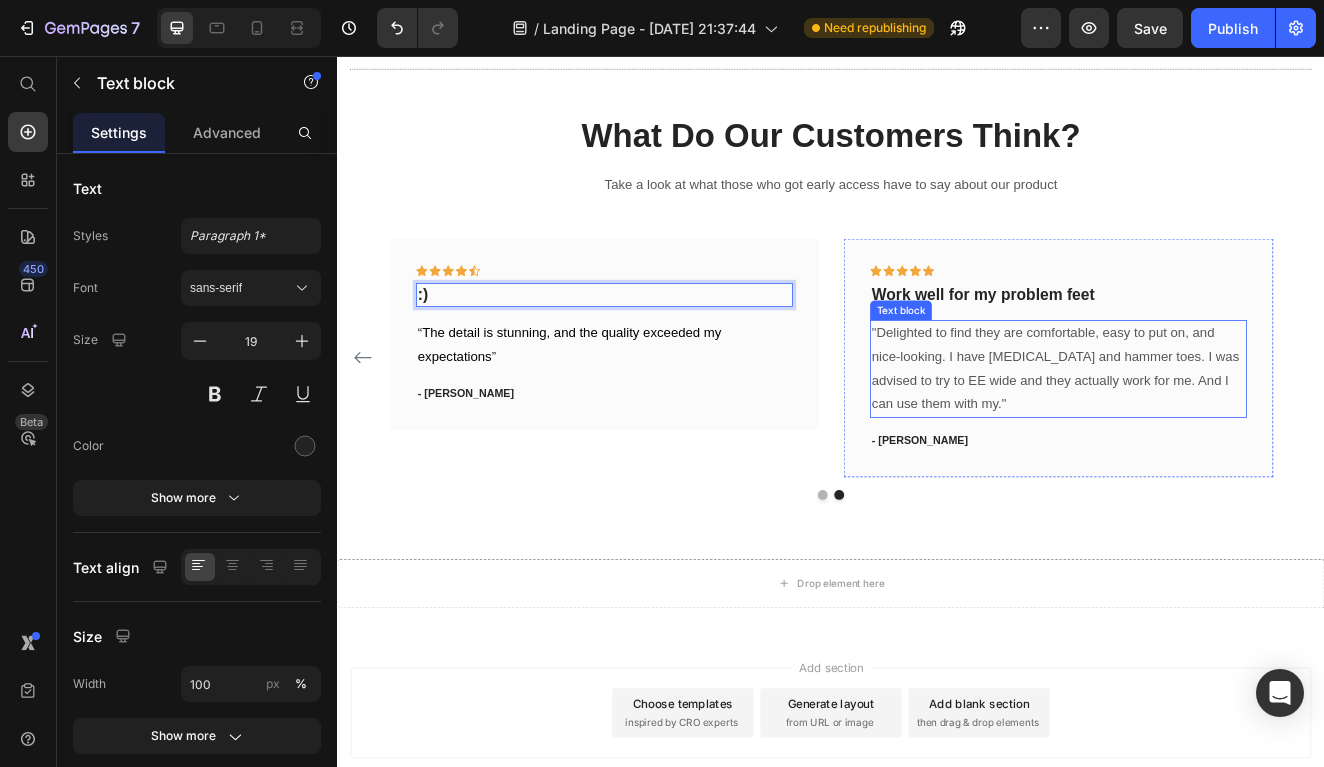 click on ""Delighted to find they are comfortable, easy to put on, and nice-looking. I have [MEDICAL_DATA] and hammer toes. I was advised to try to EE wide and they actually work for me. And I can use them with my."" at bounding box center [1213, 436] 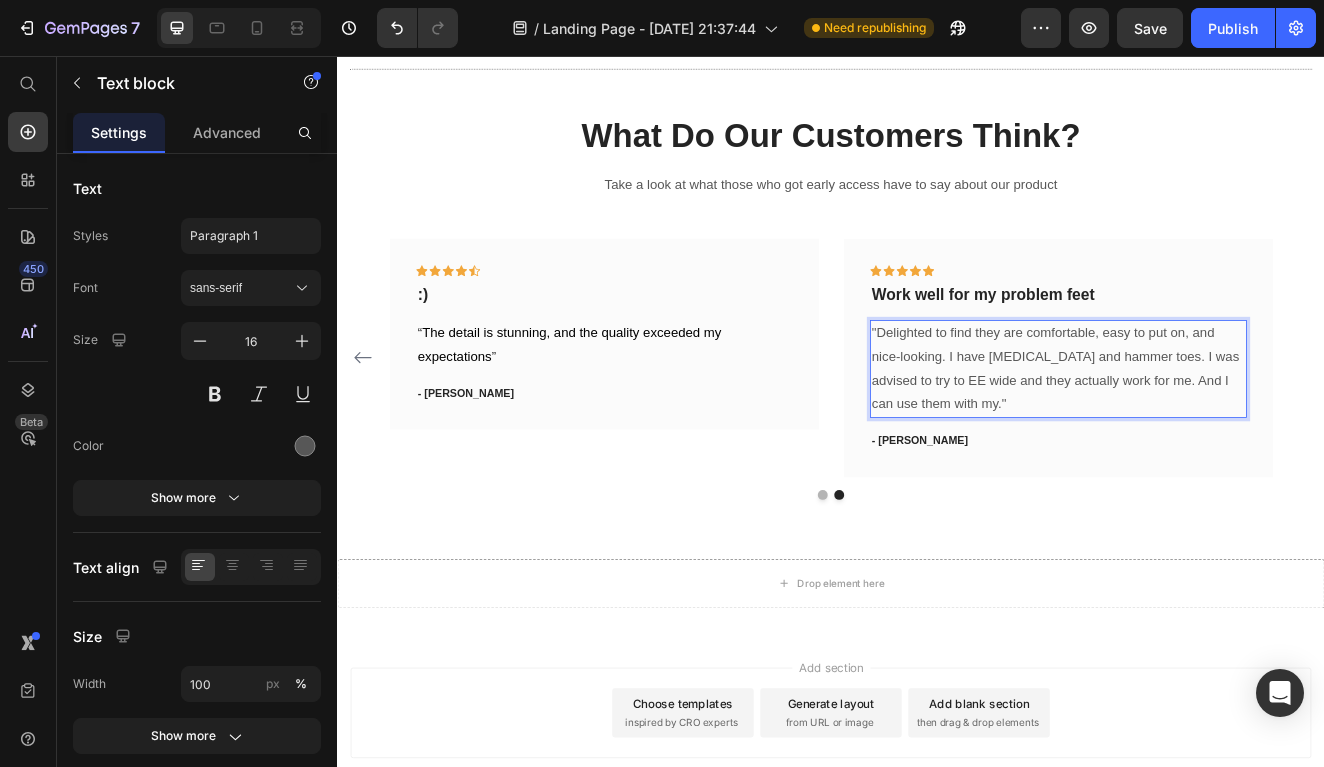 click on ""Delighted to find they are comfortable, easy to put on, and nice-looking. I have [MEDICAL_DATA] and hammer toes. I was advised to try to EE wide and they actually work for me. And I can use them with my."" at bounding box center [1213, 436] 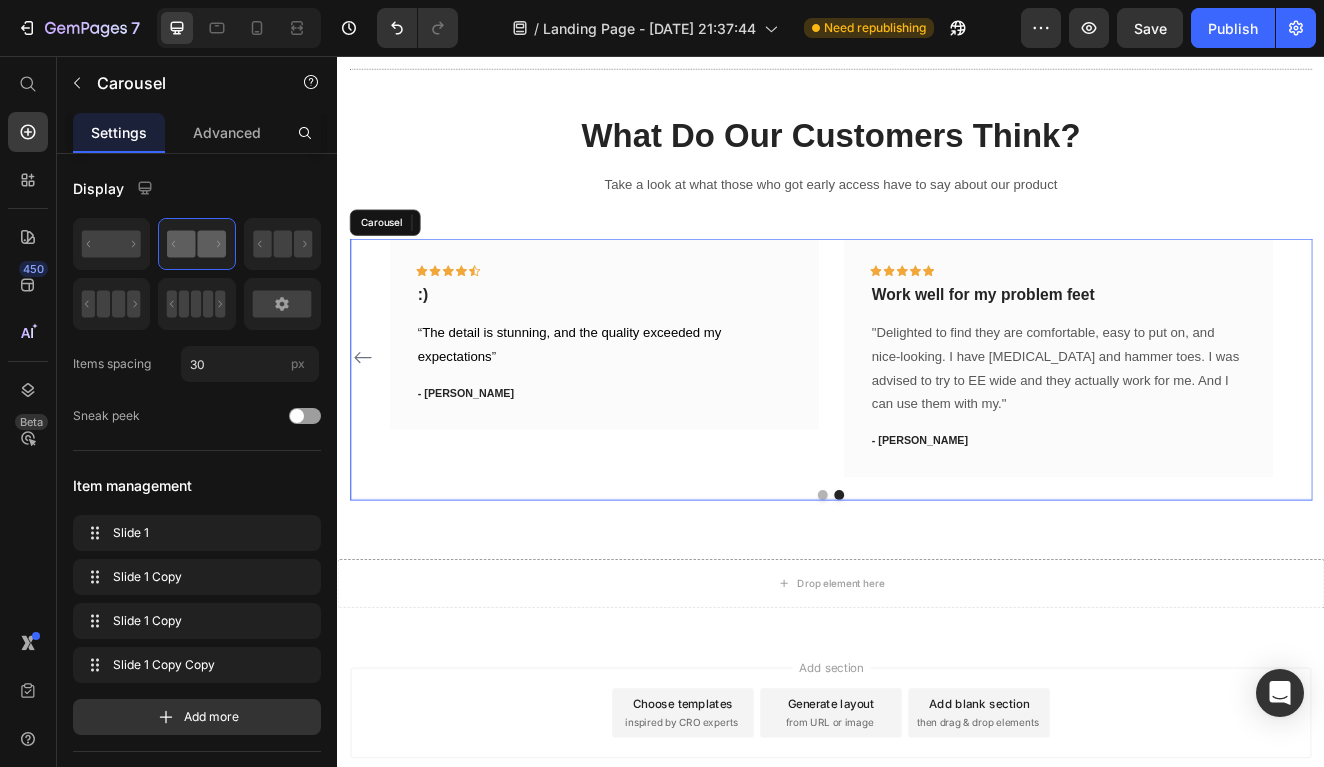 click 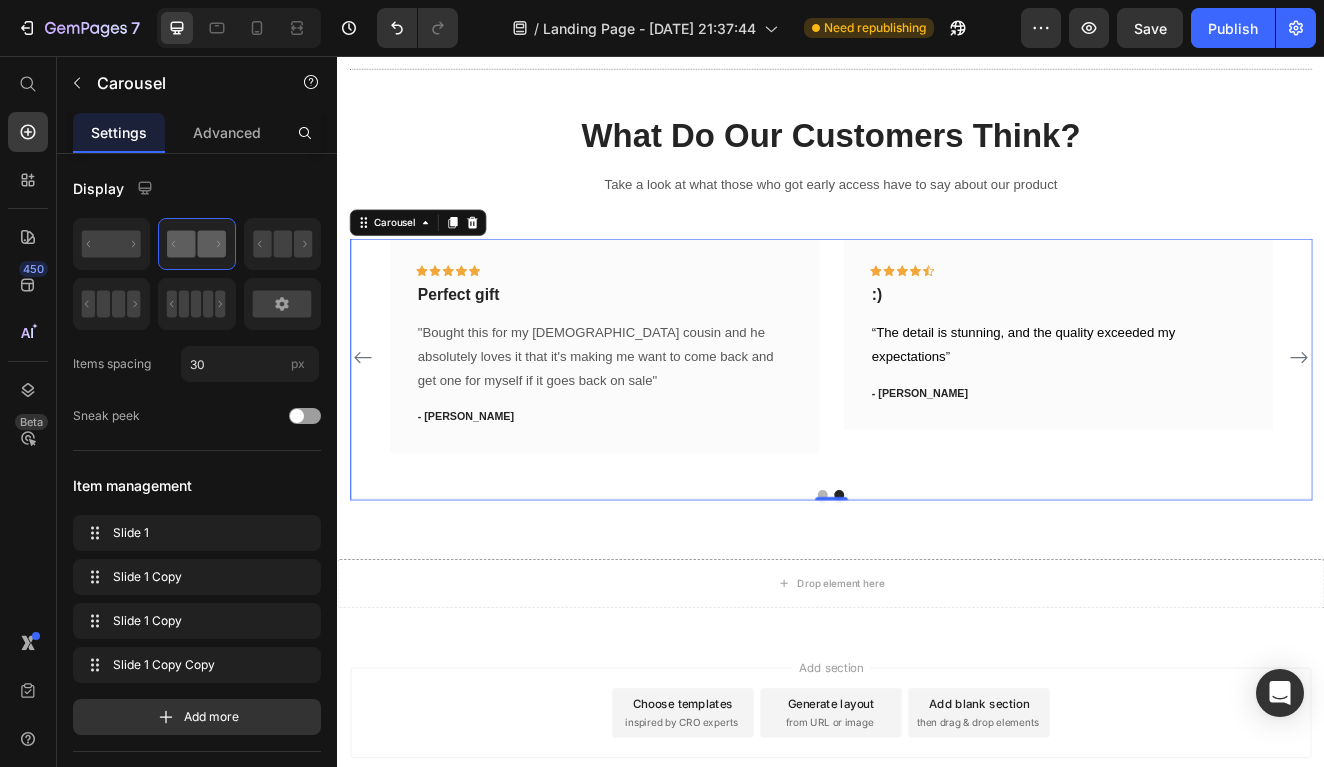 click 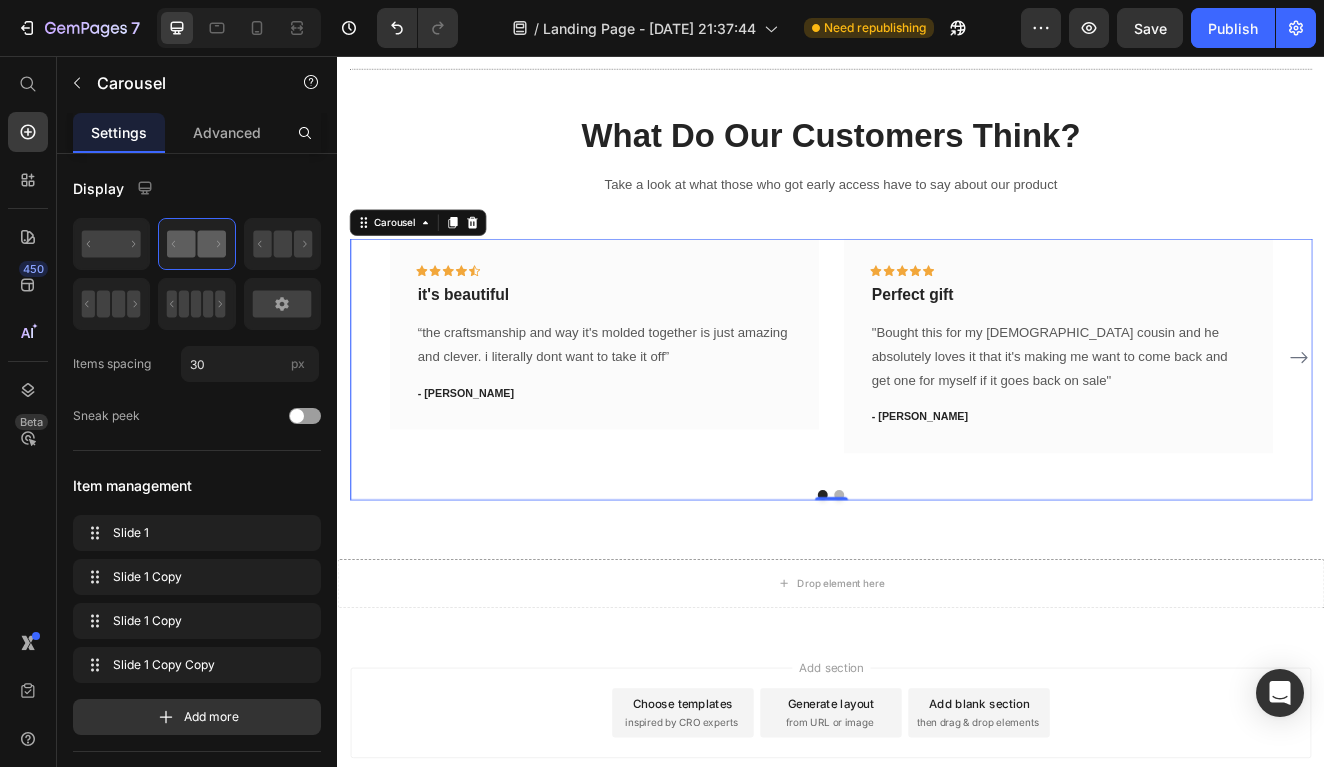 click on "Icon
Icon
Icon
Icon
Icon Row it's beautiful Text block “the craftsmanship and way it's molded together is just amazing and clever. i literally dont want to take it off” Text block - [PERSON_NAME]  Text block Row
Icon
Icon
Icon
Icon
Icon Row Perfect gift Text block "Bought this for my [DEMOGRAPHIC_DATA] cousin and he absolutely loves it that it's making me want to come back and get one for myself if it goes back on sale" Text block - [PERSON_NAME] Text block Row
Icon
Icon
Icon
Icon
Icon Row :) Text block “ The detail is stunning, and the quality exceeded my expectations ” Text block - [PERSON_NAME] Text block Row
Icon
Icon
Icon
Icon
Icon Row Work well for my problem feet Text block Row" at bounding box center [937, 422] 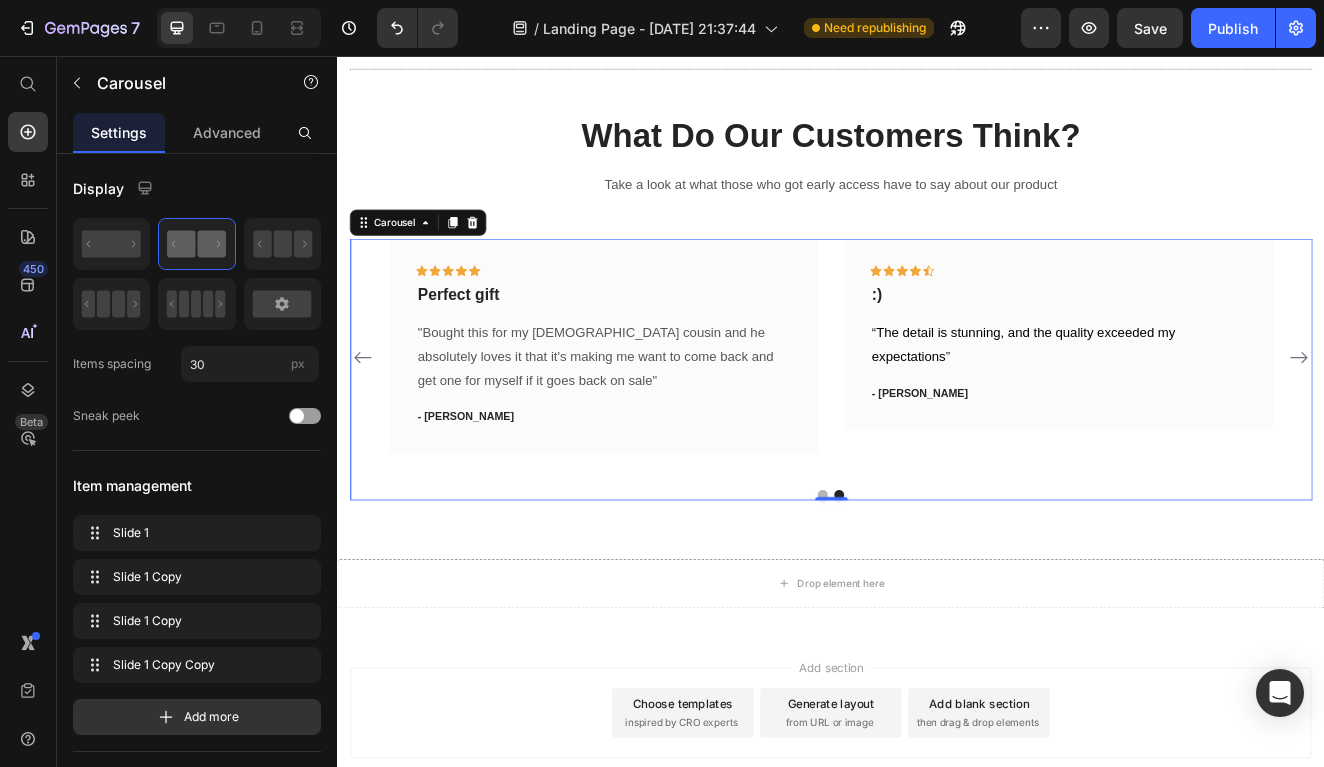 click 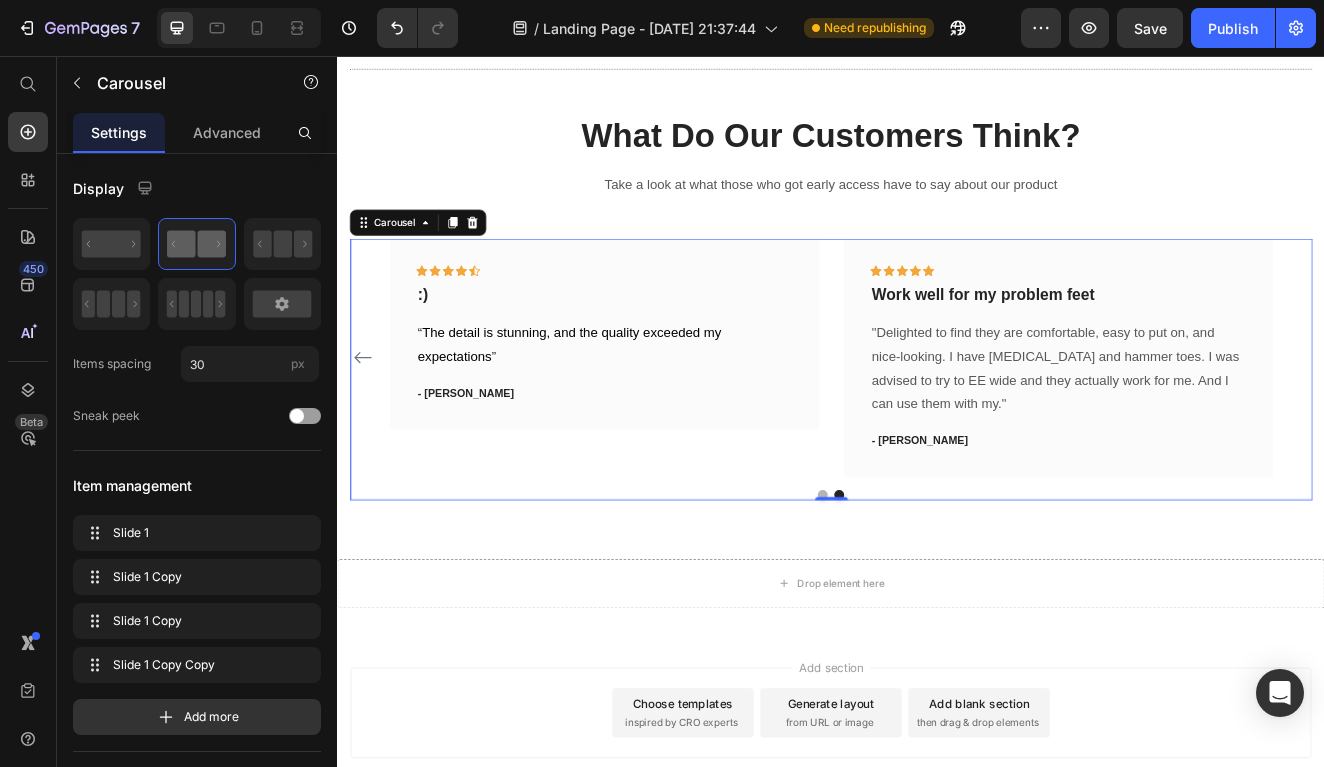 click on "Icon
Icon
Icon
Icon
Icon Row it's beautiful Text block “the craftsmanship and way it's molded together is just amazing and clever. i literally dont want to take it off” Text block - [PERSON_NAME]  Text block Row
Icon
Icon
Icon
Icon
Icon Row Perfect gift Text block "Bought this for my [DEMOGRAPHIC_DATA] cousin and he absolutely loves it that it's making me want to come back and get one for myself if it goes back on sale" Text block - [PERSON_NAME] Text block Row
Icon
Icon
Icon
Icon
Icon Row :) Text block “ The detail is stunning, and the quality exceeded my expectations ” Text block - [PERSON_NAME] Text block Row
Icon
Icon
Icon
Icon
Icon Row Work well for my problem feet Text block Row" at bounding box center [937, 422] 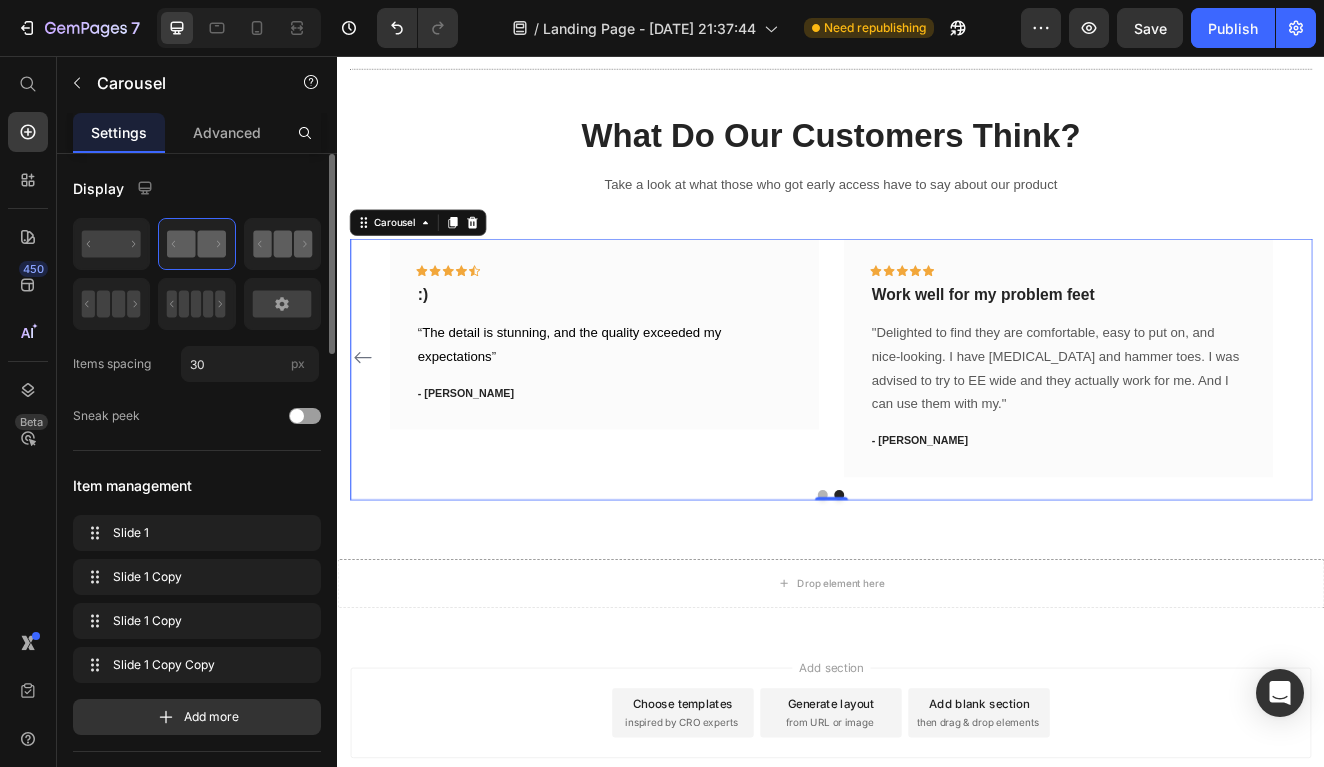 click 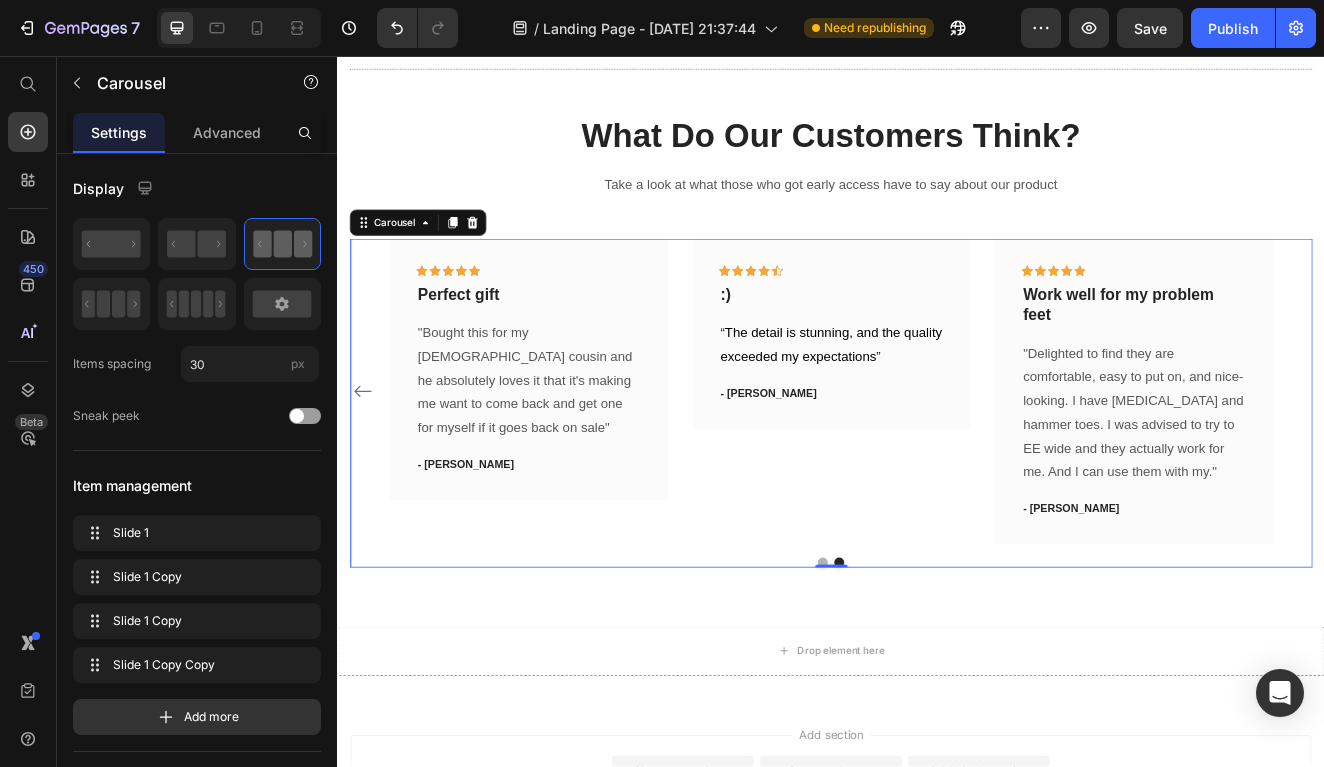 click 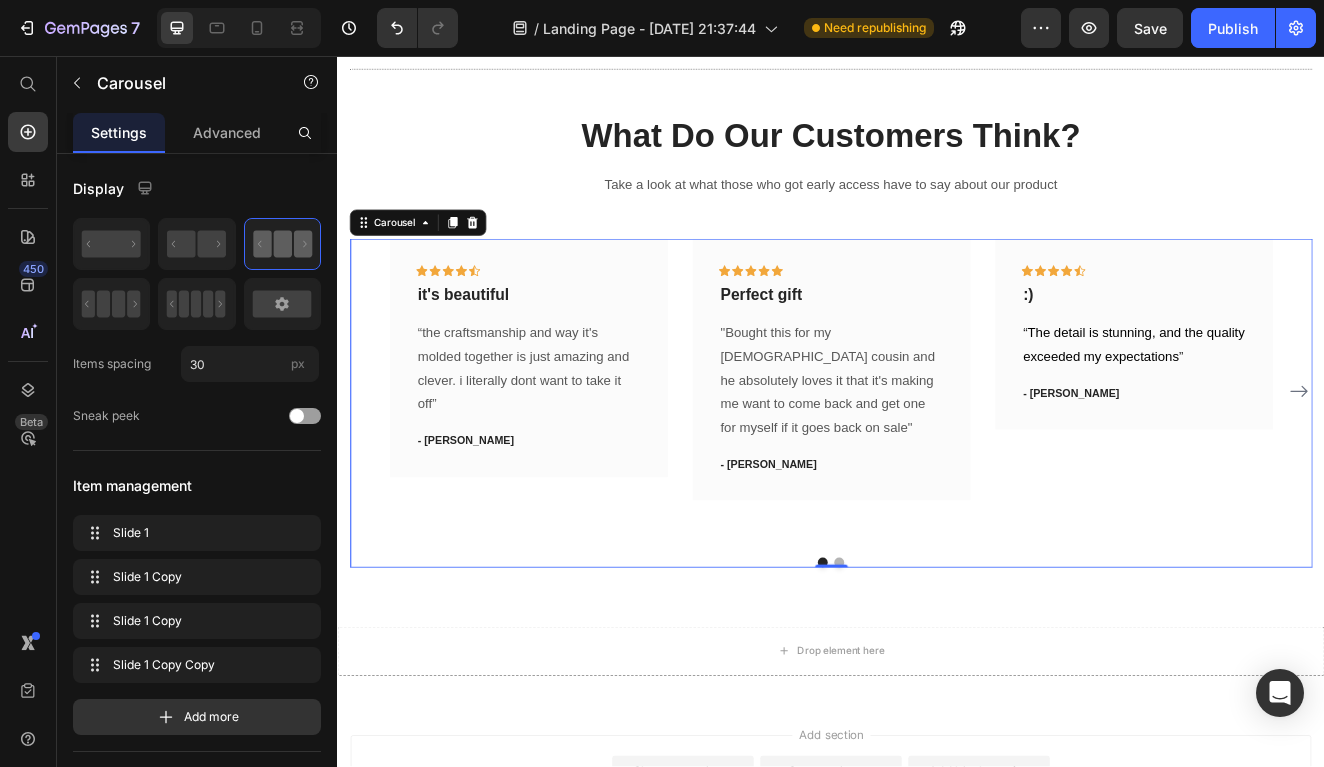 click on "Icon
Icon
Icon
Icon
Icon Row it's beautiful Text block “the craftsmanship and way it's molded together is just amazing and clever. i literally dont want to take it off” Text block - [PERSON_NAME]  Text block Row
Icon
Icon
Icon
Icon
Icon Row Perfect gift Text block "Bought this for my [DEMOGRAPHIC_DATA] cousin and he absolutely loves it that it's making me want to come back and get one for myself if it goes back on sale" Text block - [PERSON_NAME] Text block Row
Icon
Icon
Icon
Icon
Icon Row :) Text block “ The detail is stunning, and the quality exceeded my expectations ” Text block - [PERSON_NAME] Text block Row
Icon
Icon
Icon
Icon
Icon Row Work well for my problem feet Text block Row" at bounding box center (937, 464) 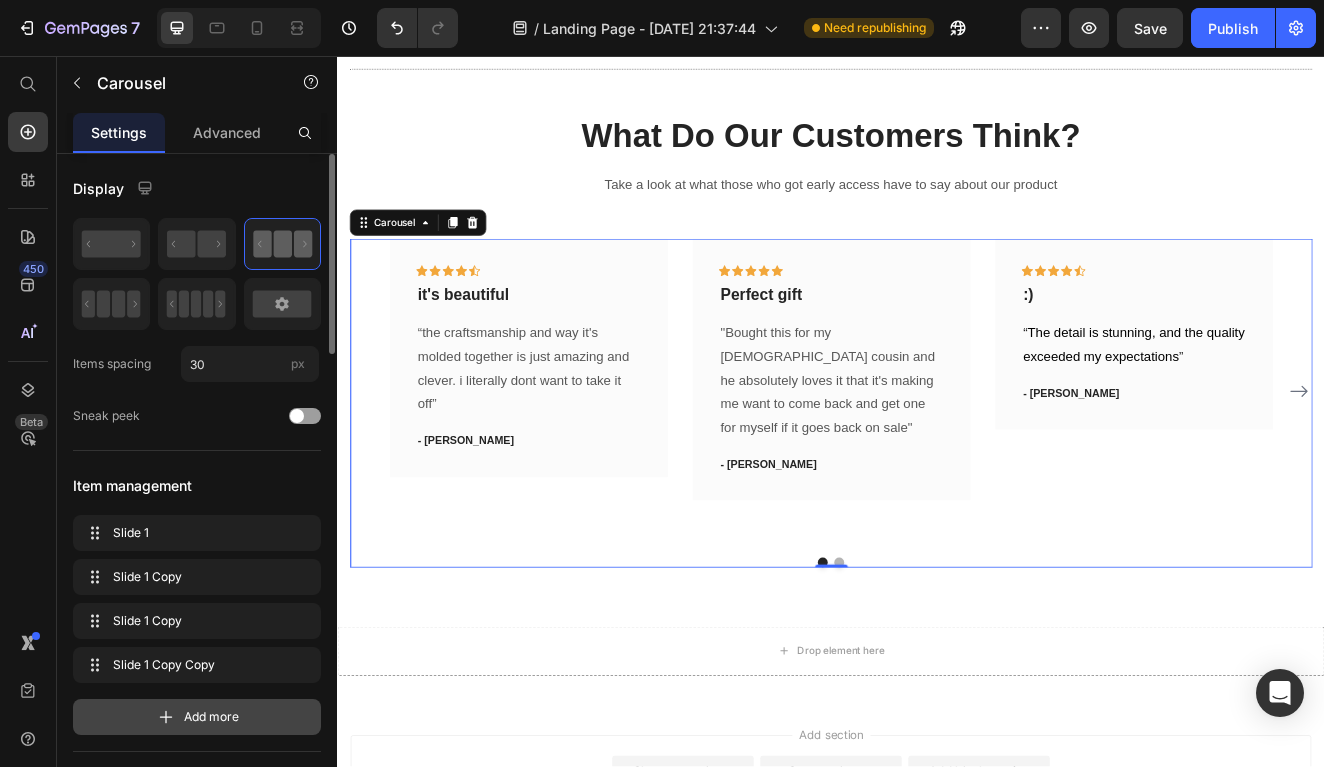 click on "Add more" at bounding box center [211, 717] 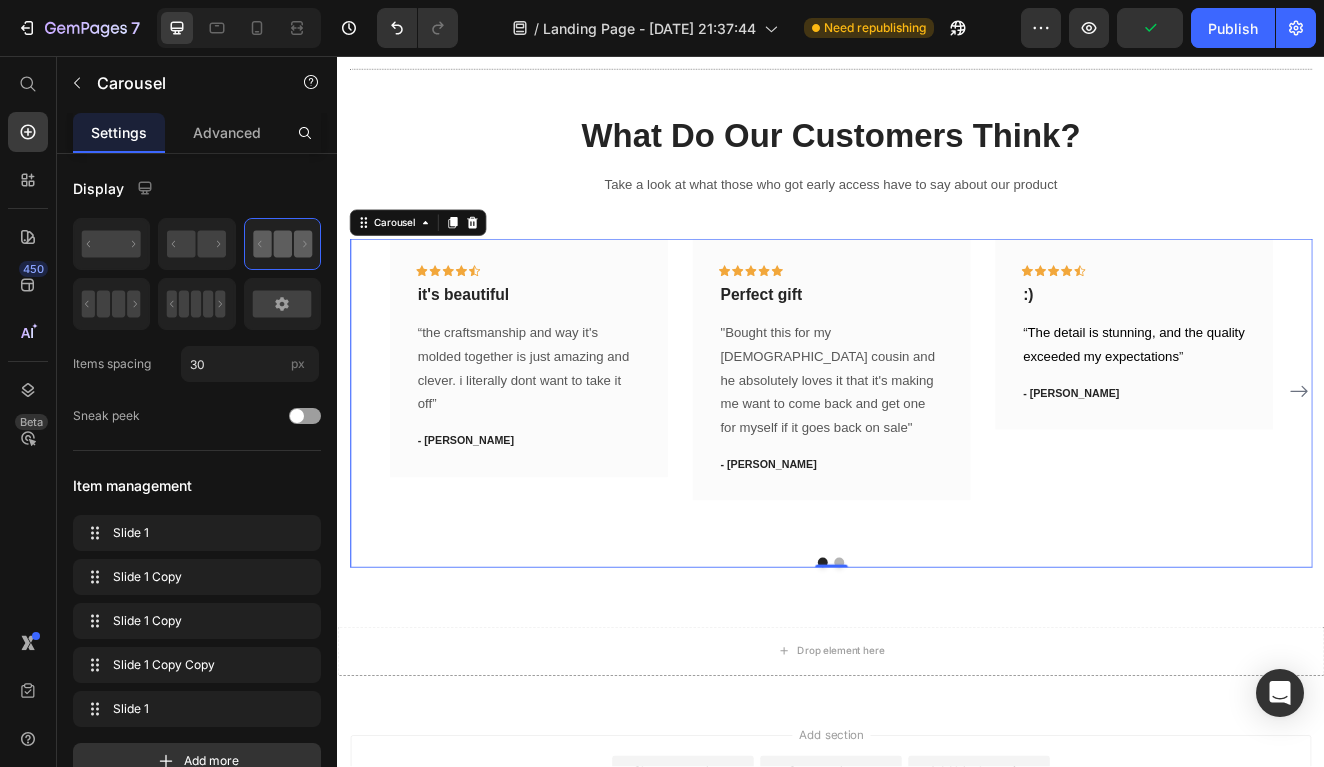 click 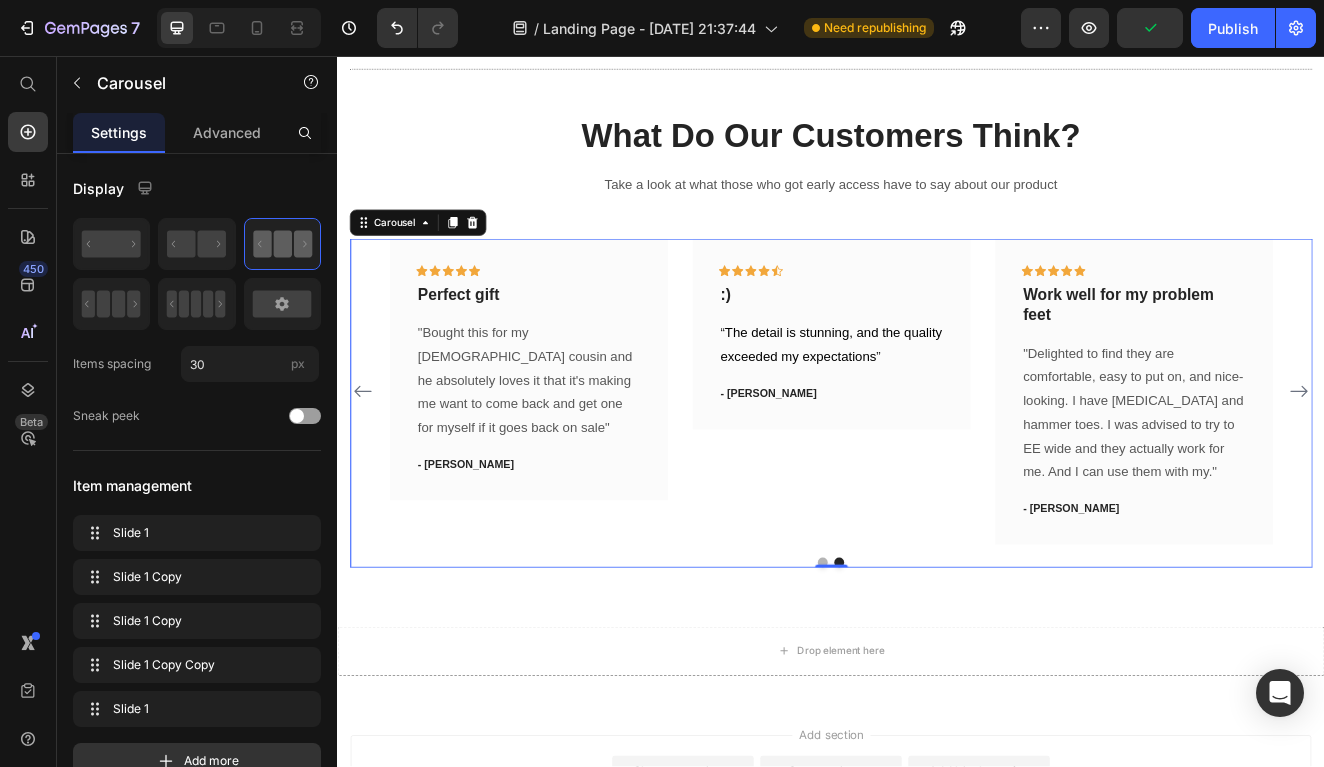 click 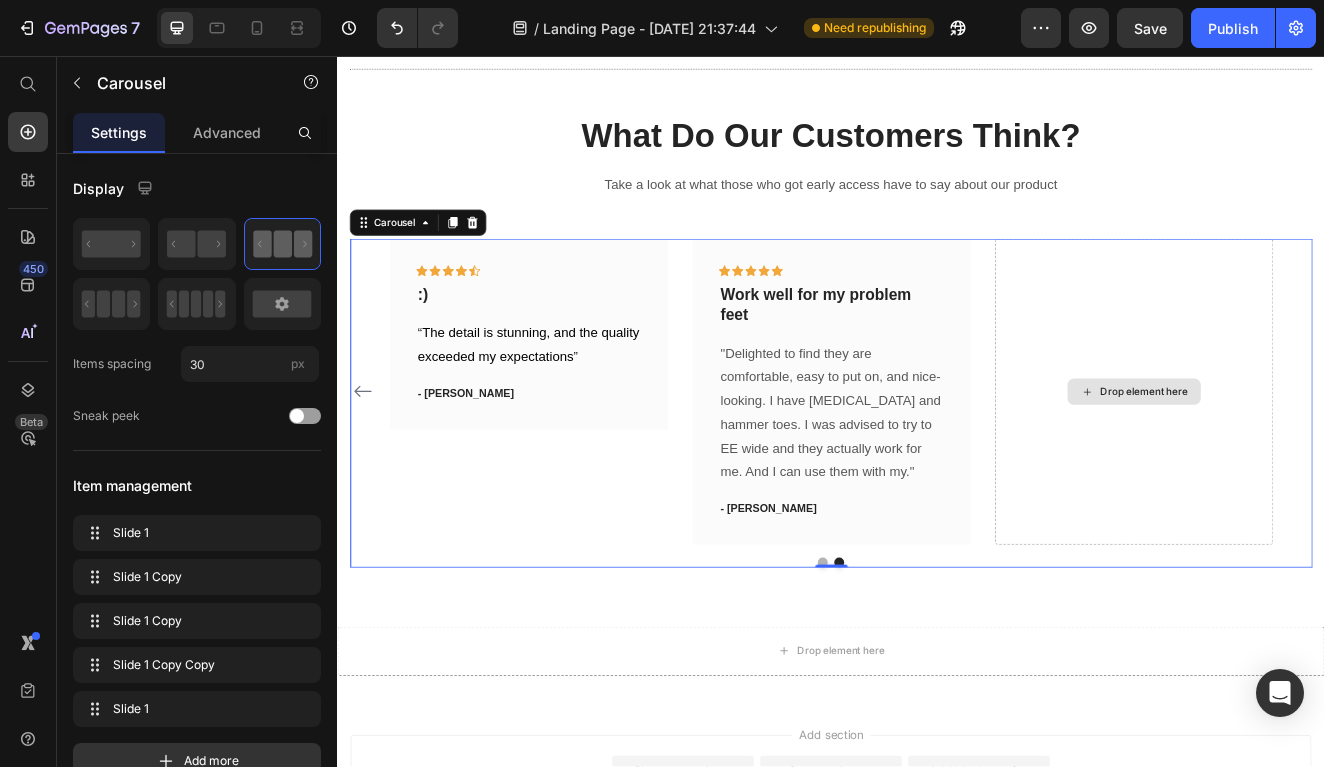 click on "Drop element here" at bounding box center [1317, 464] 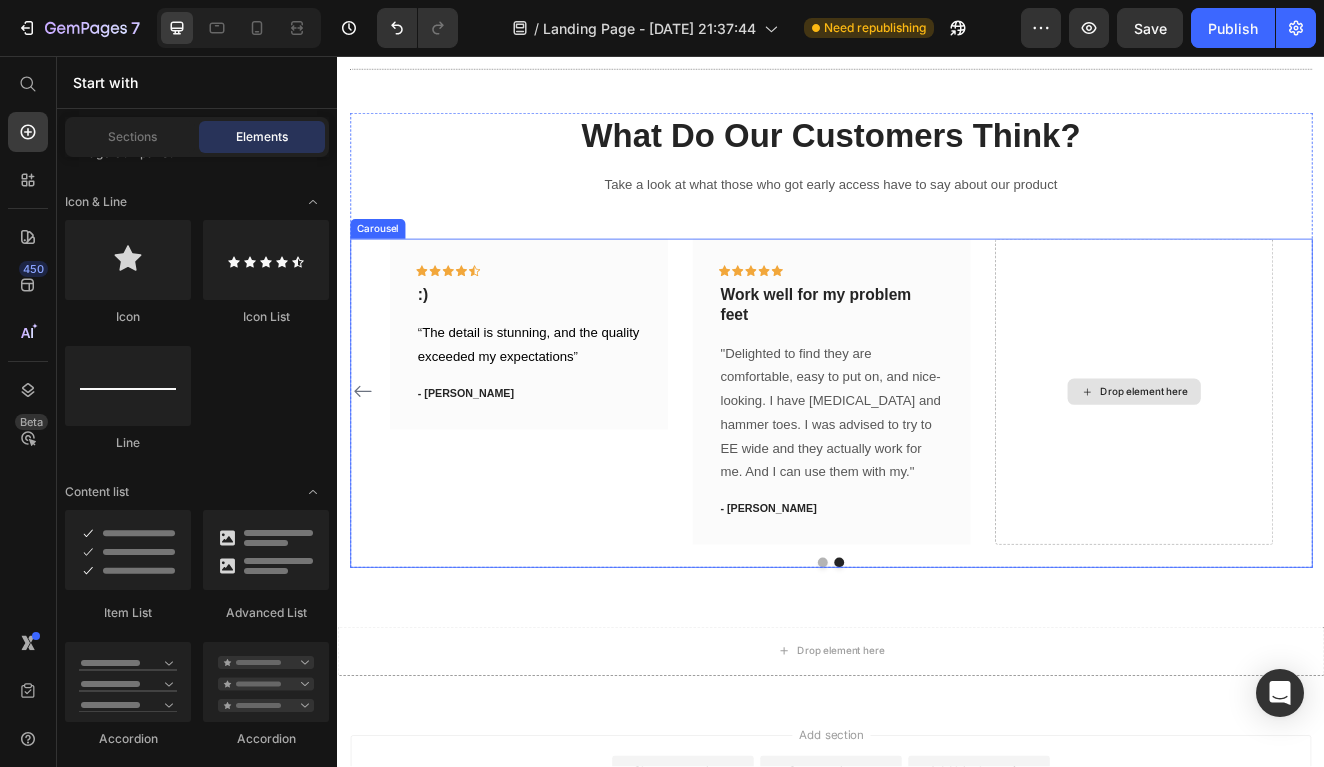 click on "Drop element here" at bounding box center [1305, 464] 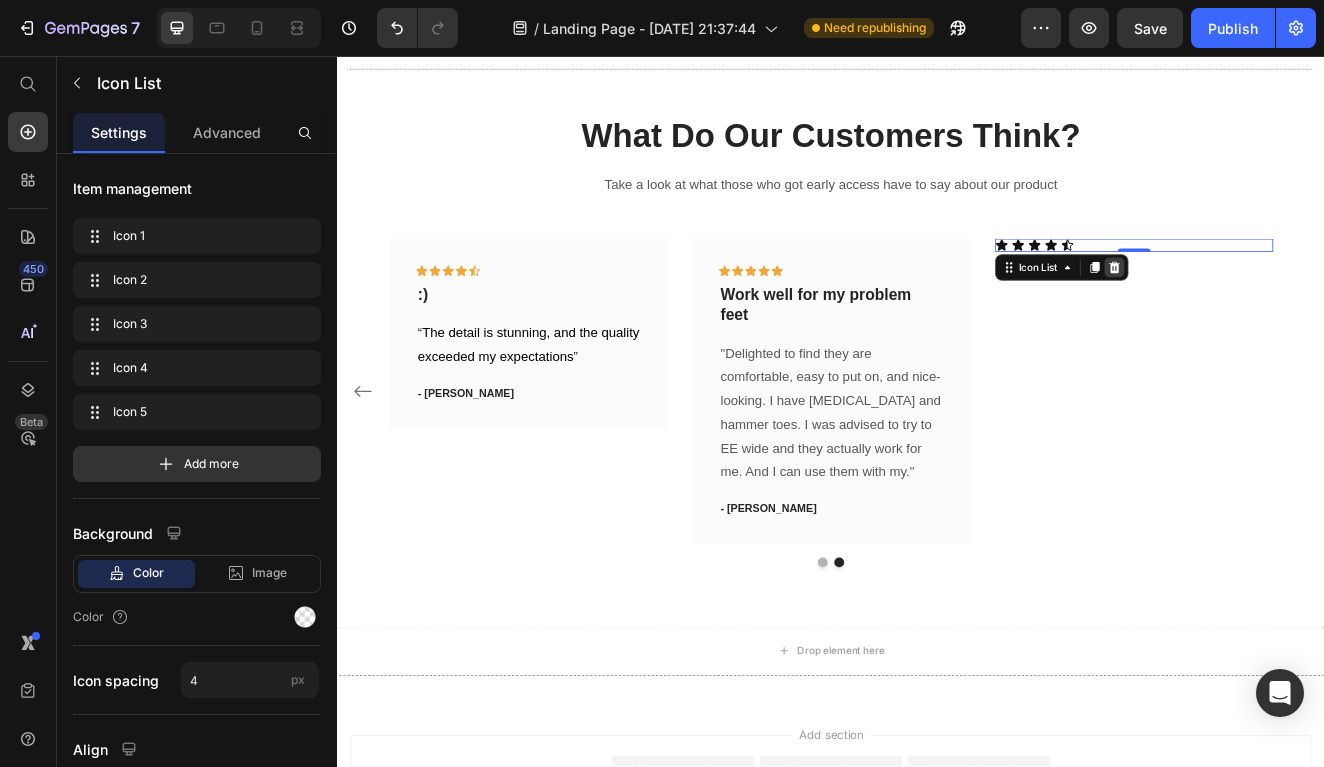 click 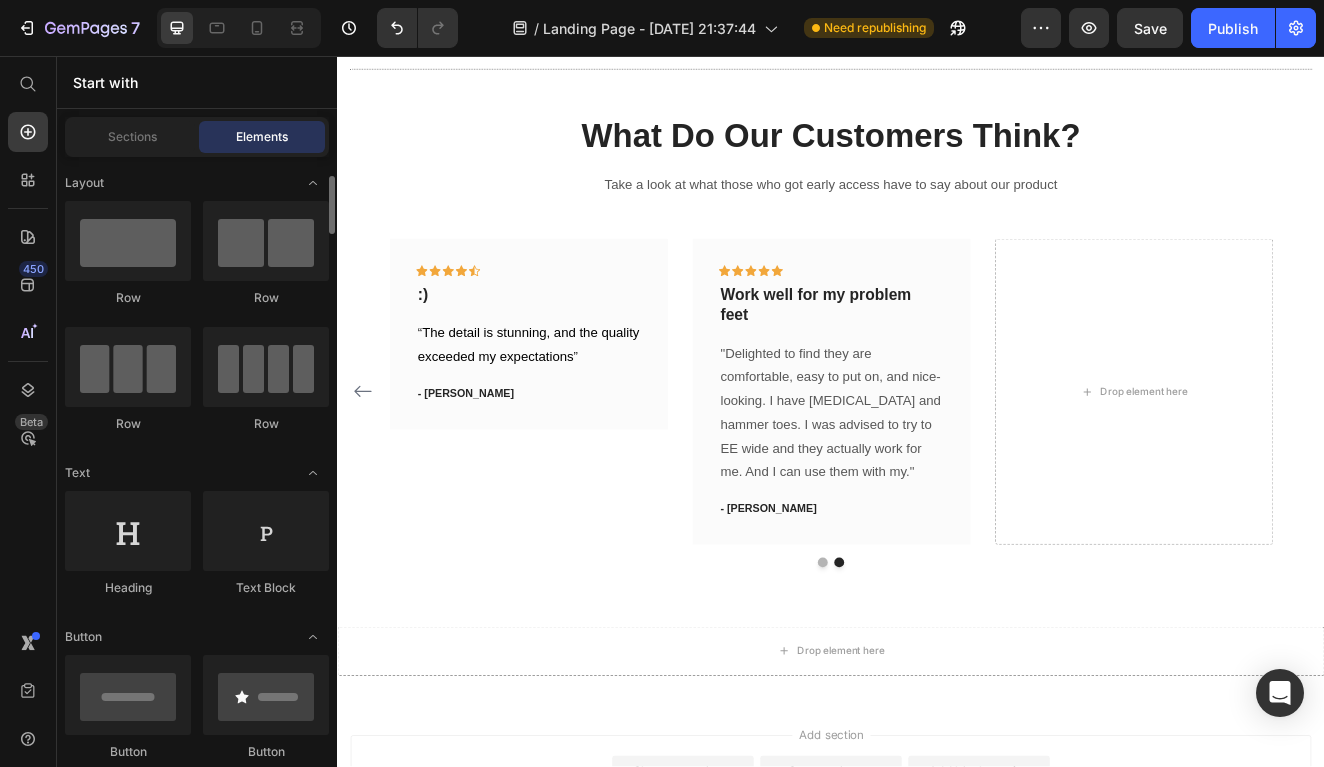 scroll, scrollTop: 0, scrollLeft: 0, axis: both 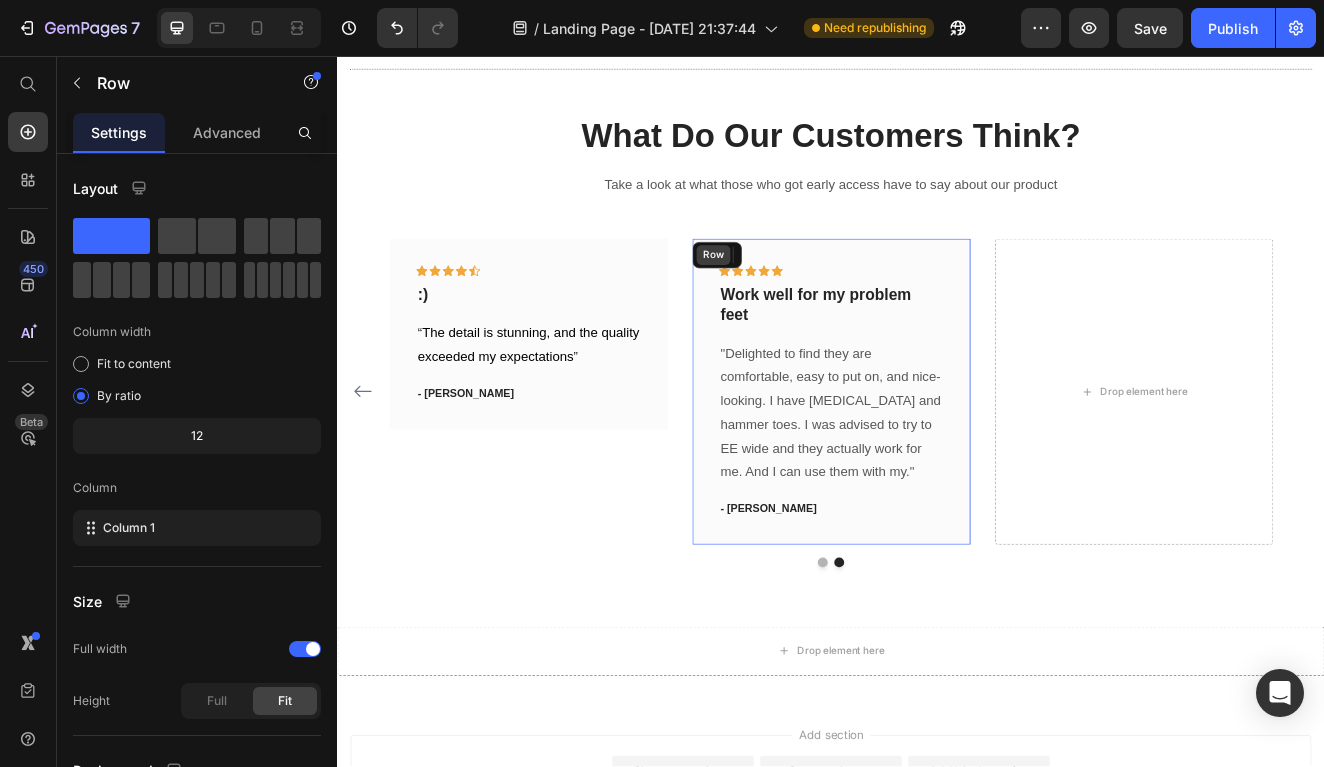 click on "Row" at bounding box center [793, 298] 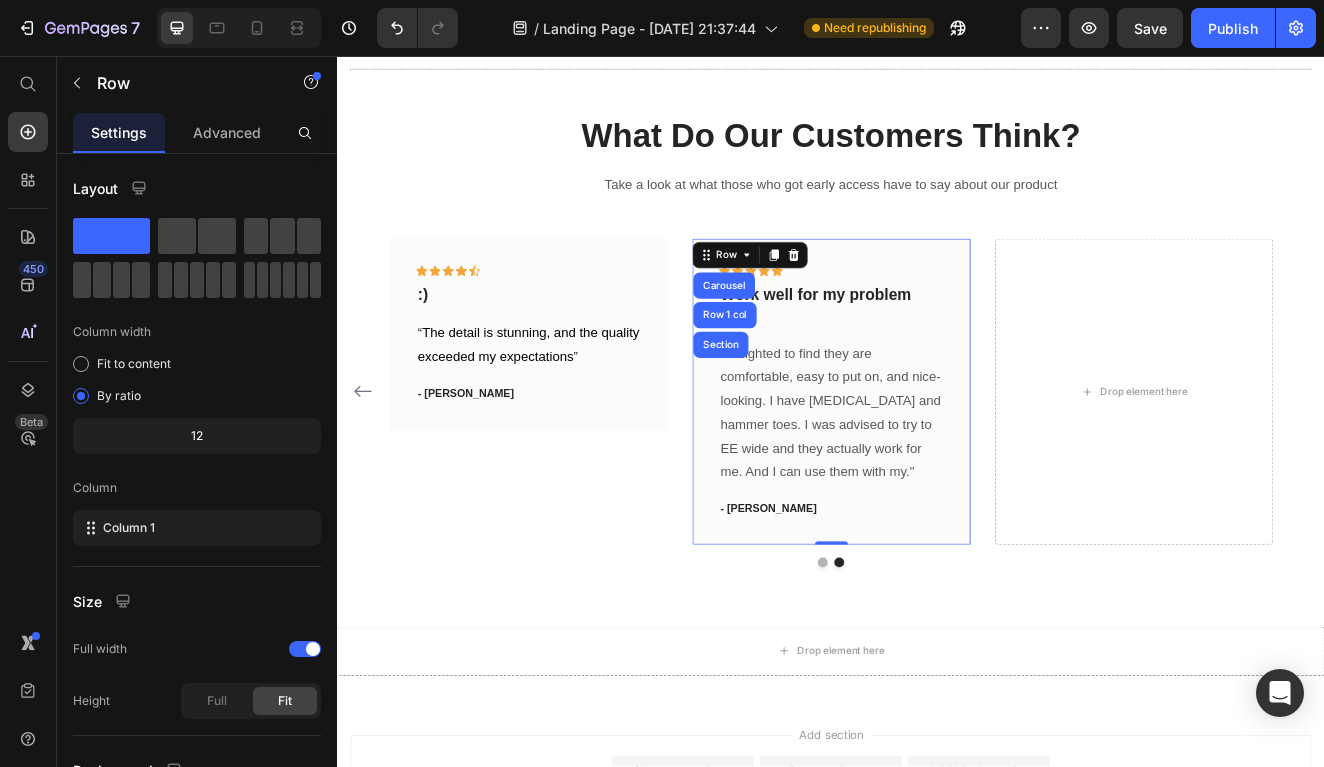 click on "Icon
Icon
Icon
Icon
Icon Row Work well for my problem feet Text block "Delighted to find they are comfortable, easy to put on, and nice-looking. I have [MEDICAL_DATA] and hammer toes. I was advised to try to EE wide and they actually work for me. And I can use them with my." Text block - [PERSON_NAME] Text block Row Carousel Row 1 col Section   0" at bounding box center (937, 464) 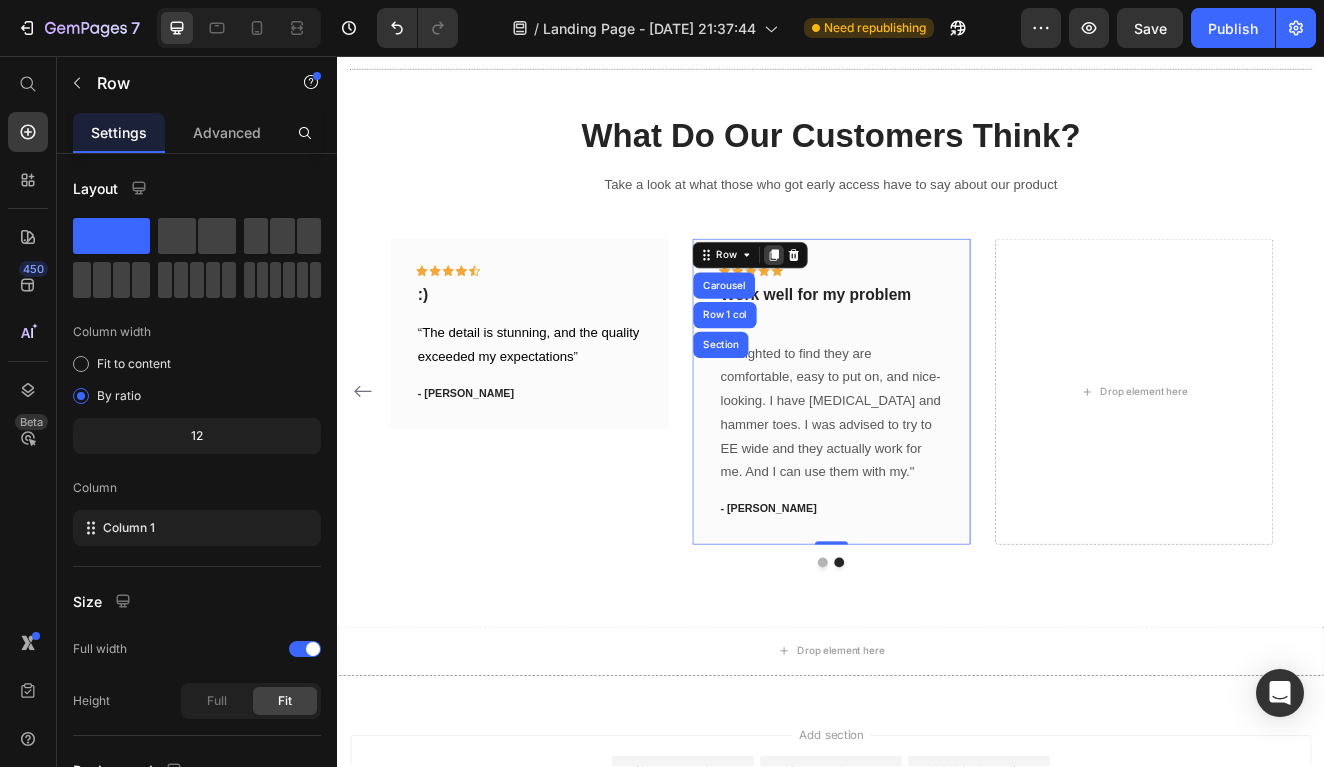 click 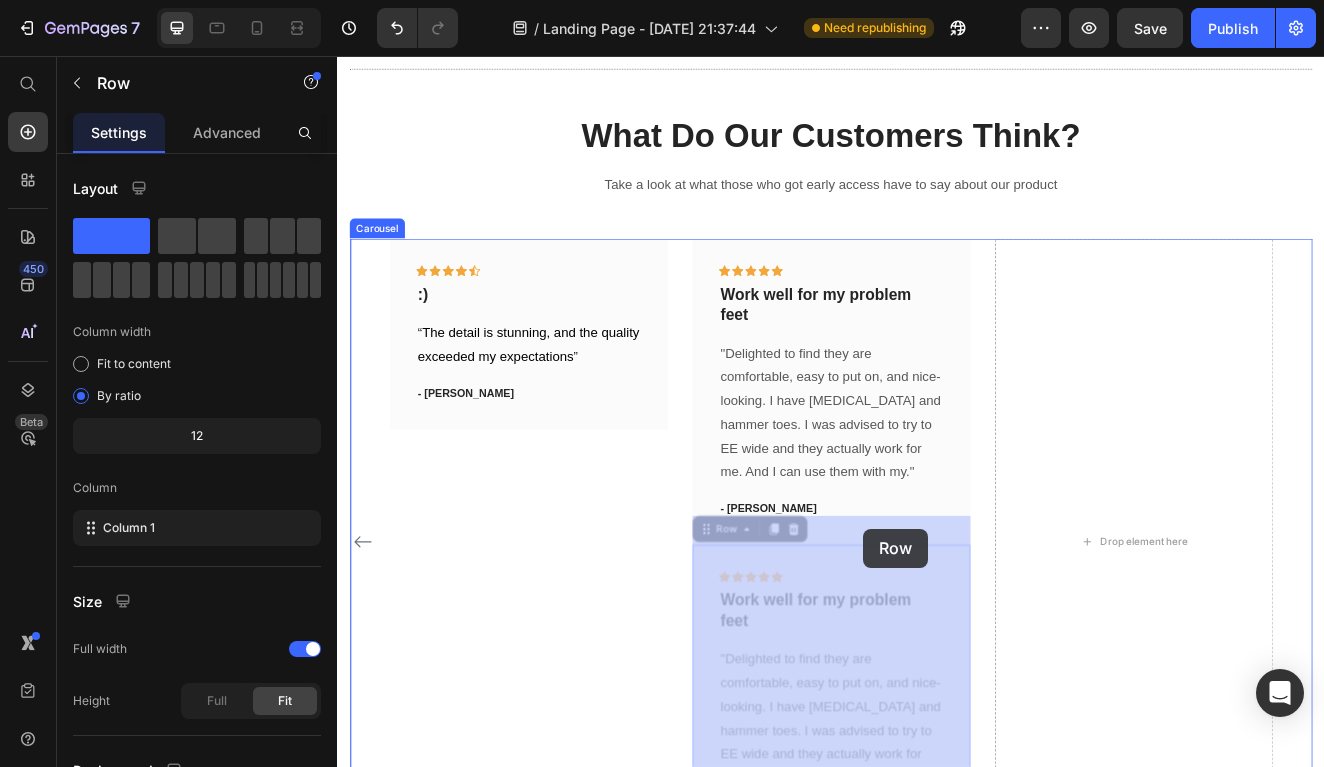 drag, startPoint x: 889, startPoint y: 620, endPoint x: 977, endPoint y: 632, distance: 88.814415 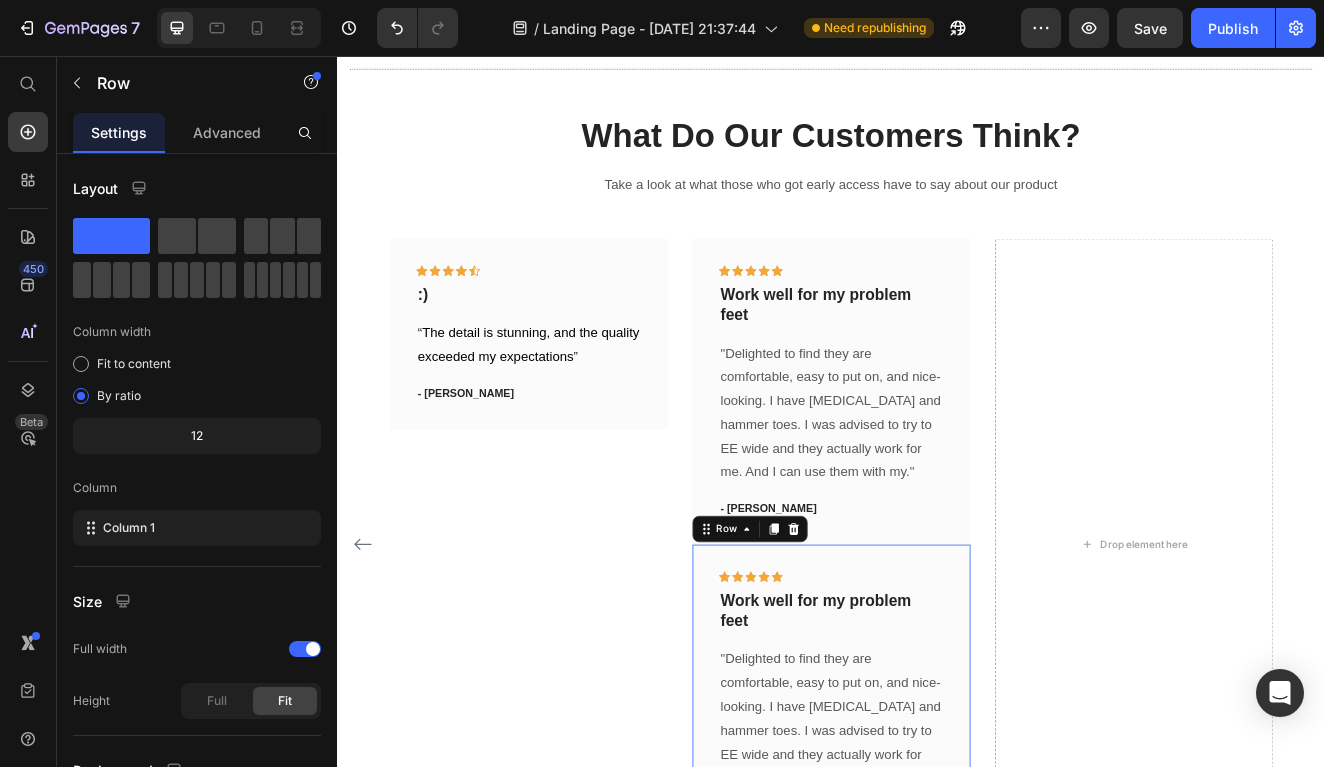 click on "Icon
Icon
Icon
Icon
Icon Row Work well for my problem feet Text block "Delighted to find they are comfortable, easy to put on, and nice-looking. I have [MEDICAL_DATA] and hammer toes. I was advised to try to EE wide and they actually work for me. And I can use them with my." Text block - [PERSON_NAME] Text block Row   0" at bounding box center (937, 836) 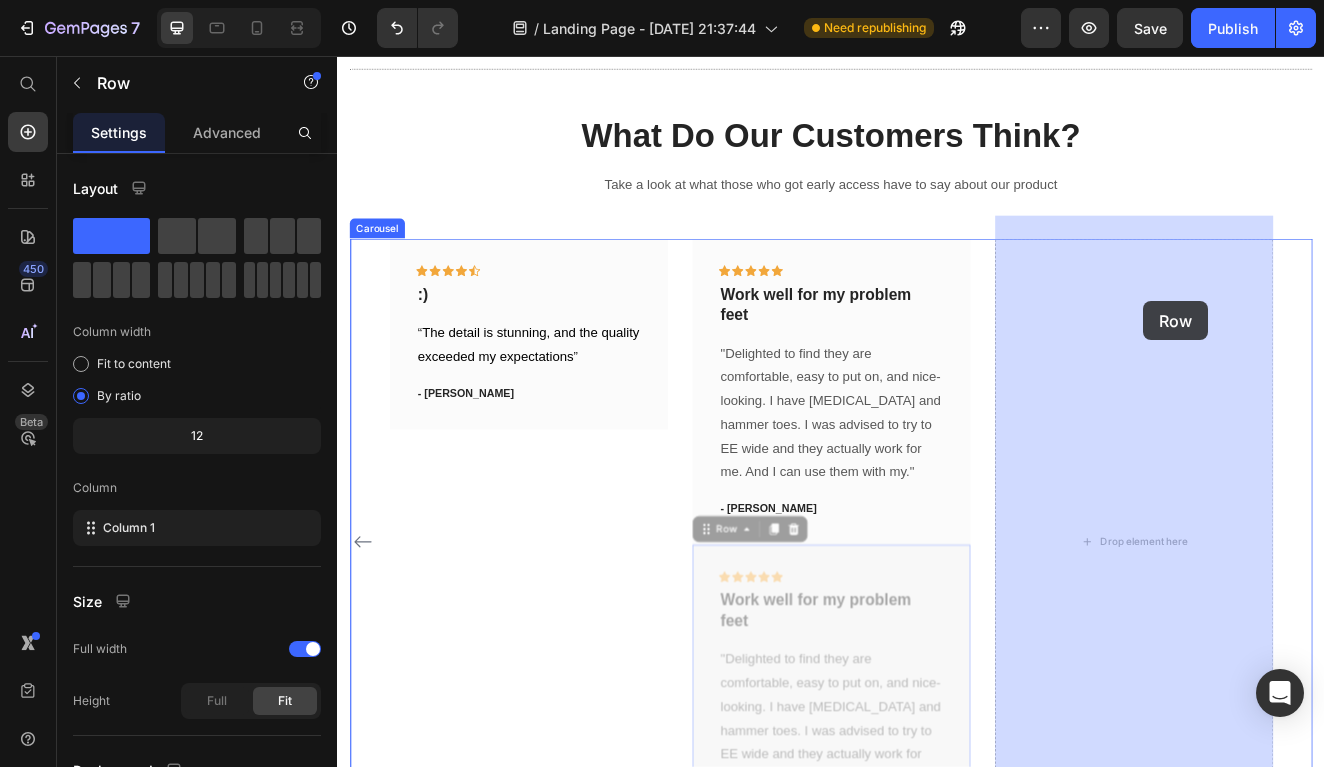 drag, startPoint x: 788, startPoint y: 603, endPoint x: 1319, endPoint y: 354, distance: 586.4827 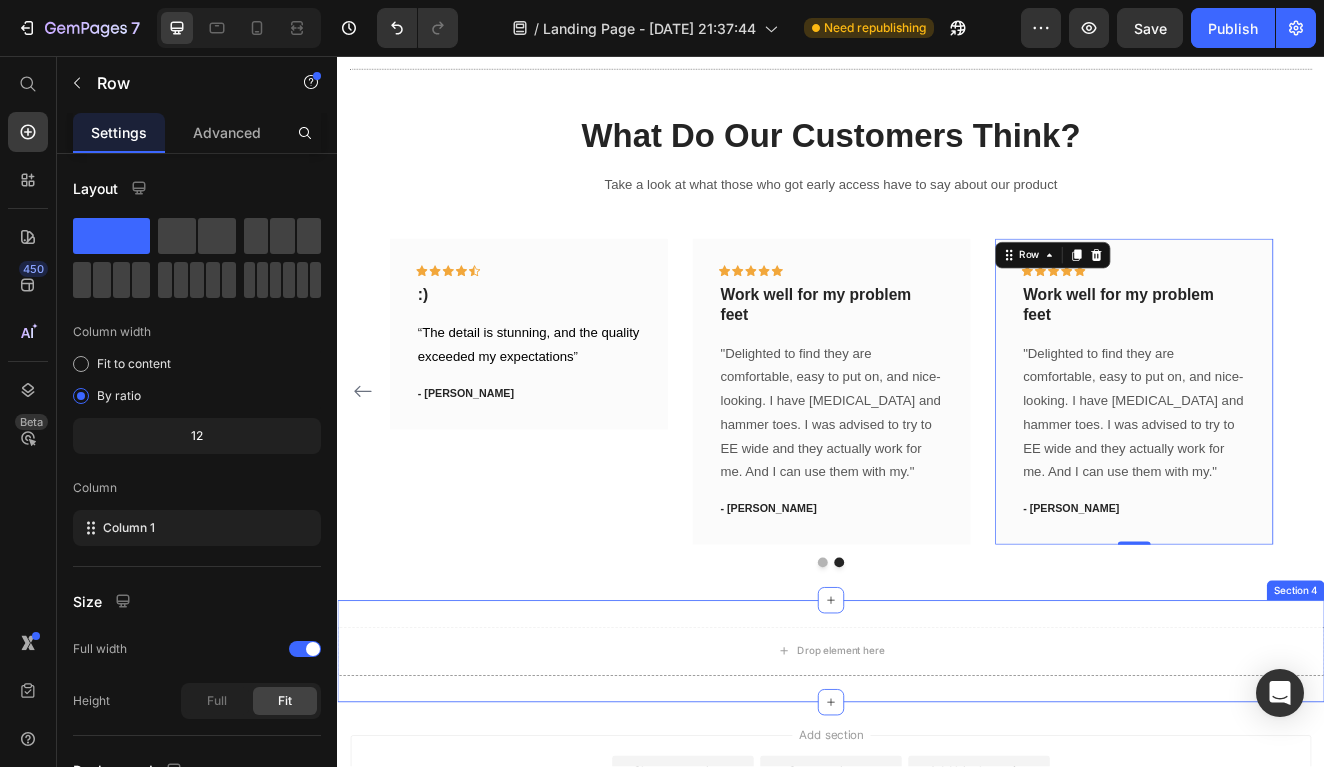 click on "Drop element here Section 4" at bounding box center [937, 780] 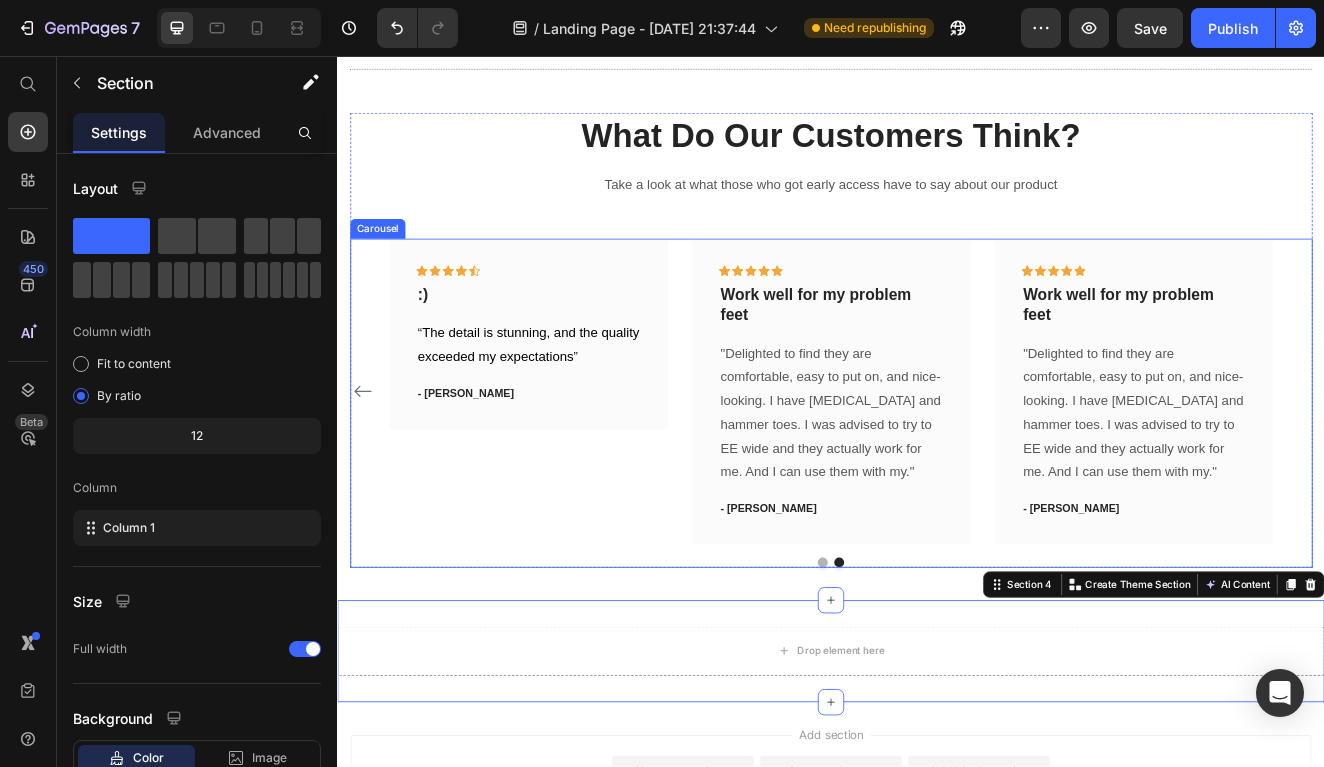 click 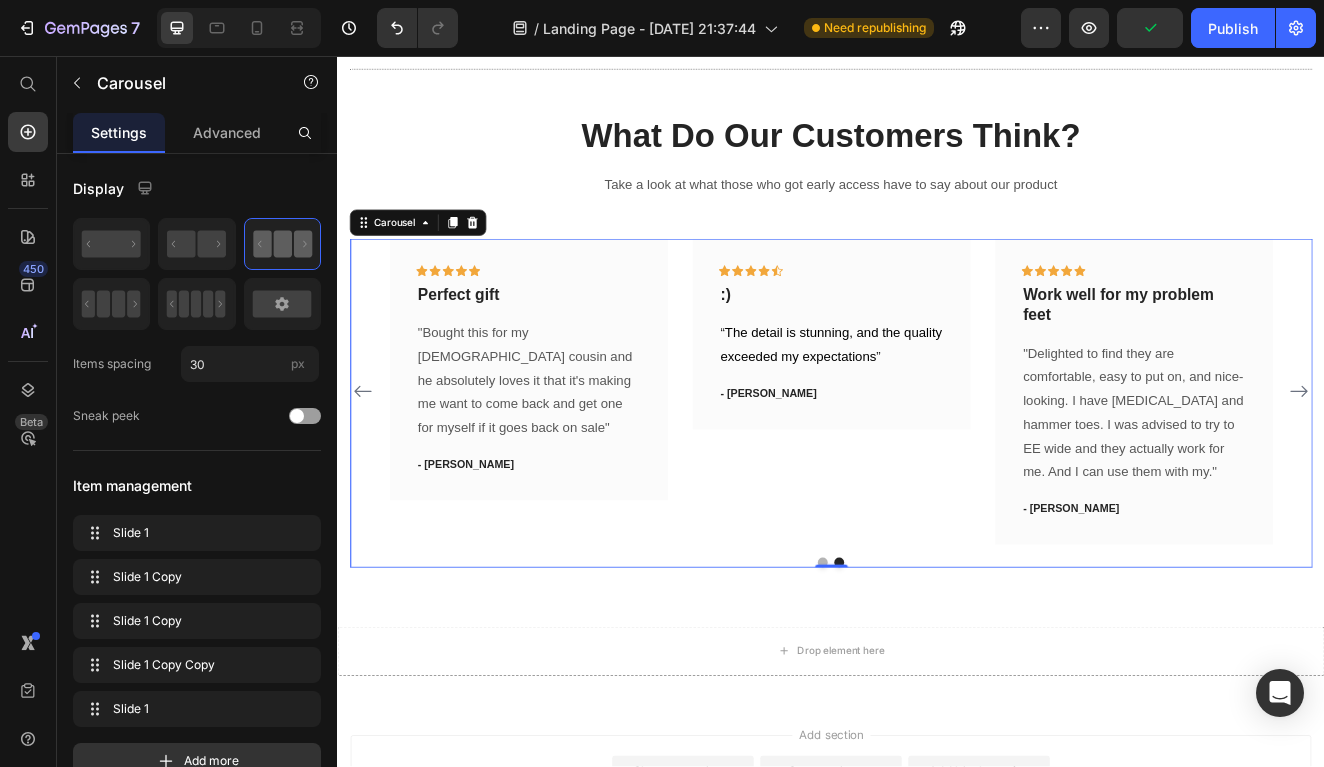click 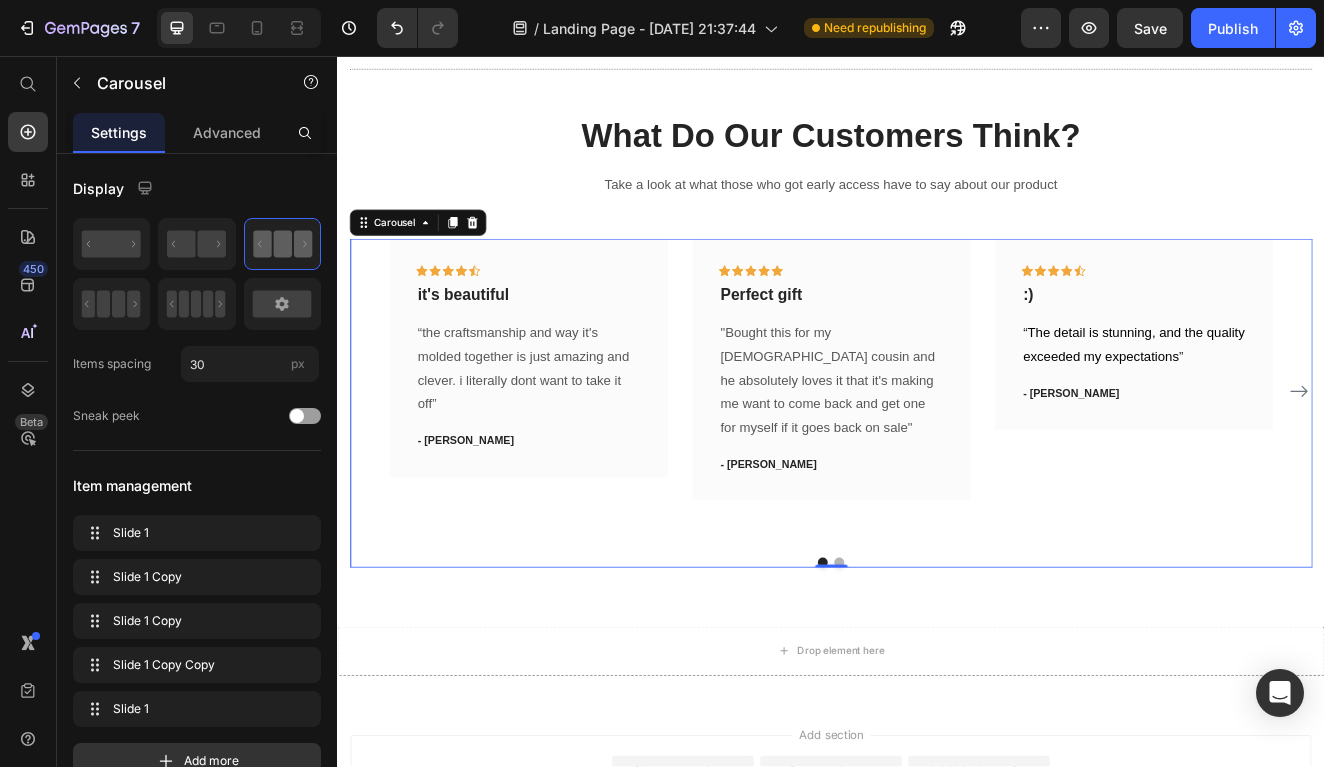 click on "Icon
Icon
Icon
Icon
Icon Row it's beautiful Text block “the craftsmanship and way it's molded together is just amazing and clever. i literally dont want to take it off” Text block - [PERSON_NAME]  Text block Row
Icon
Icon
Icon
Icon
Icon Row Perfect gift Text block "Bought this for my [DEMOGRAPHIC_DATA] cousin and he absolutely loves it that it's making me want to come back and get one for myself if it goes back on sale" Text block - [PERSON_NAME] Text block Row
Icon
Icon
Icon
Icon
Icon Row :) Text block “ The detail is stunning, and the quality exceeded my expectations ” Text block - [PERSON_NAME] Text block Row
Icon
Icon
Icon
Icon
Icon Row Work well for my problem feet Text block Row Icon" at bounding box center (937, 464) 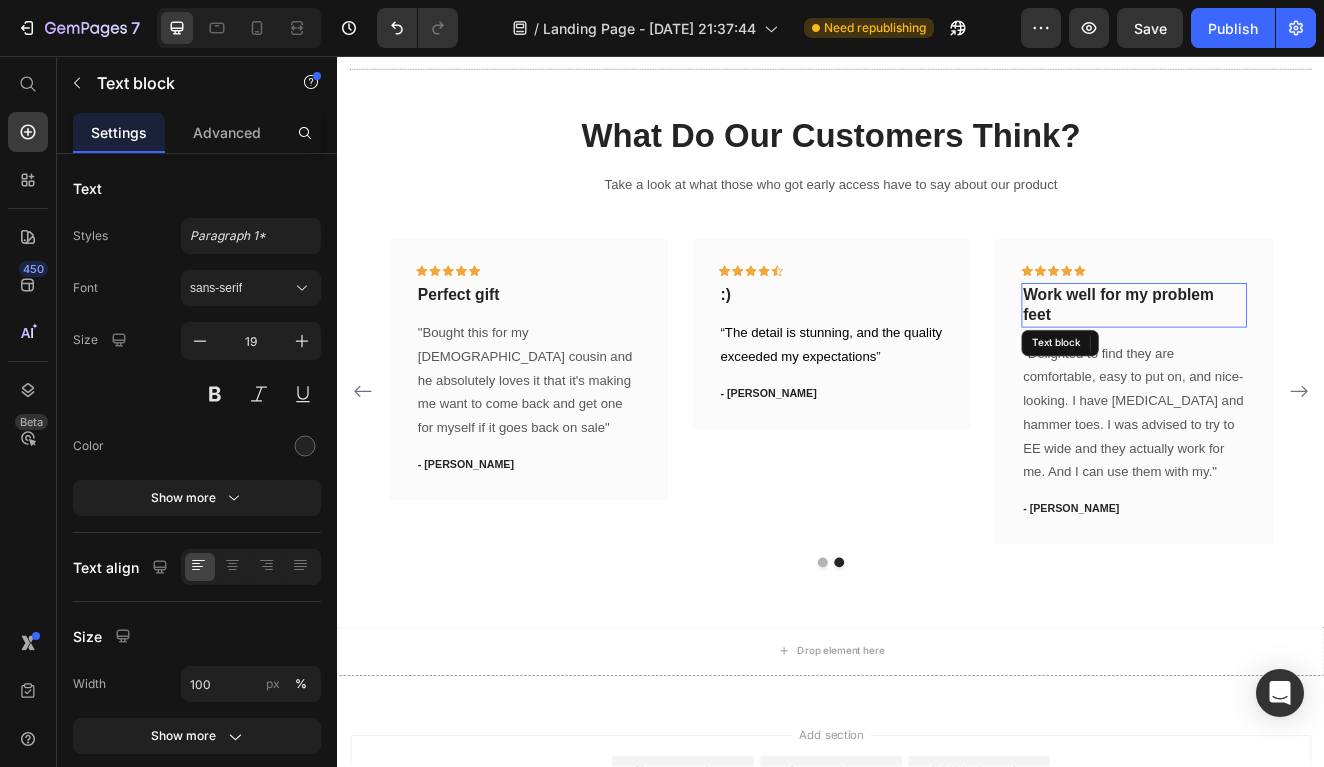 click on "Work well for my problem feet" at bounding box center [1305, 358] 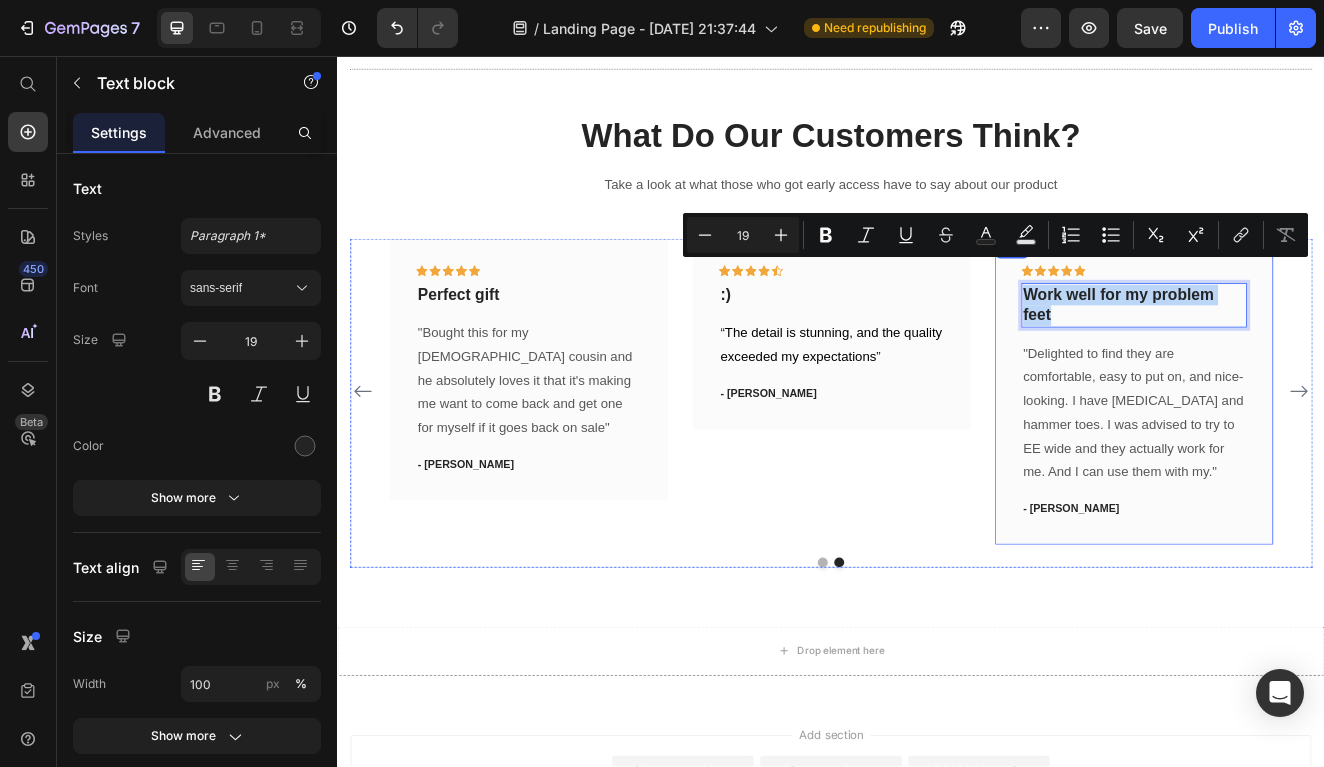 drag, startPoint x: 1205, startPoint y: 340, endPoint x: 1165, endPoint y: 319, distance: 45.17743 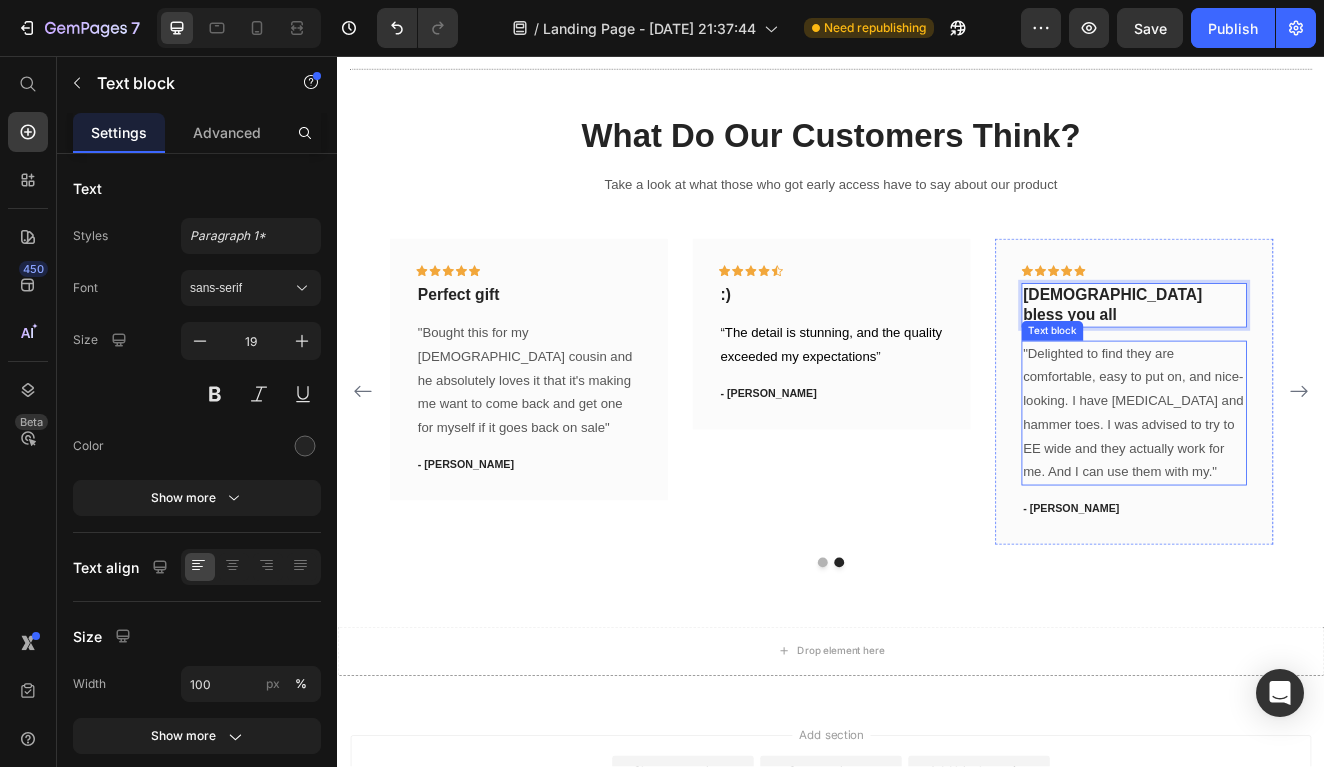 click on ""Delighted to find they are comfortable, easy to put on, and nice-looking. I have [MEDICAL_DATA] and hammer toes. I was advised to try to EE wide and they actually work for me. And I can use them with my."" at bounding box center [1305, 490] 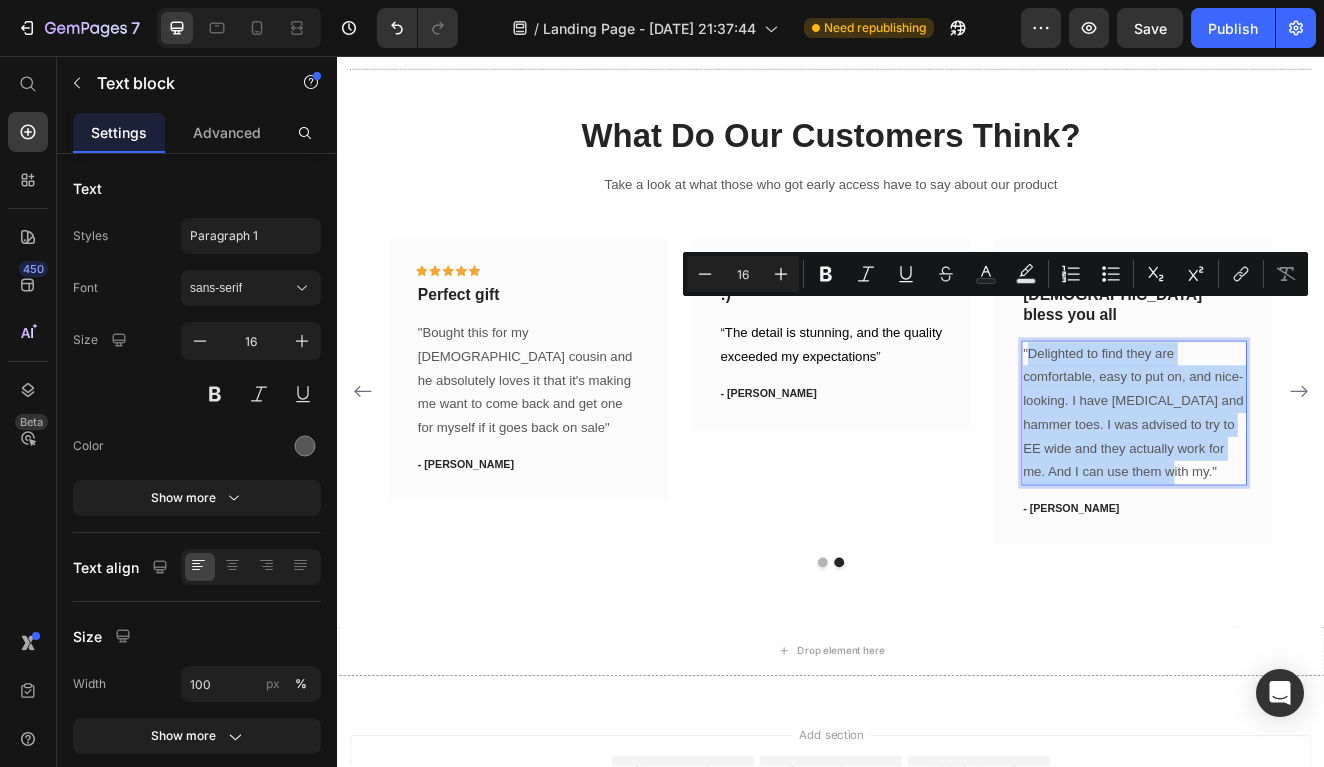 drag, startPoint x: 1328, startPoint y: 496, endPoint x: 1176, endPoint y: 362, distance: 202.63268 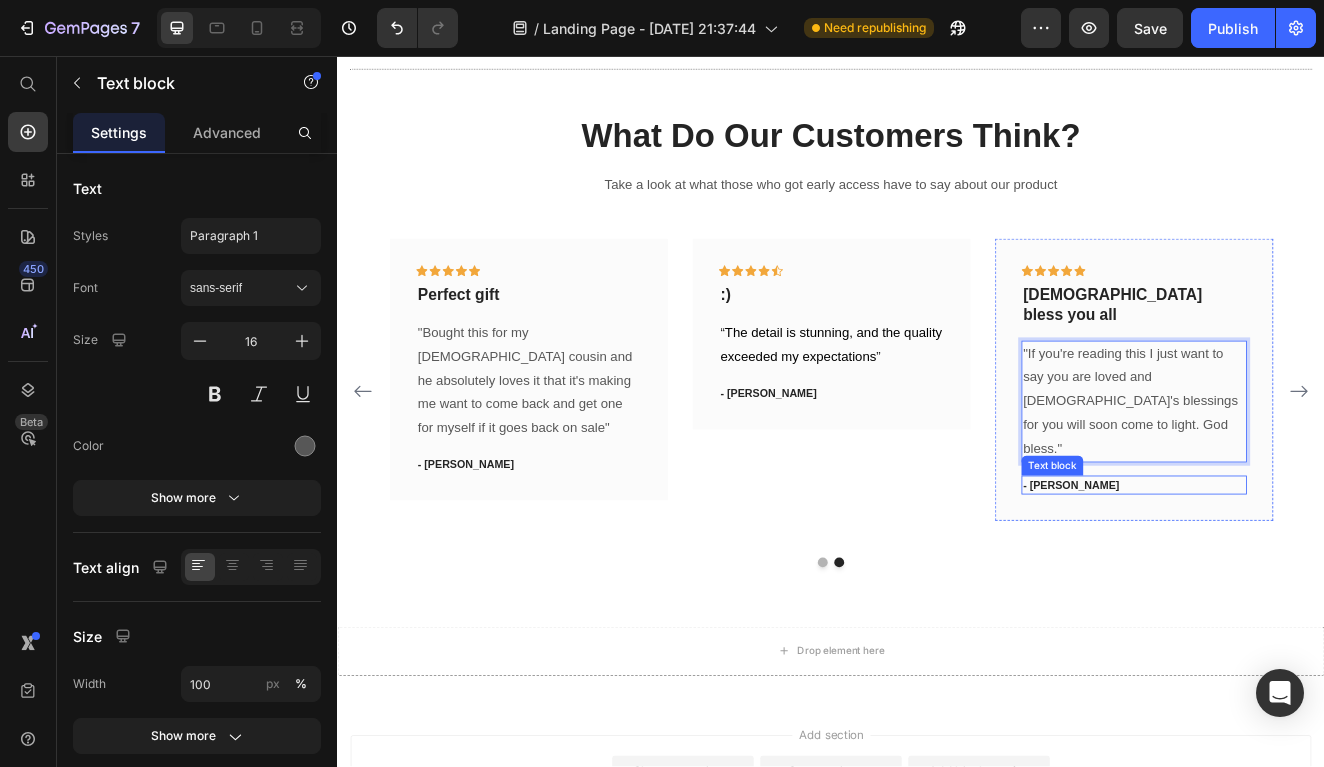 click on "- [PERSON_NAME]" at bounding box center [1305, 578] 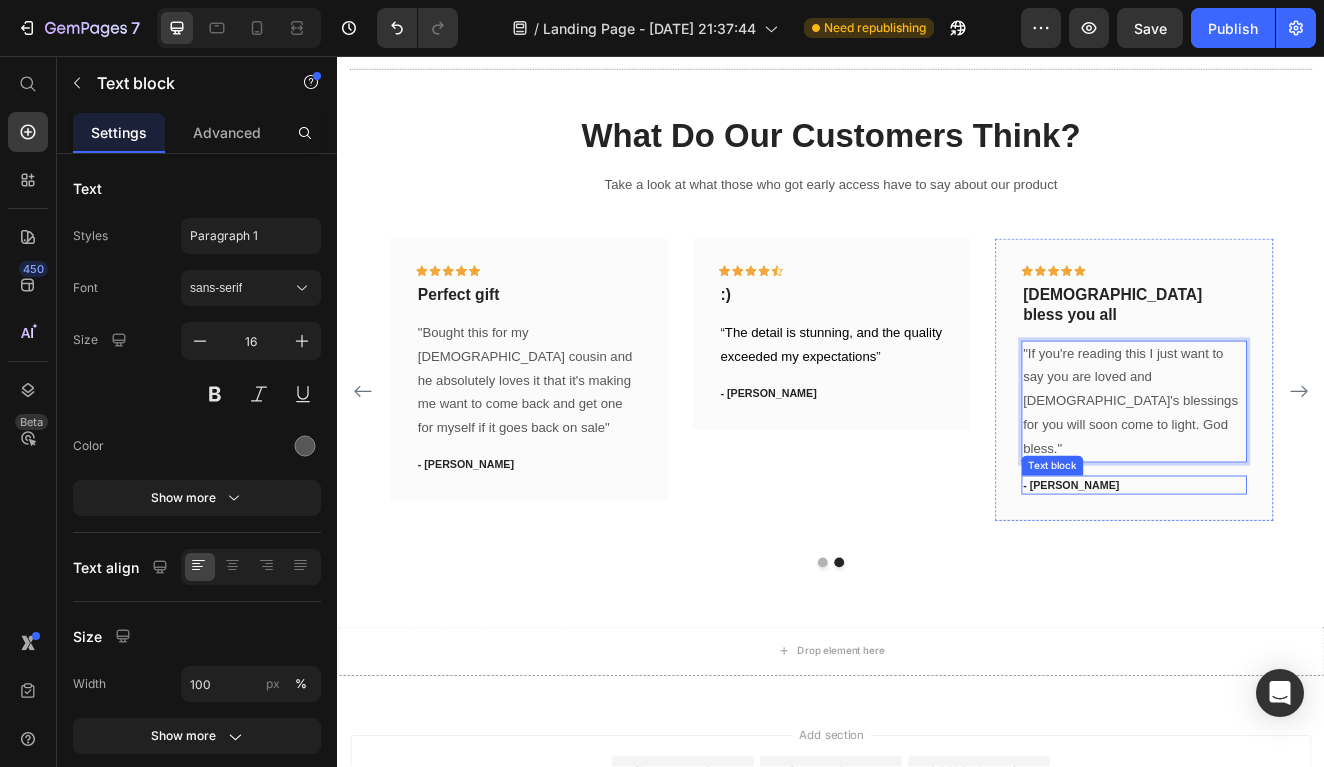 click on "- [PERSON_NAME]" at bounding box center [1305, 578] 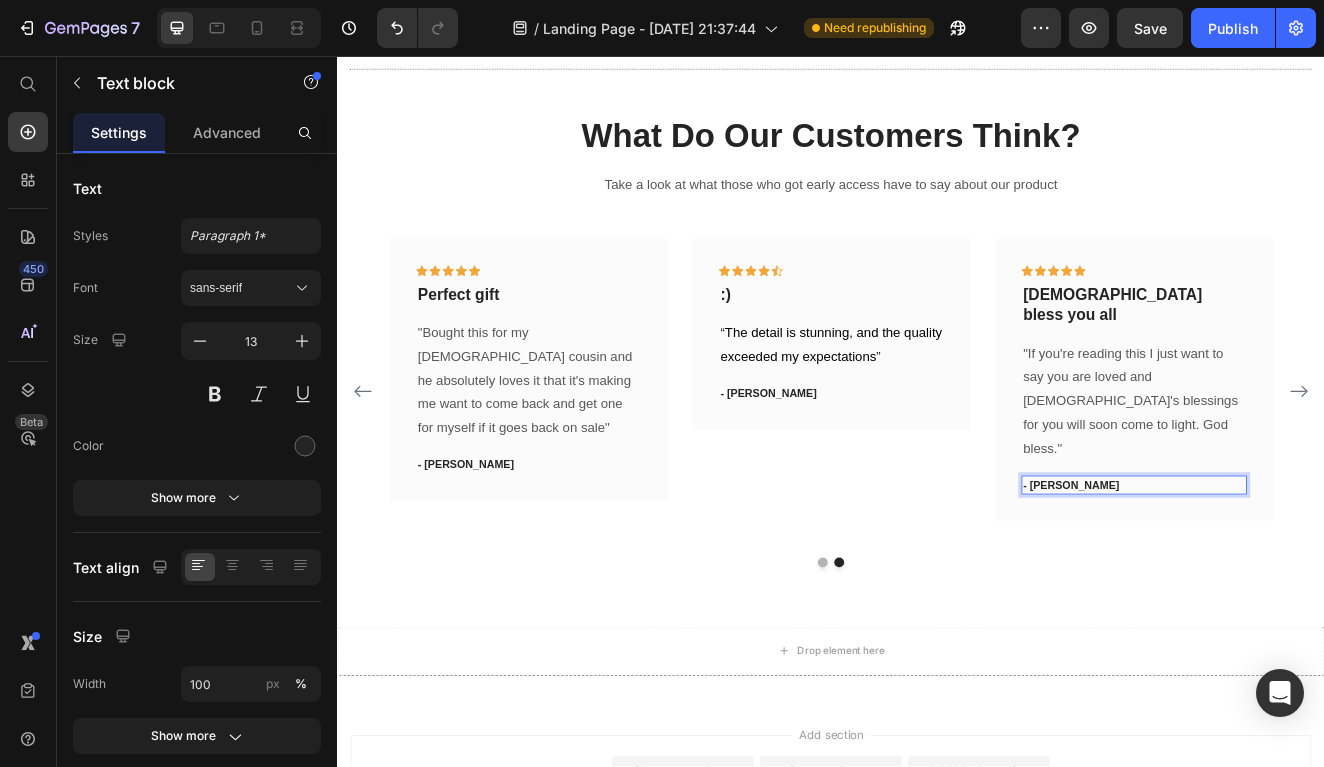 click on "- [PERSON_NAME]" at bounding box center (1305, 578) 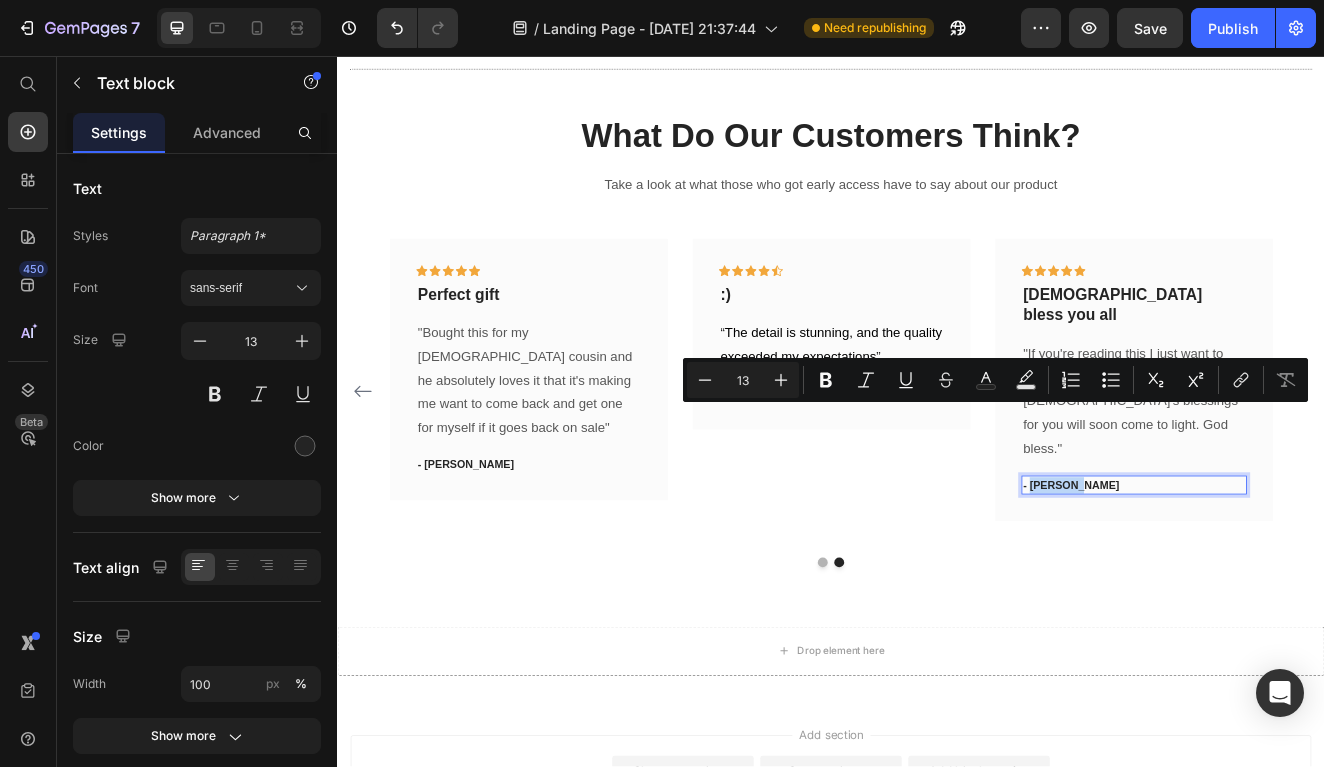 drag, startPoint x: 1228, startPoint y: 495, endPoint x: 1180, endPoint y: 492, distance: 48.09366 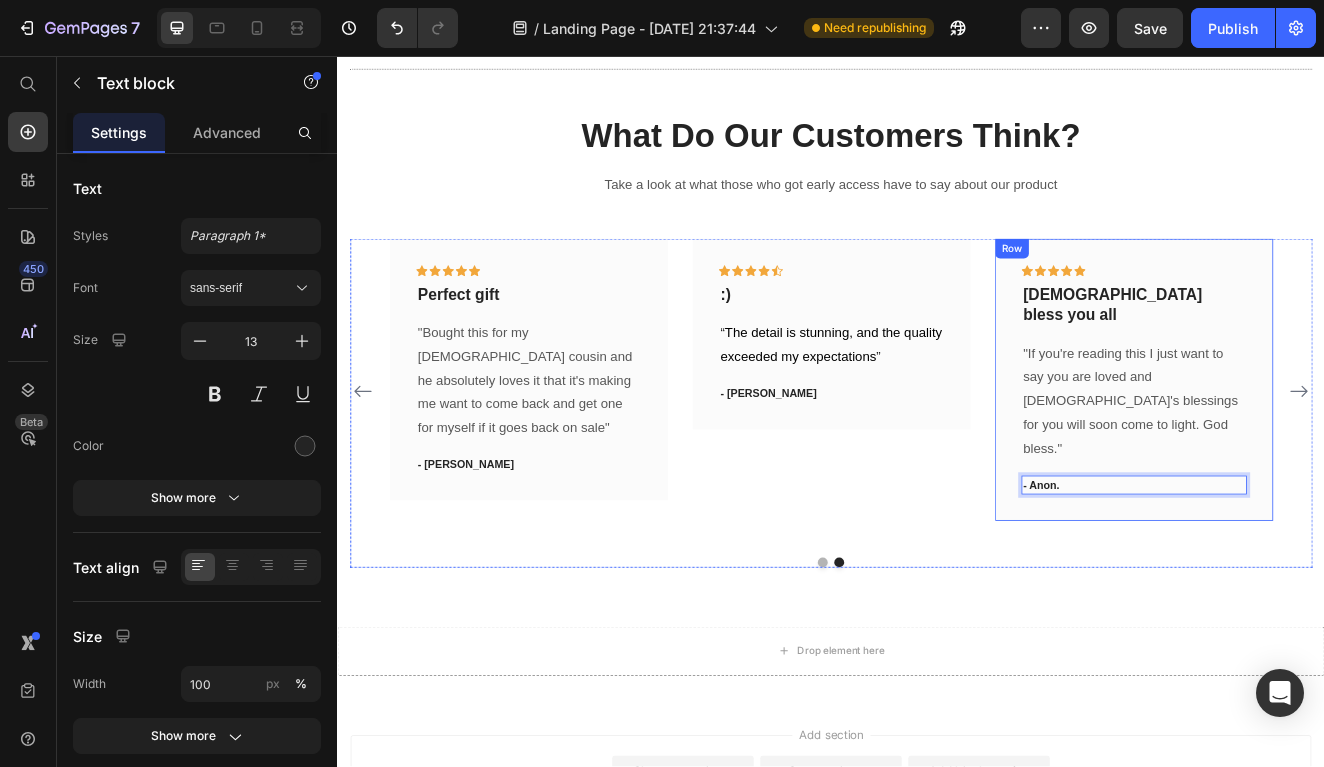 click on "Icon
Icon
Icon
Icon
Icon Row [DEMOGRAPHIC_DATA] bless you all  Text block "If you're reading this I just want to say you are loved and [DEMOGRAPHIC_DATA]'s blessings for you will soon come to light. God bless." Text block - Anon. Text block   0 Row" at bounding box center (1305, 449) 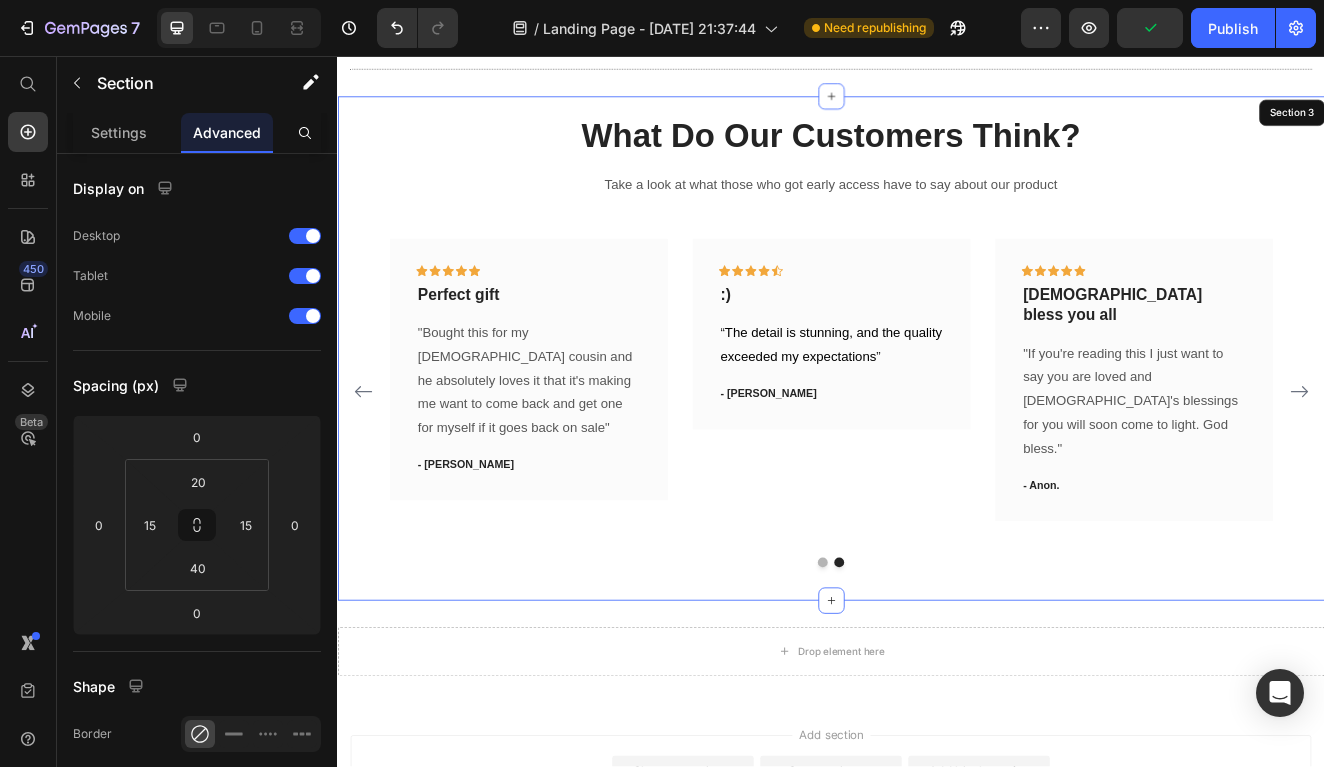 click on "What Do Our Customers Think? Heading Take a look at what those who got early access have to say about our product Text block
Icon
Icon
Icon
Icon
Icon Row it's beautiful Text block “the craftsmanship and way it's molded together is just amazing and clever. i literally dont want to take it off” Text block - [PERSON_NAME]  Text block Row
Icon
Icon
Icon
Icon
Icon Row Perfect gift Text block "Bought this for my [DEMOGRAPHIC_DATA] cousin and he absolutely loves it that it's making me want to come back and get one for myself if it goes back on sale" Text block - [PERSON_NAME] Text block Row
Icon
Icon
Icon
Icon
Icon Row :) Text block “ The detail is stunning, and the quality exceeded my expectations ” Text block - [PERSON_NAME] Text block Row
Icon Icon Icon" at bounding box center (937, 411) 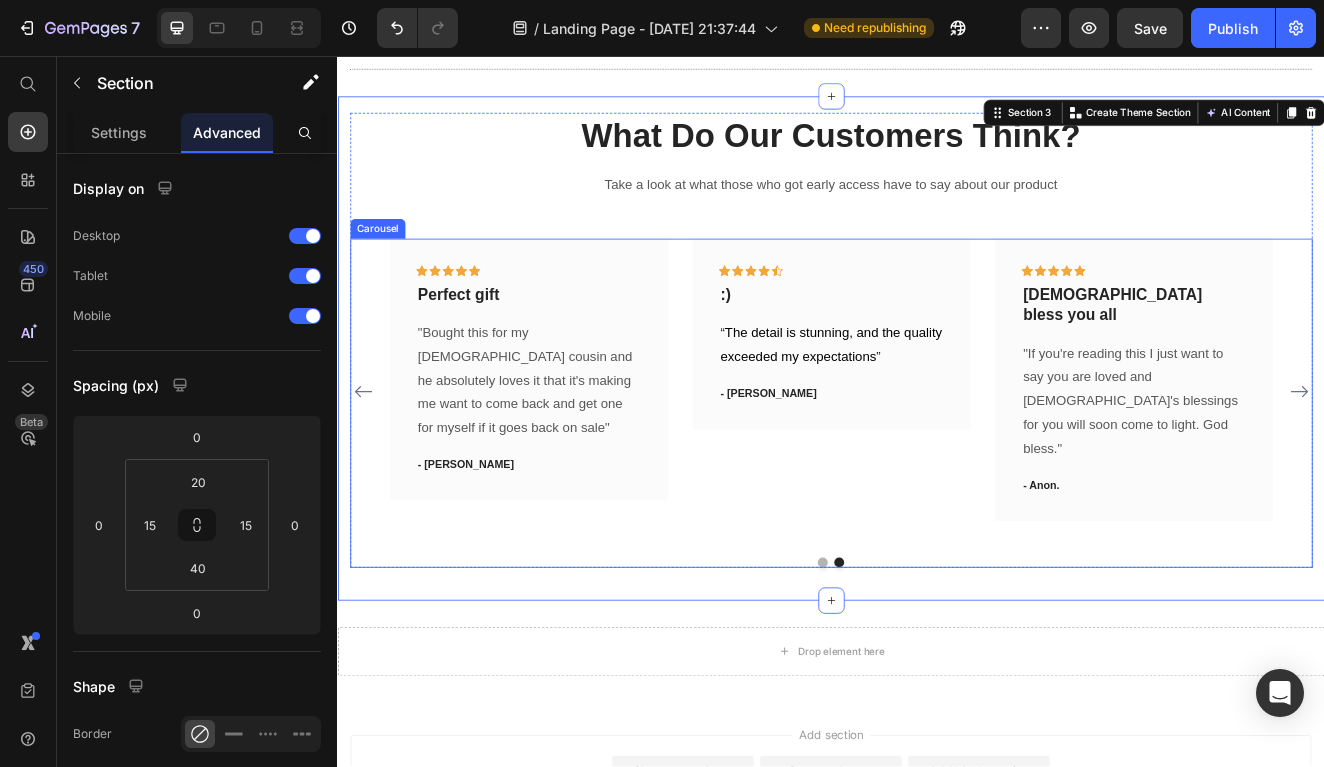 click 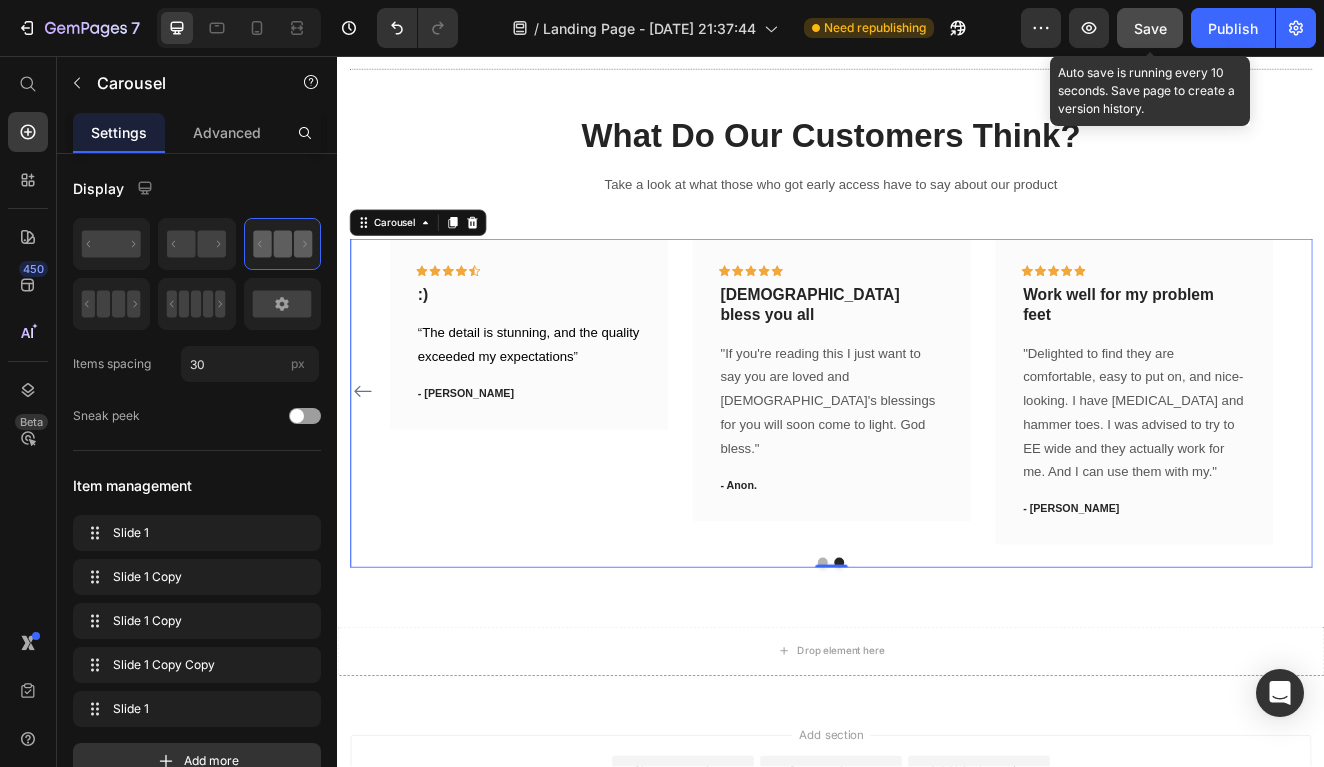 click on "Save" at bounding box center [1150, 28] 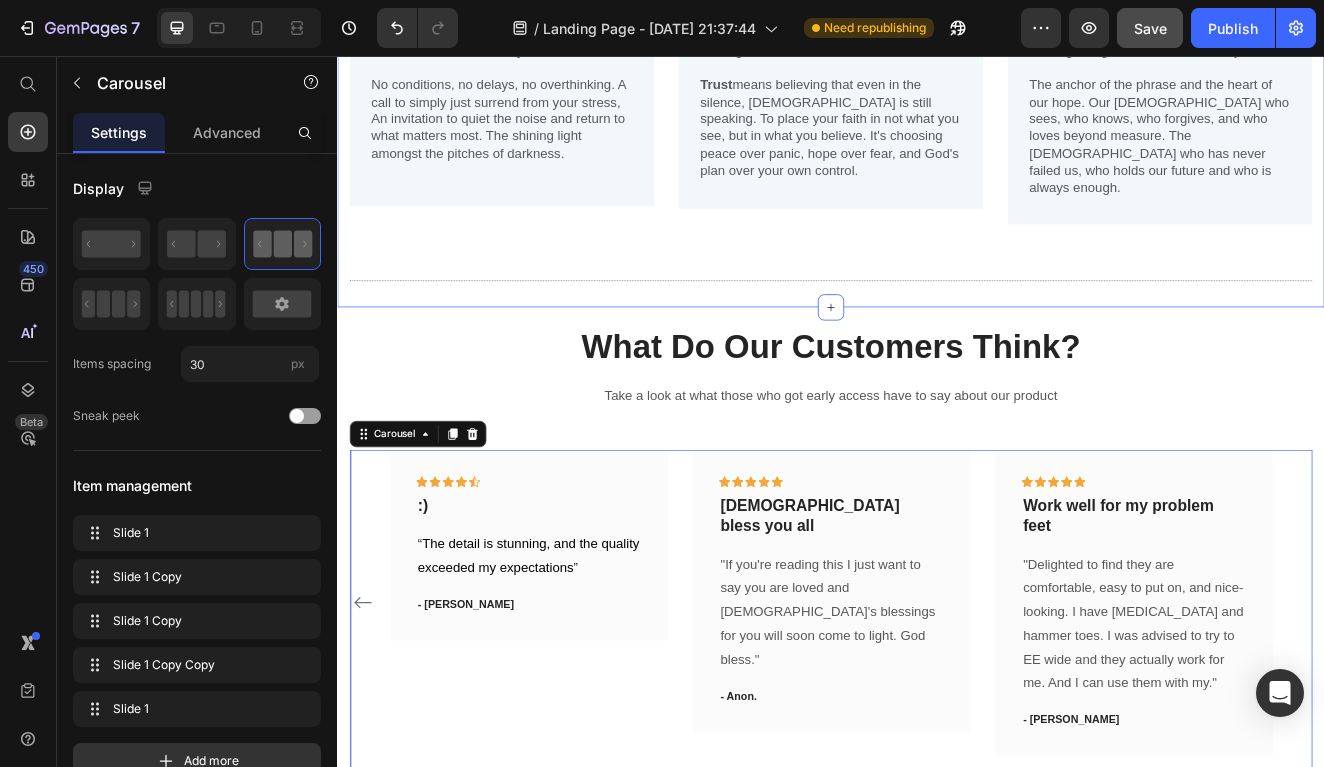 scroll, scrollTop: 580, scrollLeft: 0, axis: vertical 